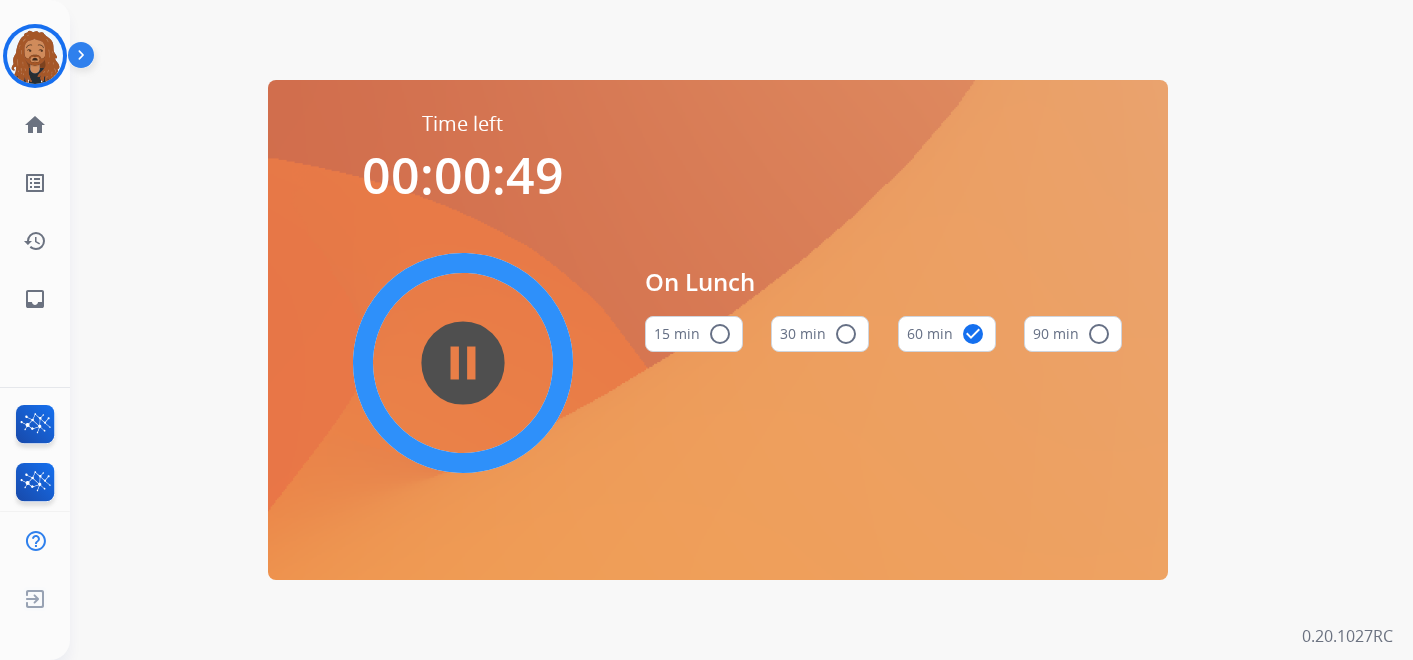 scroll, scrollTop: 0, scrollLeft: 0, axis: both 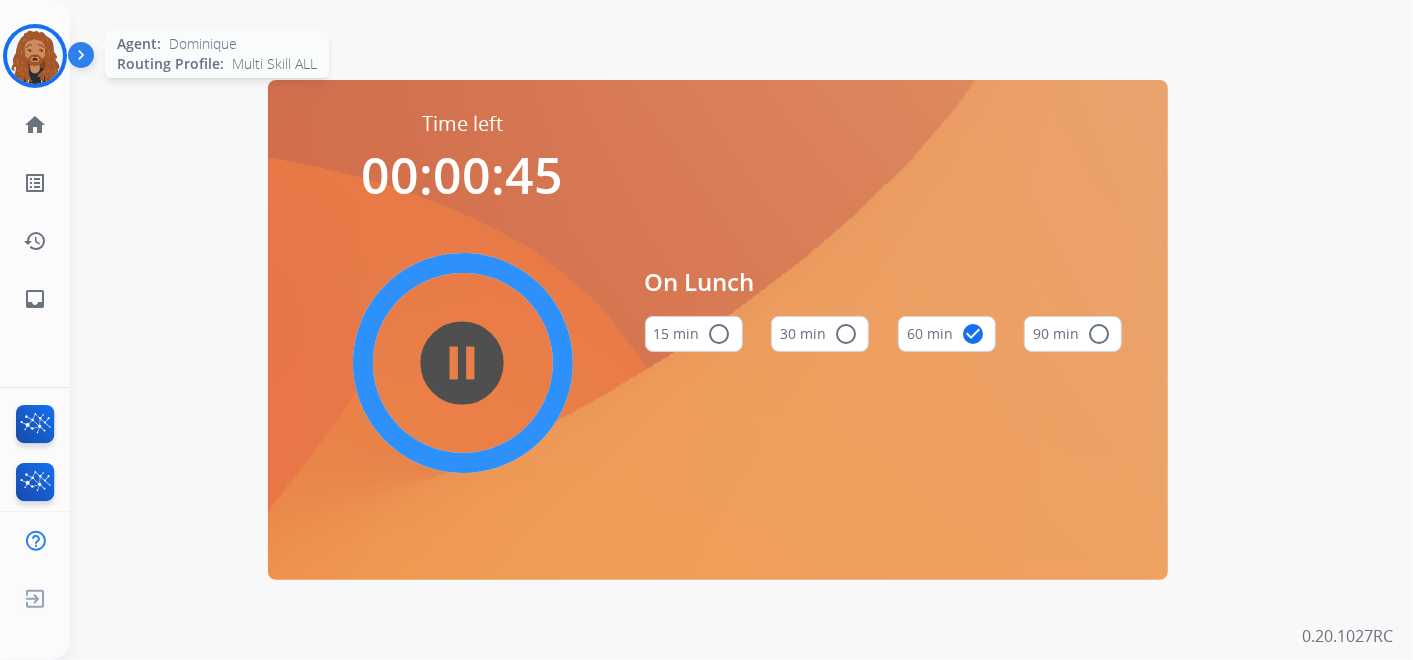 click at bounding box center [35, 56] 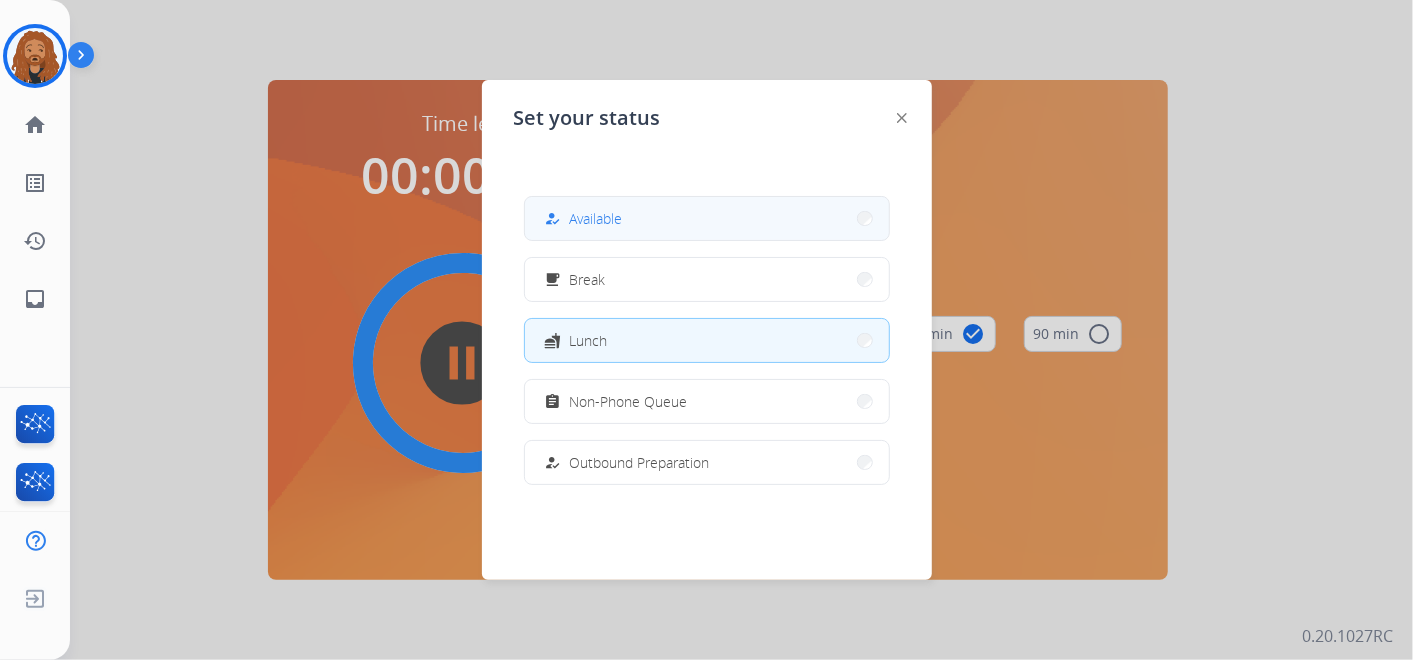 click on "how_to_reg Available" at bounding box center (707, 218) 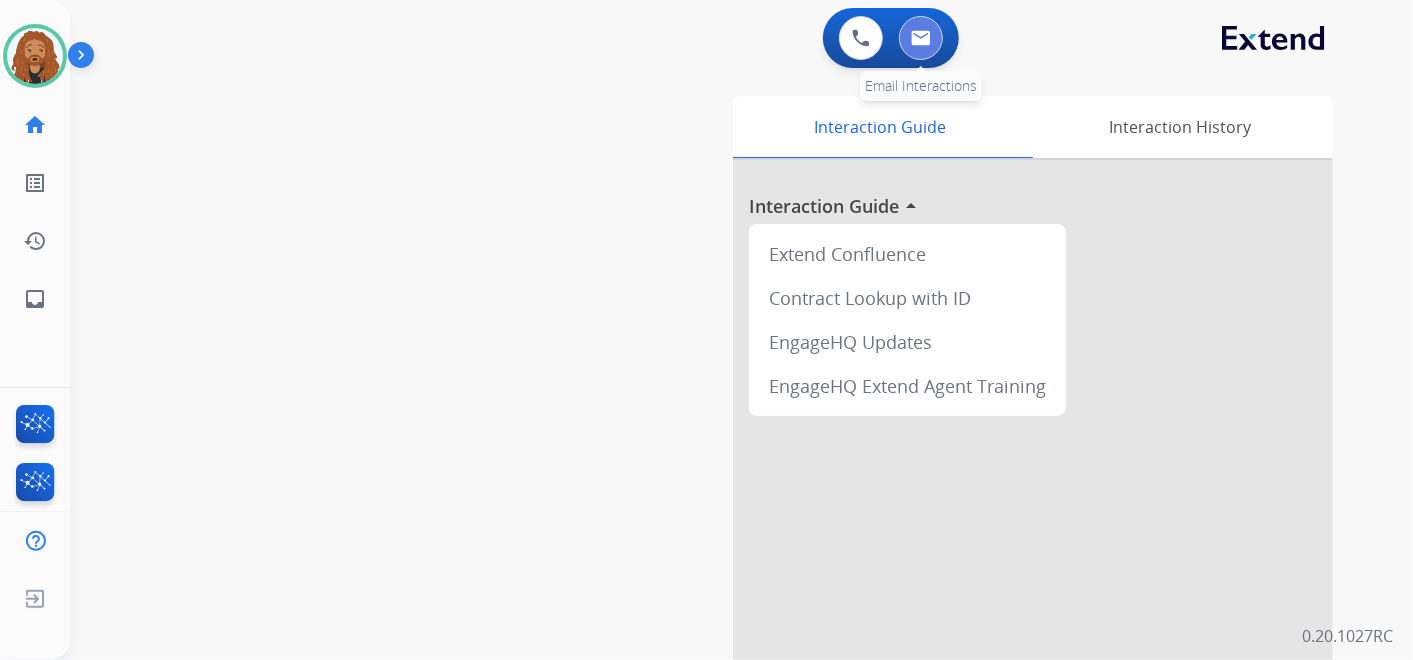 click at bounding box center [921, 38] 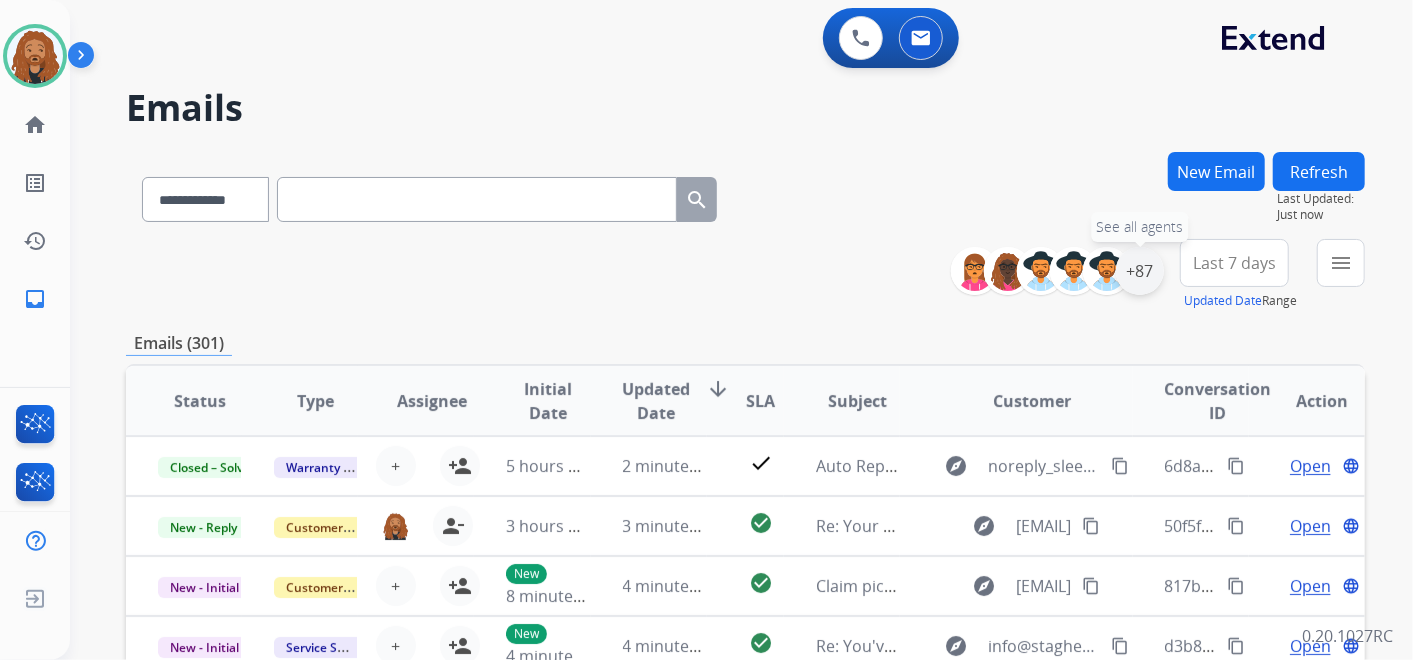 click on "+87" at bounding box center [1140, 271] 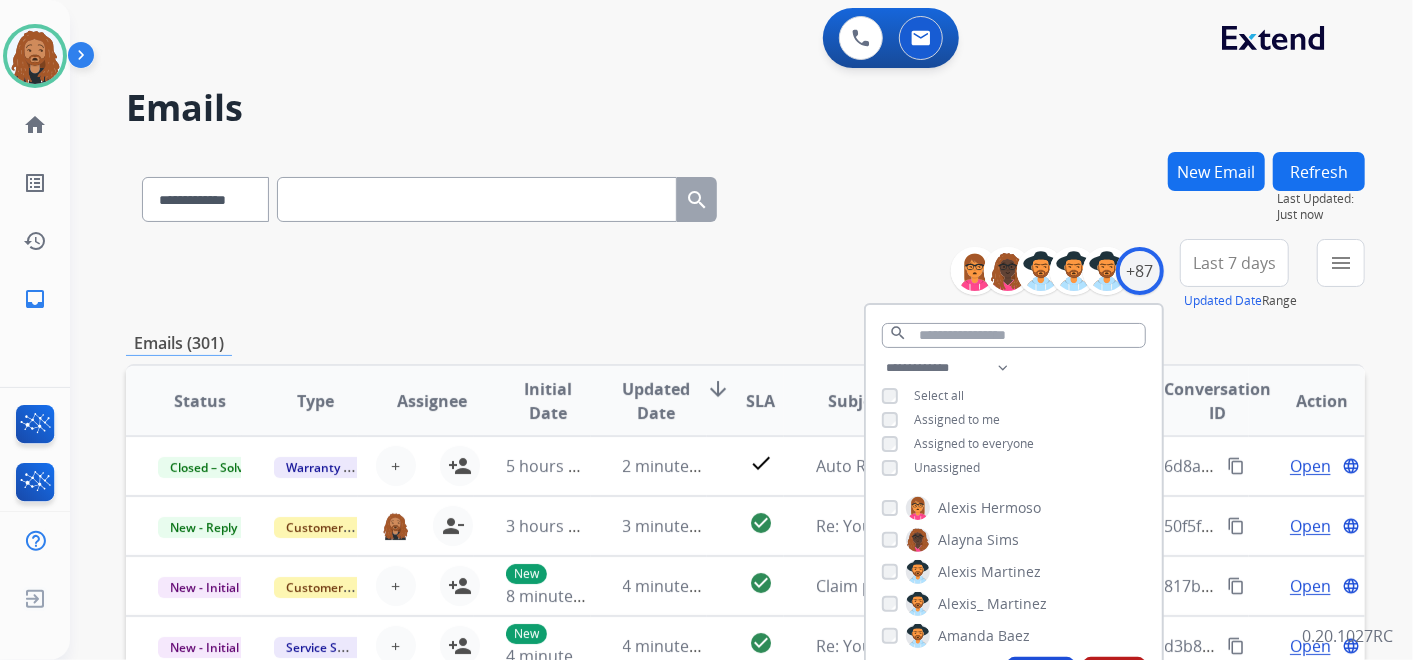 click on "Unassigned" at bounding box center (931, 468) 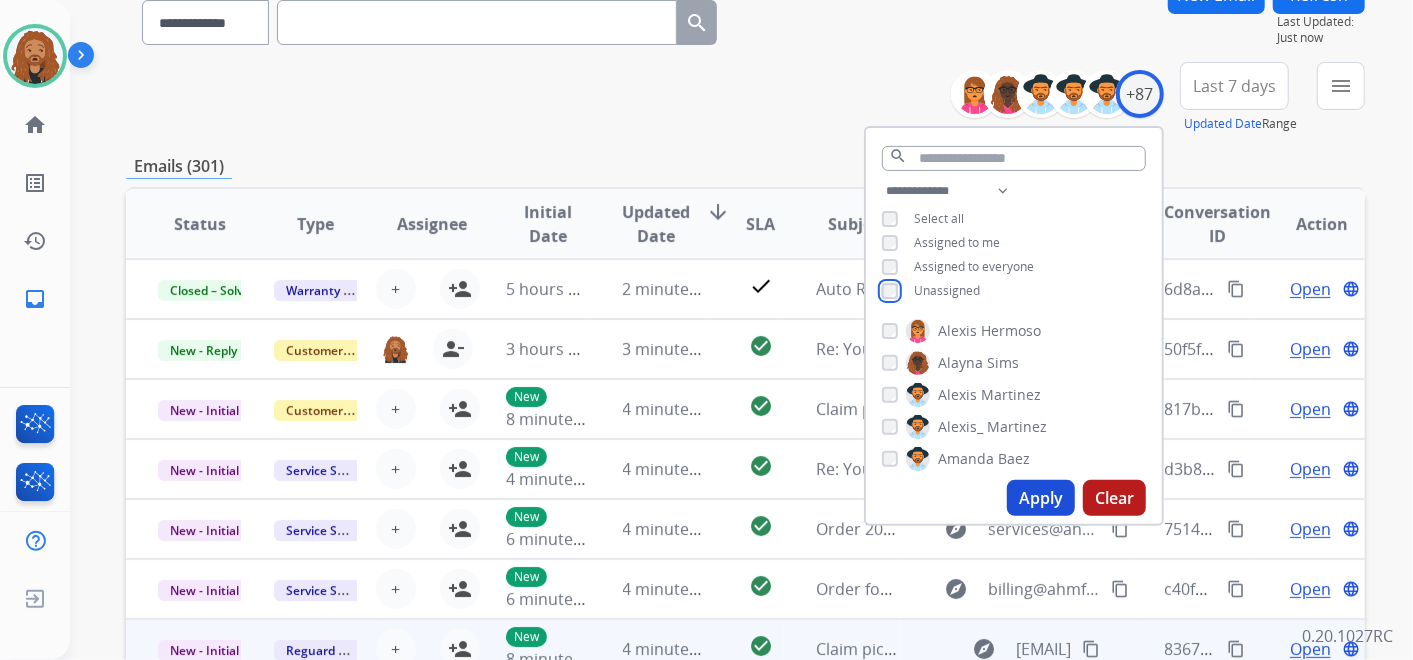 scroll, scrollTop: 333, scrollLeft: 0, axis: vertical 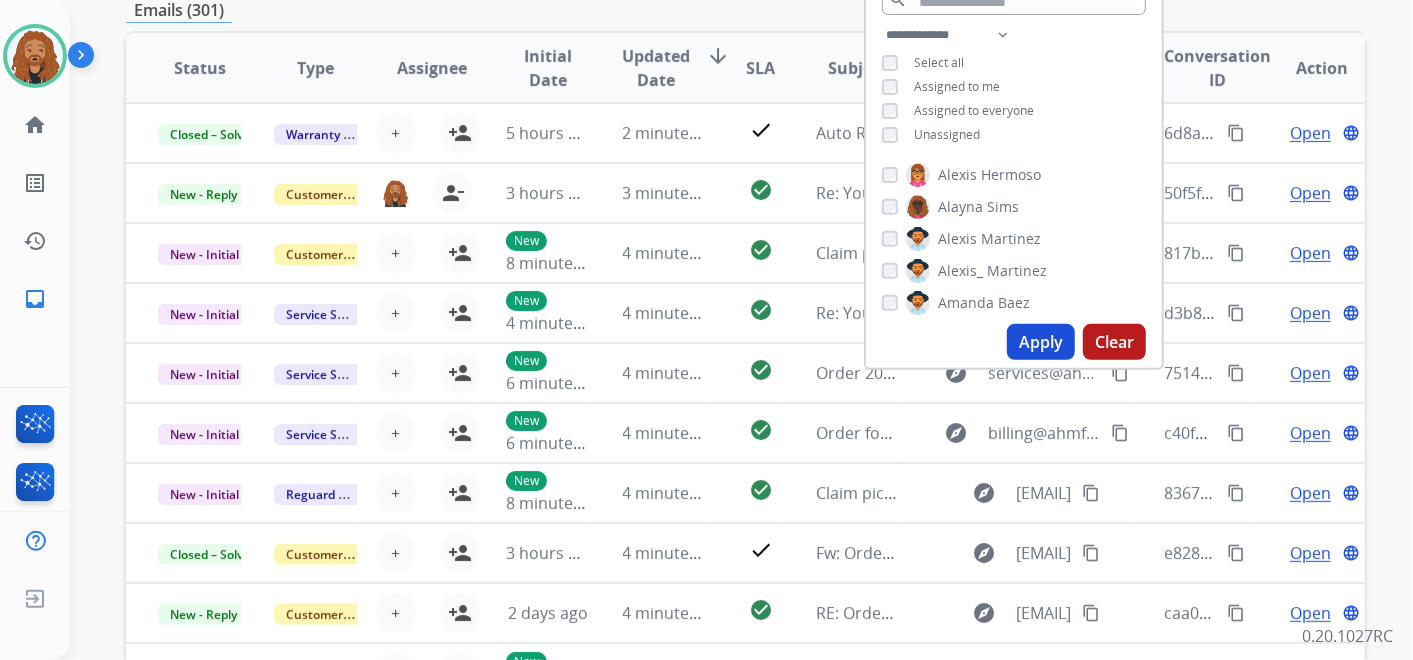 click on "Apply" at bounding box center [1041, 342] 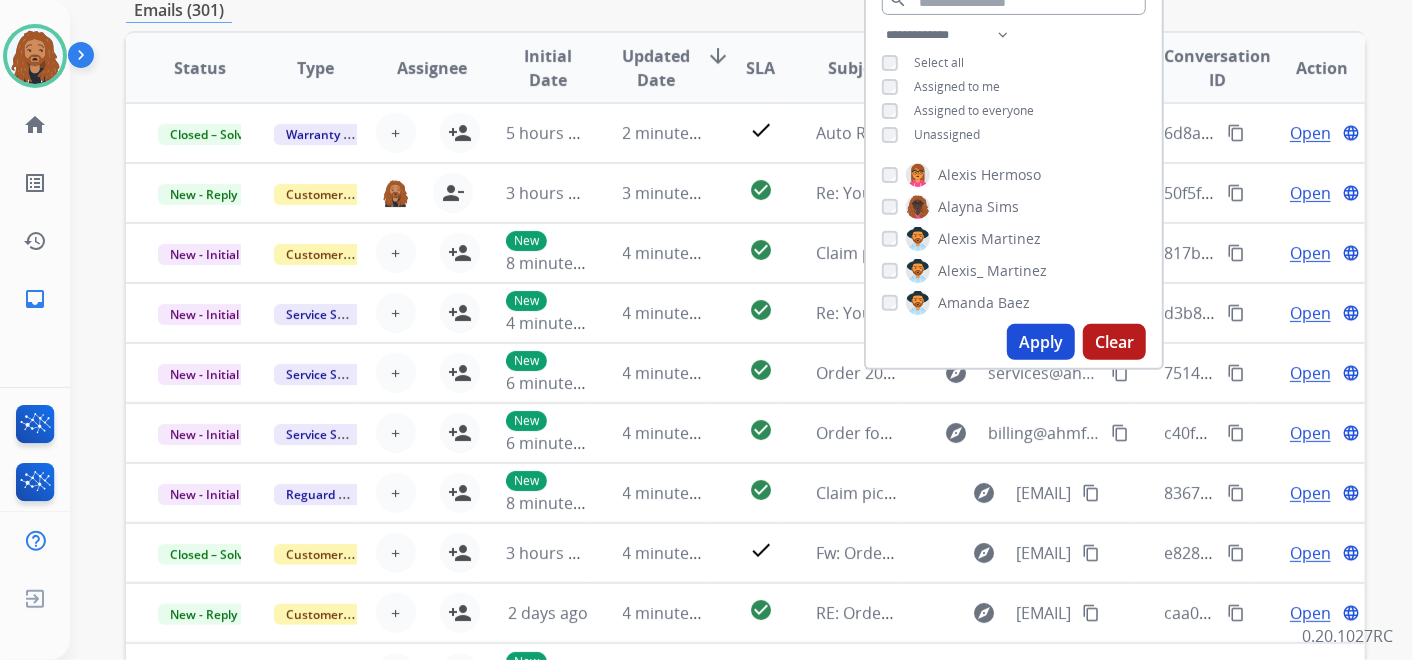 scroll, scrollTop: 0, scrollLeft: 0, axis: both 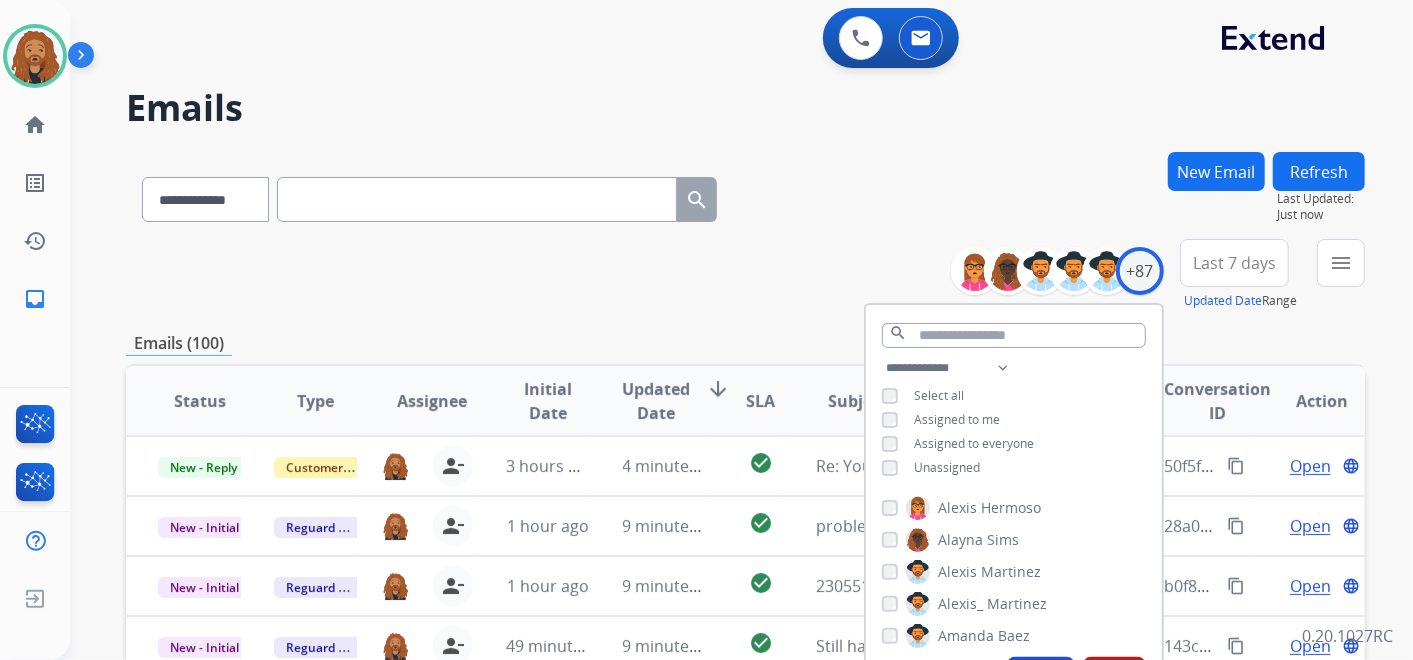 click on "**********" at bounding box center [745, 195] 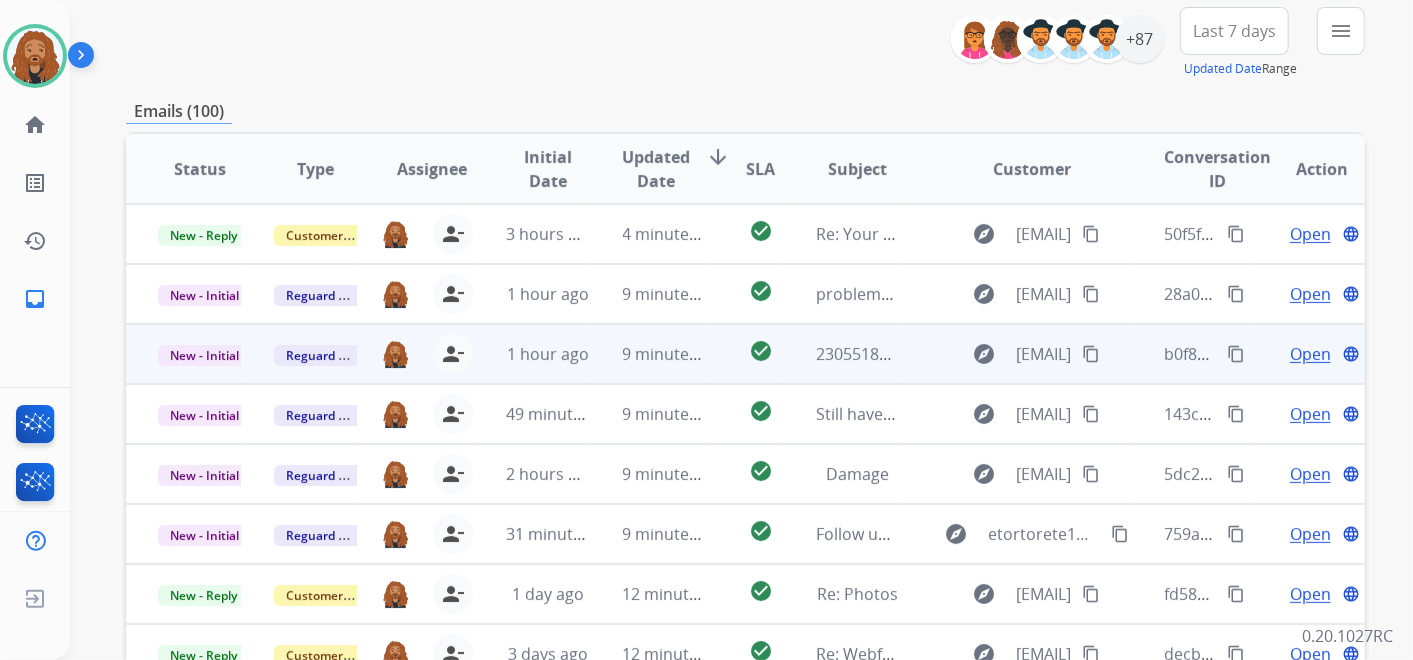 scroll, scrollTop: 333, scrollLeft: 0, axis: vertical 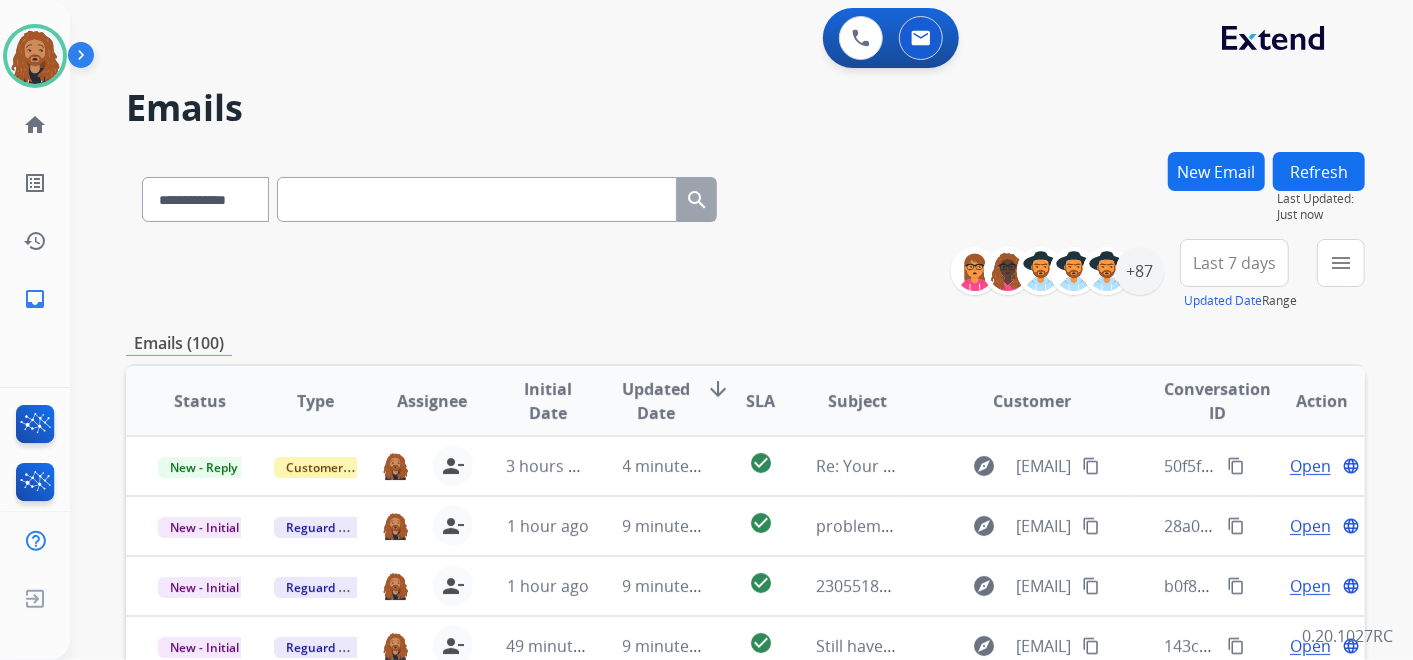 click on "Last 7 days" at bounding box center (1234, 263) 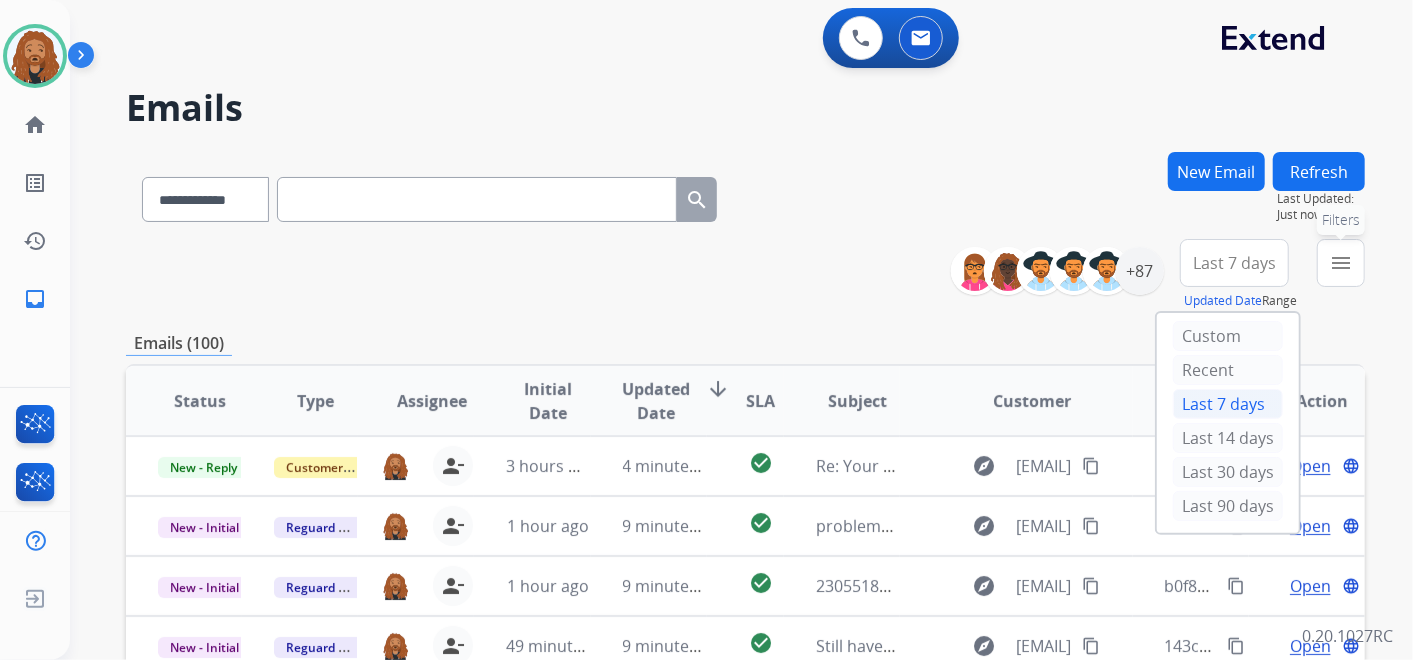 click on "menu" at bounding box center (1341, 263) 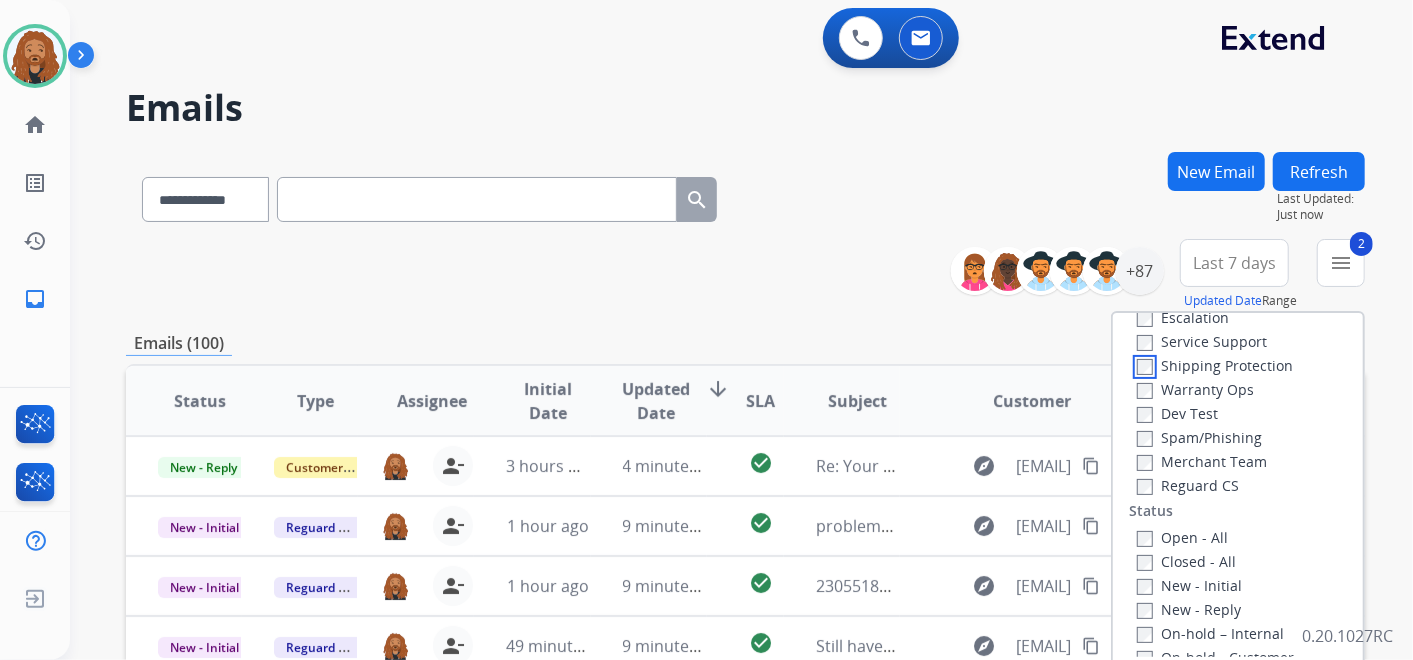scroll, scrollTop: 222, scrollLeft: 0, axis: vertical 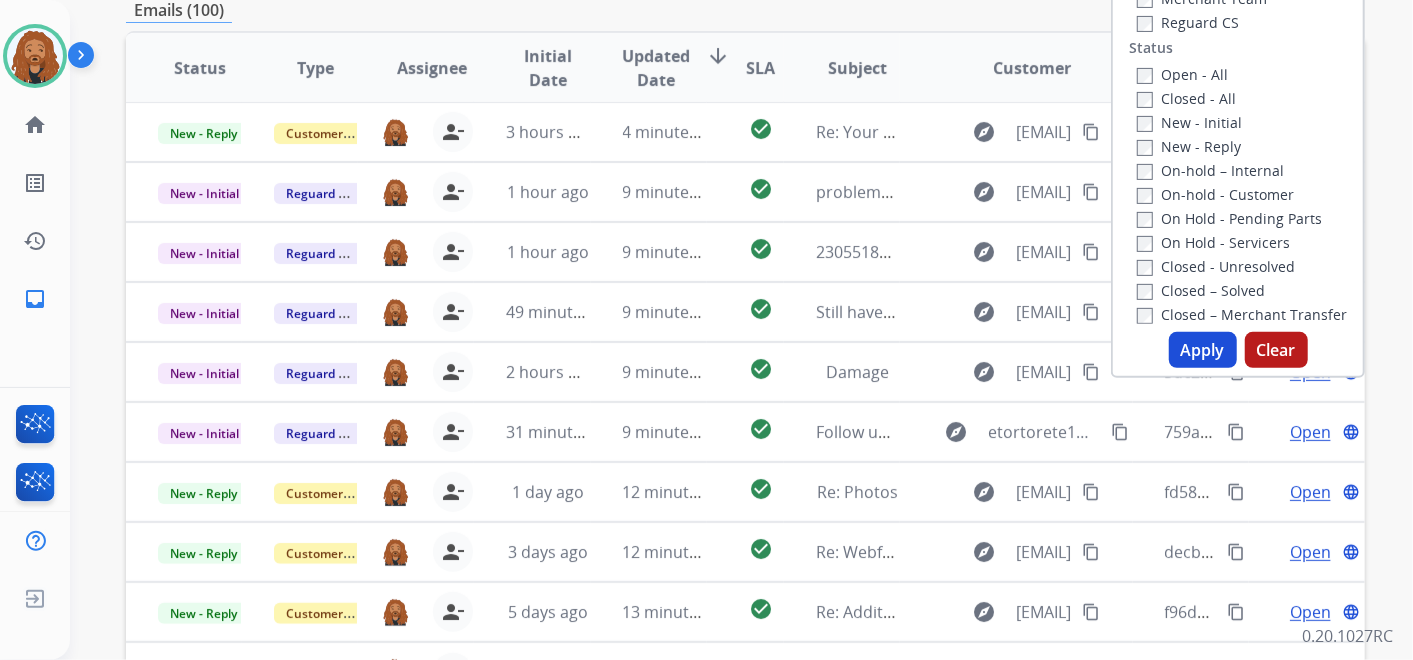 click on "Apply" at bounding box center (1203, 350) 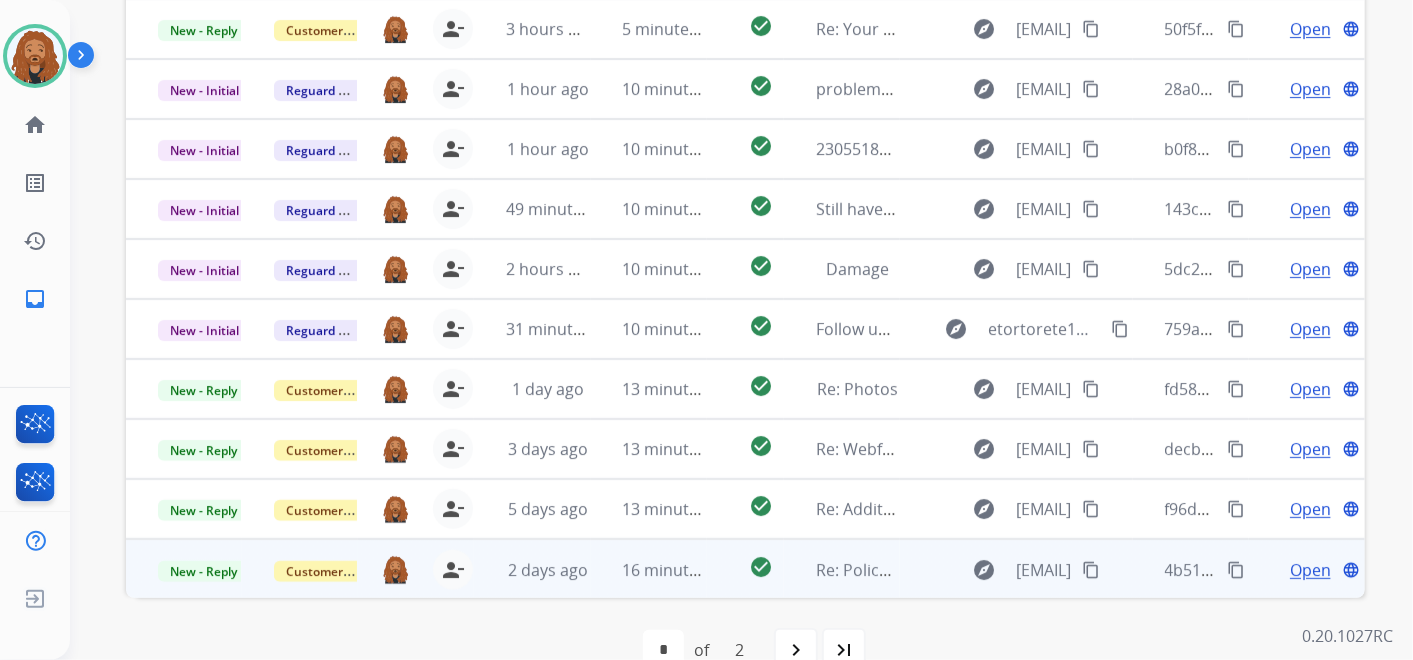 scroll, scrollTop: 621, scrollLeft: 0, axis: vertical 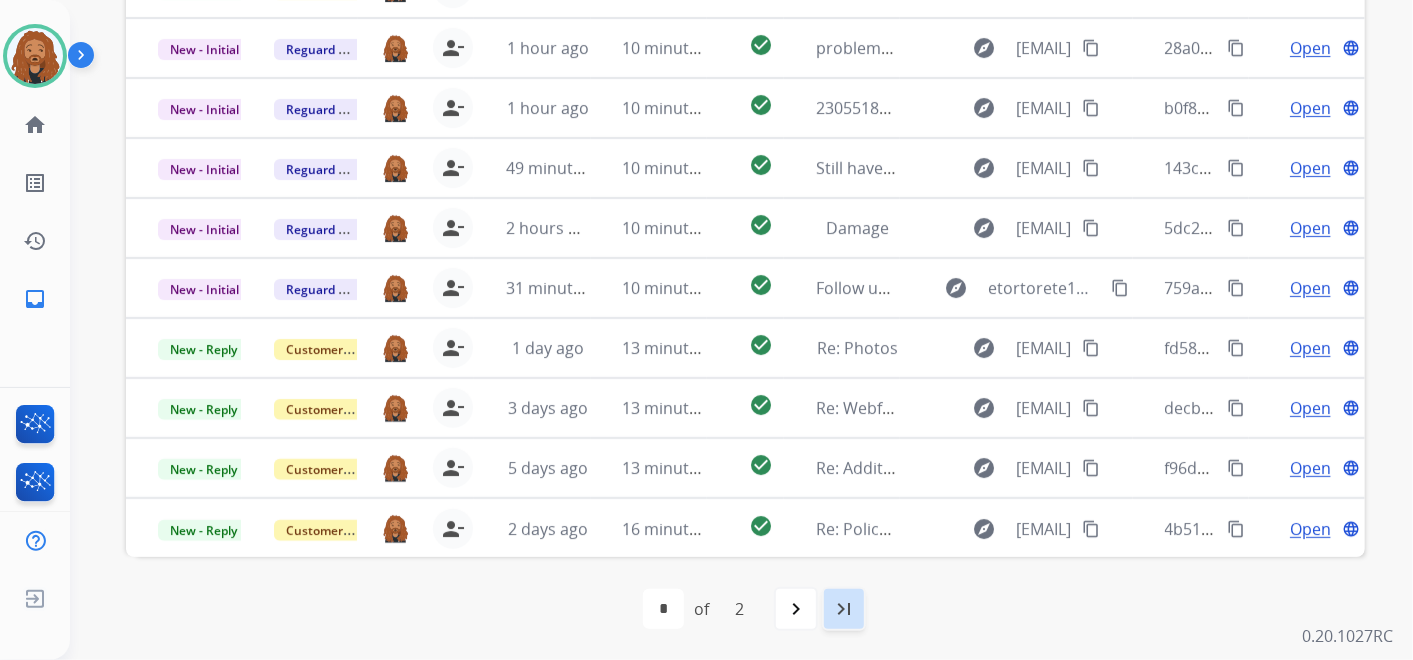 click on "last_page" at bounding box center [844, 609] 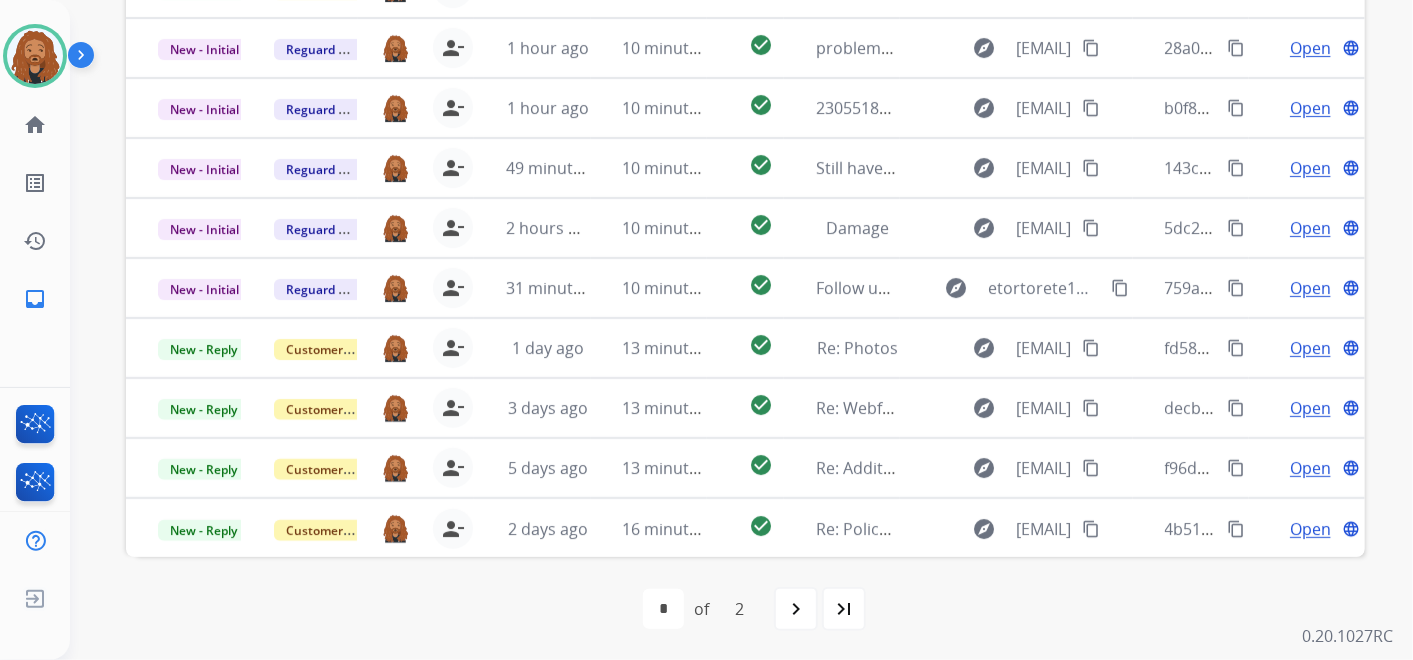 scroll, scrollTop: 0, scrollLeft: 0, axis: both 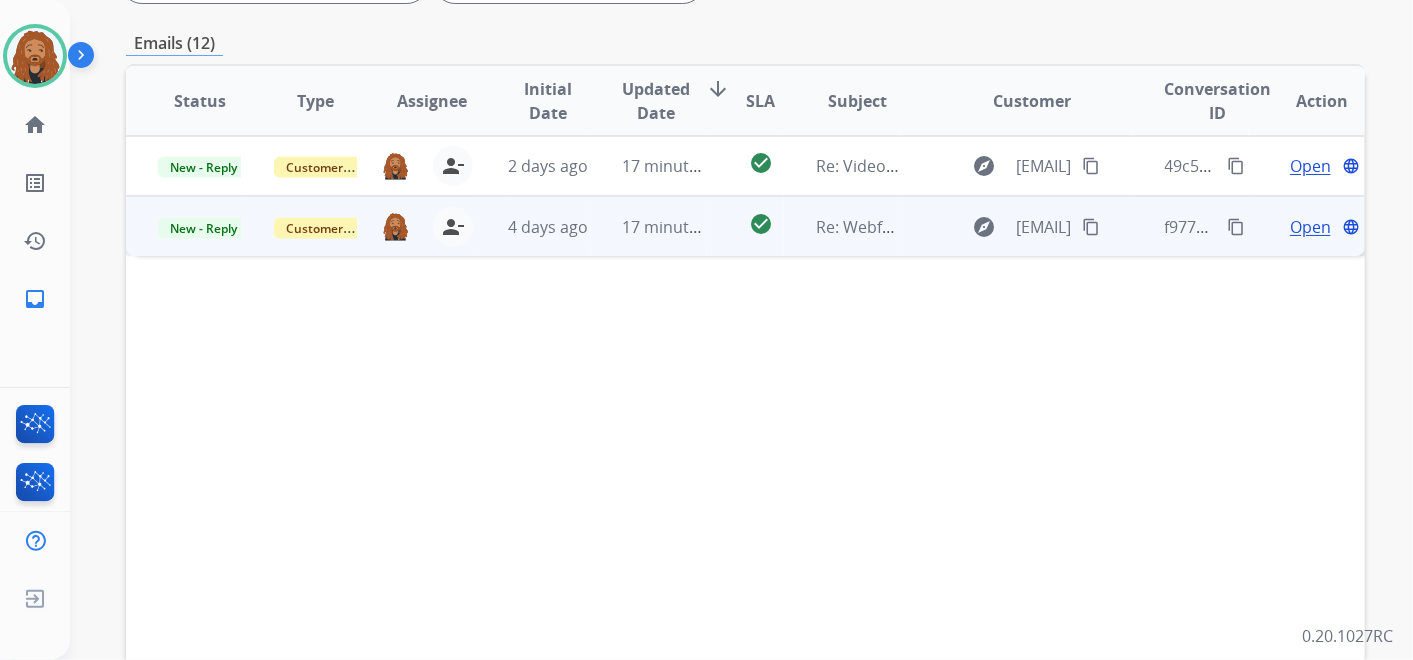 click on "Open" at bounding box center [1310, 227] 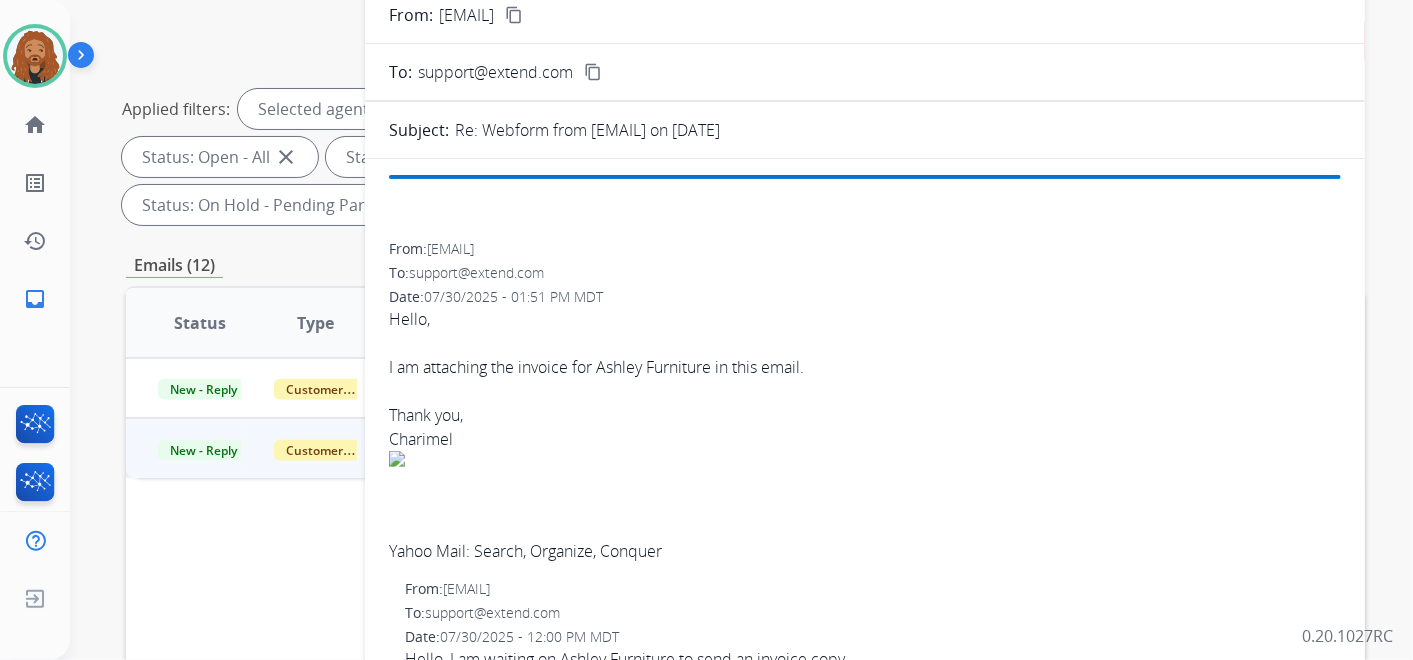 scroll, scrollTop: 0, scrollLeft: 0, axis: both 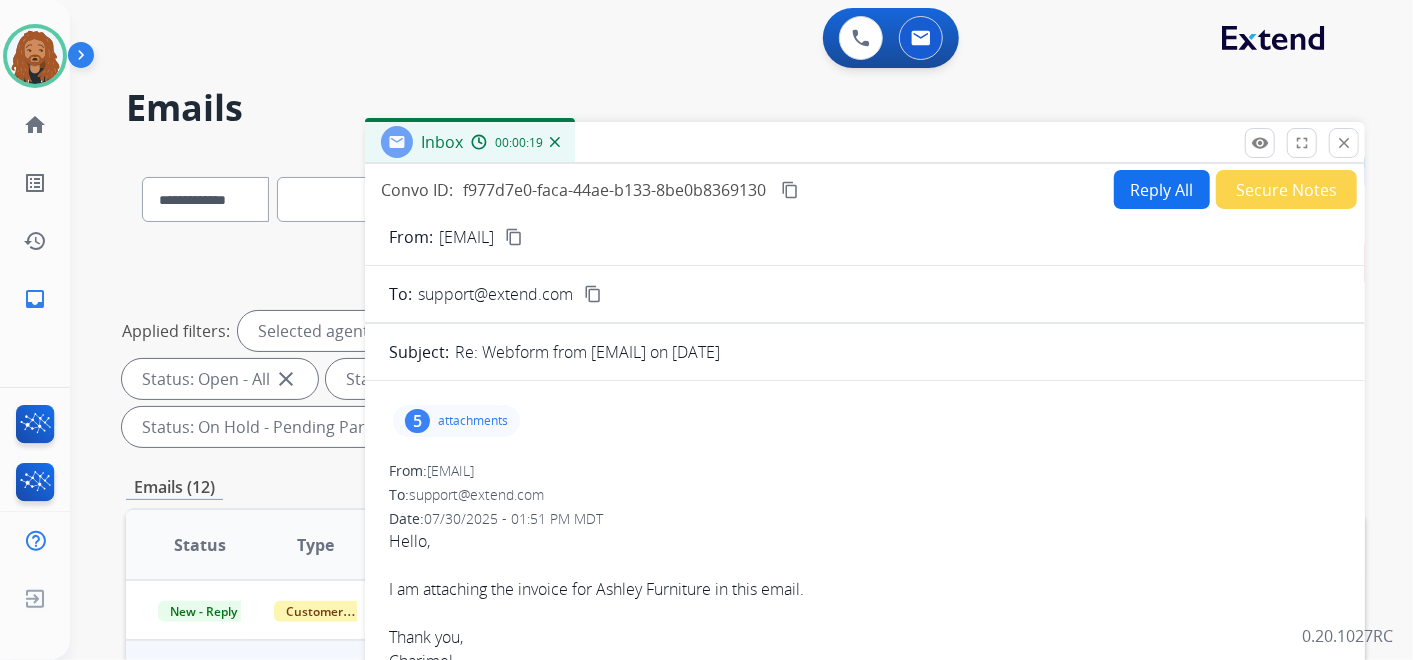 click on "5 attachments" at bounding box center (456, 421) 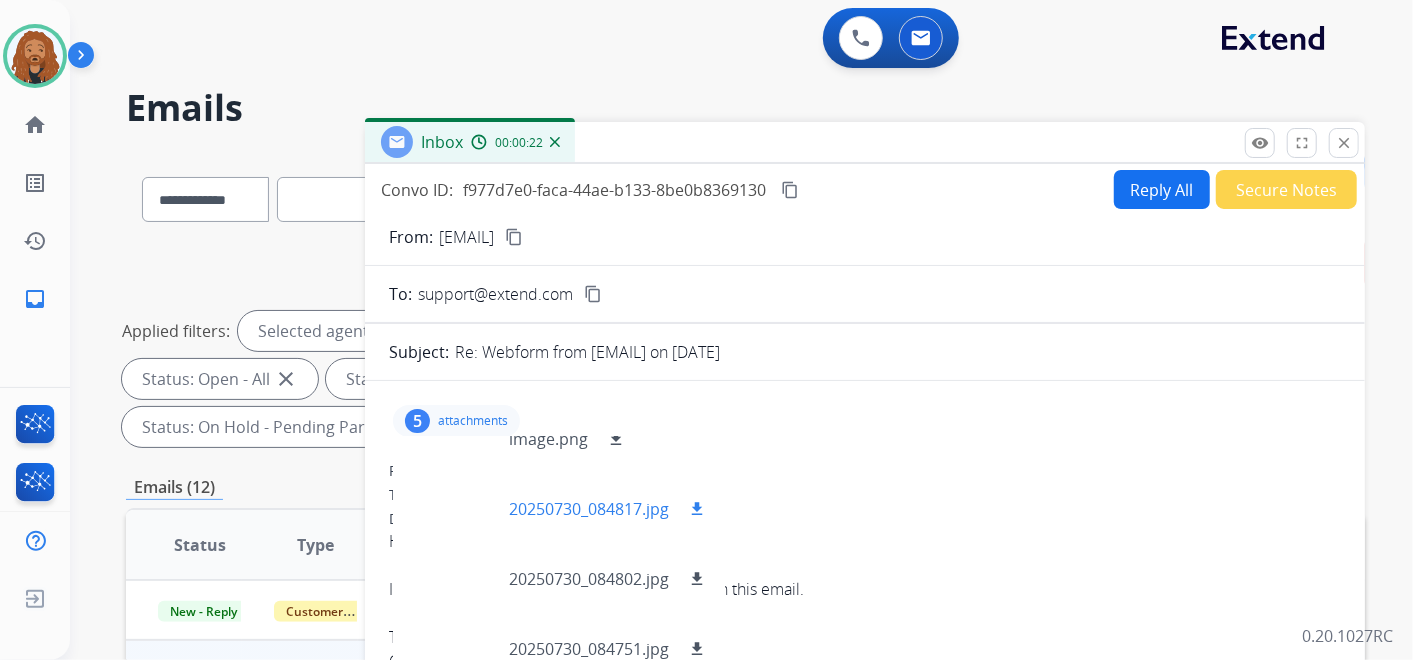 scroll, scrollTop: 0, scrollLeft: 0, axis: both 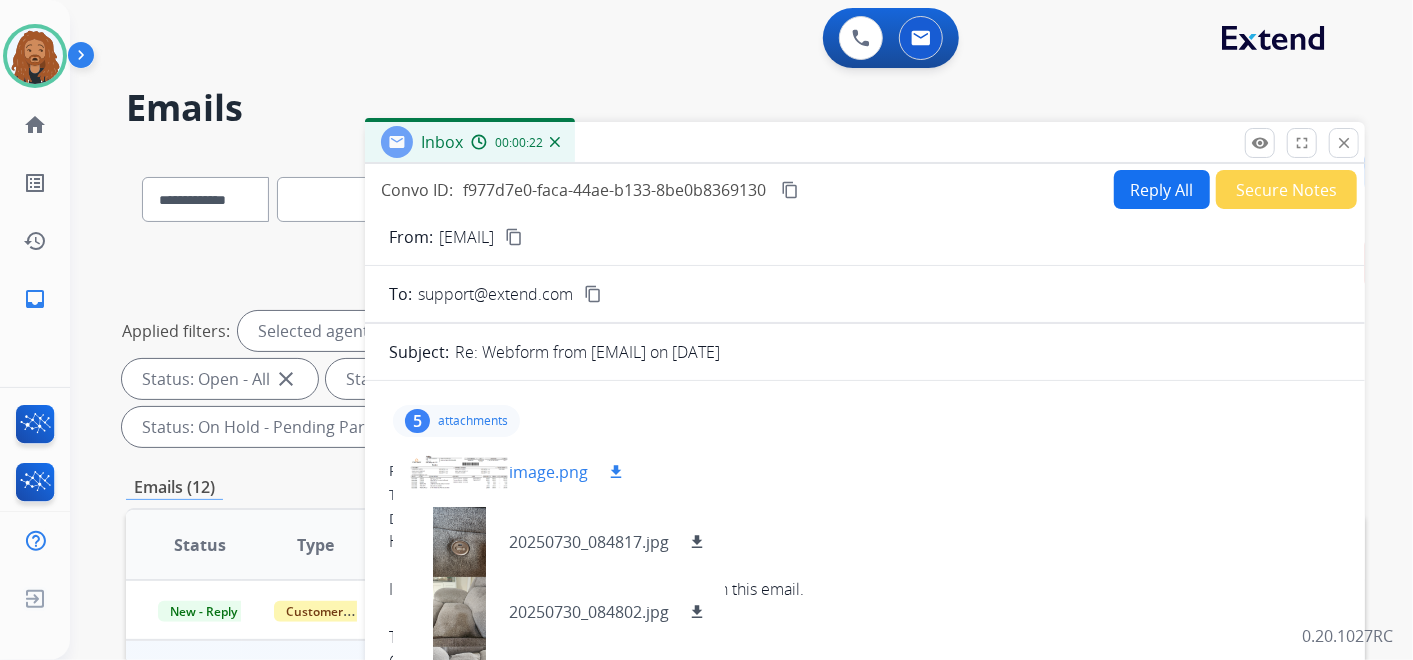 click on "download" at bounding box center [616, 472] 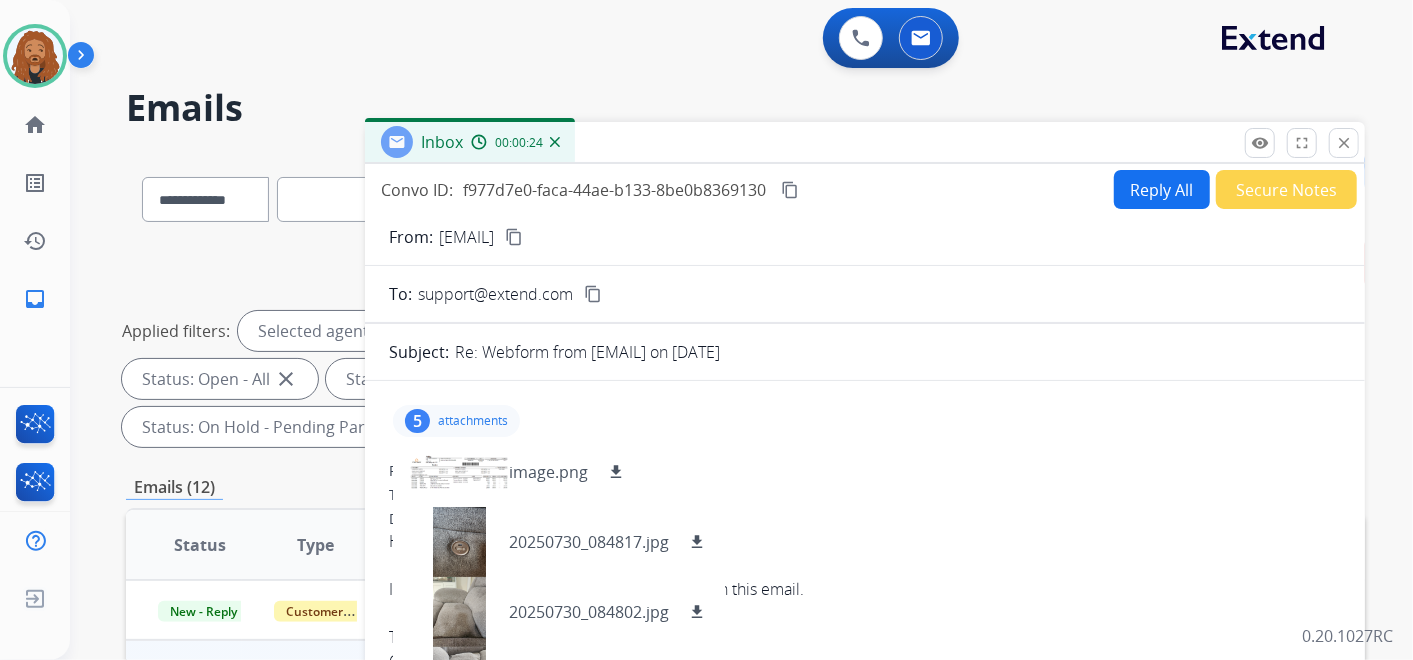 click on "content_copy" at bounding box center [514, 237] 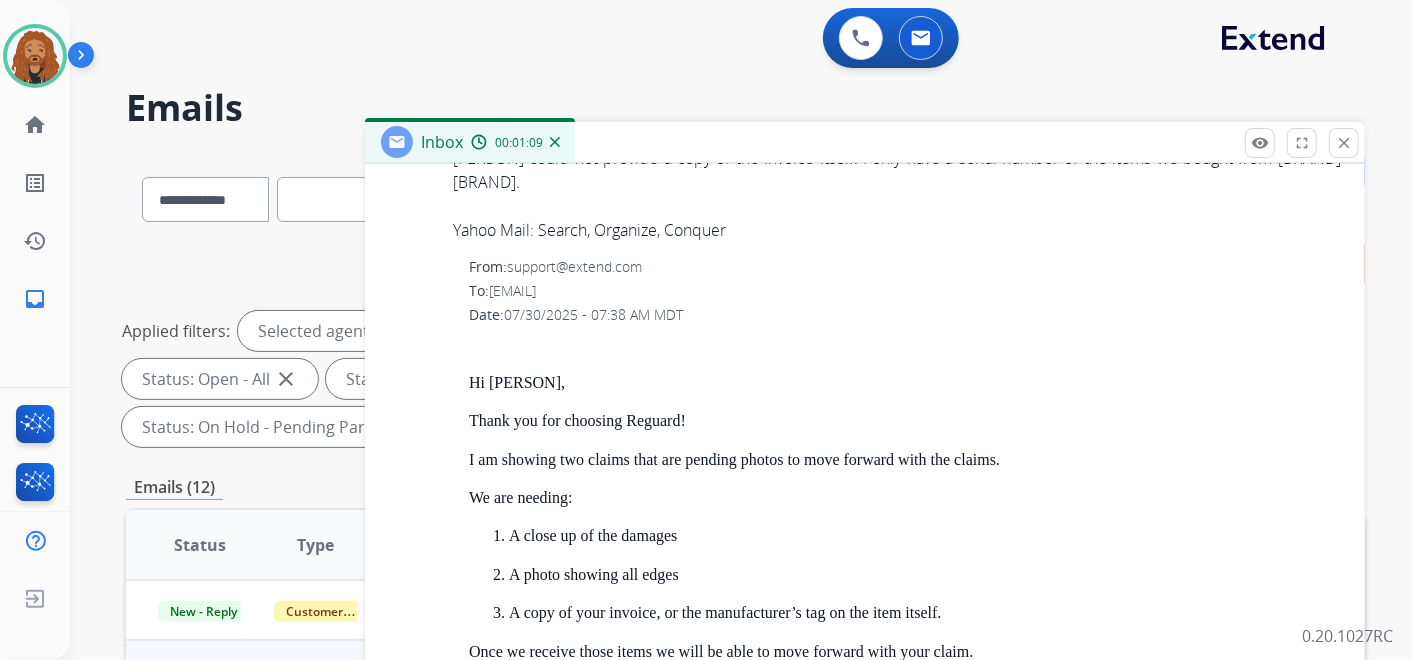 scroll, scrollTop: 2076, scrollLeft: 0, axis: vertical 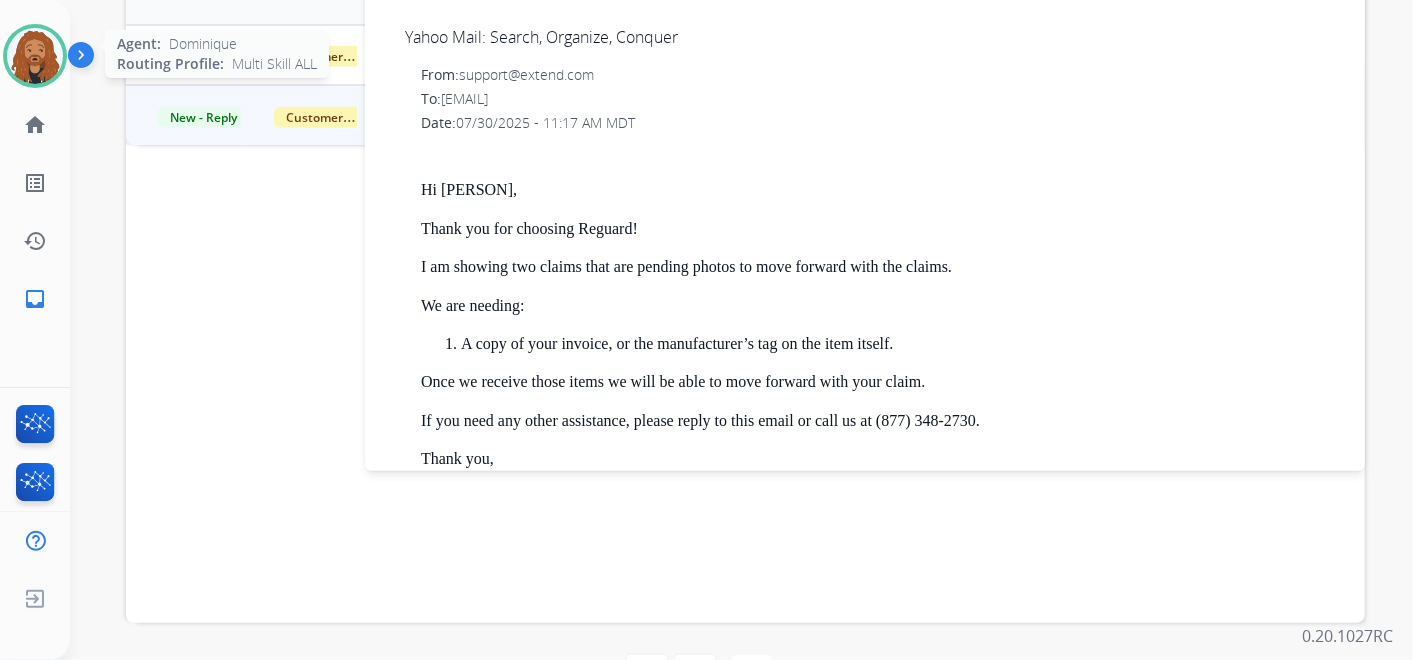 click at bounding box center (35, 56) 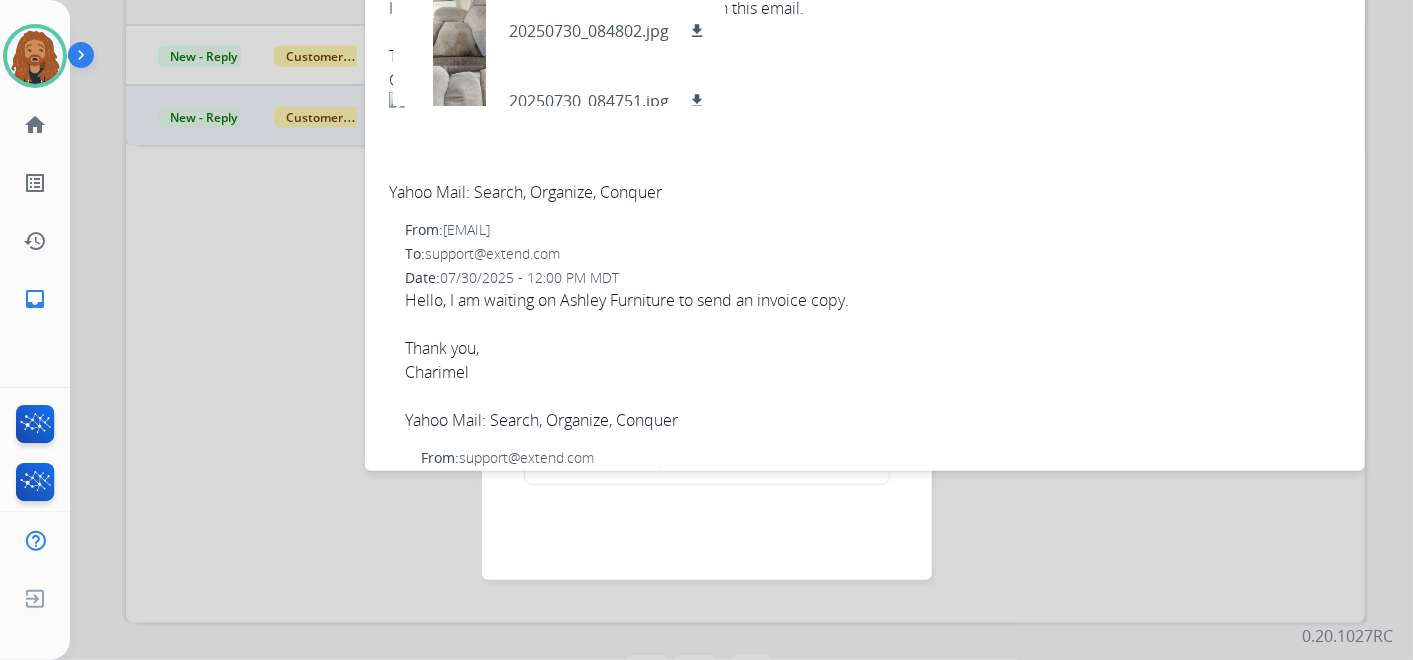 scroll, scrollTop: 0, scrollLeft: 0, axis: both 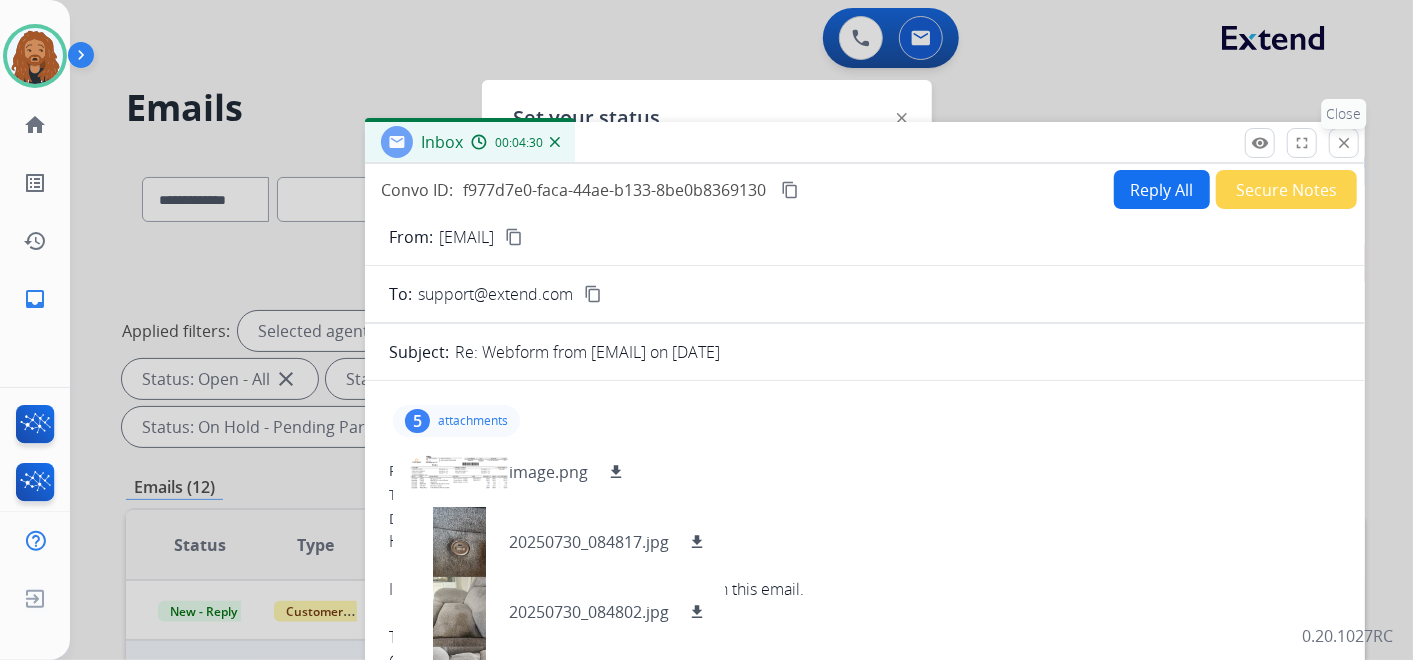 click on "close" at bounding box center [1344, 143] 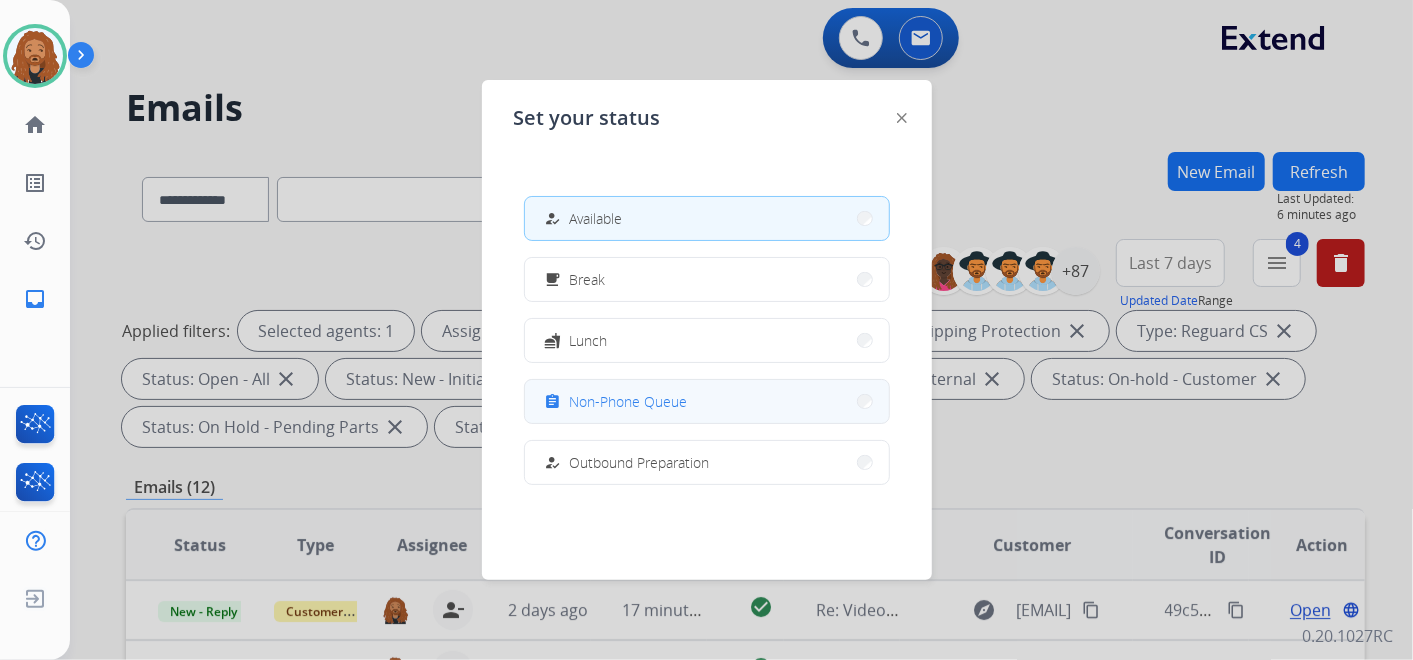 click on "assignment Non-Phone Queue" at bounding box center (614, 402) 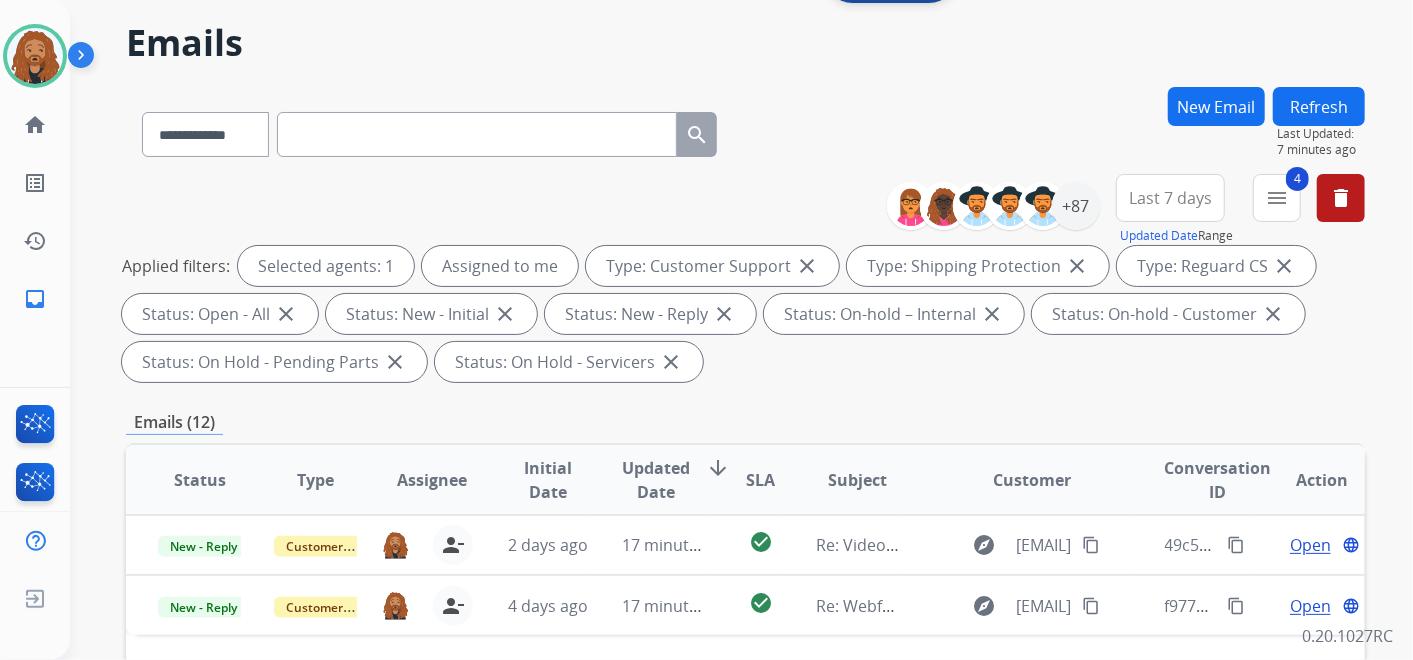 scroll, scrollTop: 111, scrollLeft: 0, axis: vertical 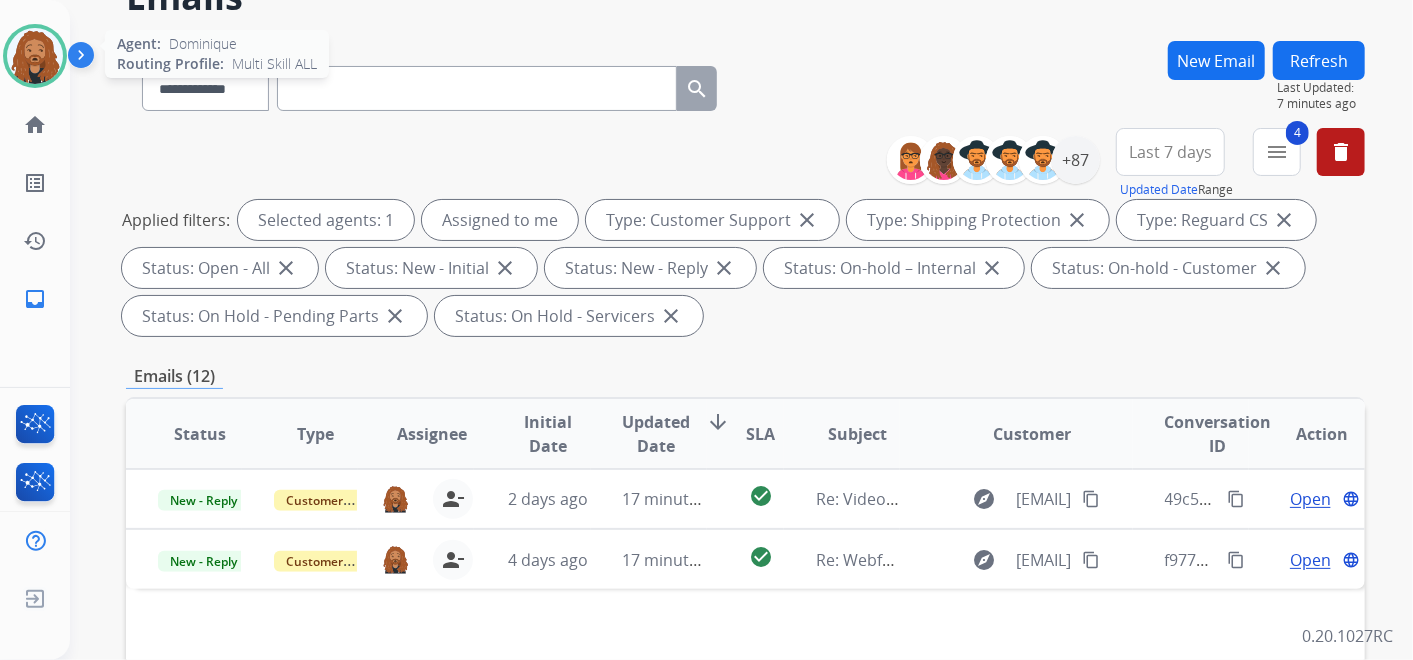 click at bounding box center [35, 56] 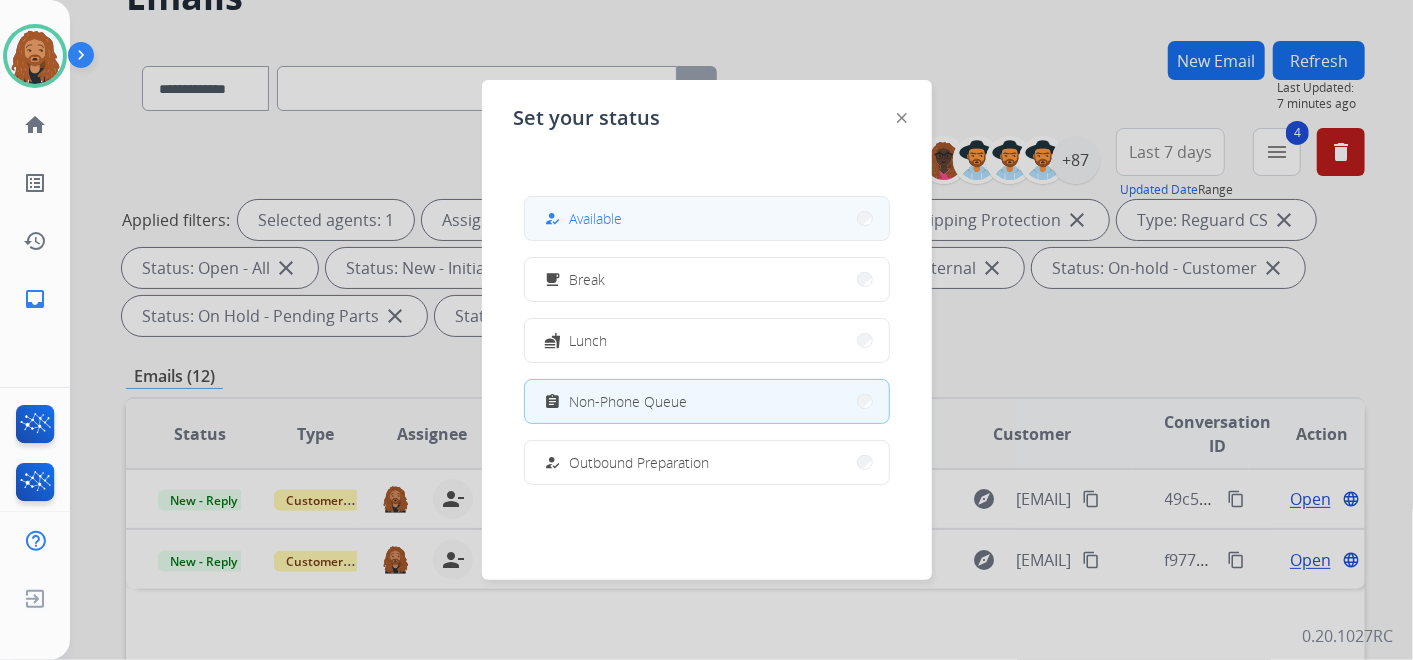 click on "how_to_reg Available" at bounding box center [707, 218] 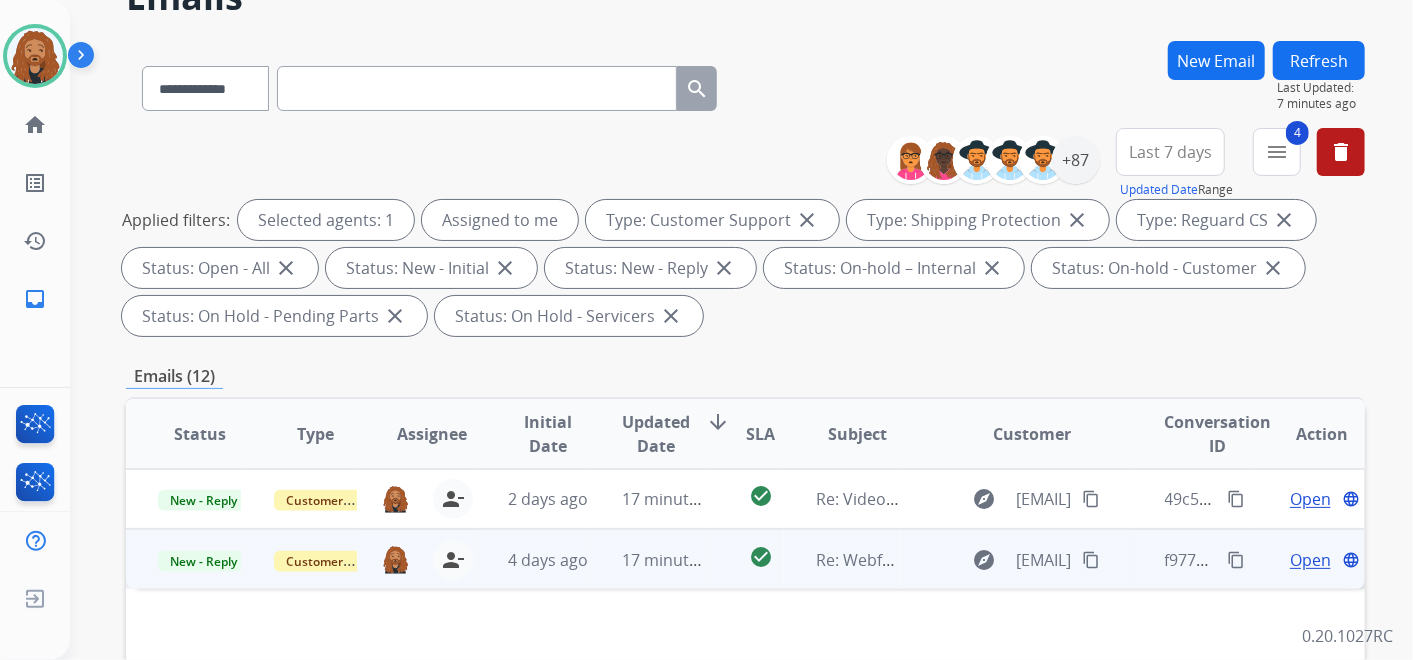 click on "Open" at bounding box center (1310, 560) 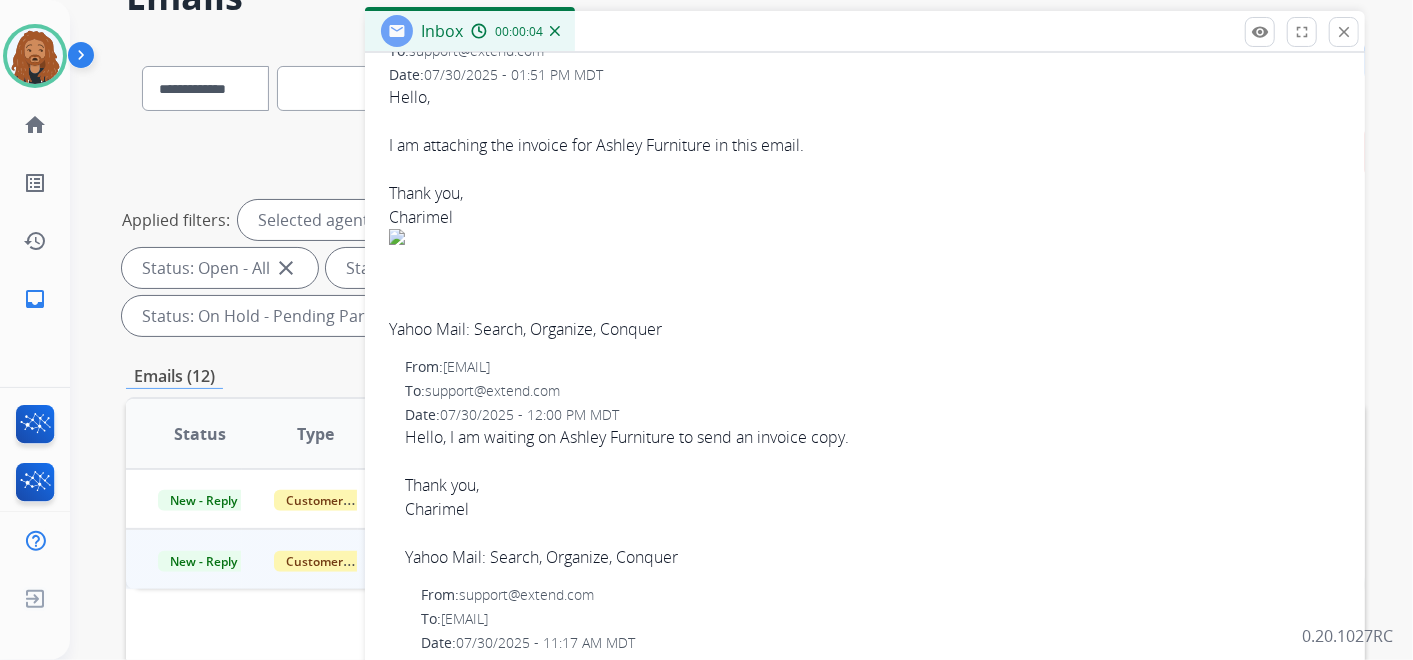 scroll, scrollTop: 222, scrollLeft: 0, axis: vertical 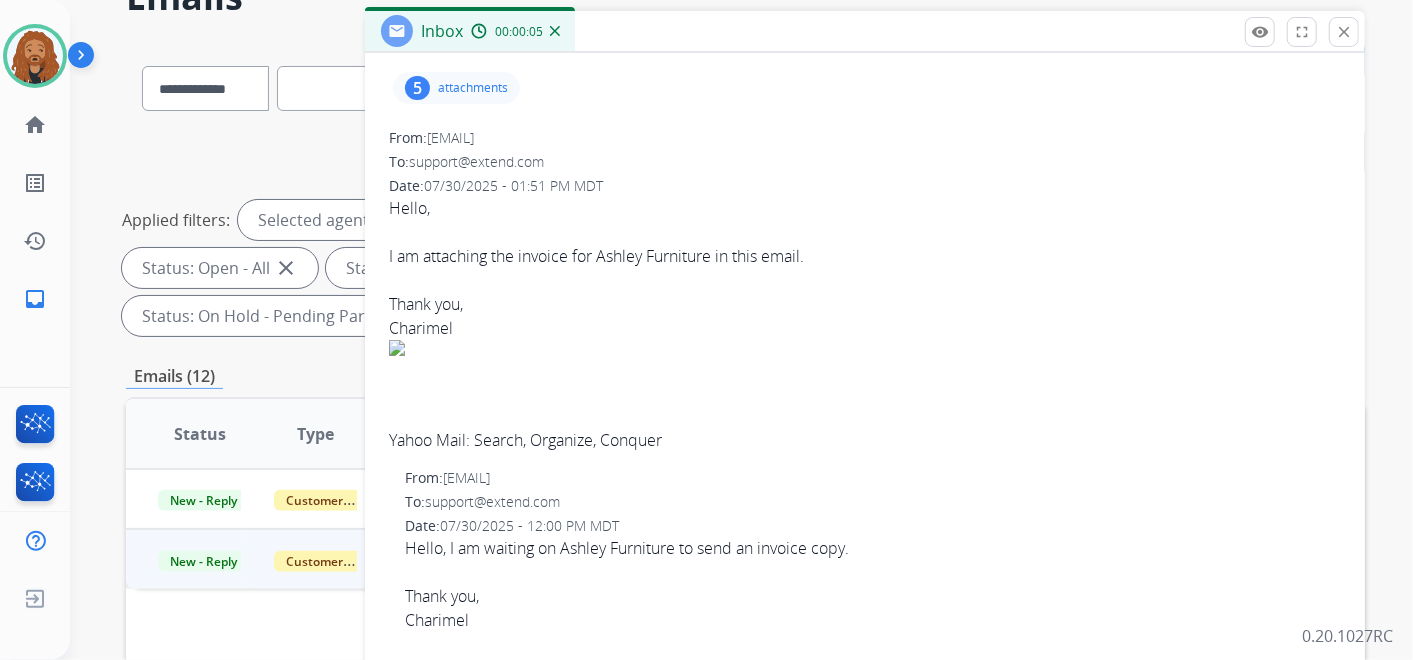 click on "attachments" at bounding box center [473, 88] 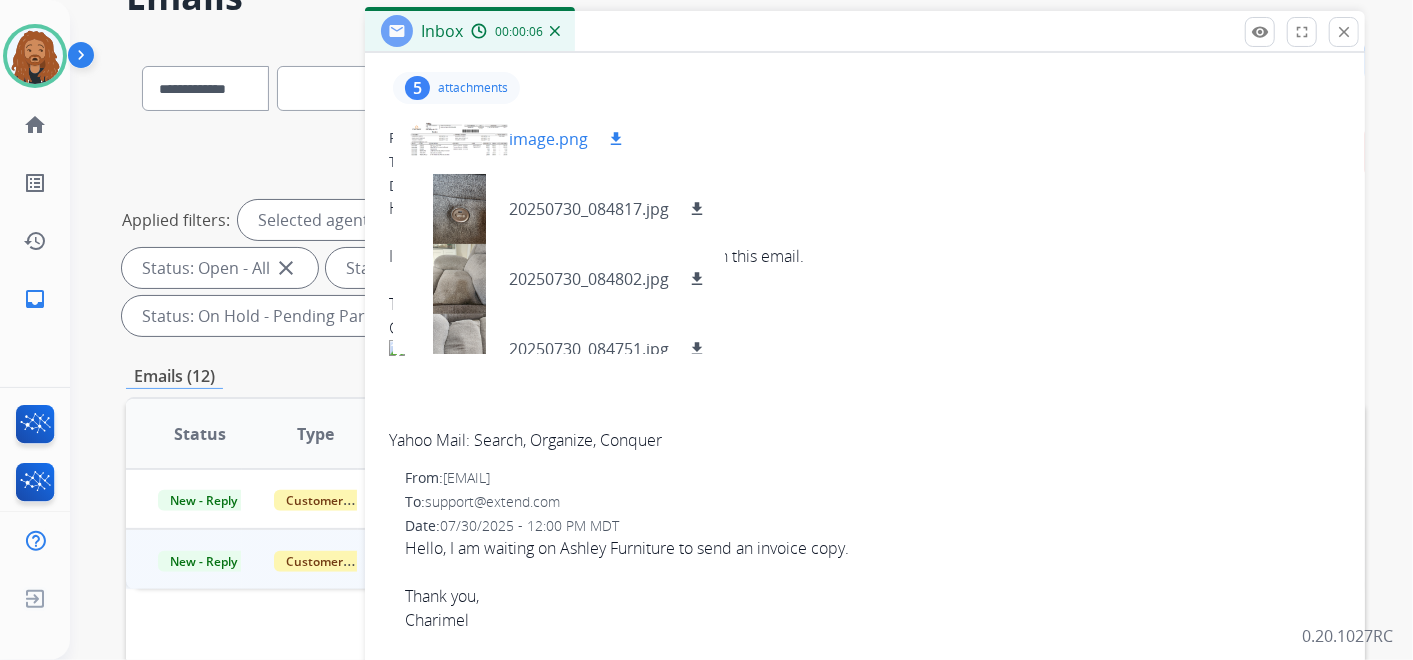 click on "download" at bounding box center (616, 139) 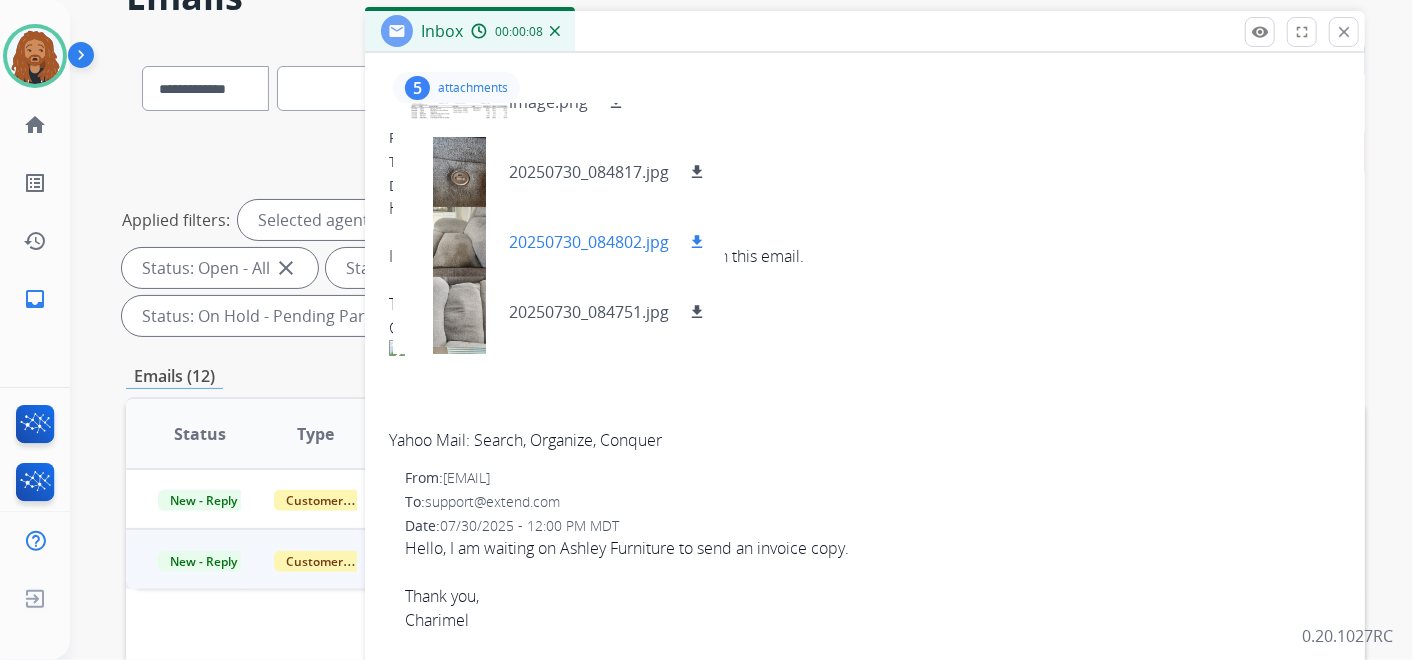 scroll, scrollTop: 100, scrollLeft: 0, axis: vertical 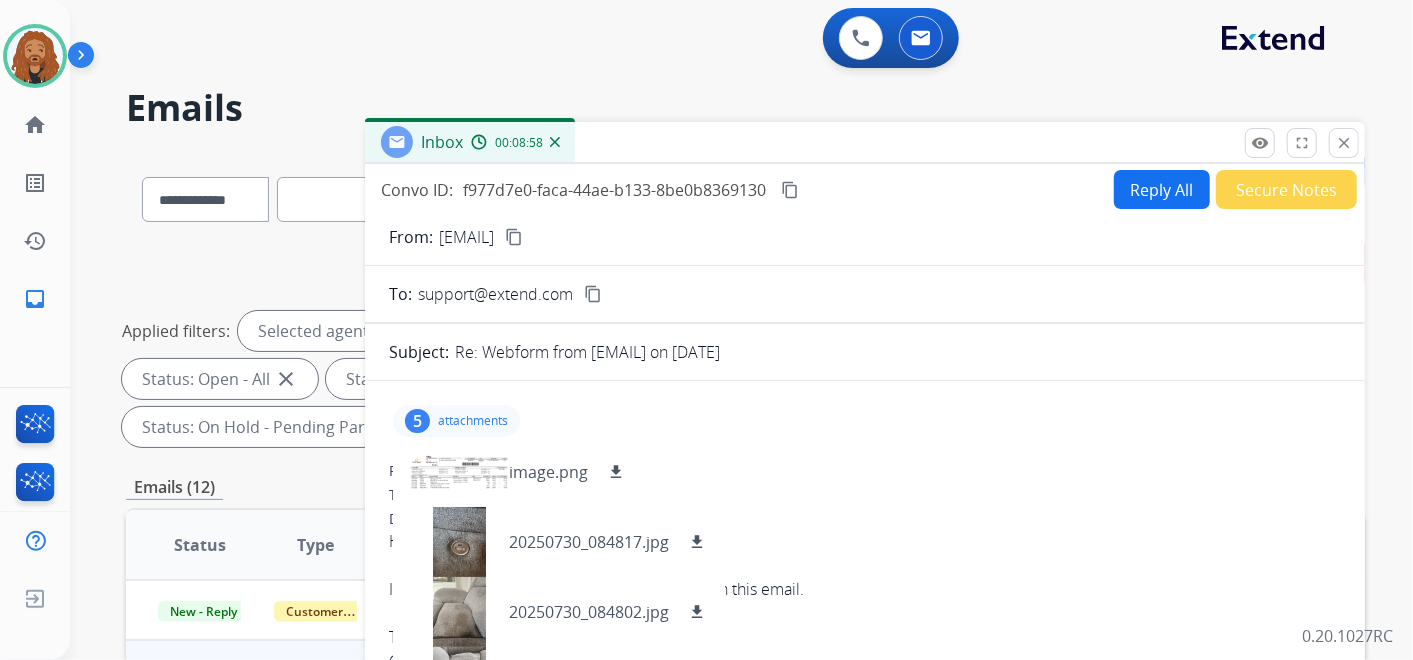 click on "Reply All" at bounding box center (1162, 189) 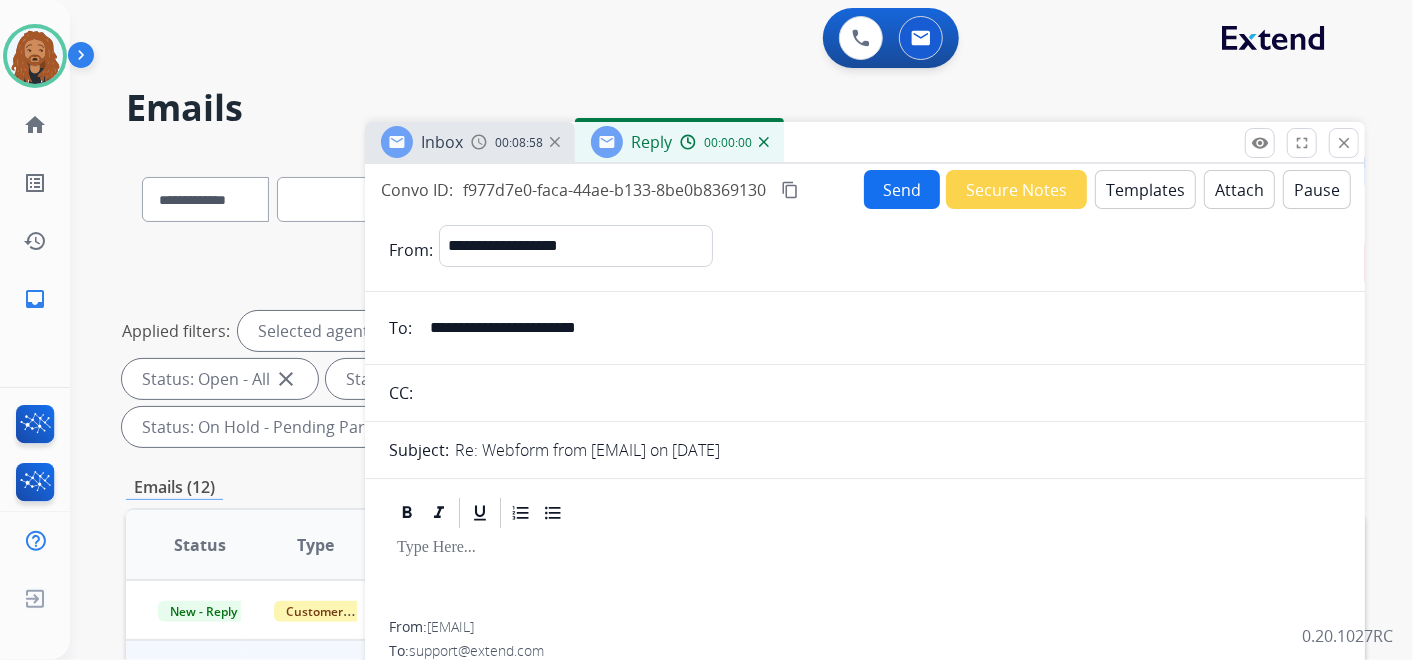click on "Templates" at bounding box center [1145, 189] 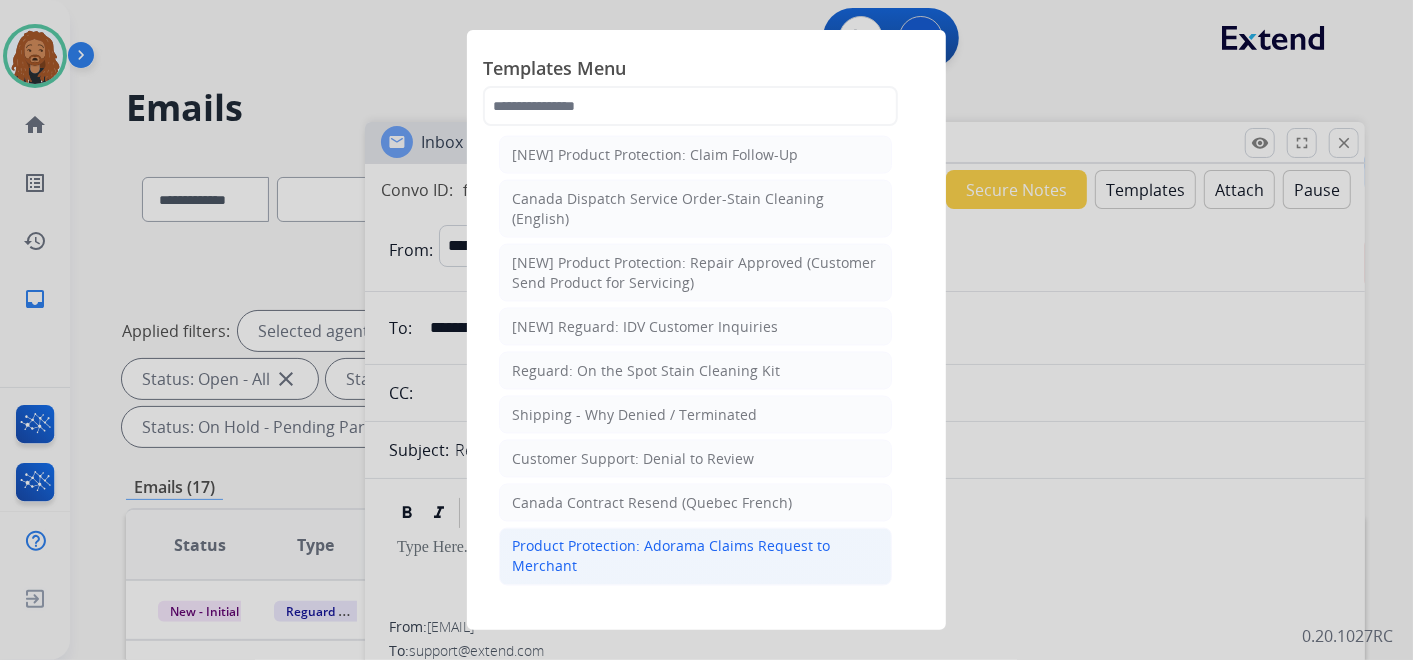 scroll, scrollTop: 1888, scrollLeft: 0, axis: vertical 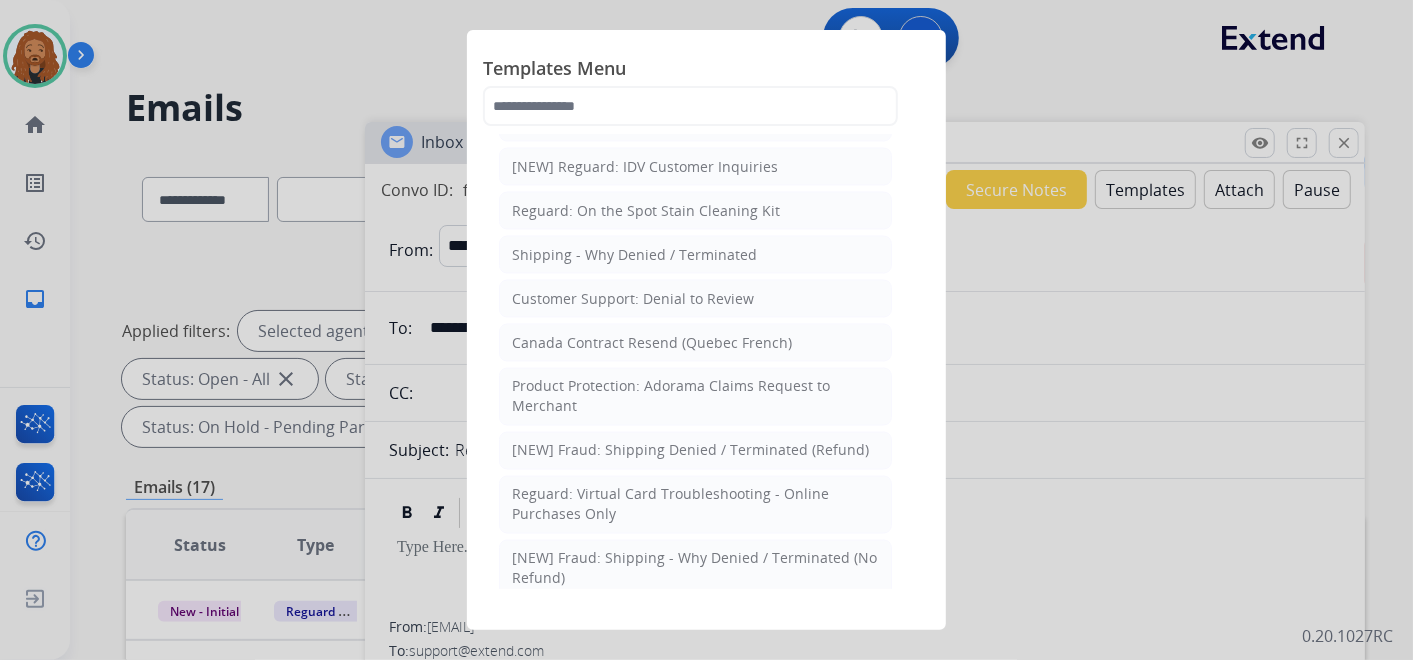click 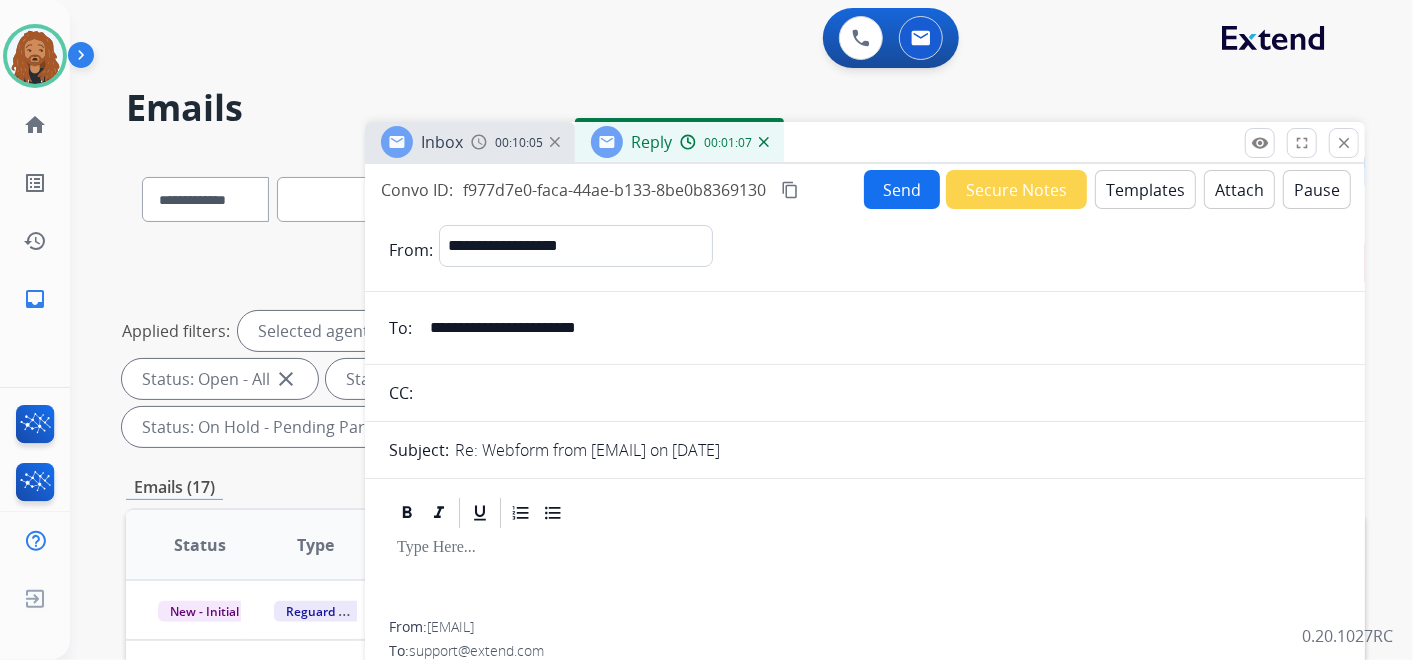 click at bounding box center (764, 142) 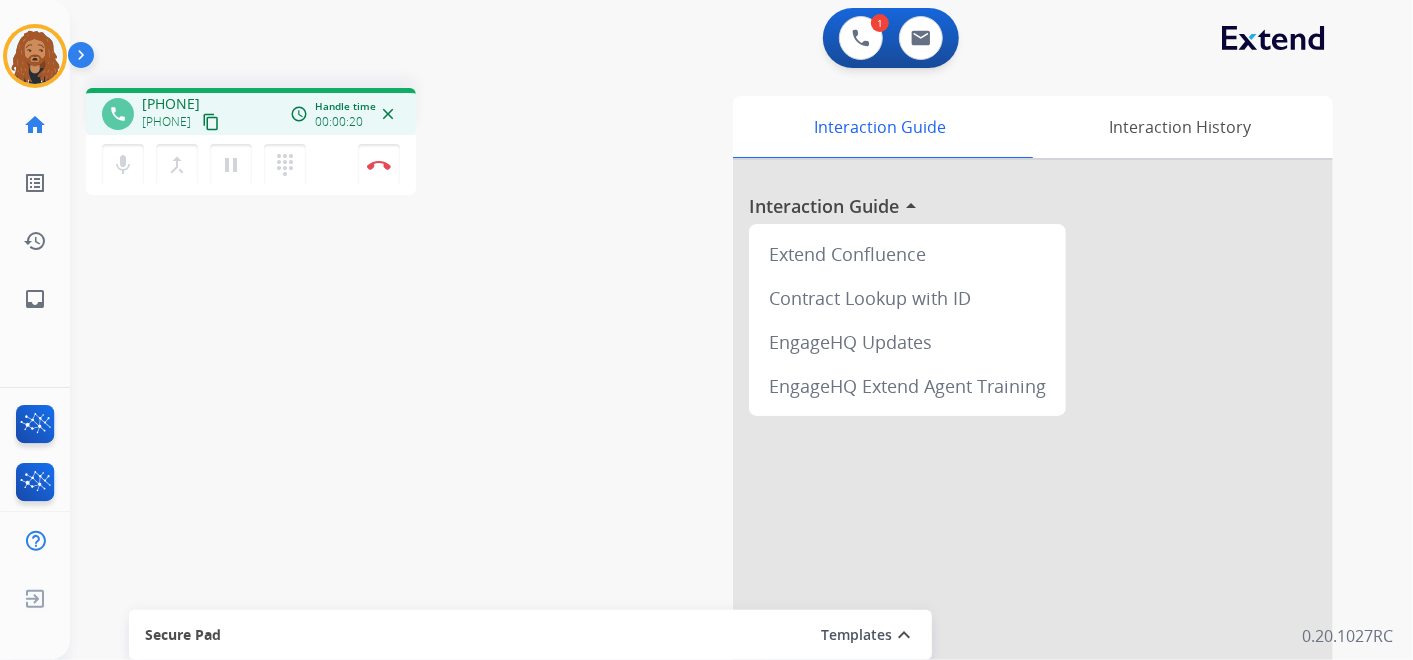 drag, startPoint x: 248, startPoint y: 115, endPoint x: 258, endPoint y: 114, distance: 10.049875 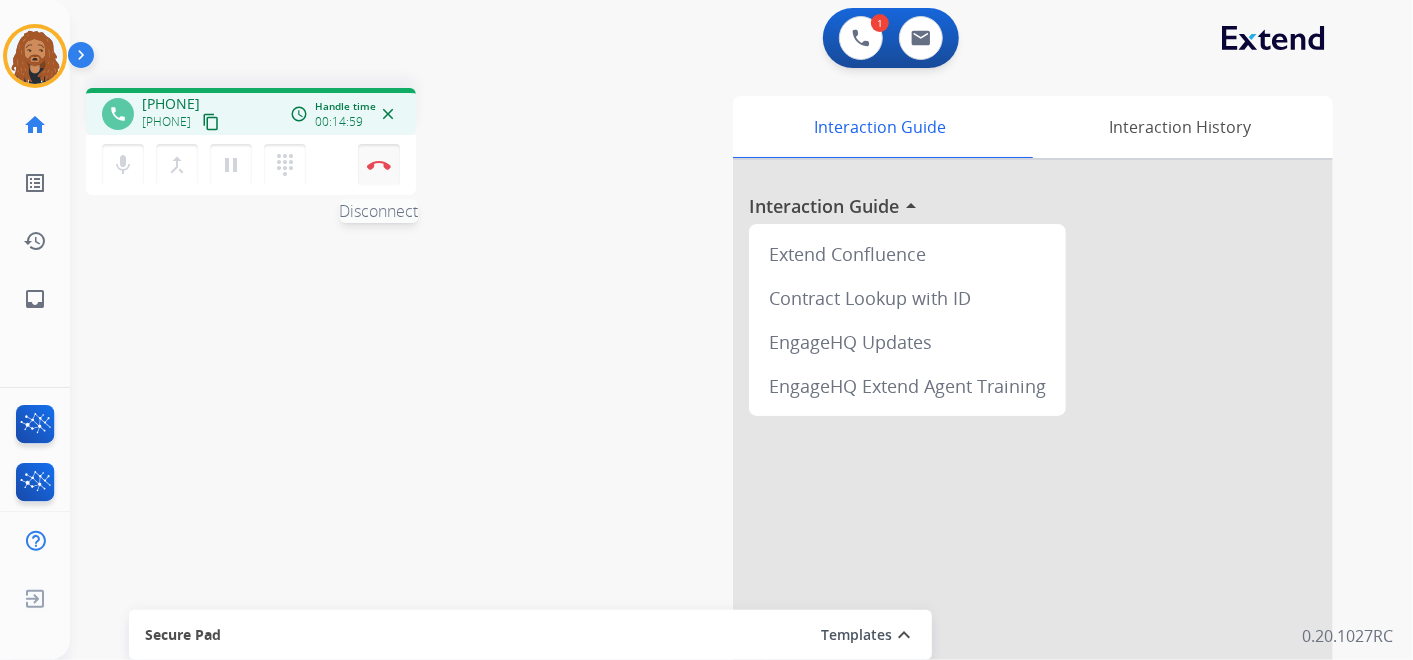 click on "Disconnect" at bounding box center (379, 165) 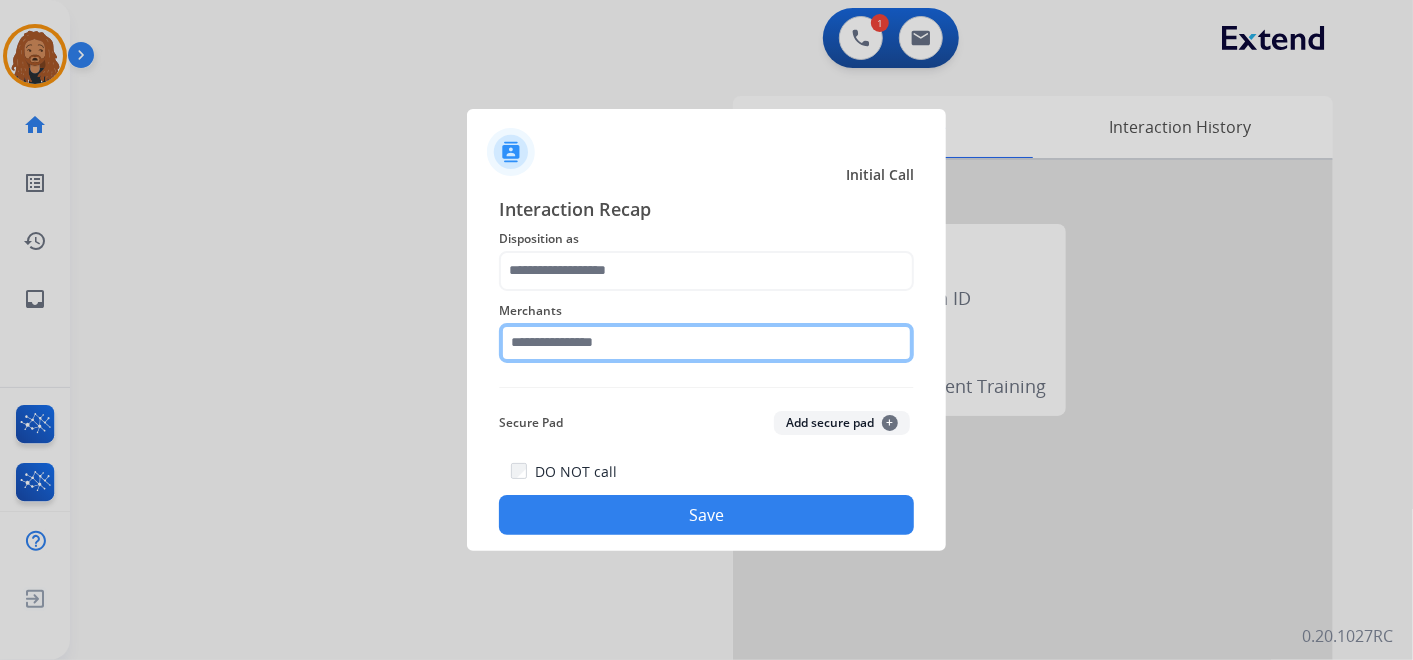 click 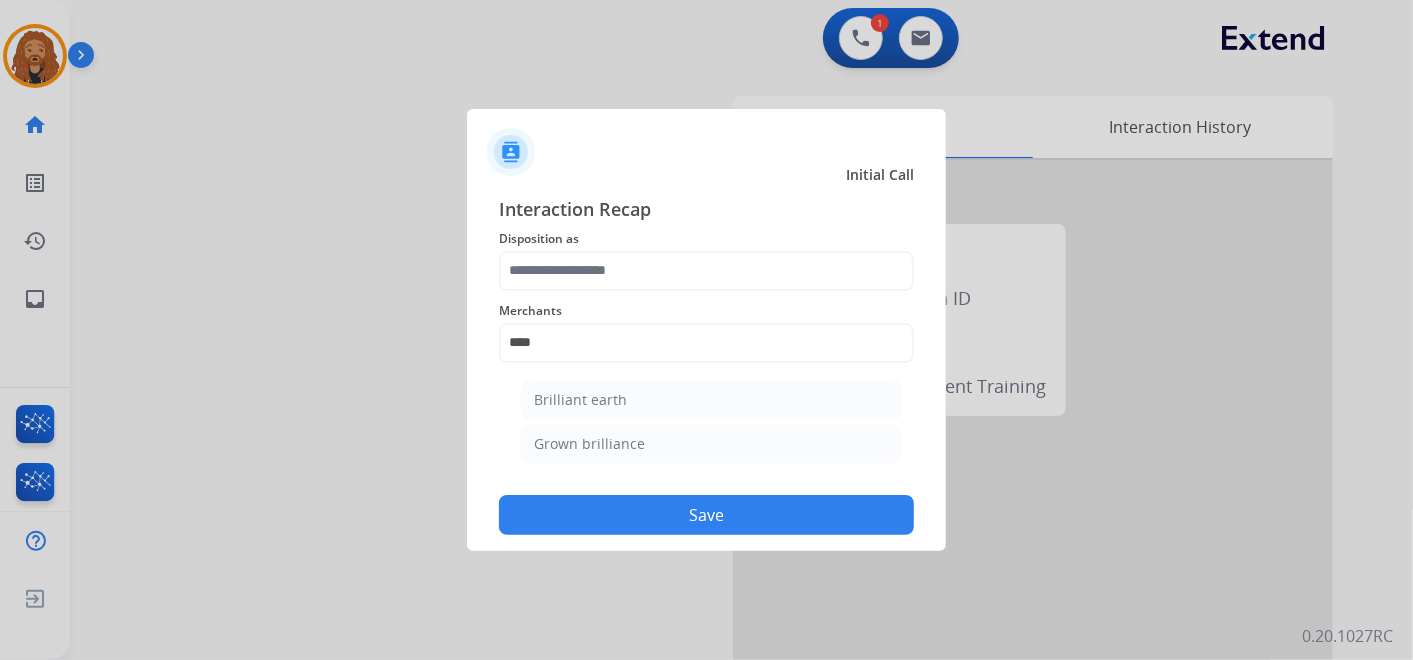 drag, startPoint x: 609, startPoint y: 402, endPoint x: 608, endPoint y: 386, distance: 16.03122 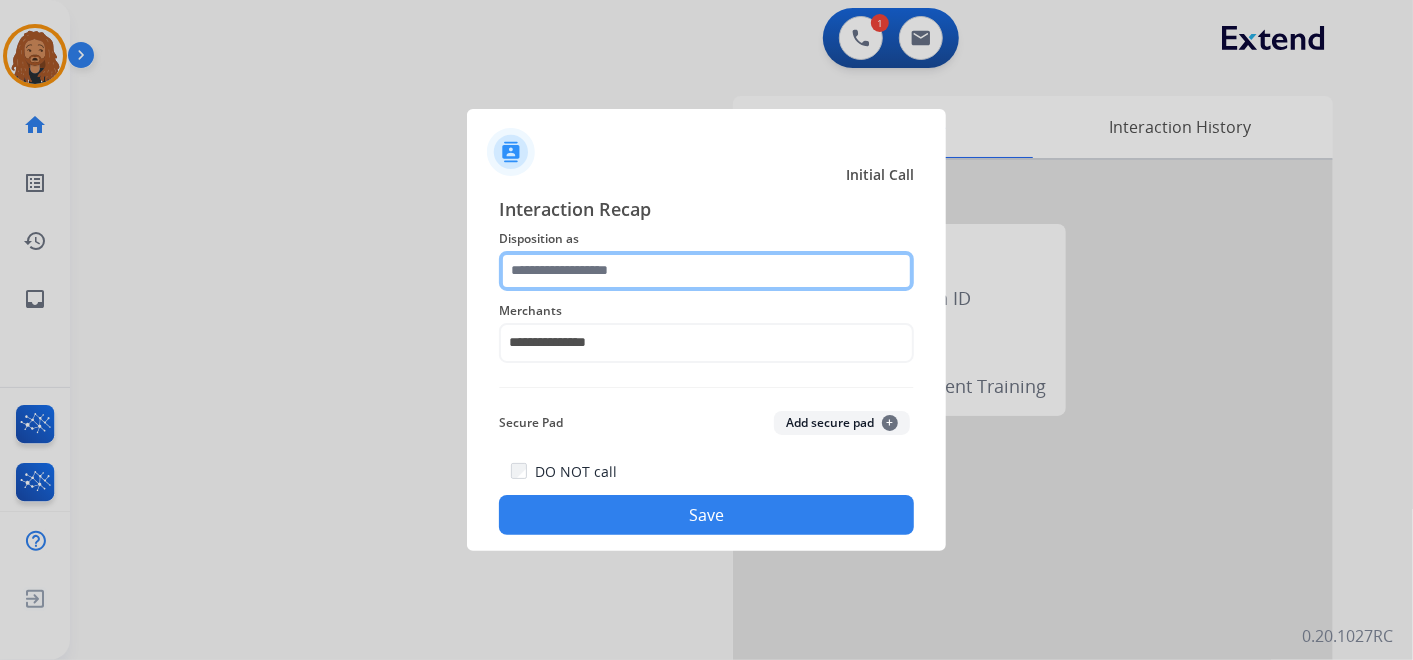 click 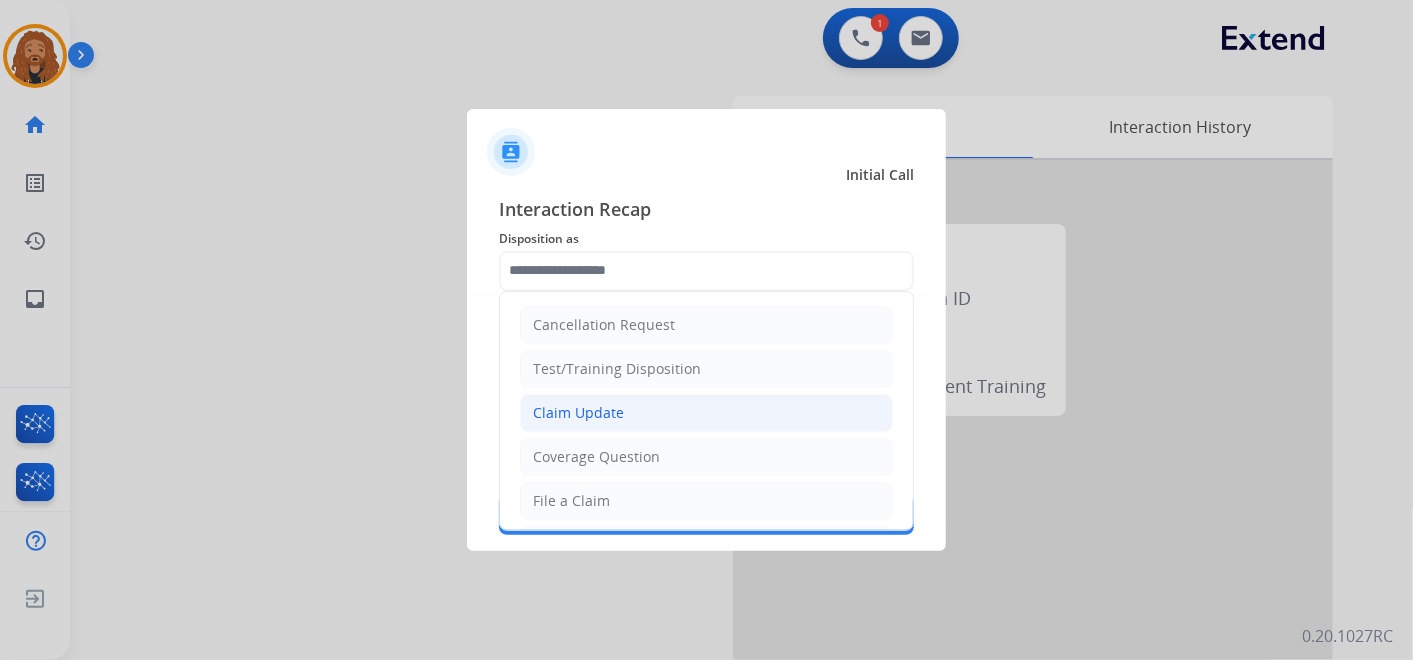 click on "Claim Update" 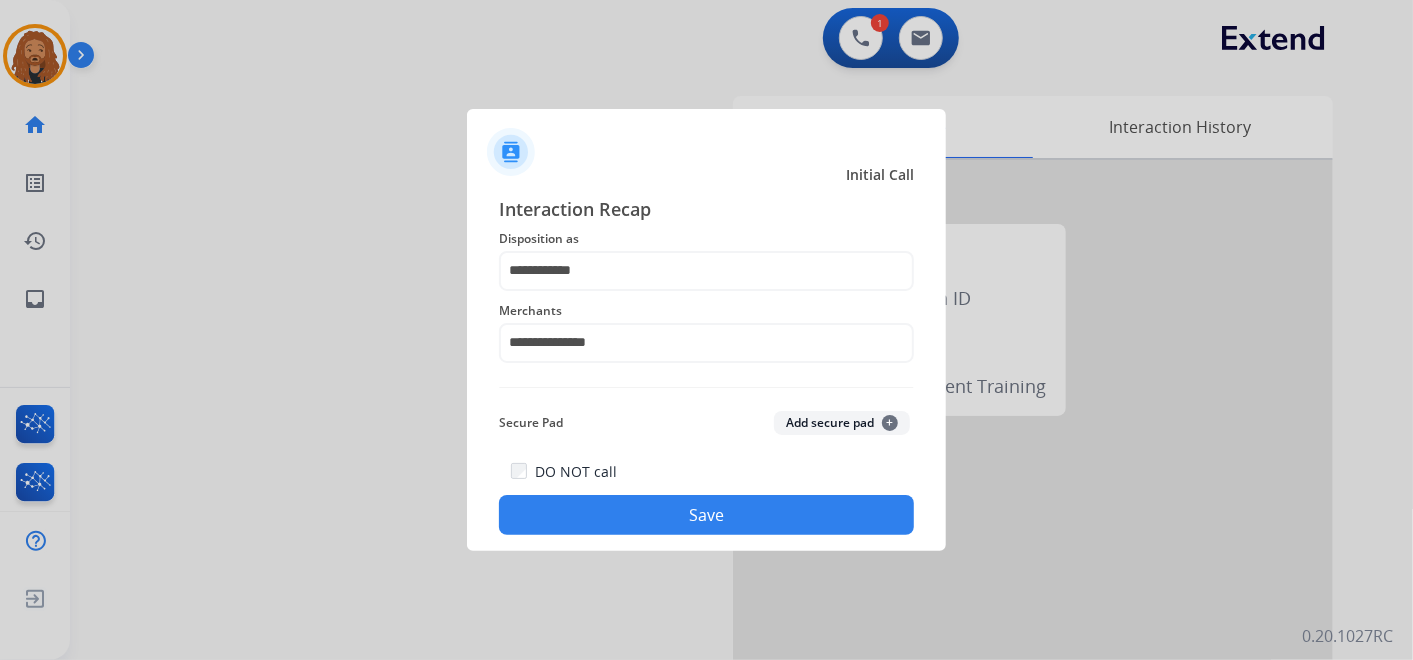 click on "Save" 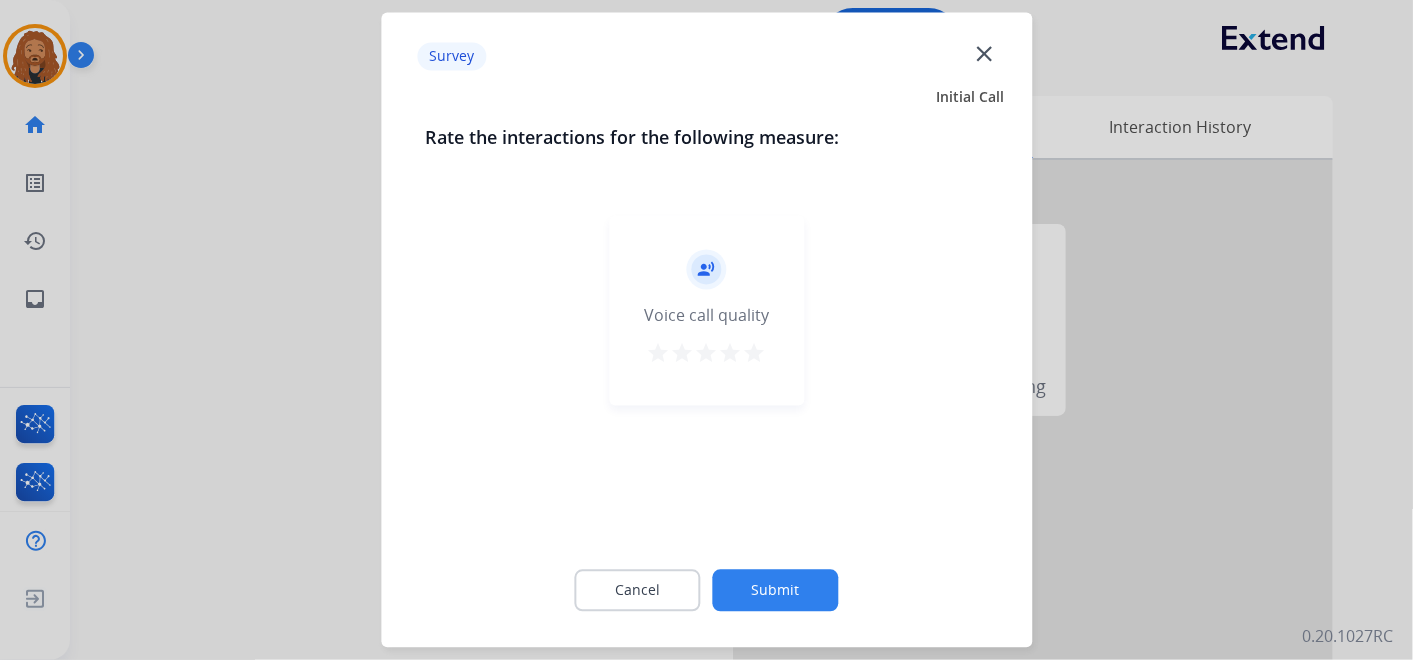 click on "star" at bounding box center [755, 354] 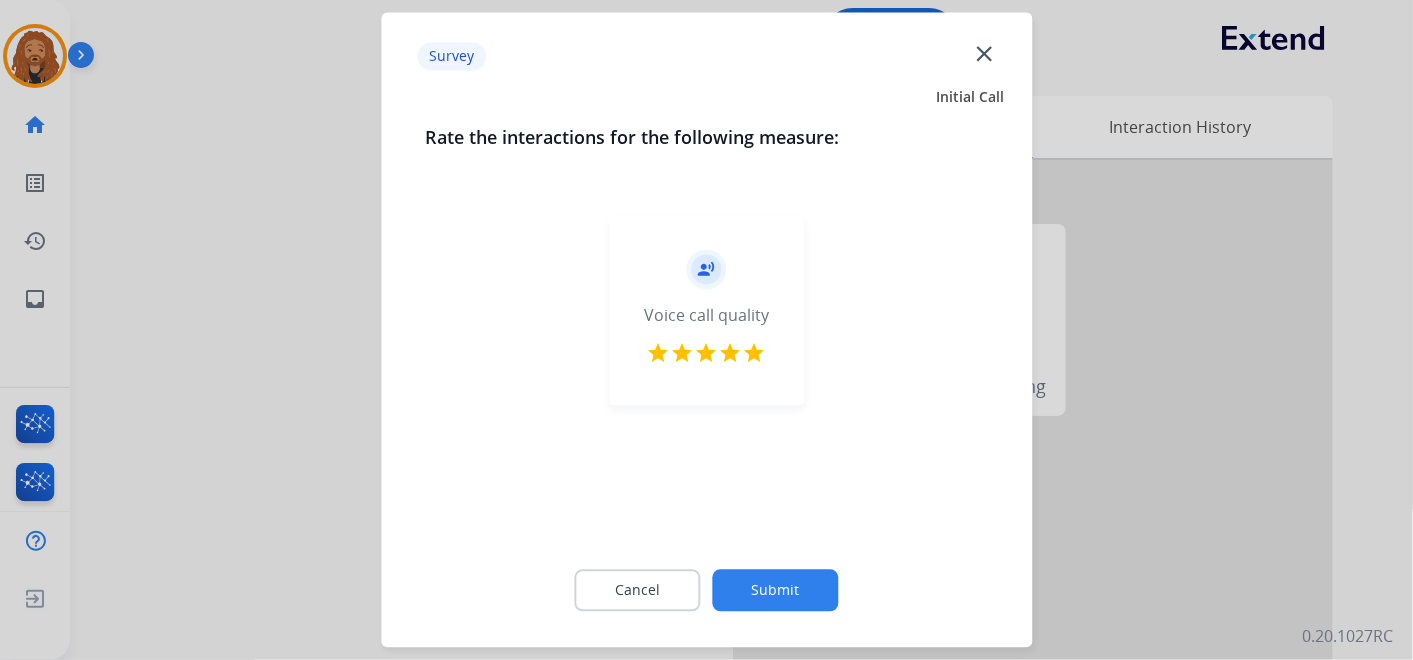click on "Submit" 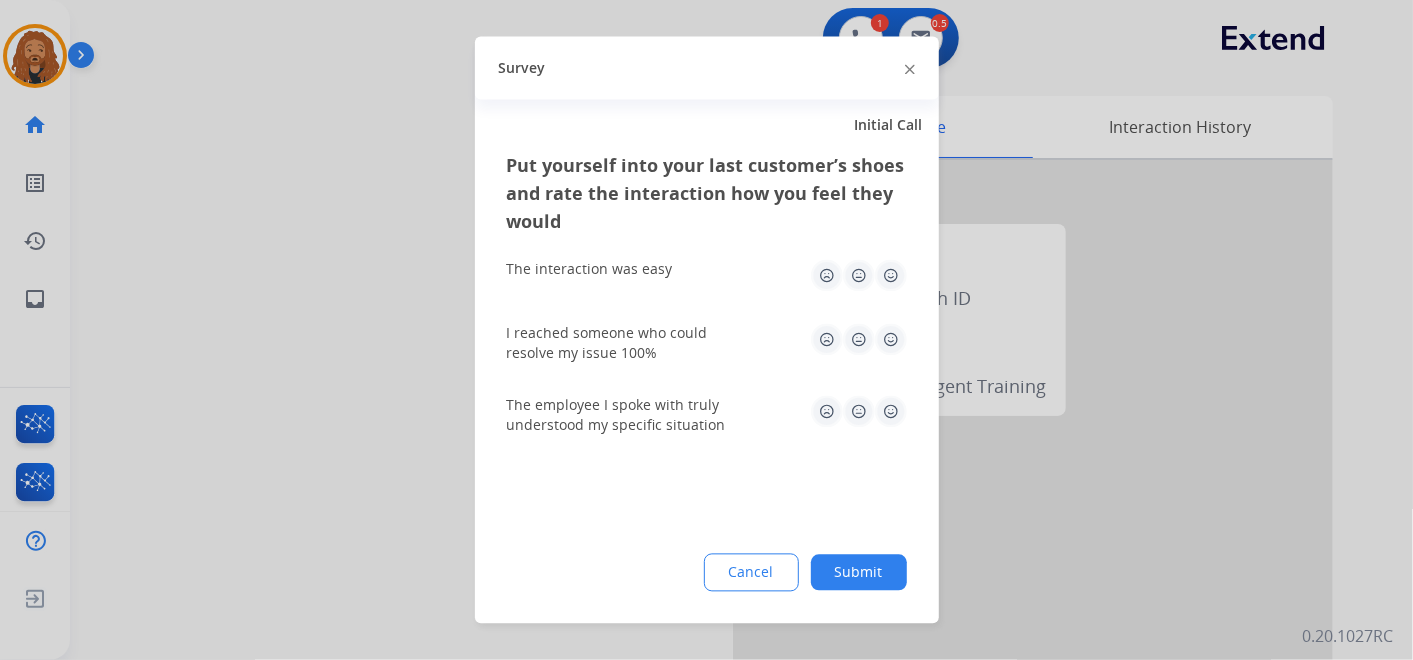 drag, startPoint x: 884, startPoint y: 417, endPoint x: 884, endPoint y: 331, distance: 86 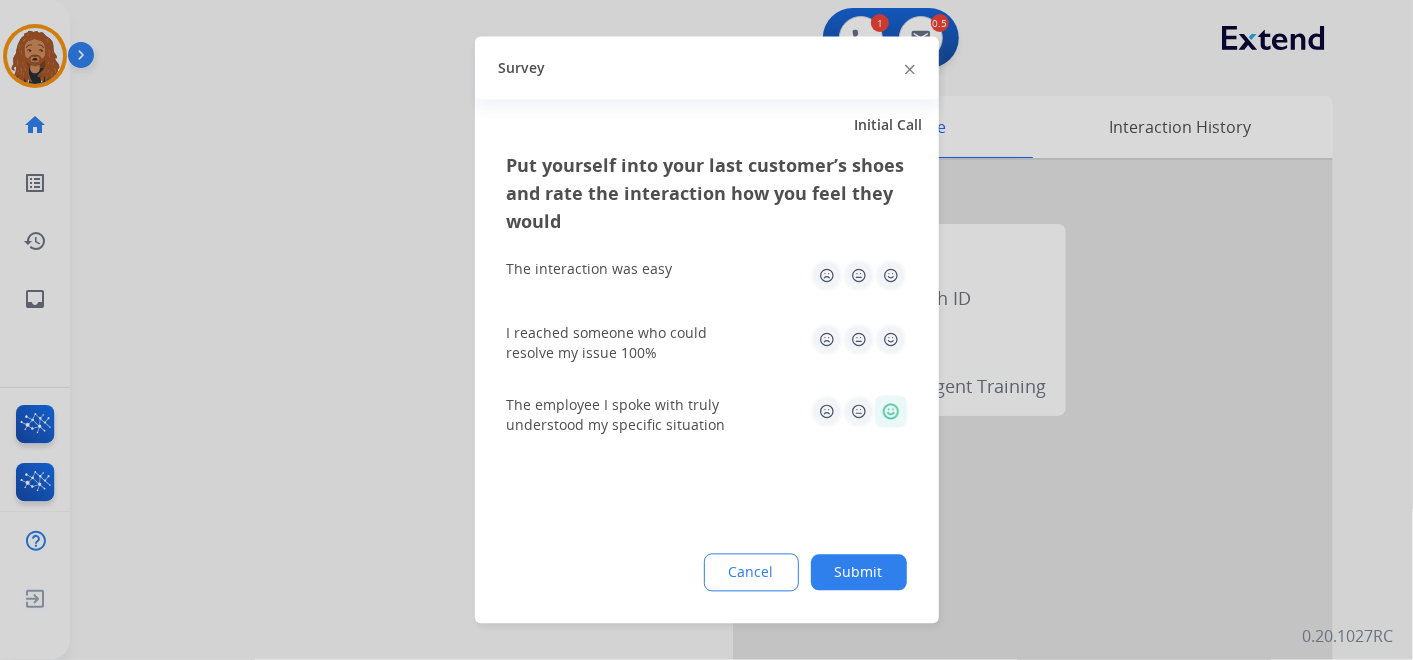 click on "I reached someone who could resolve my issue 100%" 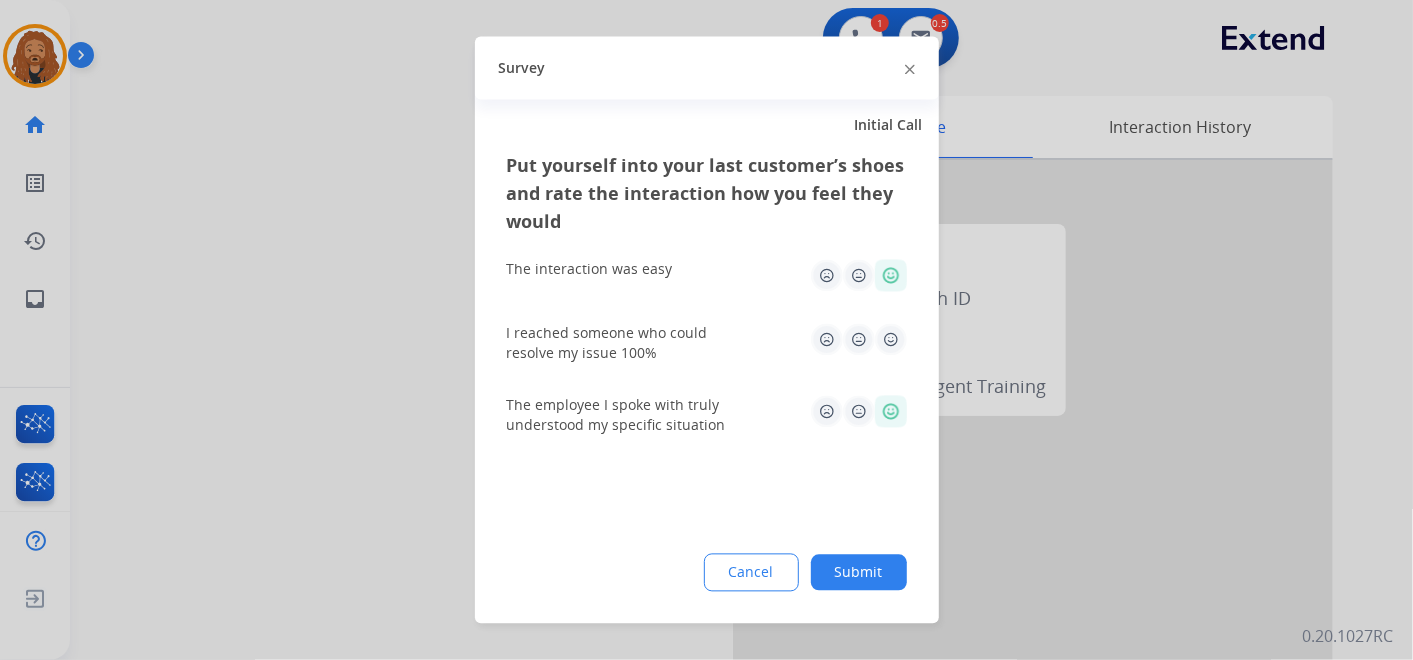 click 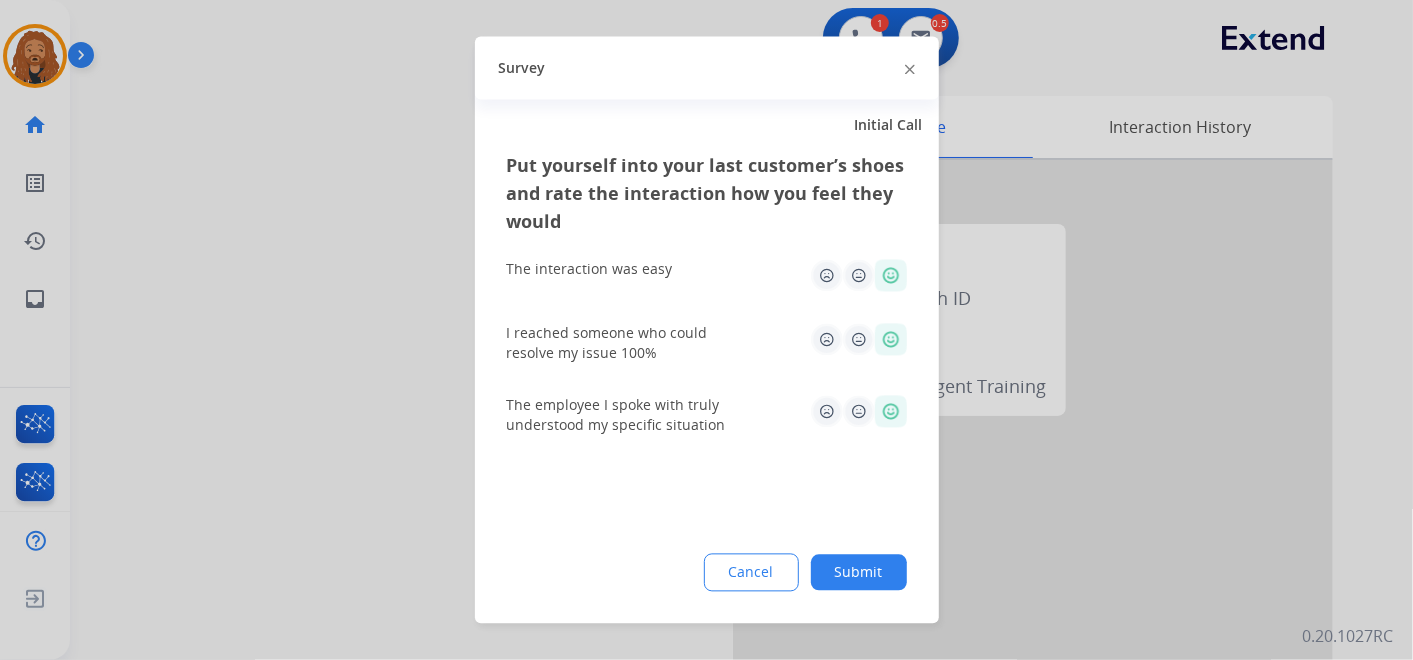 drag, startPoint x: 842, startPoint y: 571, endPoint x: 832, endPoint y: 226, distance: 345.1449 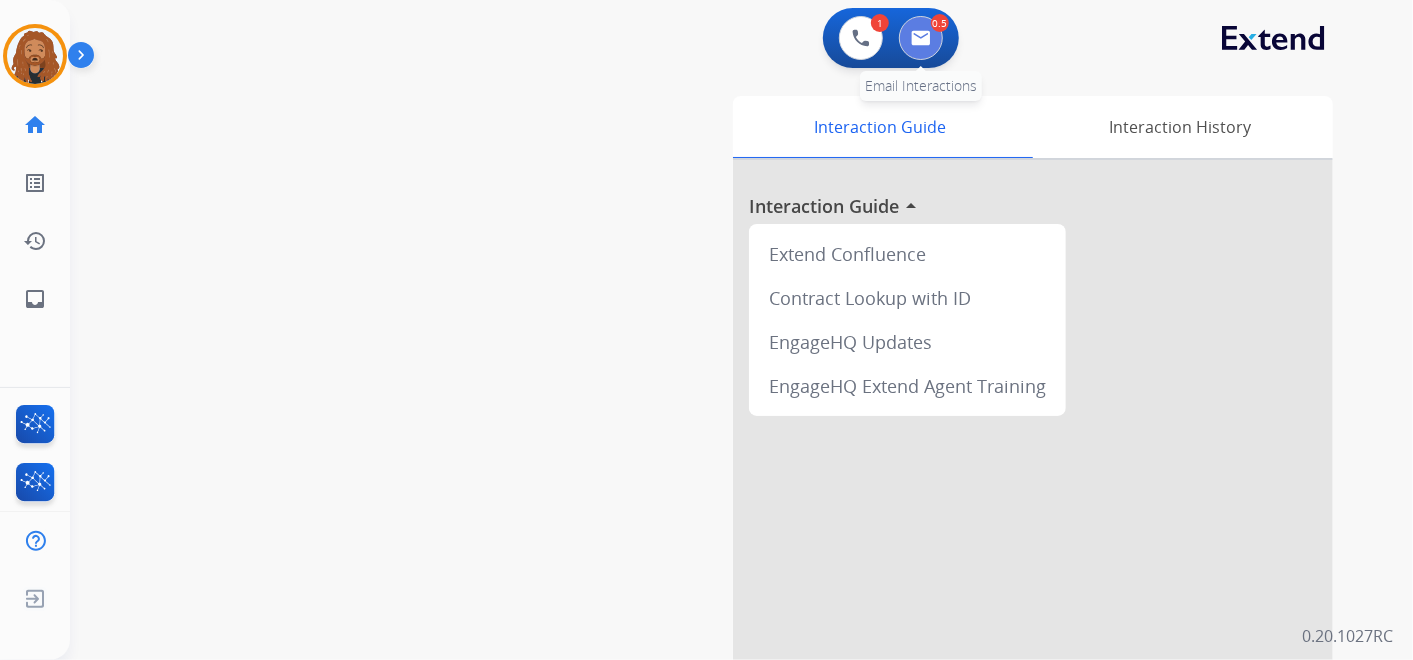 click at bounding box center (921, 38) 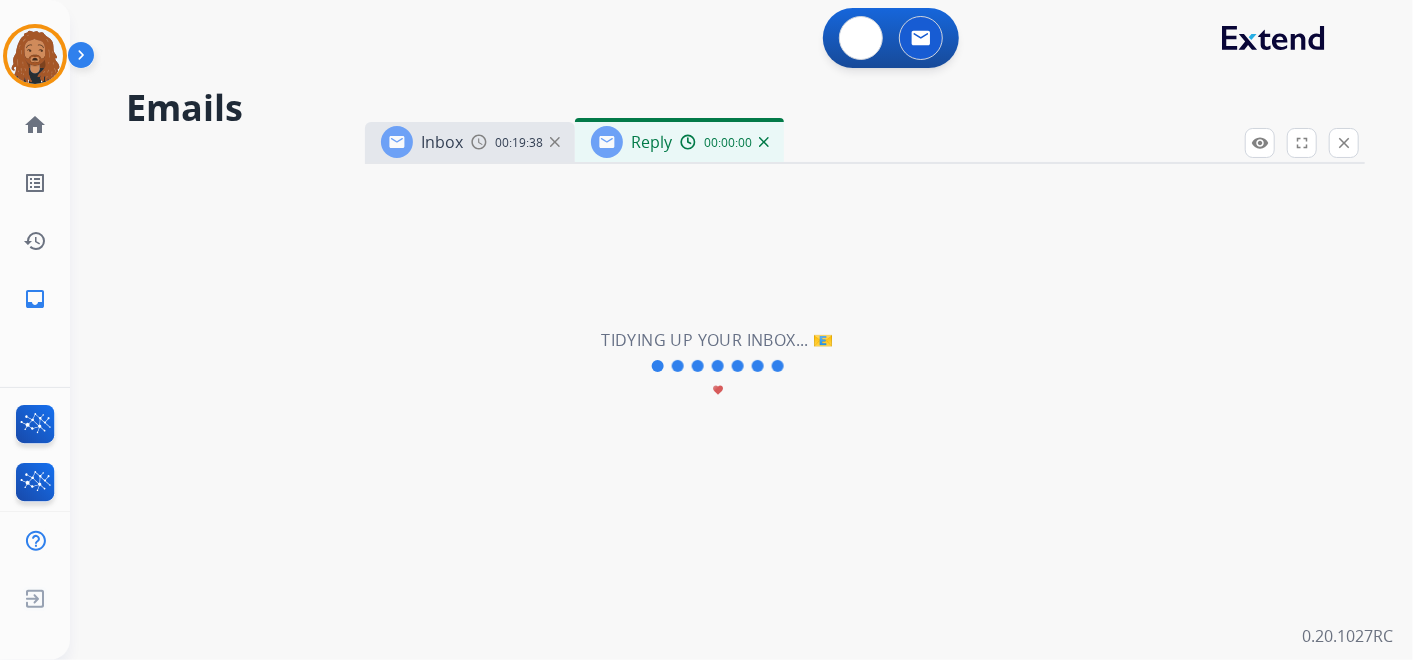 select on "**********" 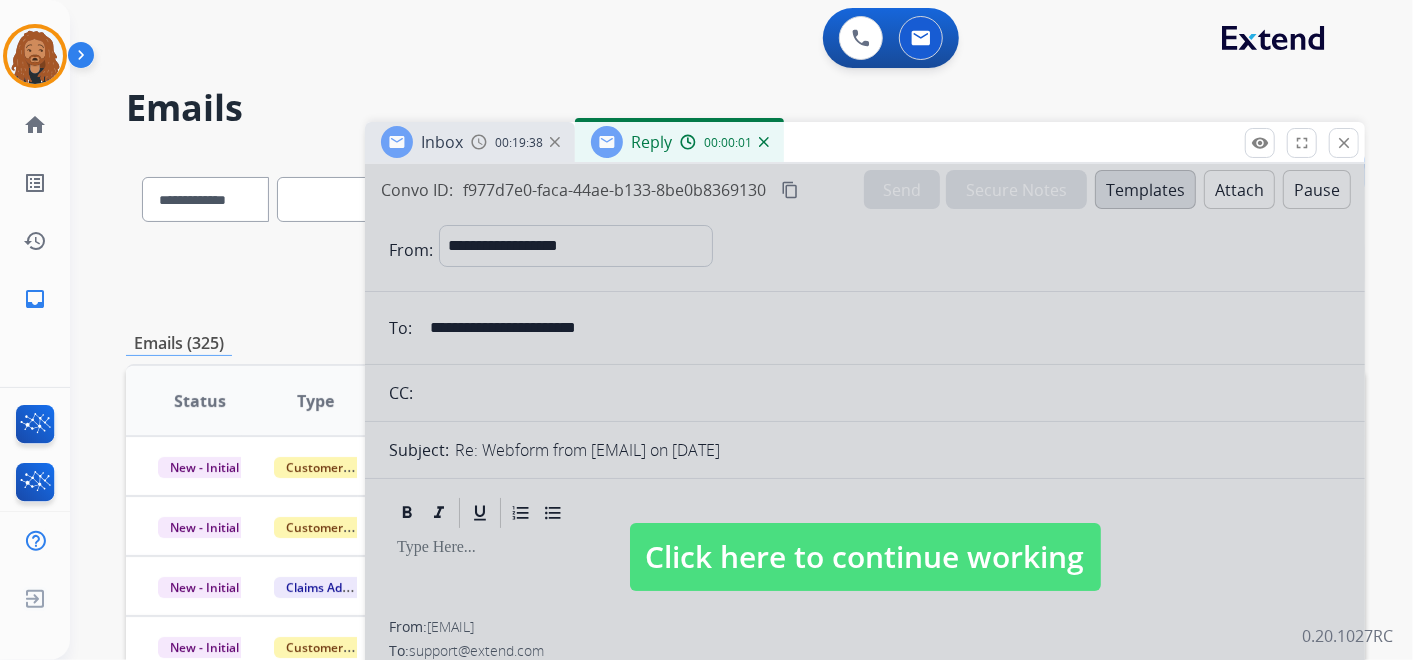 click at bounding box center (865, 537) 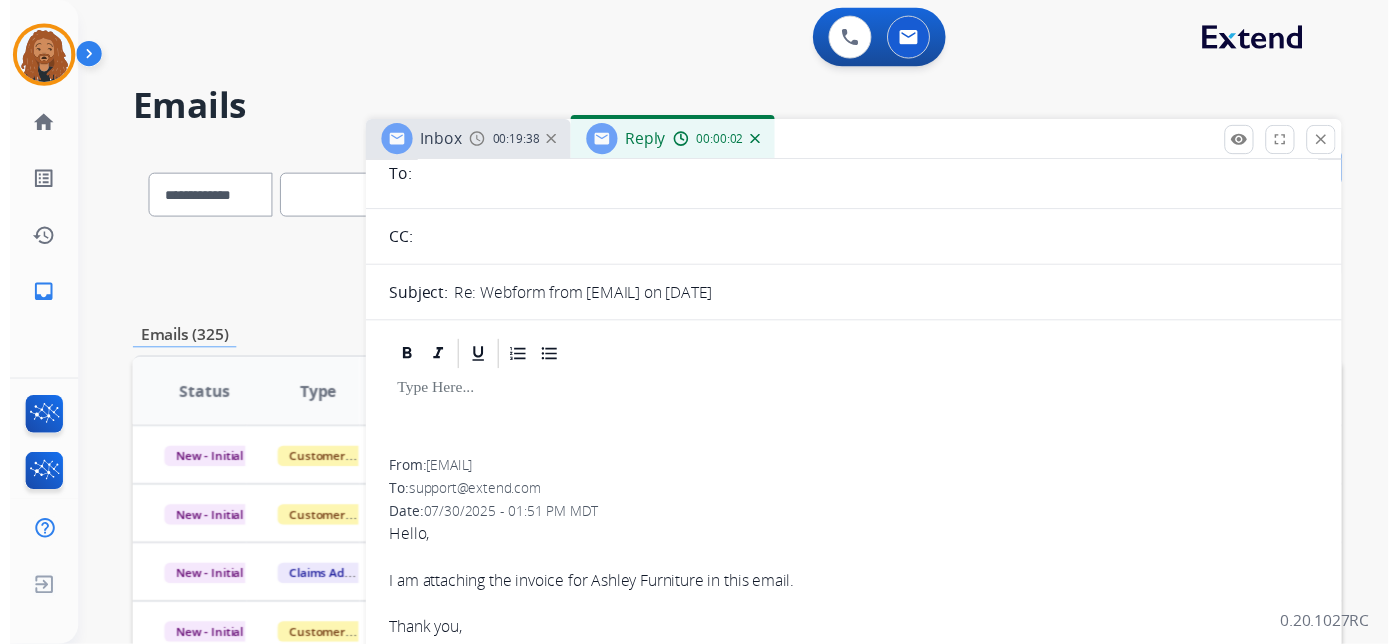 scroll, scrollTop: 444, scrollLeft: 0, axis: vertical 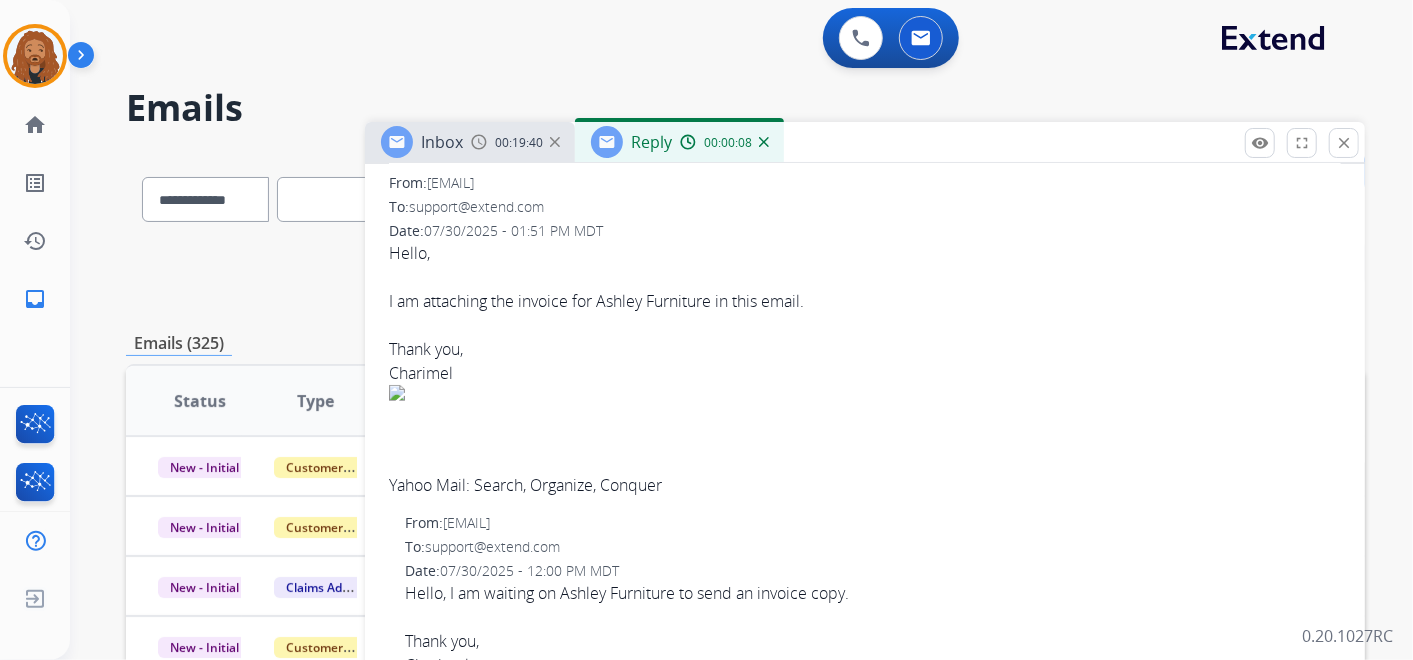 click at bounding box center [764, 142] 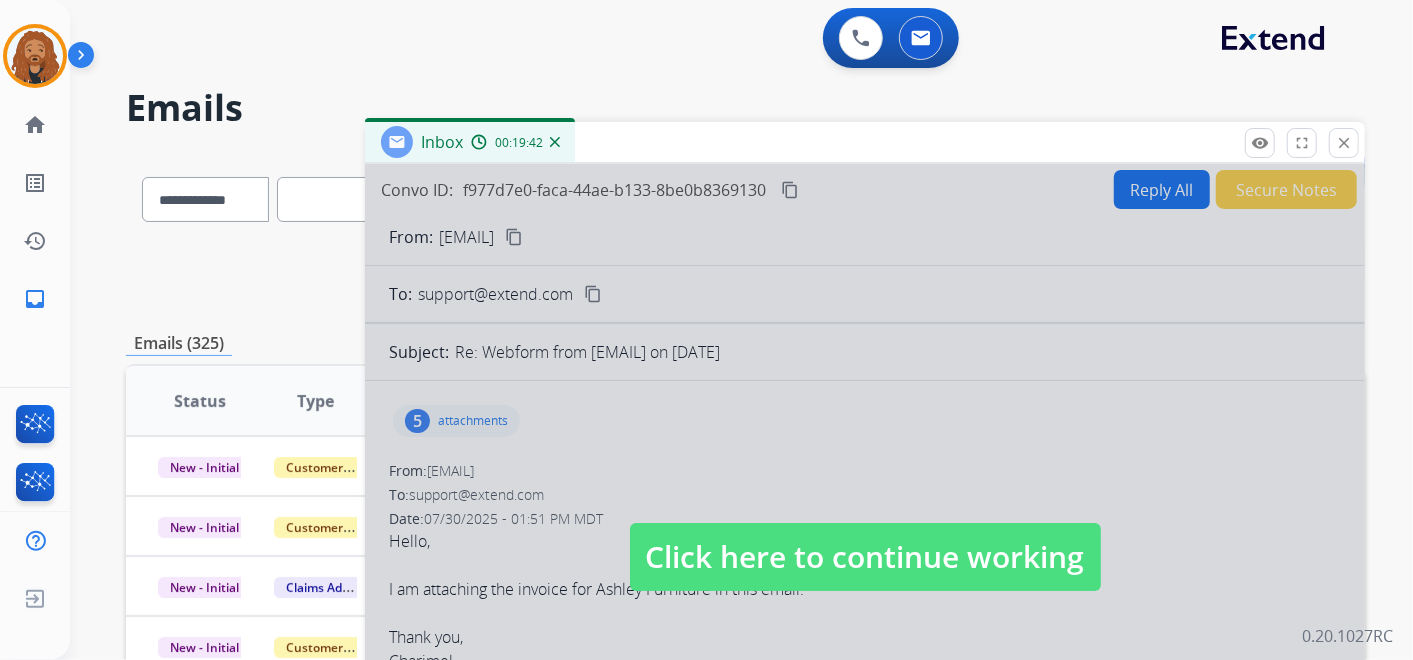 click at bounding box center [555, 142] 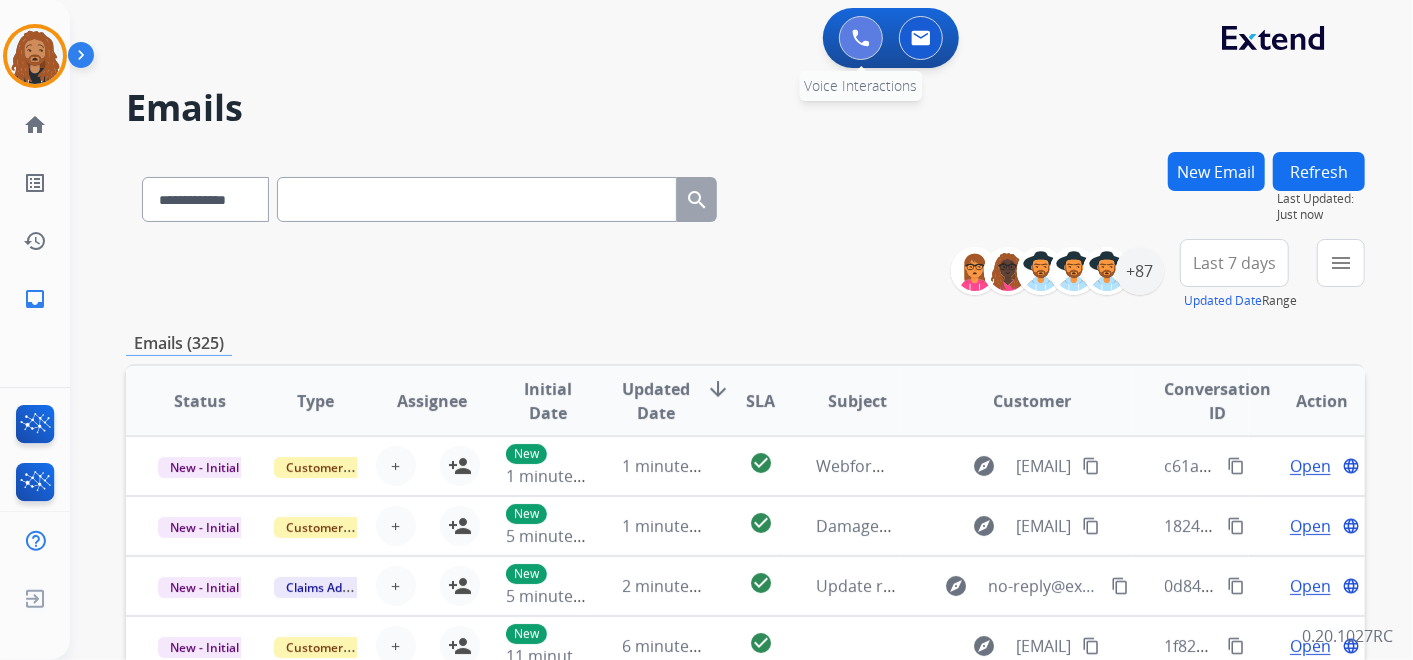 click at bounding box center [861, 38] 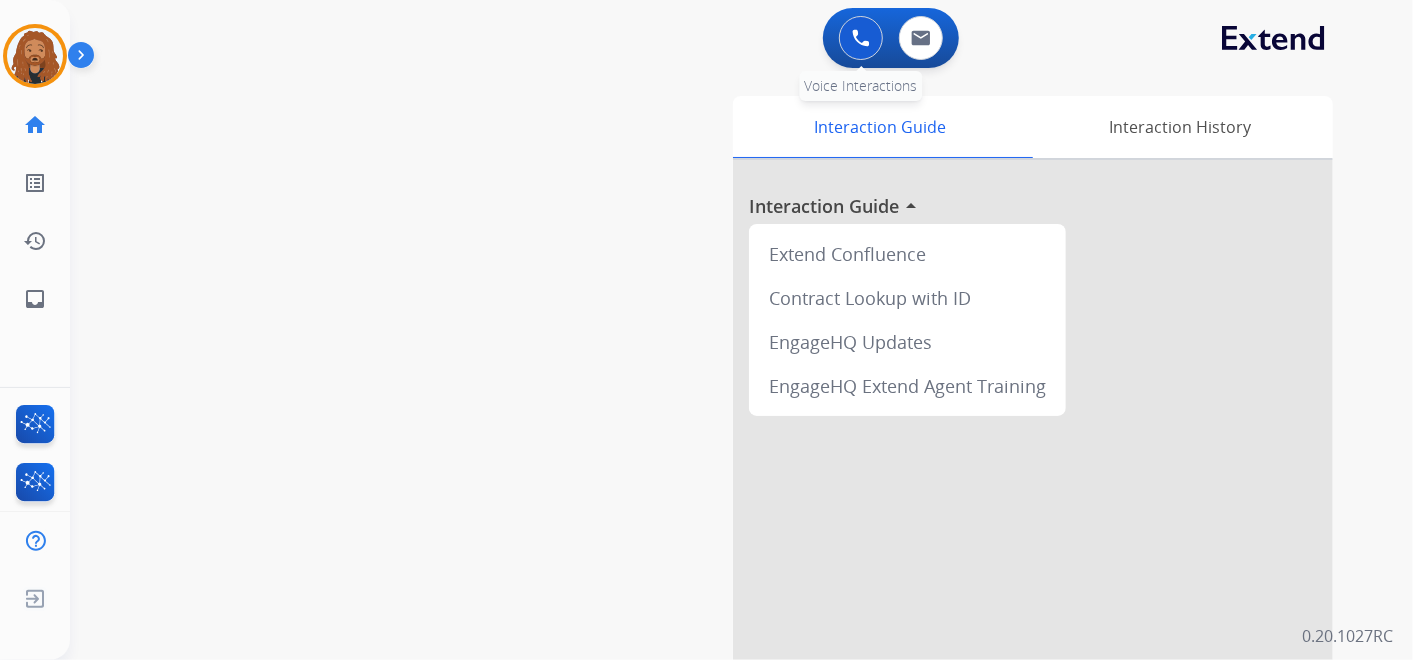 click at bounding box center [861, 38] 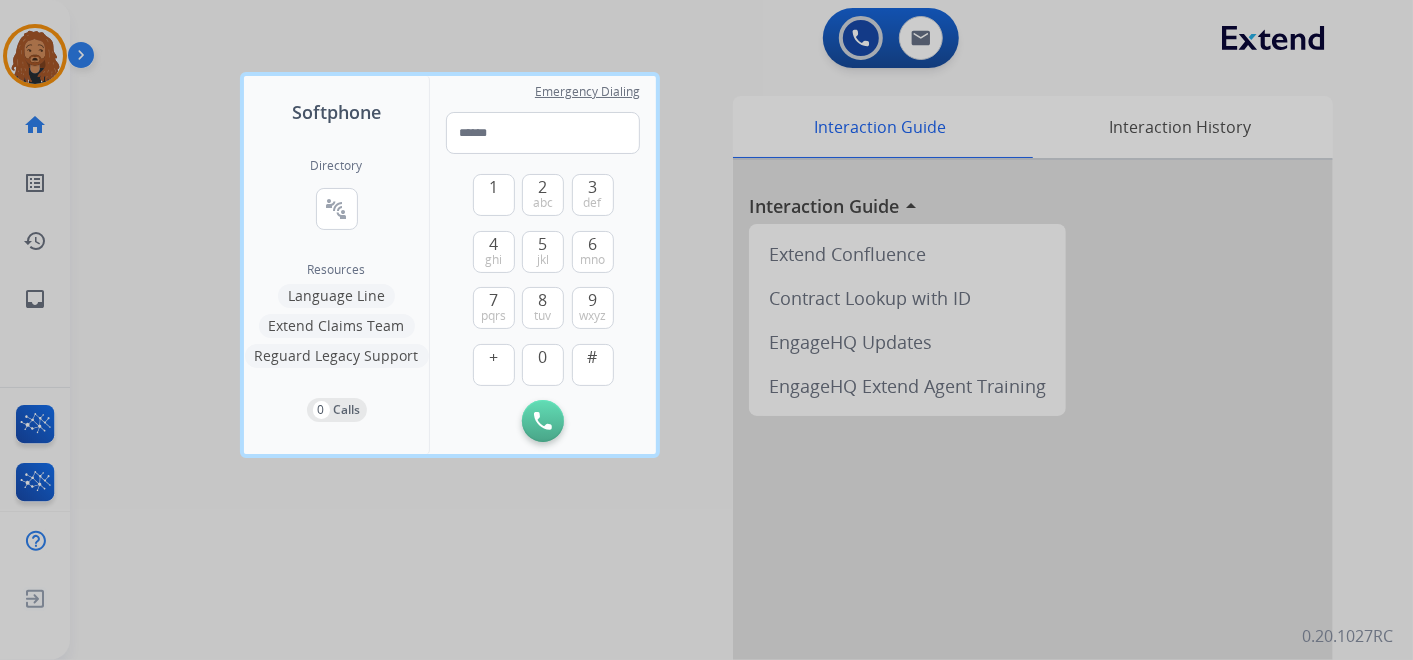 click on "Extend Claims Team" at bounding box center (337, 326) 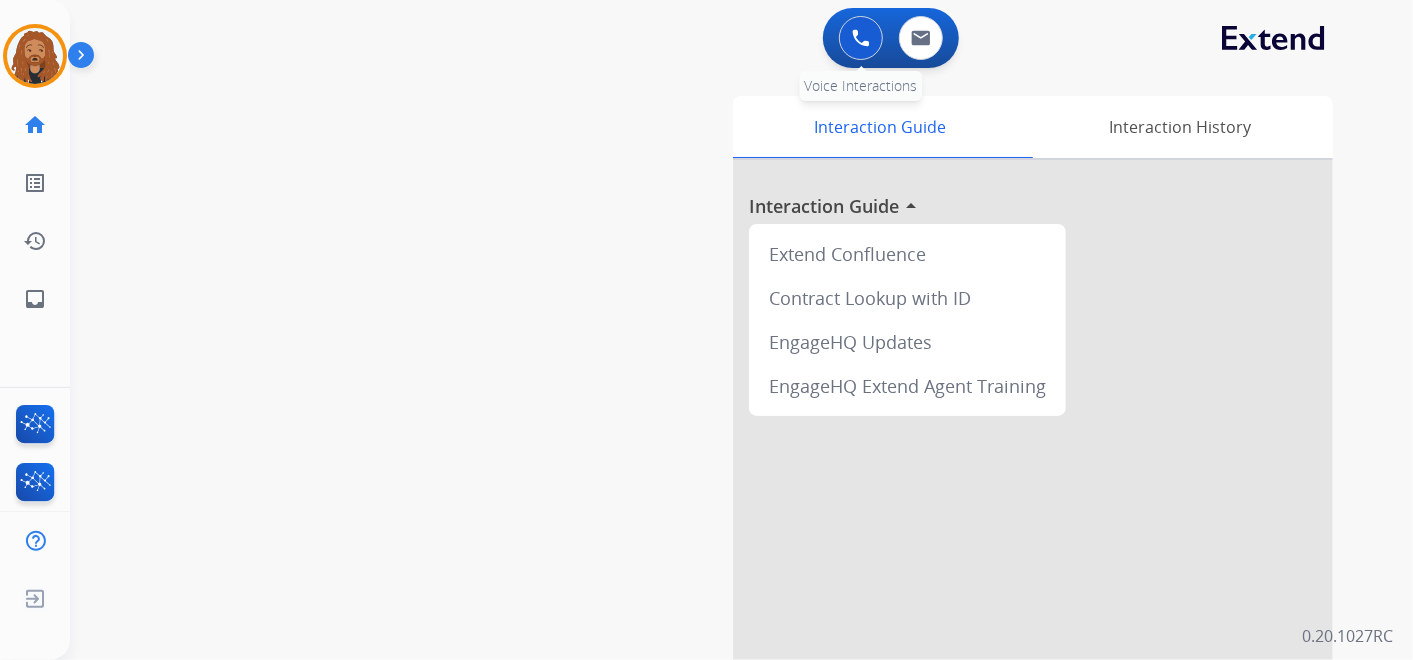 click at bounding box center [861, 38] 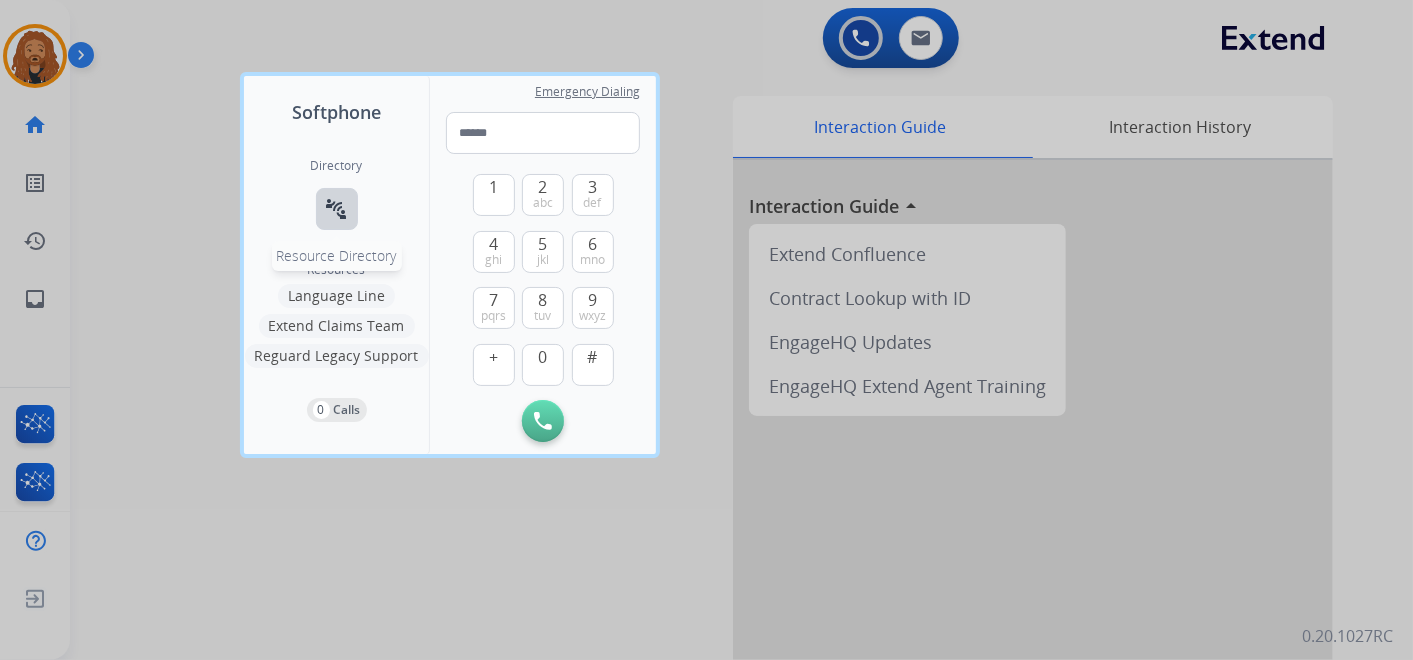 click on "connect_without_contact" at bounding box center (337, 209) 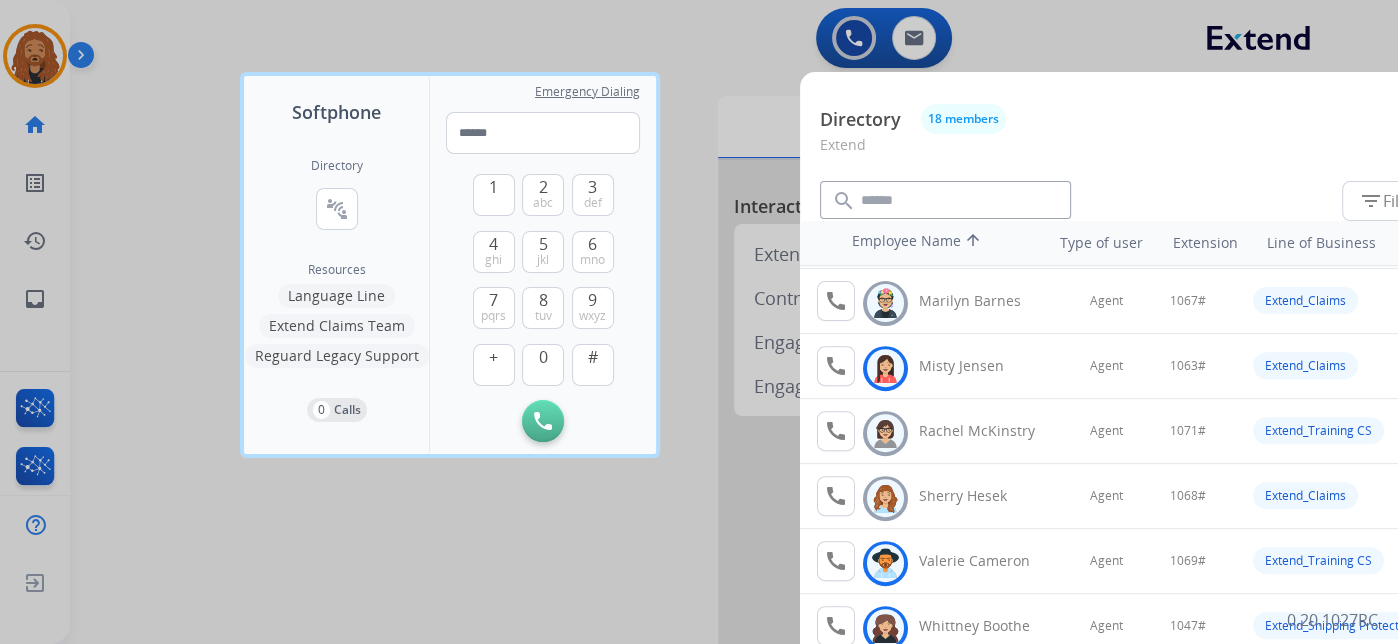 scroll, scrollTop: 756, scrollLeft: 0, axis: vertical 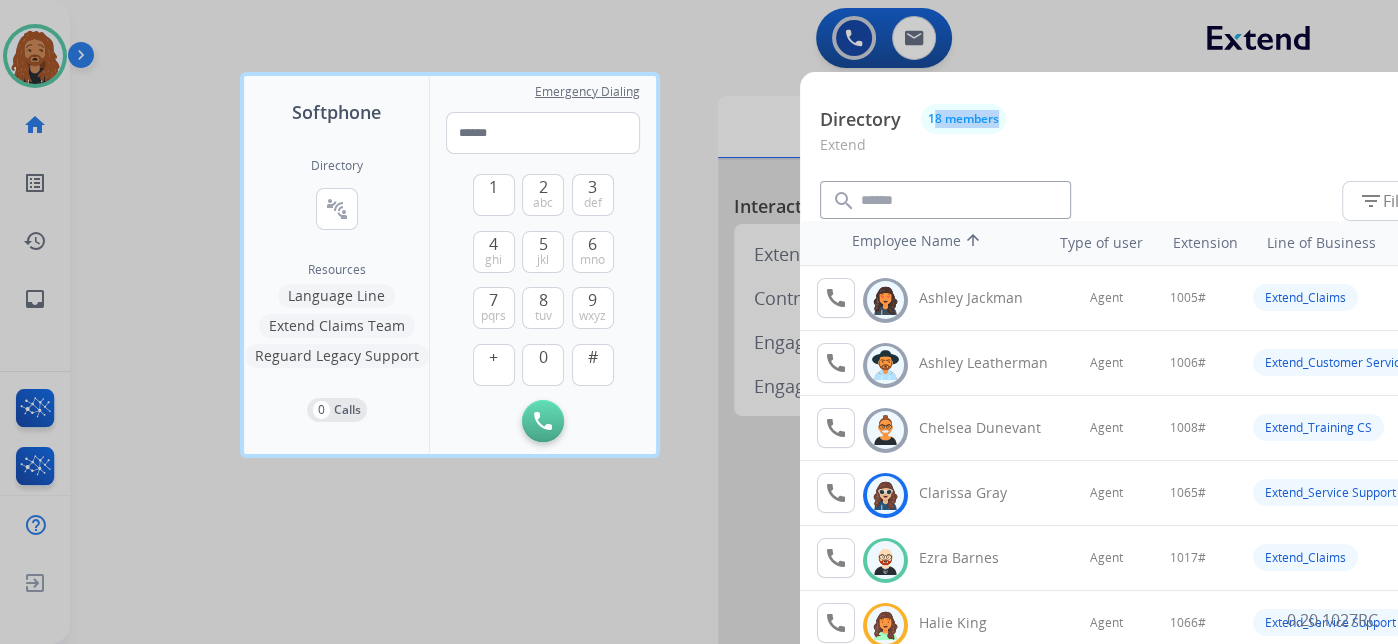 drag, startPoint x: 1081, startPoint y: 95, endPoint x: 930, endPoint y: 98, distance: 151.0298 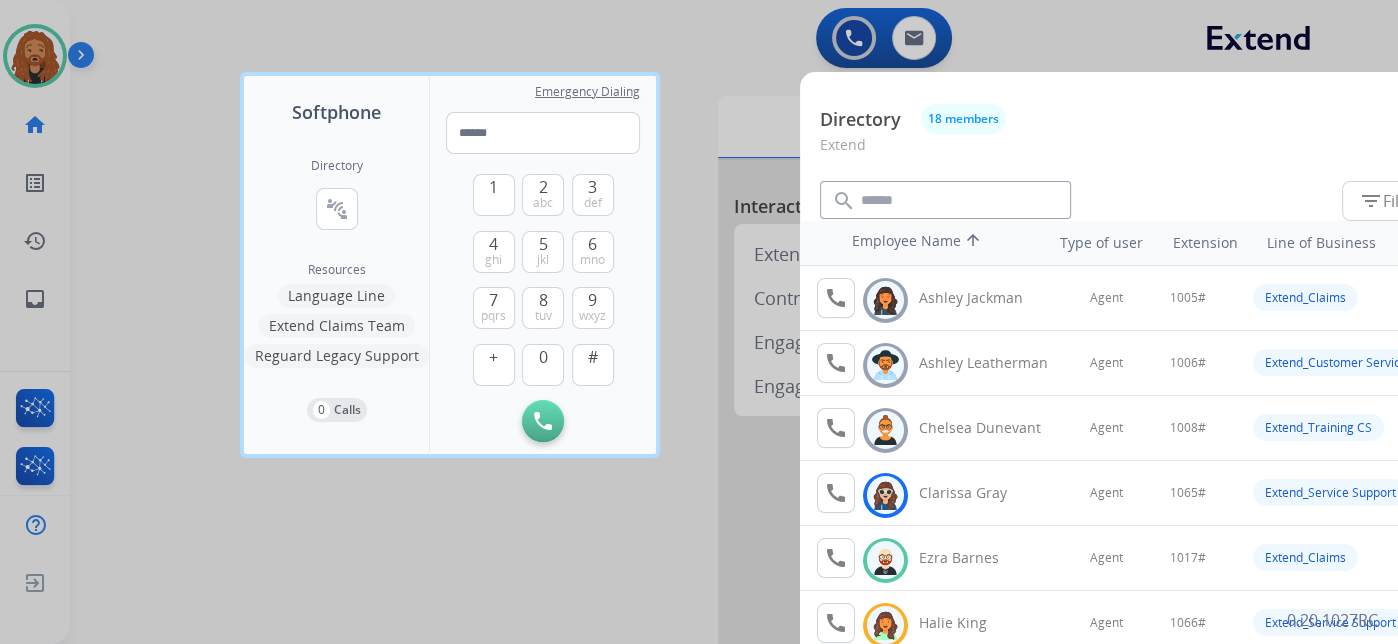 drag, startPoint x: 930, startPoint y: 98, endPoint x: 854, endPoint y: 105, distance: 76.321686 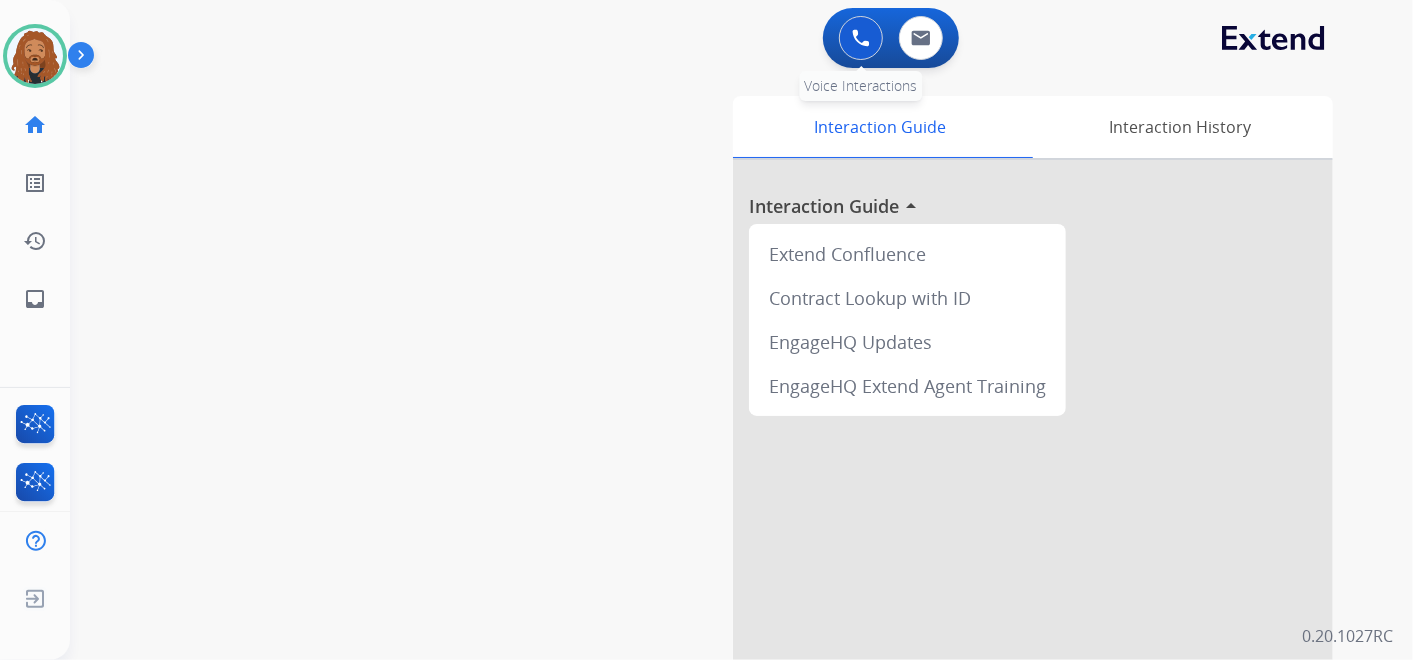 click at bounding box center (861, 38) 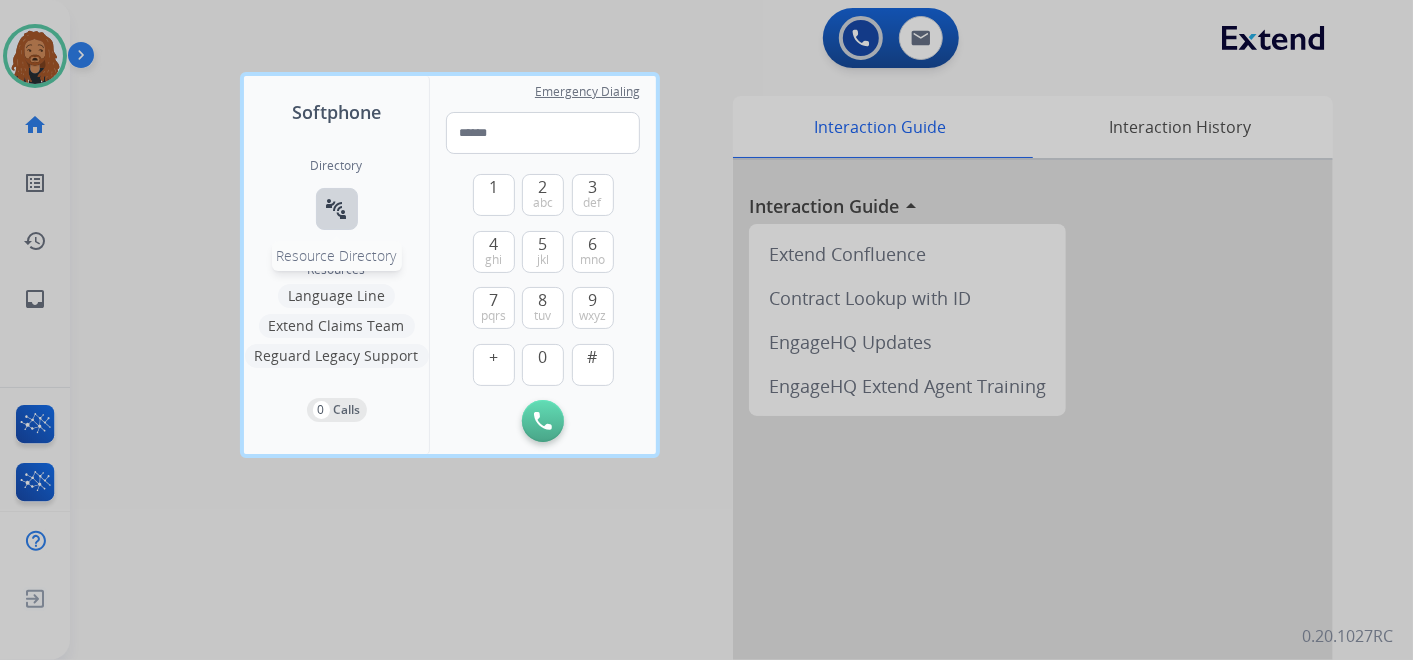 click on "connect_without_contact" at bounding box center (337, 209) 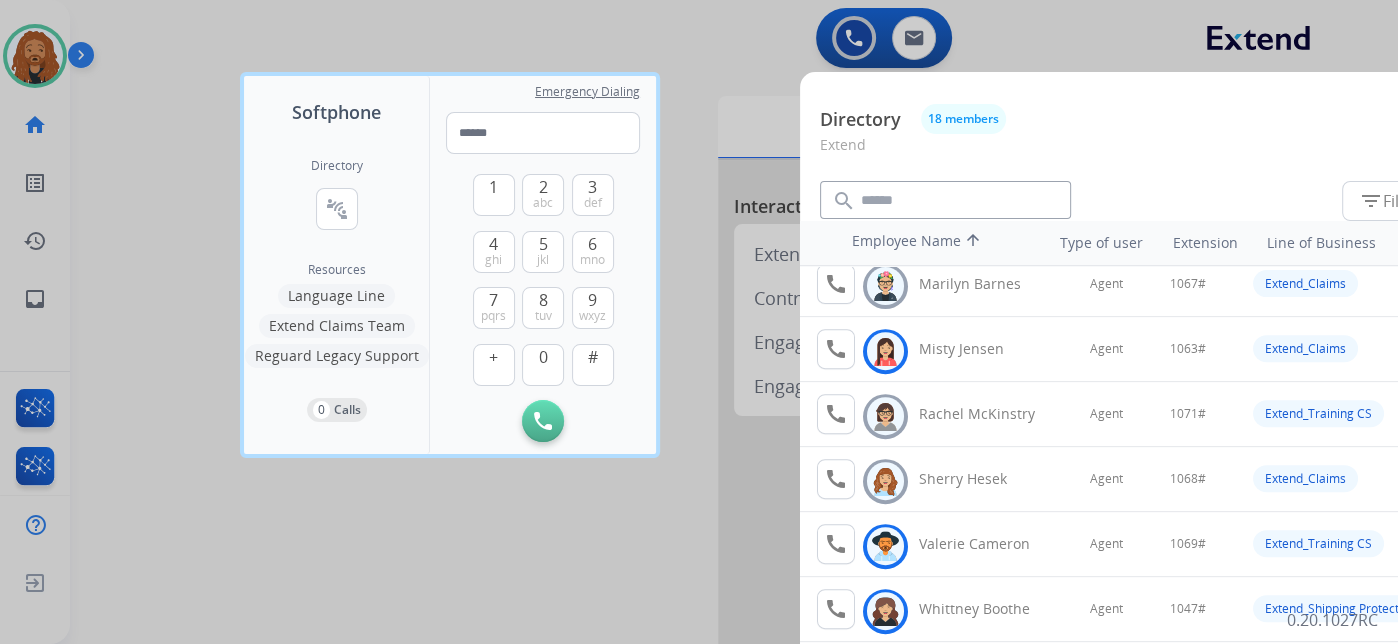 scroll, scrollTop: 756, scrollLeft: 0, axis: vertical 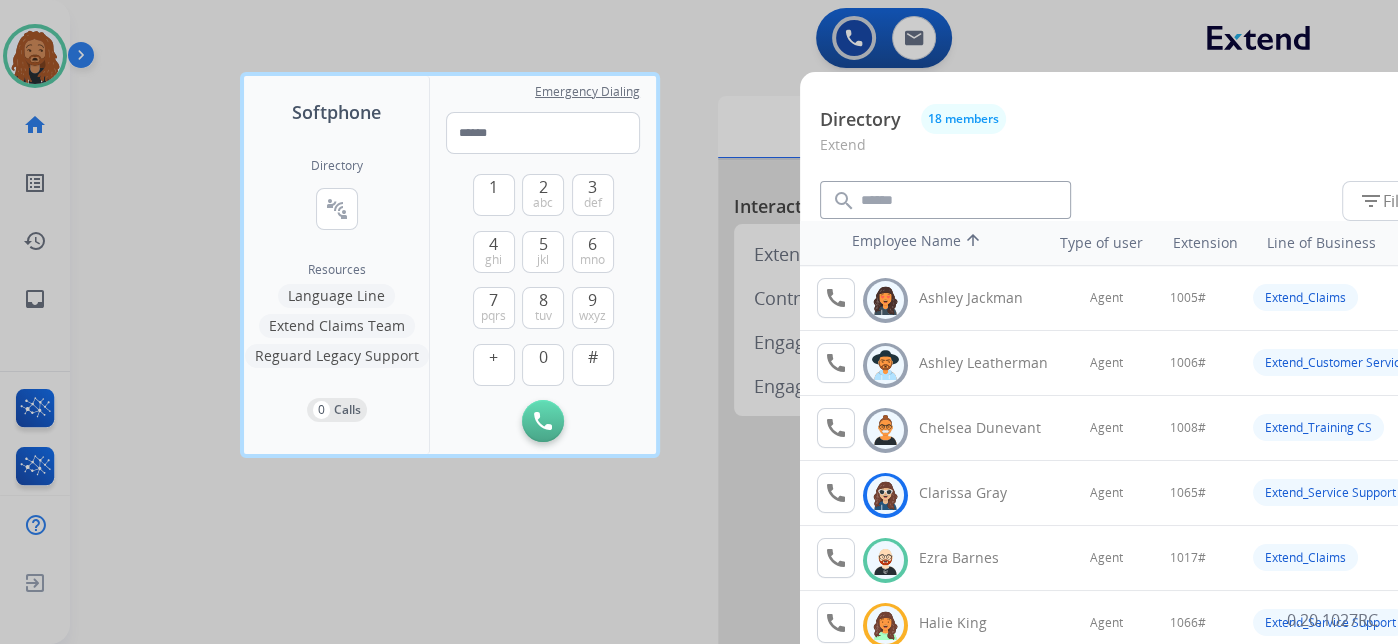 click at bounding box center [699, 322] 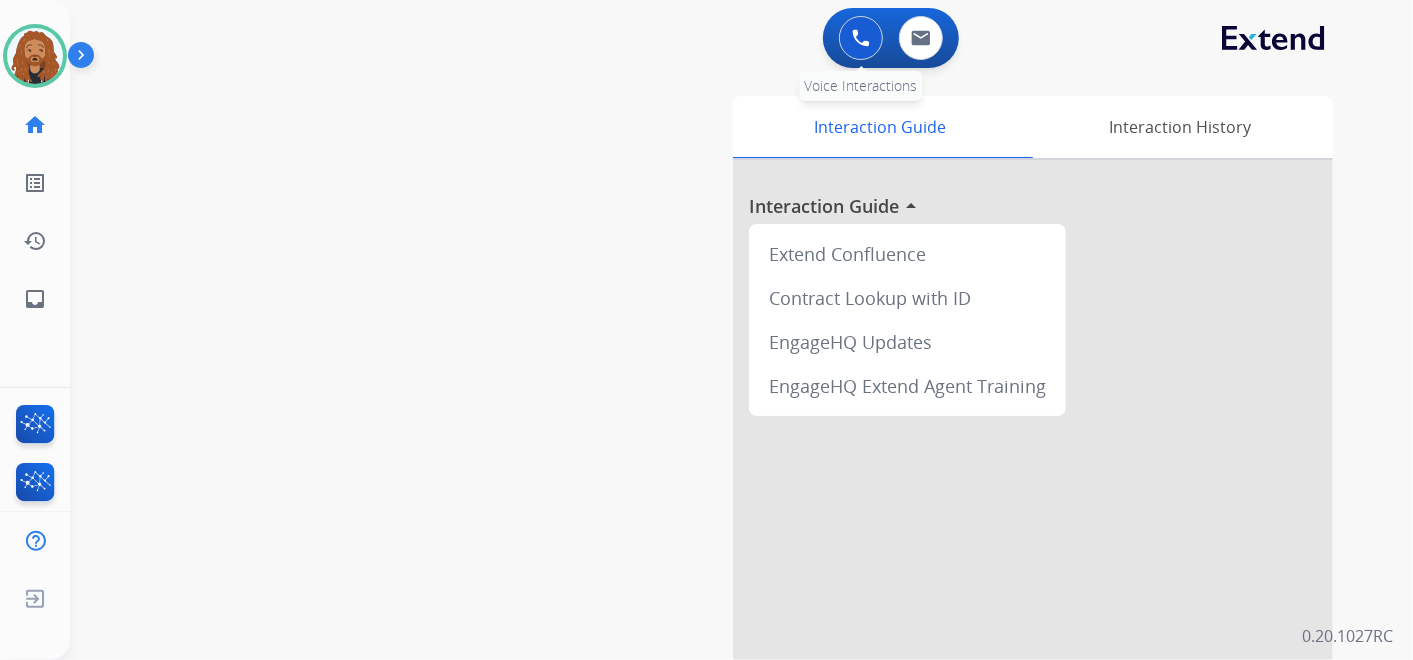 click at bounding box center (861, 38) 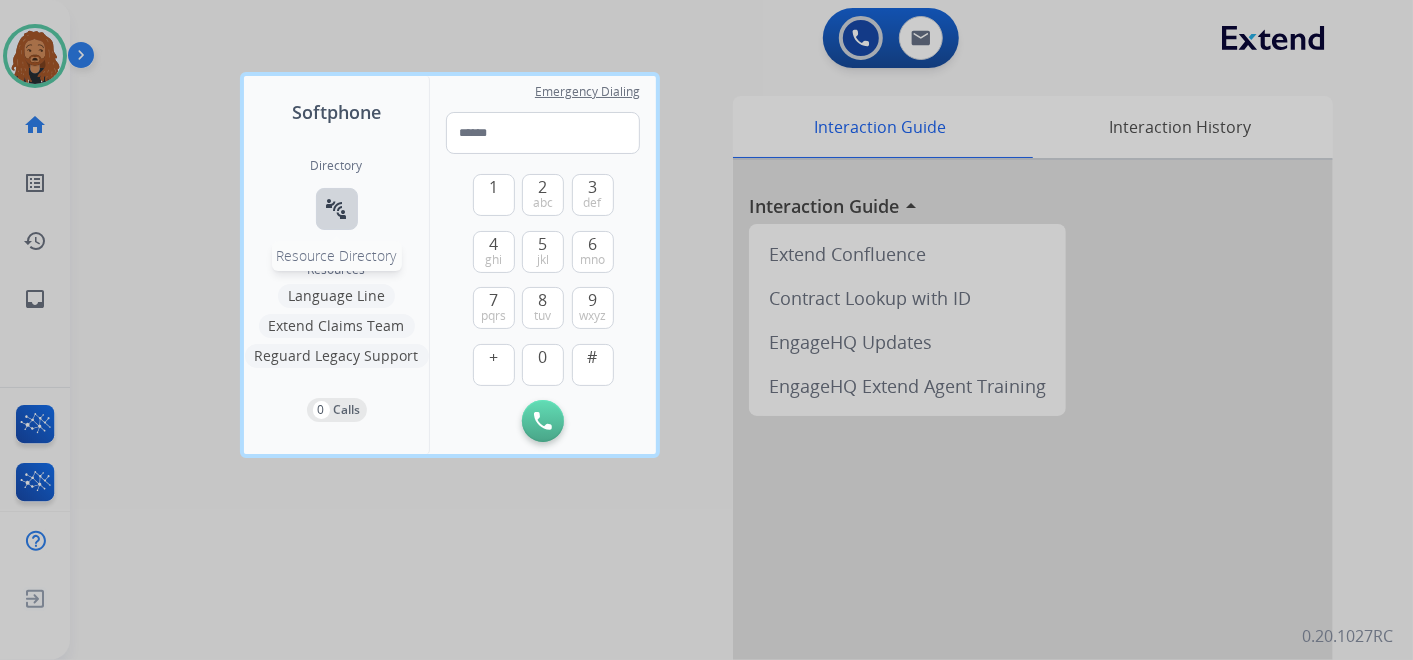 click on "connect_without_contact Resource Directory" at bounding box center [337, 209] 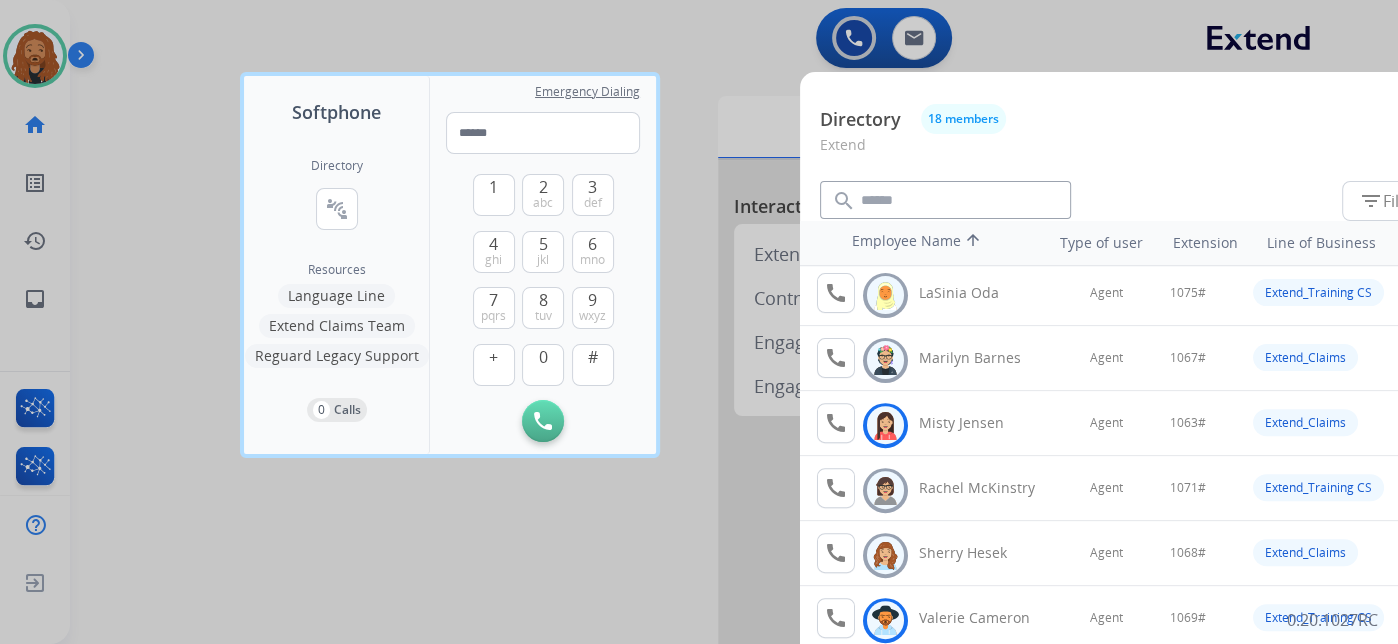 scroll, scrollTop: 756, scrollLeft: 0, axis: vertical 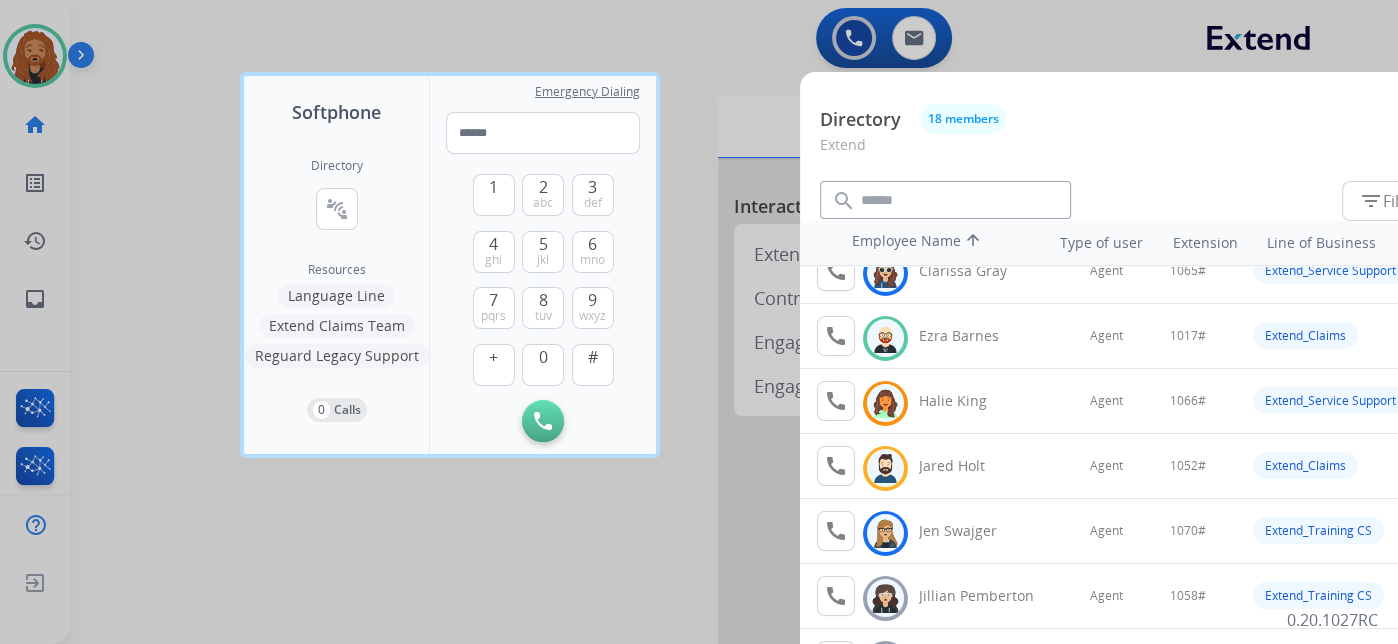 click at bounding box center (699, 322) 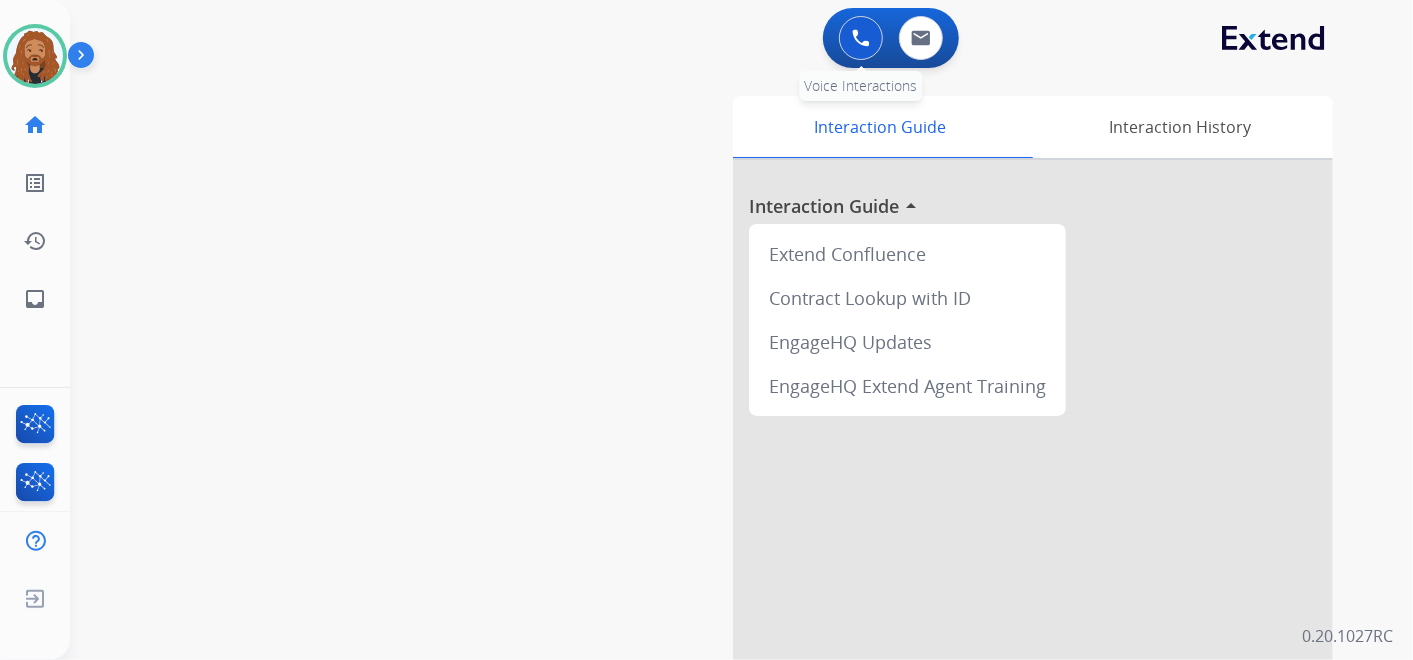 click at bounding box center (861, 38) 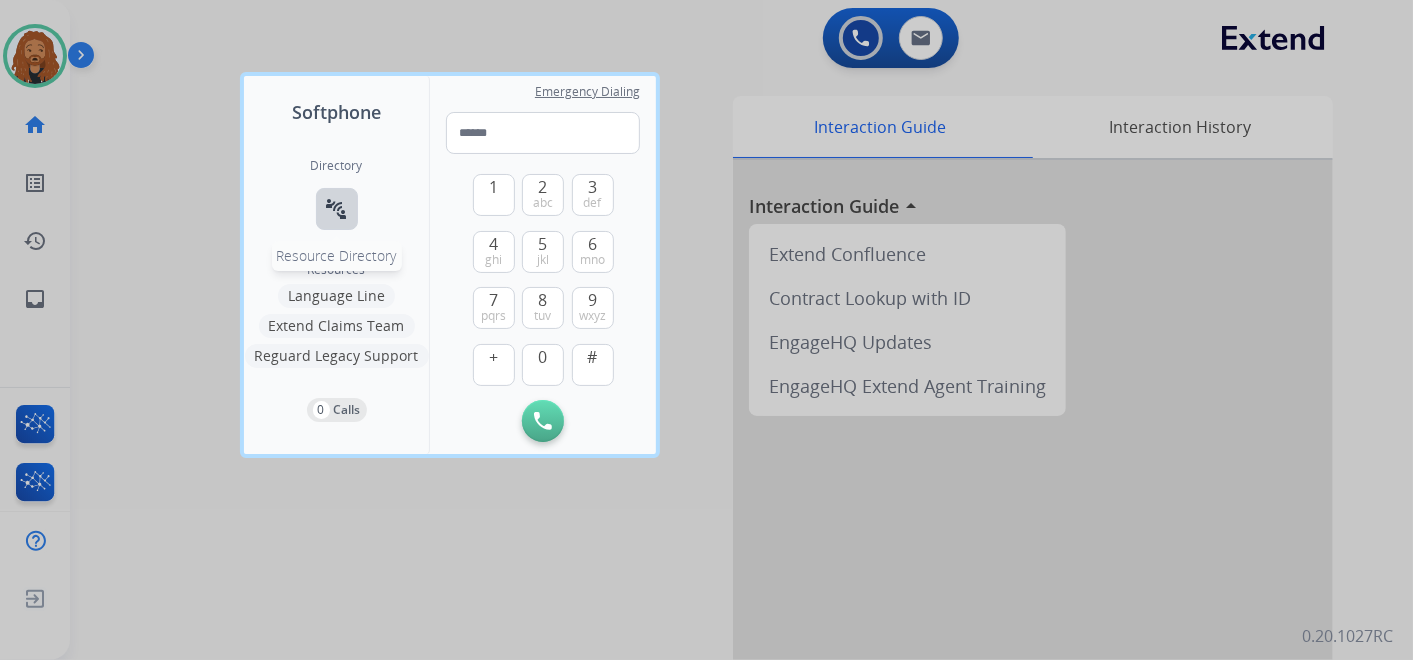 click on "connect_without_contact" at bounding box center (337, 209) 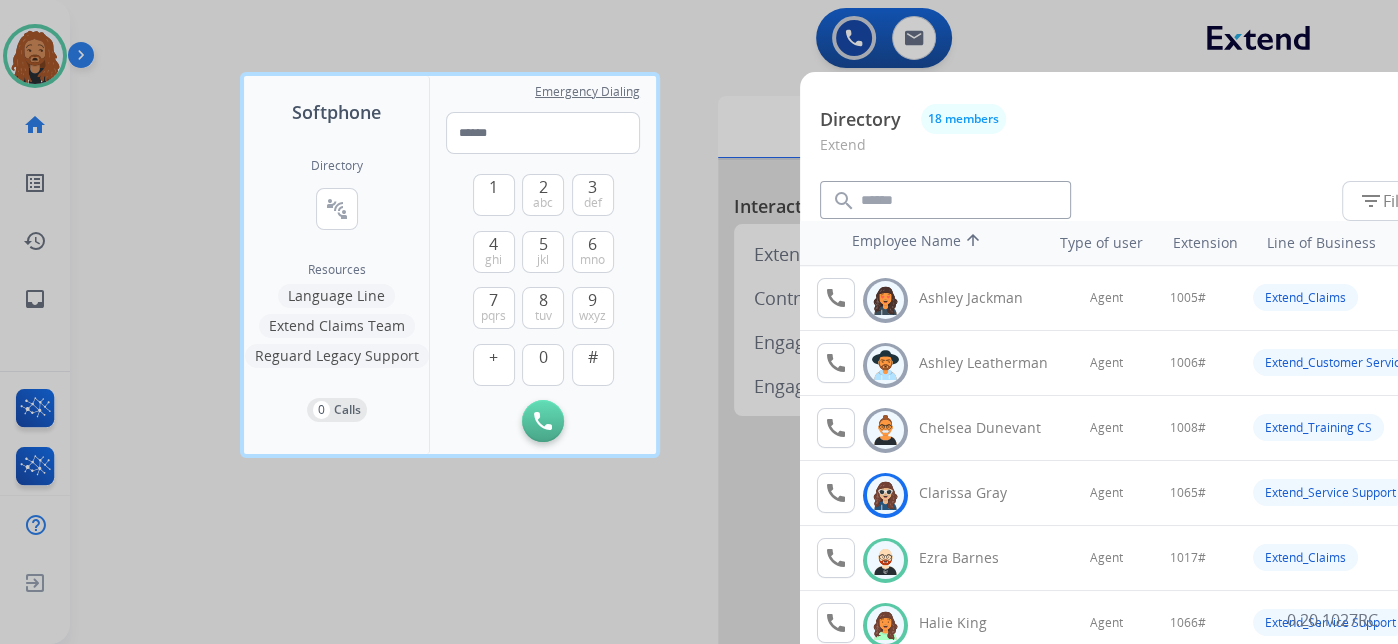 scroll, scrollTop: 333, scrollLeft: 0, axis: vertical 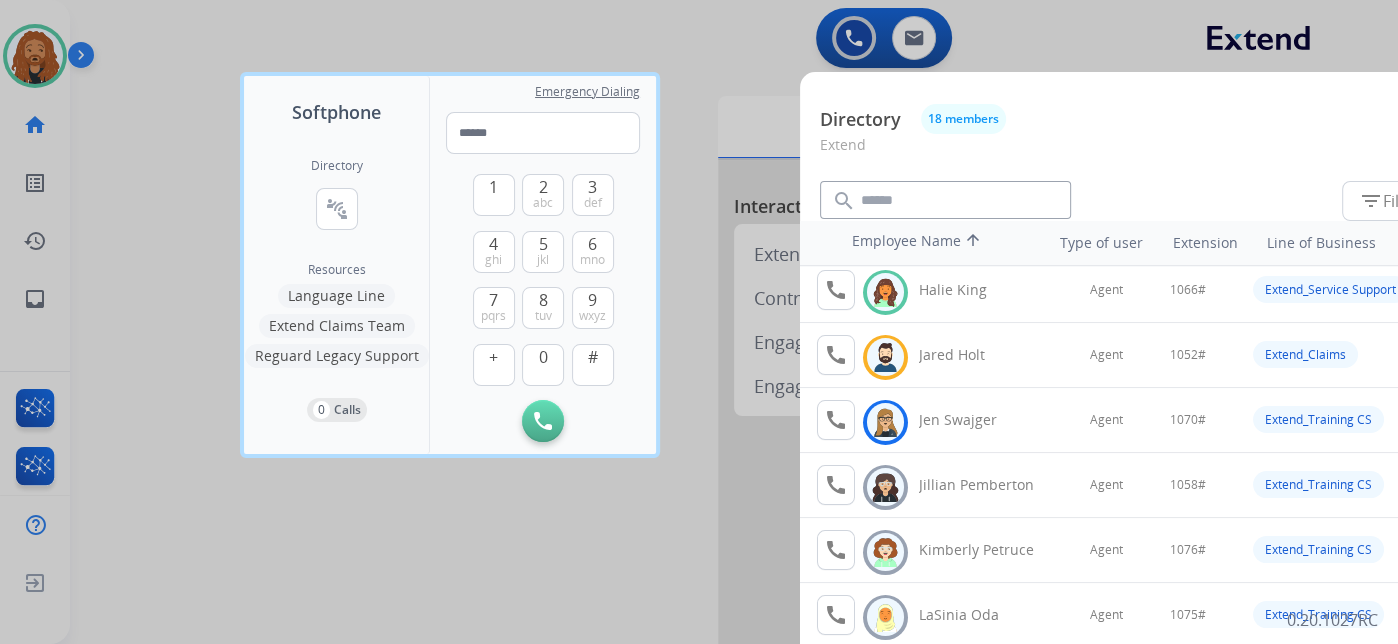 click at bounding box center [885, 292] 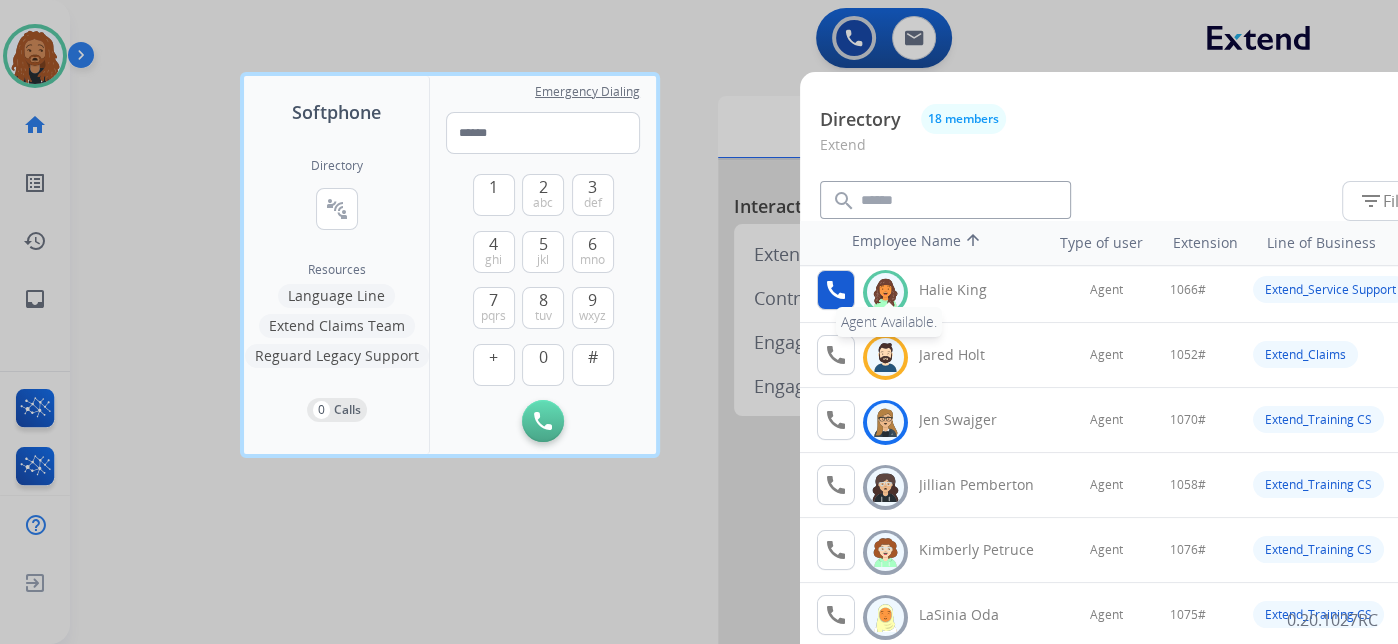 click on "call" at bounding box center [836, 290] 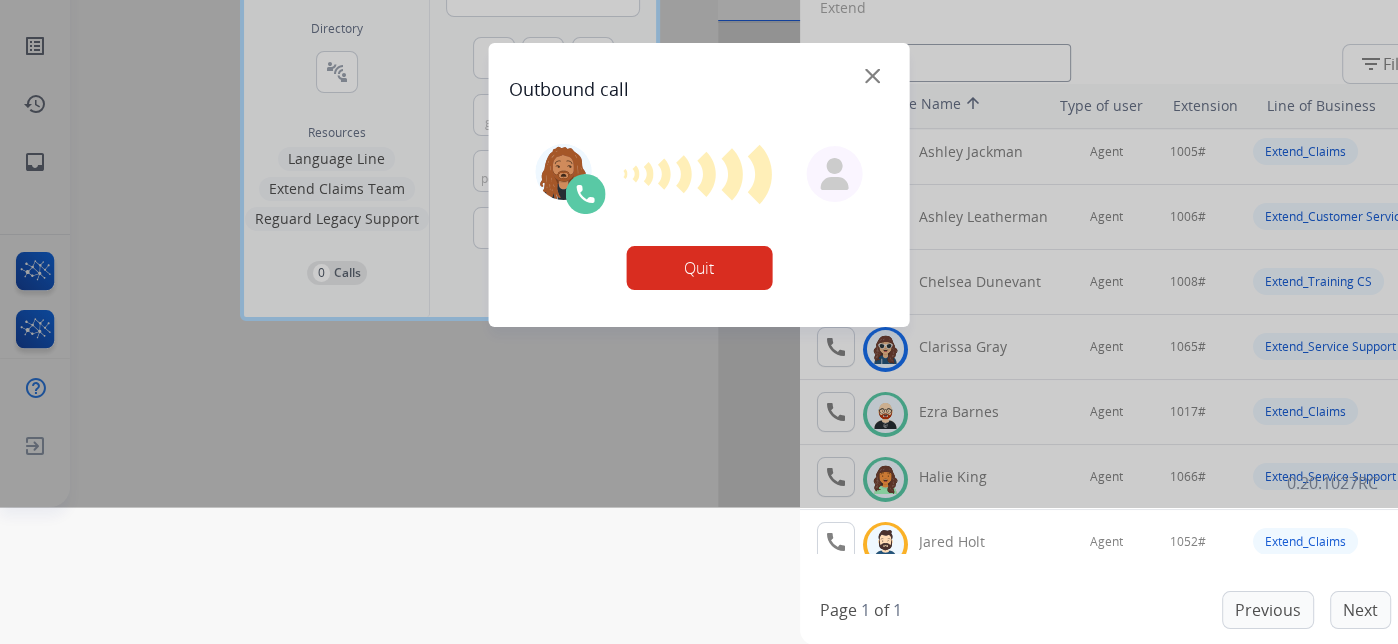 scroll, scrollTop: 137, scrollLeft: 0, axis: vertical 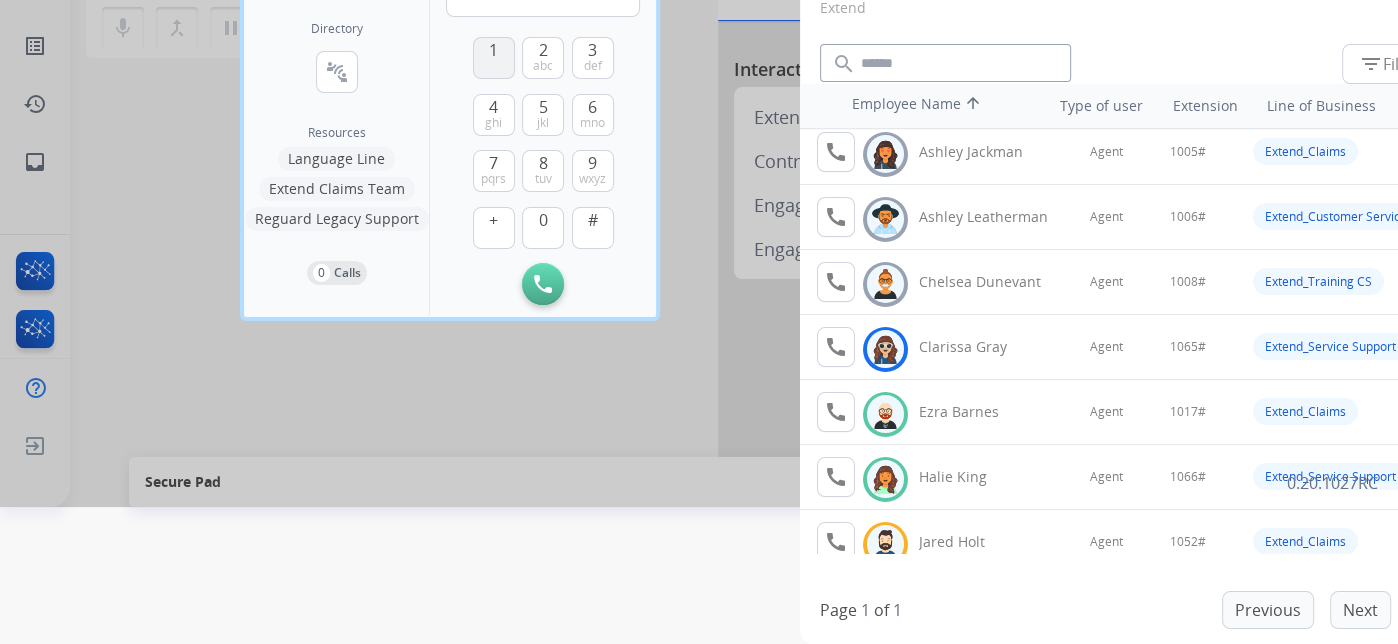 click on "1" at bounding box center (494, 58) 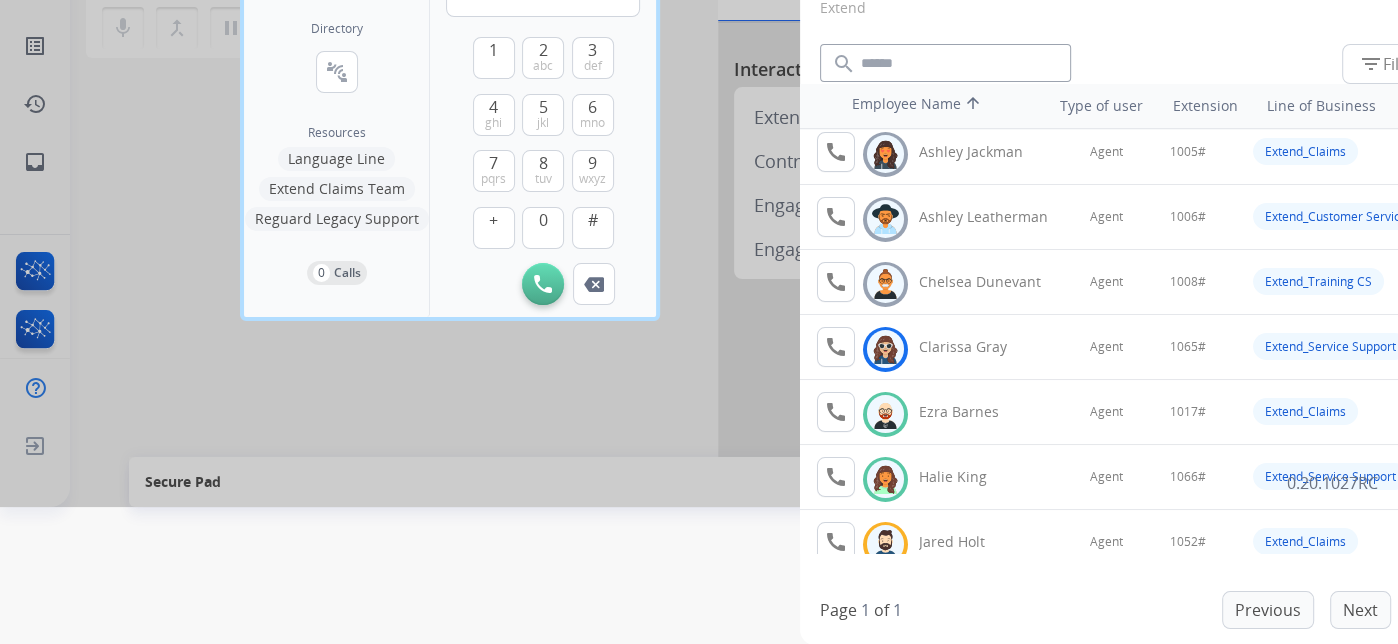 drag, startPoint x: 550, startPoint y: 220, endPoint x: 565, endPoint y: 185, distance: 38.078865 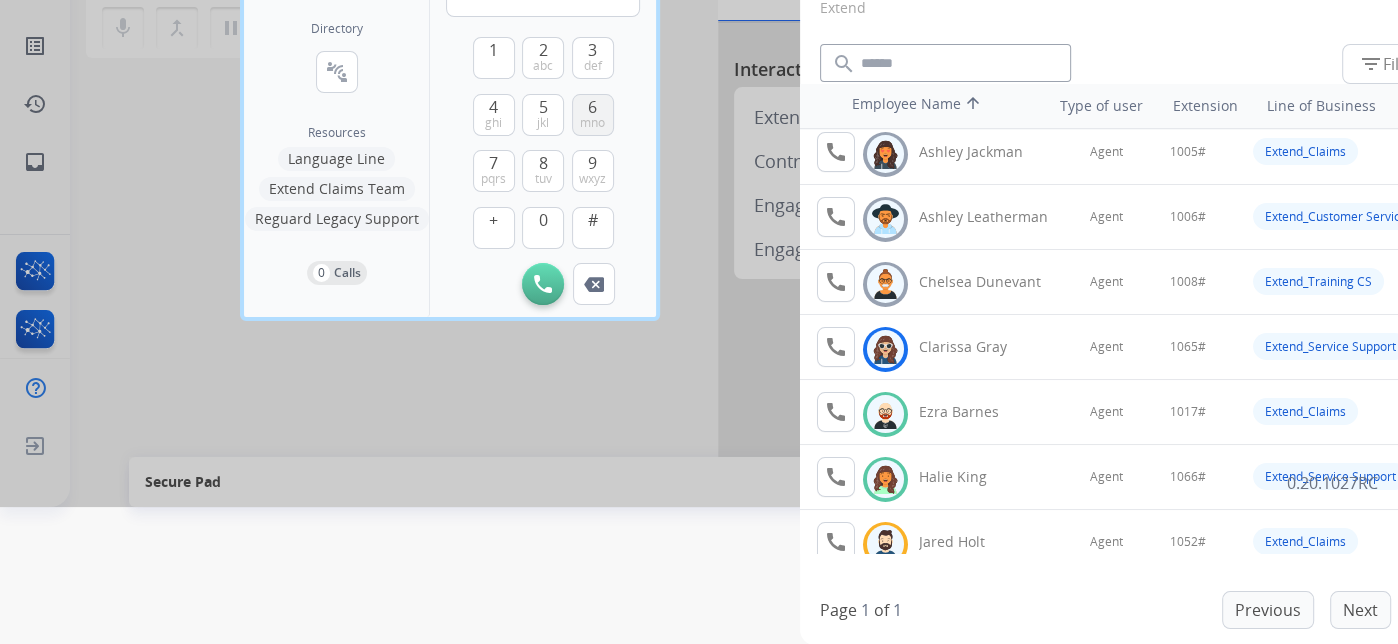 click on "6 mno" at bounding box center (593, 115) 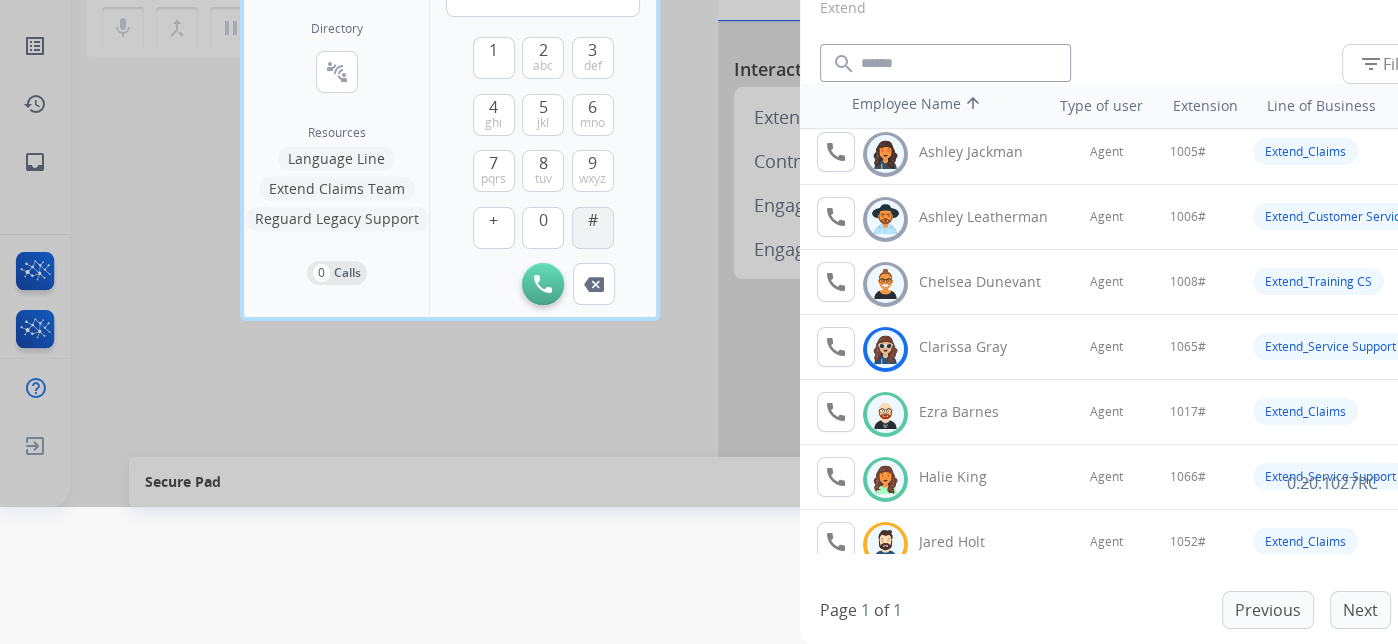 click on "#" at bounding box center (593, 220) 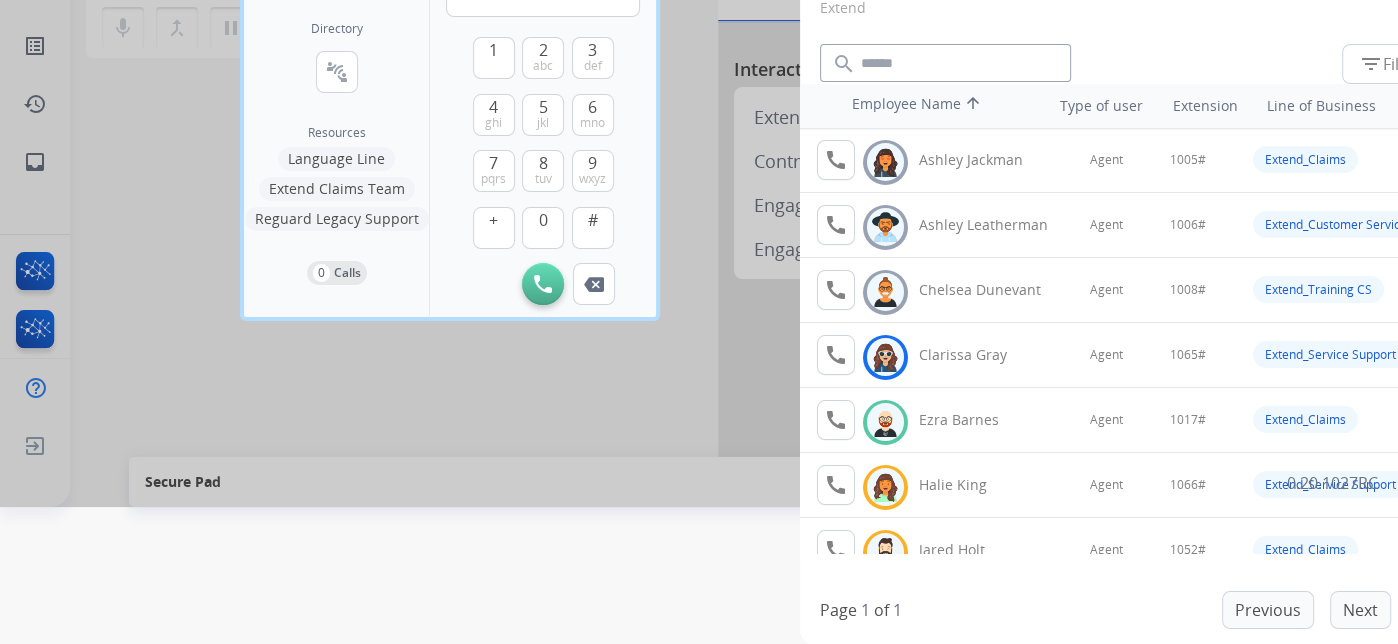 scroll, scrollTop: 0, scrollLeft: 0, axis: both 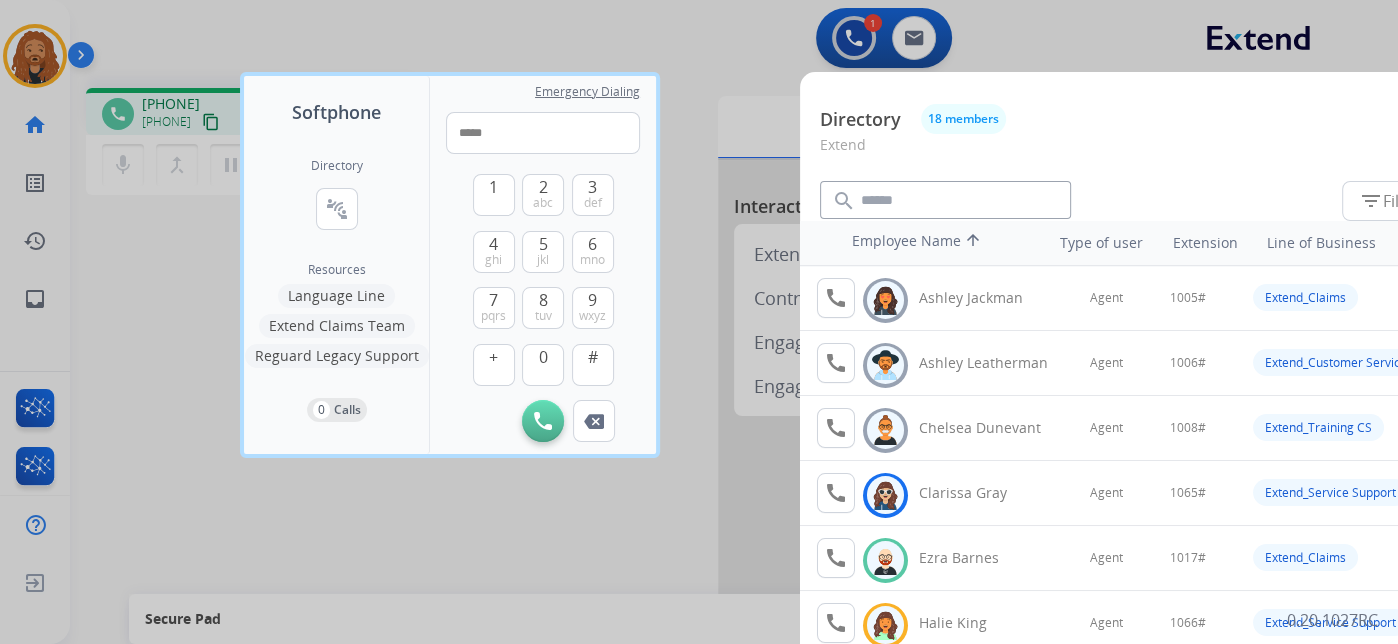 click at bounding box center (699, 322) 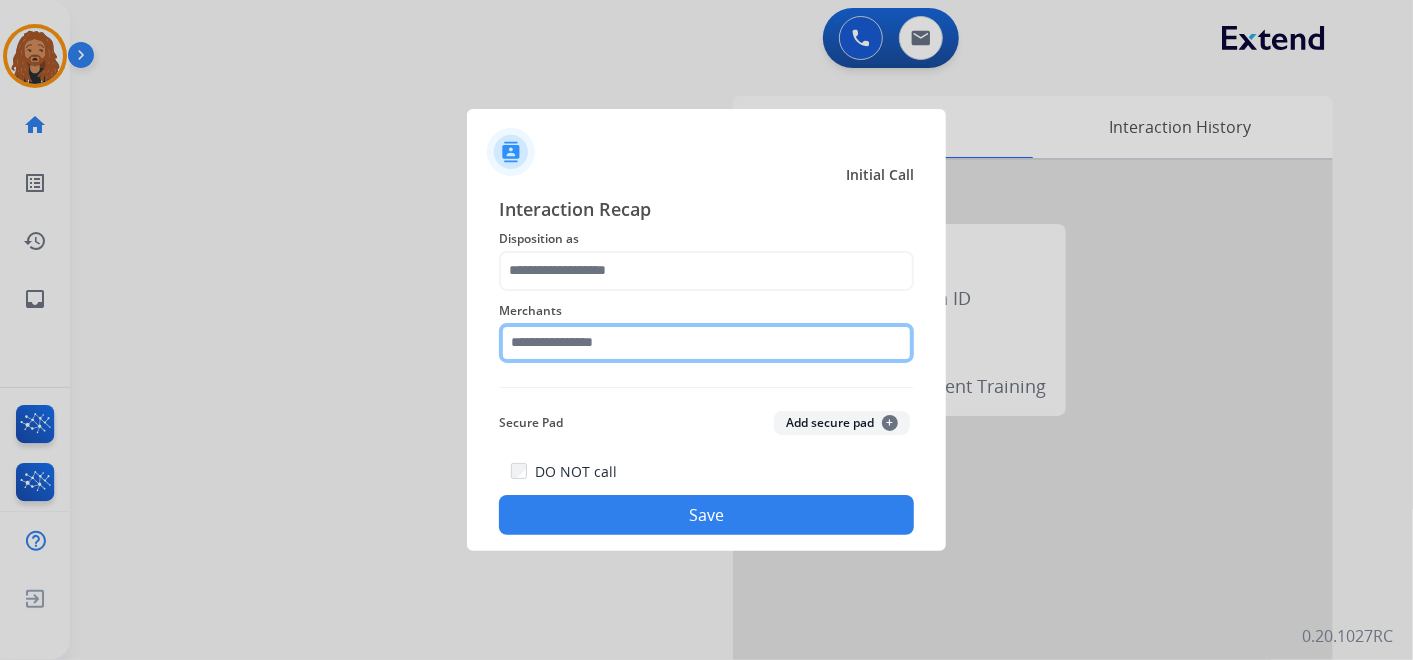click on "Merchants" 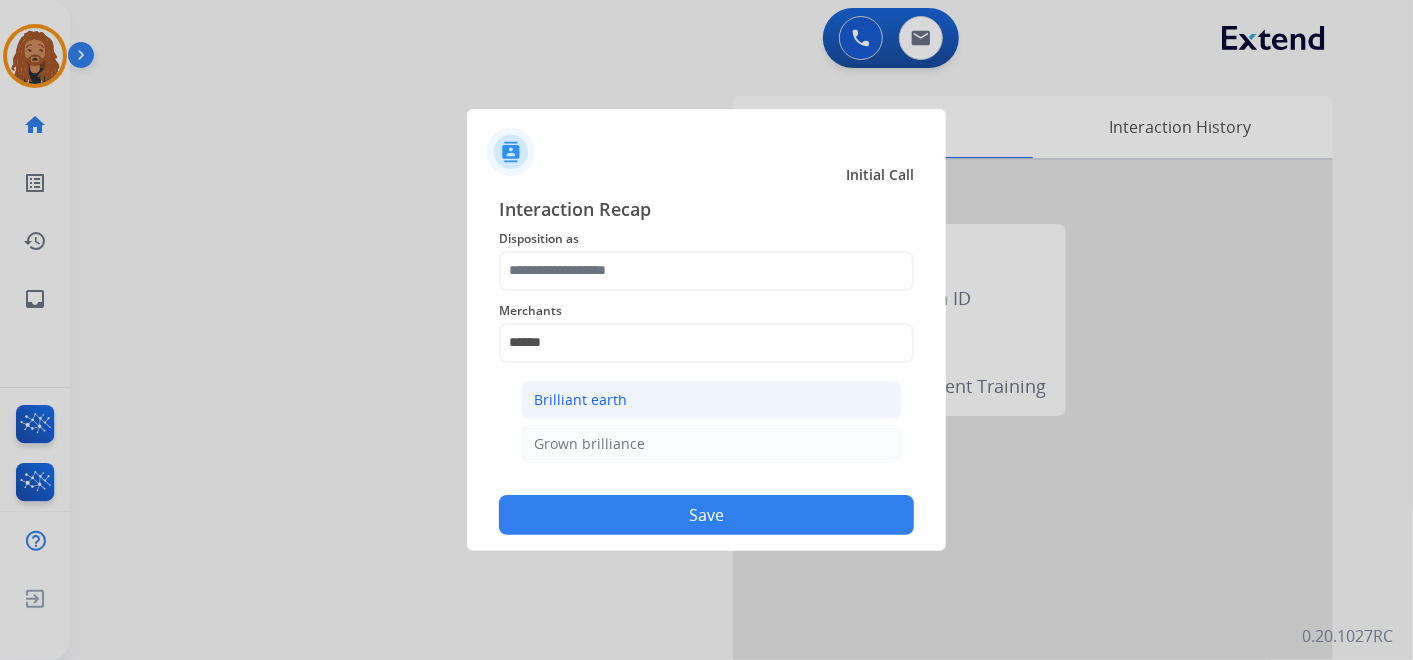click on "Brilliant earth" 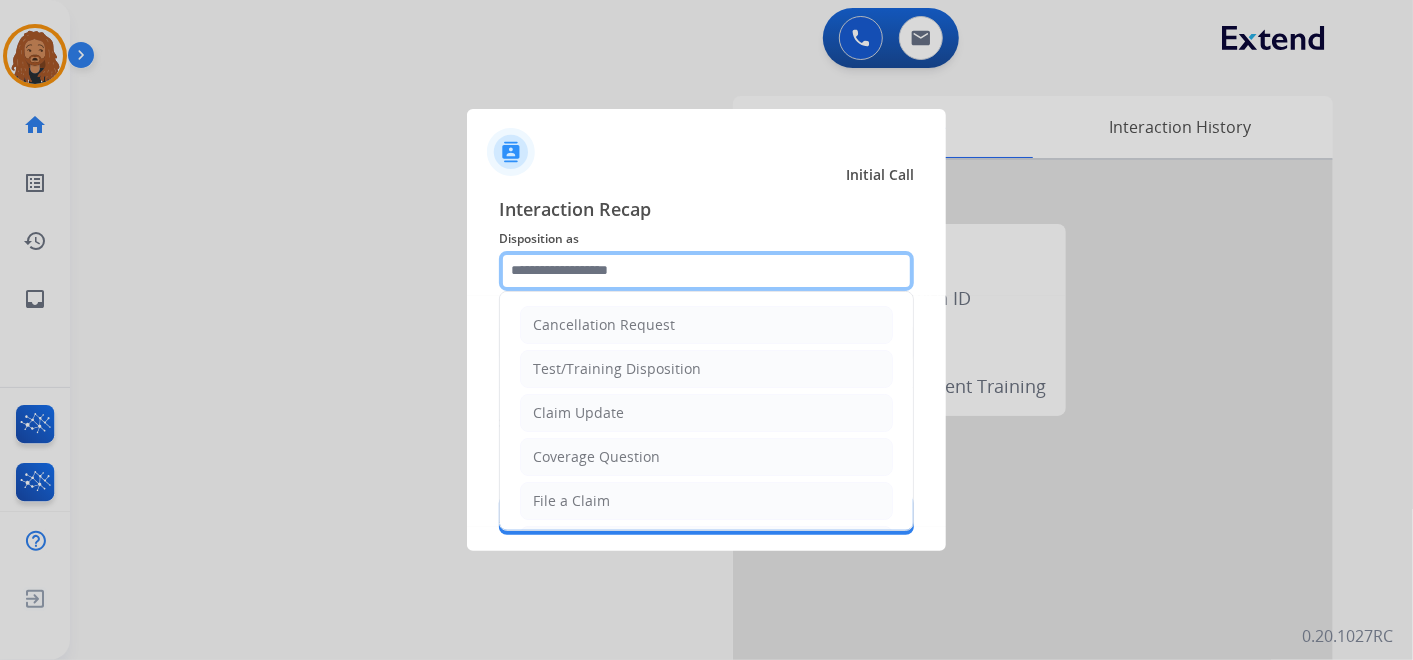 click 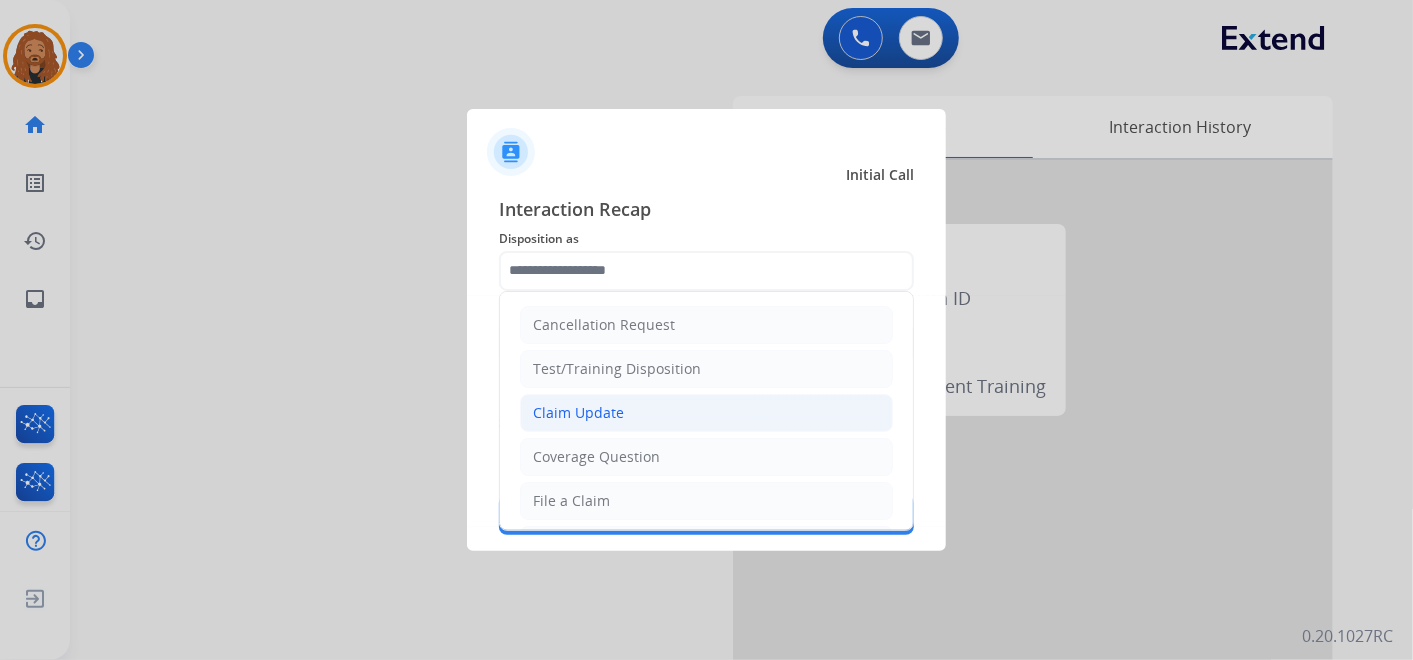 click on "Claim Update" 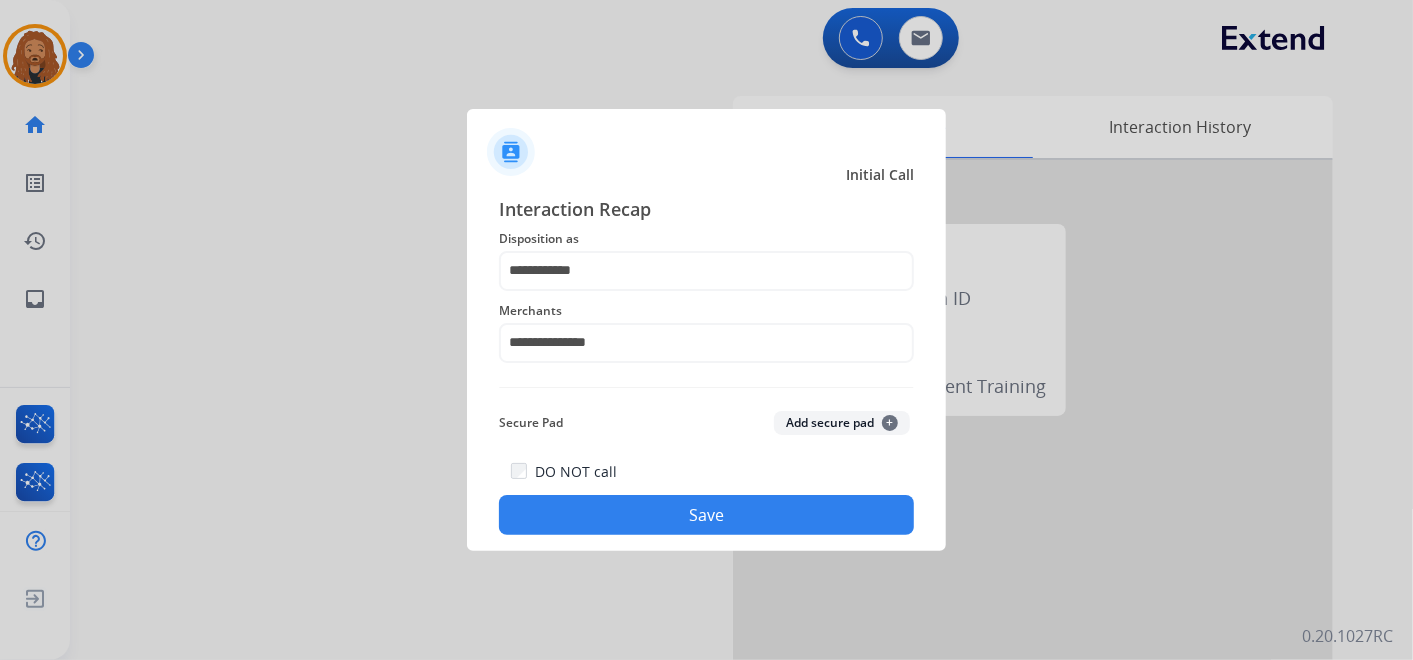 click on "Save" 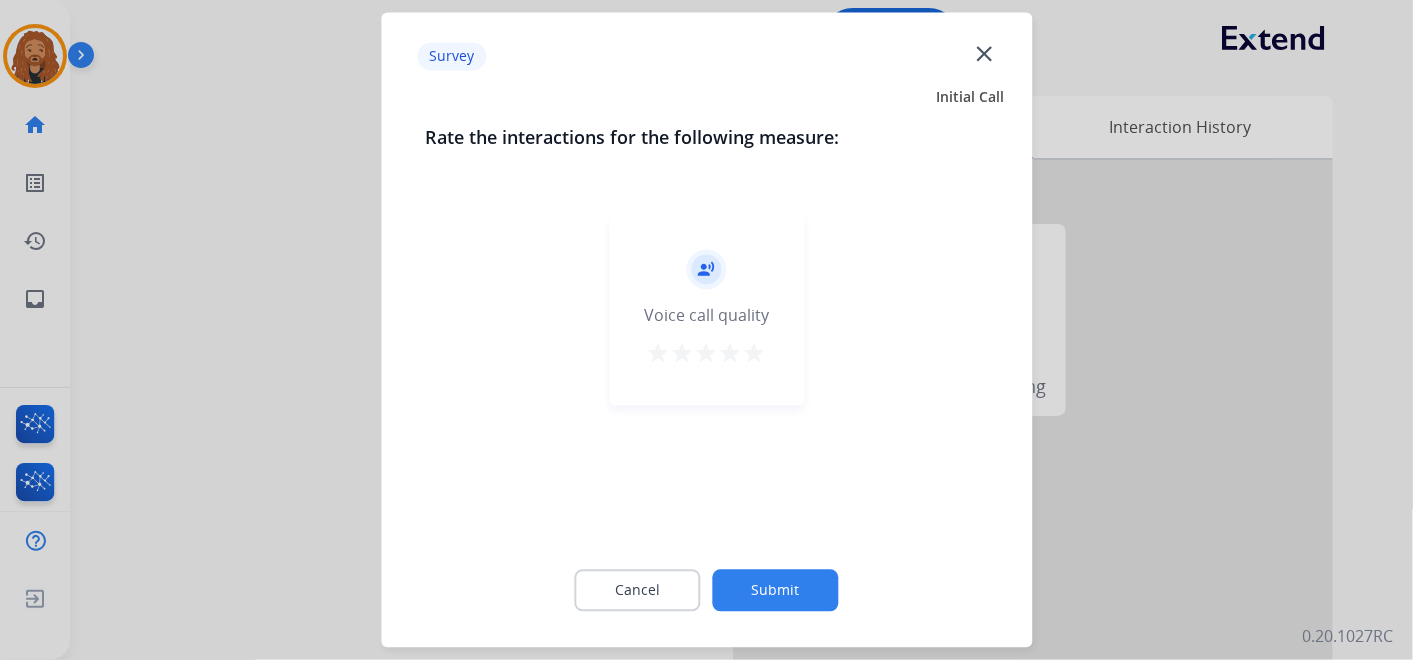 click on "star" at bounding box center [755, 354] 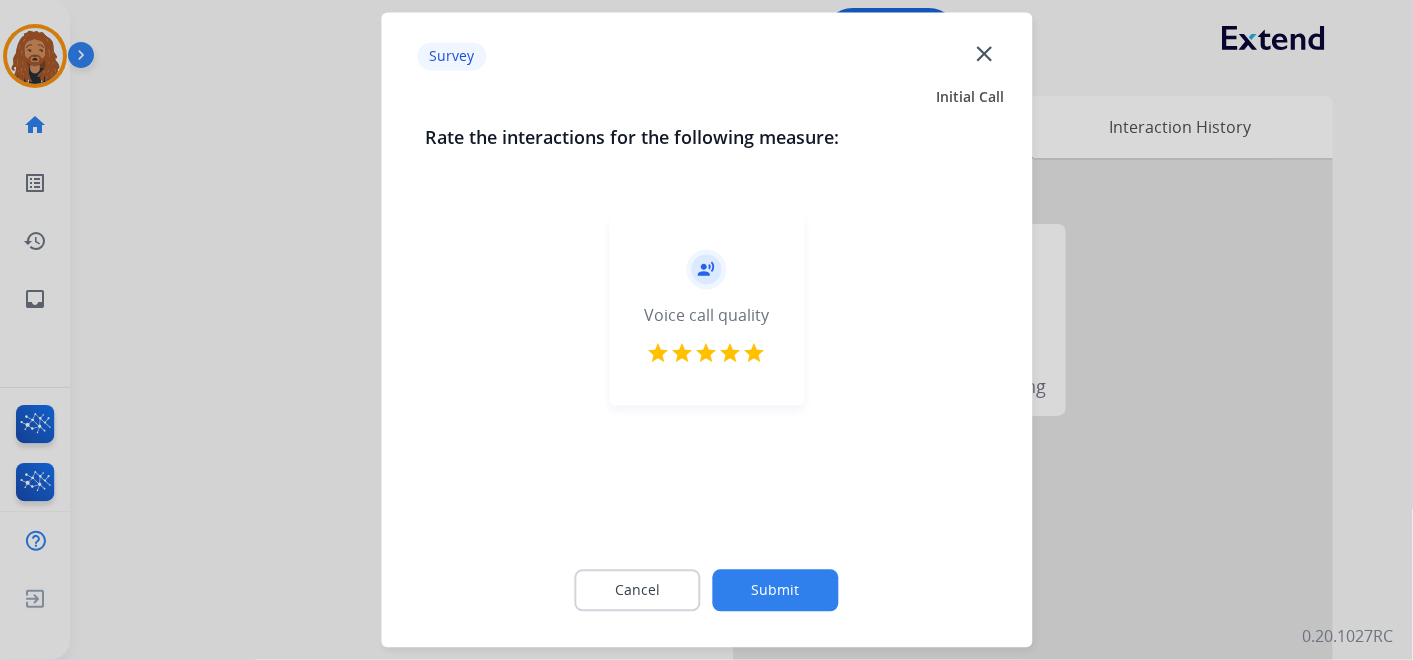 click on "Submit" 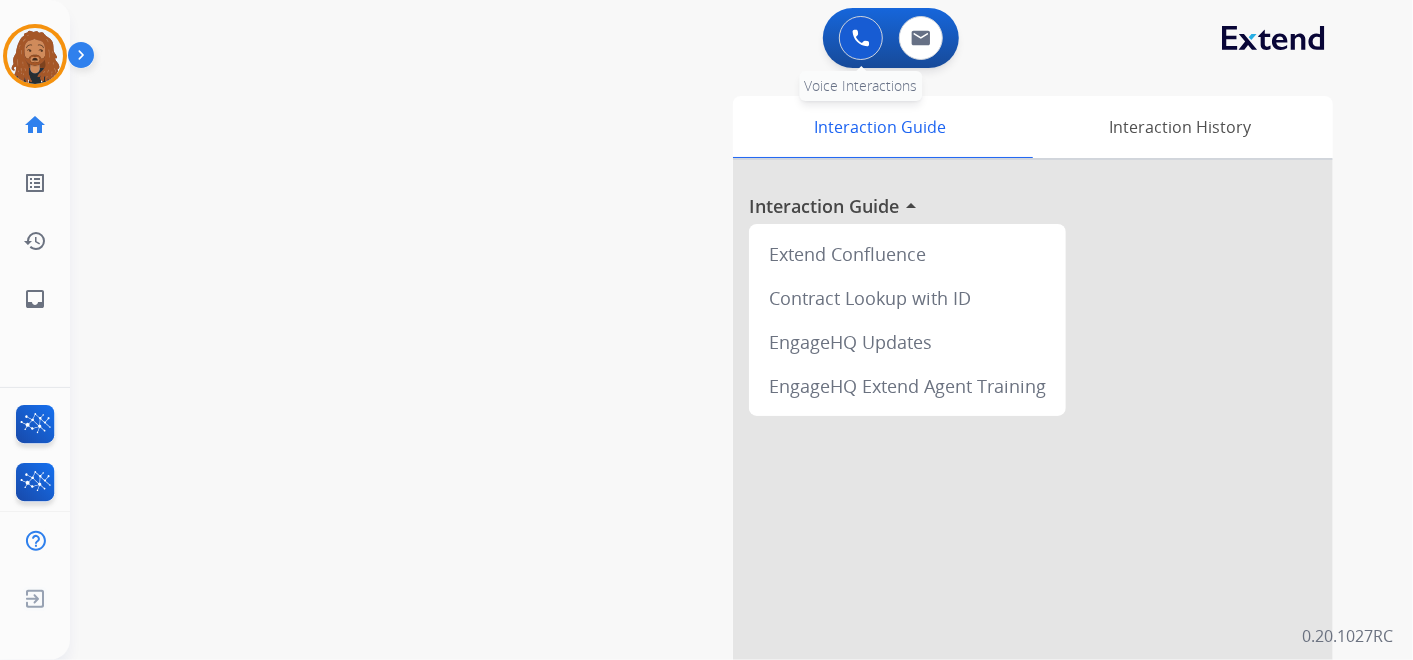 click at bounding box center [861, 38] 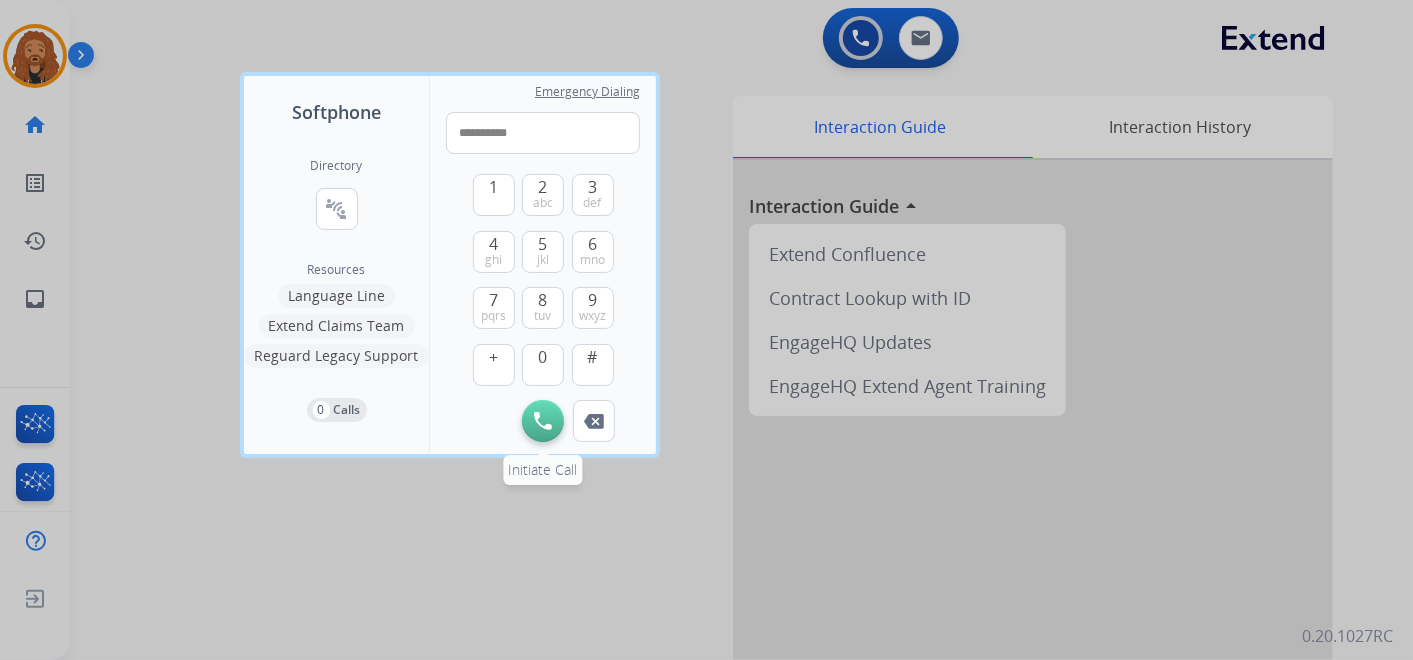type on "**********" 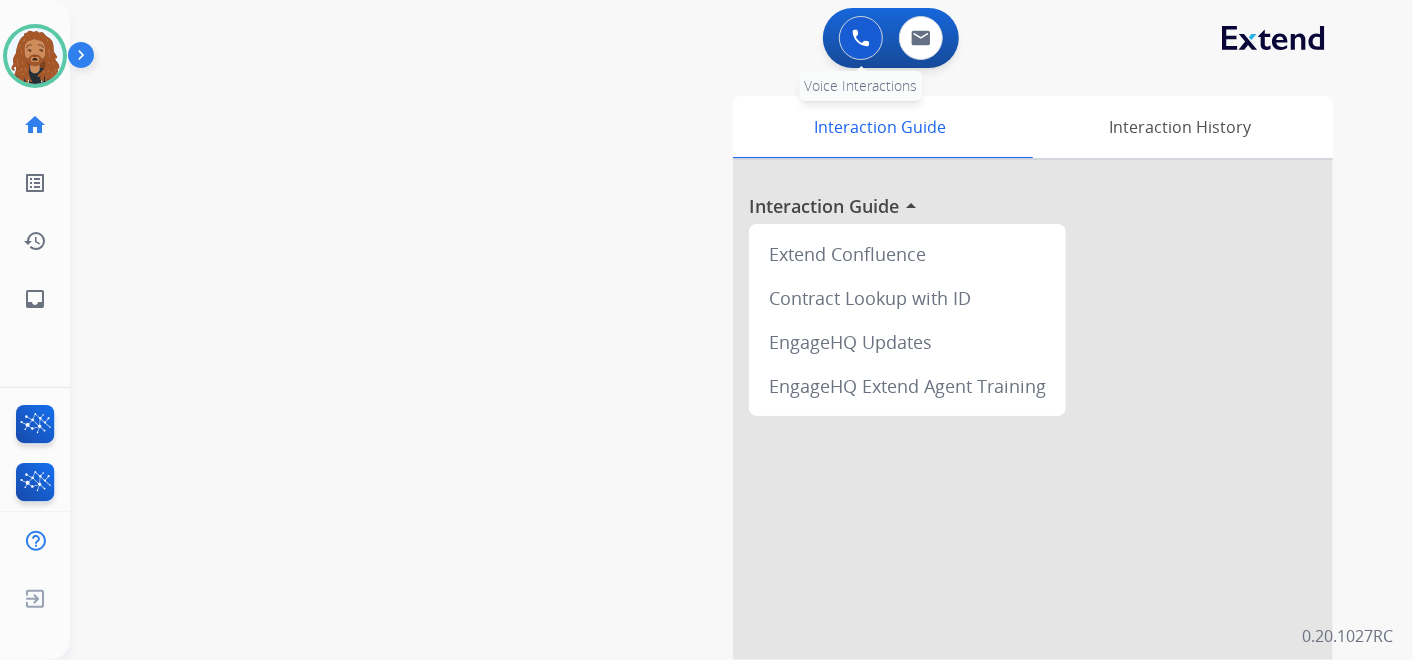click at bounding box center (861, 38) 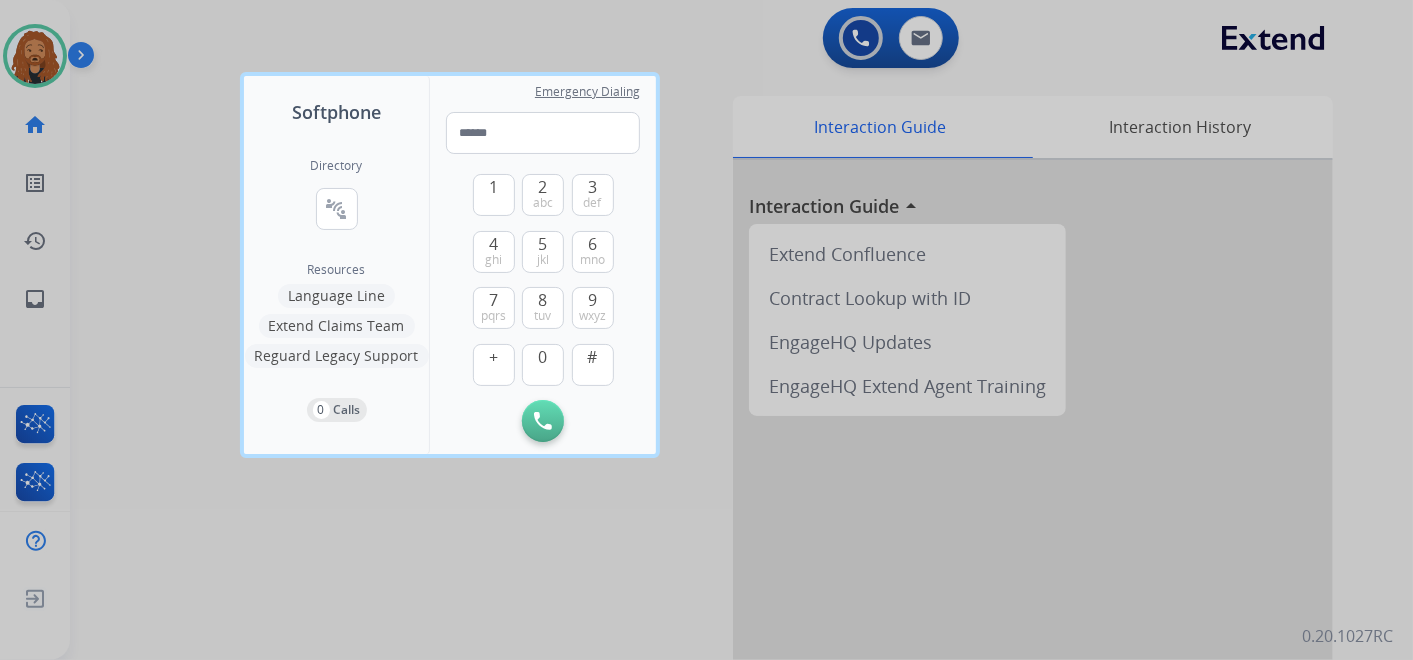 type on "**********" 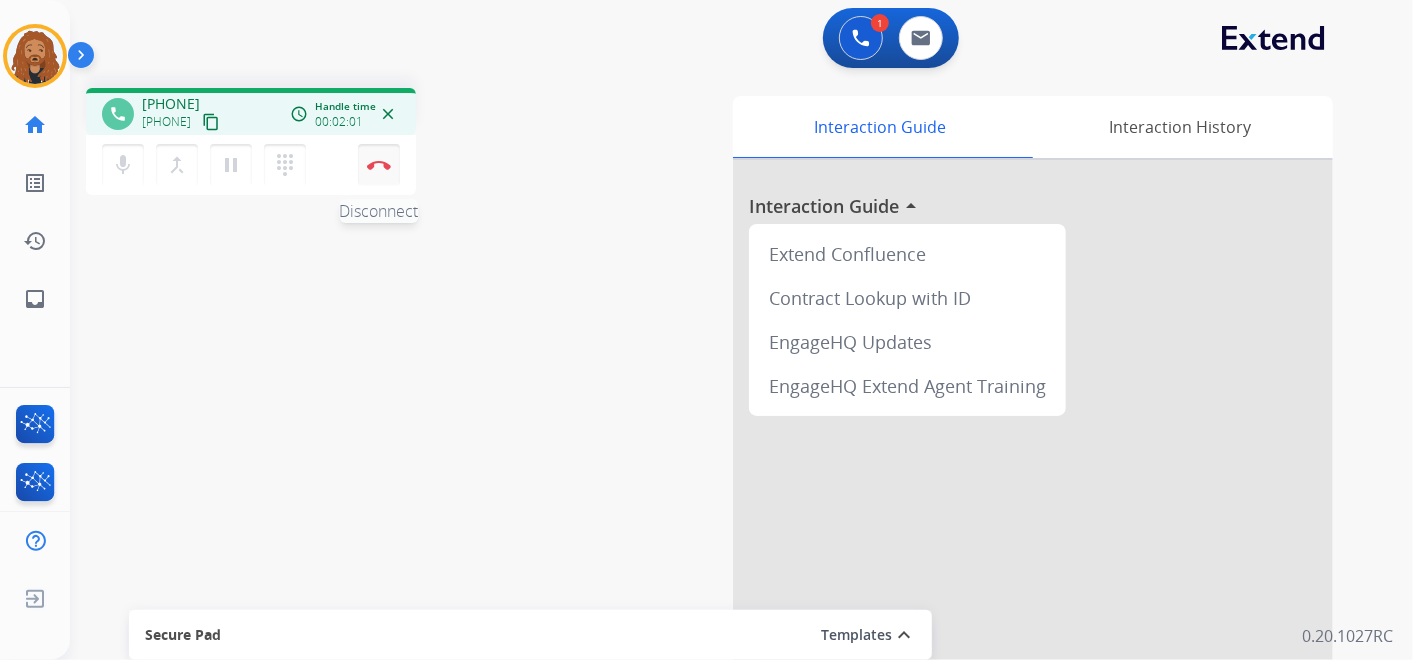 click at bounding box center (379, 165) 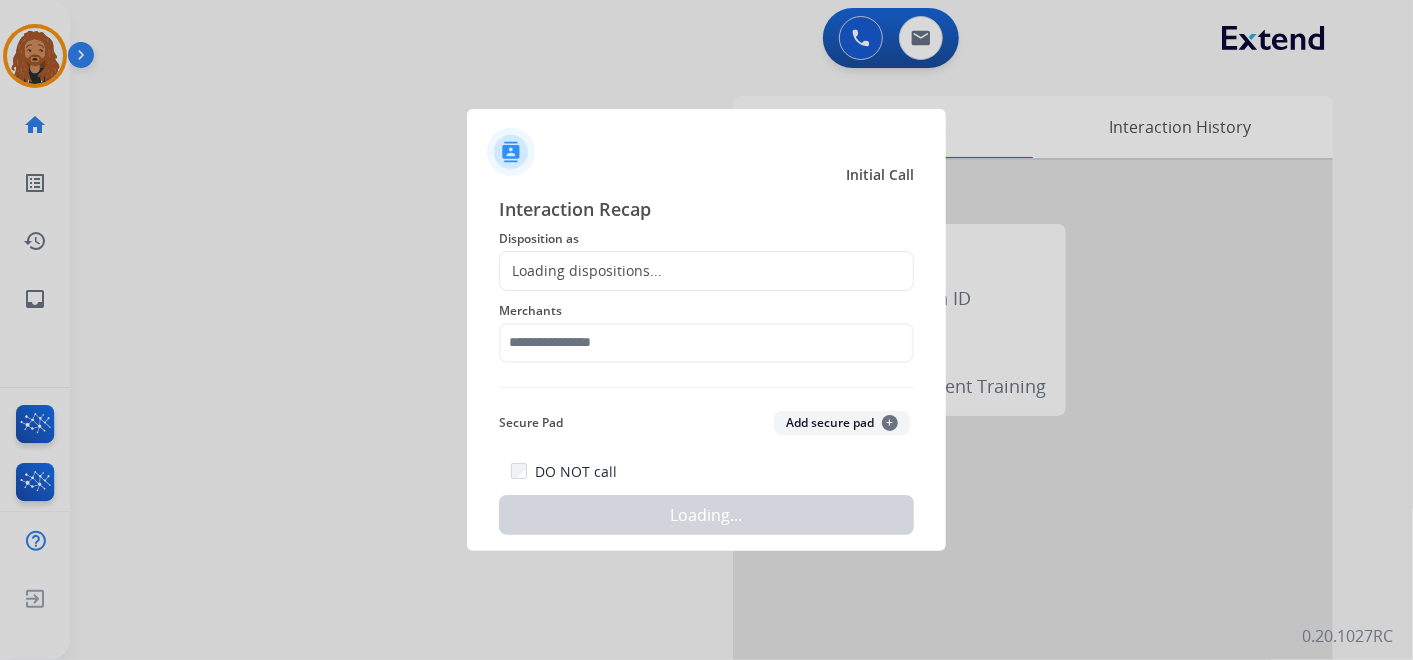 click on "Loading dispositions..." 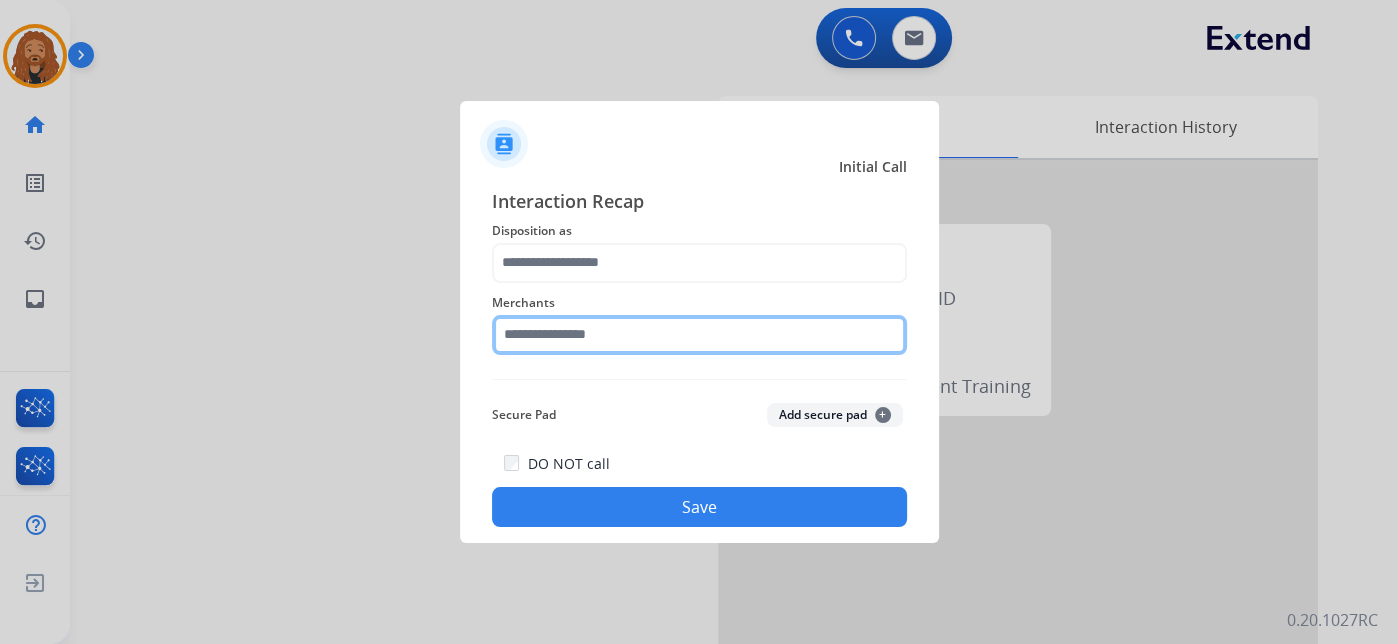 click 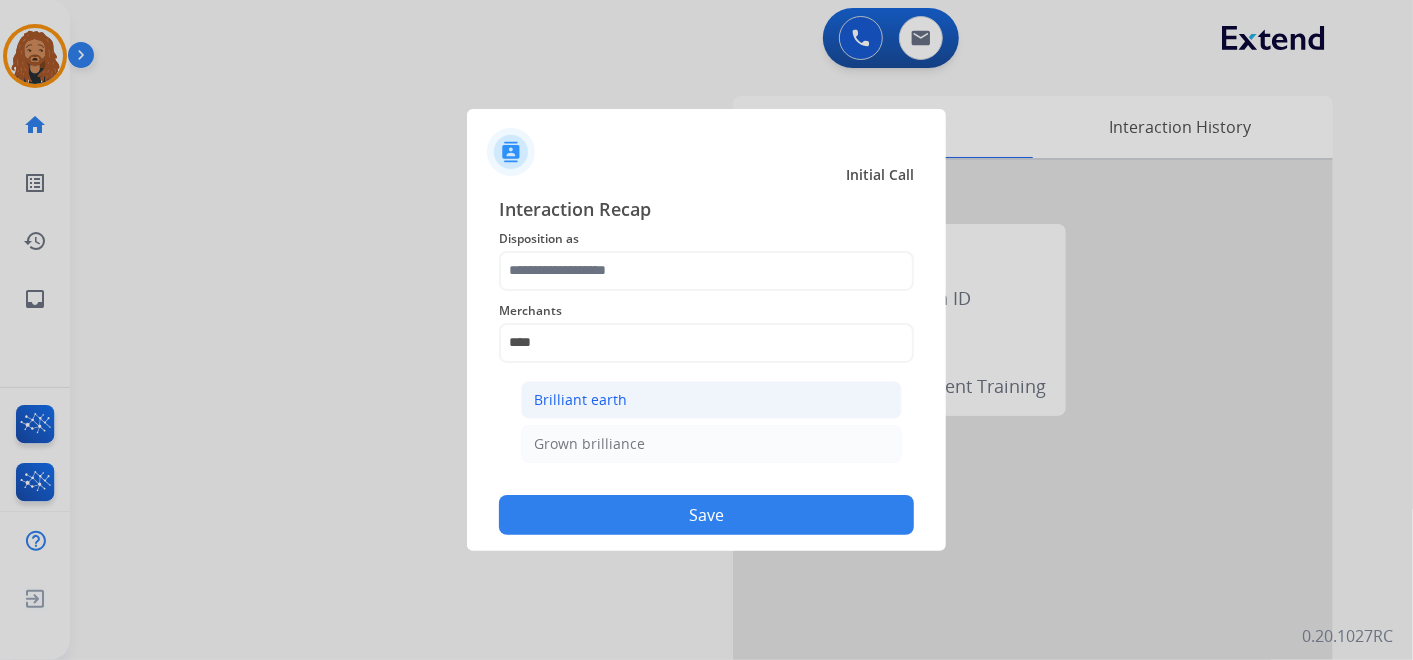 click on "Brilliant earth" 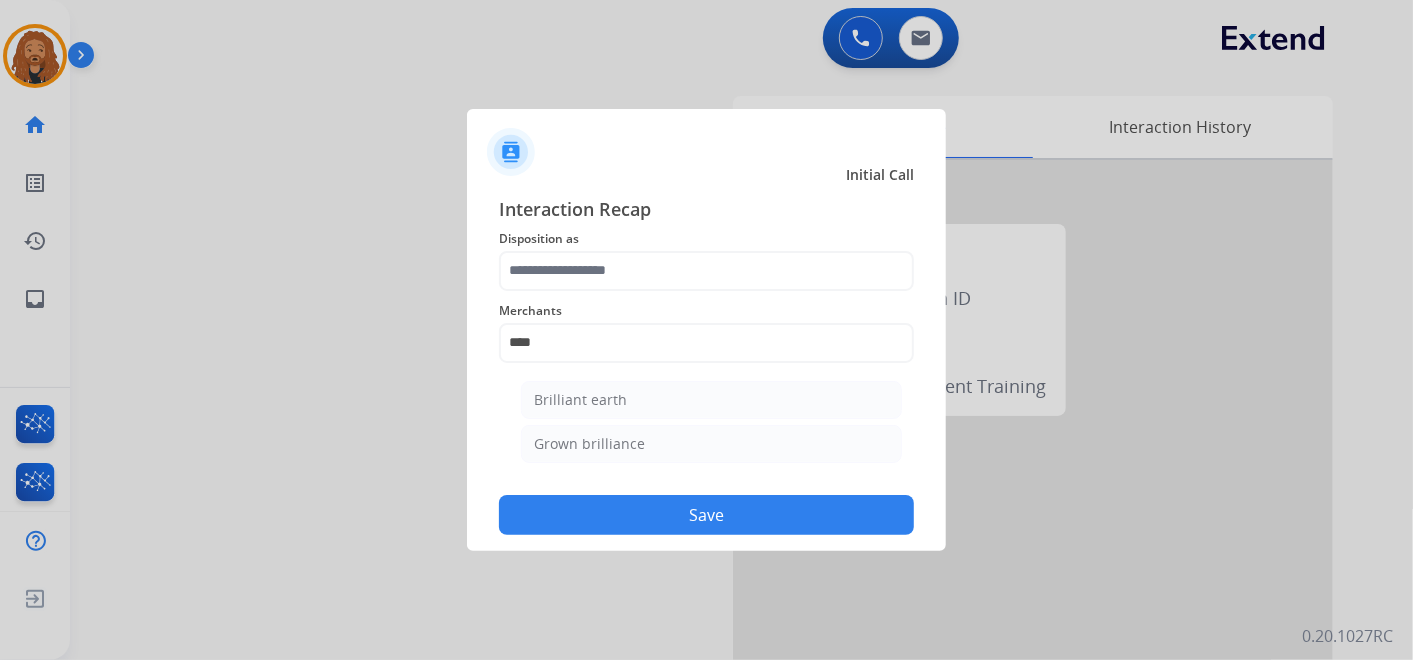type on "**********" 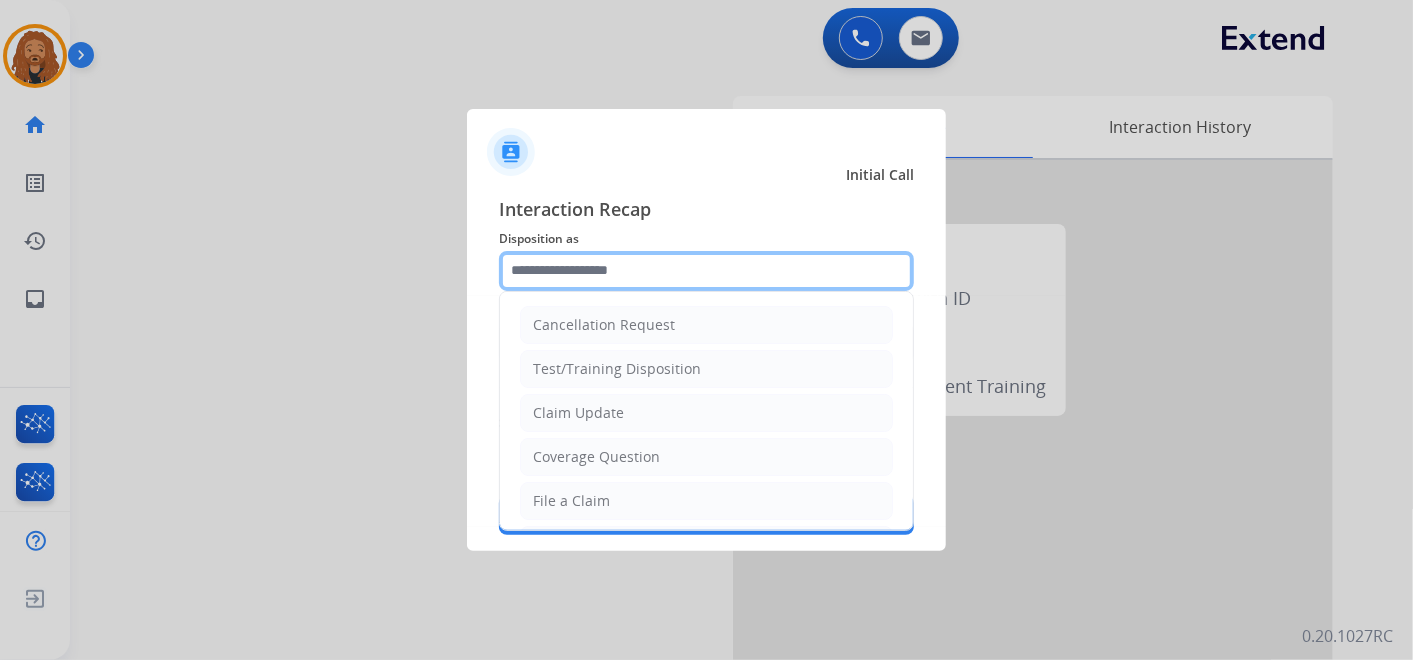 click 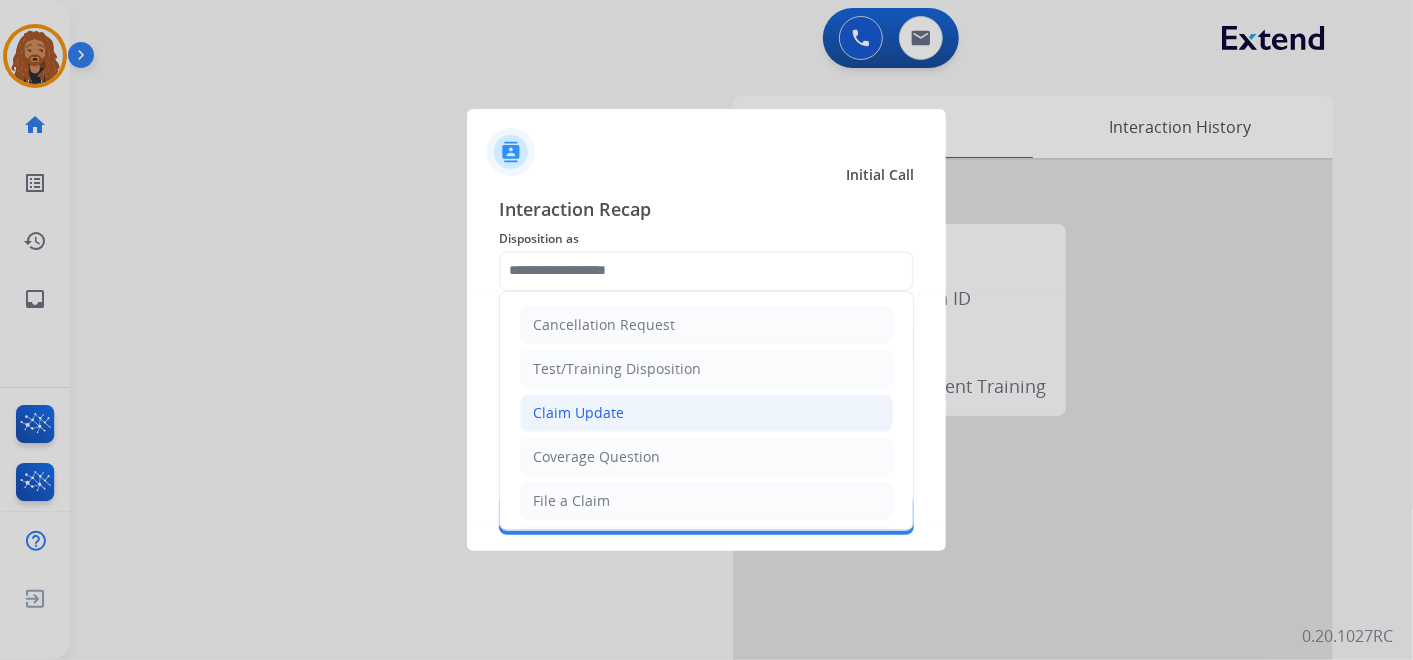 click on "Claim Update" 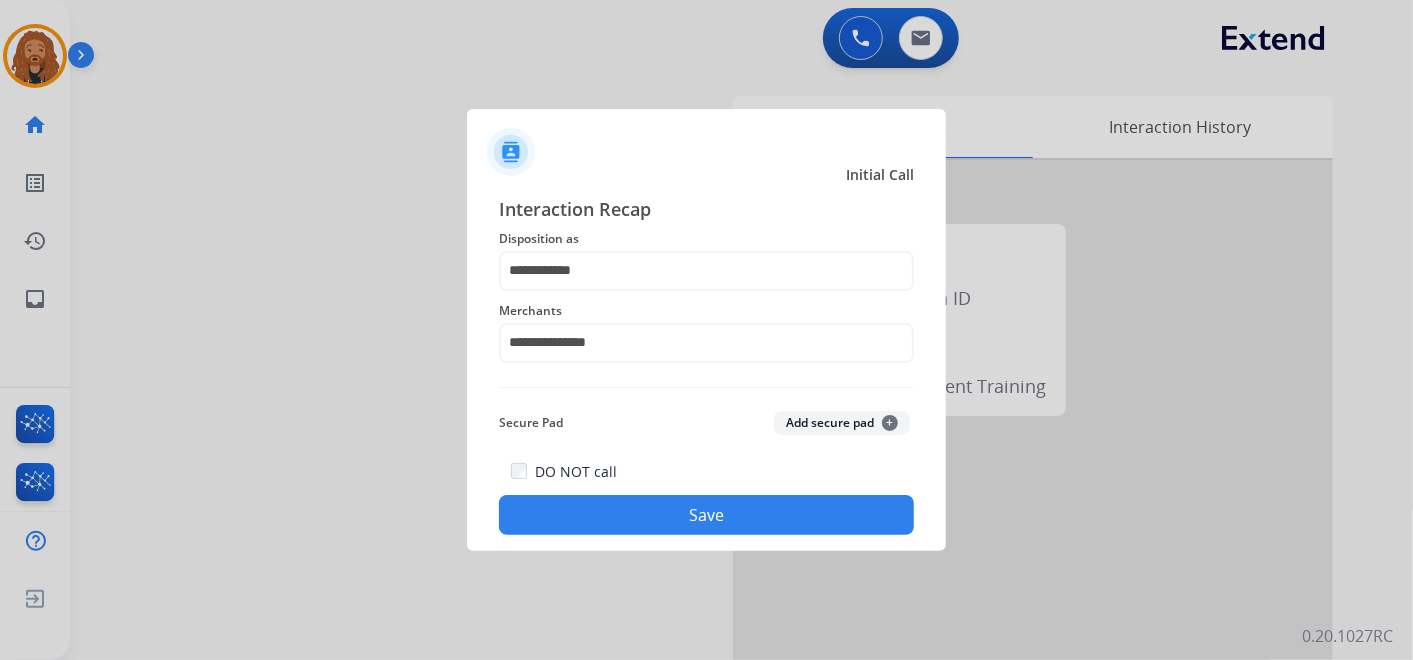 click on "Save" 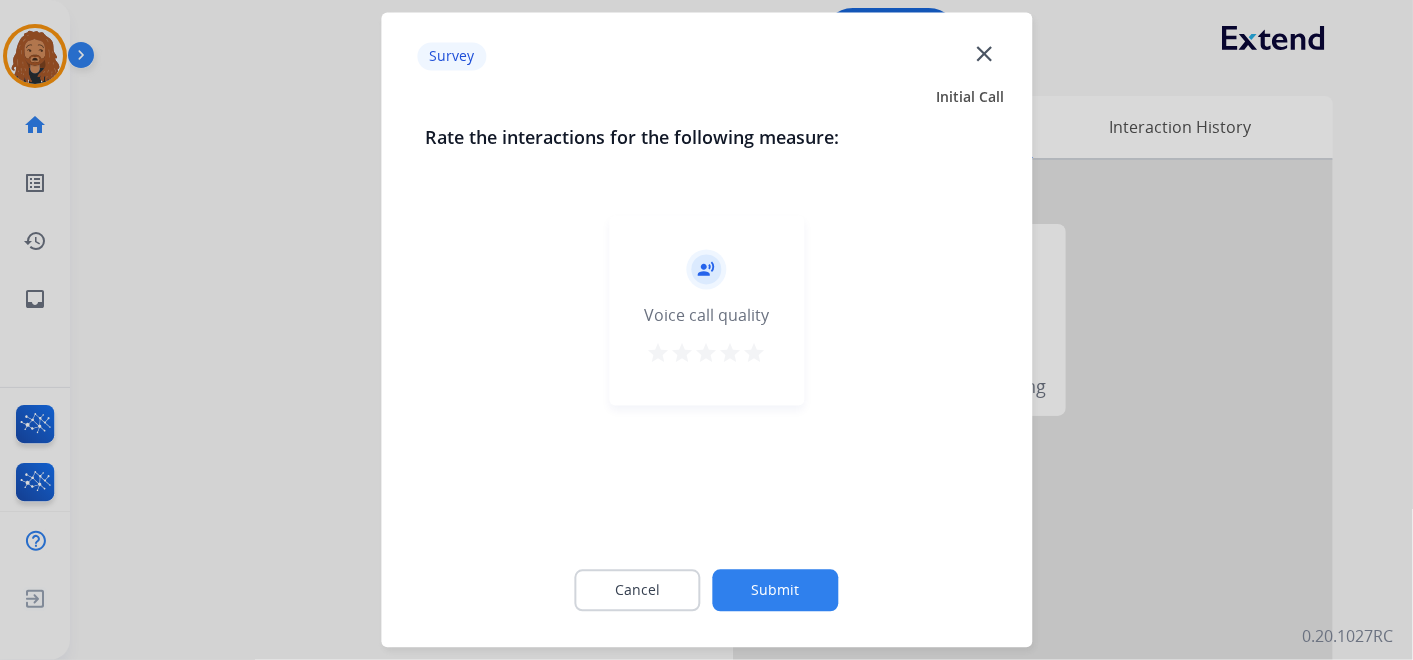 click on "star" at bounding box center [755, 354] 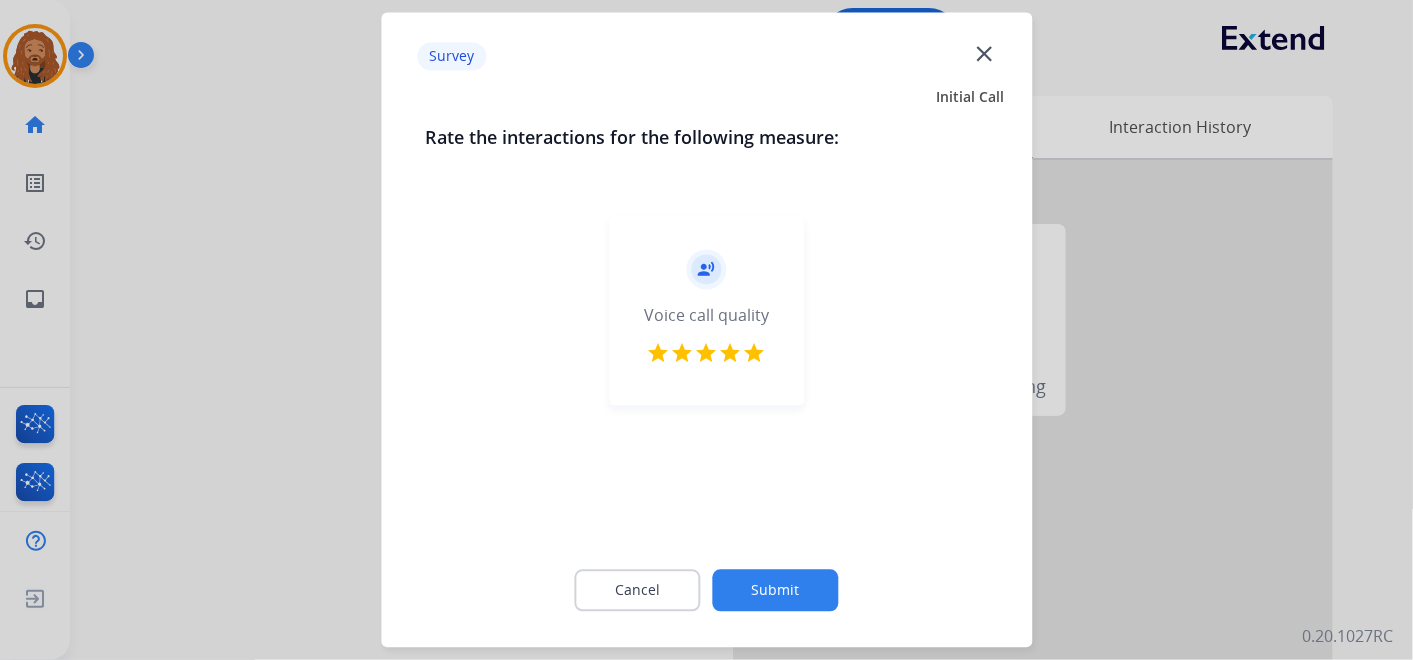 click on "Submit" 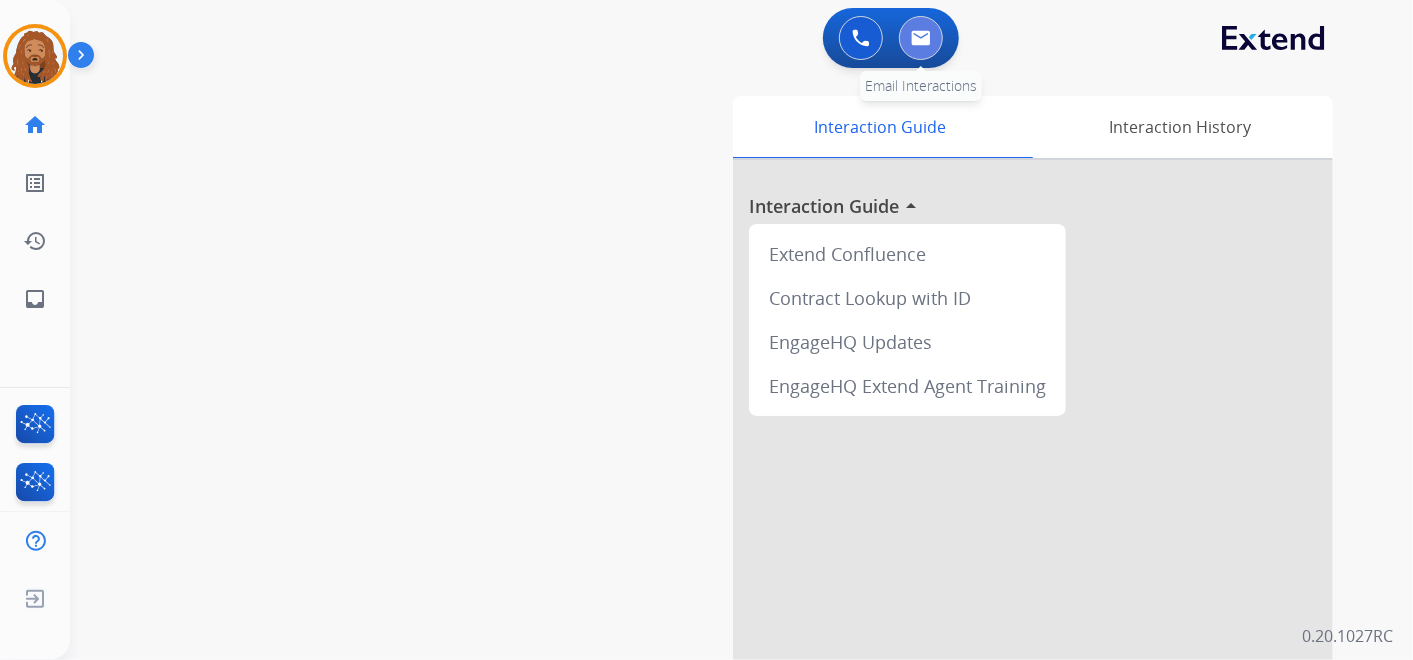 click at bounding box center [921, 38] 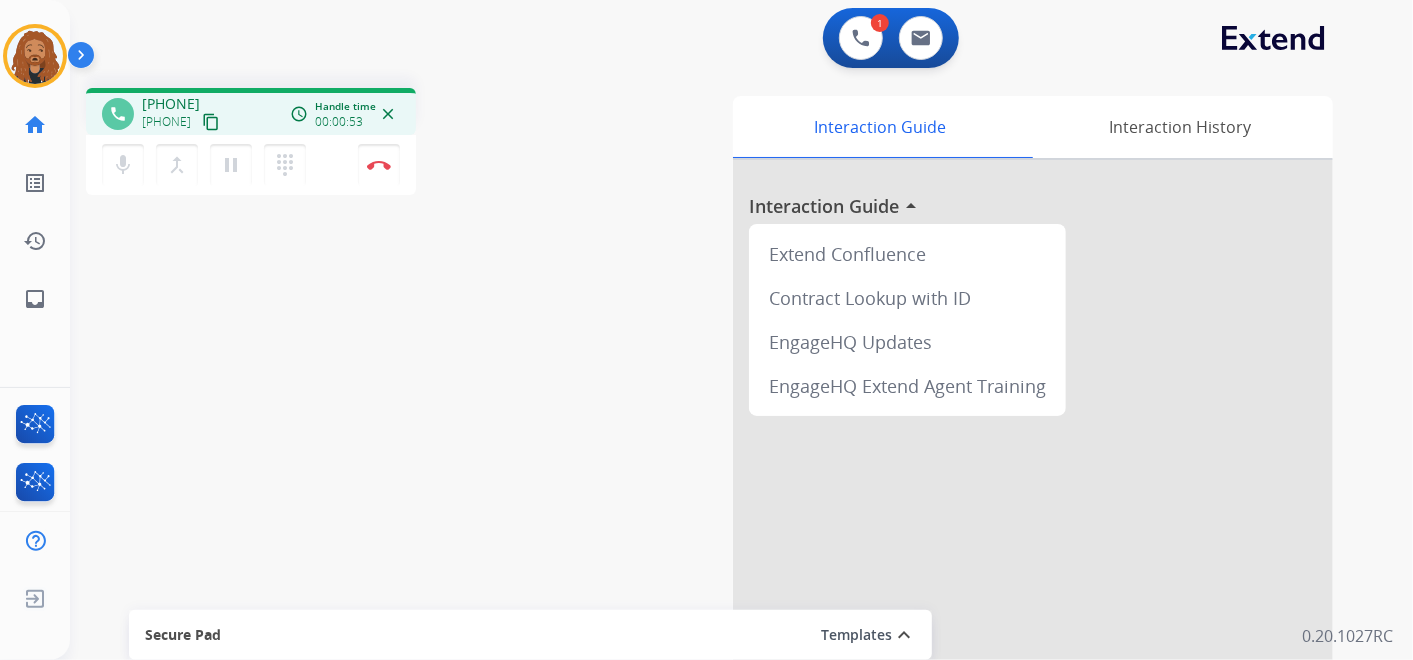 click on "content_copy" at bounding box center [211, 122] 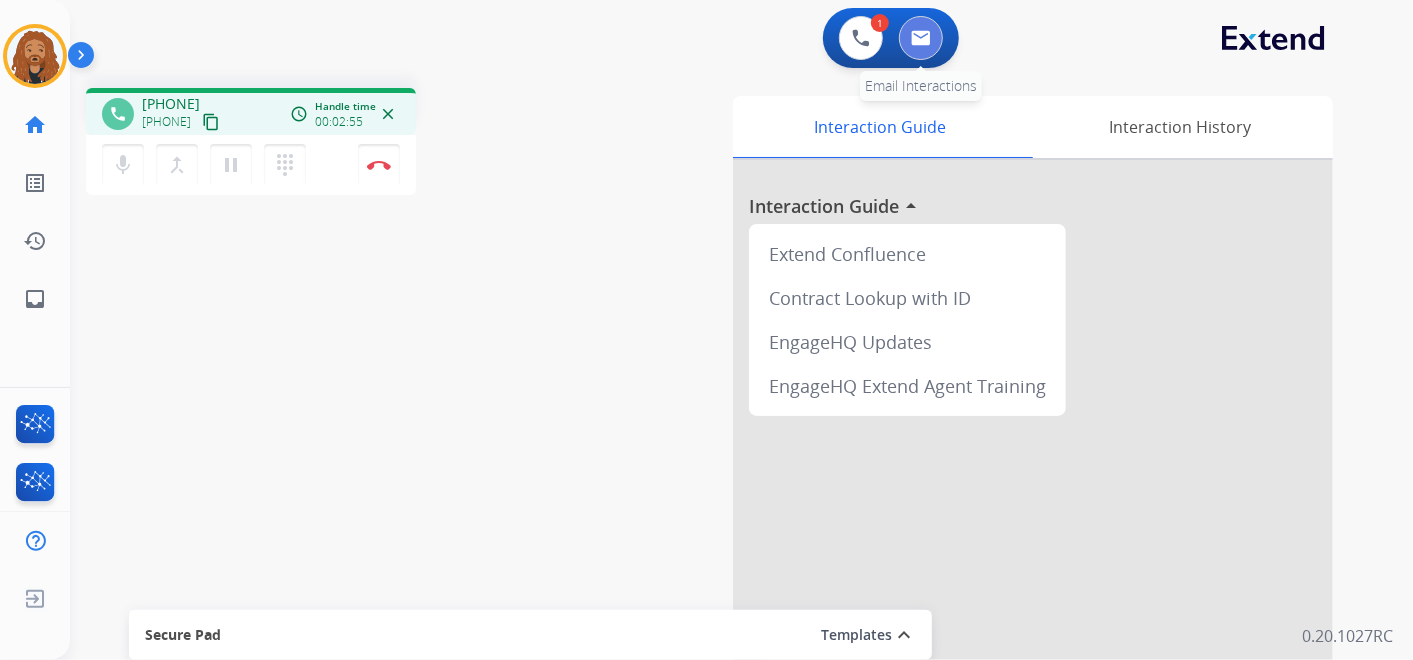 click at bounding box center (921, 38) 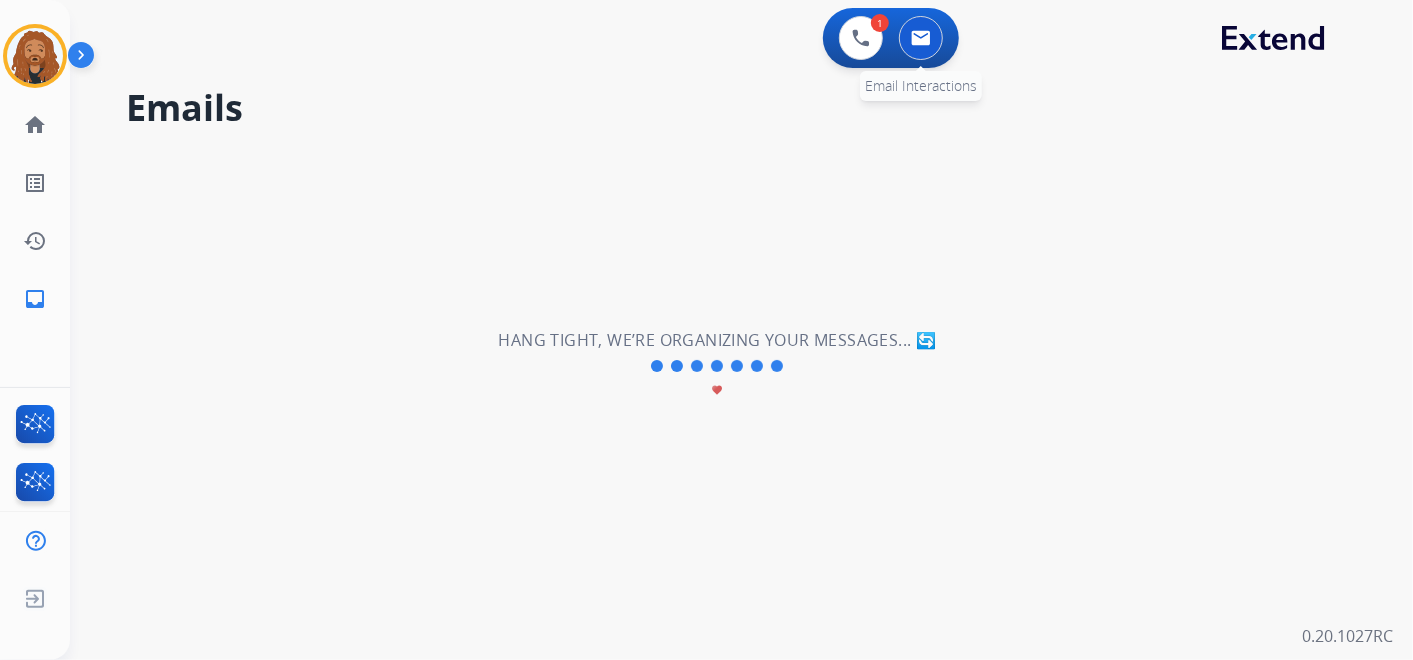 click at bounding box center [921, 38] 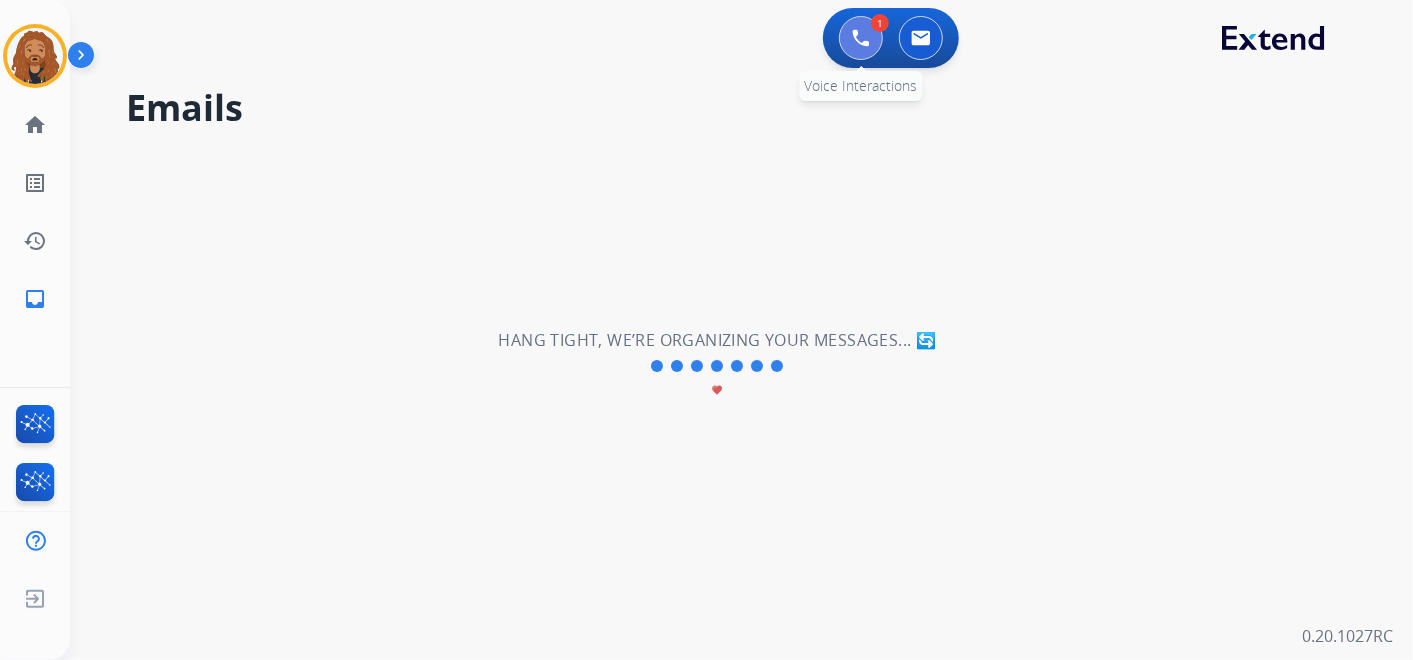click at bounding box center (861, 38) 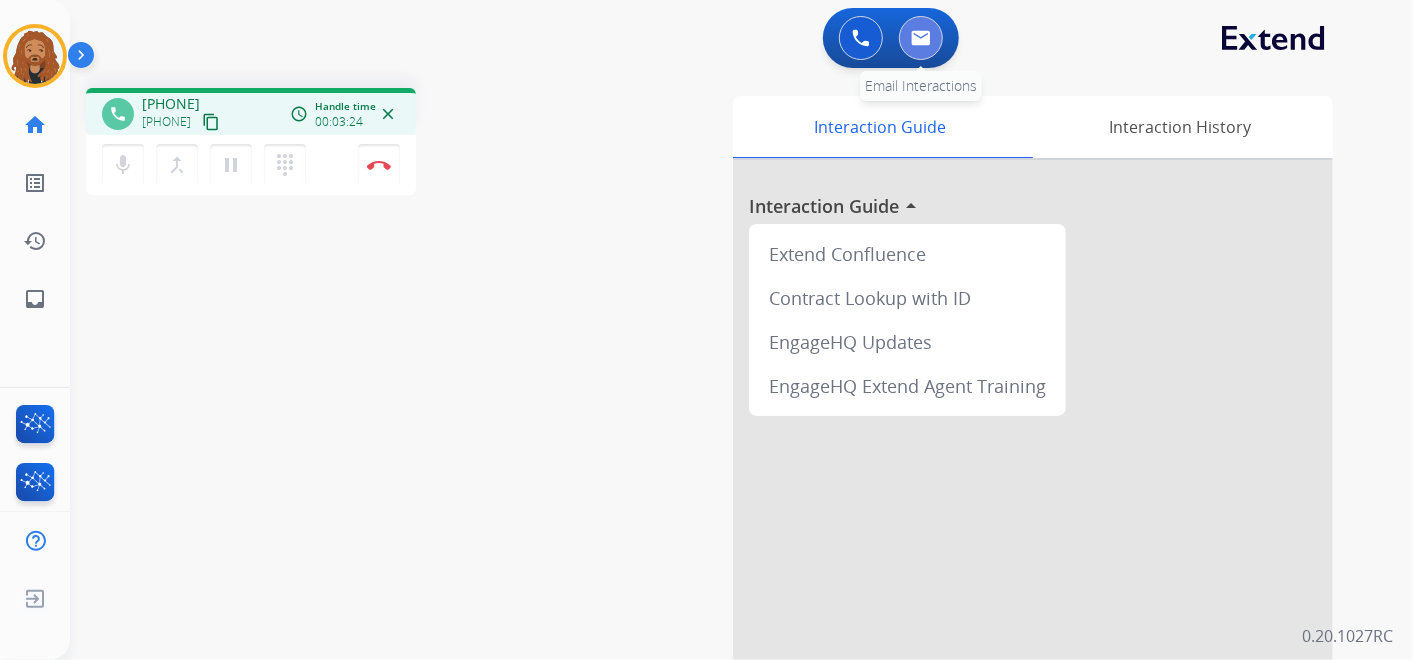 click at bounding box center (921, 38) 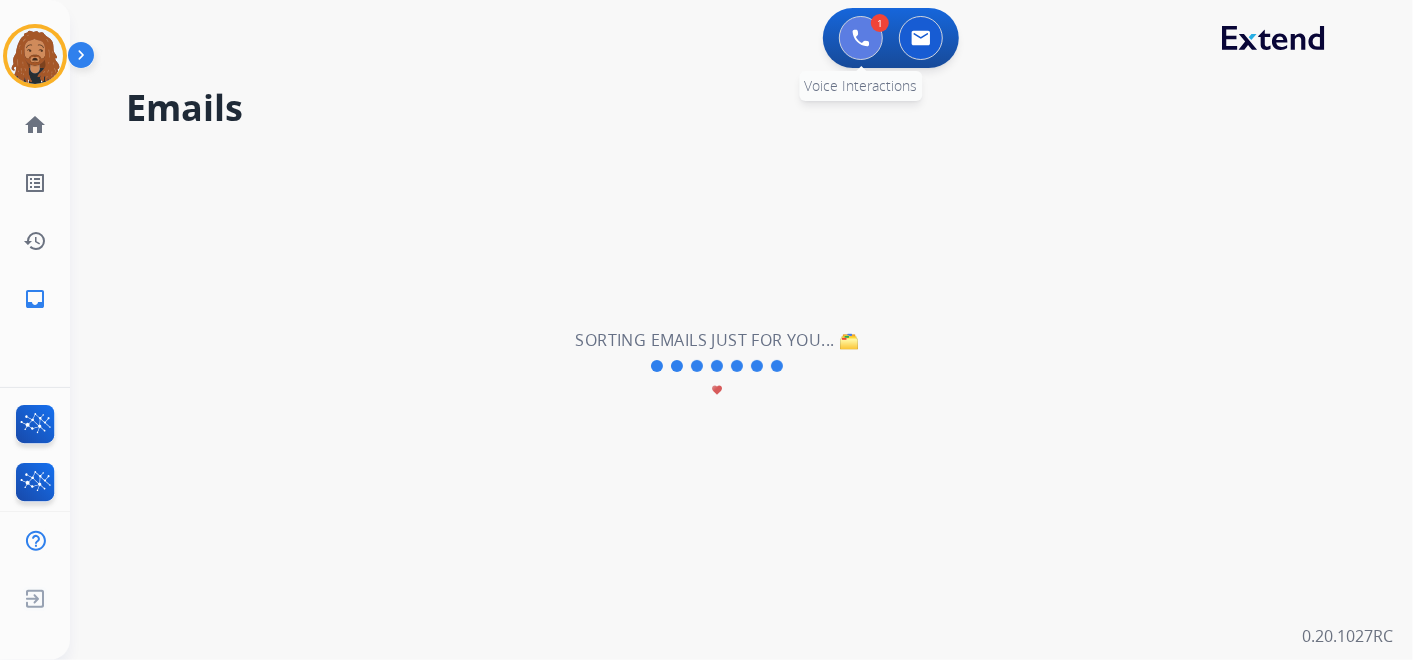 click at bounding box center [861, 38] 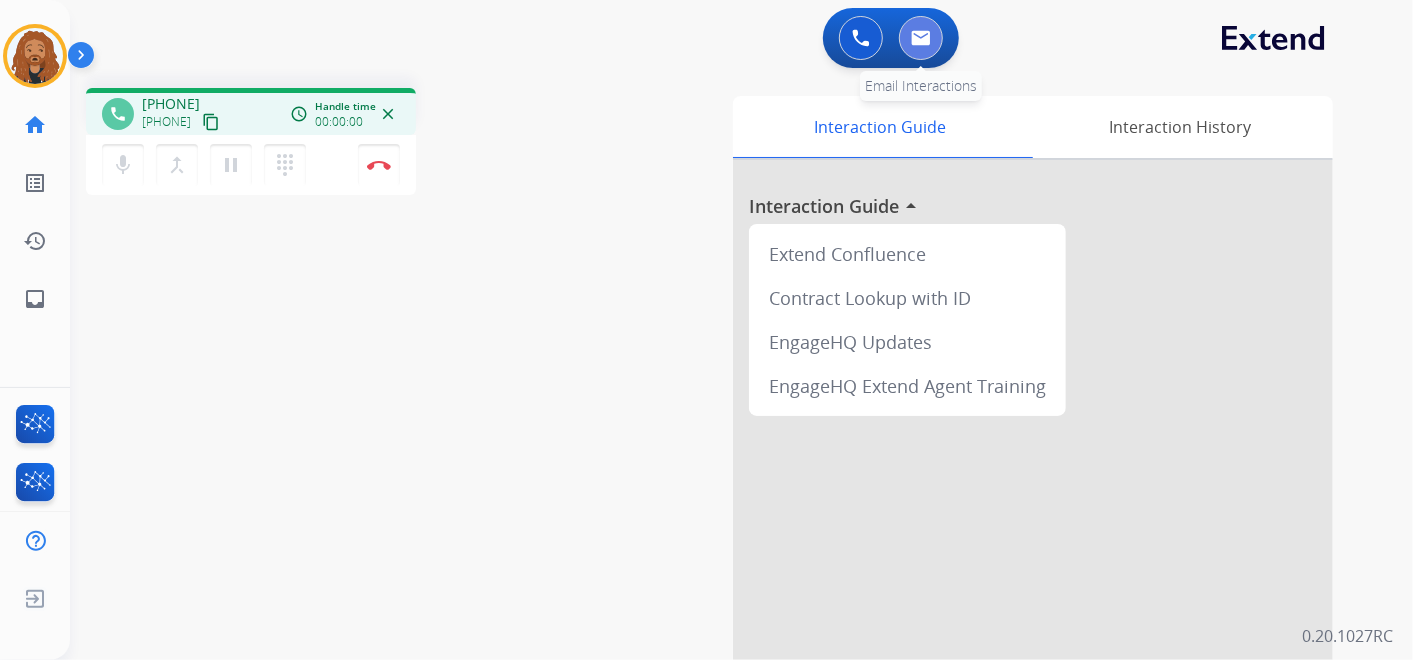 click at bounding box center [921, 38] 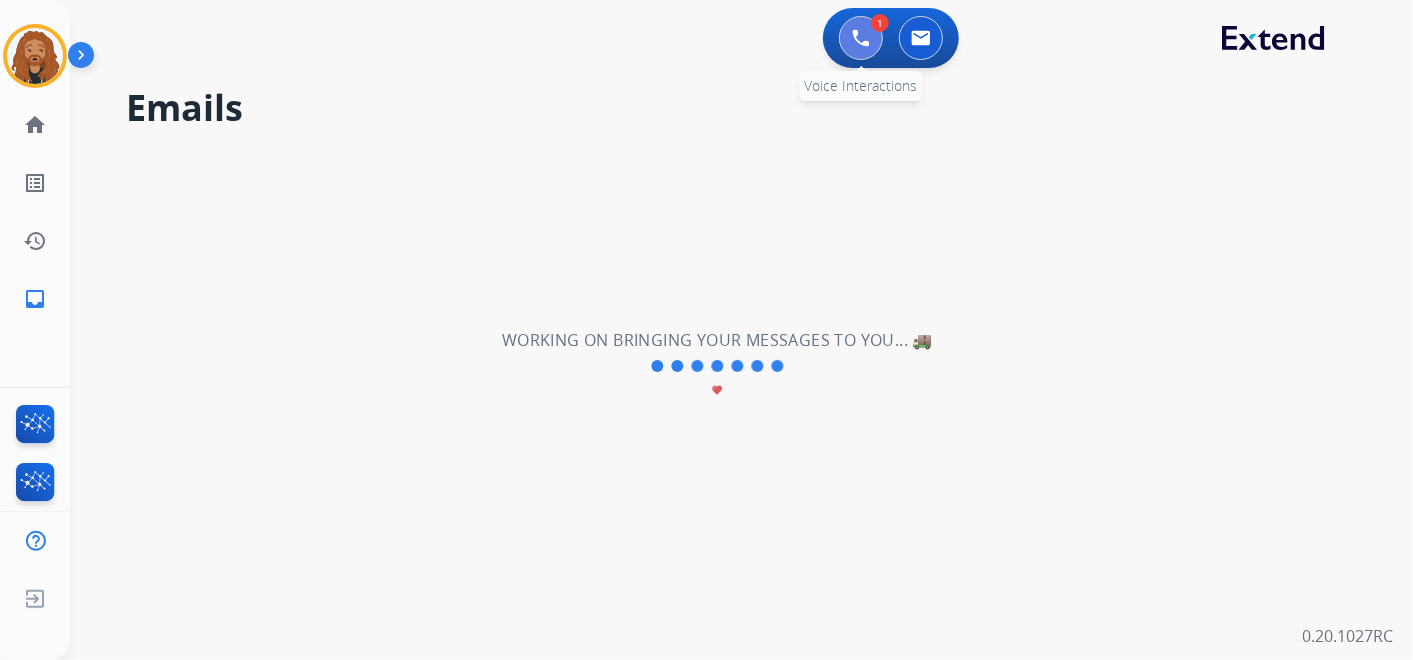 click at bounding box center (861, 38) 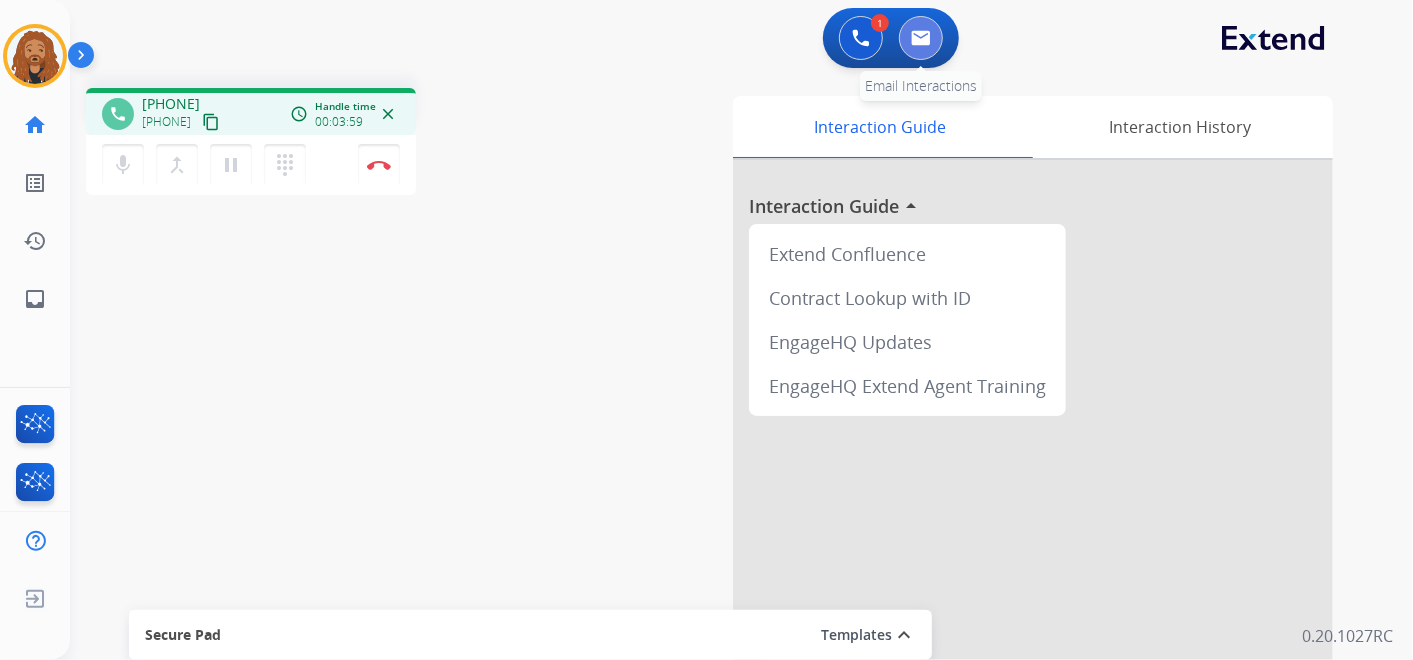 click at bounding box center [921, 38] 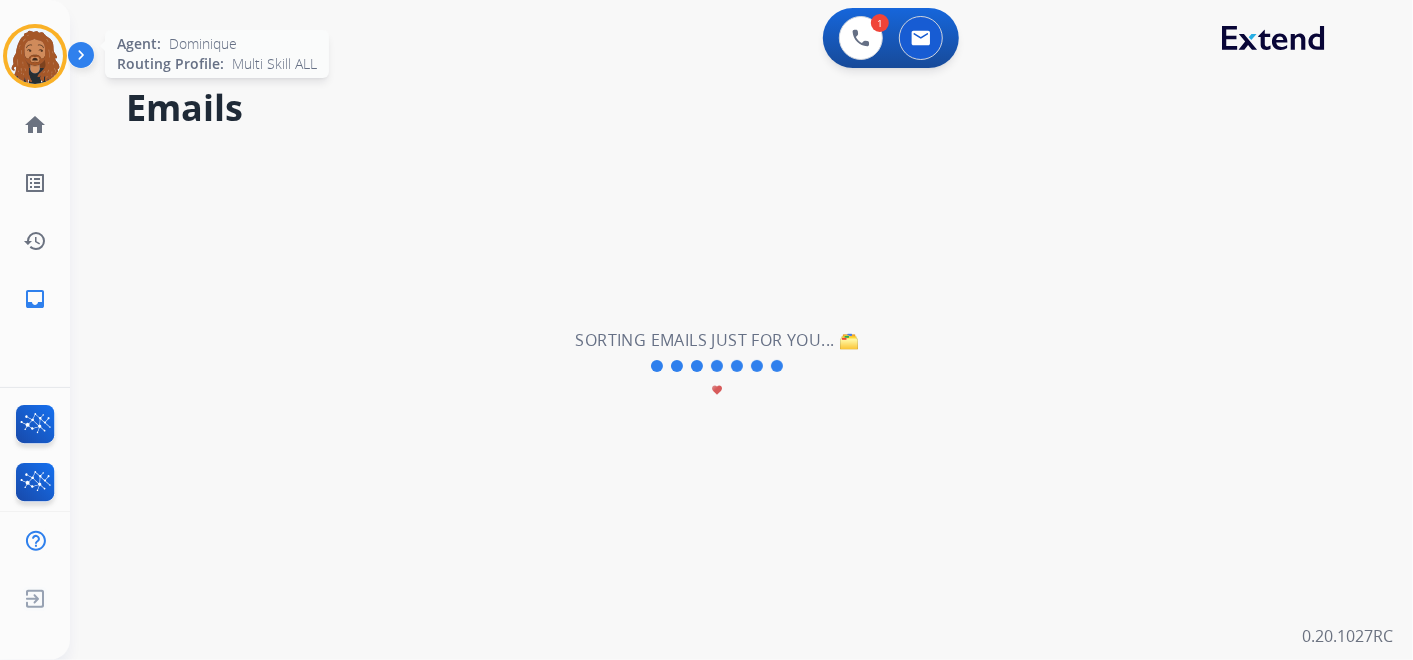 click at bounding box center (35, 56) 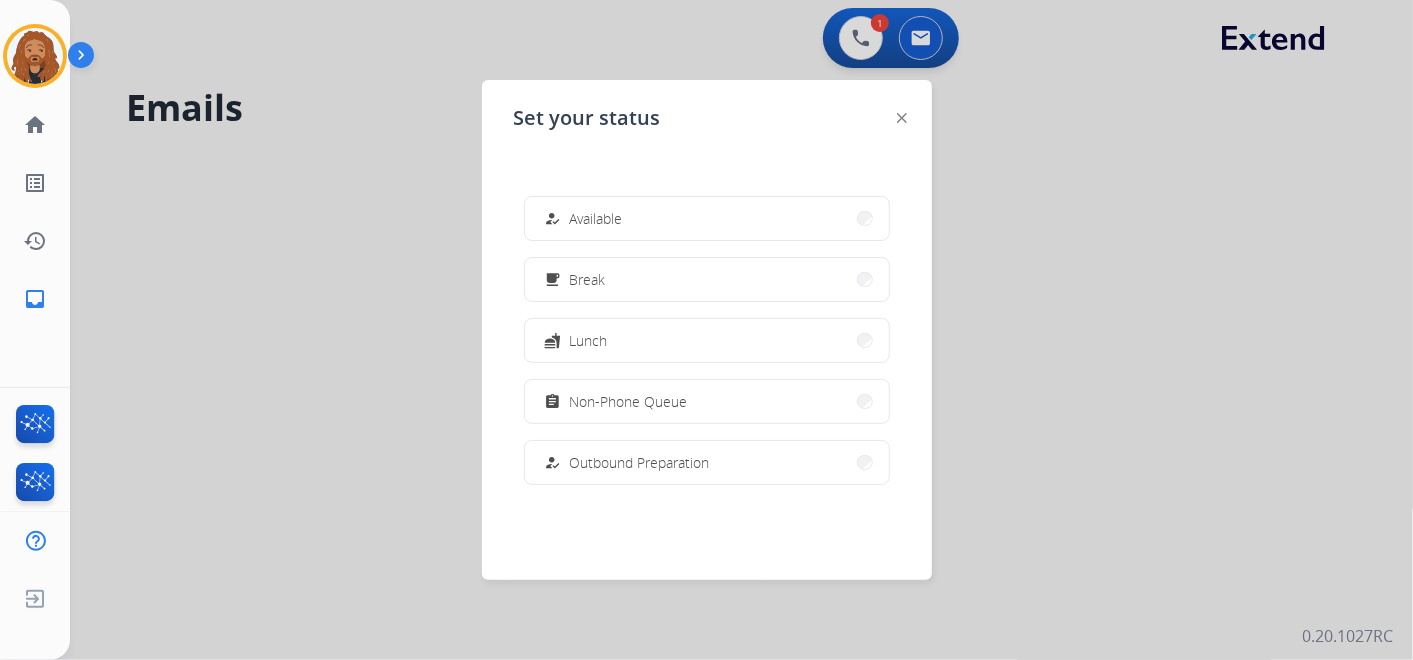 click 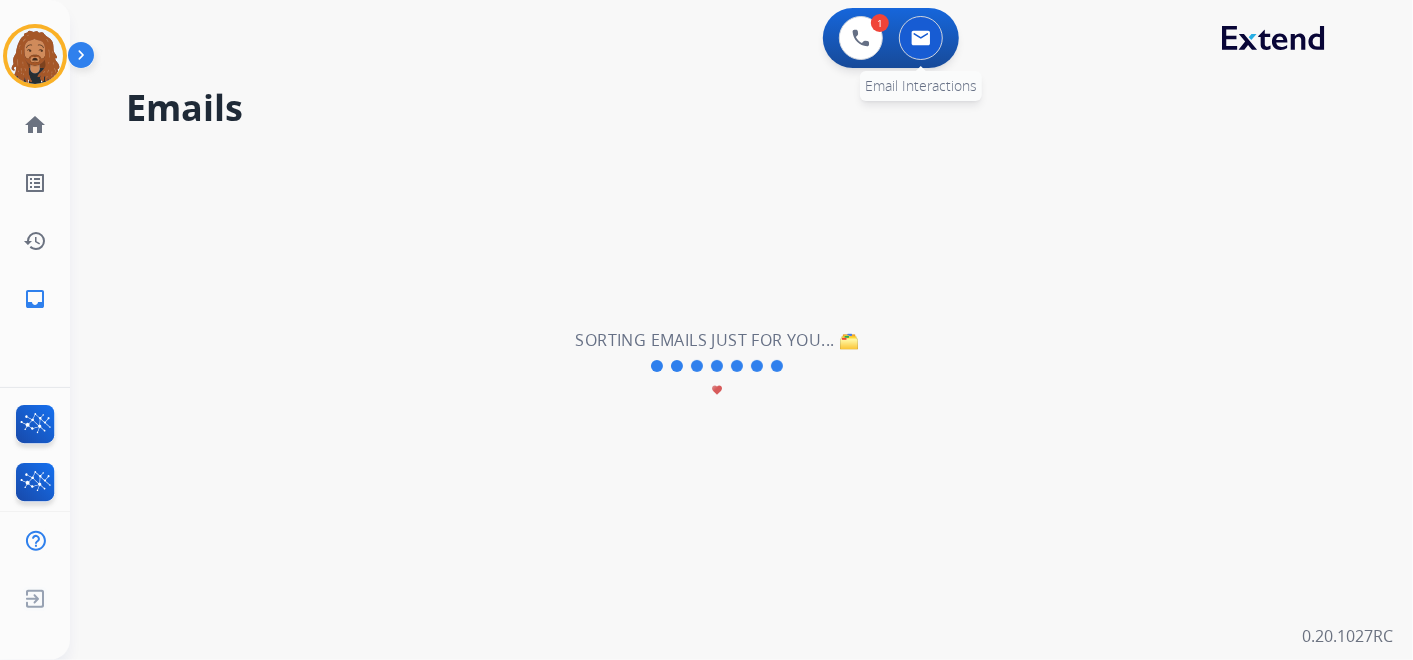 click at bounding box center [921, 38] 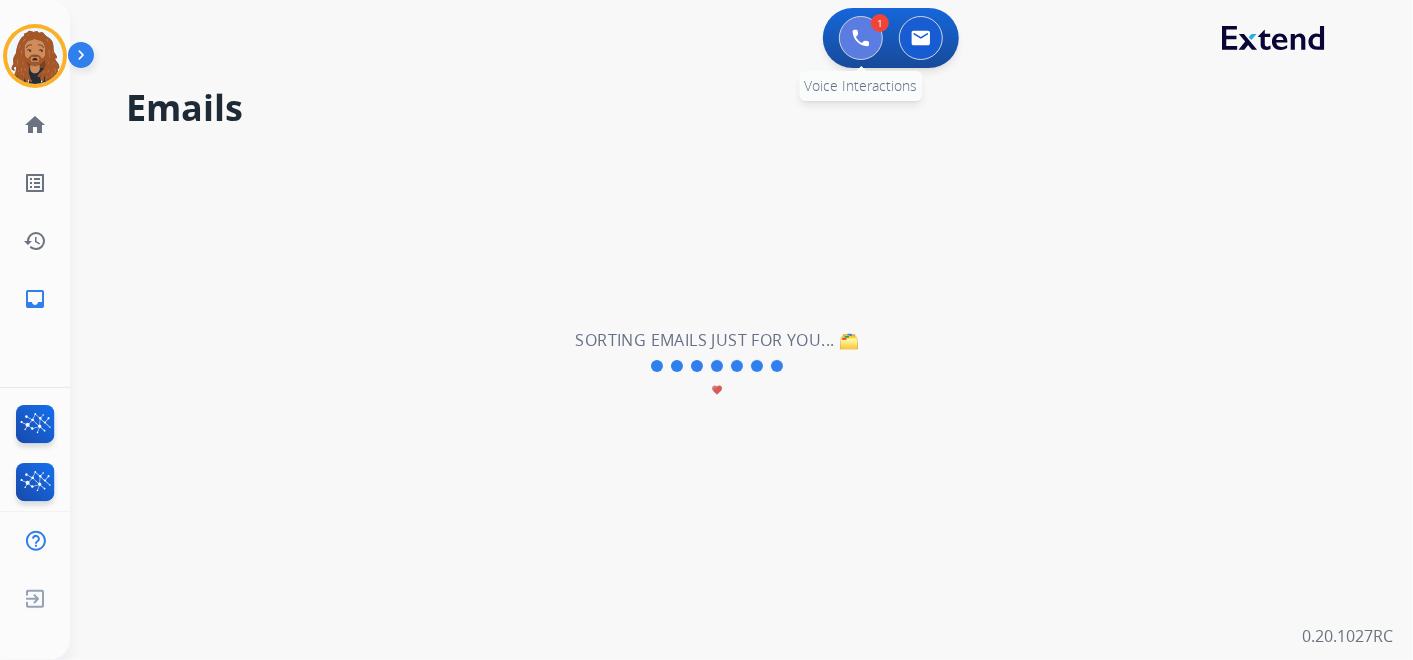 click at bounding box center [861, 38] 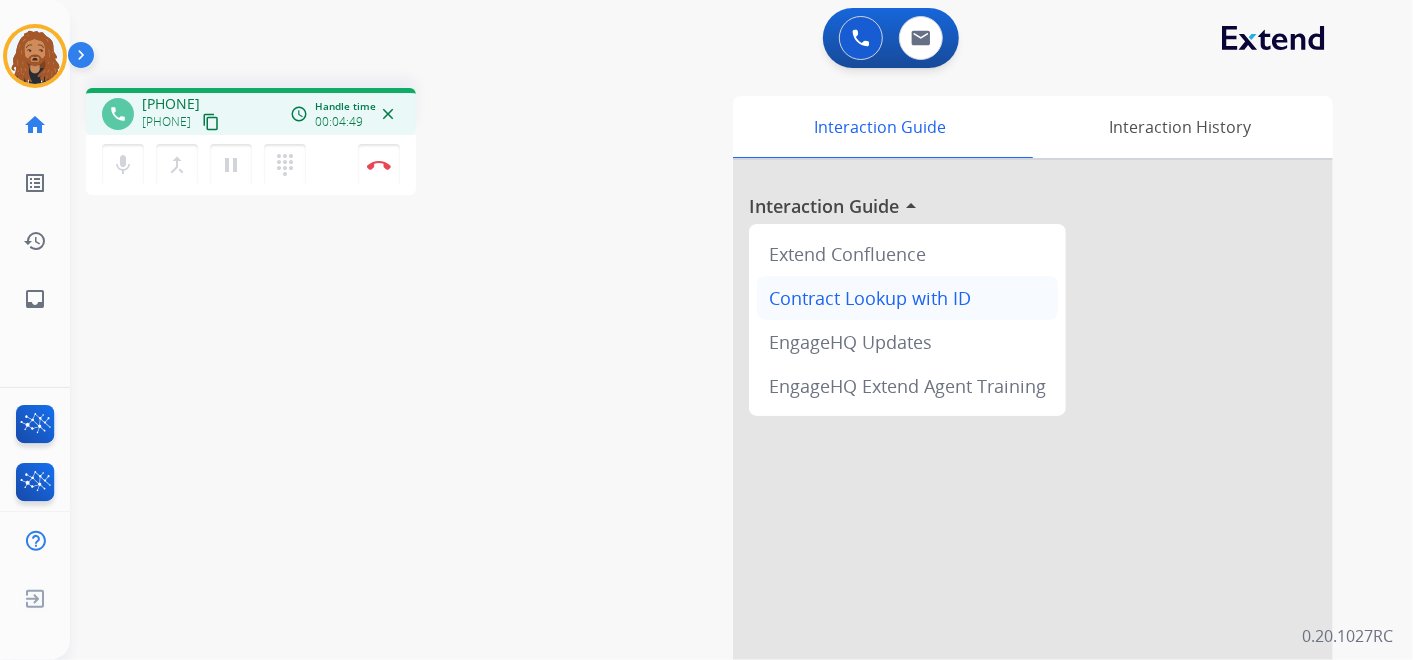 drag, startPoint x: 454, startPoint y: 365, endPoint x: 790, endPoint y: 290, distance: 344.2688 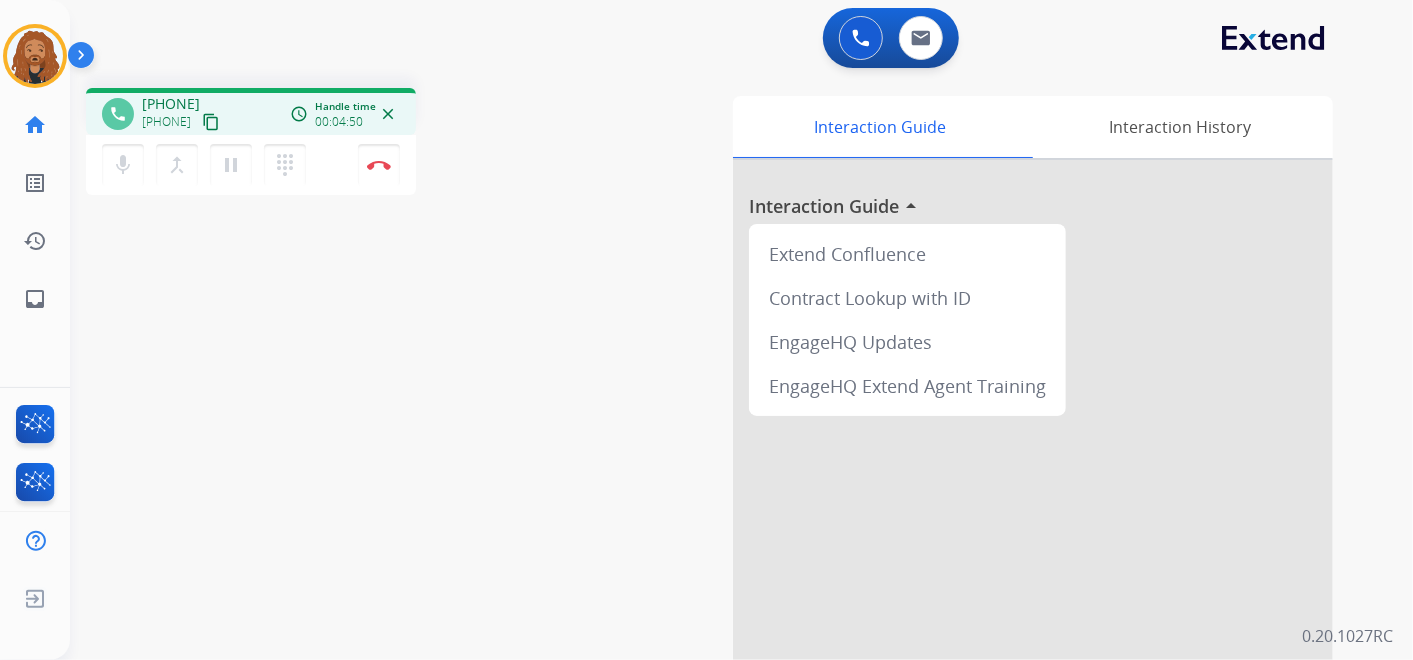click on "0  Voice Interactions  0  Email Interactions" at bounding box center (891, 38) 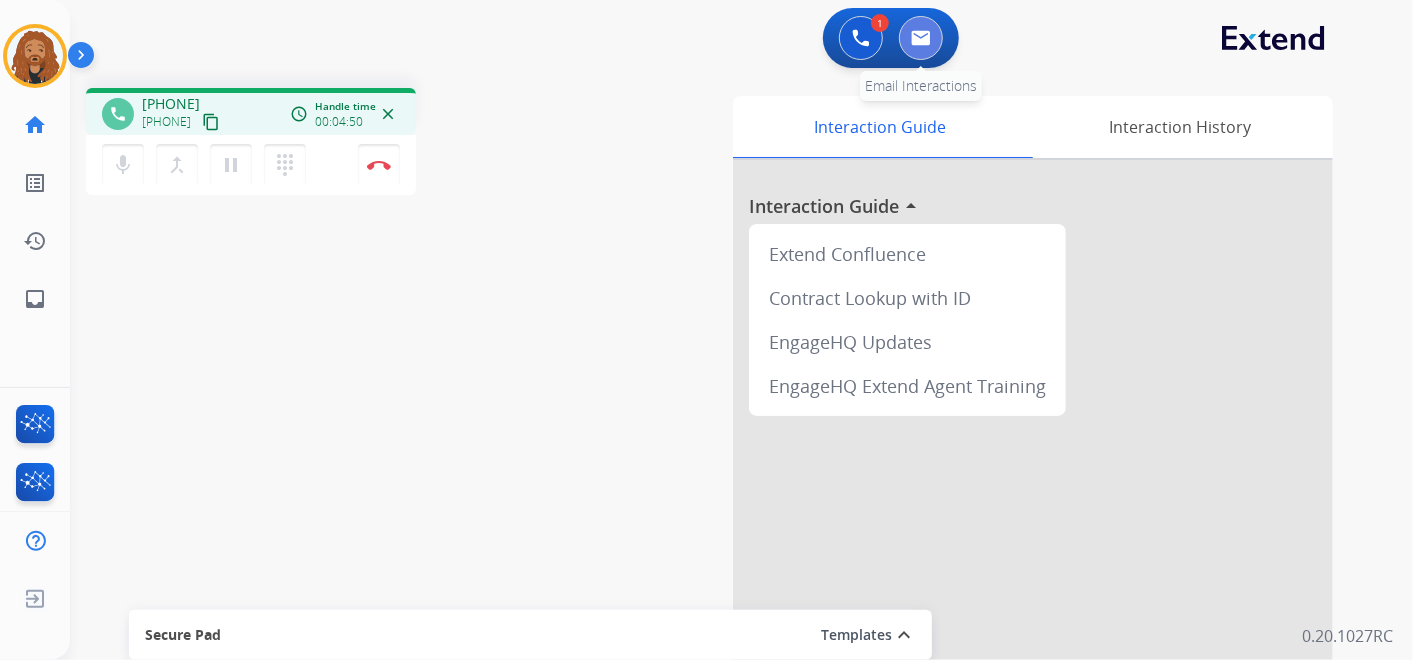 click at bounding box center (921, 38) 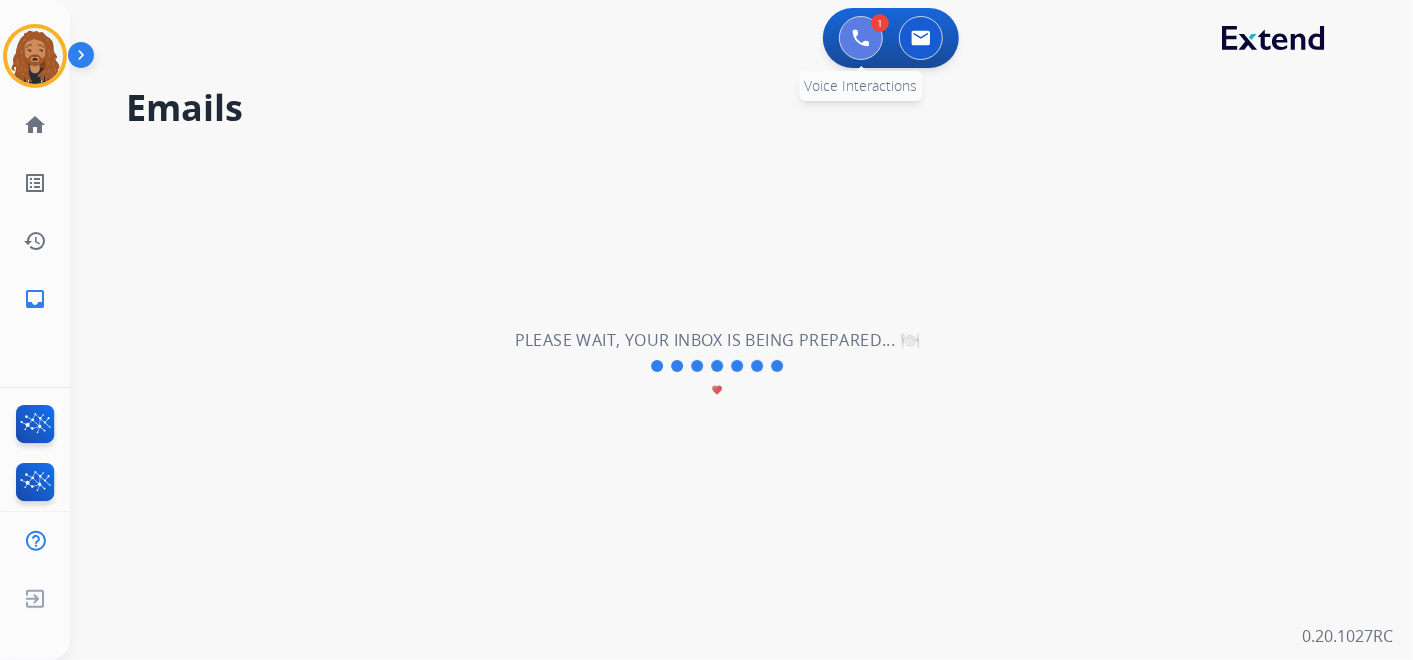 click at bounding box center [861, 38] 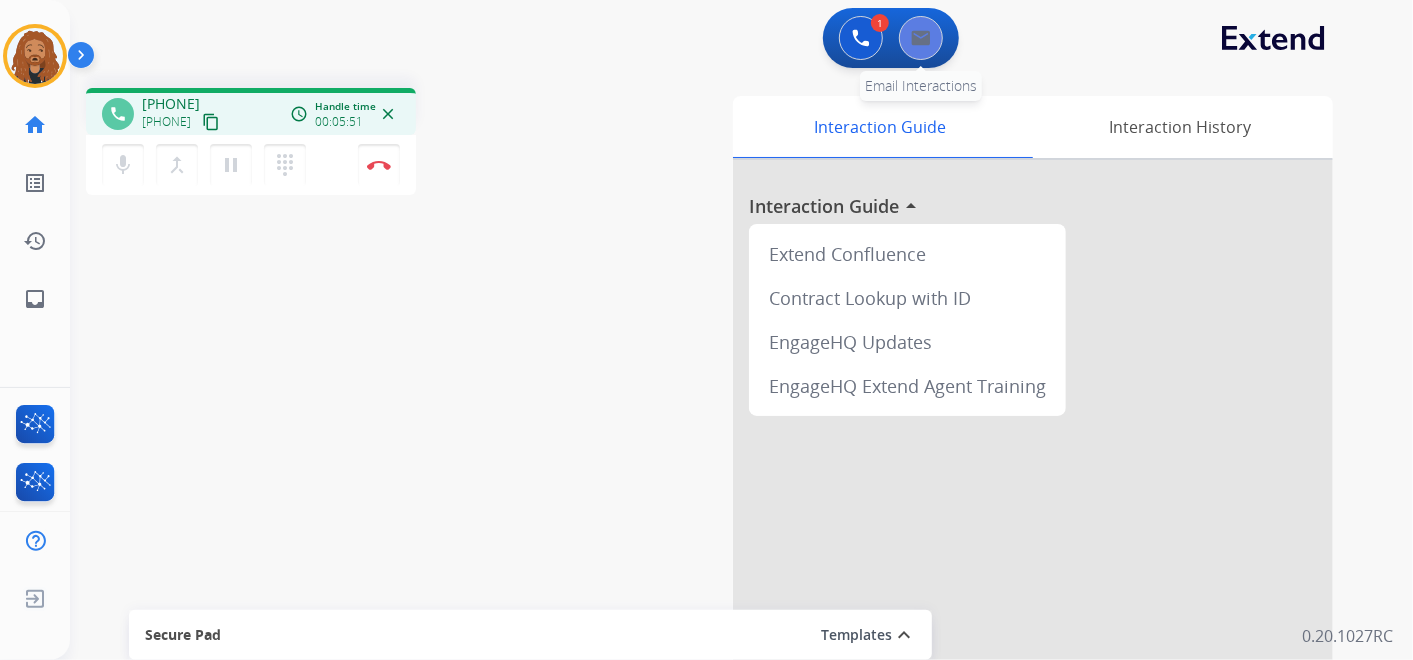click at bounding box center [921, 38] 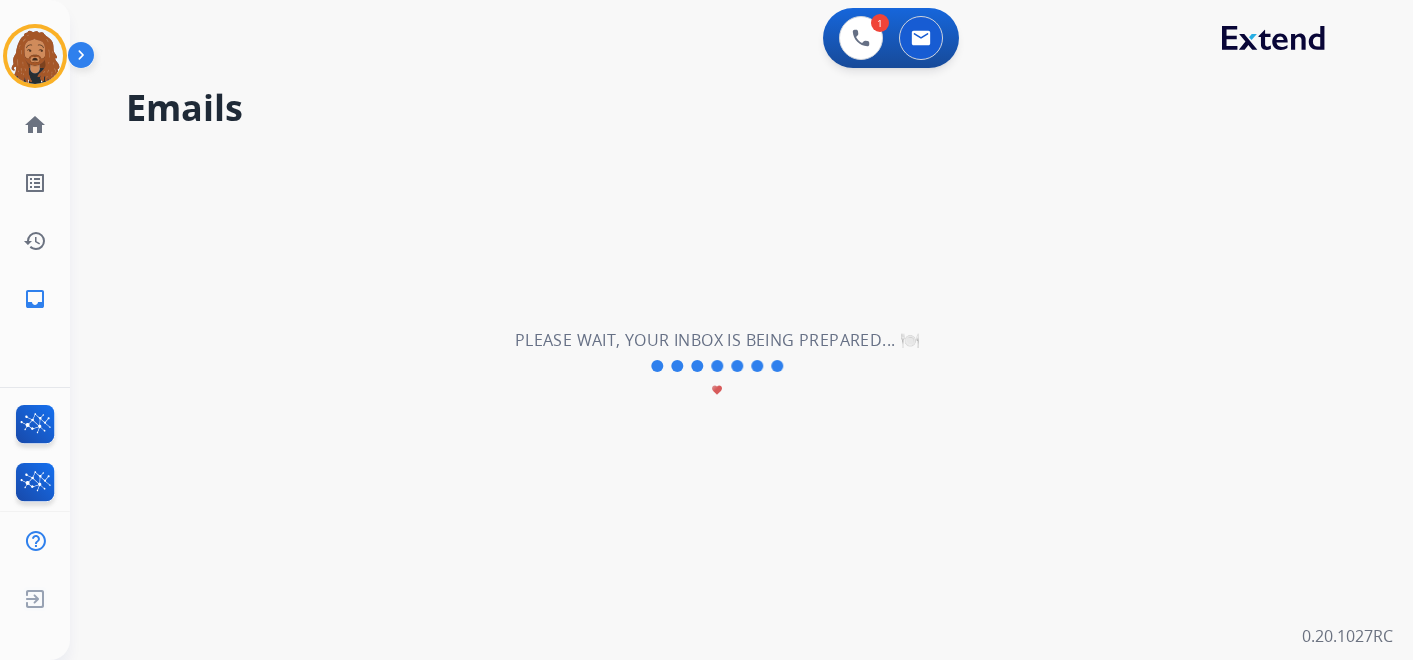scroll, scrollTop: 0, scrollLeft: 0, axis: both 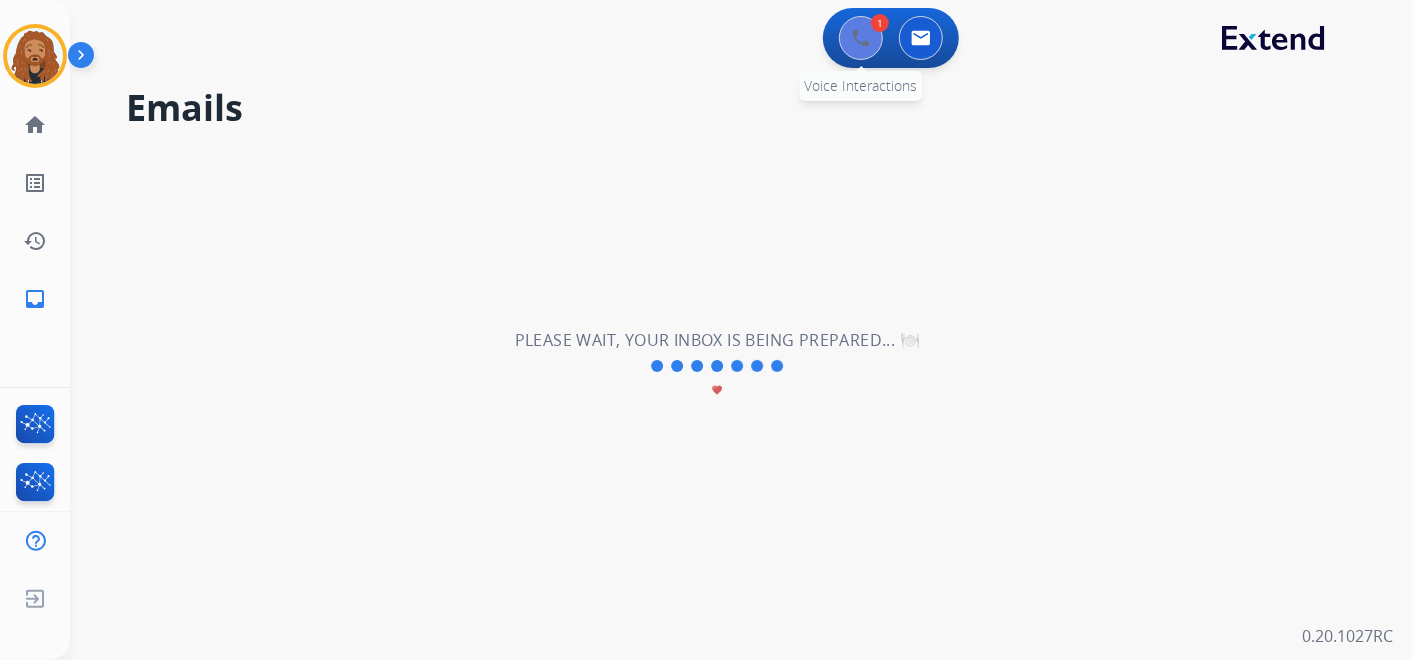 click at bounding box center (861, 38) 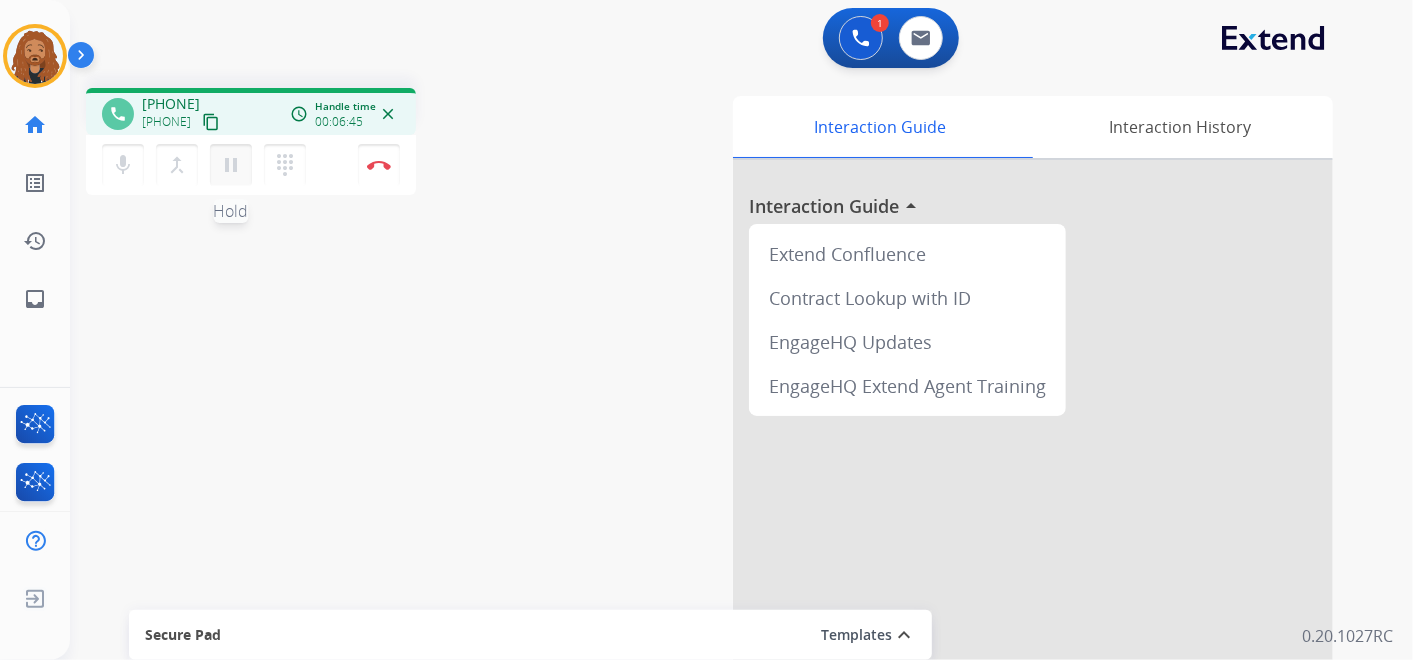 click on "pause" at bounding box center (231, 165) 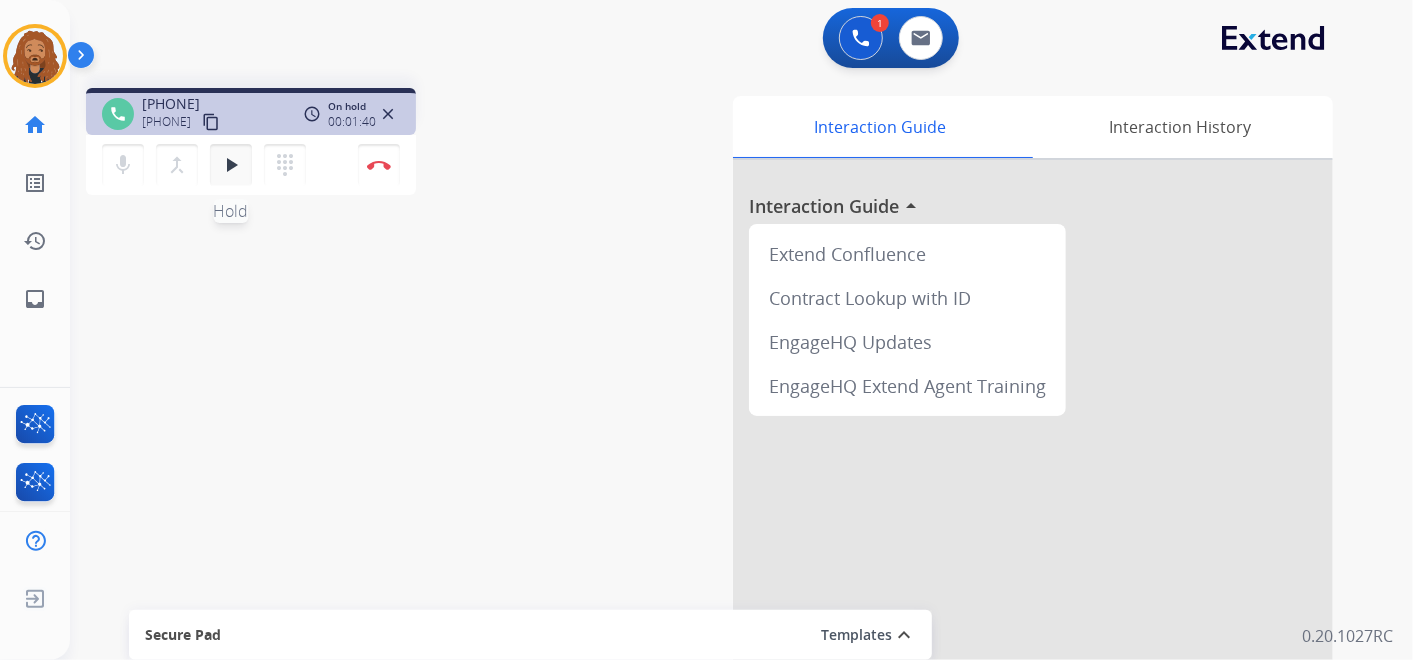 click on "play_arrow" at bounding box center [231, 165] 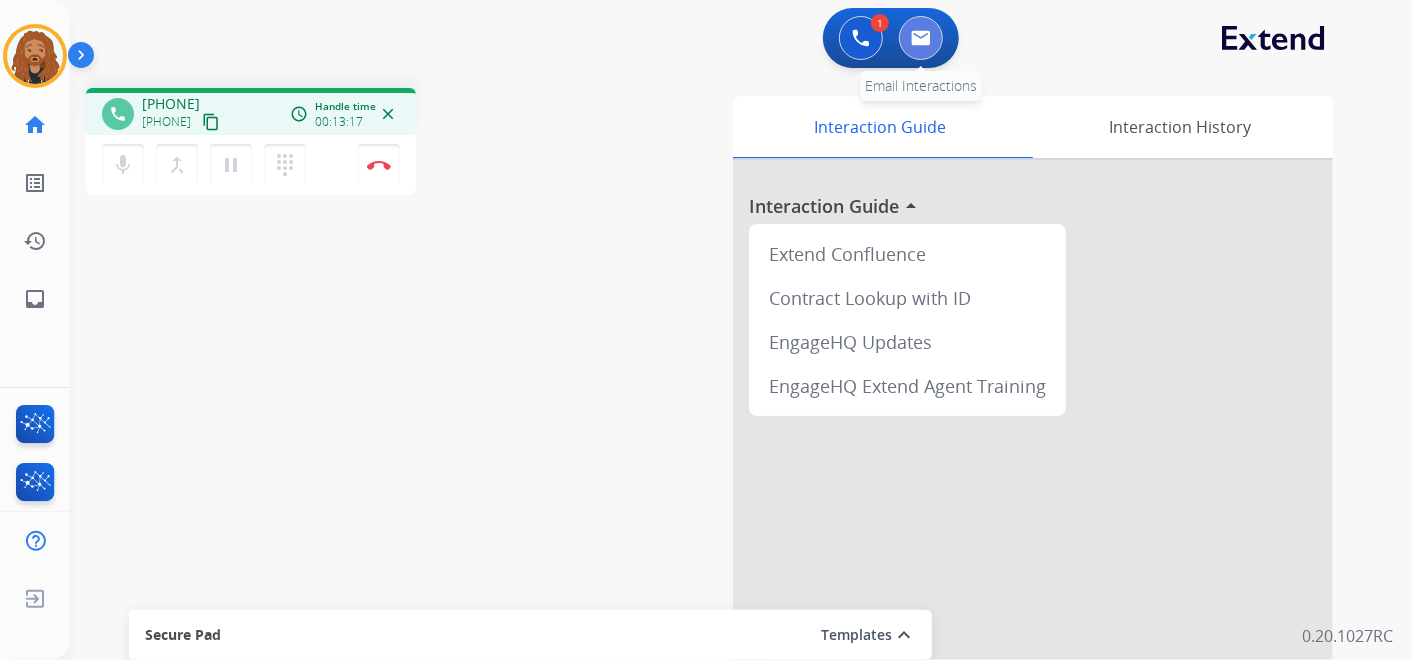 click at bounding box center [921, 38] 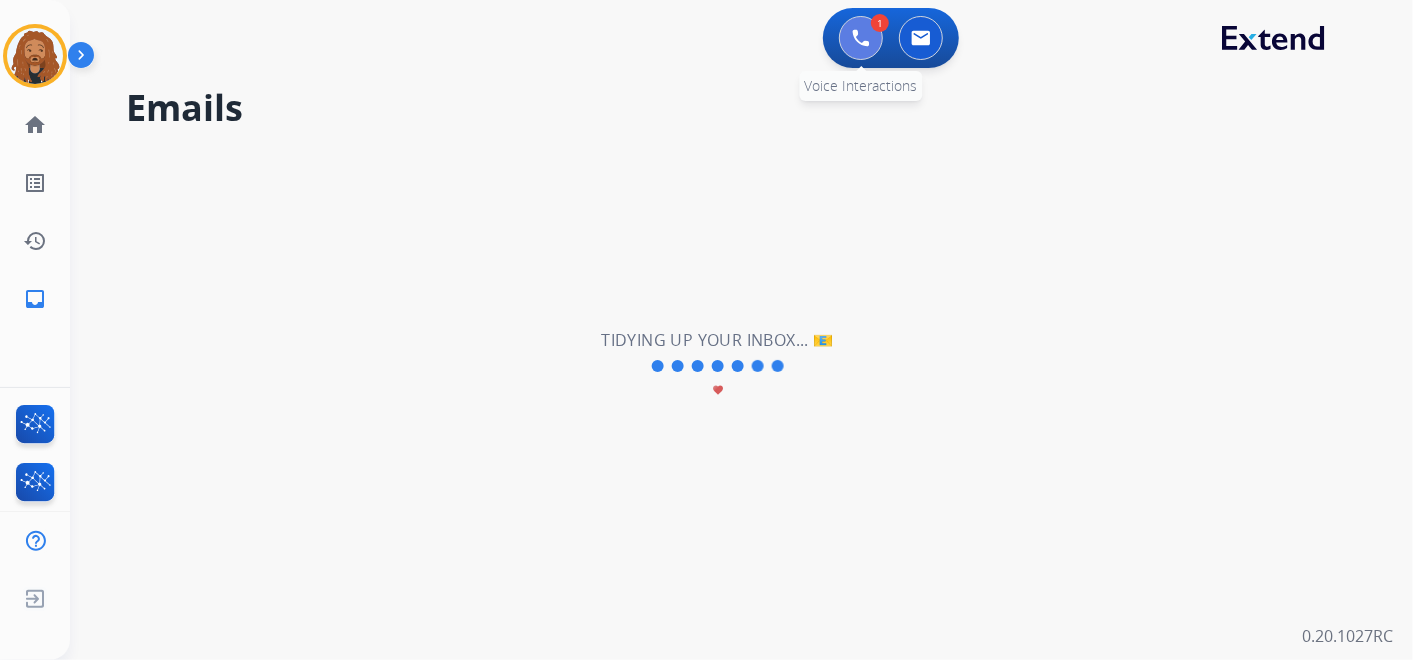 click at bounding box center [861, 38] 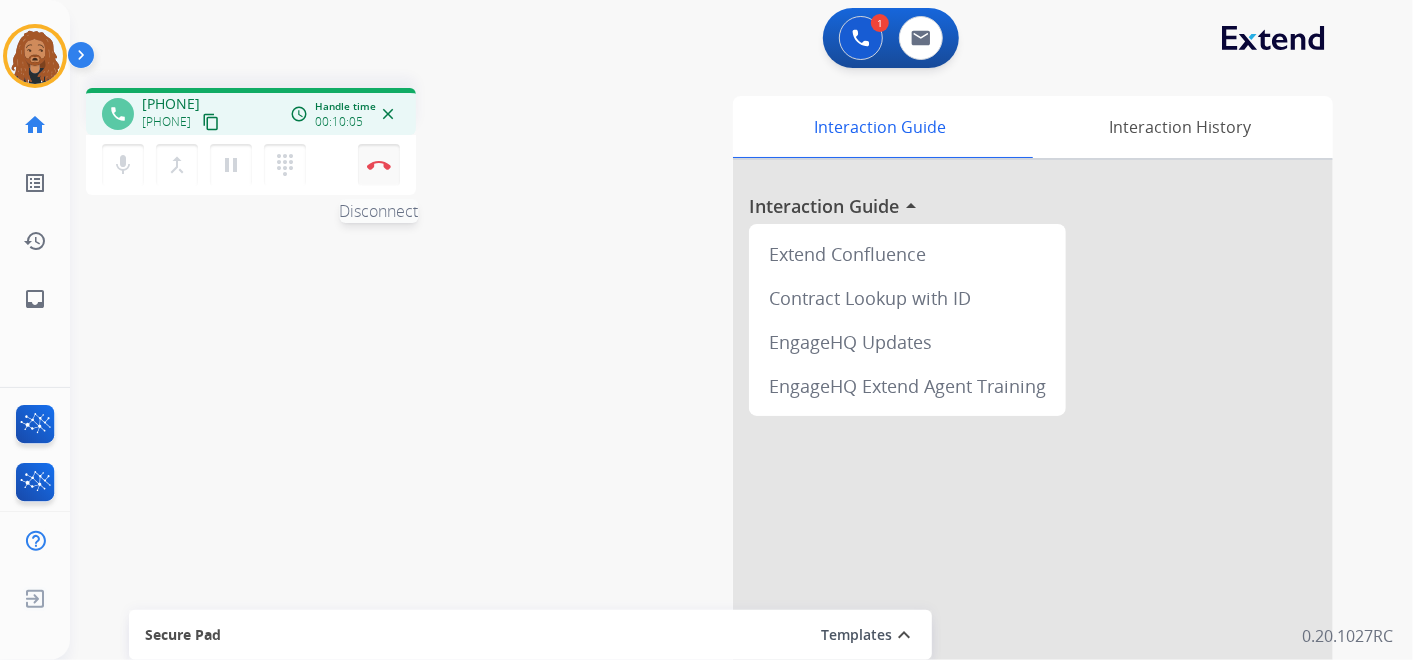 click on "Disconnect" at bounding box center [379, 165] 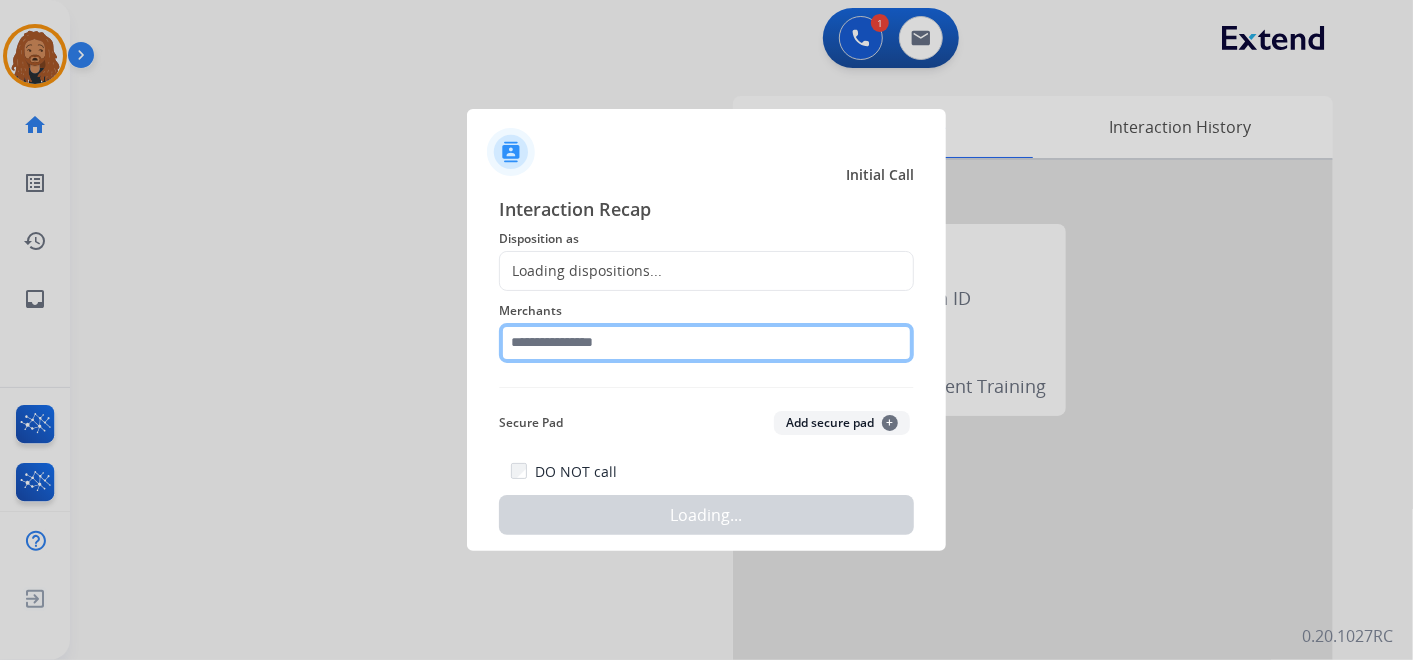 click 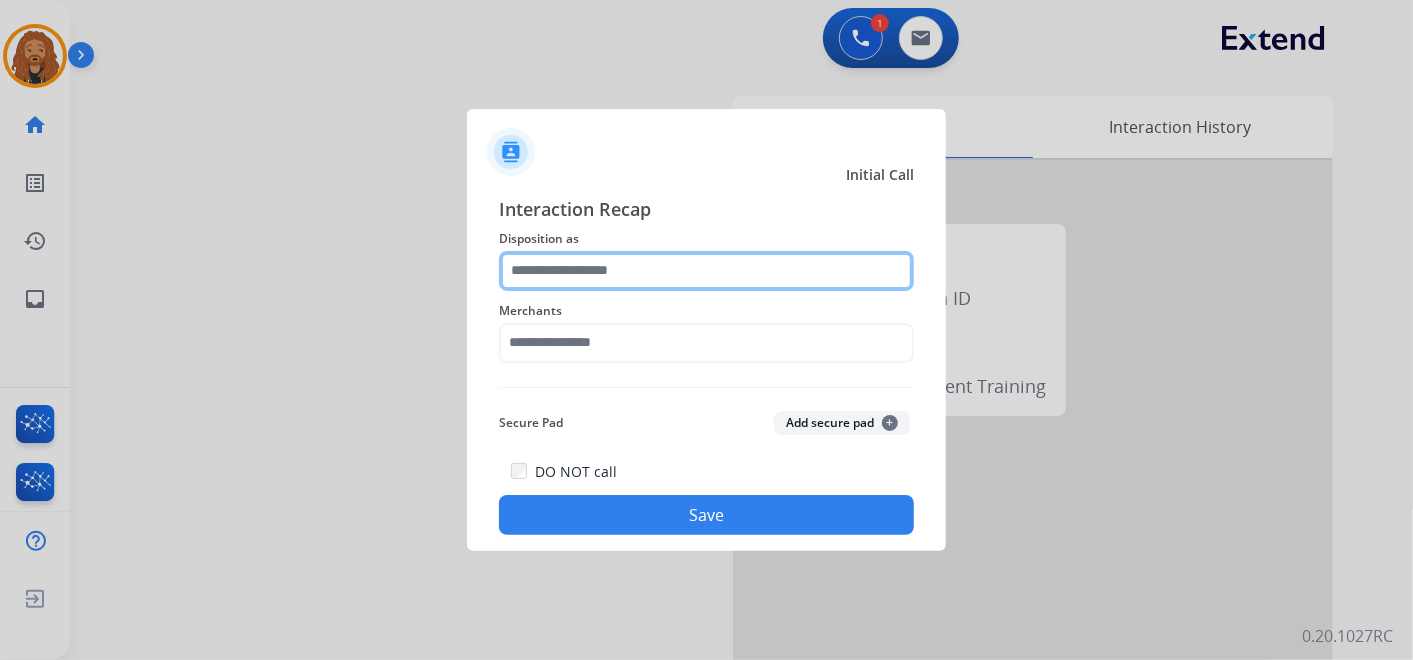 click 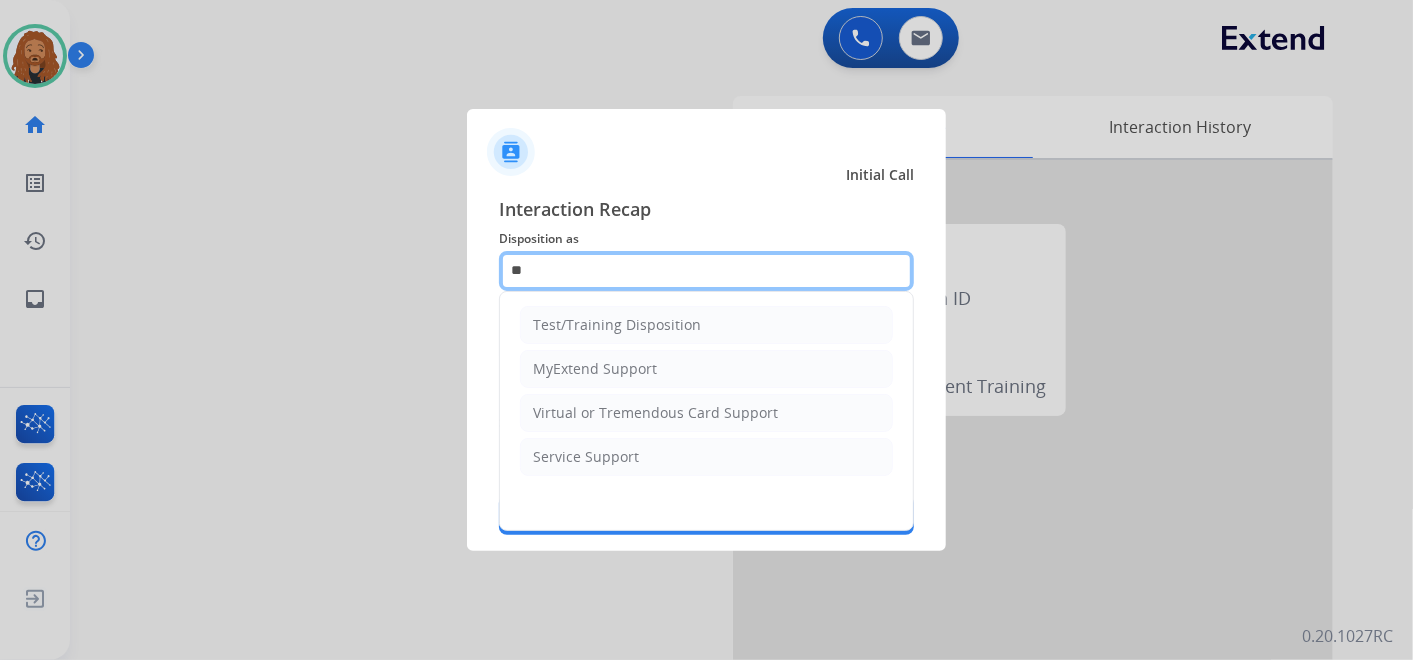 type on "*" 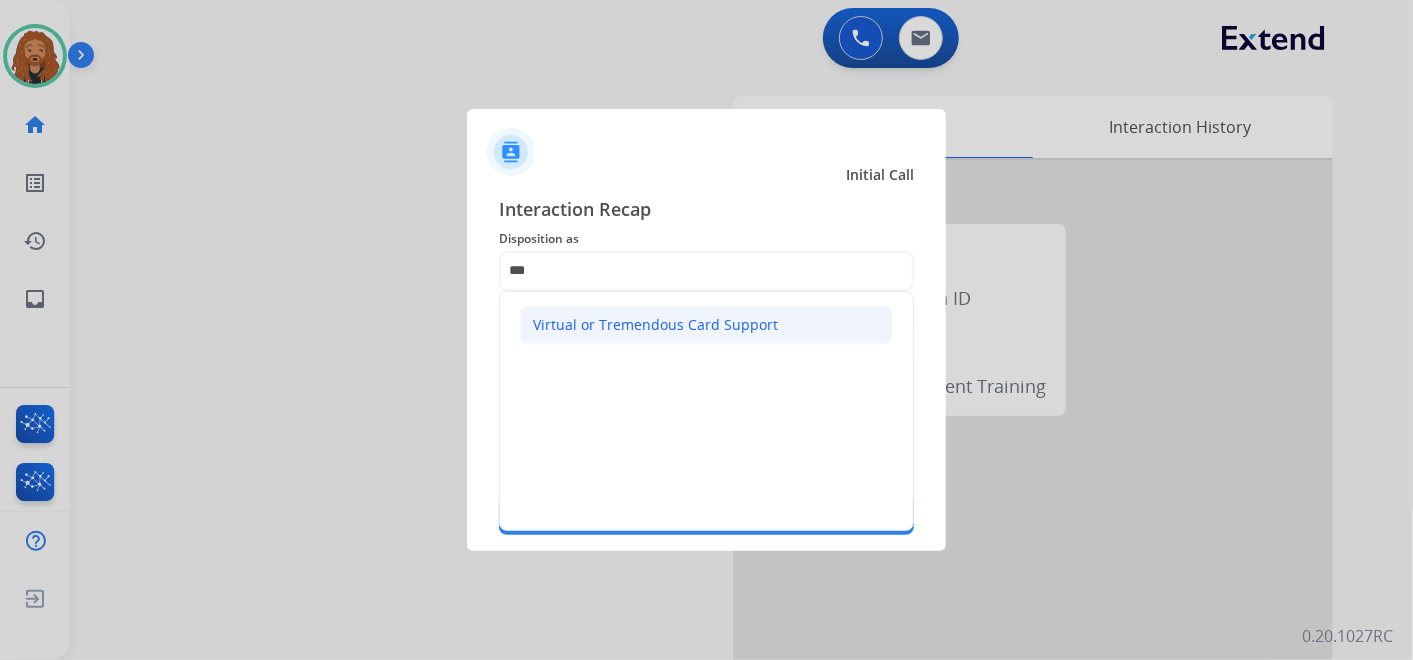 click on "Virtual or Tremendous Card Support" 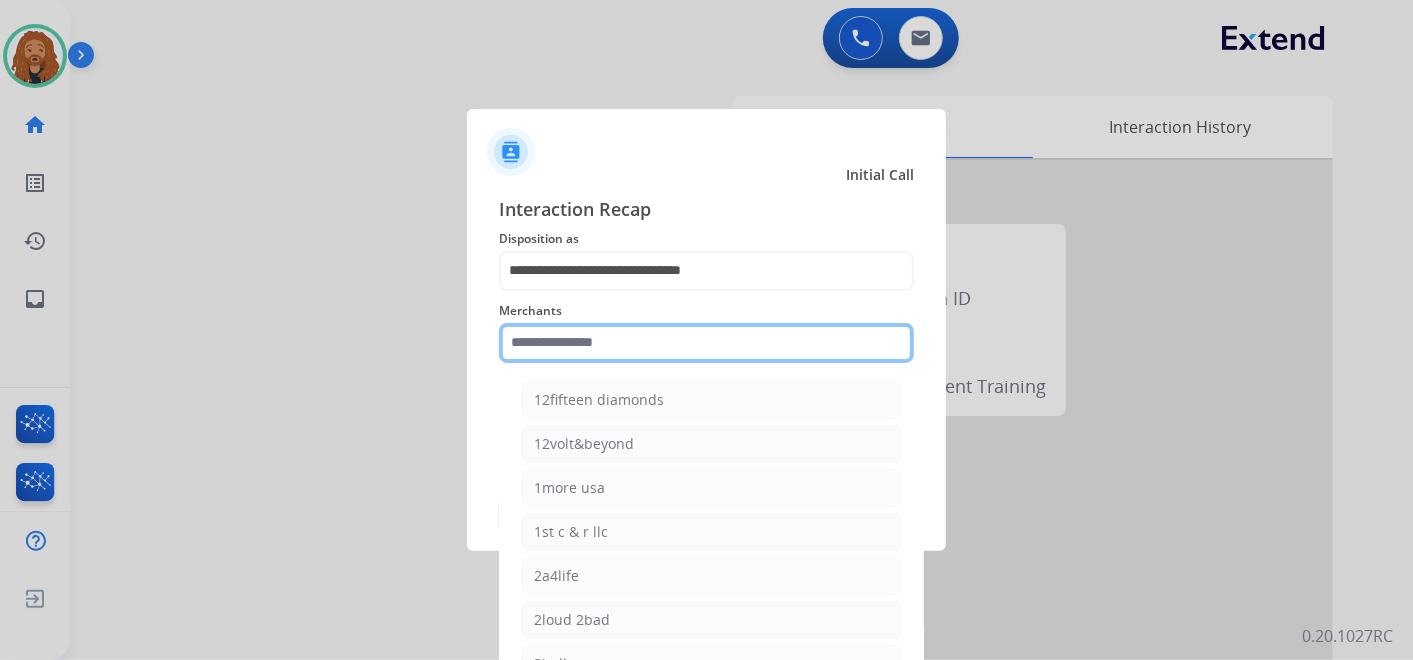 click 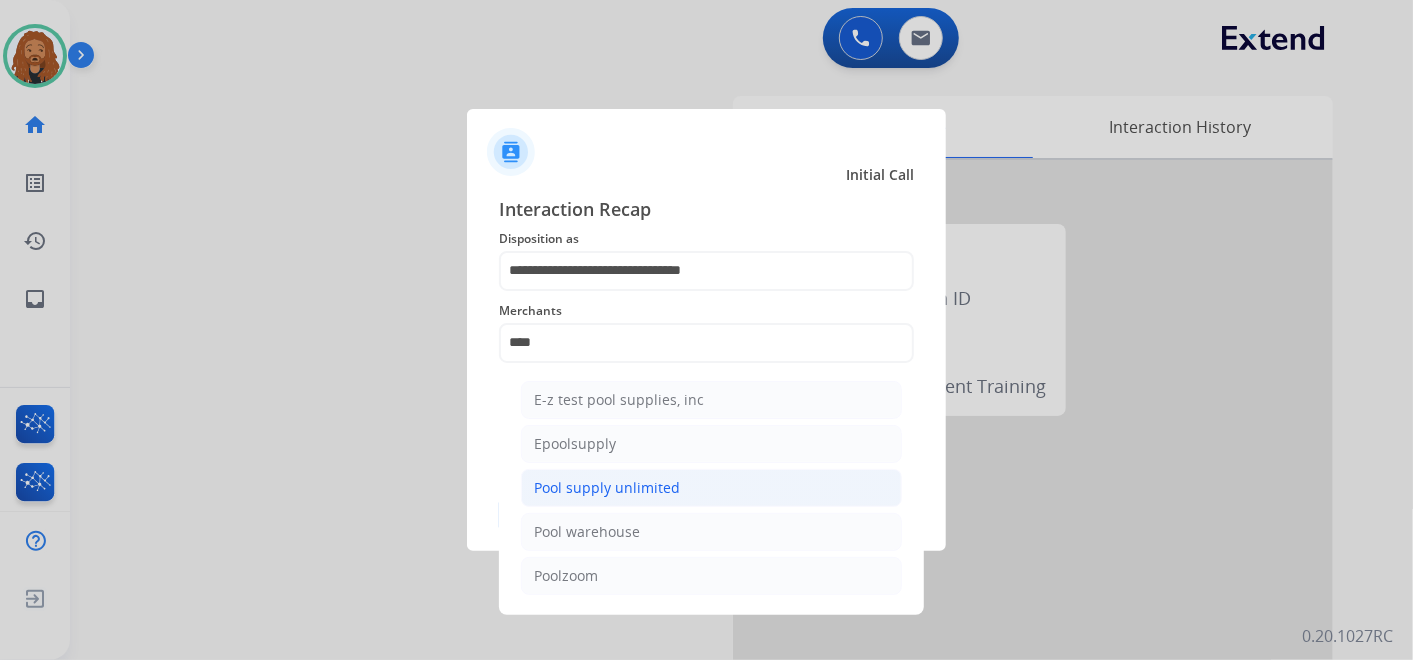 click on "Pool supply unlimited" 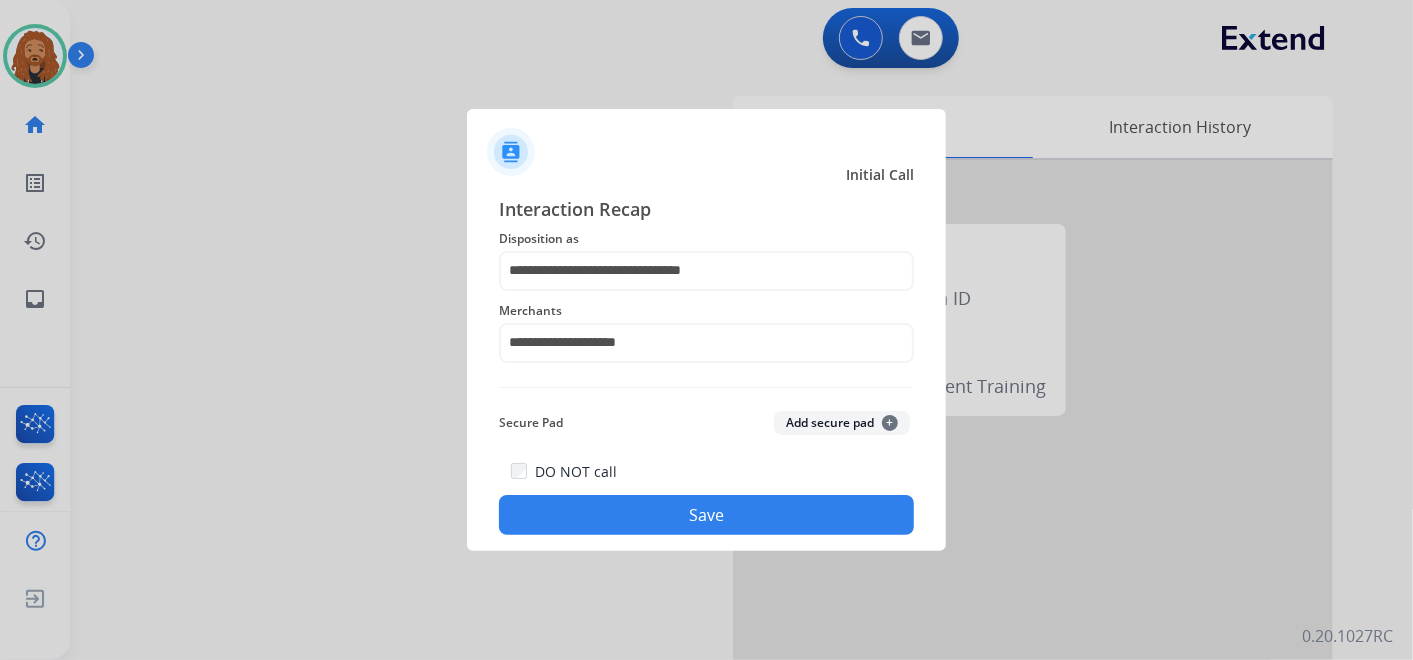 click on "Save" 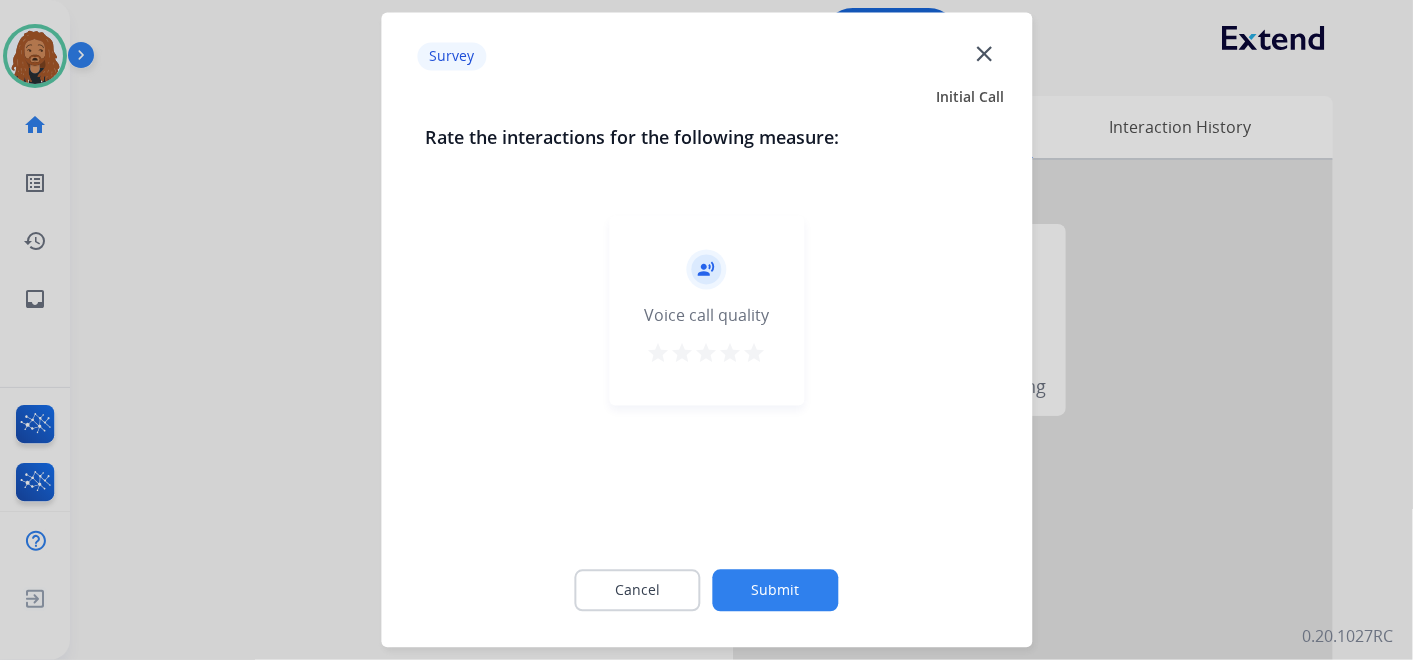 click on "star" at bounding box center (755, 354) 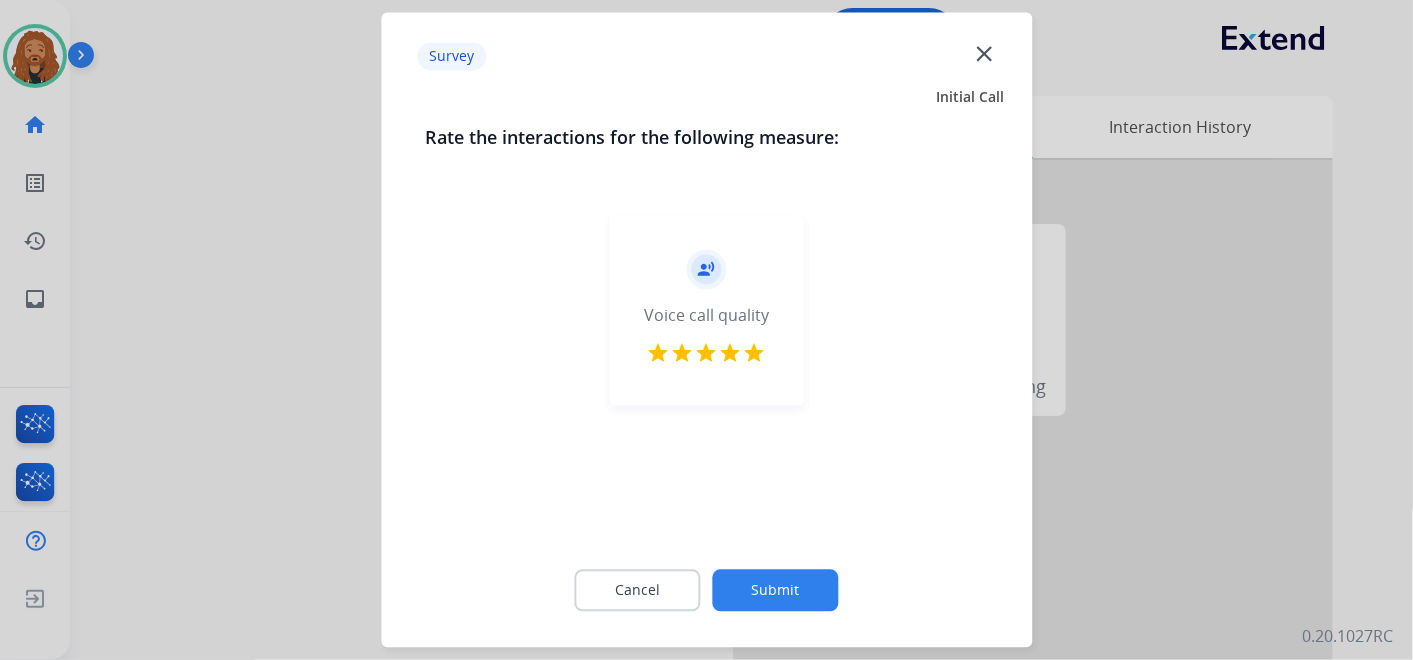 click on "Submit" 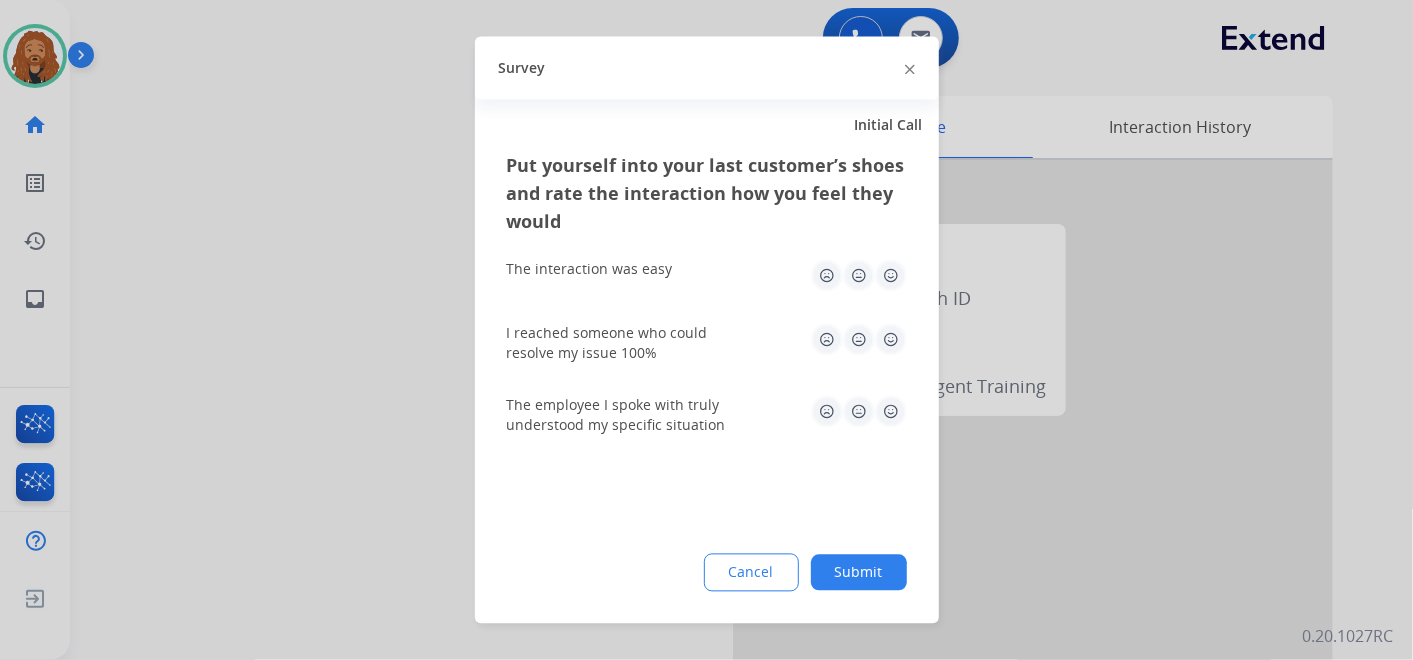 click 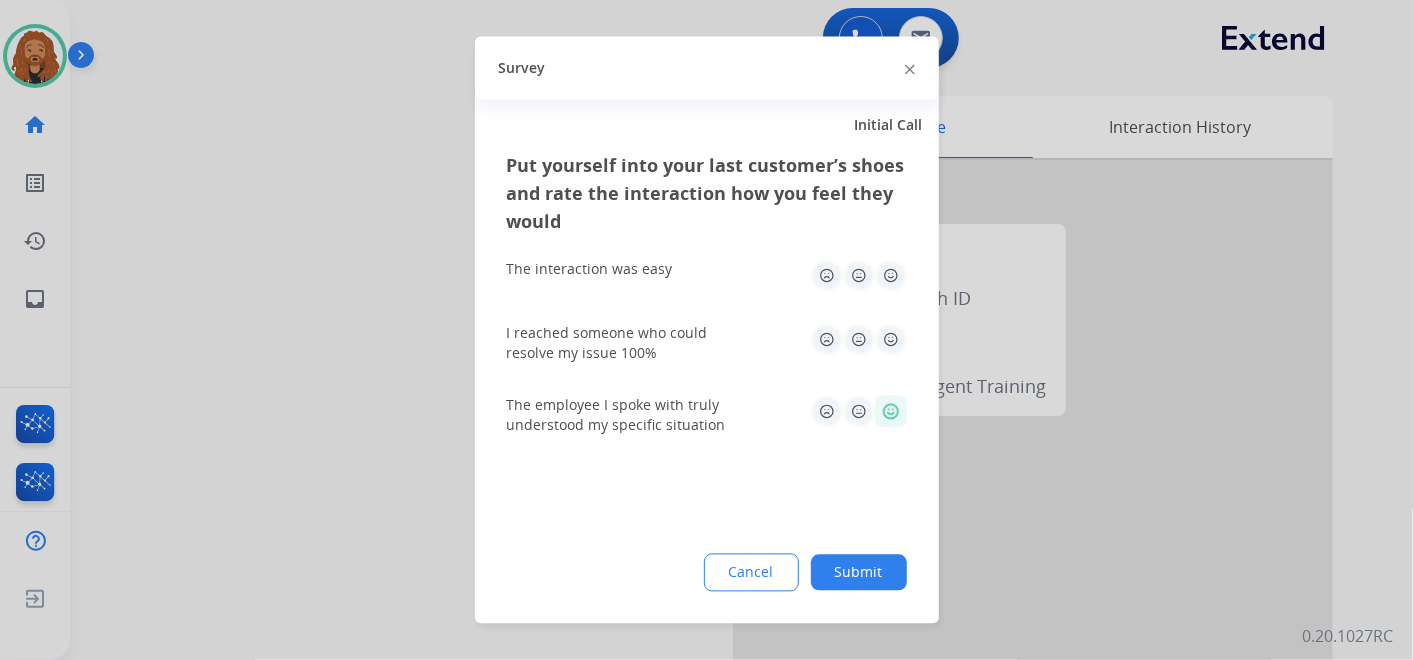 drag, startPoint x: 883, startPoint y: 339, endPoint x: 882, endPoint y: 310, distance: 29.017237 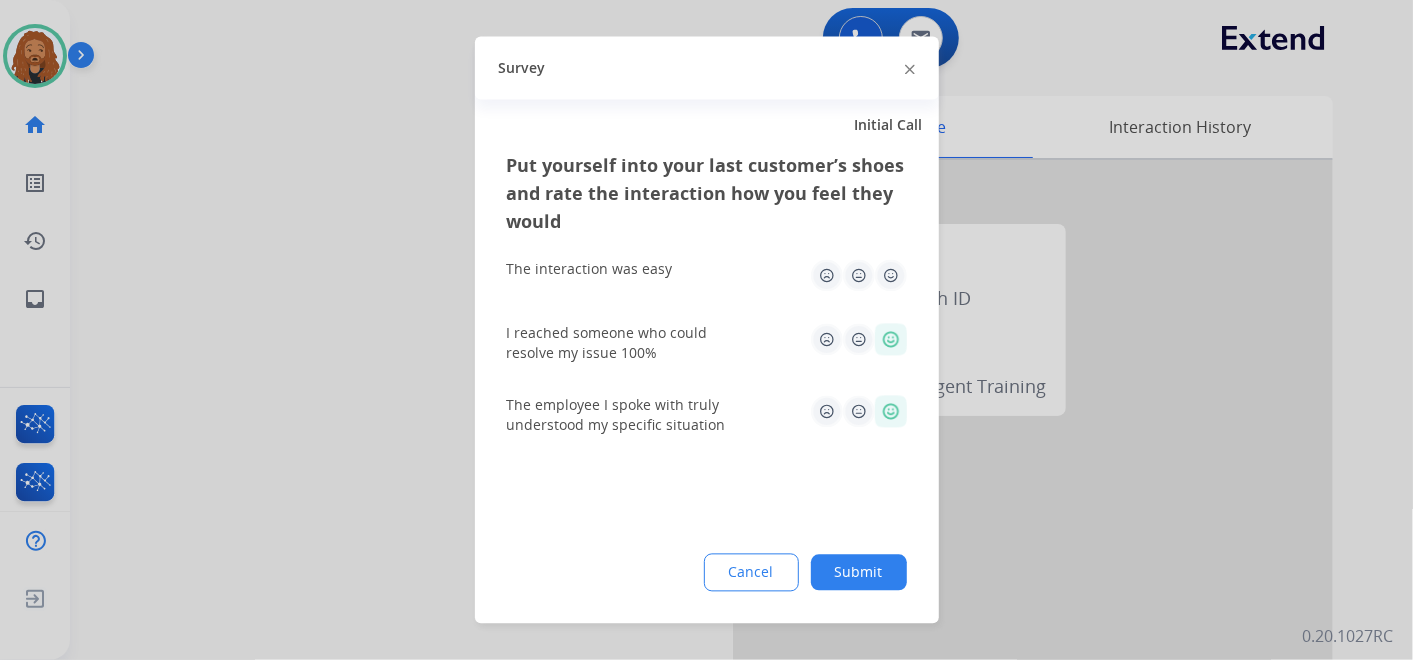 click 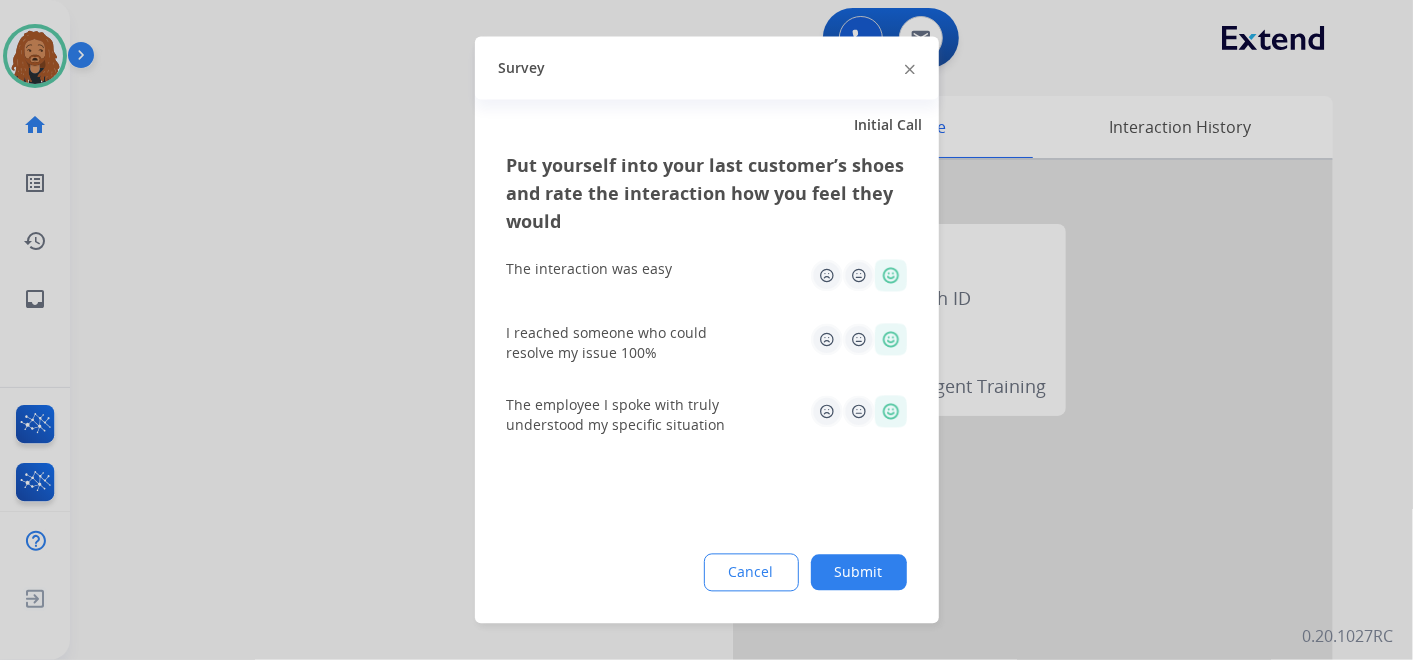 click on "Submit" 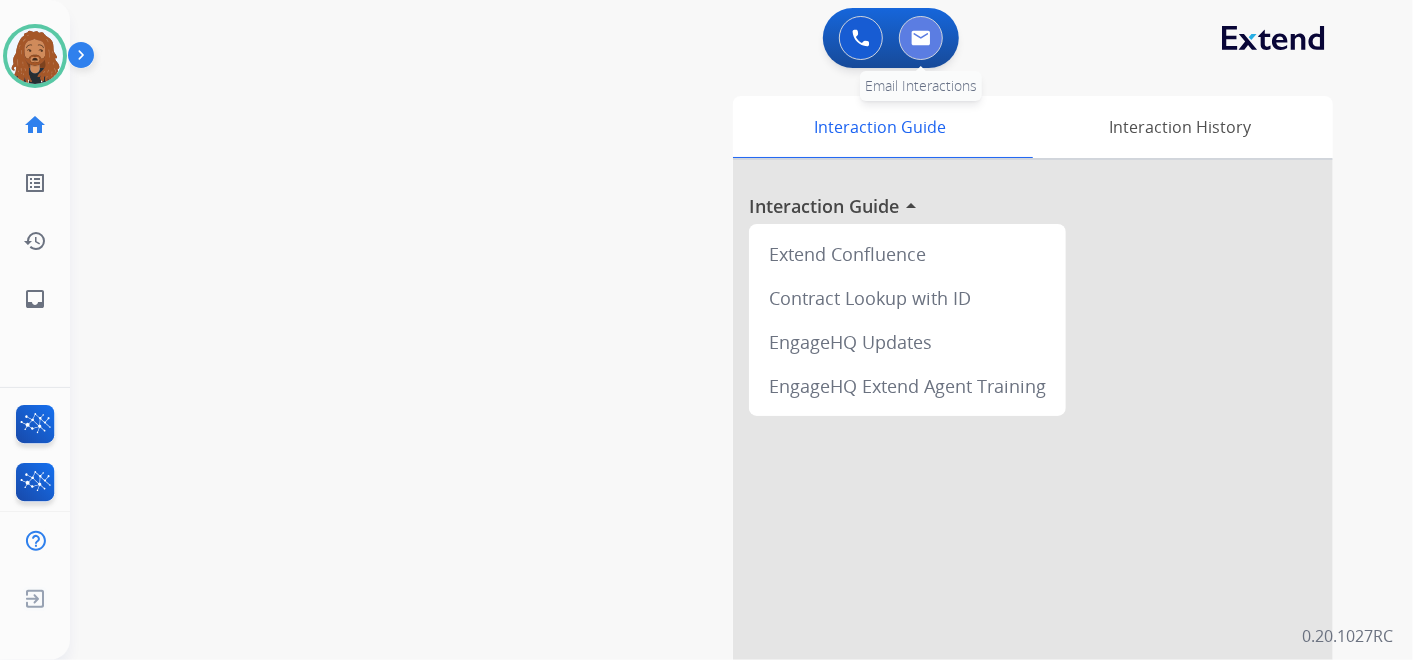 click at bounding box center (921, 38) 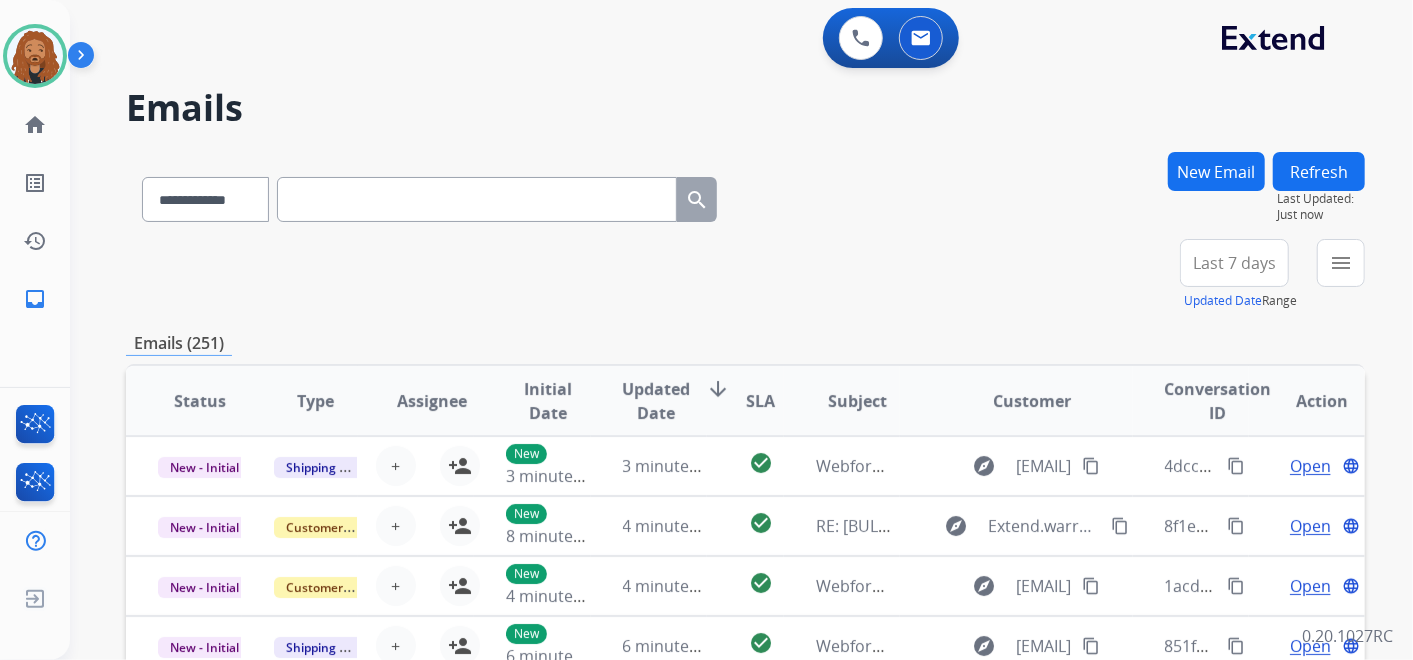 click on "Last 7 days" at bounding box center (1234, 263) 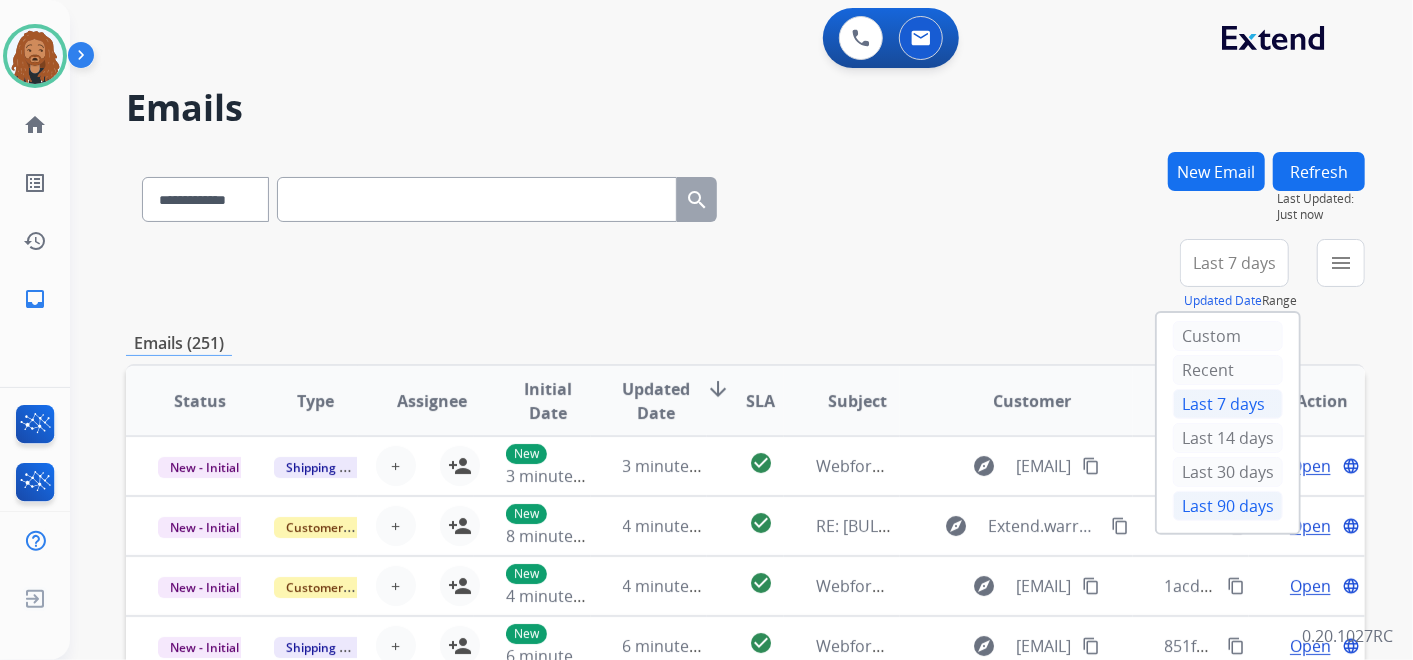 click on "Last 90 days" at bounding box center (1228, 506) 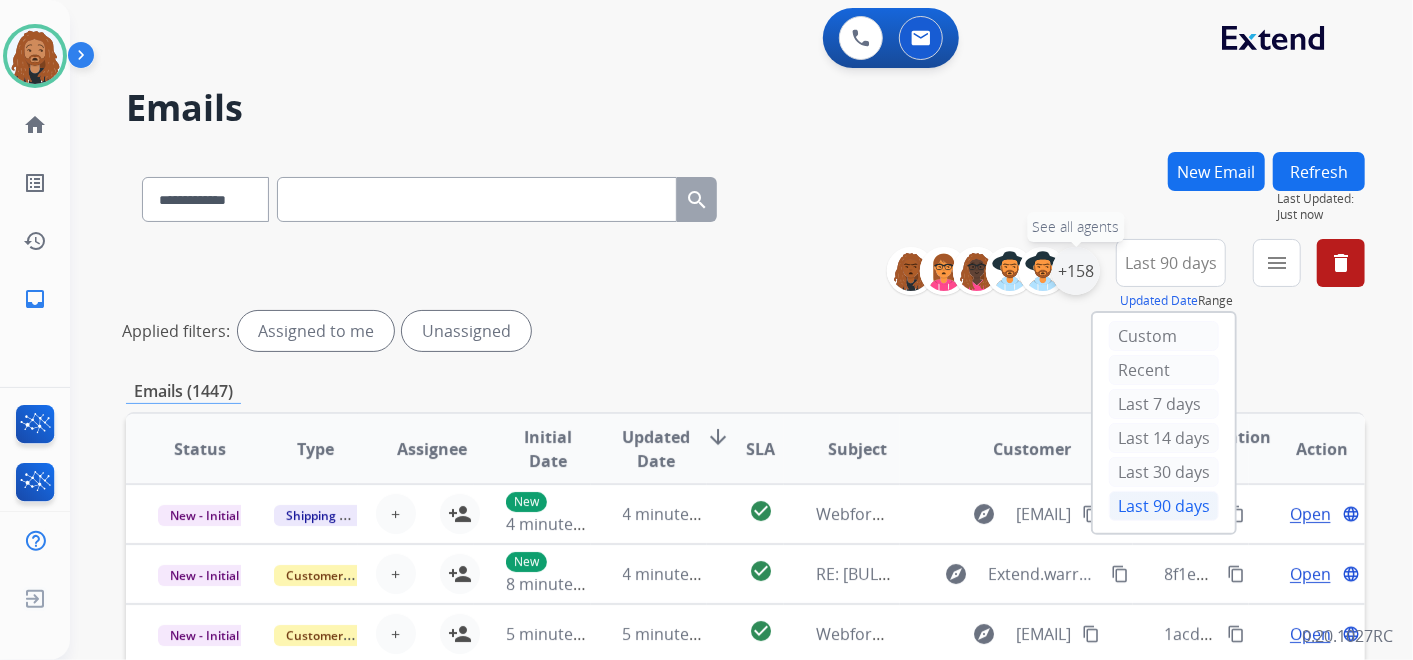 click on "+158" at bounding box center (1076, 271) 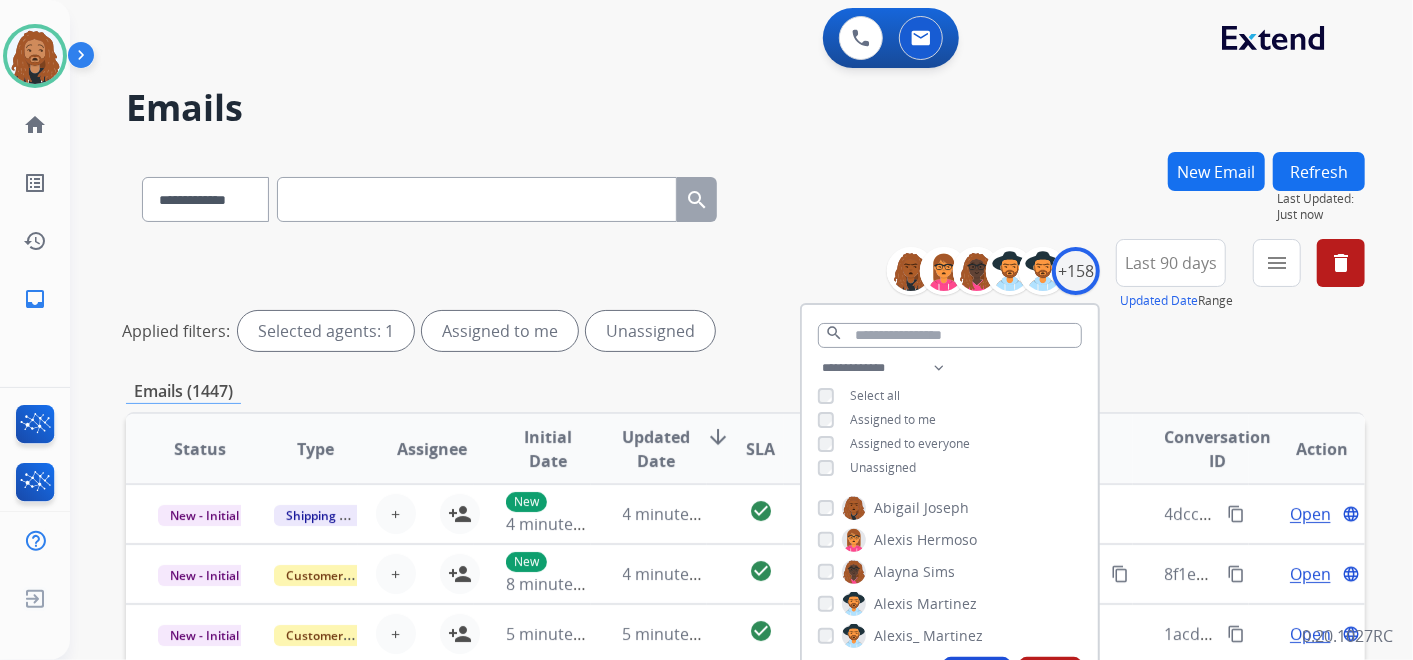 click on "Unassigned" at bounding box center (867, 468) 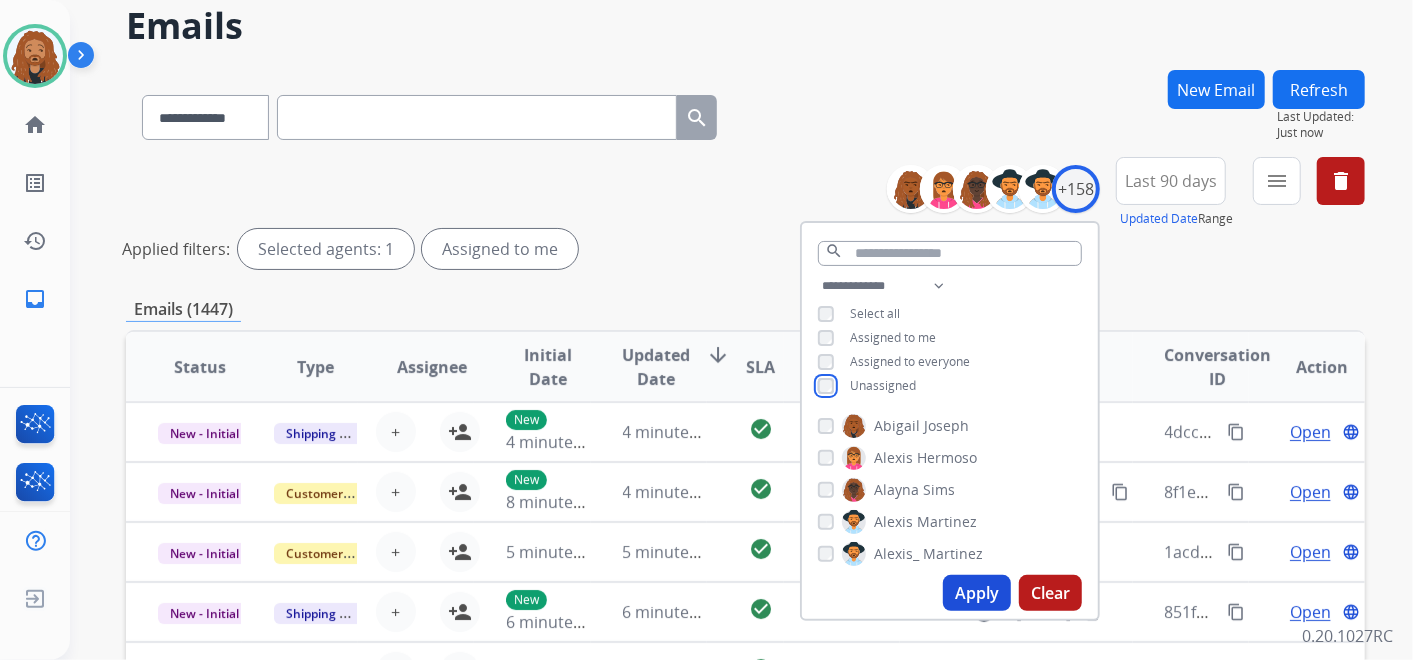 scroll, scrollTop: 222, scrollLeft: 0, axis: vertical 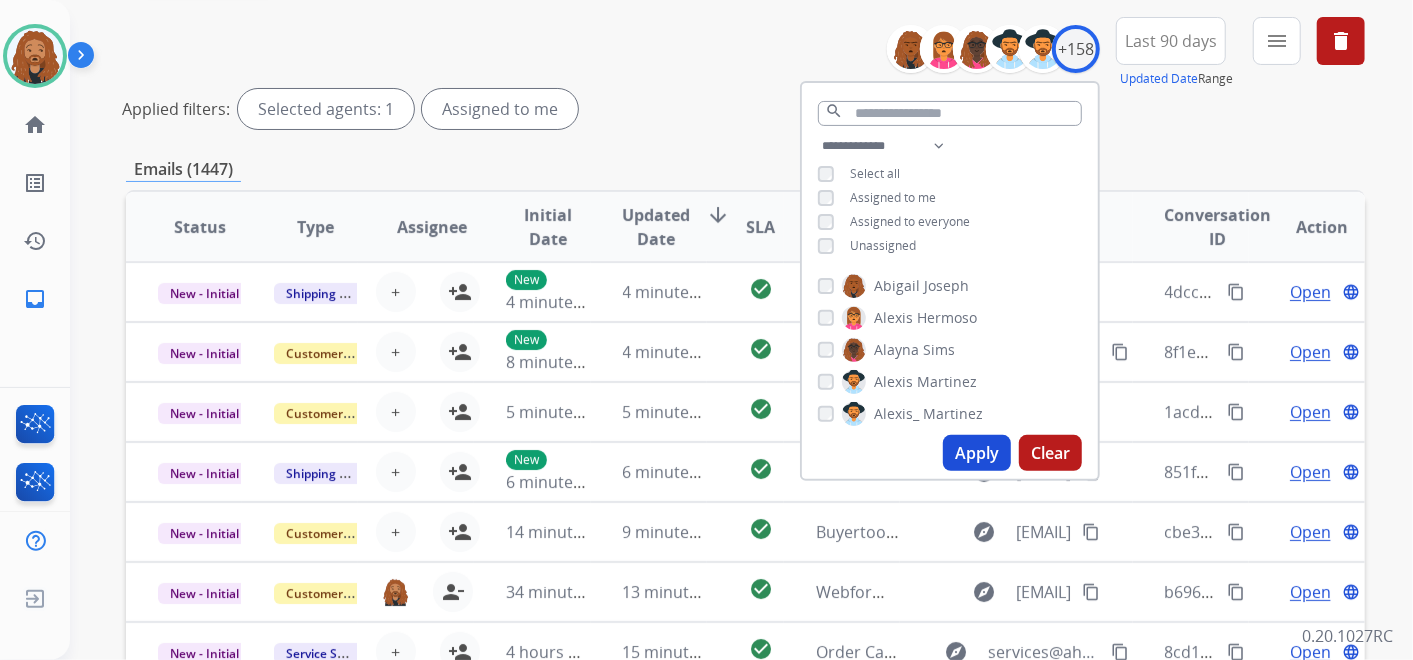 click on "Apply" at bounding box center (977, 453) 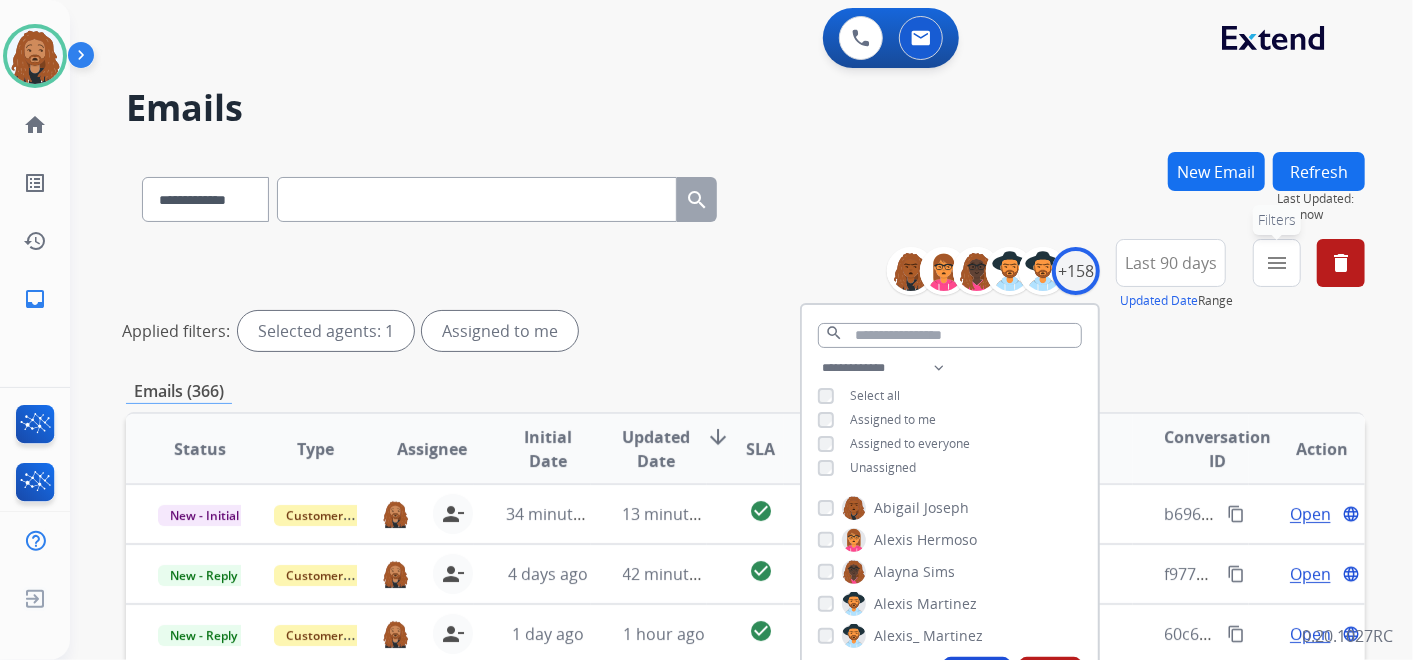 click on "menu" at bounding box center (1277, 263) 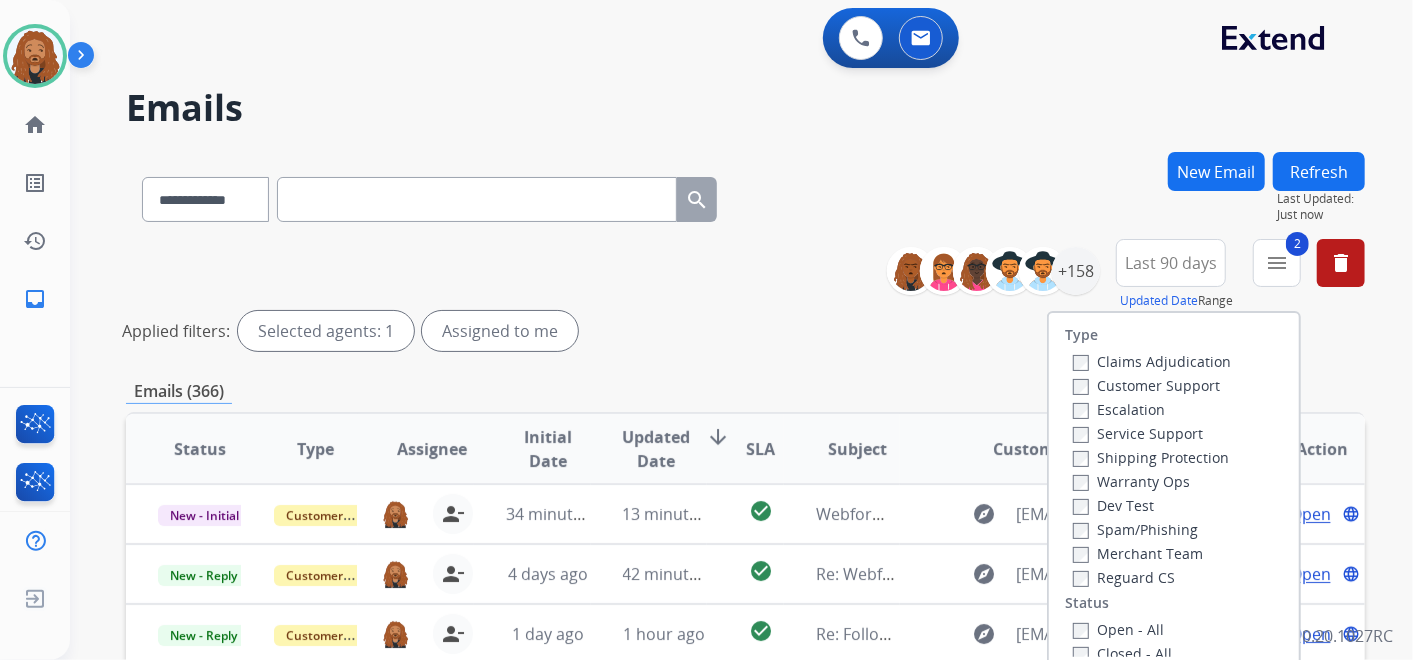 click on "Shipping Protection" at bounding box center (1151, 457) 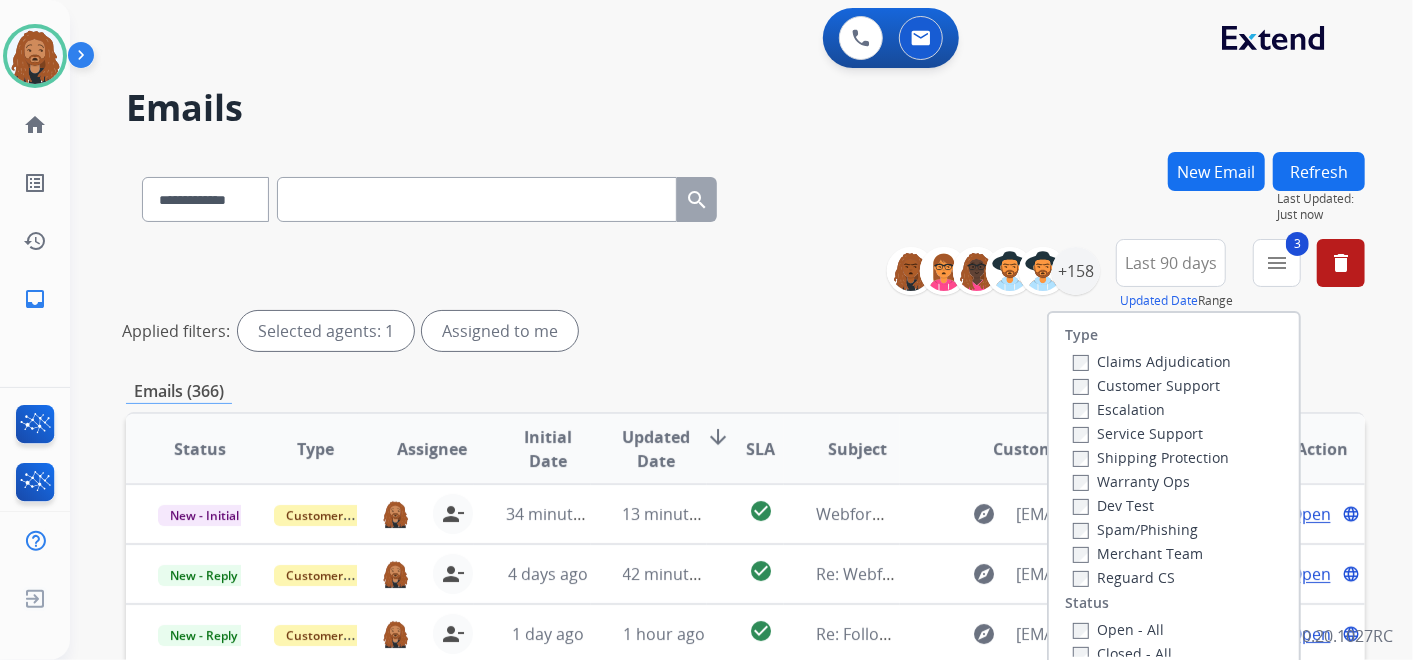 click on "Customer Support" at bounding box center [1146, 385] 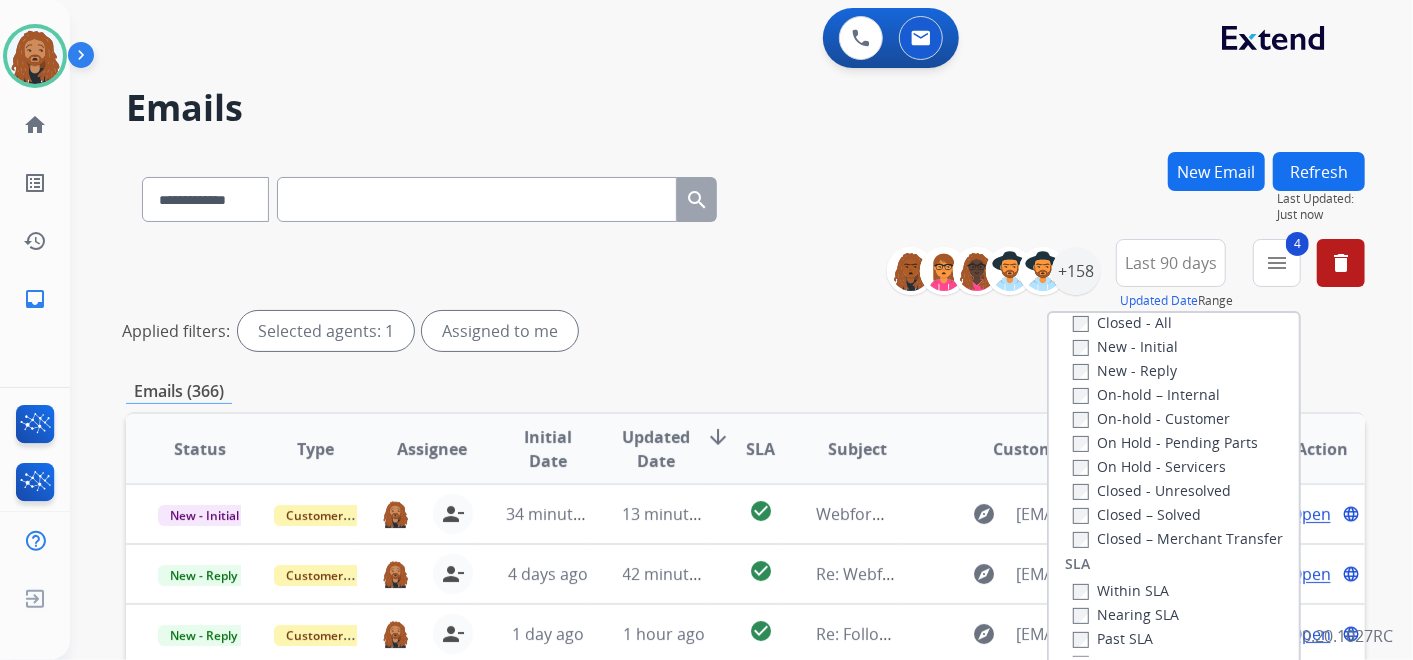 scroll, scrollTop: 333, scrollLeft: 0, axis: vertical 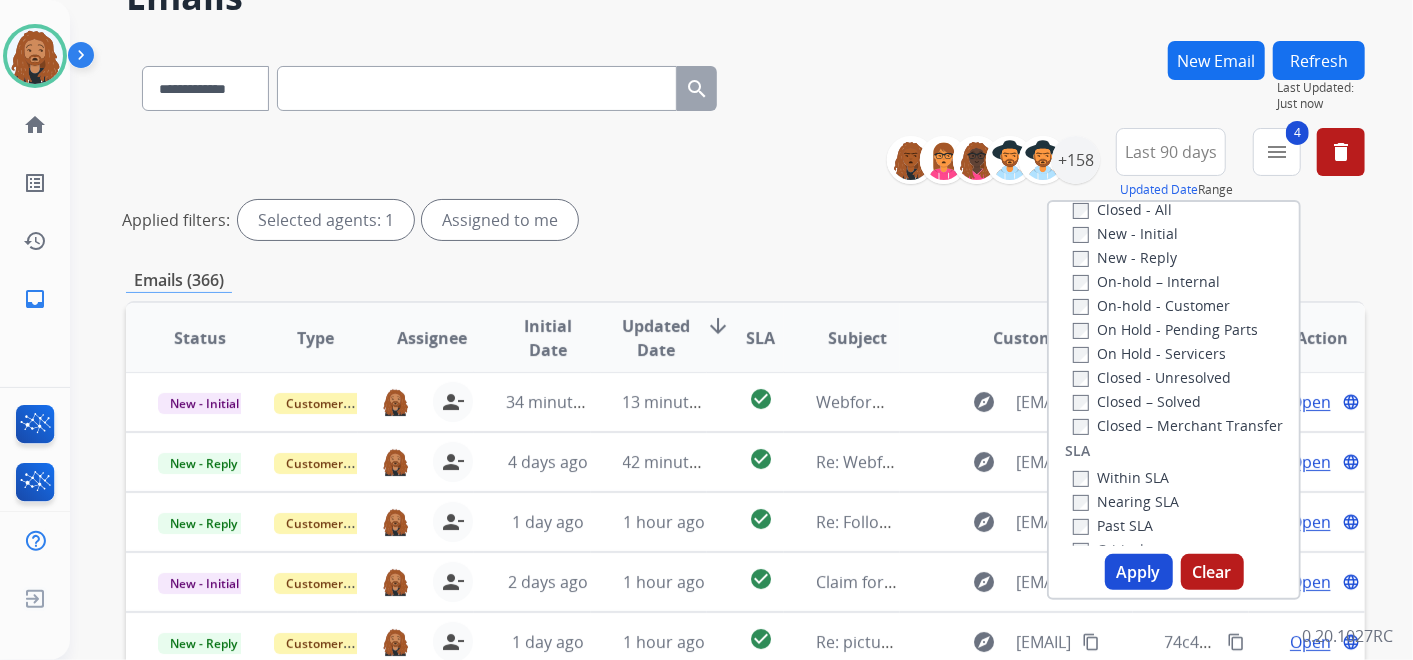 click on "Apply" at bounding box center (1139, 572) 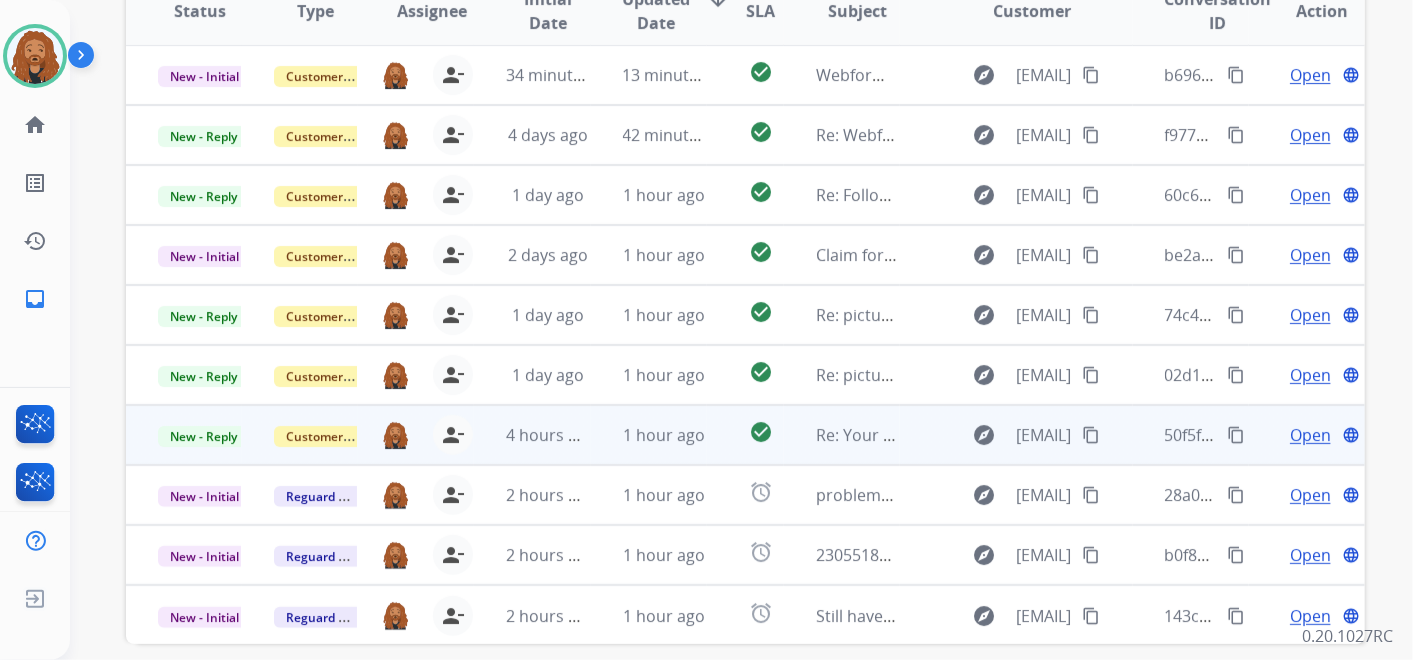 scroll, scrollTop: 621, scrollLeft: 0, axis: vertical 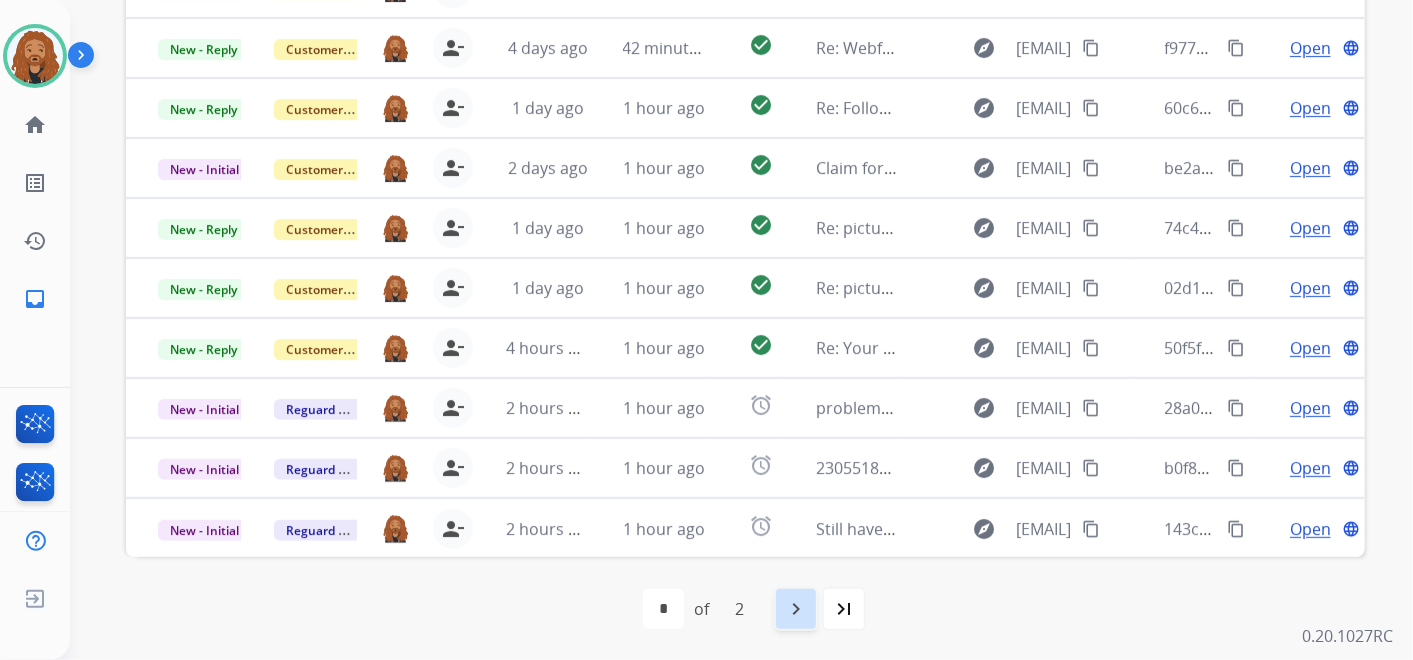 click on "navigate_next" at bounding box center [796, 609] 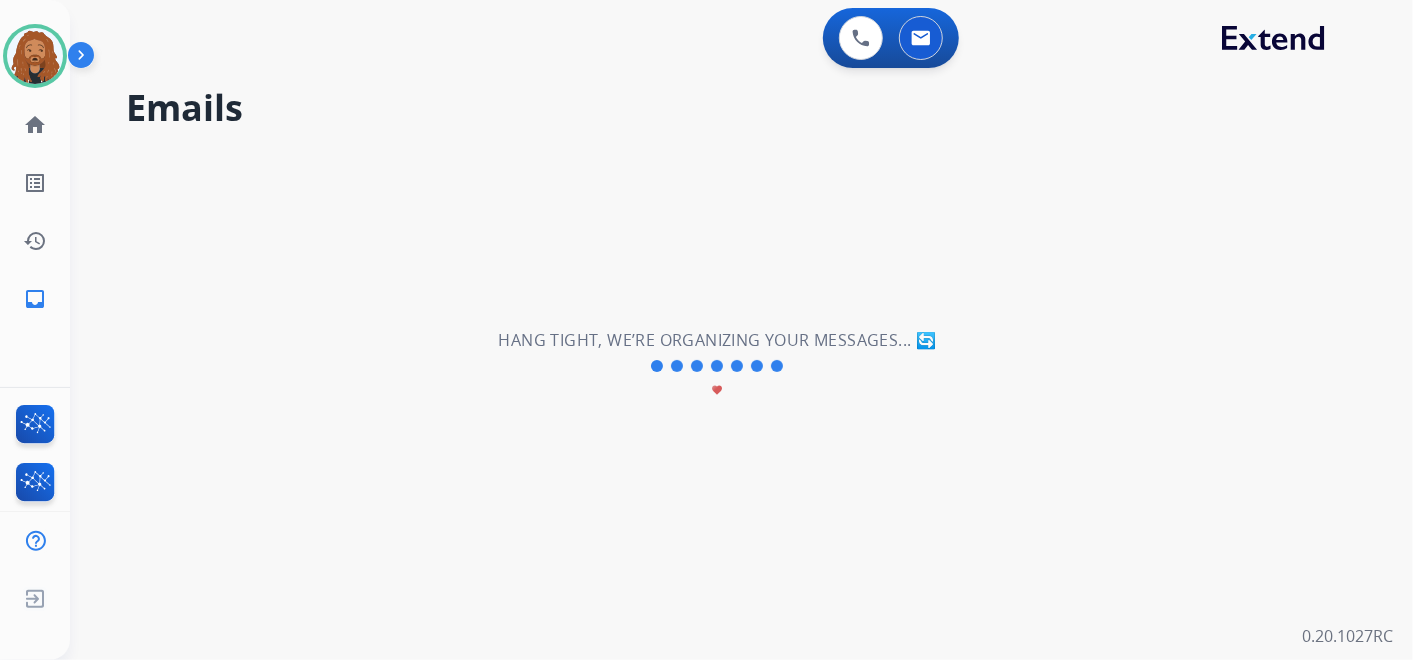 scroll, scrollTop: 0, scrollLeft: 0, axis: both 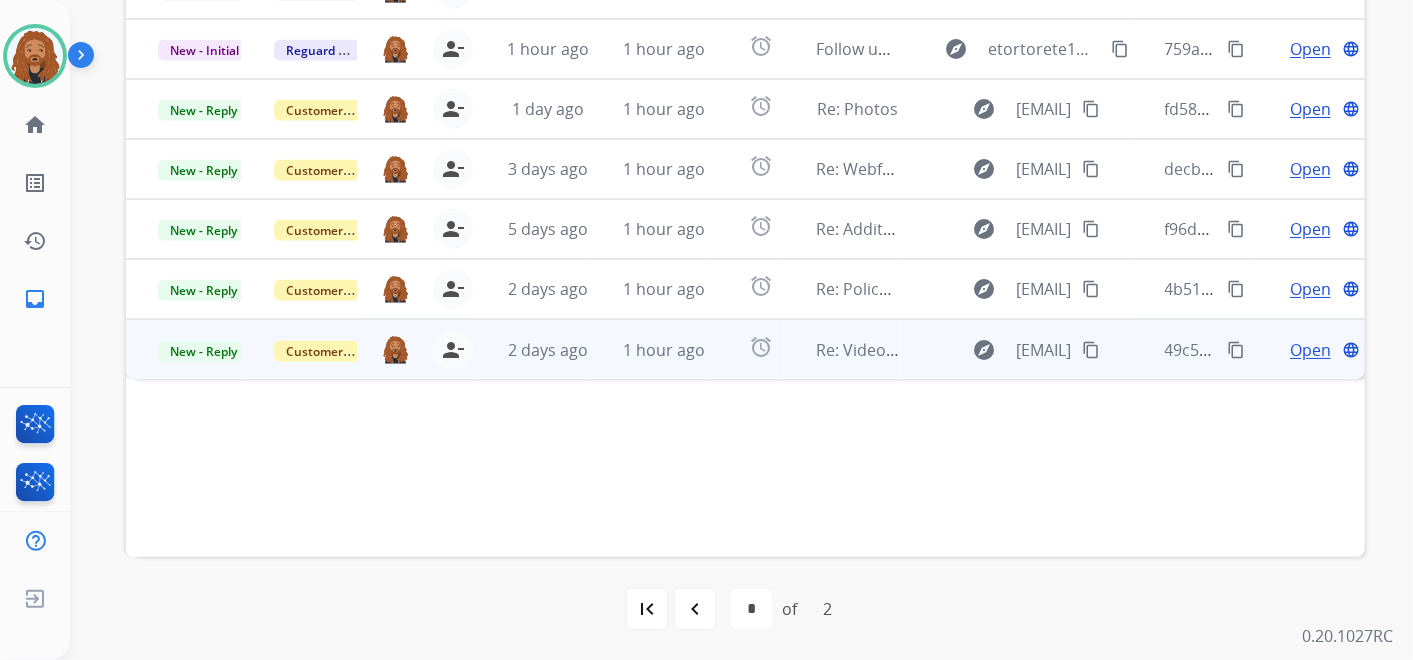 click on "1 hour ago" at bounding box center [649, 349] 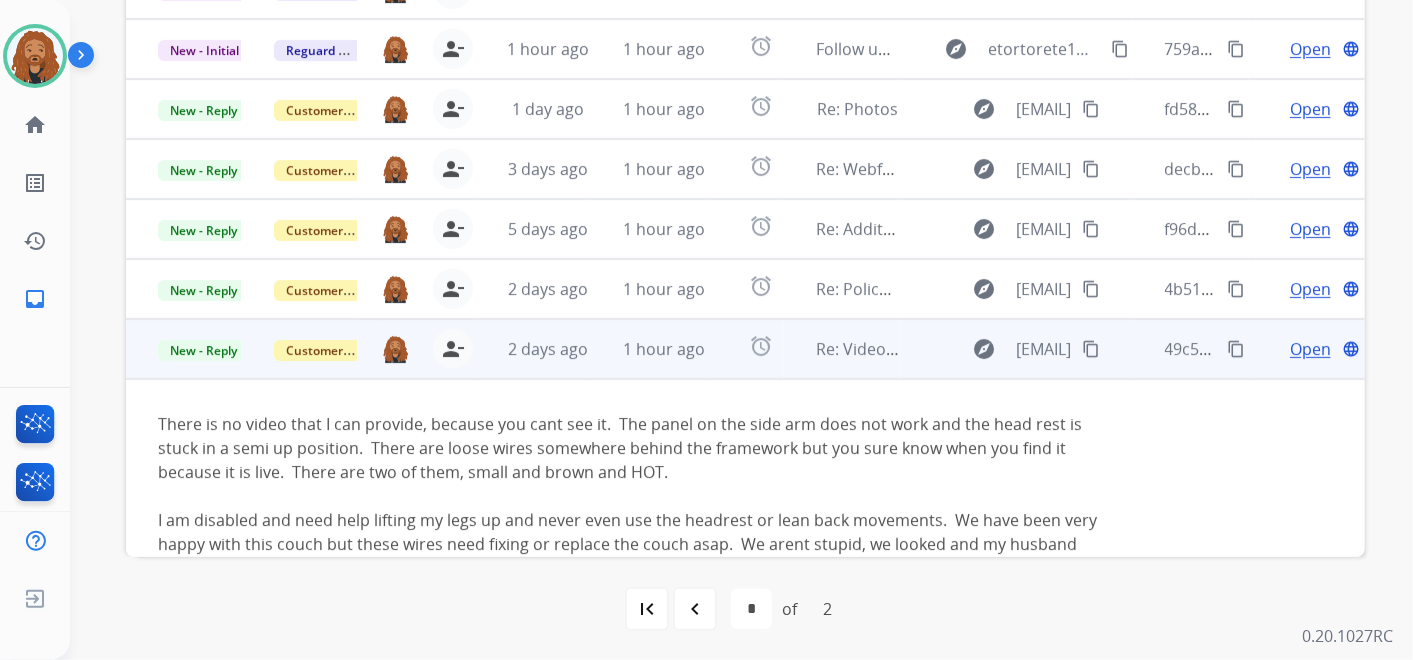 scroll, scrollTop: 0, scrollLeft: 0, axis: both 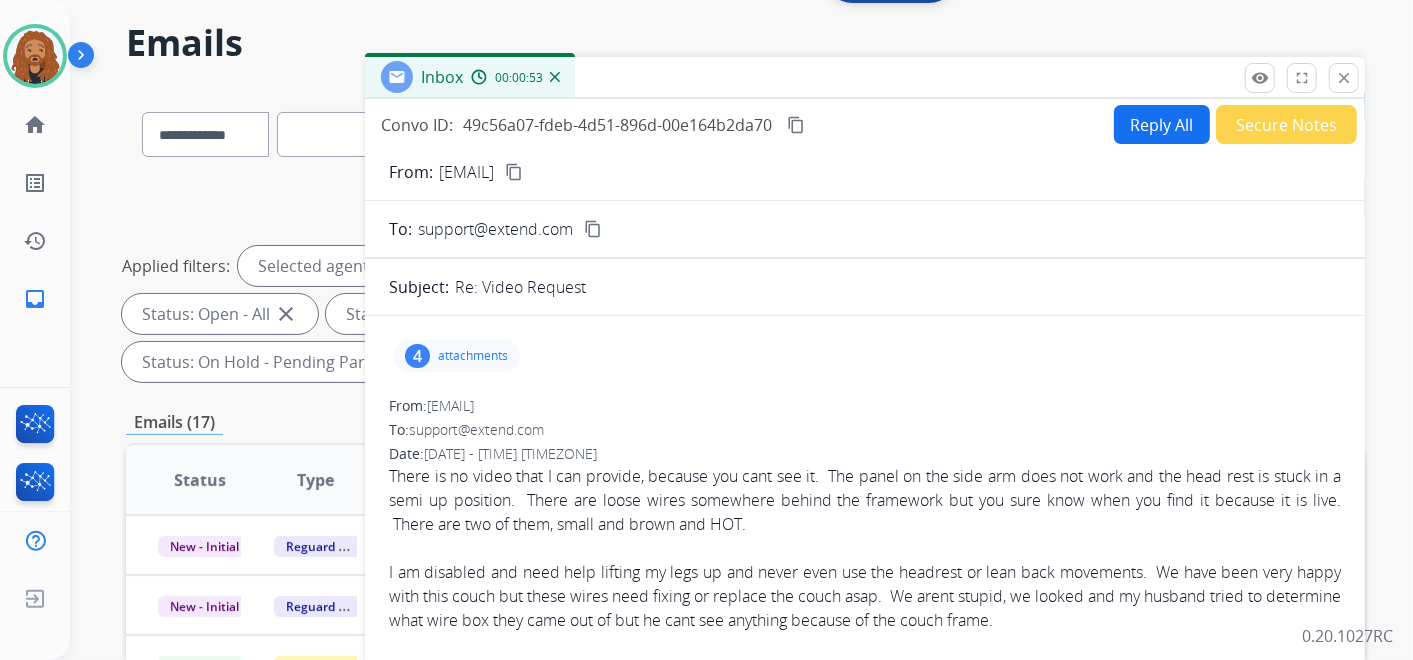 click on "4 attachments" at bounding box center (865, 356) 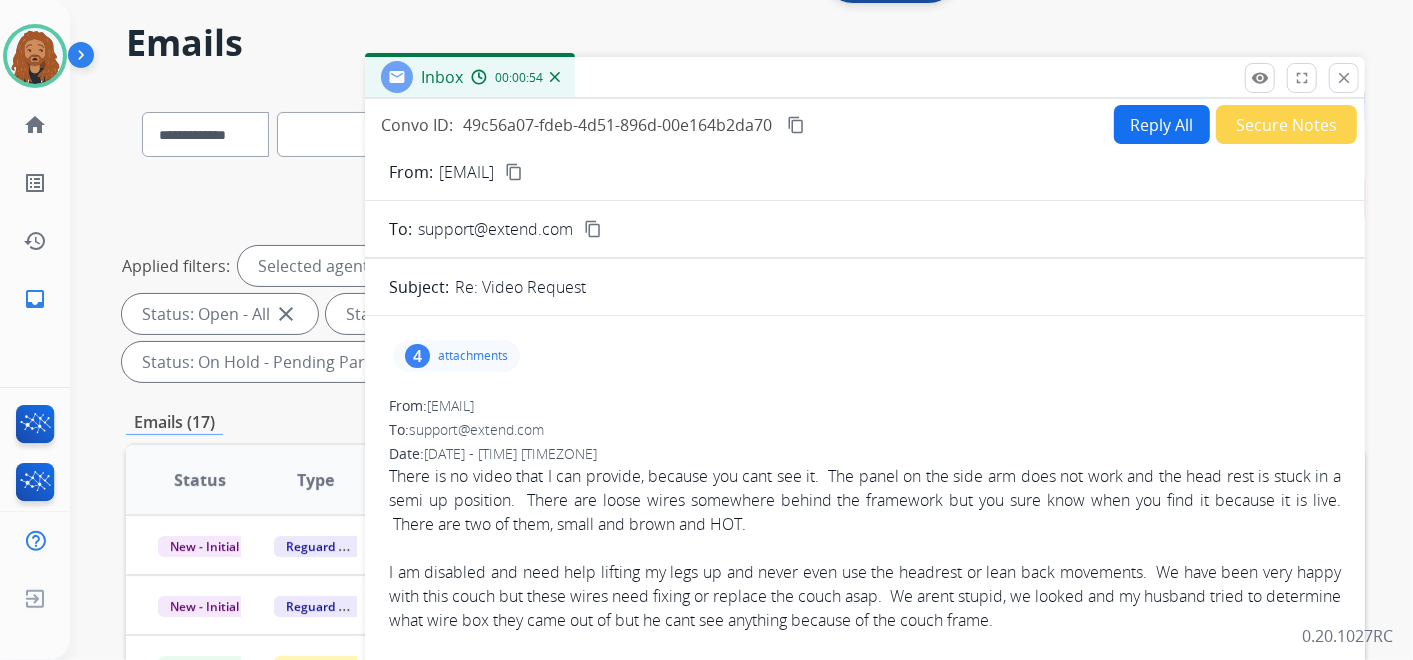 click on "4 attachments" at bounding box center (865, 356) 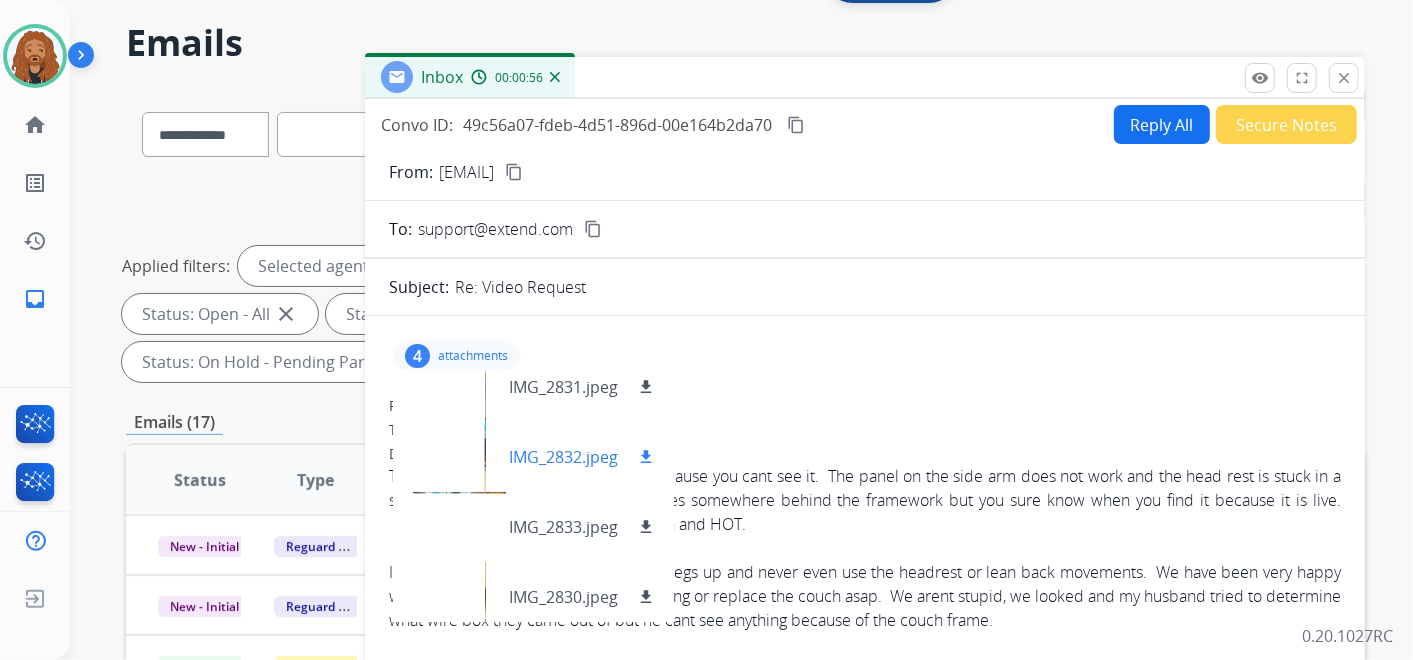 scroll, scrollTop: 30, scrollLeft: 0, axis: vertical 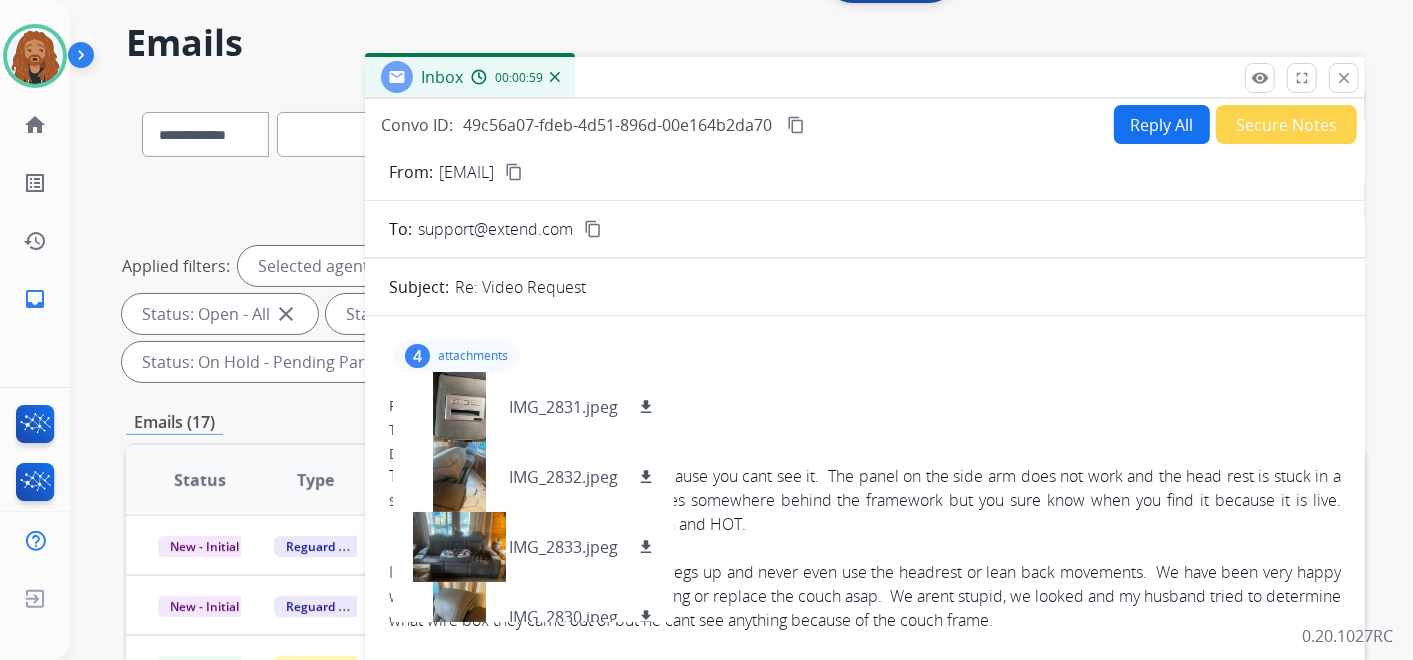 drag, startPoint x: 657, startPoint y: 160, endPoint x: 645, endPoint y: 172, distance: 16.970562 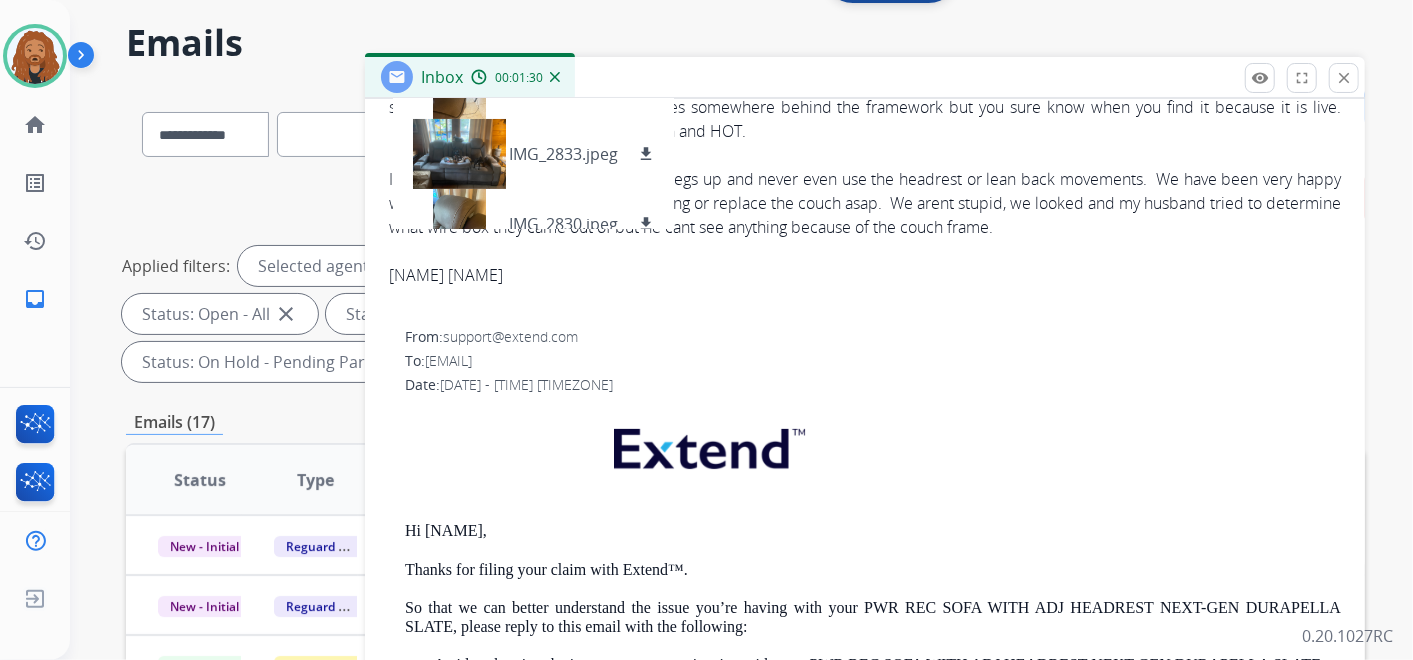scroll, scrollTop: 458, scrollLeft: 0, axis: vertical 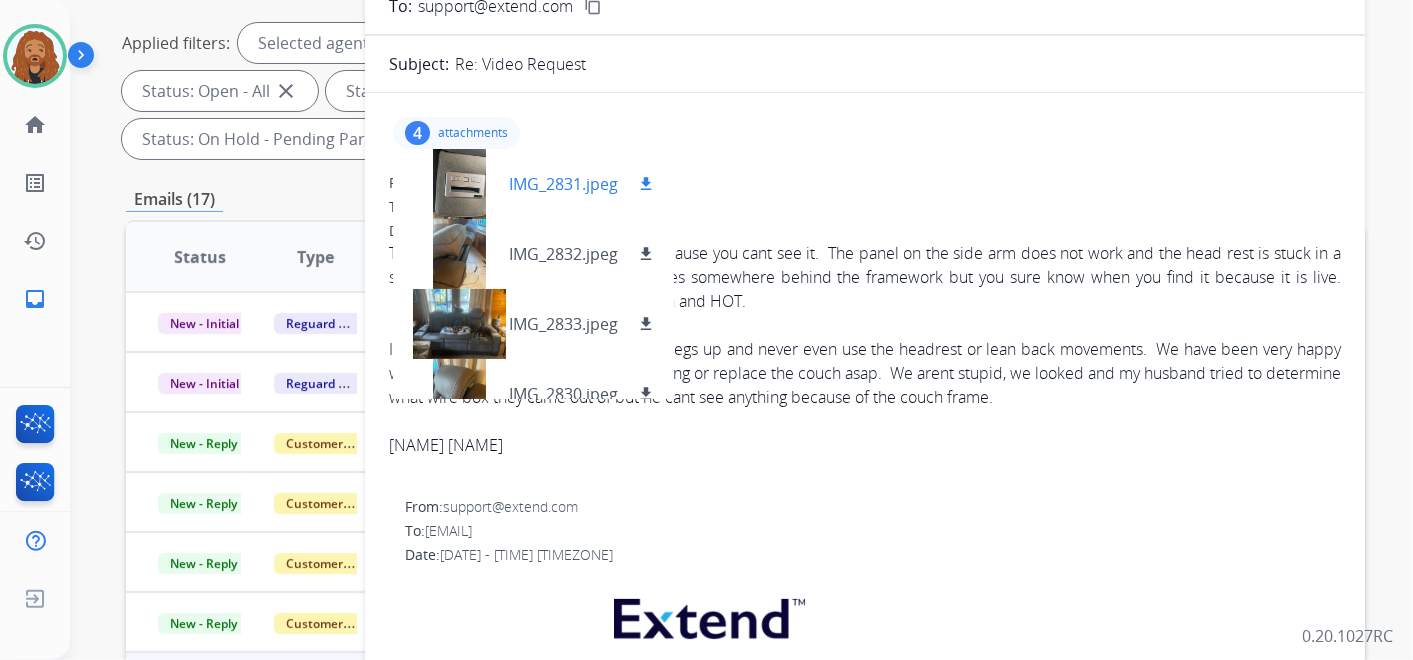 click on "download" at bounding box center (646, 184) 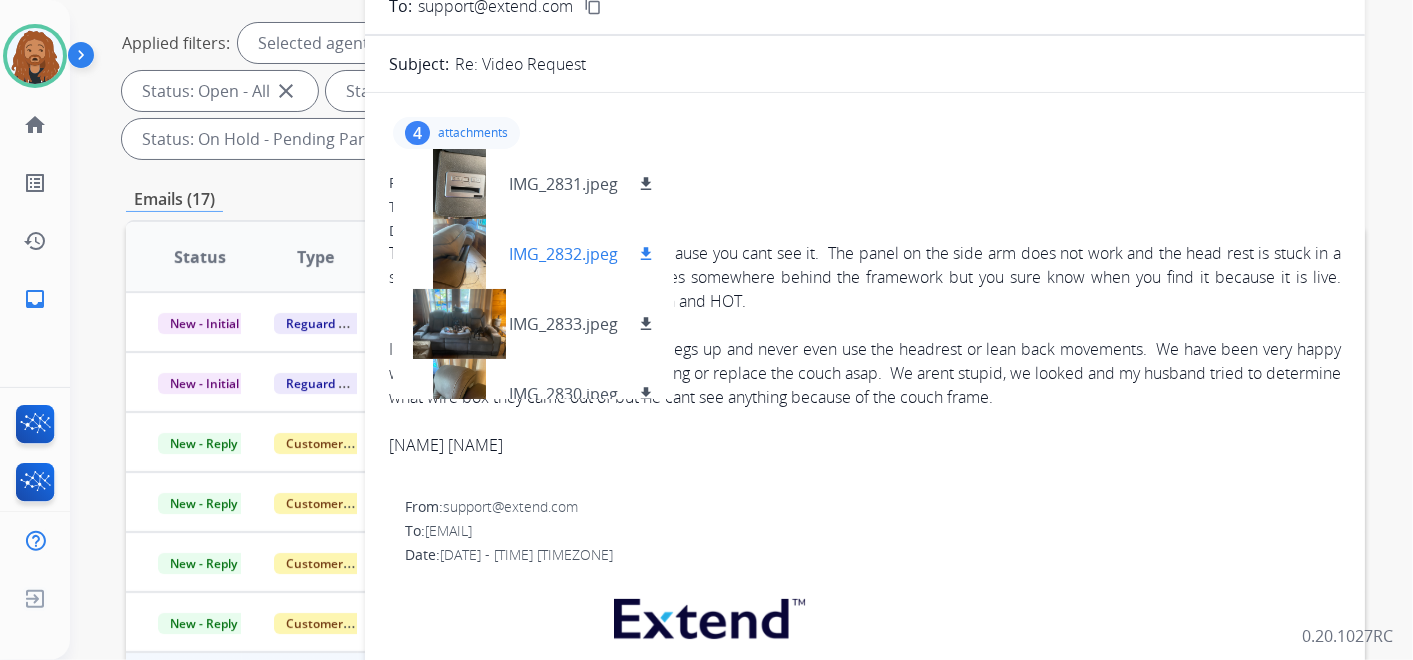 click on "download" at bounding box center (646, 254) 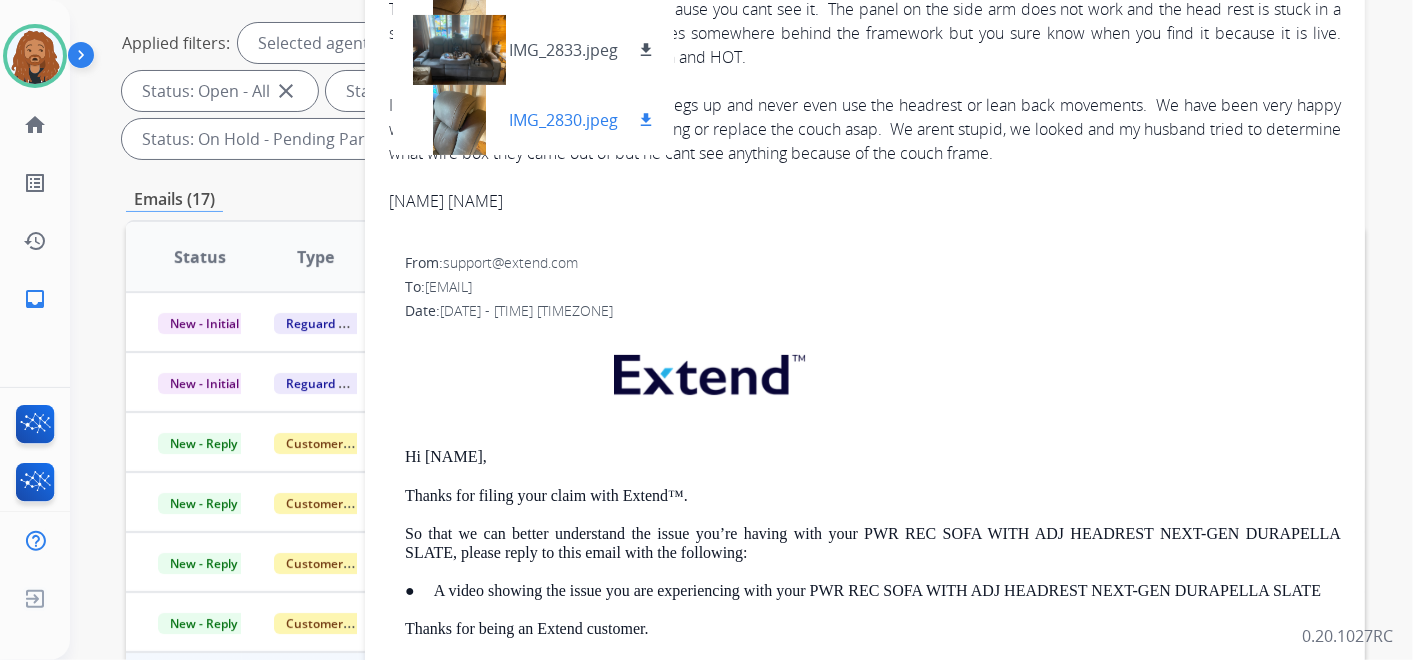 scroll, scrollTop: 111, scrollLeft: 0, axis: vertical 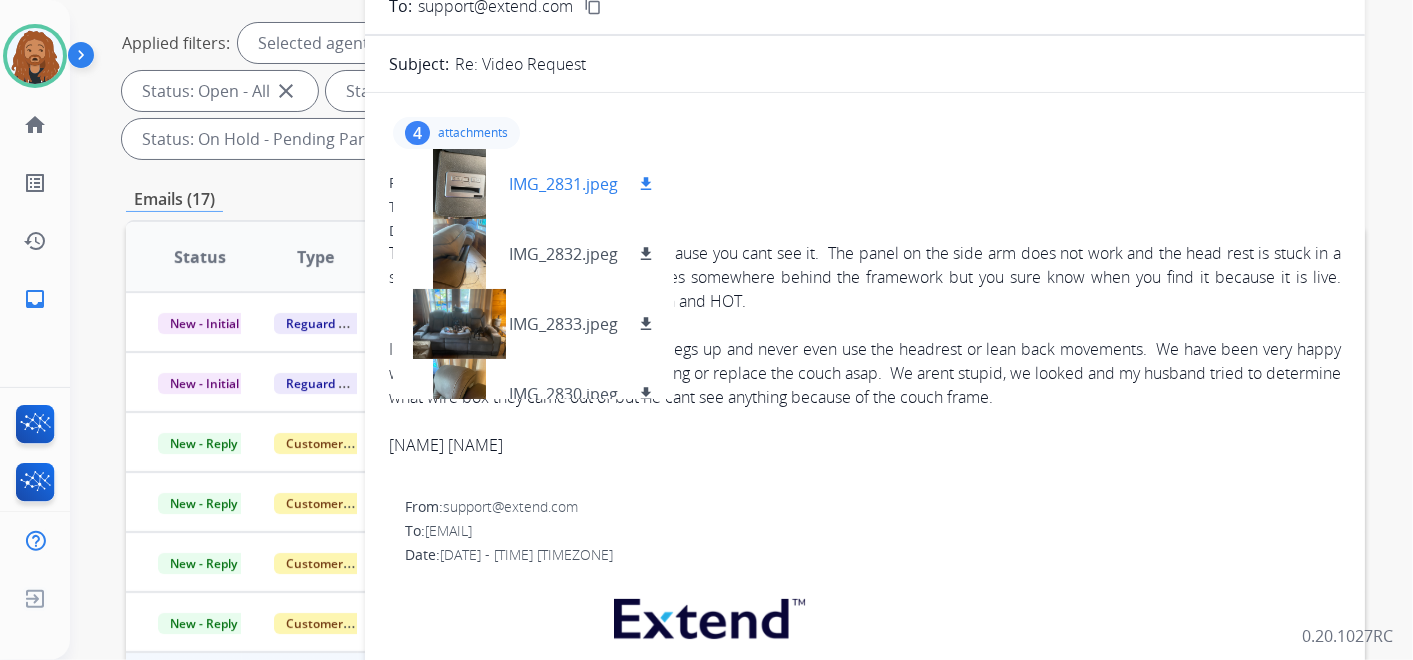 click on "download" at bounding box center [646, 184] 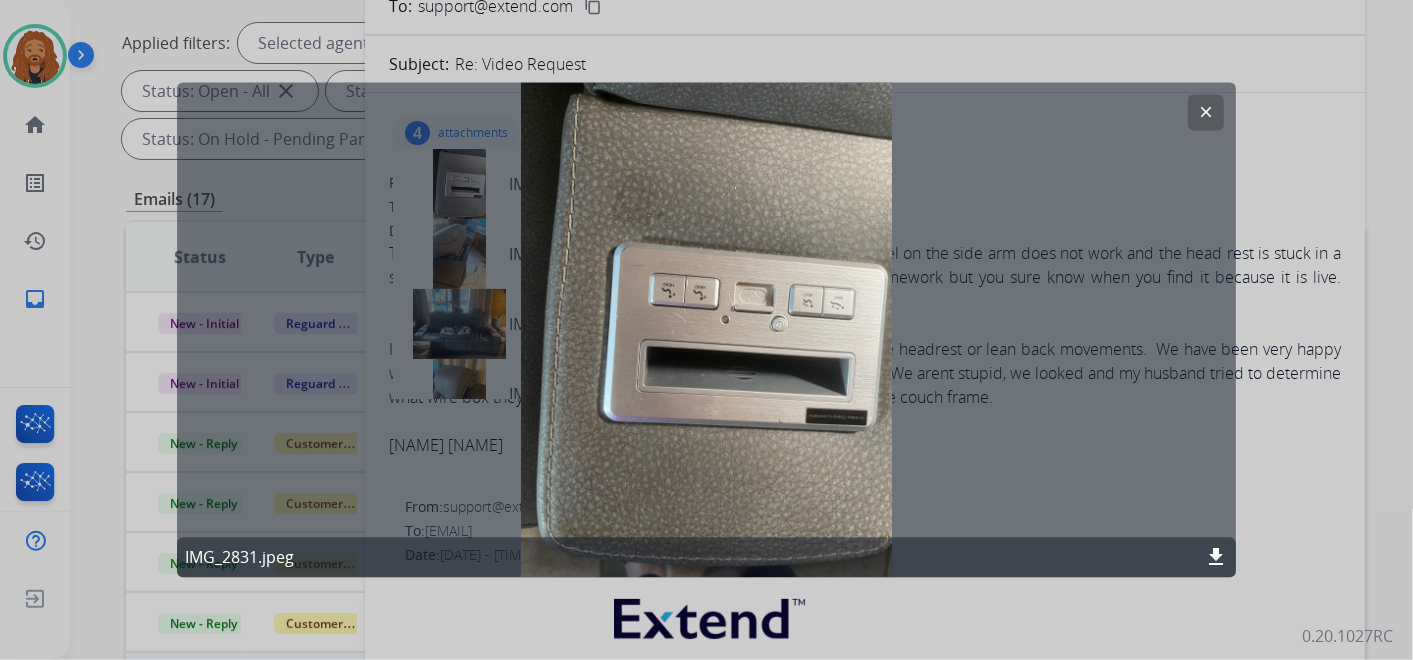 click on "clear" 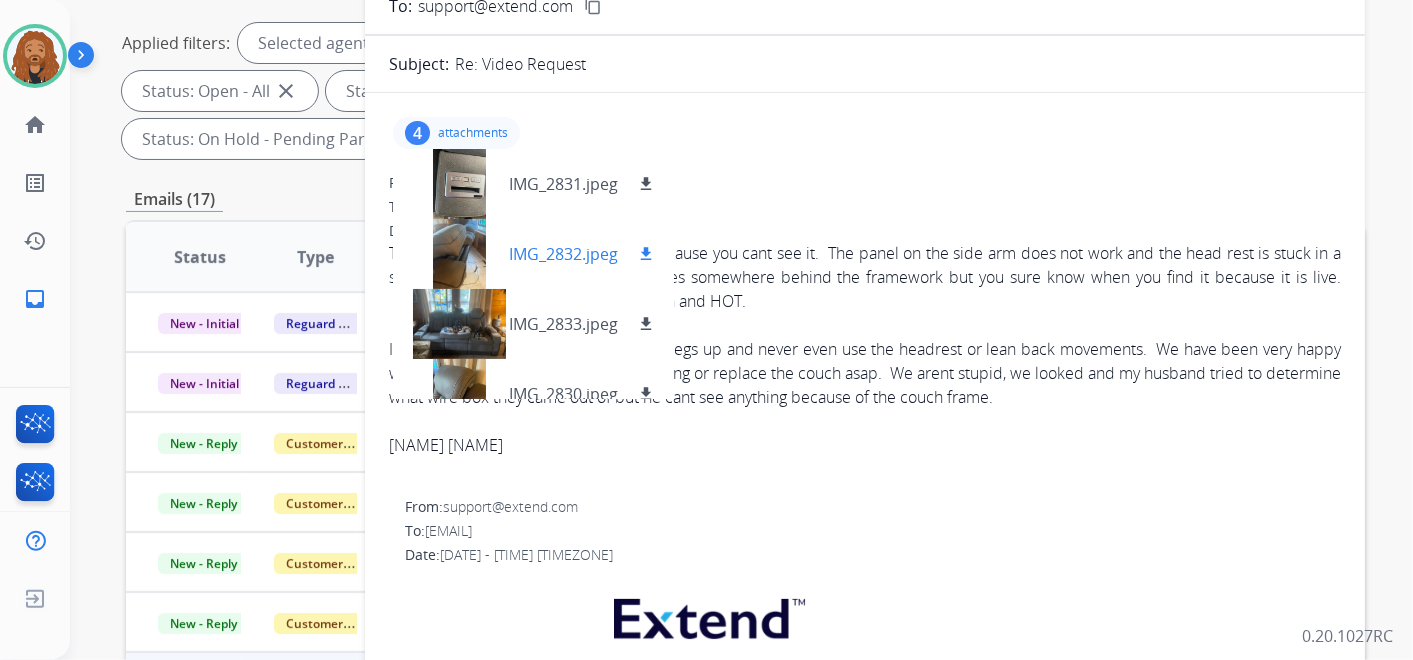click on "IMG_2832.jpeg" at bounding box center (563, 254) 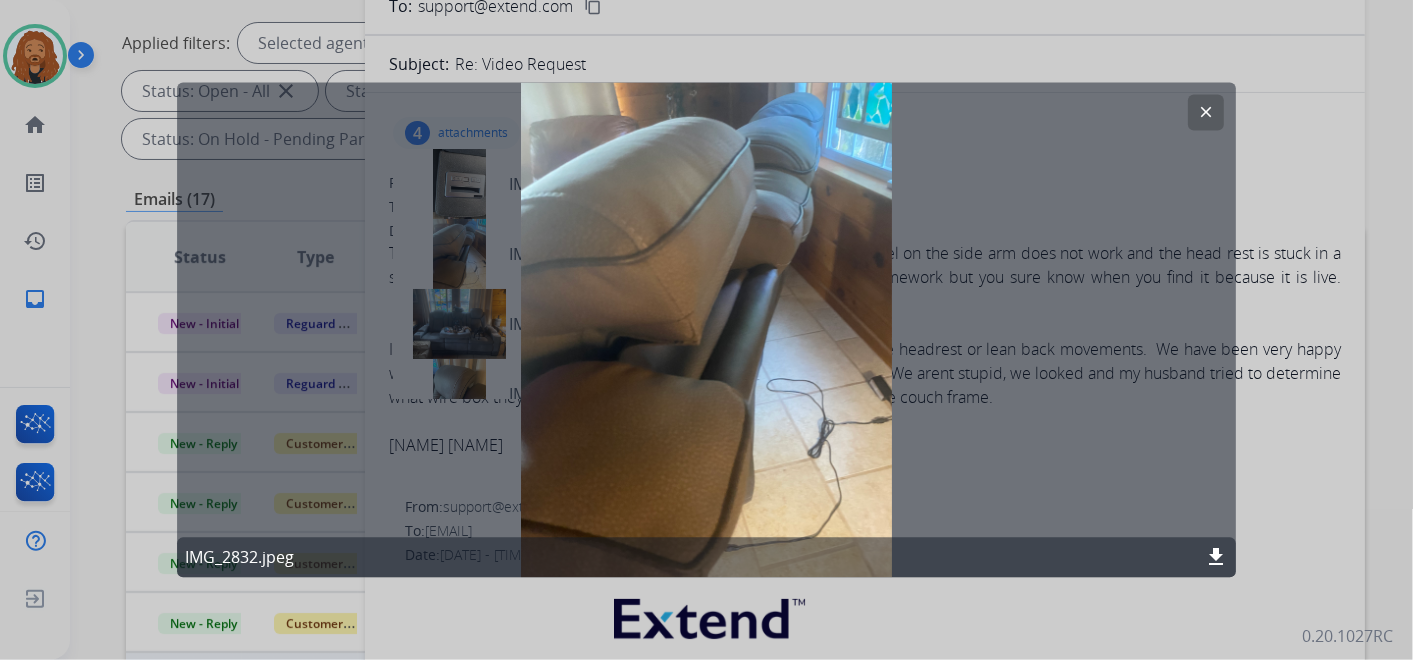 click on "clear" 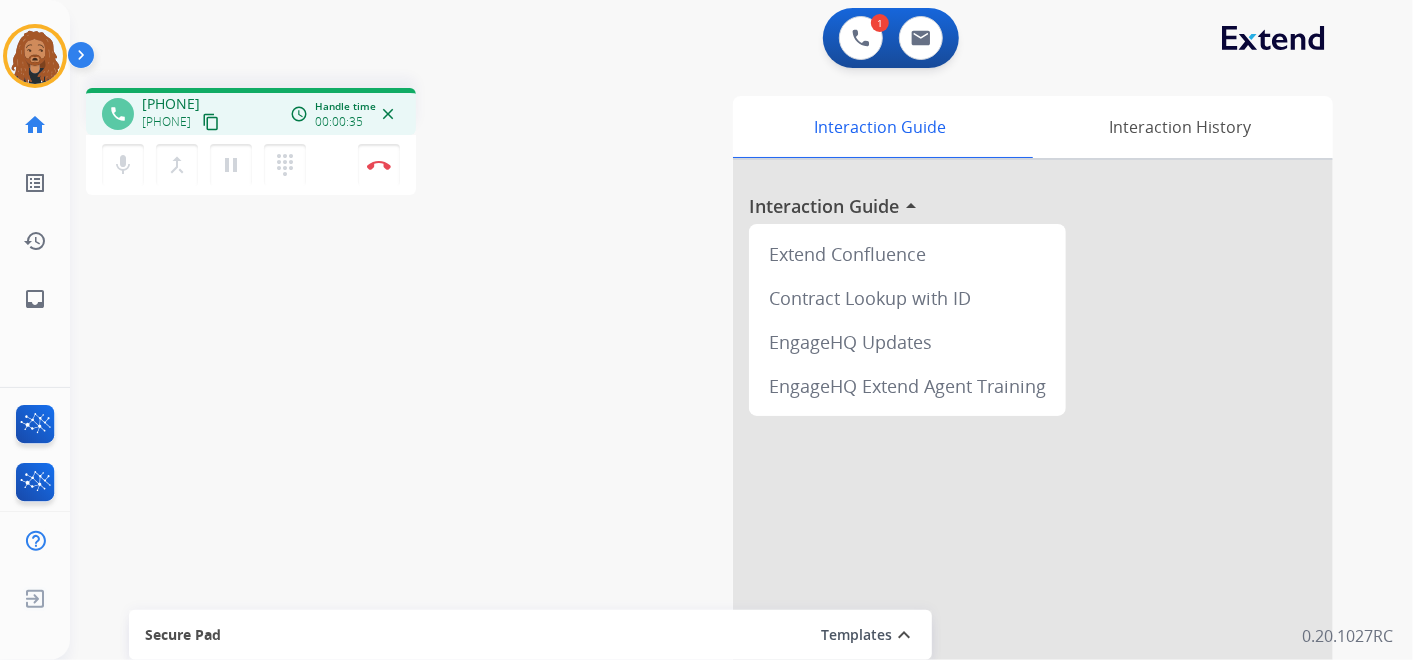 click on "content_copy" at bounding box center (211, 122) 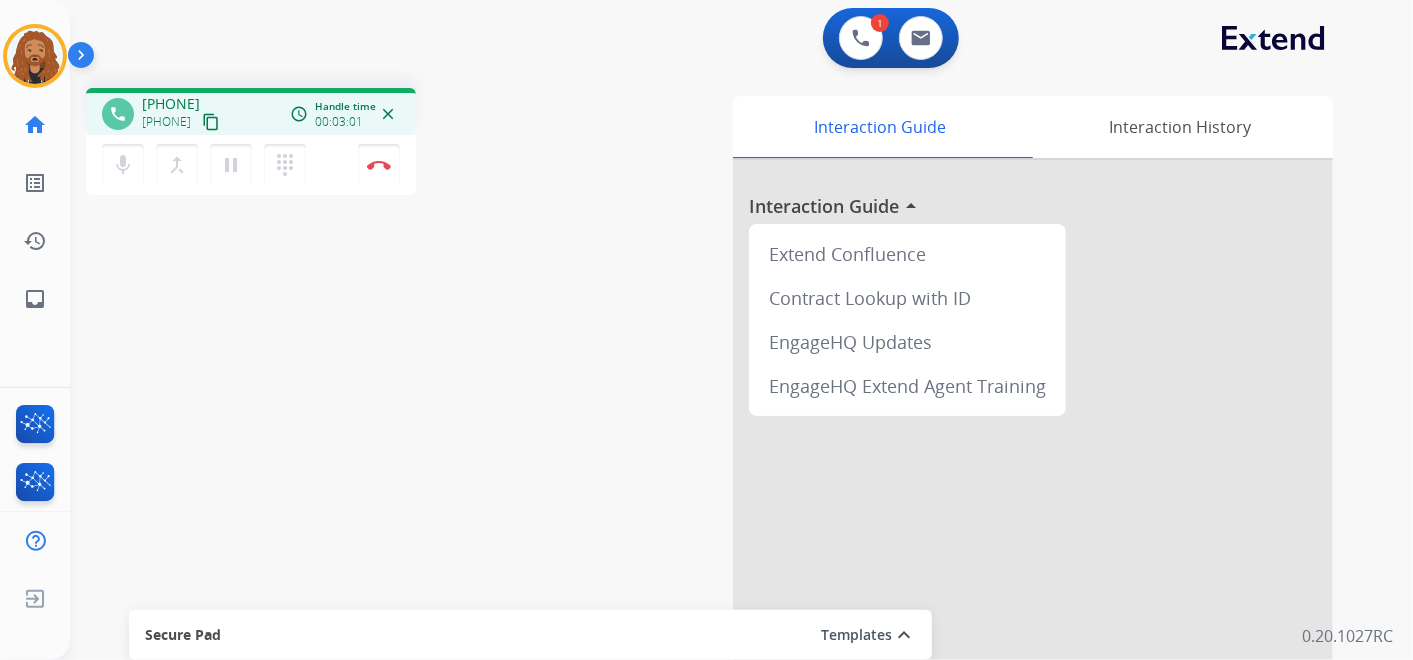 type 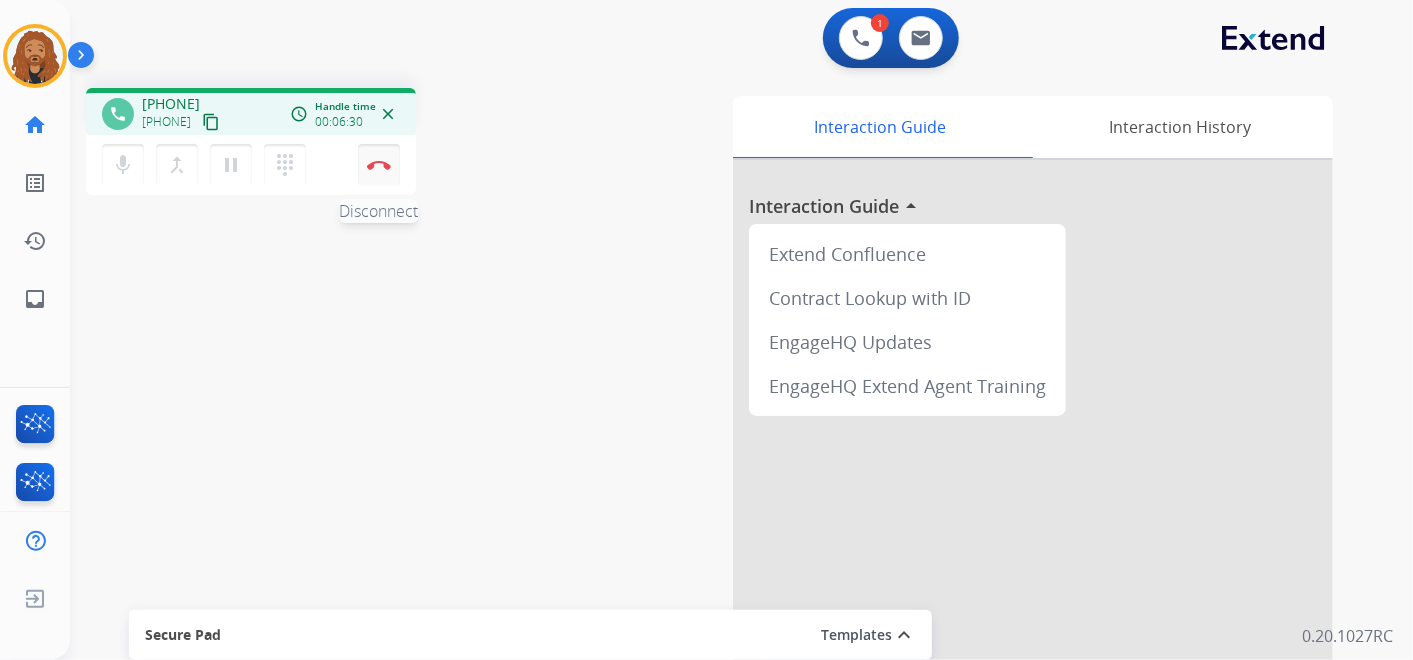 click at bounding box center [379, 165] 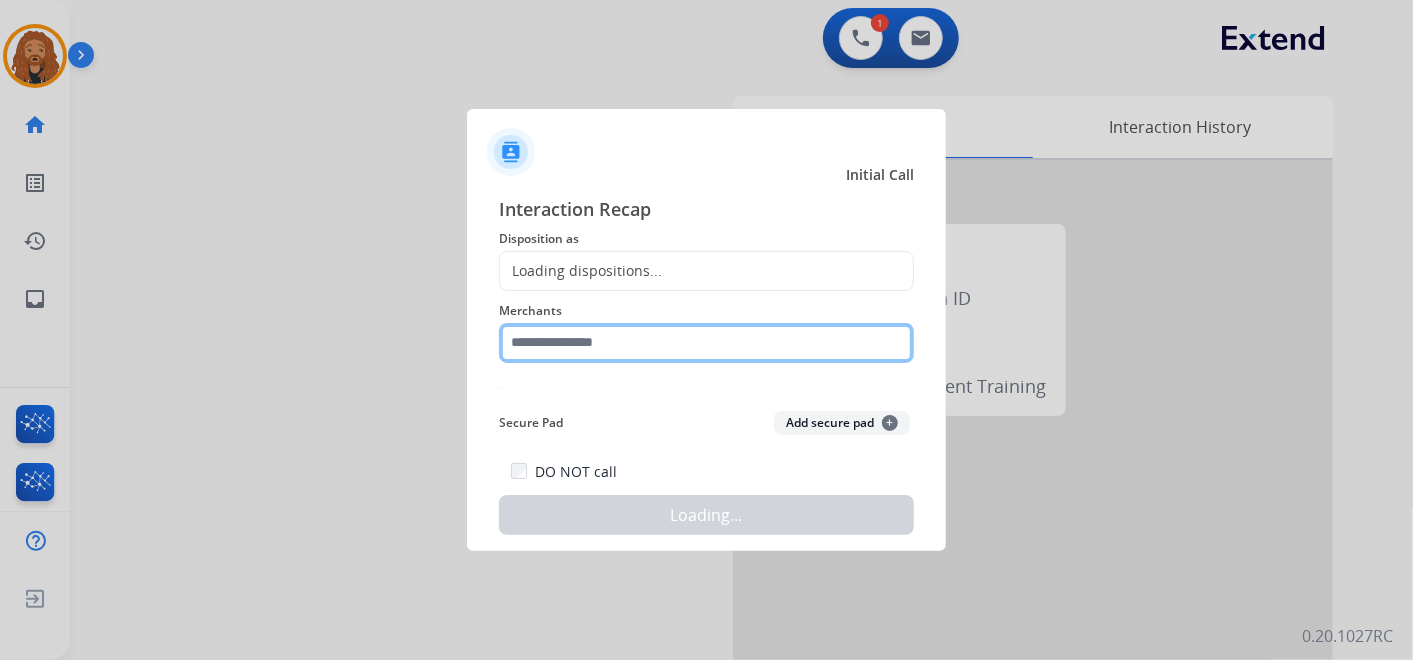 click 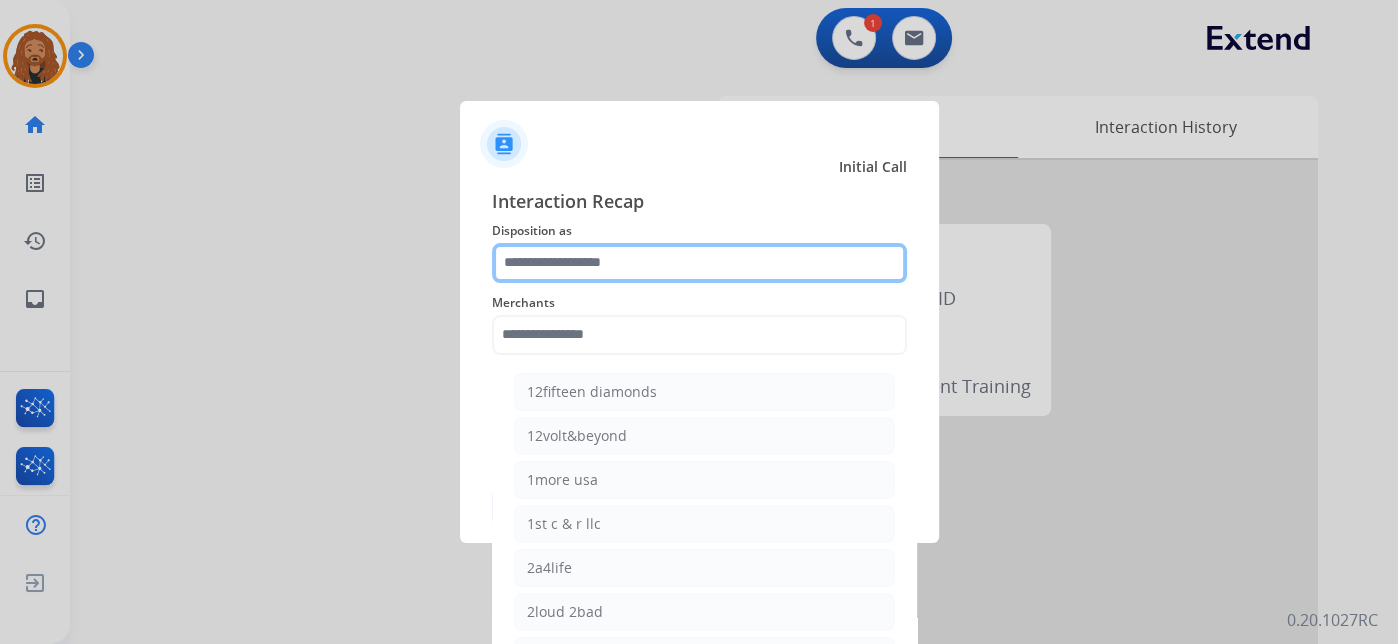 click 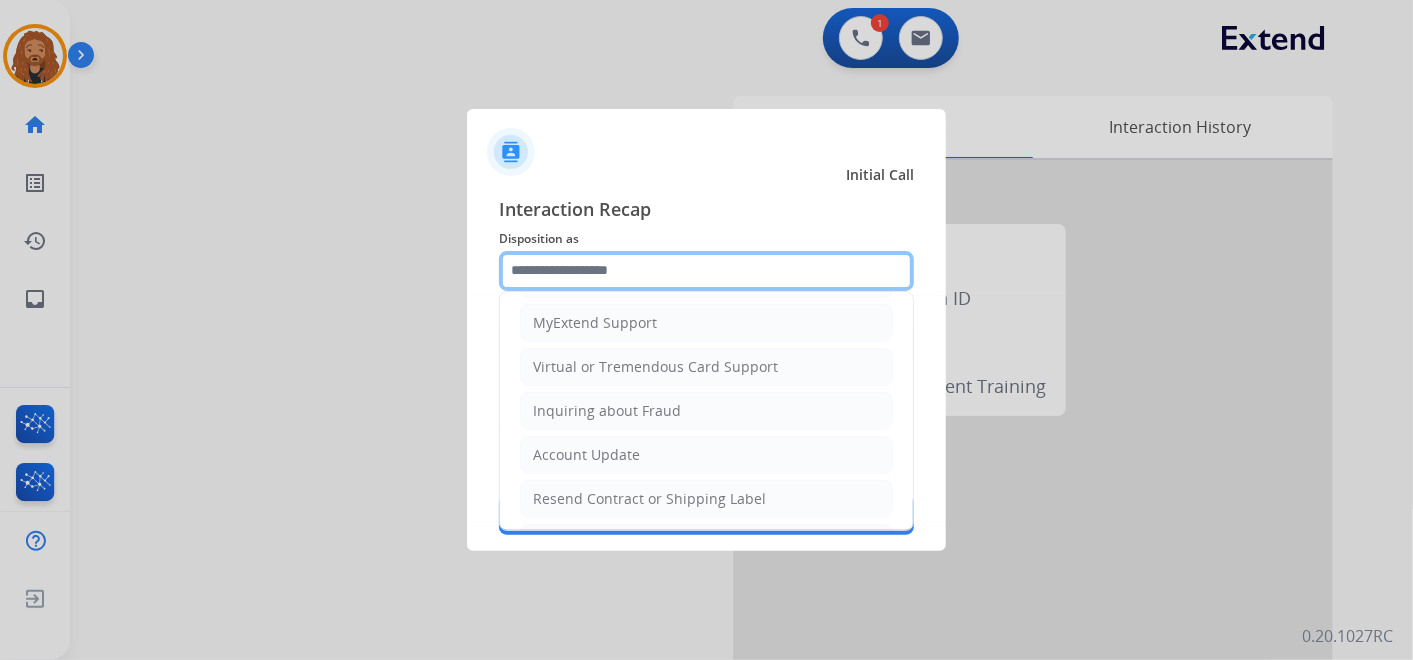 scroll, scrollTop: 0, scrollLeft: 0, axis: both 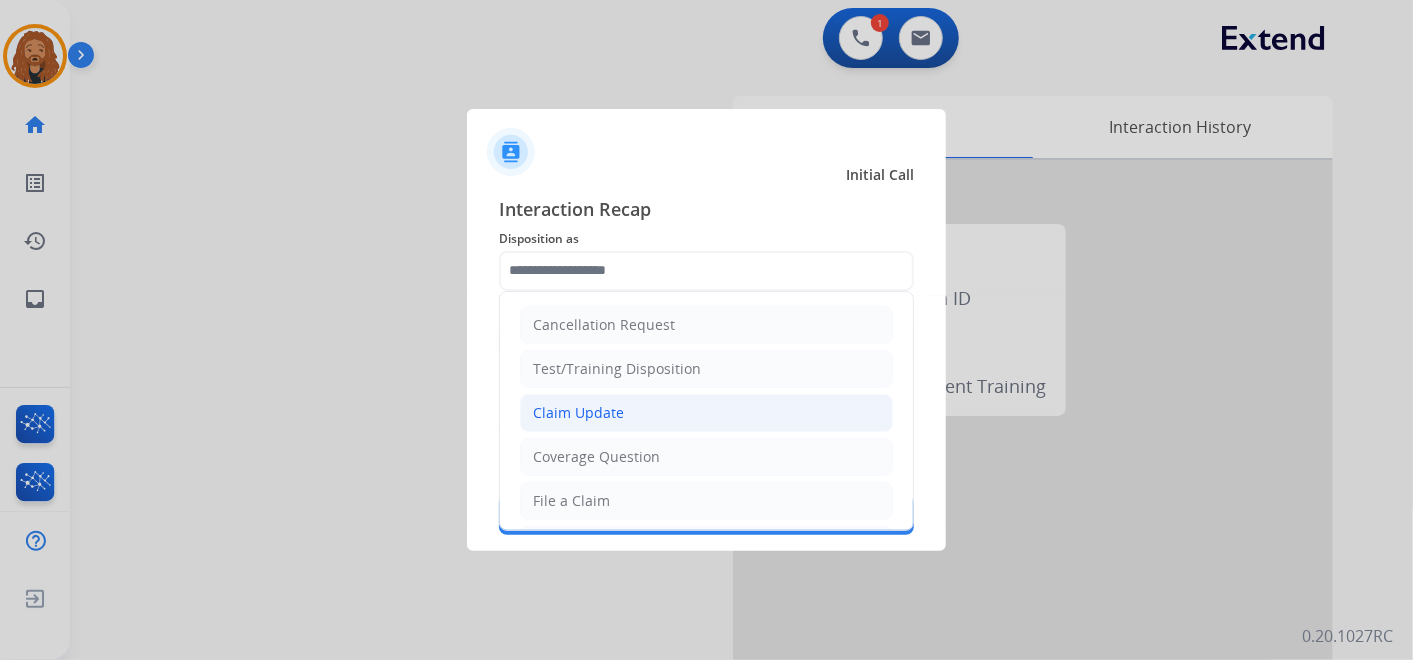 click on "Claim Update" 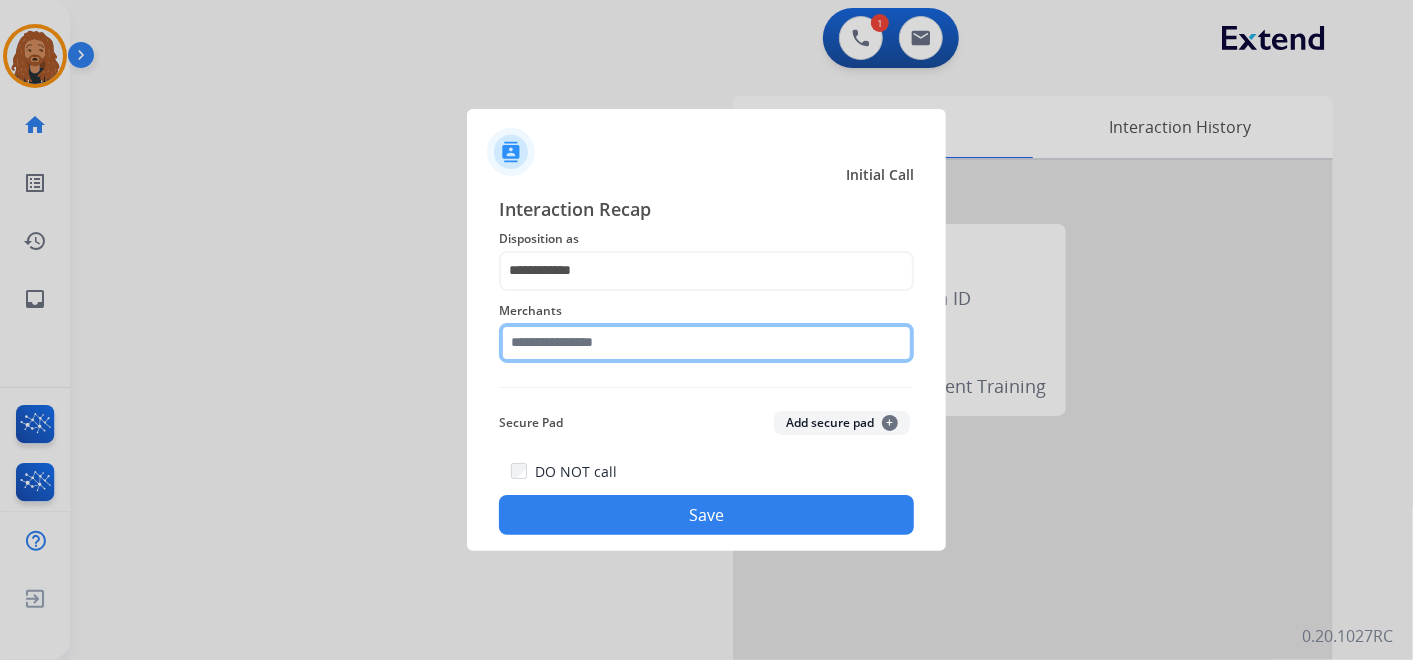 click 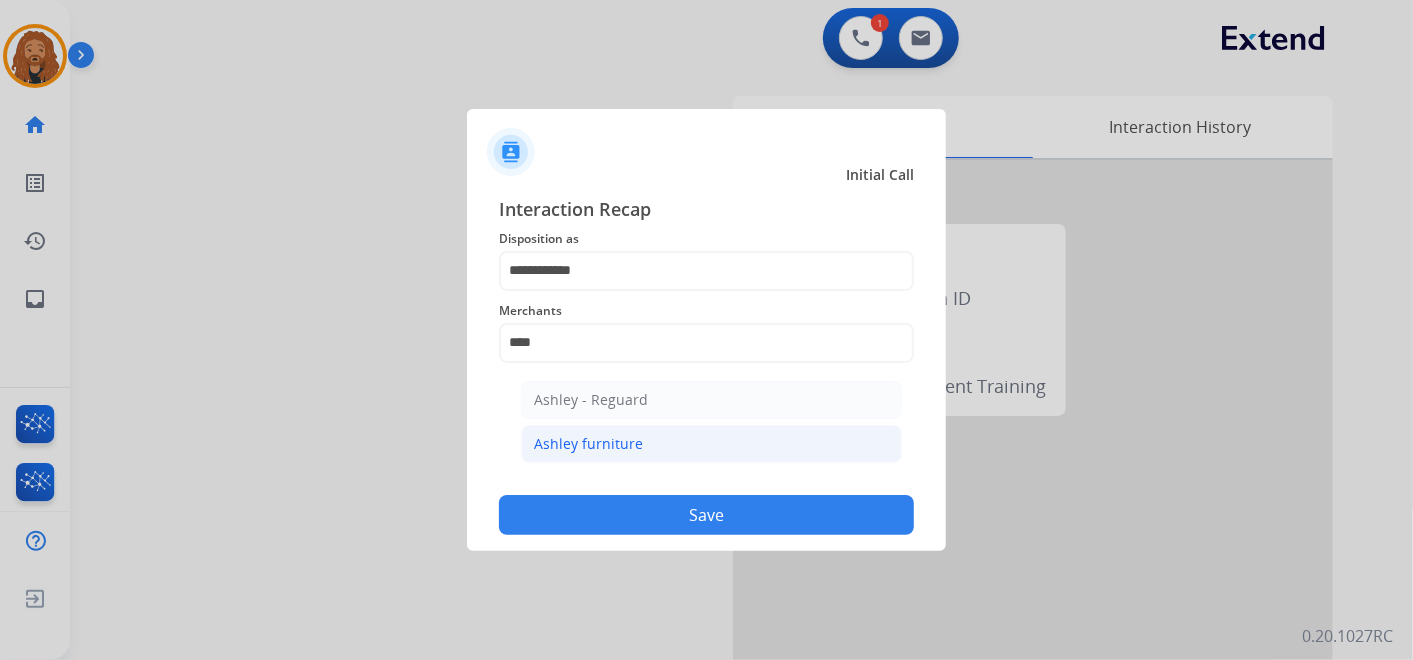 click on "Ashley furniture" 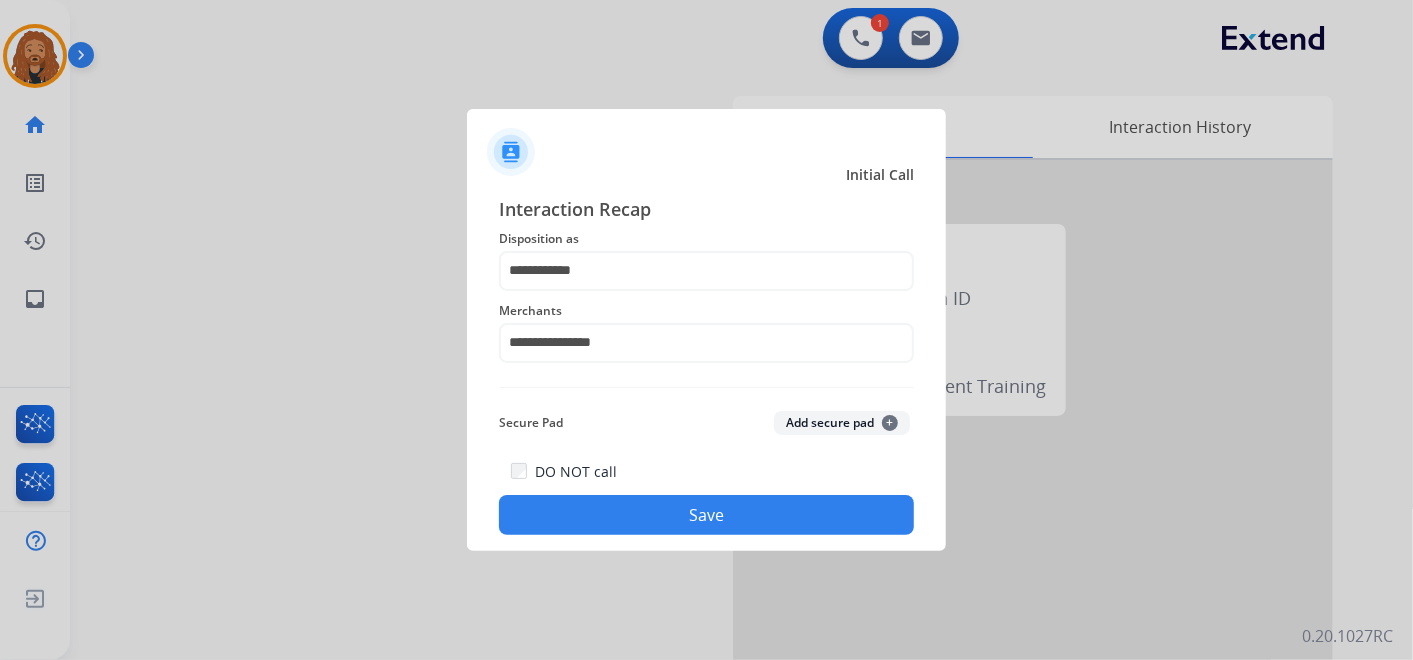click on "Save" 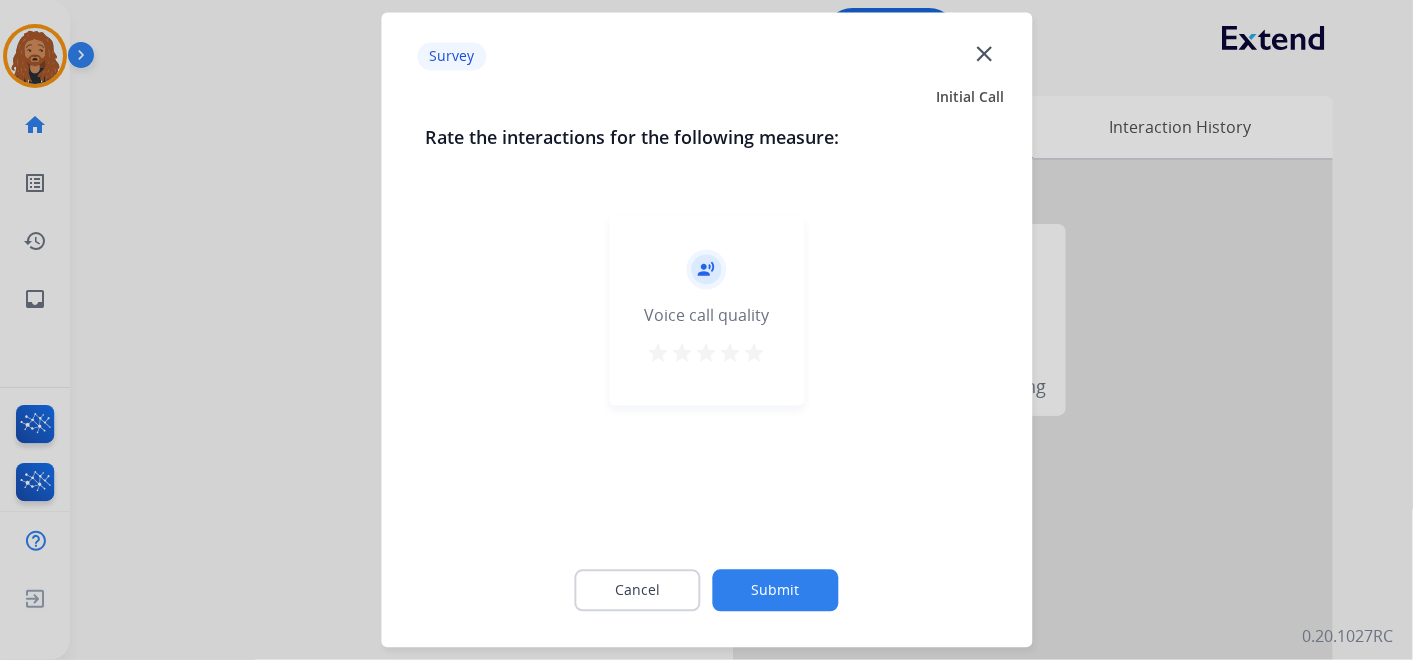 click on "star" at bounding box center [755, 354] 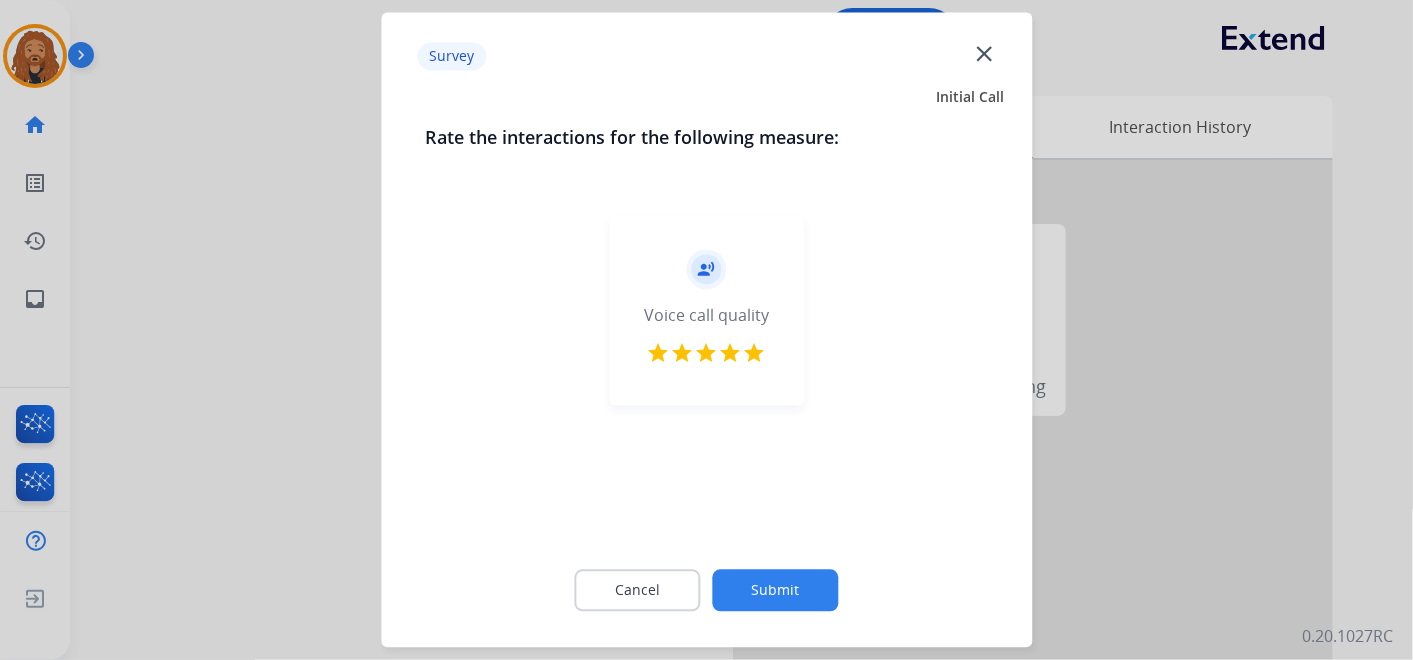 click on "Submit" 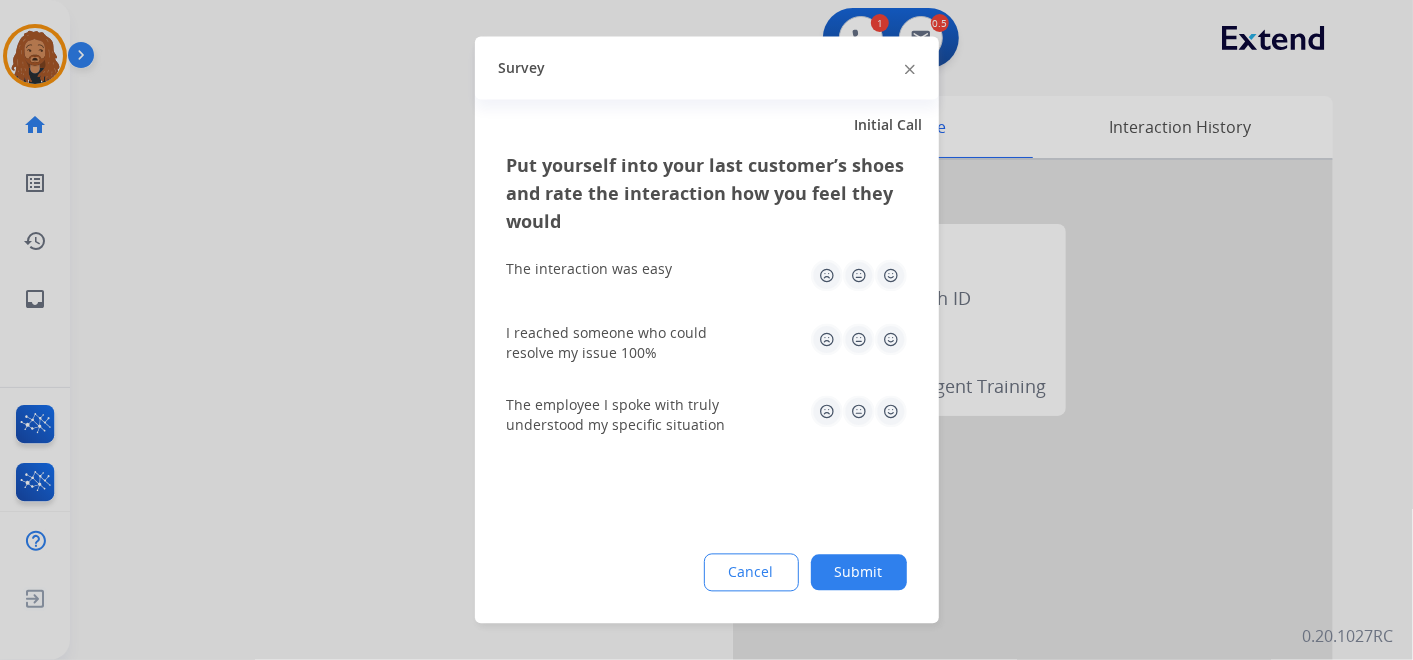 click 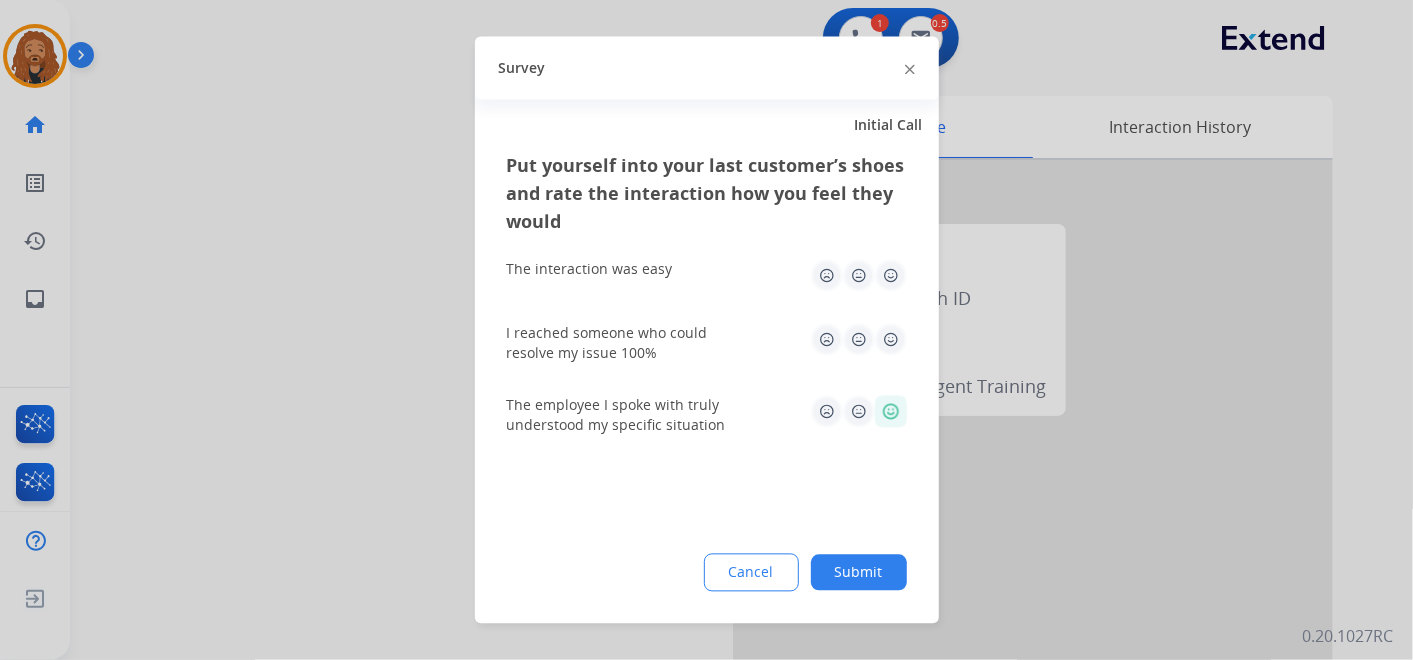 click 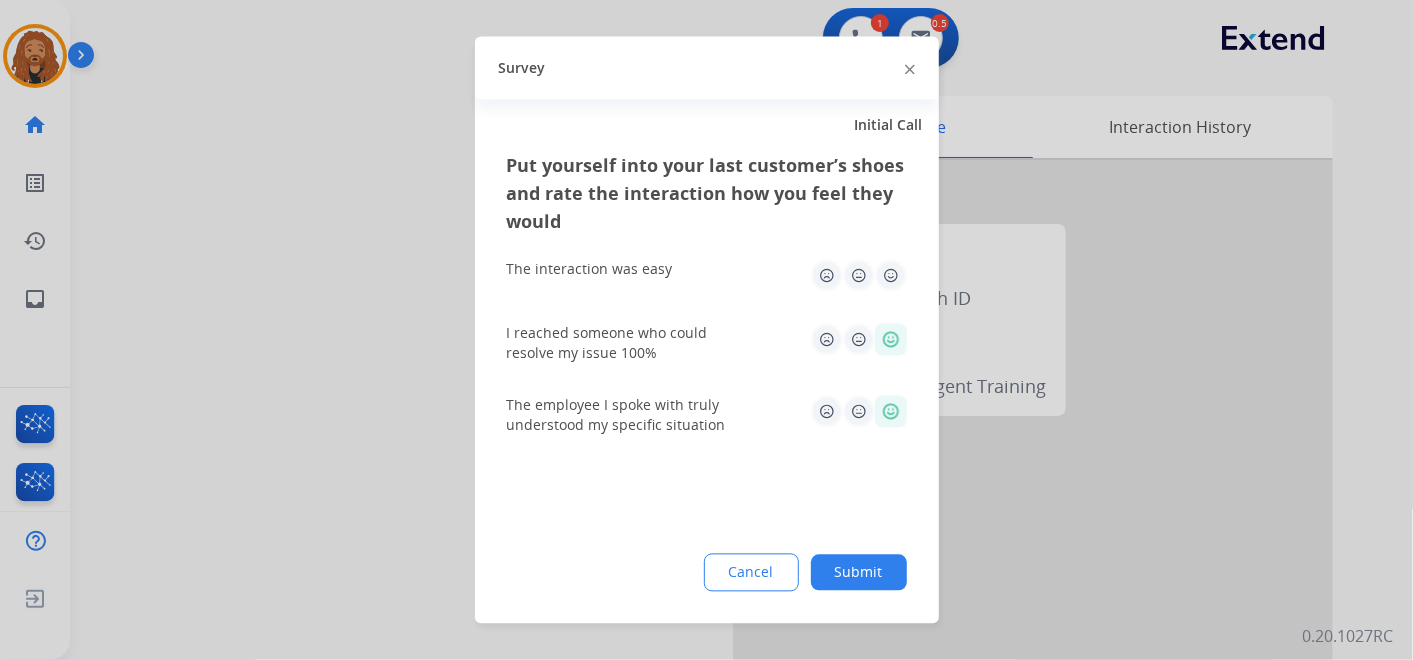click 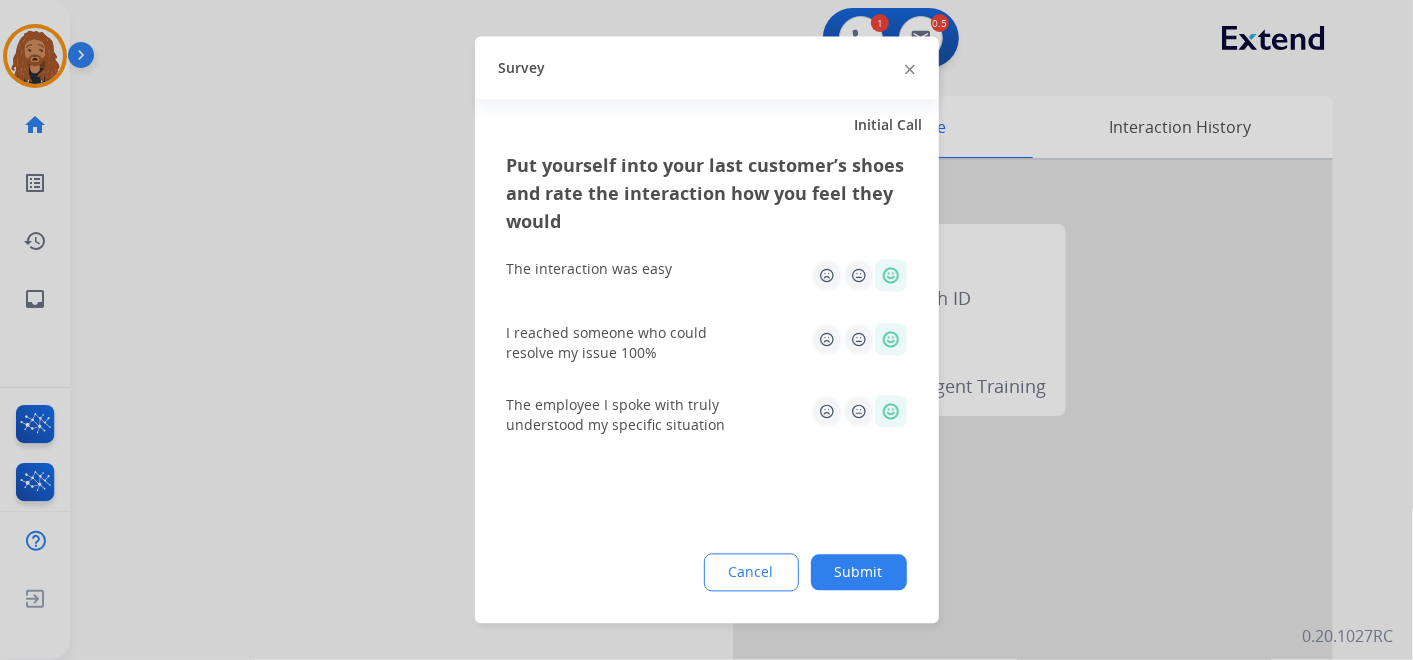 click on "Submit" 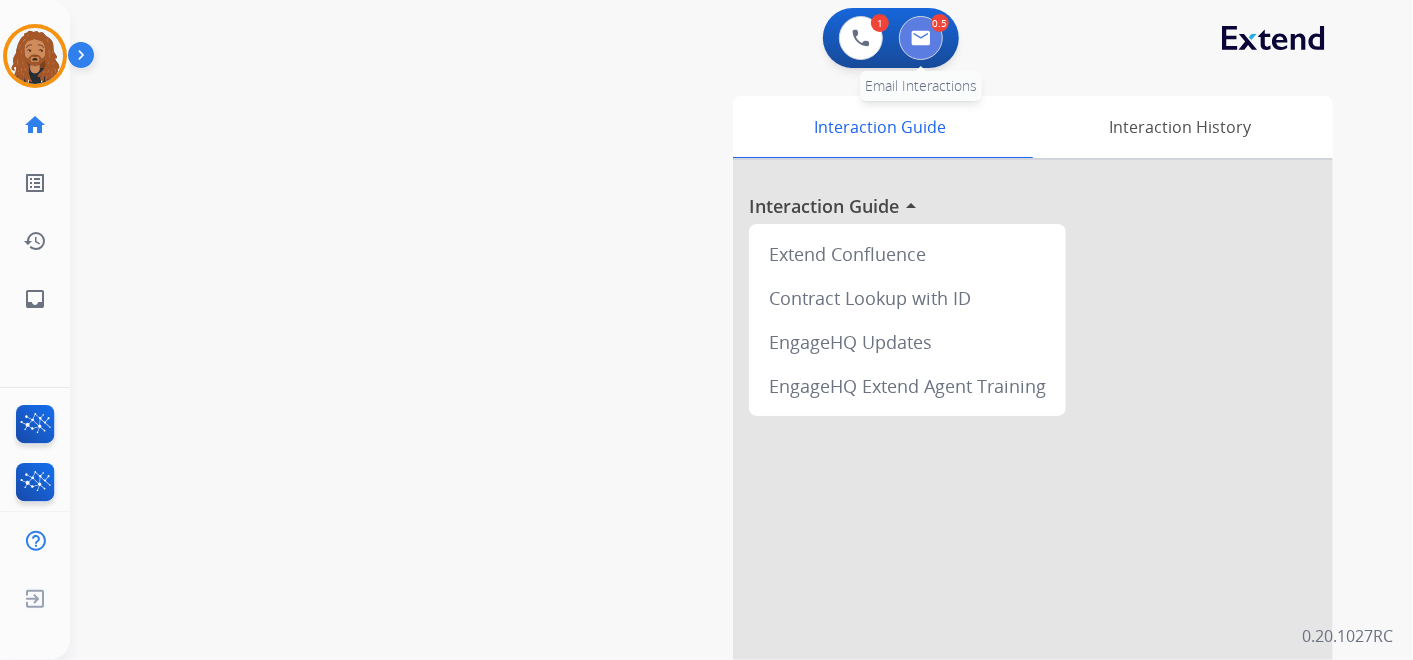 click at bounding box center (921, 38) 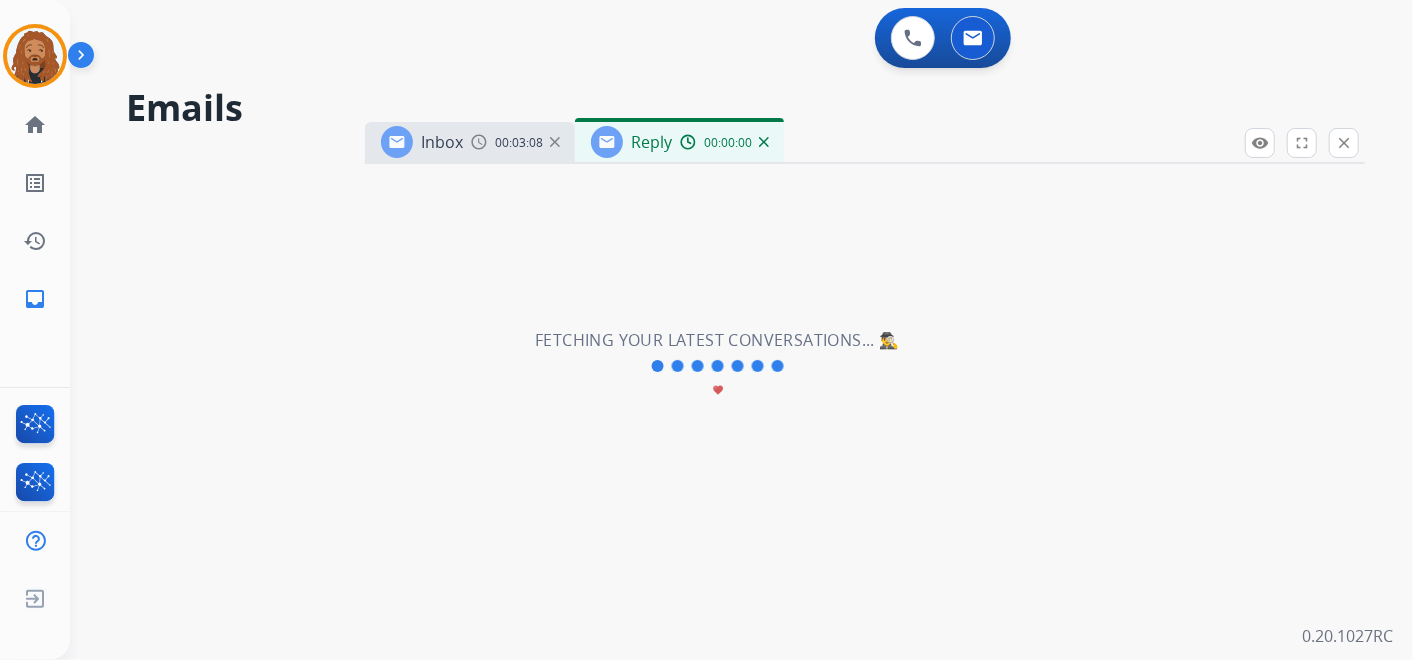 select on "**********" 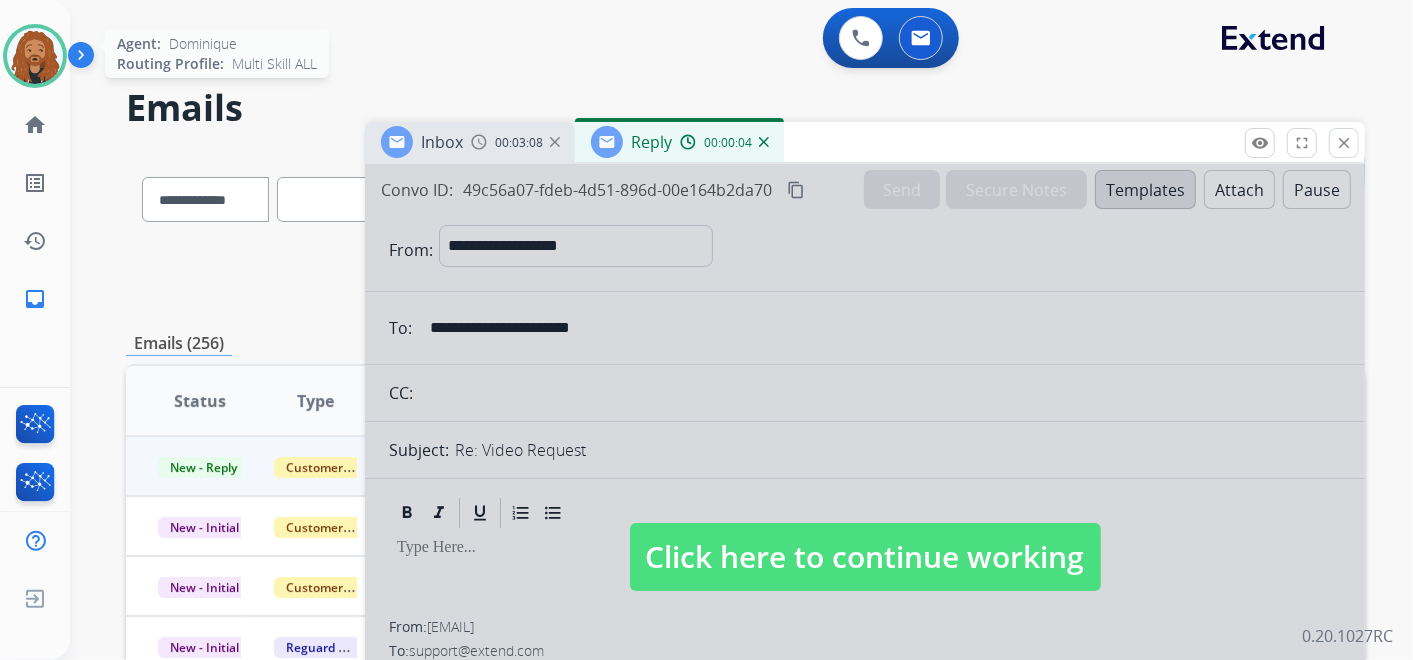 click at bounding box center (35, 56) 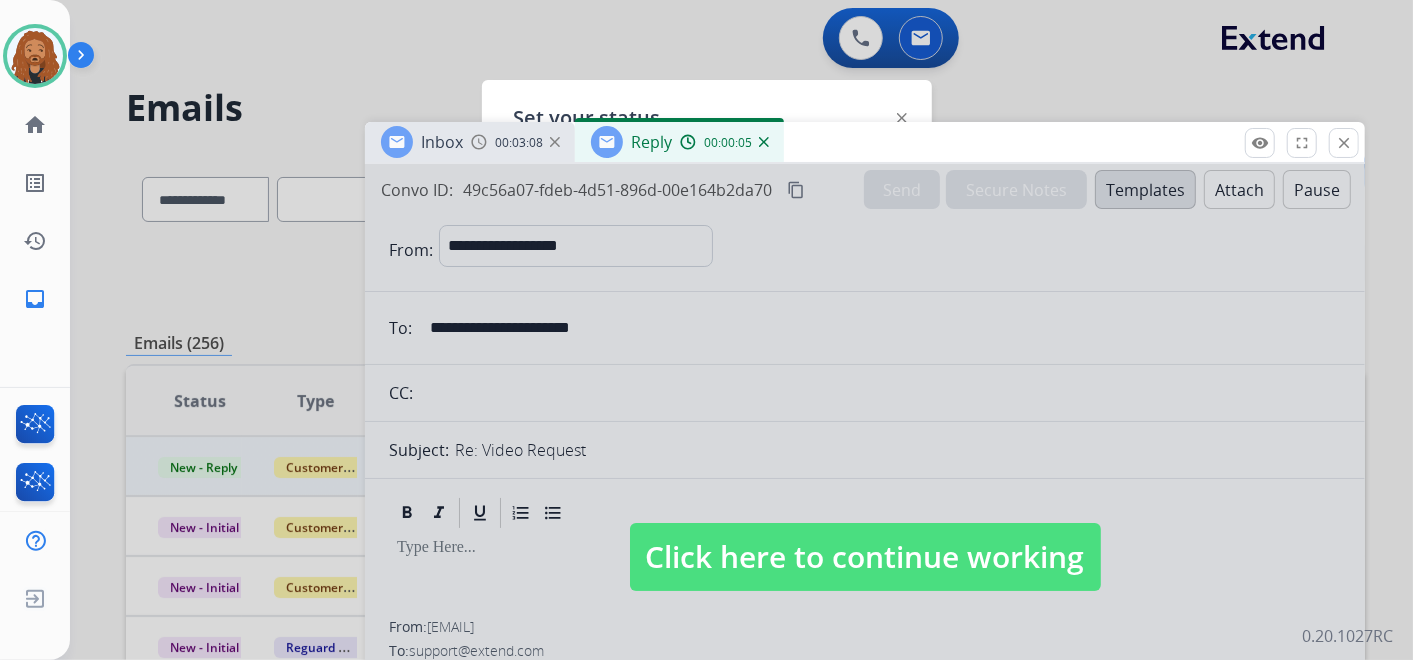 click on "00:00:05" at bounding box center [724, 142] 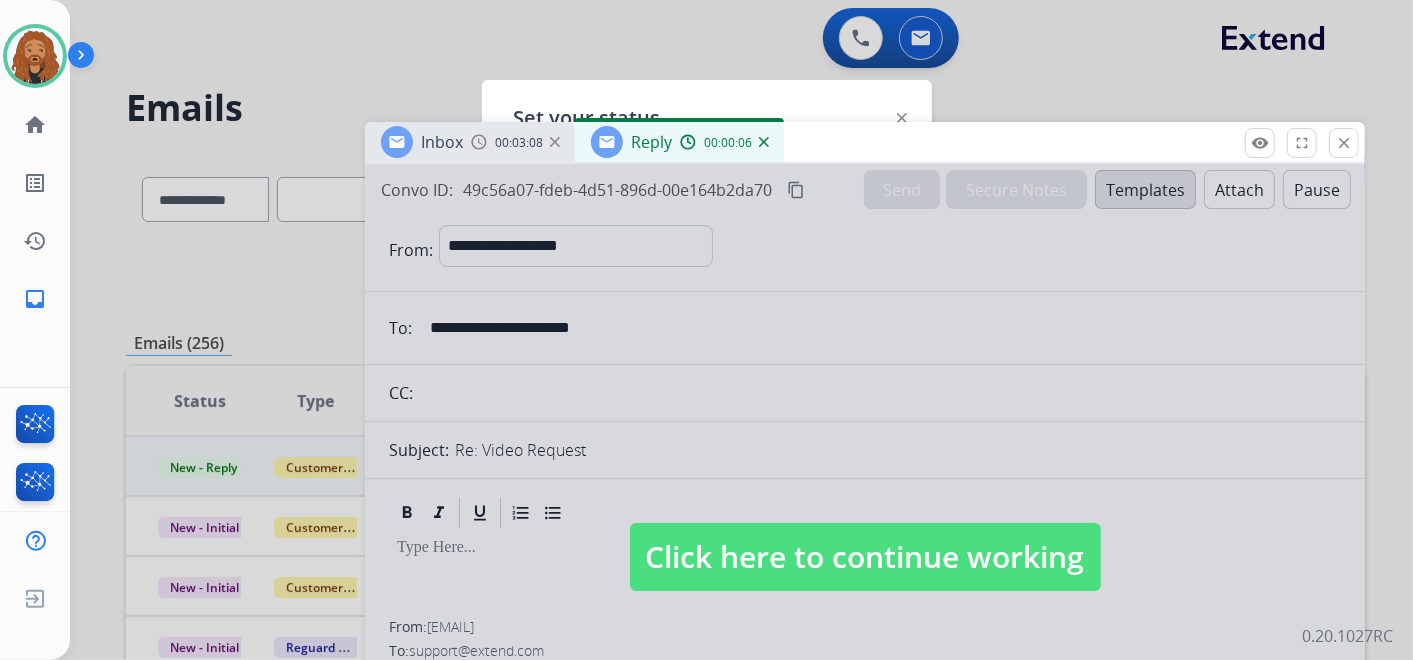 click on "Reply  00:00:06" at bounding box center (679, 142) 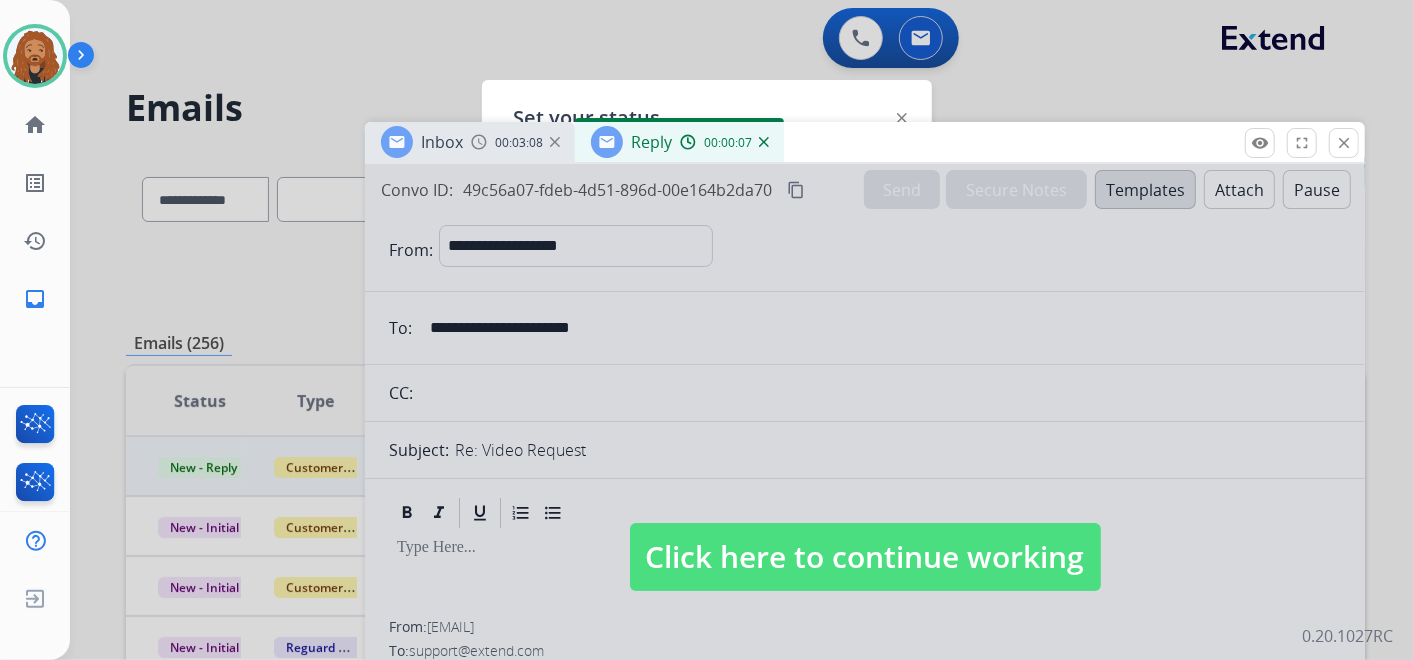 click at bounding box center [555, 142] 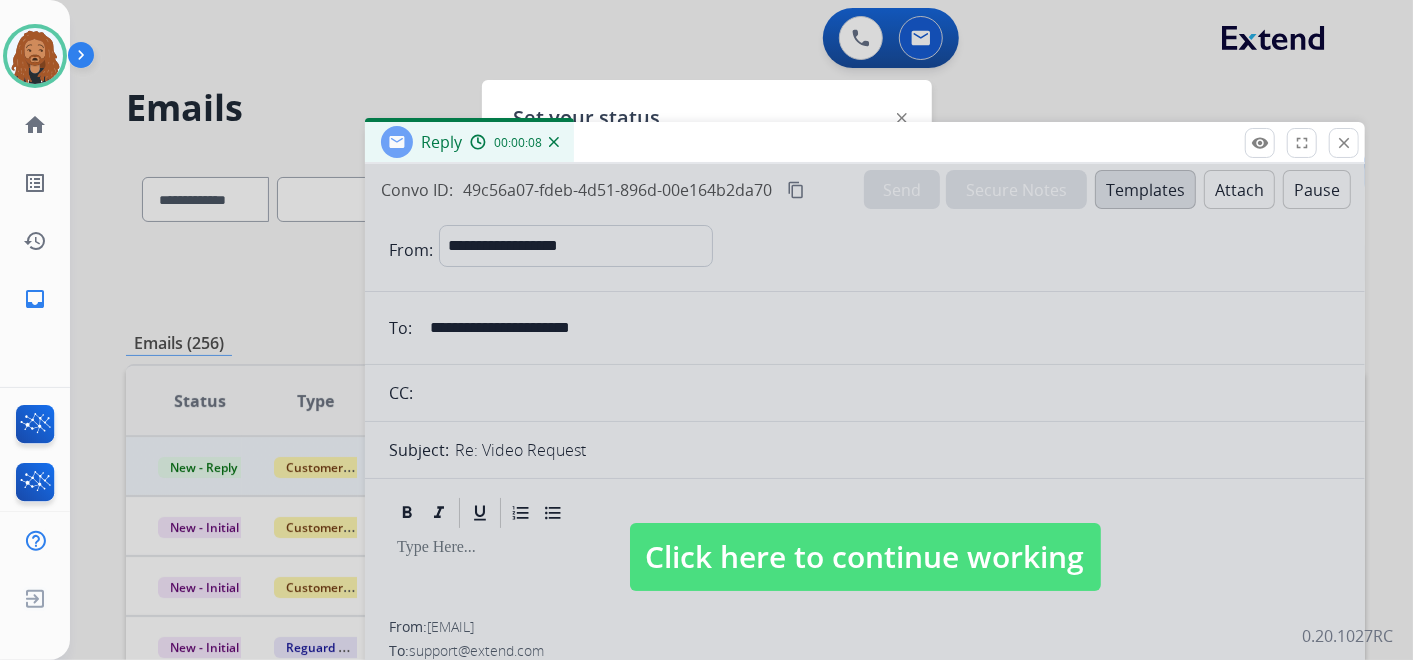 click at bounding box center (554, 142) 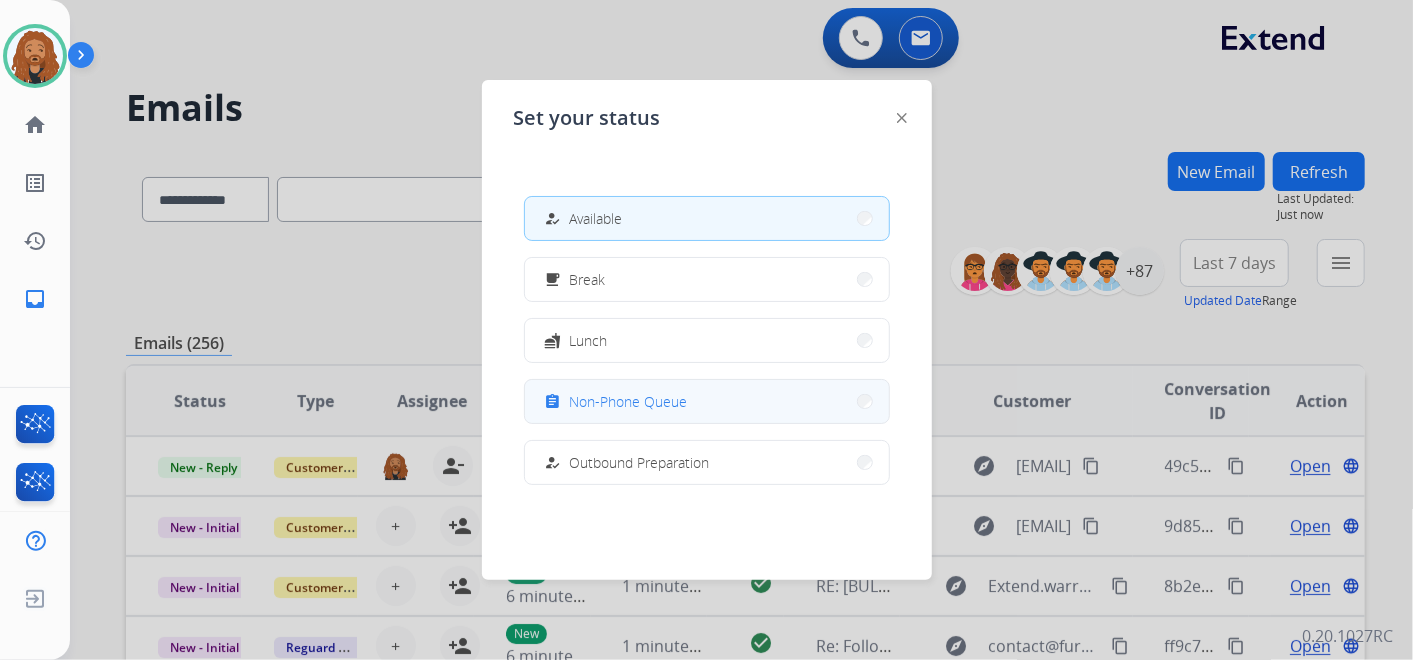 click on "assignment Non-Phone Queue" at bounding box center [707, 401] 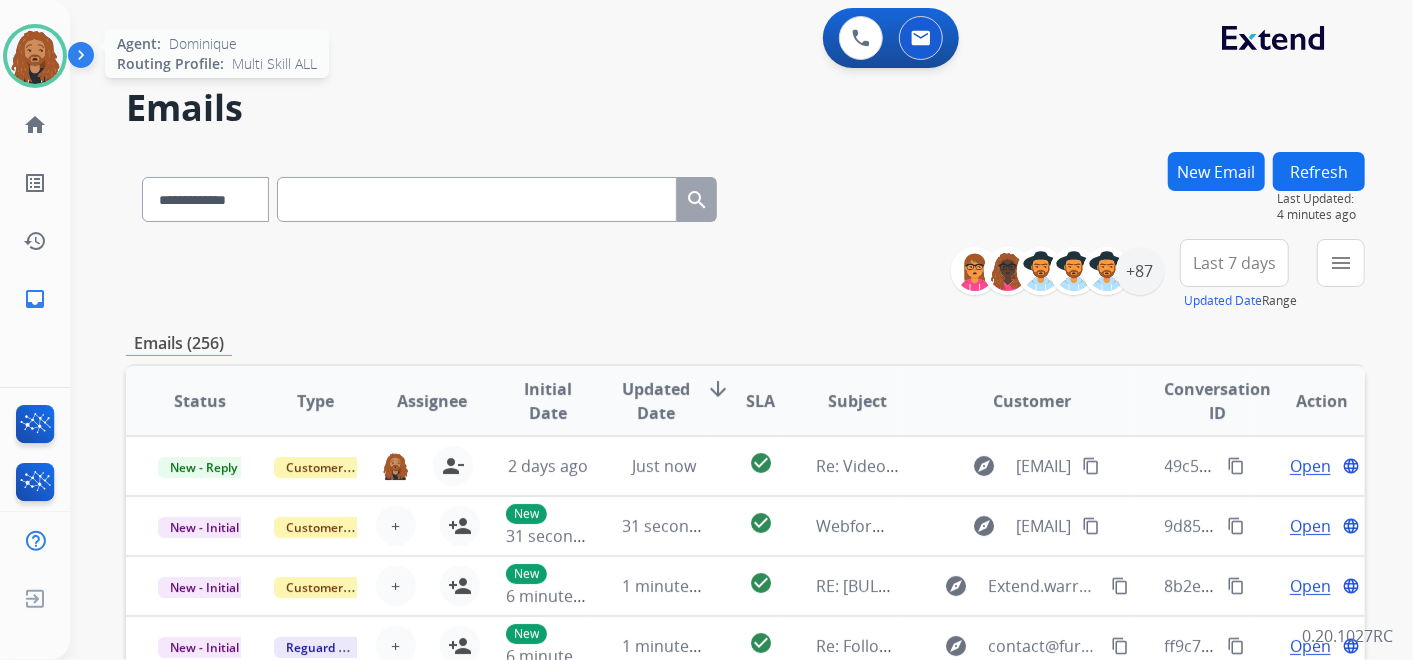 click at bounding box center [35, 56] 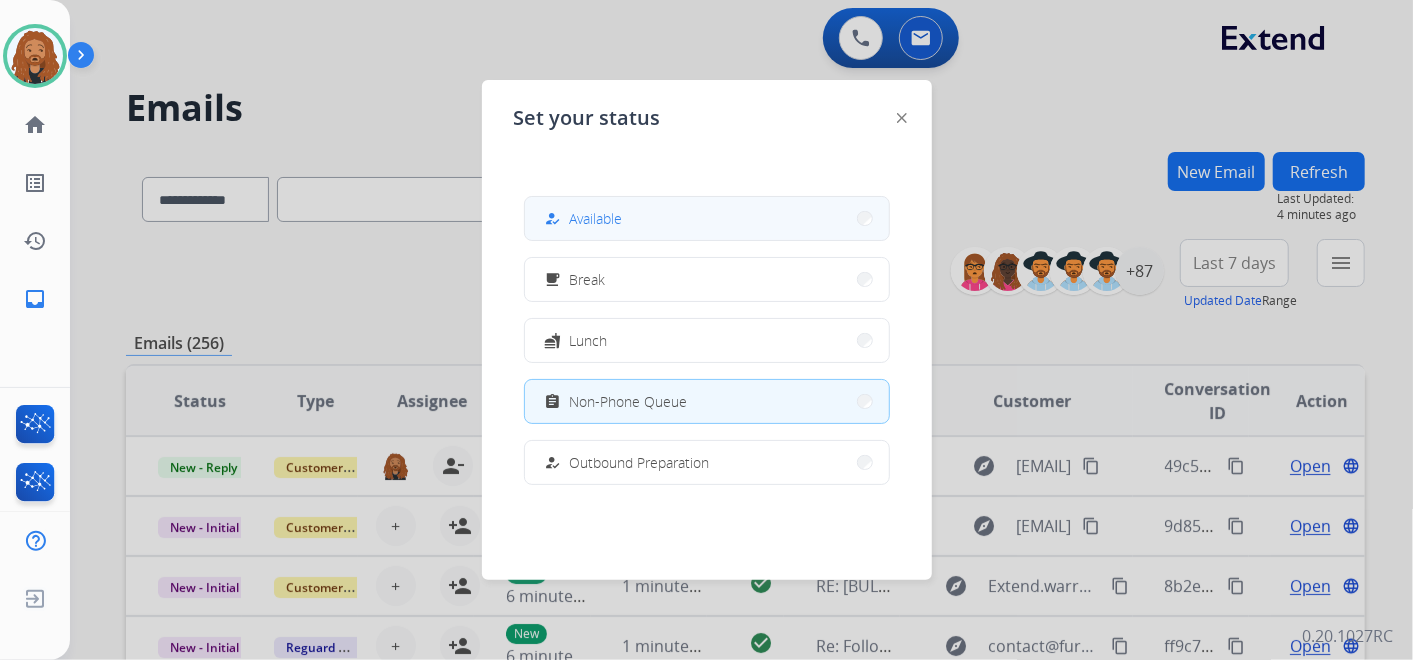 click on "Available" at bounding box center [596, 218] 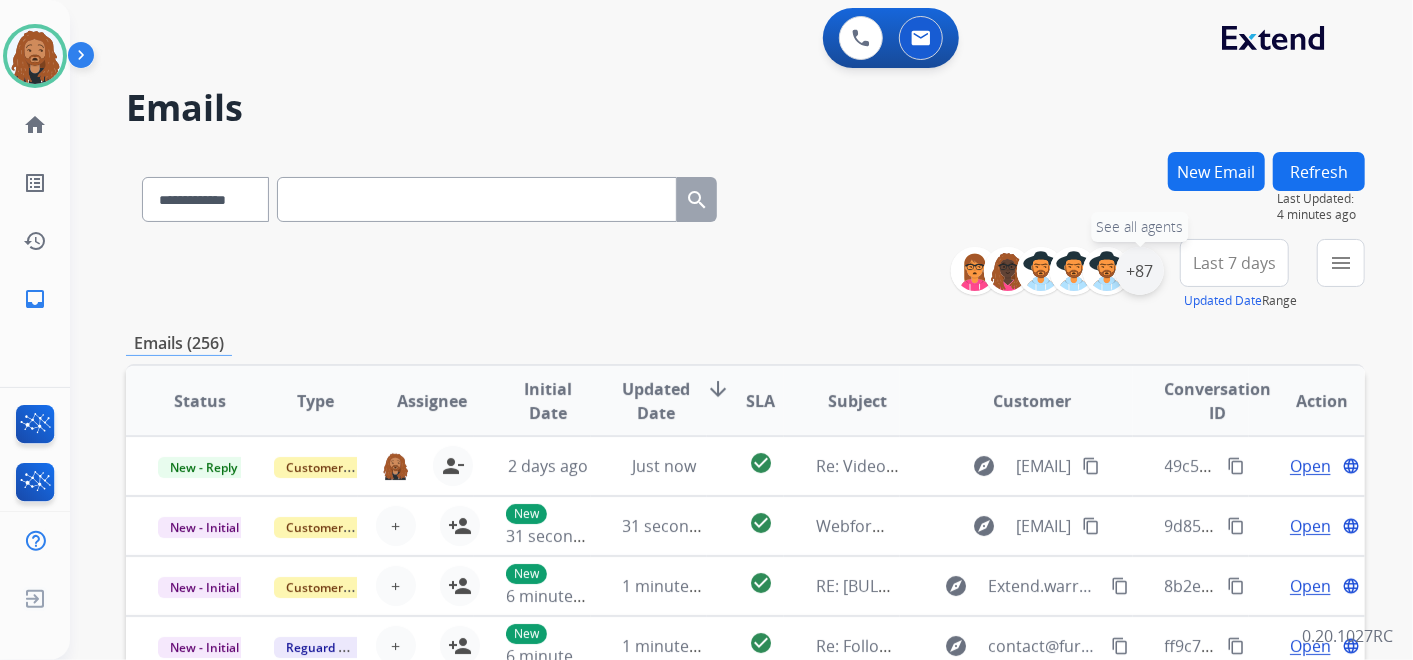 click on "+87" at bounding box center [1140, 271] 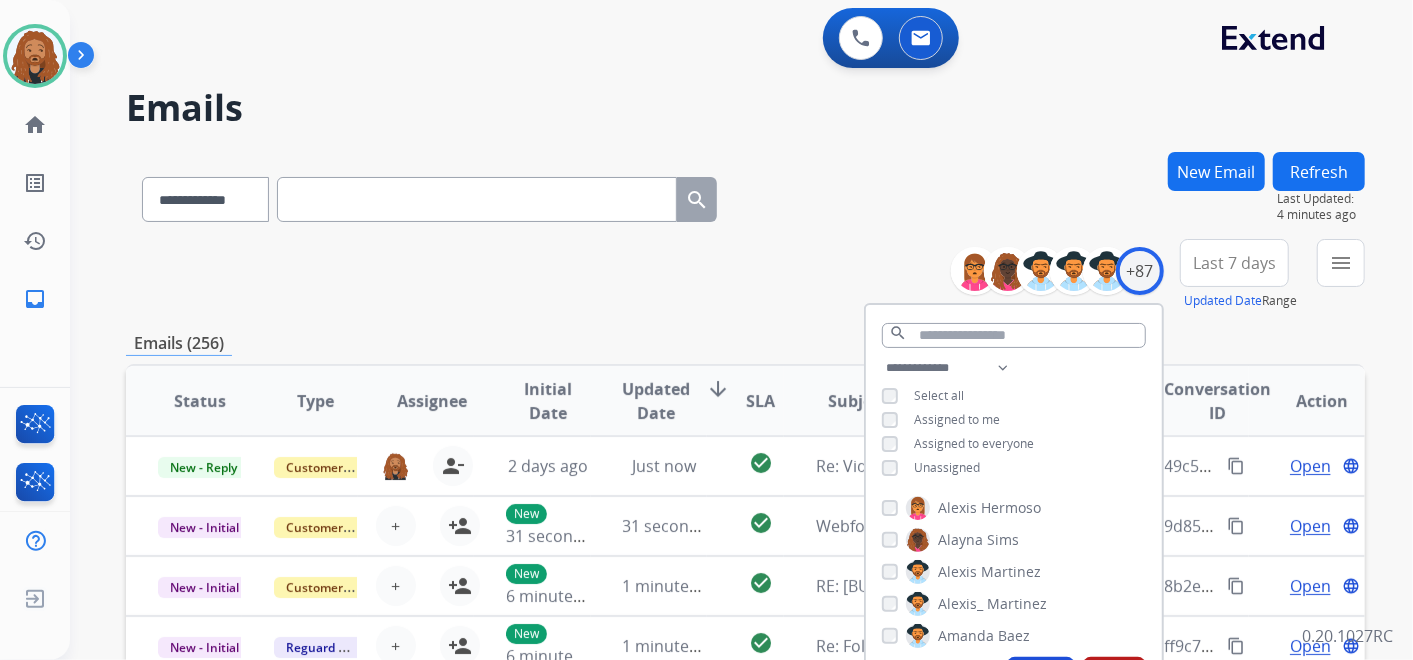 click on "Unassigned" at bounding box center (947, 467) 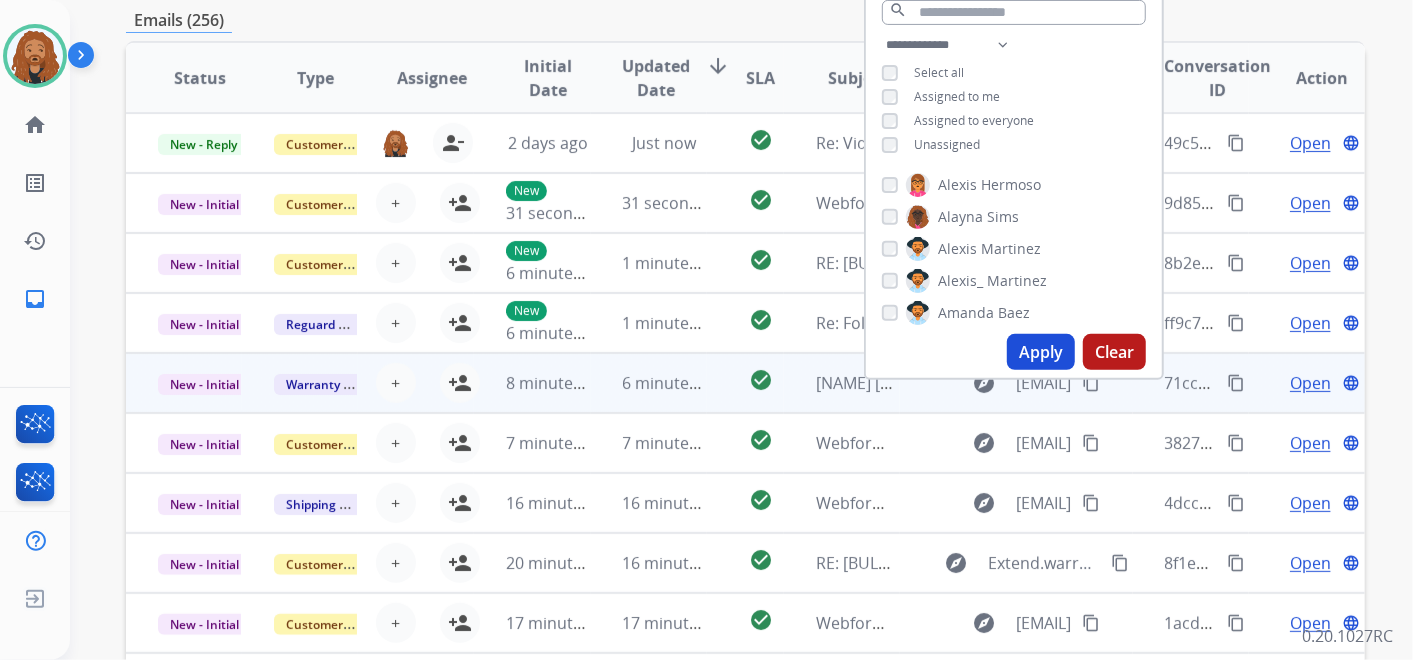scroll, scrollTop: 333, scrollLeft: 0, axis: vertical 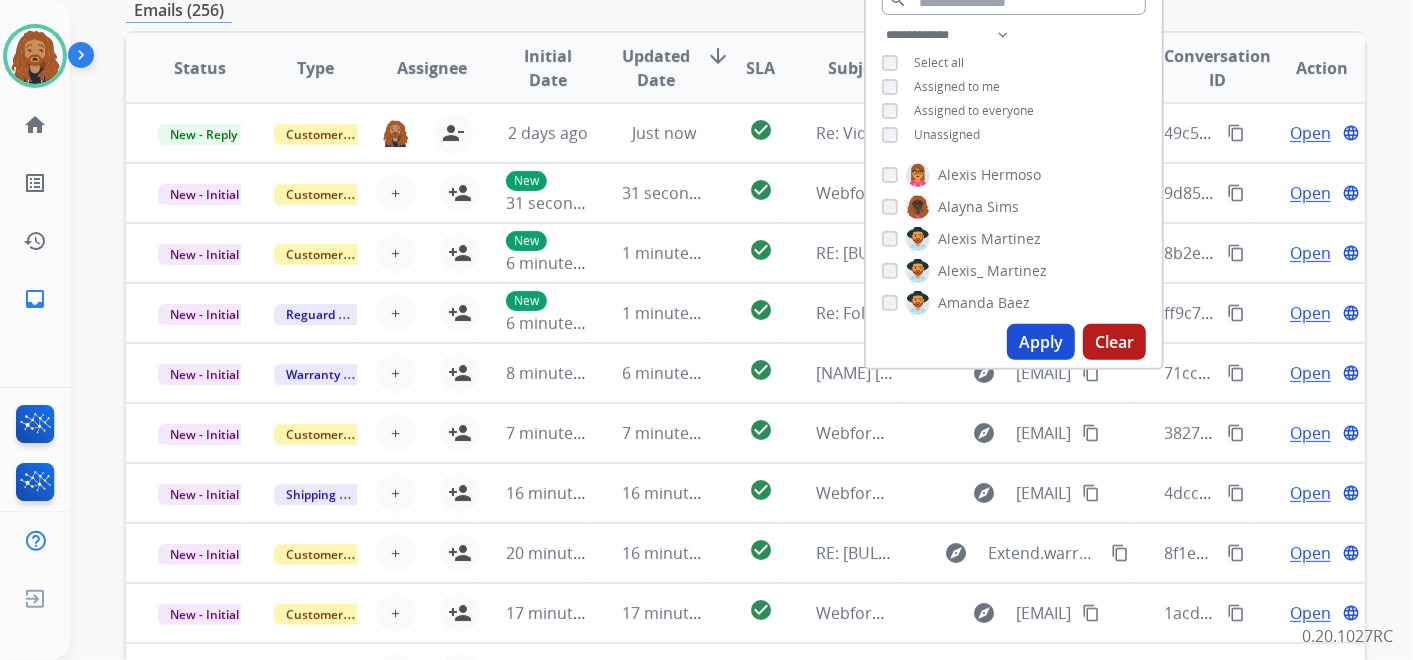 click on "Apply" at bounding box center (1041, 342) 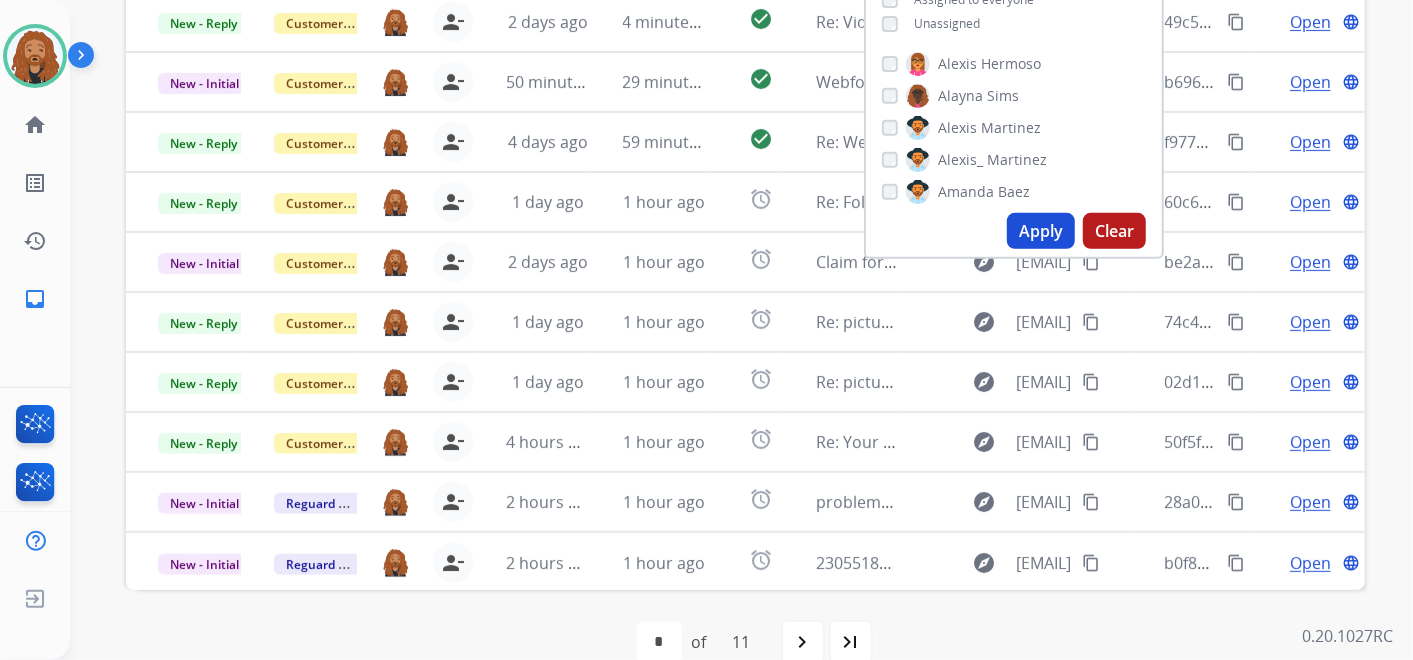 scroll, scrollTop: 0, scrollLeft: 0, axis: both 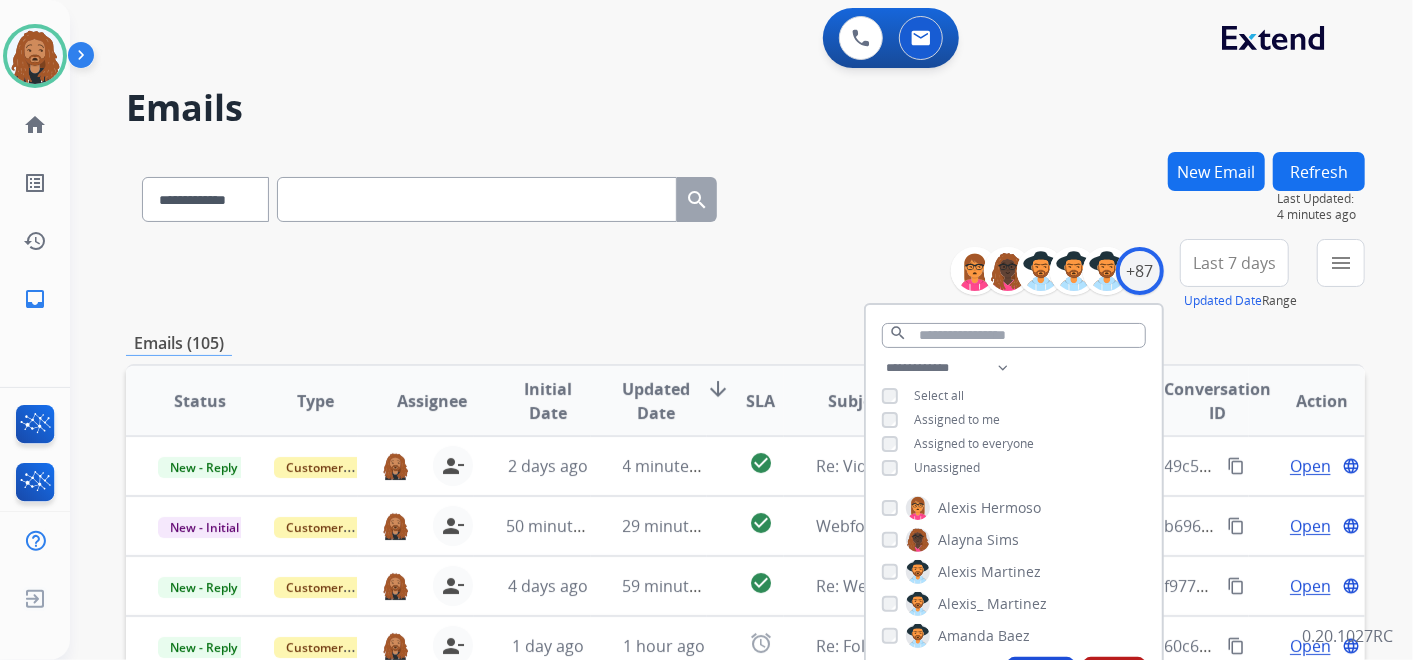 click on "Last 7 days" at bounding box center [1234, 263] 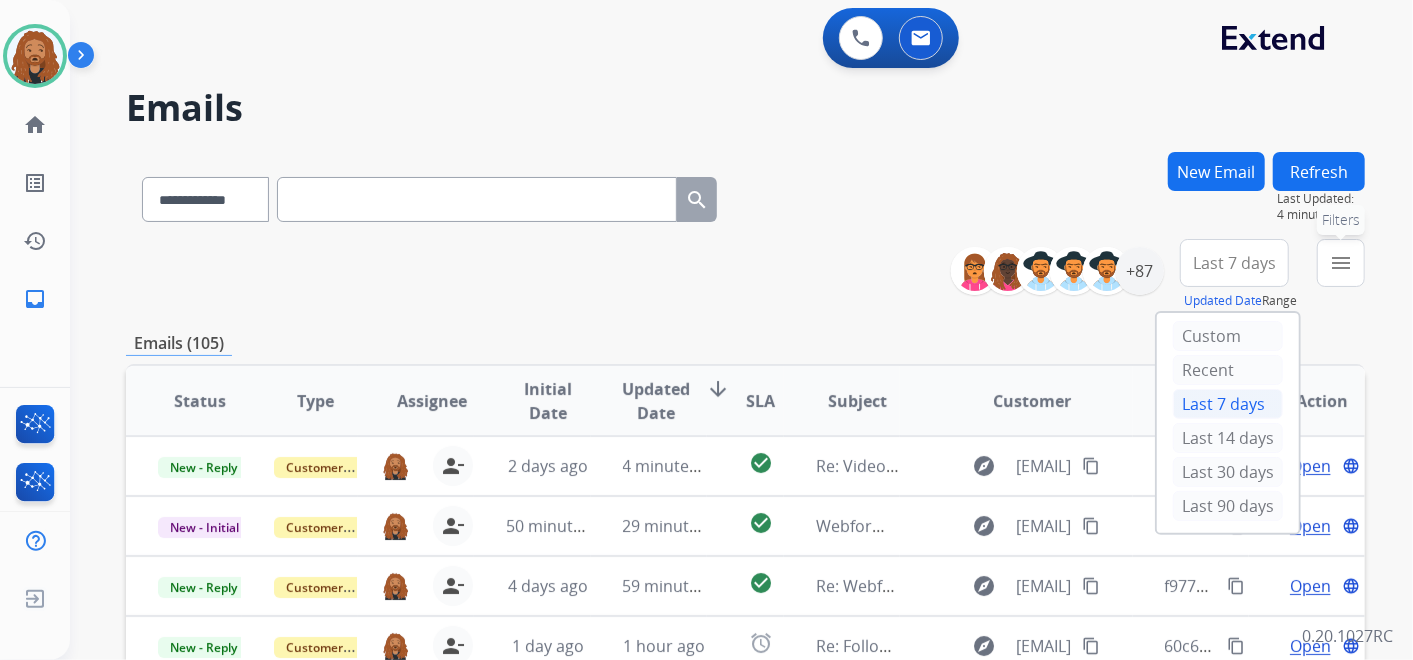 click on "menu" at bounding box center [1341, 263] 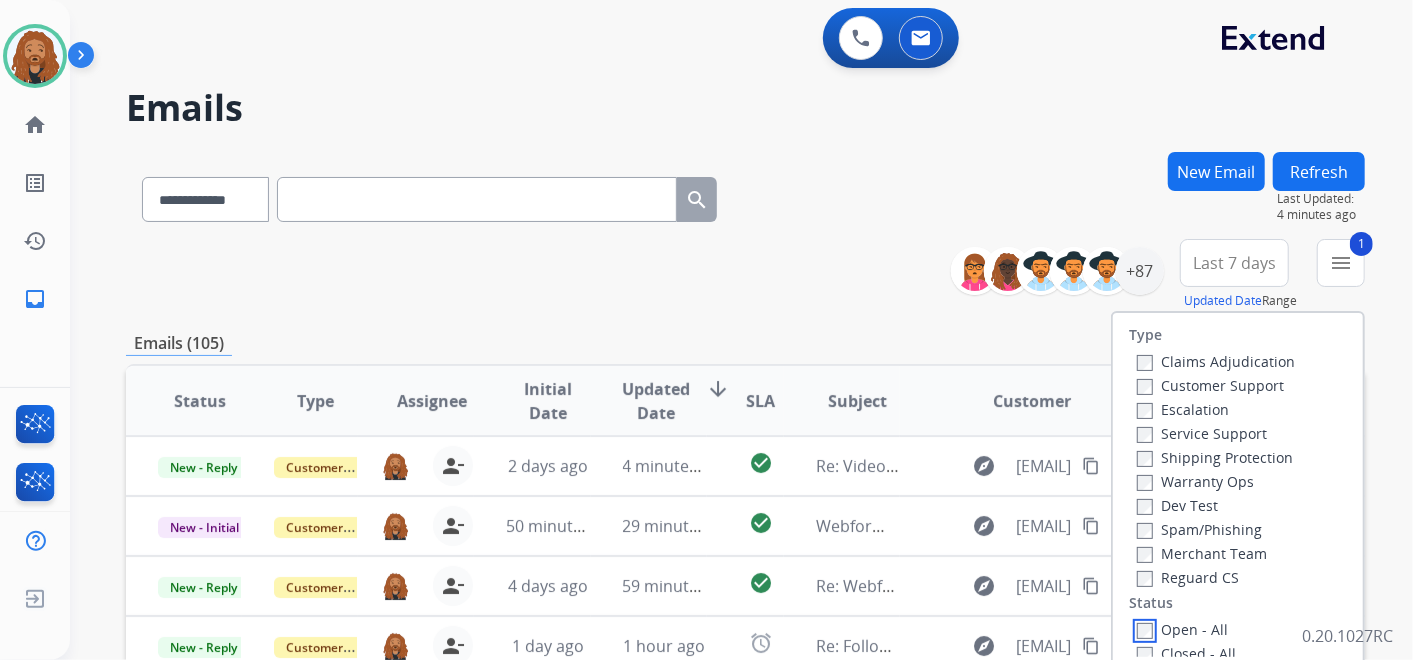 scroll, scrollTop: 222, scrollLeft: 0, axis: vertical 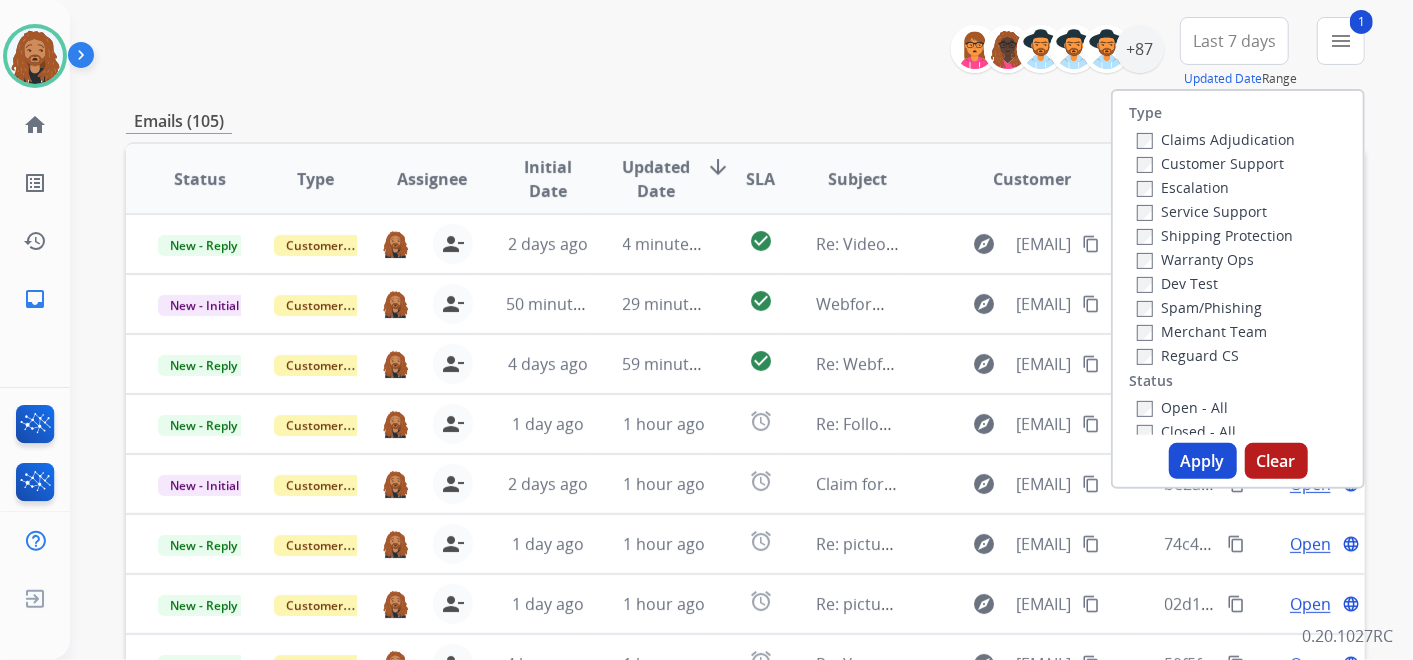 click on "Apply" at bounding box center (1203, 461) 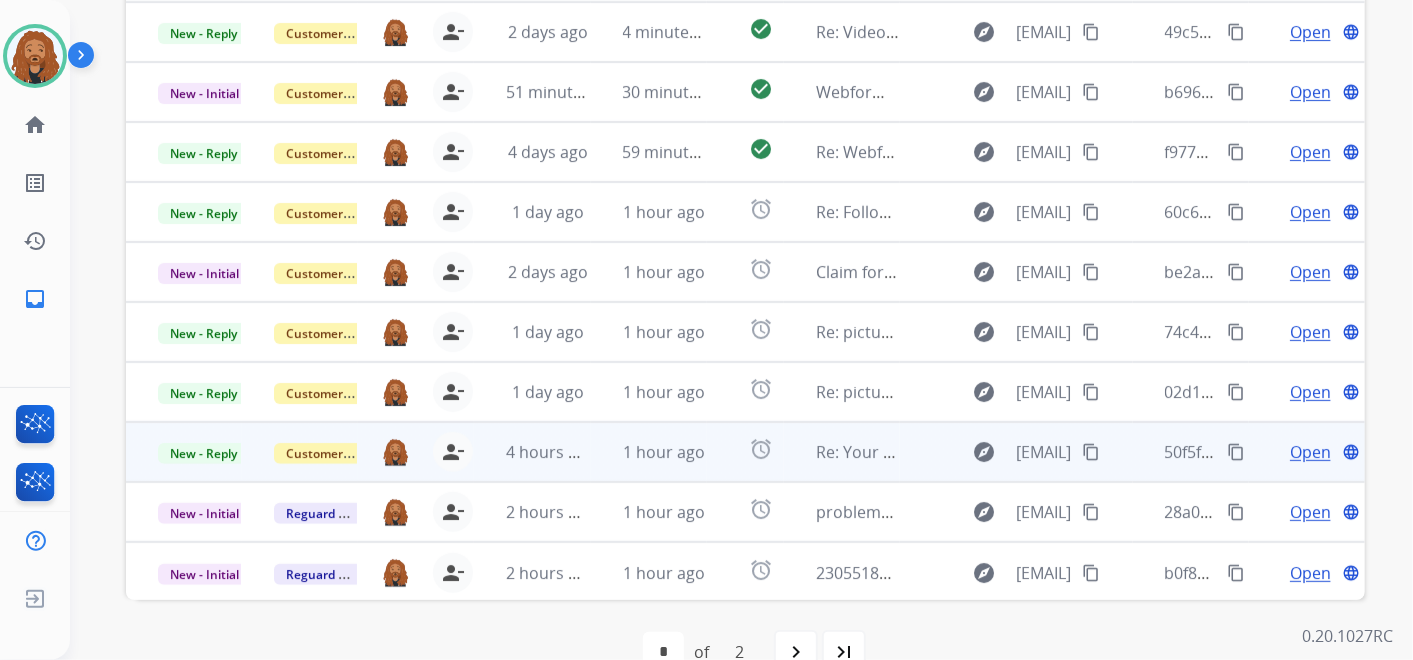 scroll, scrollTop: 555, scrollLeft: 0, axis: vertical 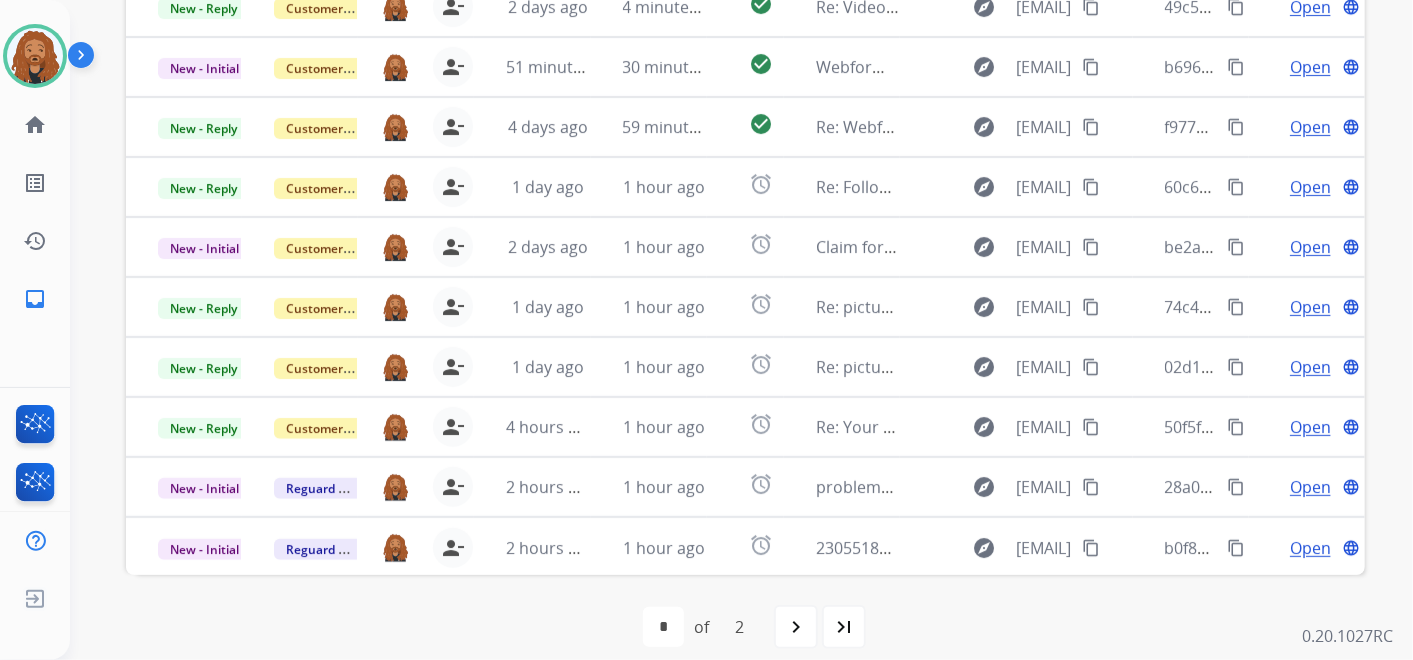 click on "navigate_next" at bounding box center [796, 627] 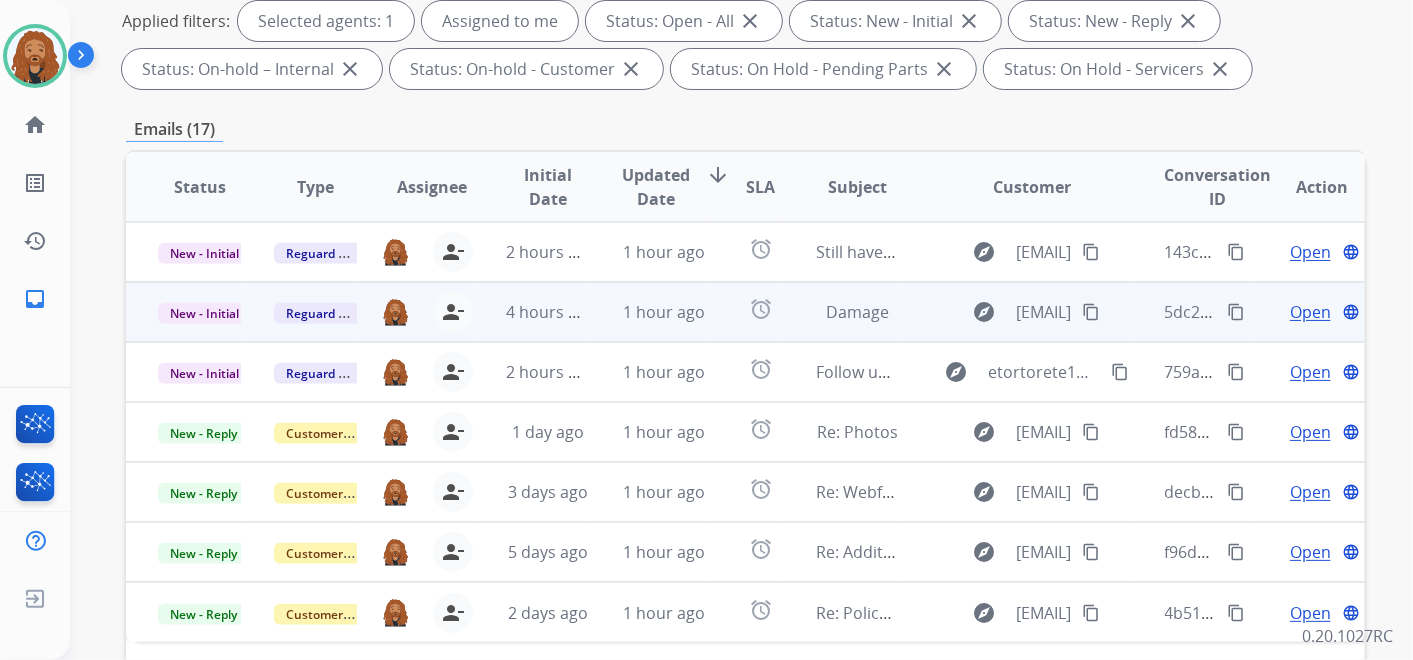 scroll, scrollTop: 573, scrollLeft: 0, axis: vertical 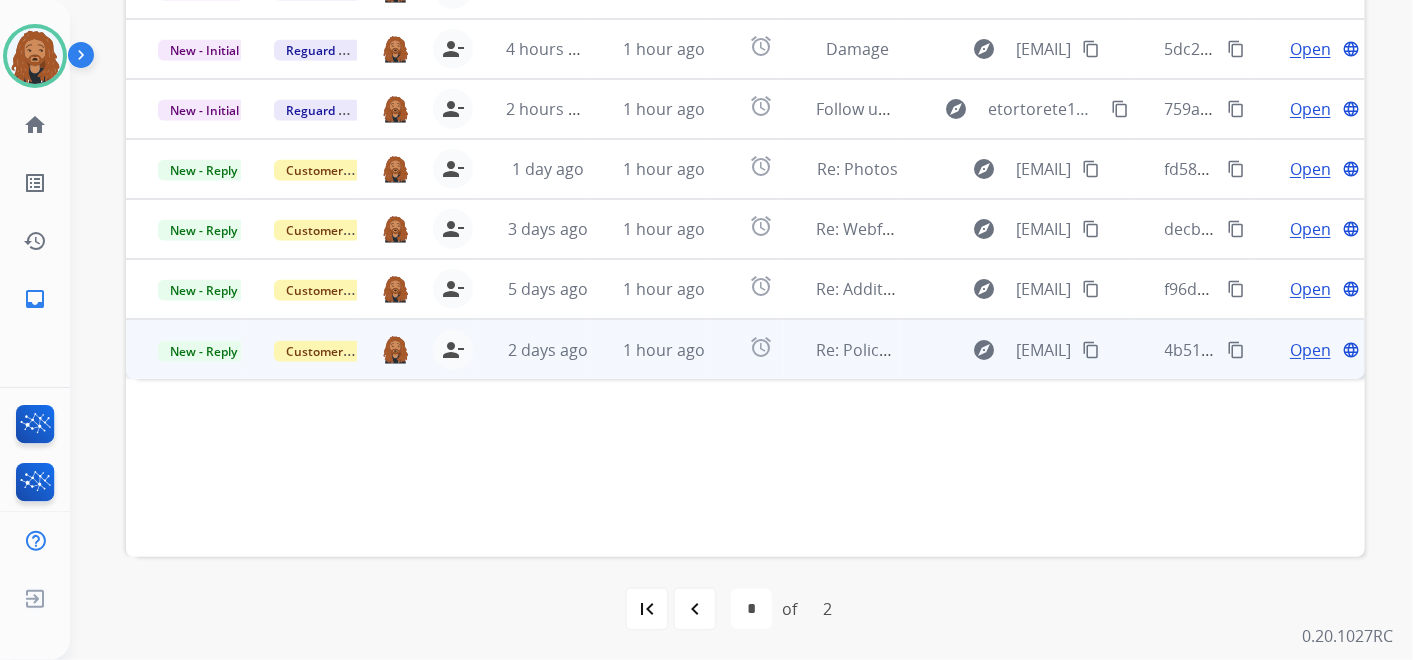 click on "1 hour ago" at bounding box center [649, 349] 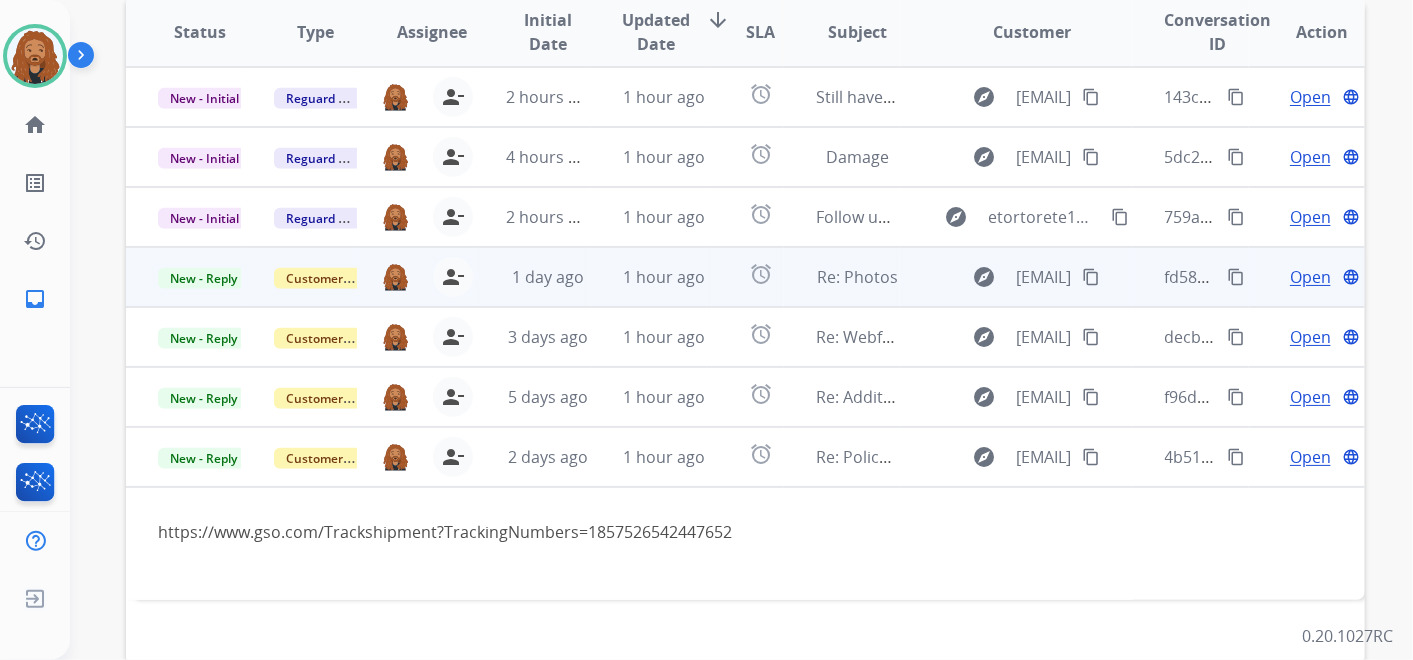 scroll, scrollTop: 240, scrollLeft: 0, axis: vertical 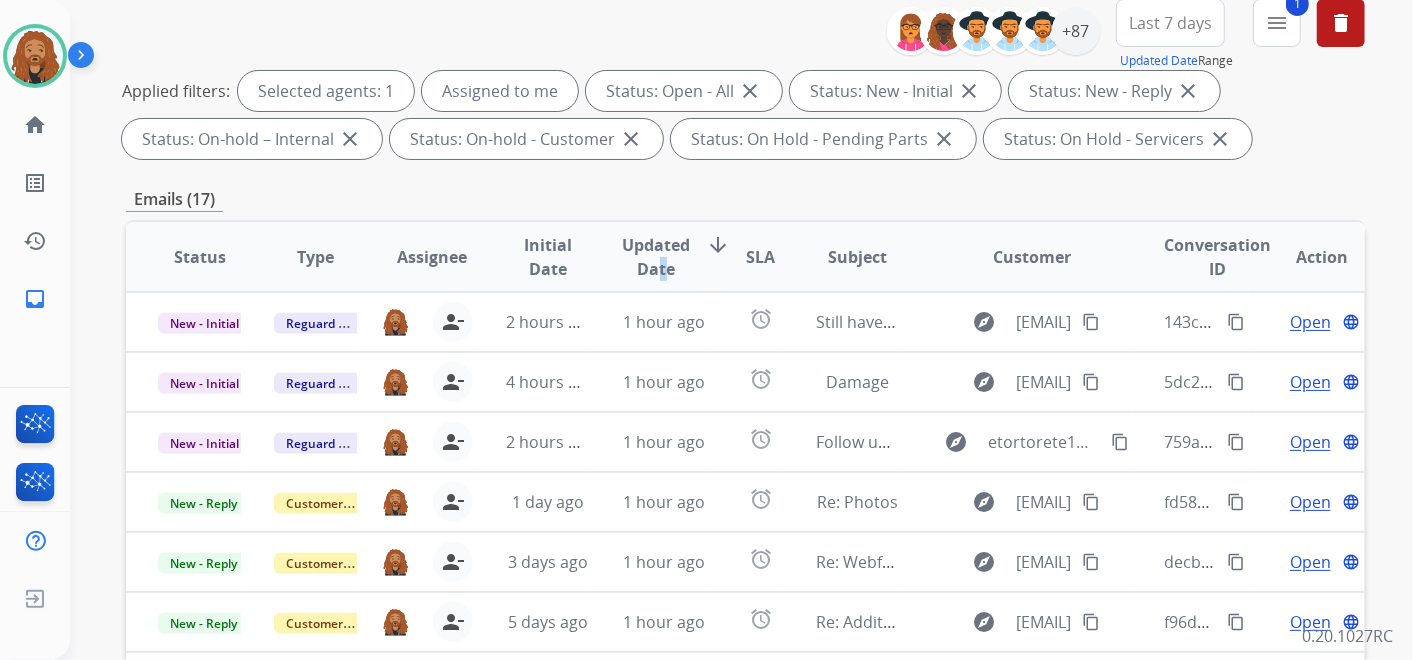 click on "Updated Date" at bounding box center [657, 257] 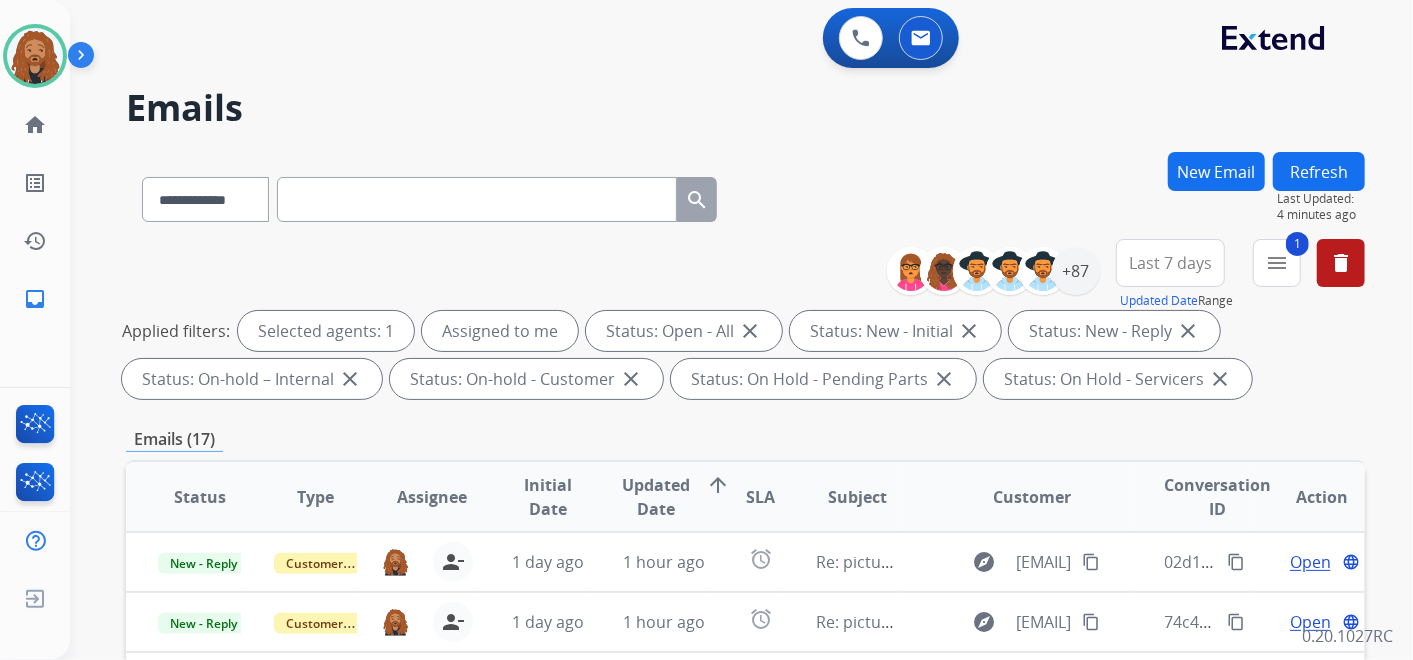click on "Updated Date" at bounding box center (657, 497) 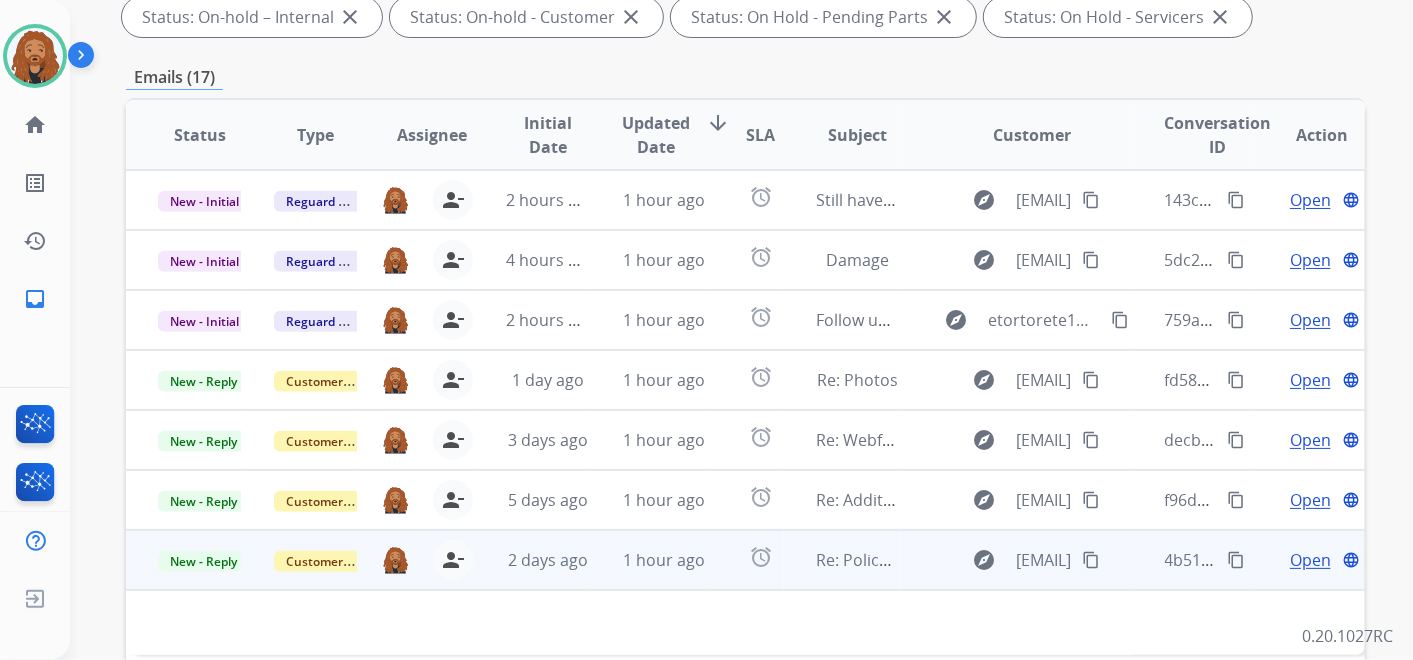 scroll, scrollTop: 222, scrollLeft: 0, axis: vertical 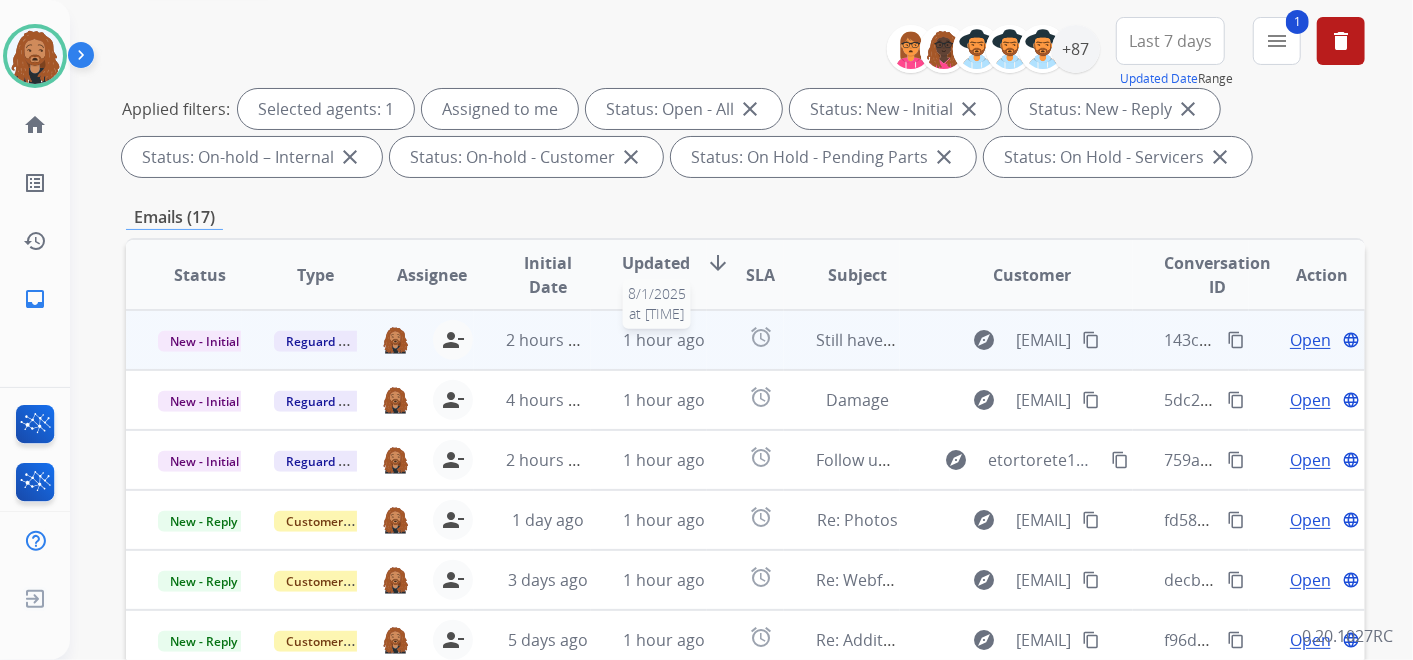 click on "1 hour ago" at bounding box center [664, 340] 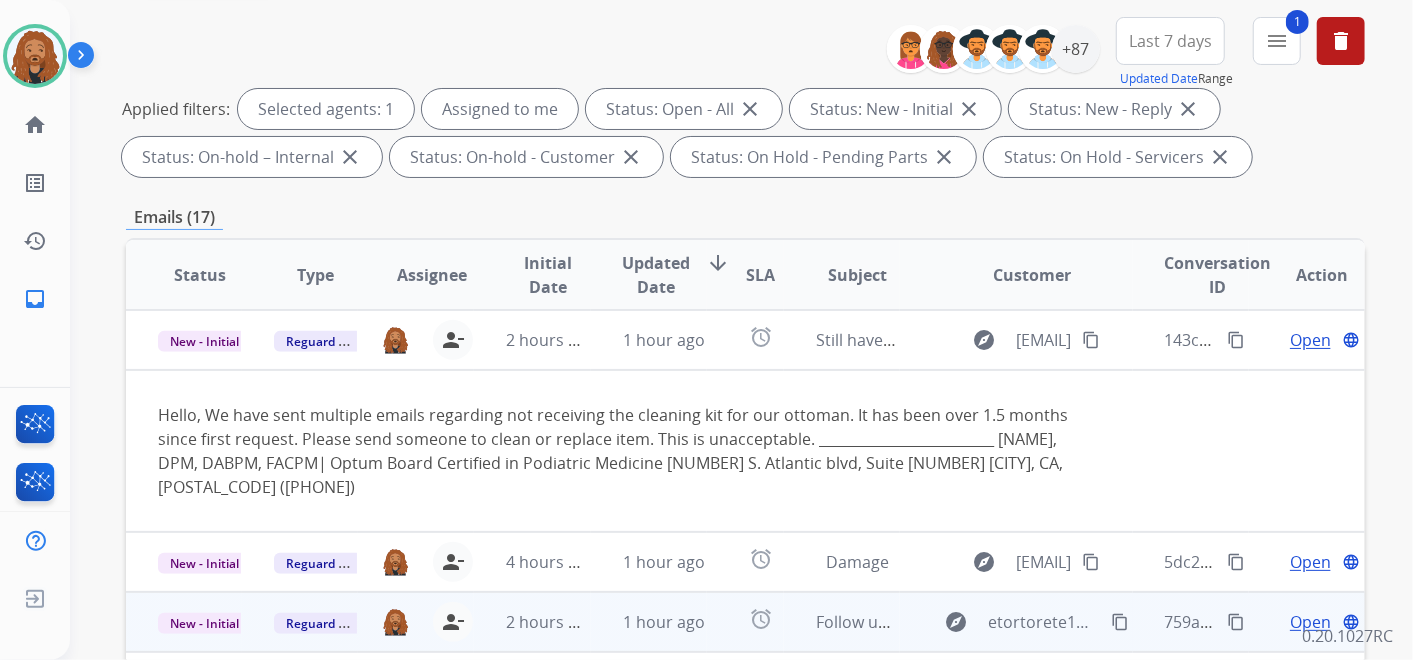 click on "1 hour ago" at bounding box center [649, 562] 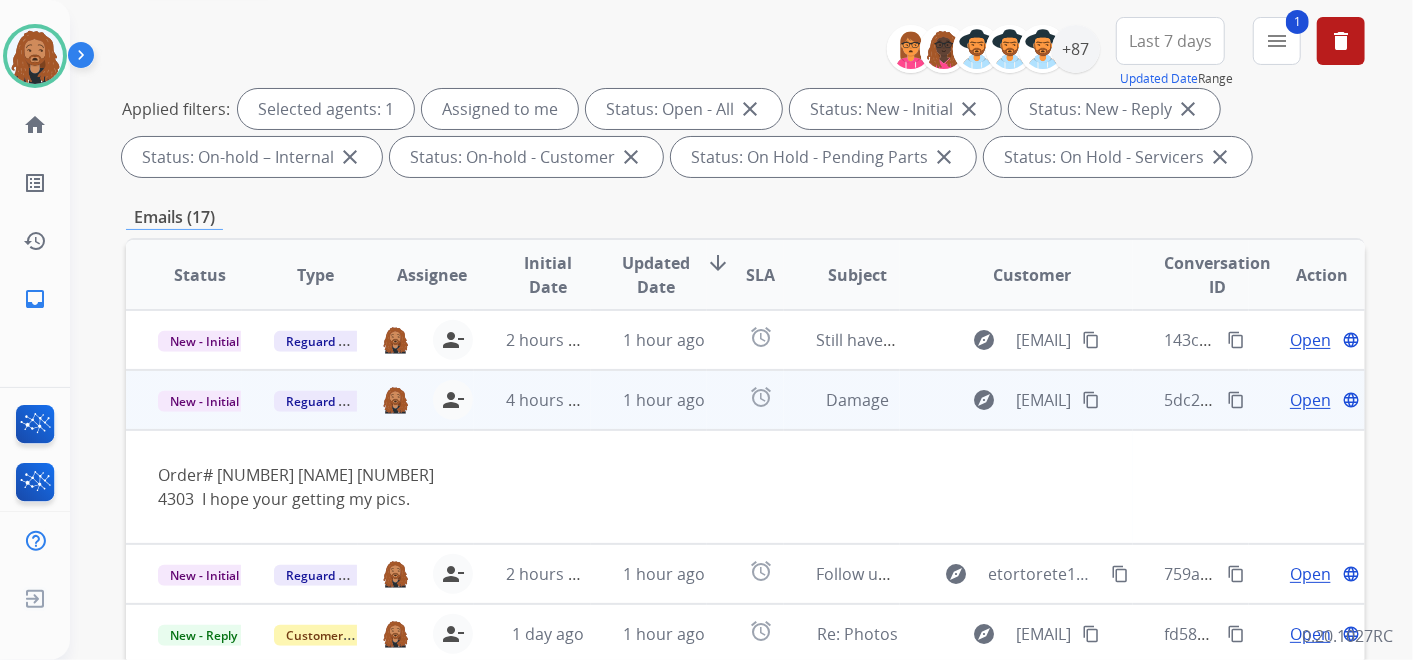 scroll, scrollTop: 333, scrollLeft: 0, axis: vertical 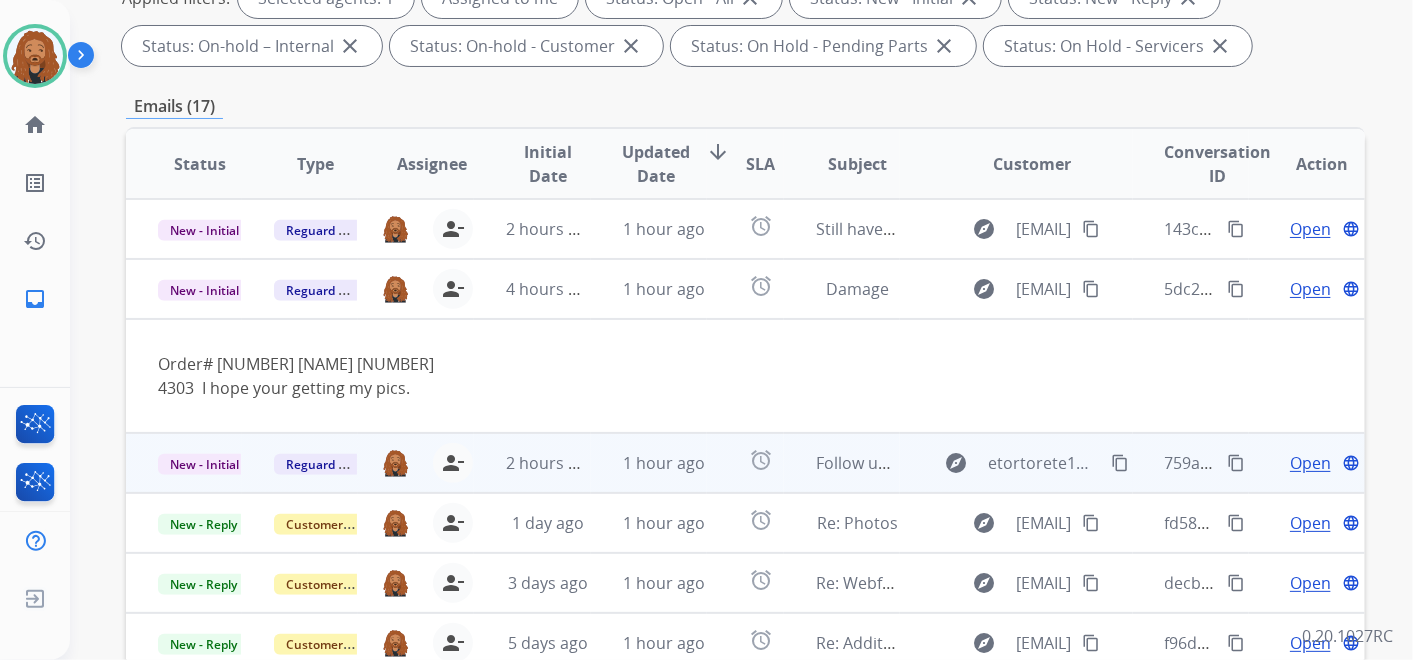 click on "1 hour ago" at bounding box center (664, 463) 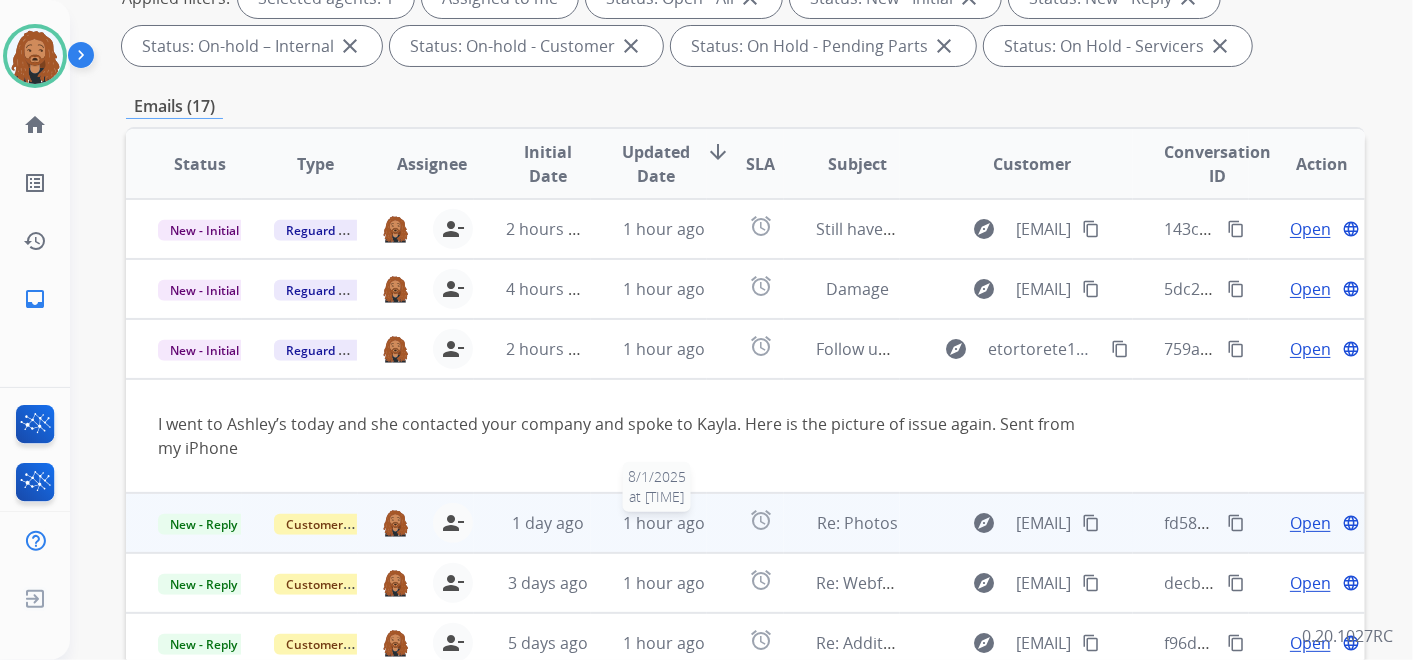 click on "1 hour ago" at bounding box center [664, 523] 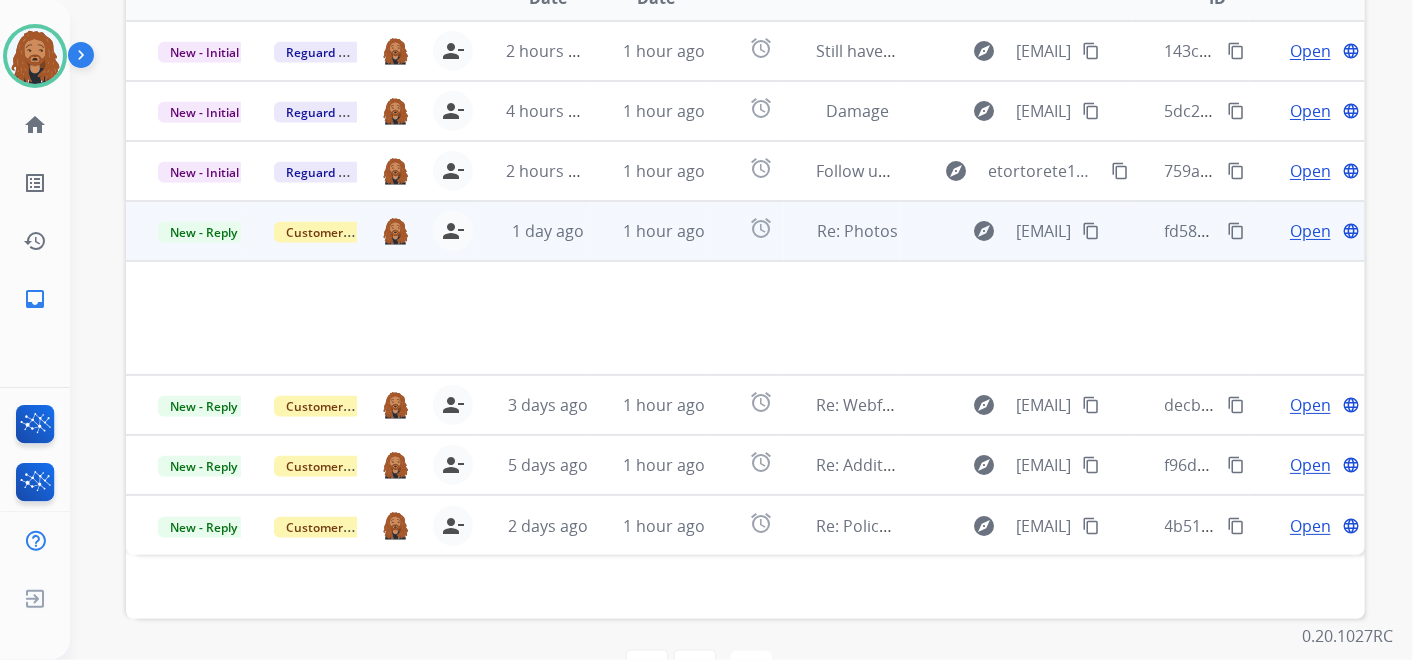scroll, scrollTop: 555, scrollLeft: 0, axis: vertical 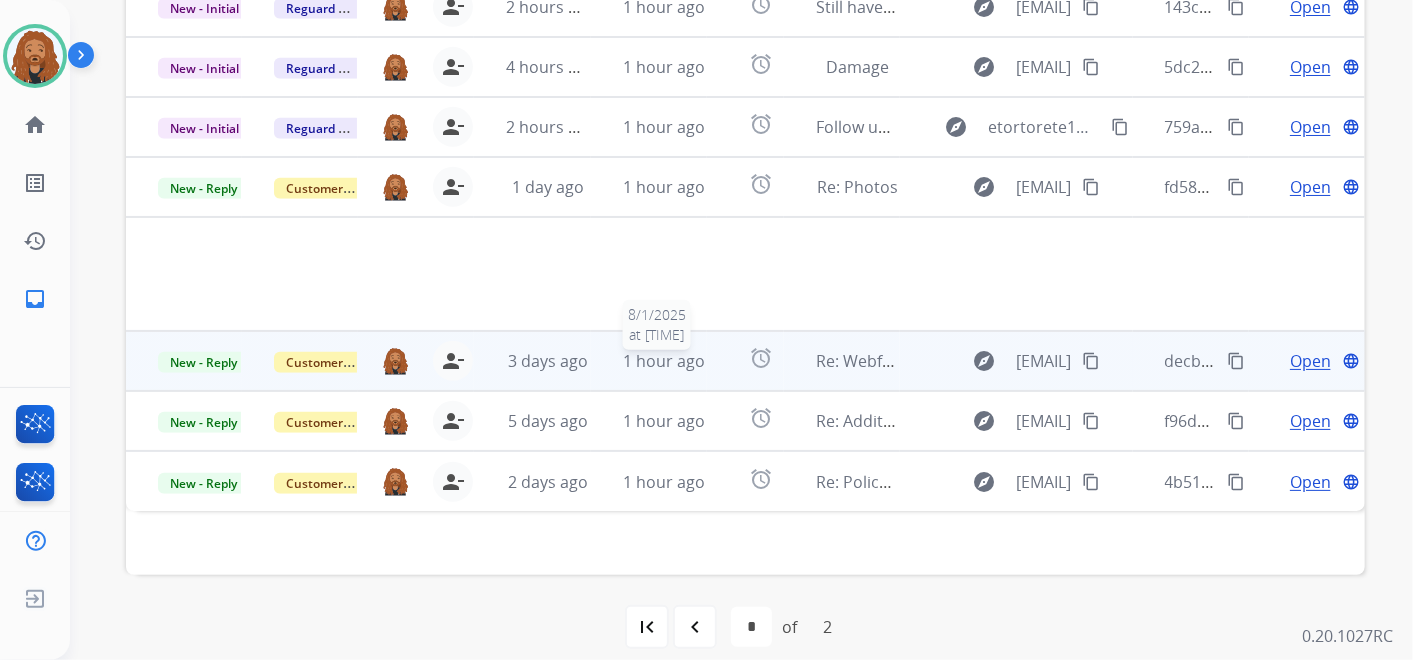 click on "1 hour ago" at bounding box center (664, 361) 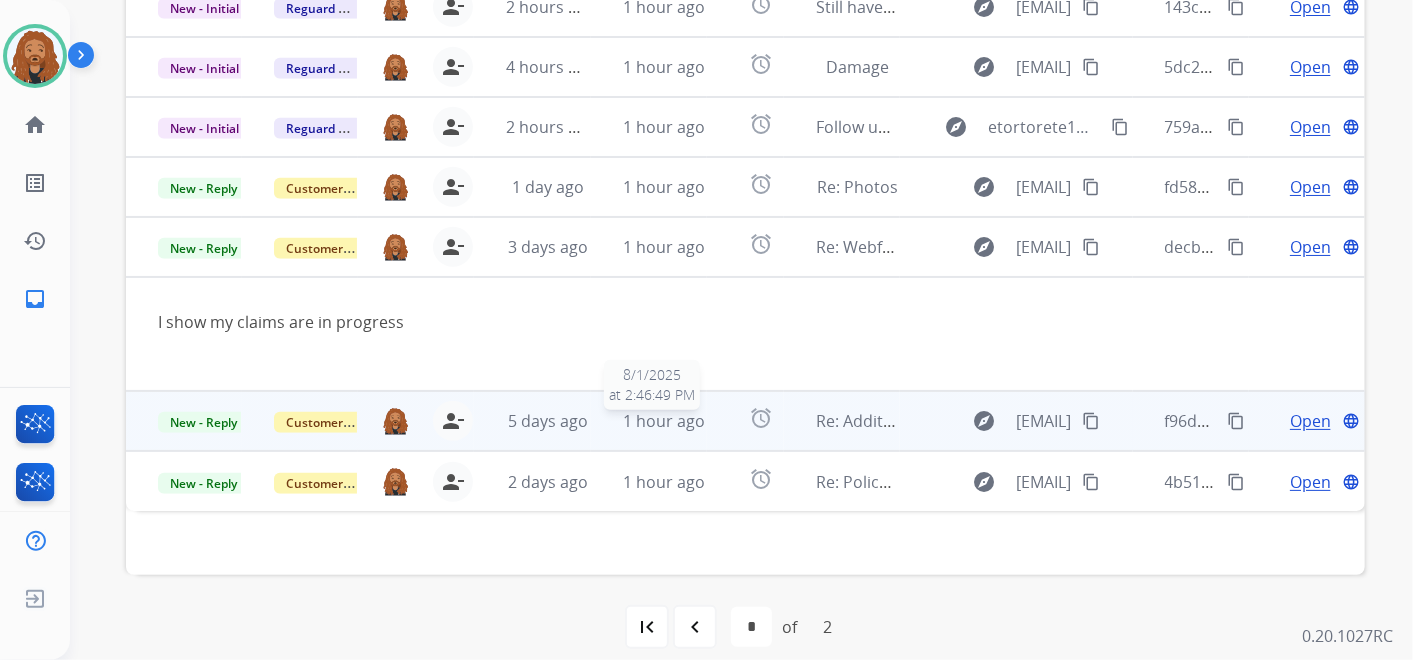 click on "1 hour ago" at bounding box center [664, 421] 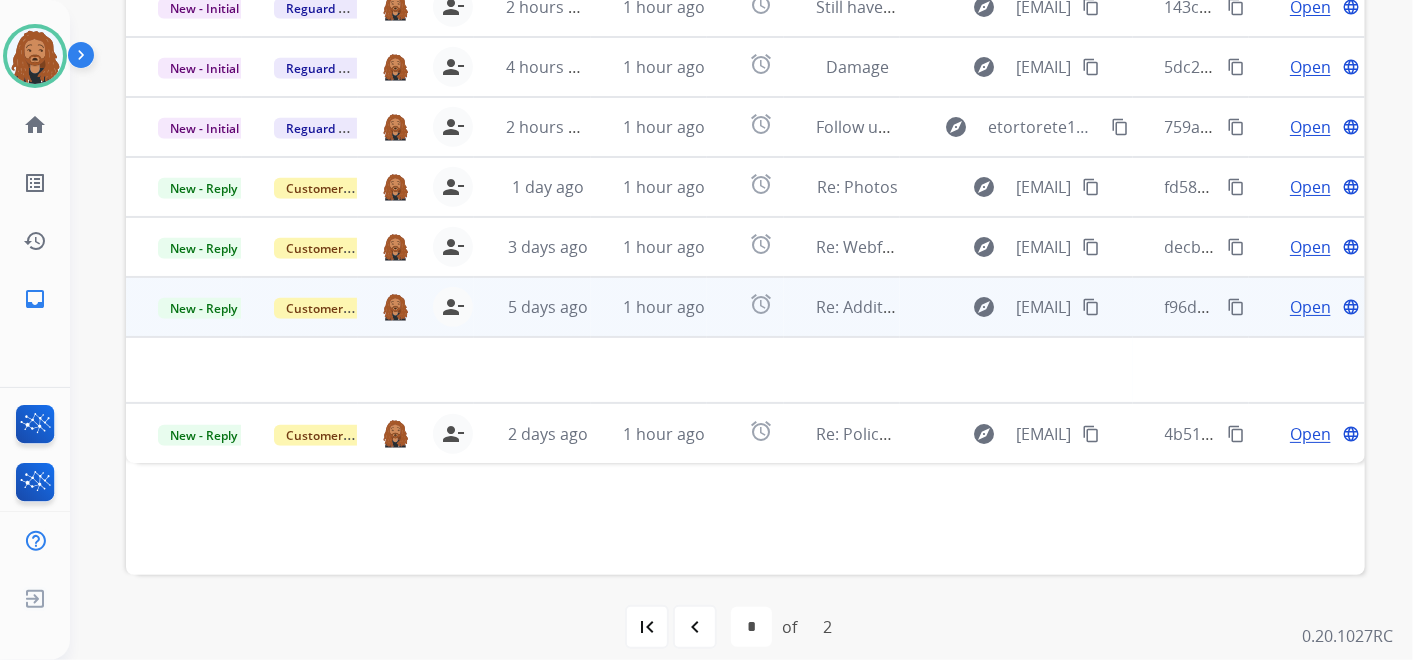 click on "Open language" at bounding box center (1307, 307) 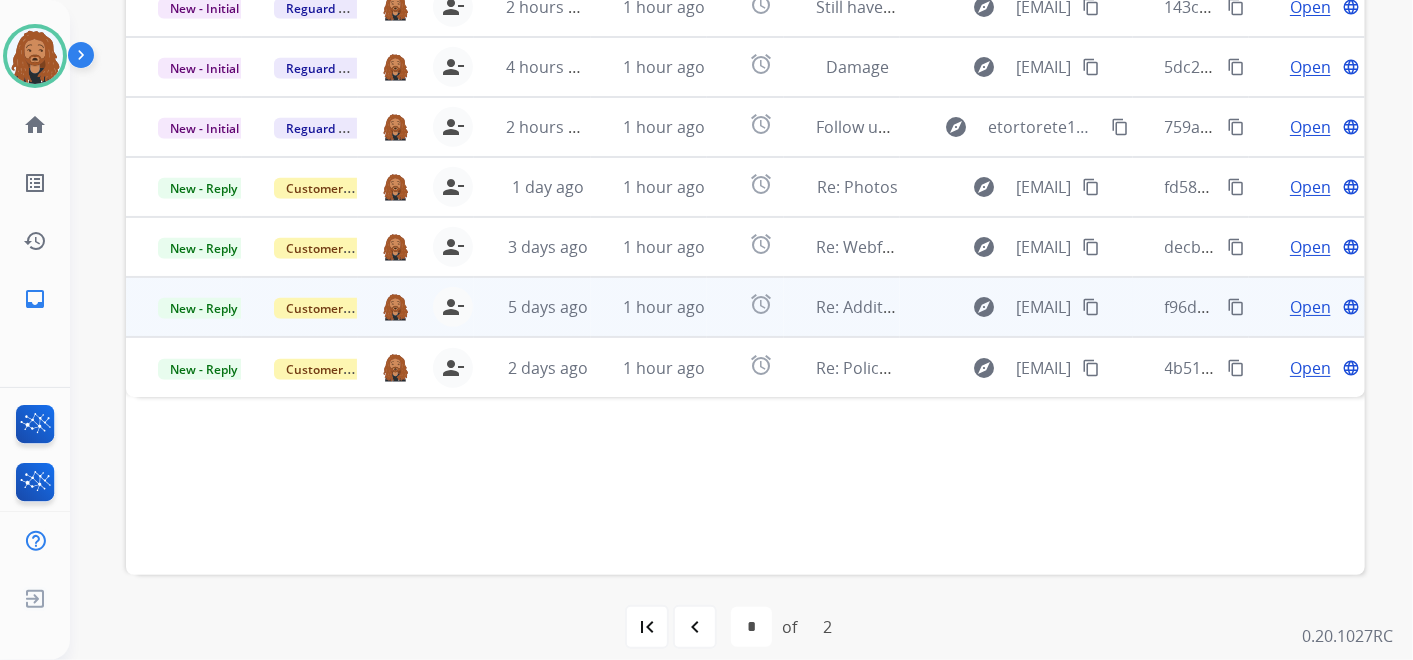 click on "Open" at bounding box center (1310, 307) 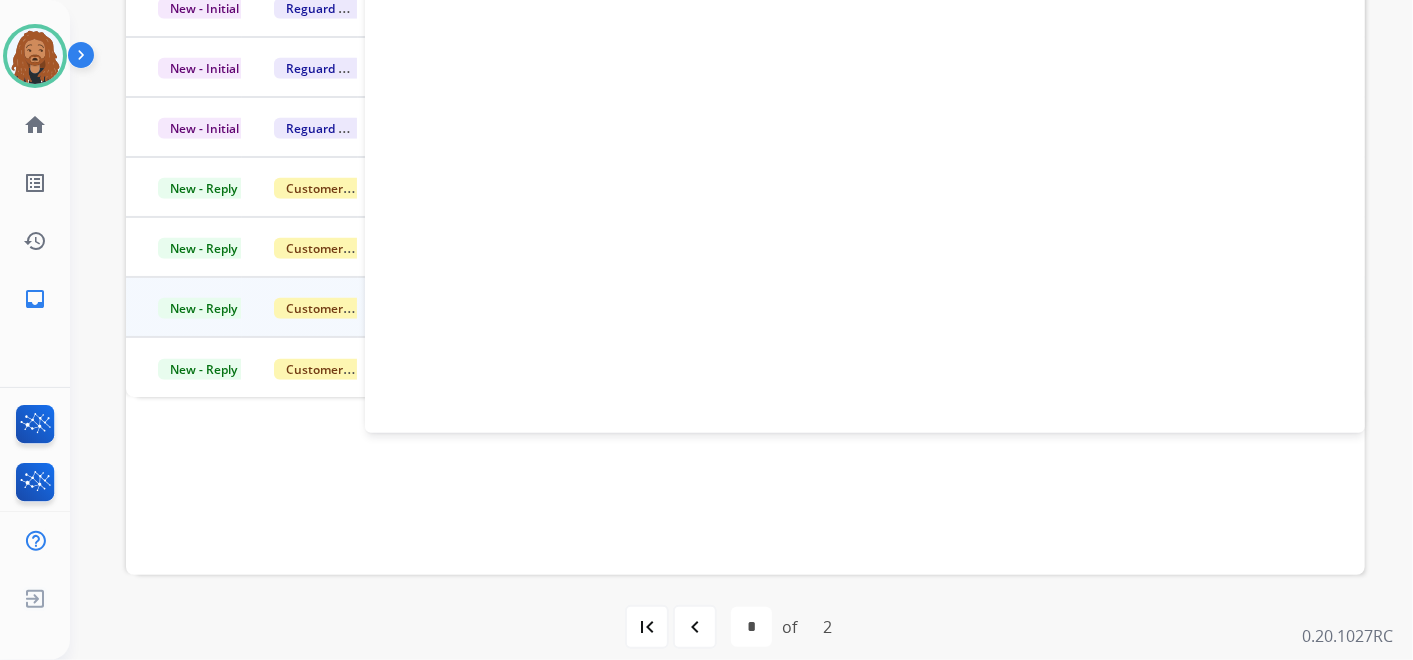 select on "**********" 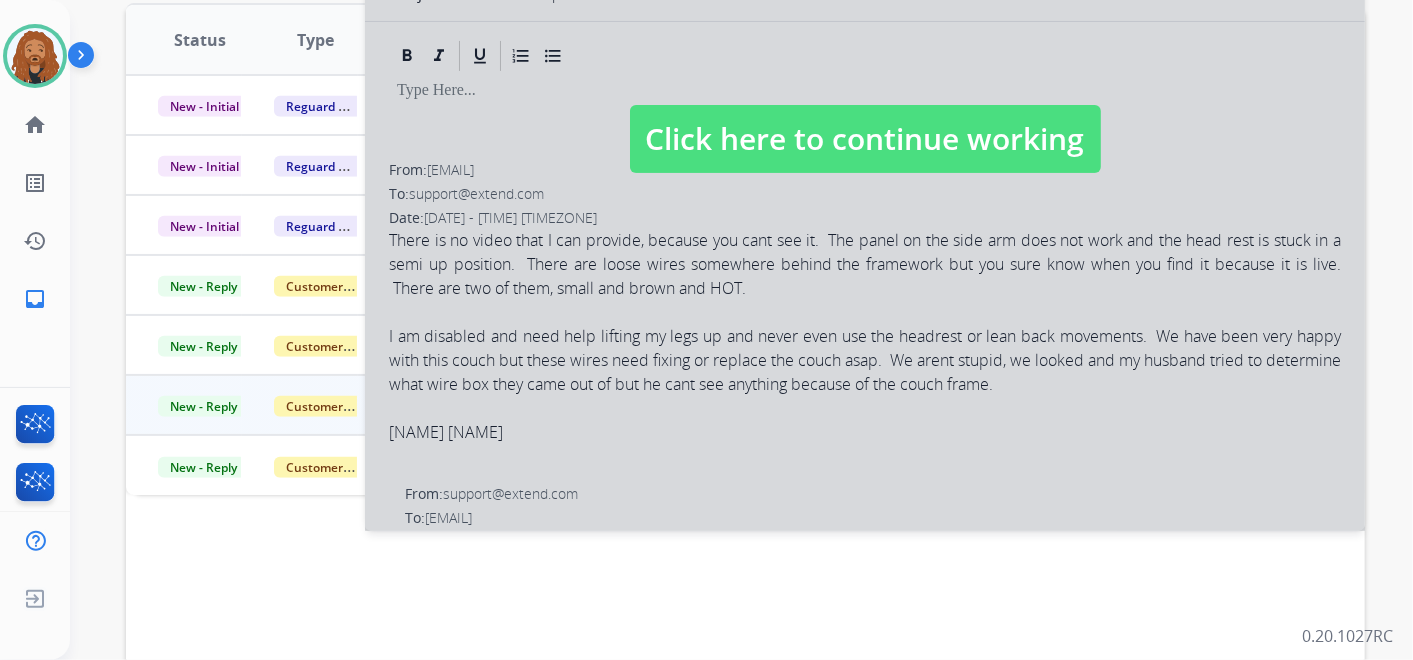 scroll, scrollTop: 222, scrollLeft: 0, axis: vertical 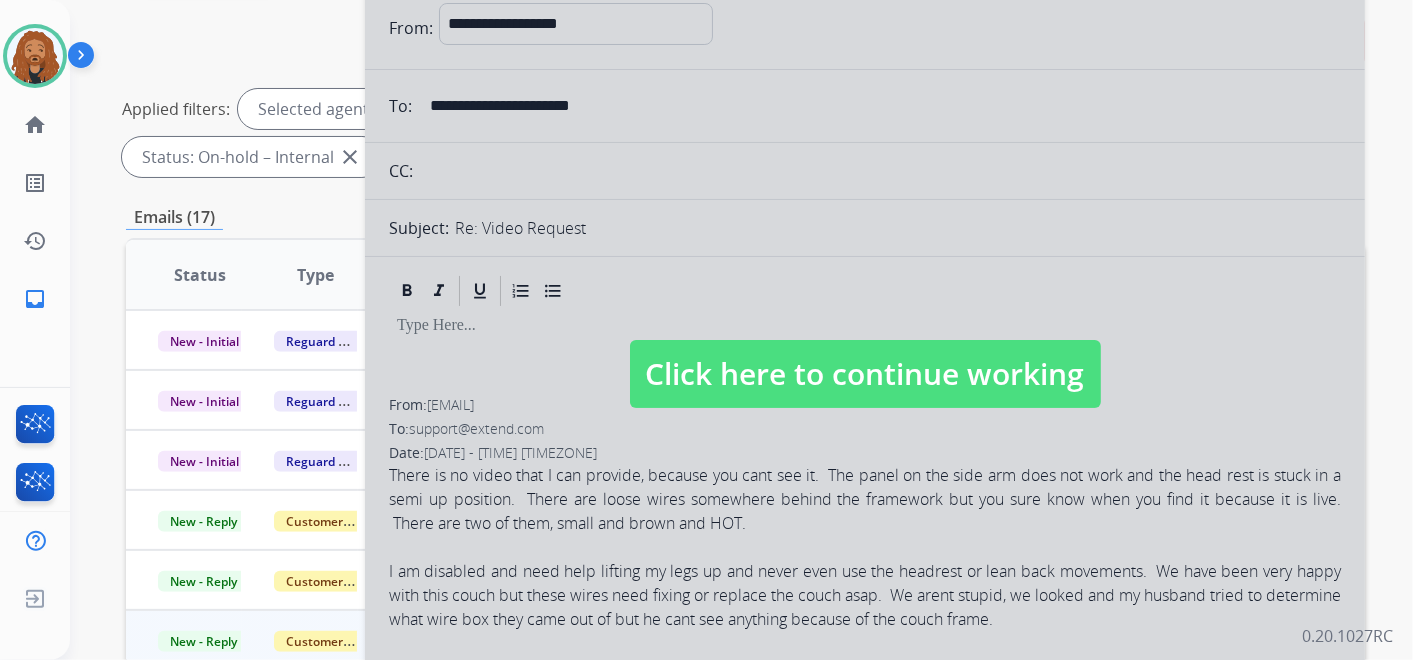 click on "Click here to continue working" at bounding box center [865, 374] 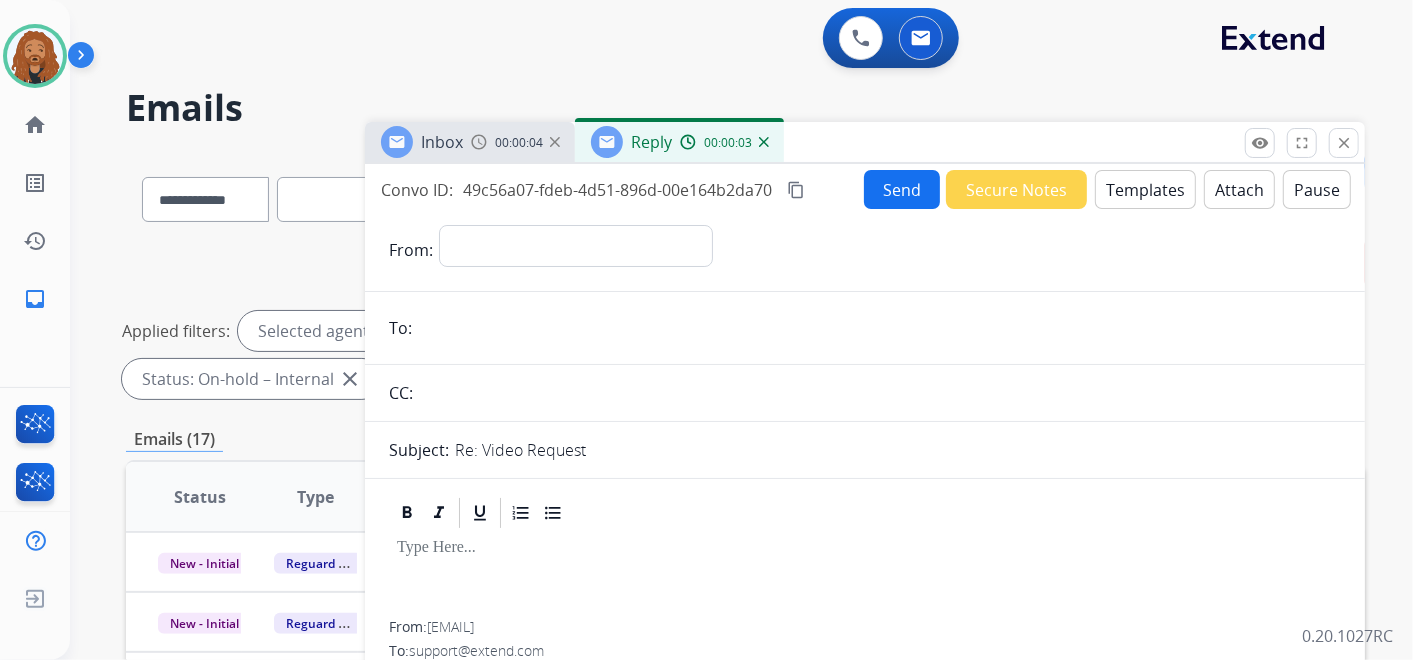 scroll, scrollTop: 0, scrollLeft: 0, axis: both 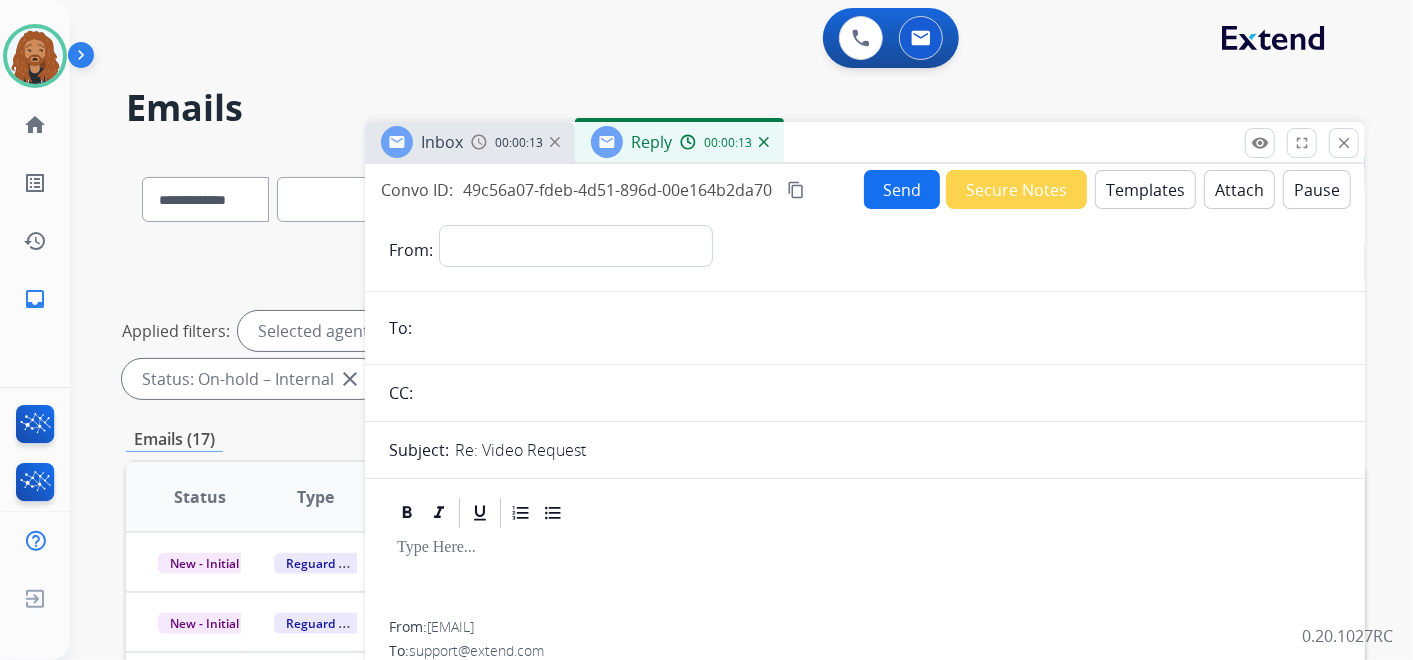 click at bounding box center (764, 142) 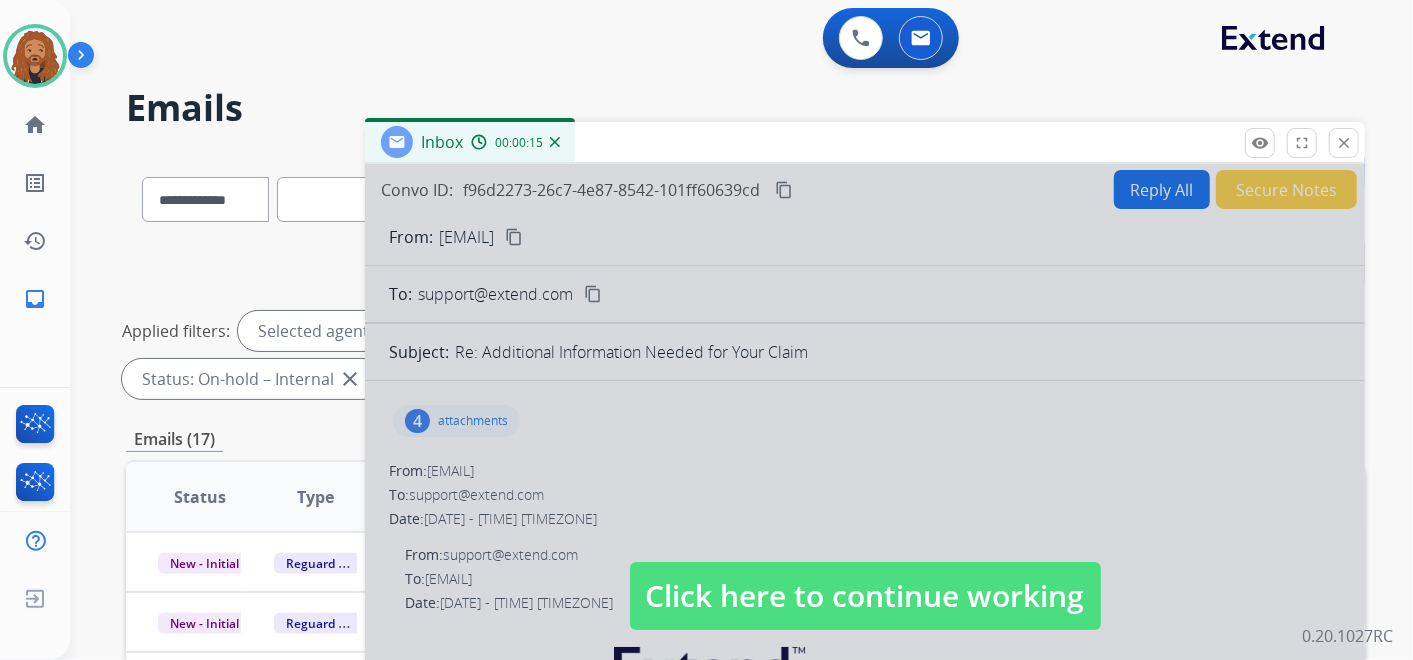 click at bounding box center [865, 576] 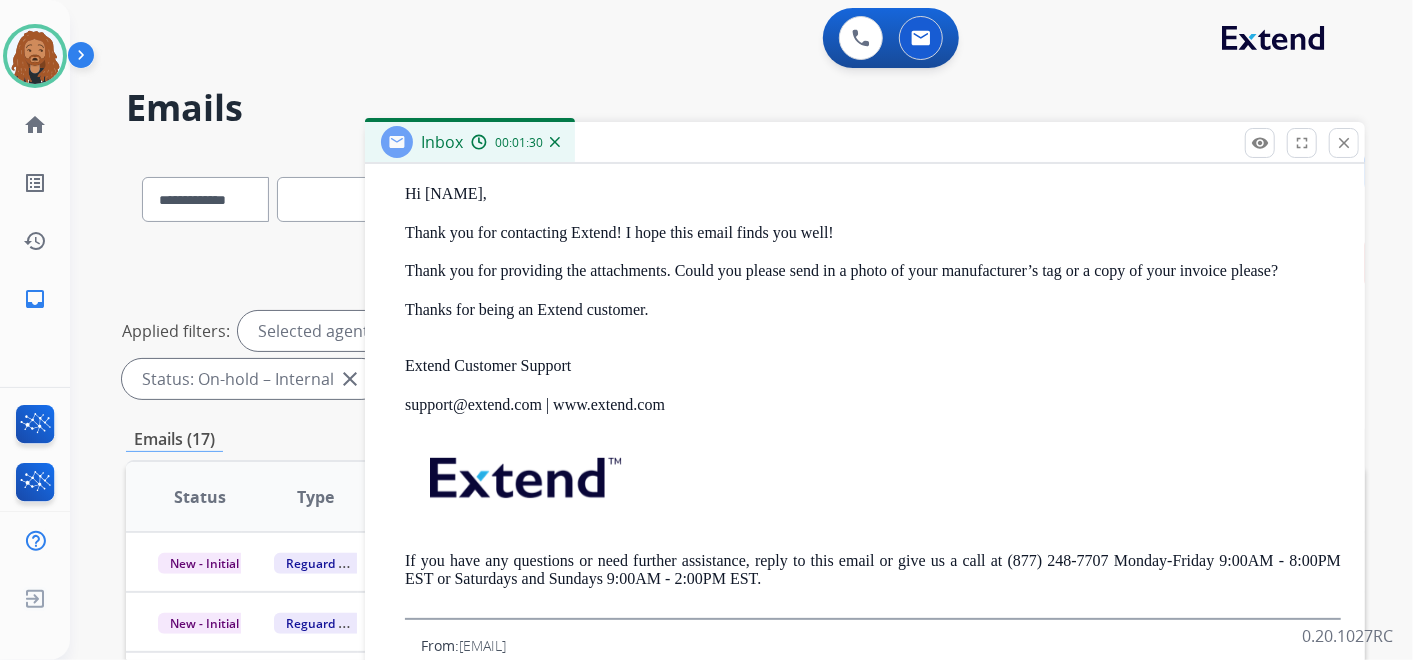 scroll, scrollTop: 0, scrollLeft: 0, axis: both 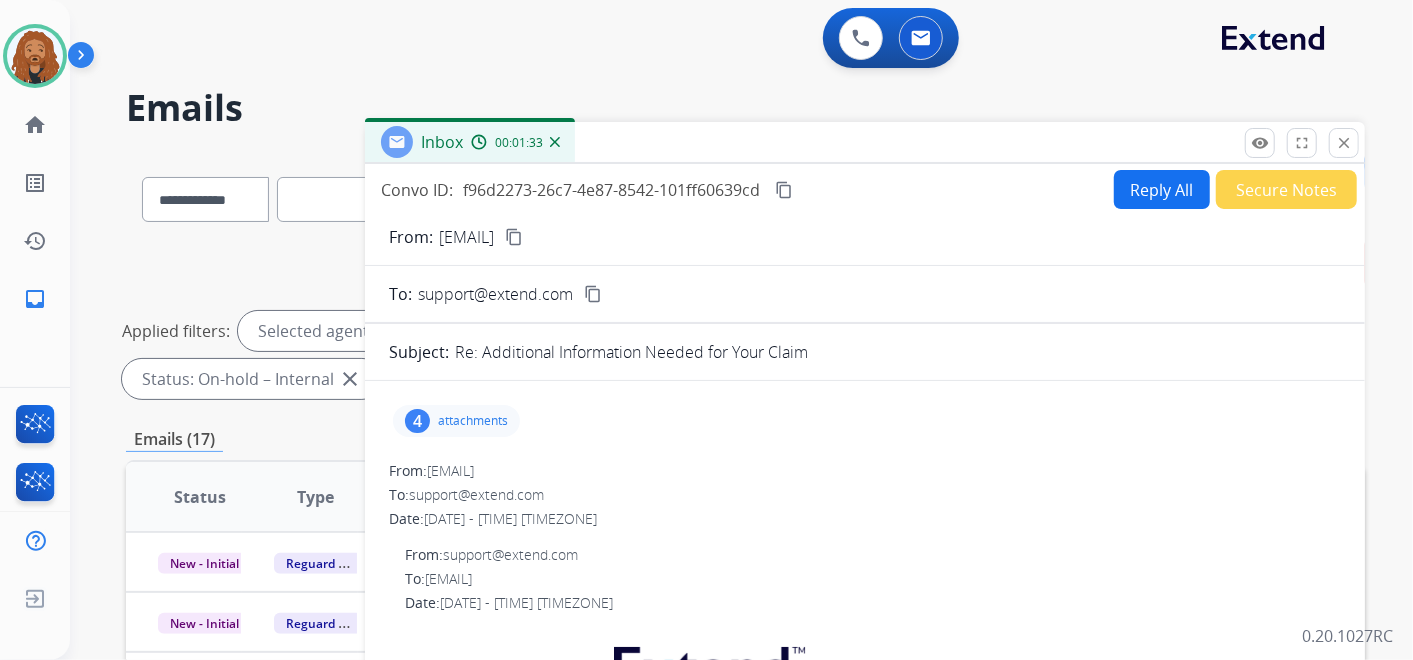 click on "attachments" at bounding box center [473, 421] 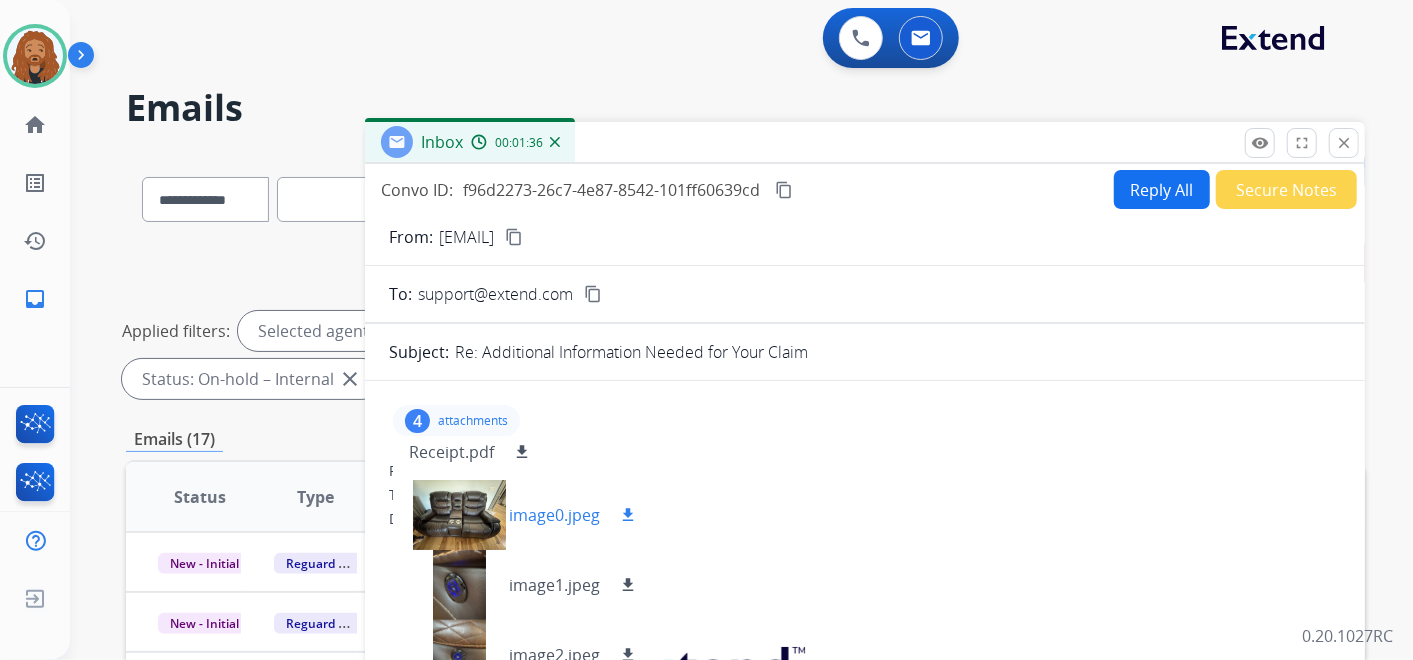 scroll, scrollTop: 16, scrollLeft: 0, axis: vertical 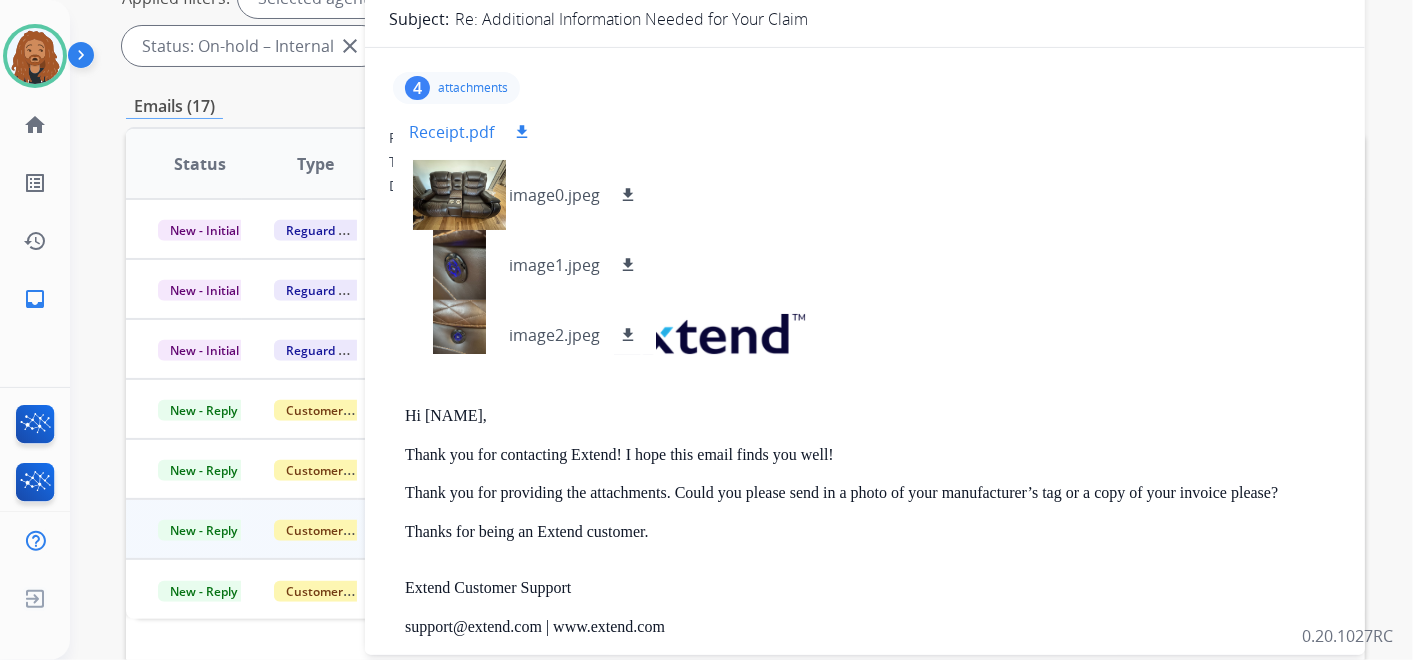 click on "download" at bounding box center (522, 132) 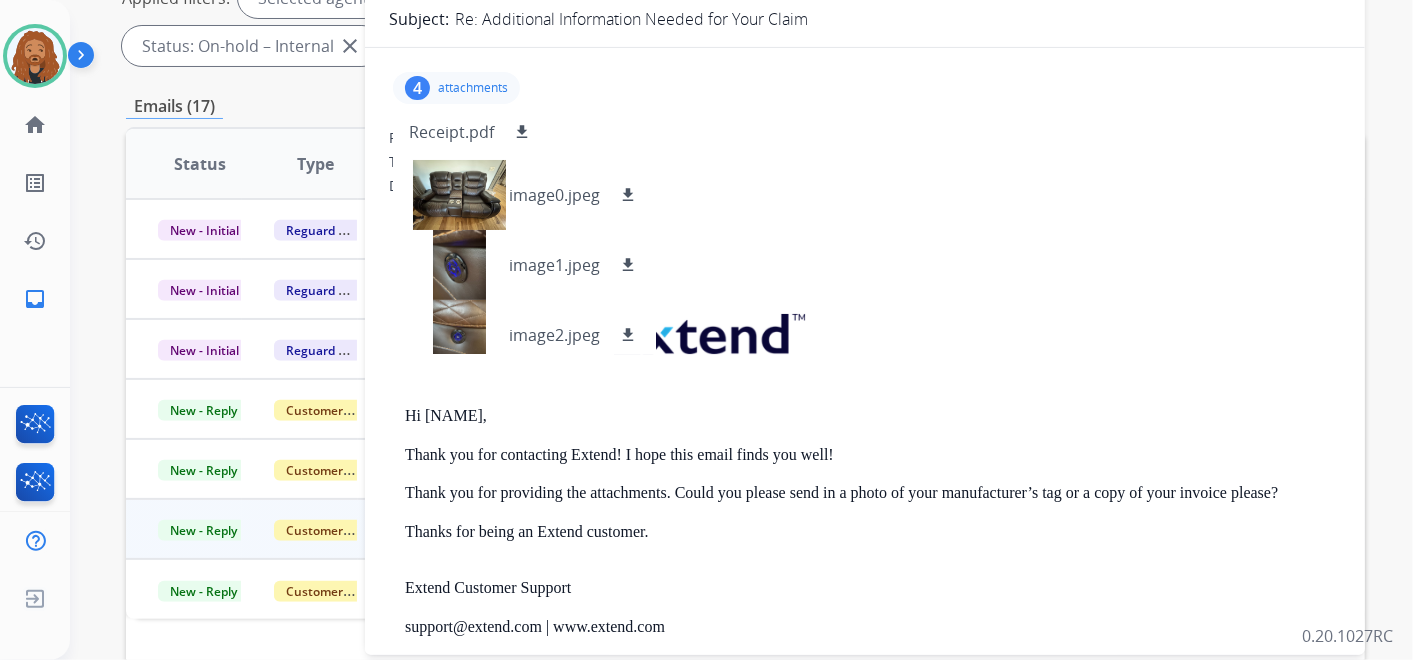 scroll, scrollTop: 0, scrollLeft: 0, axis: both 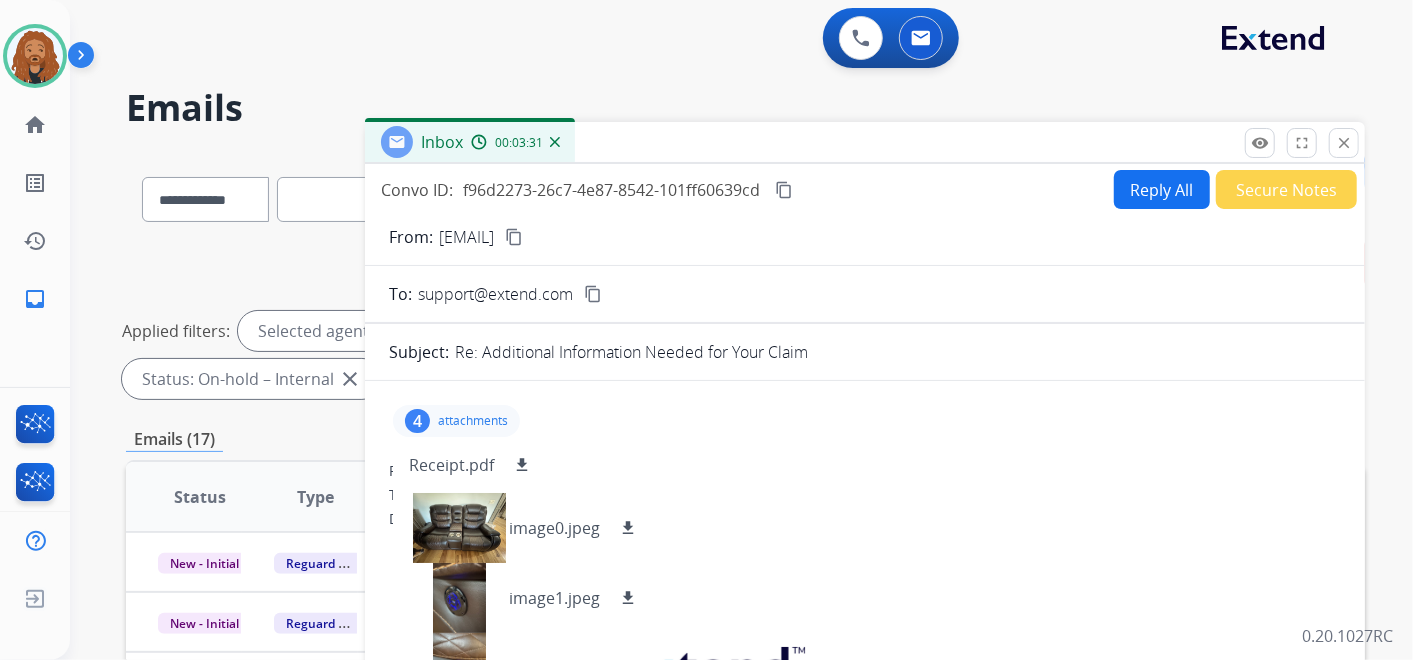 click on "content_copy" at bounding box center (784, 190) 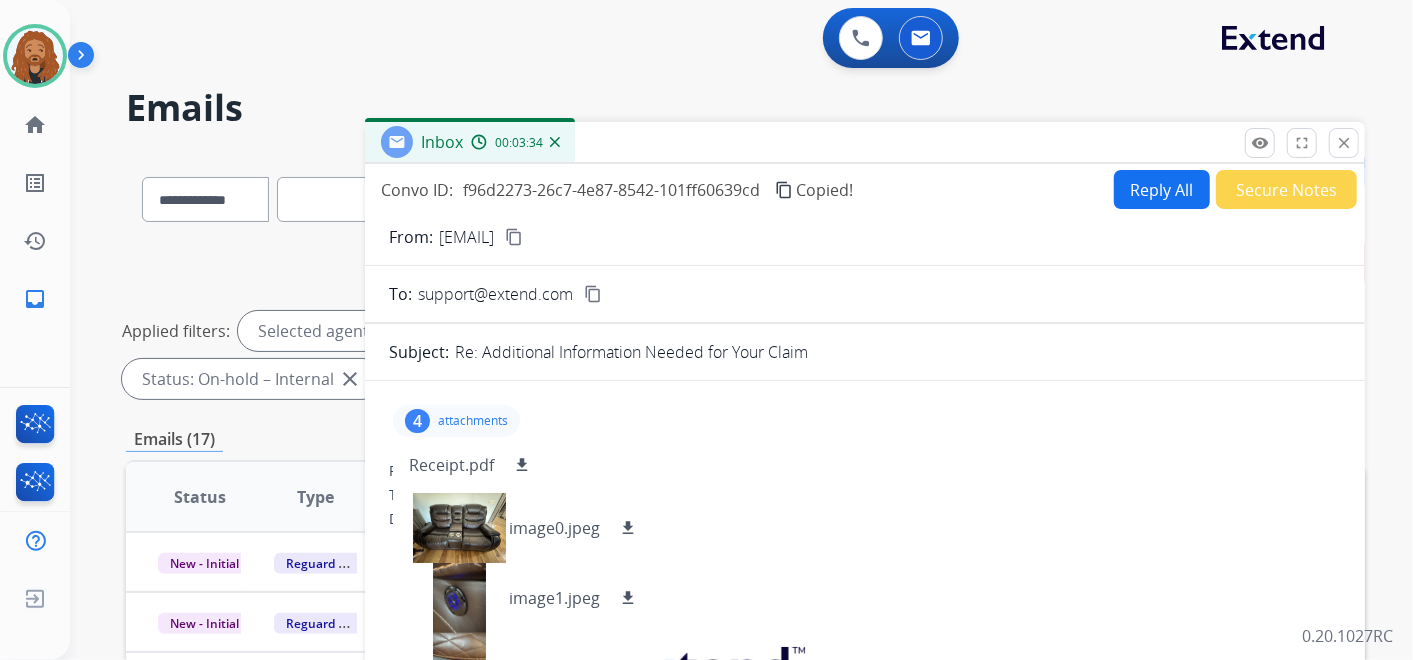 click on "content_copy" at bounding box center (514, 237) 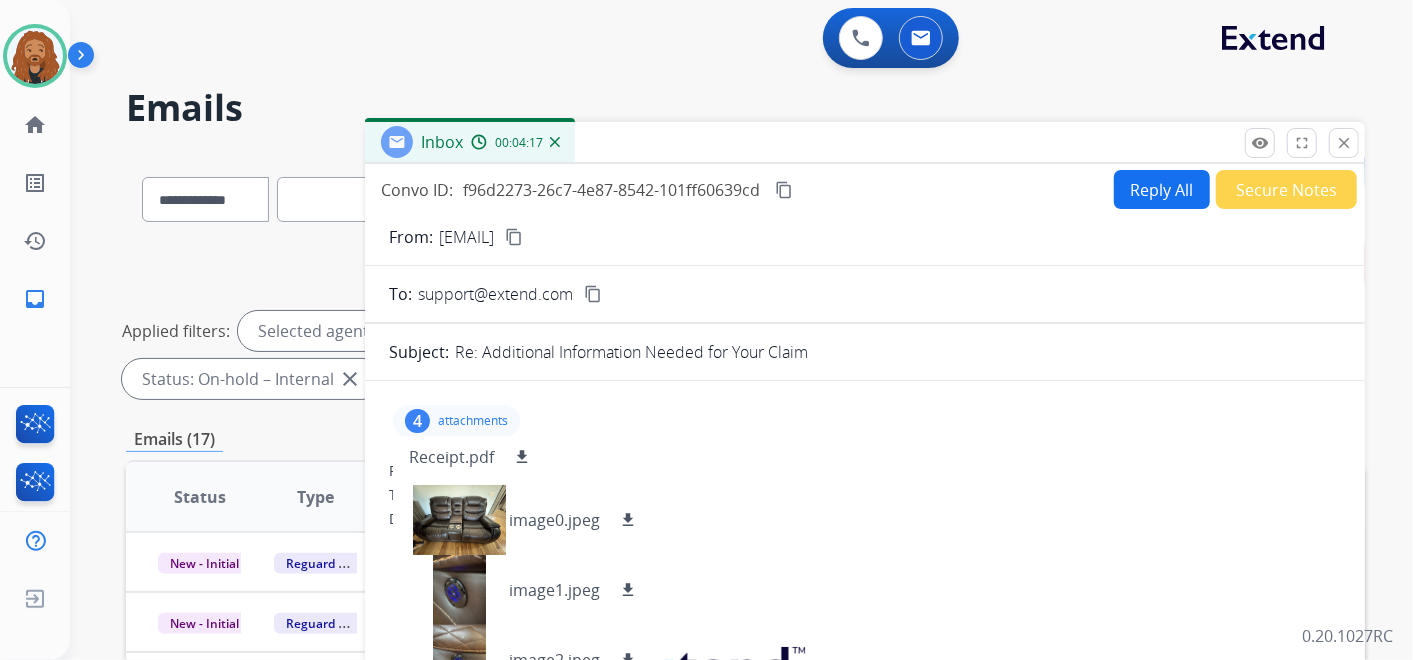 scroll, scrollTop: 16, scrollLeft: 0, axis: vertical 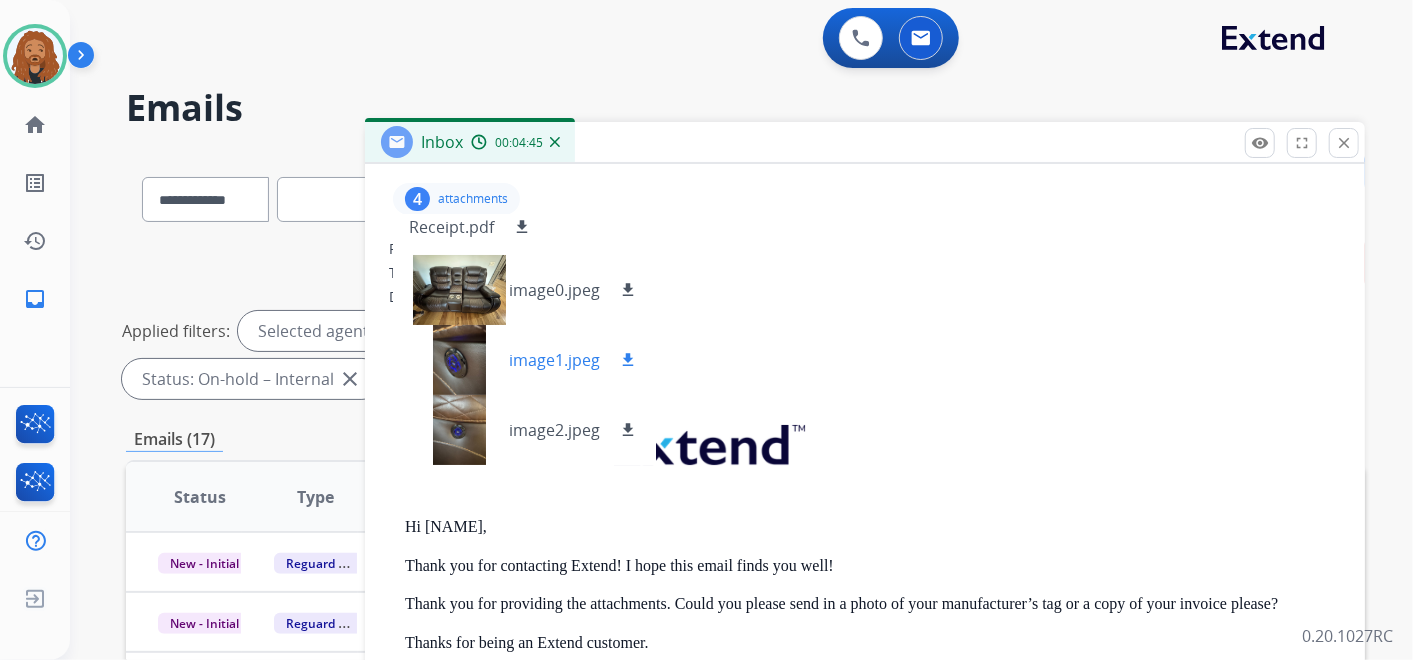 click on "download" at bounding box center (628, 360) 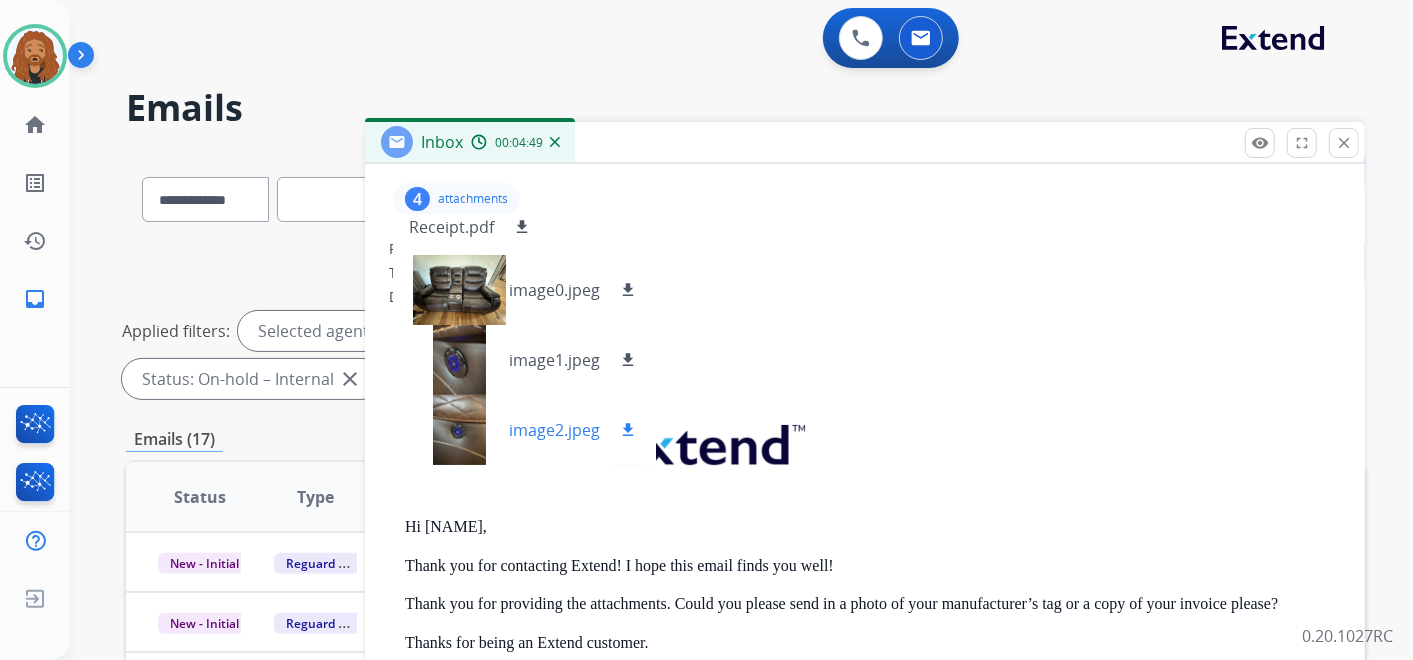 click on "download" at bounding box center [628, 430] 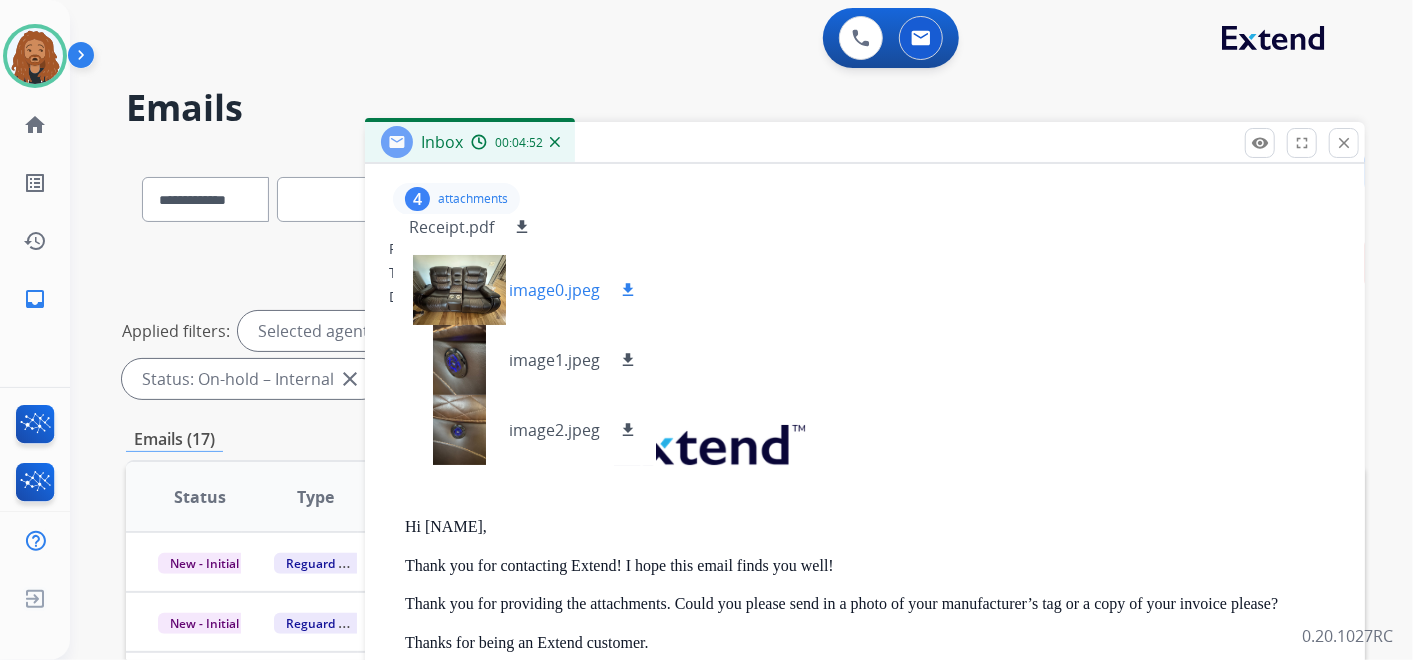 click on "download" at bounding box center [628, 290] 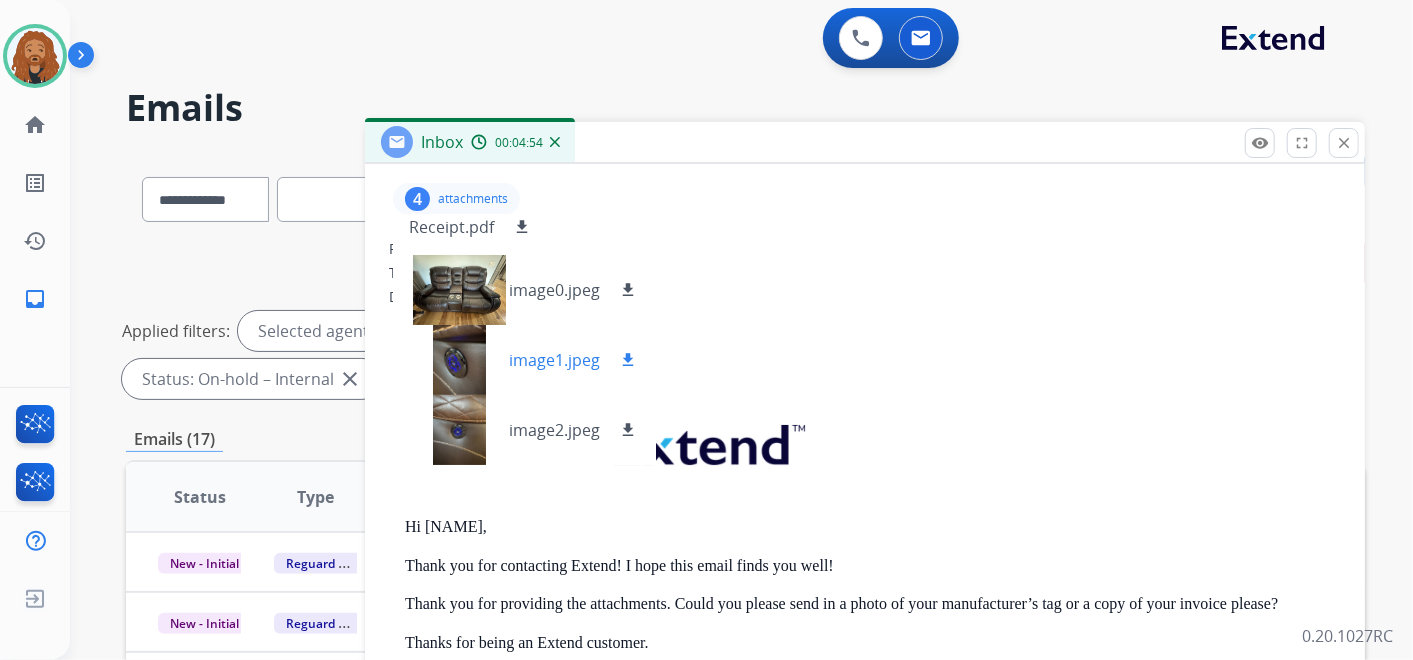 scroll, scrollTop: 0, scrollLeft: 0, axis: both 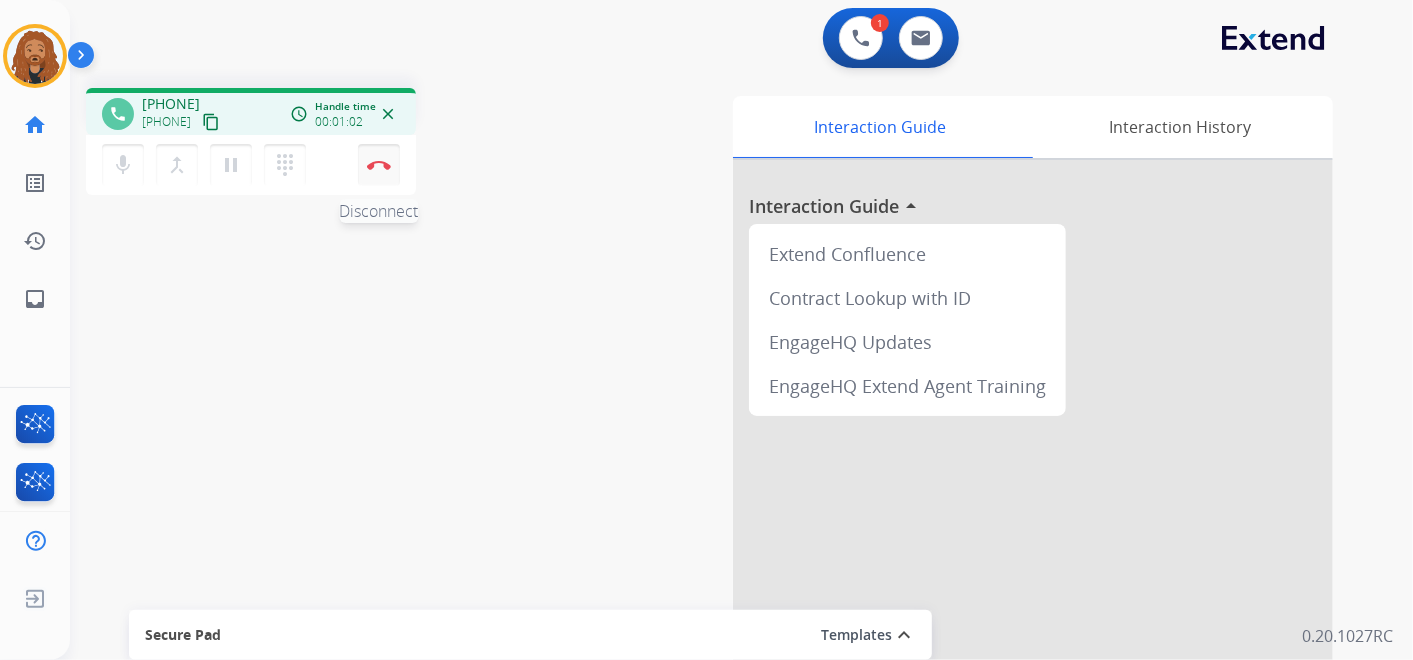 click on "Disconnect" at bounding box center (379, 165) 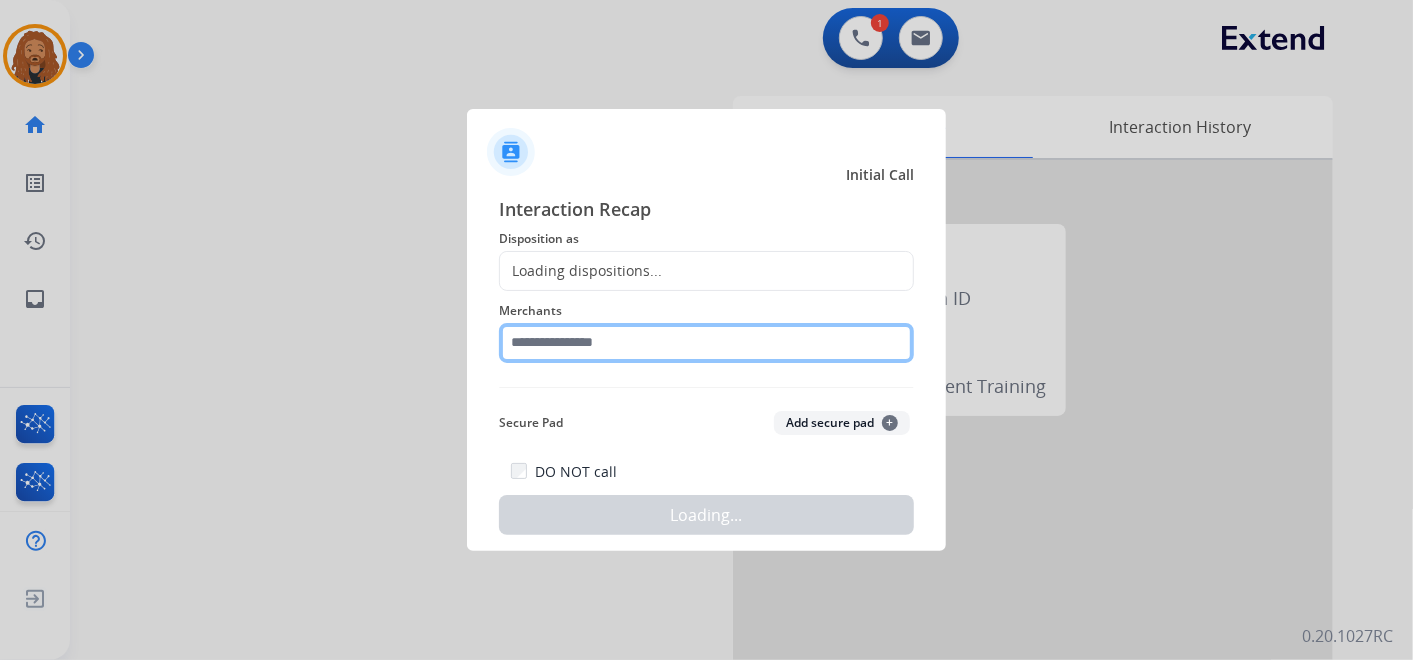 click 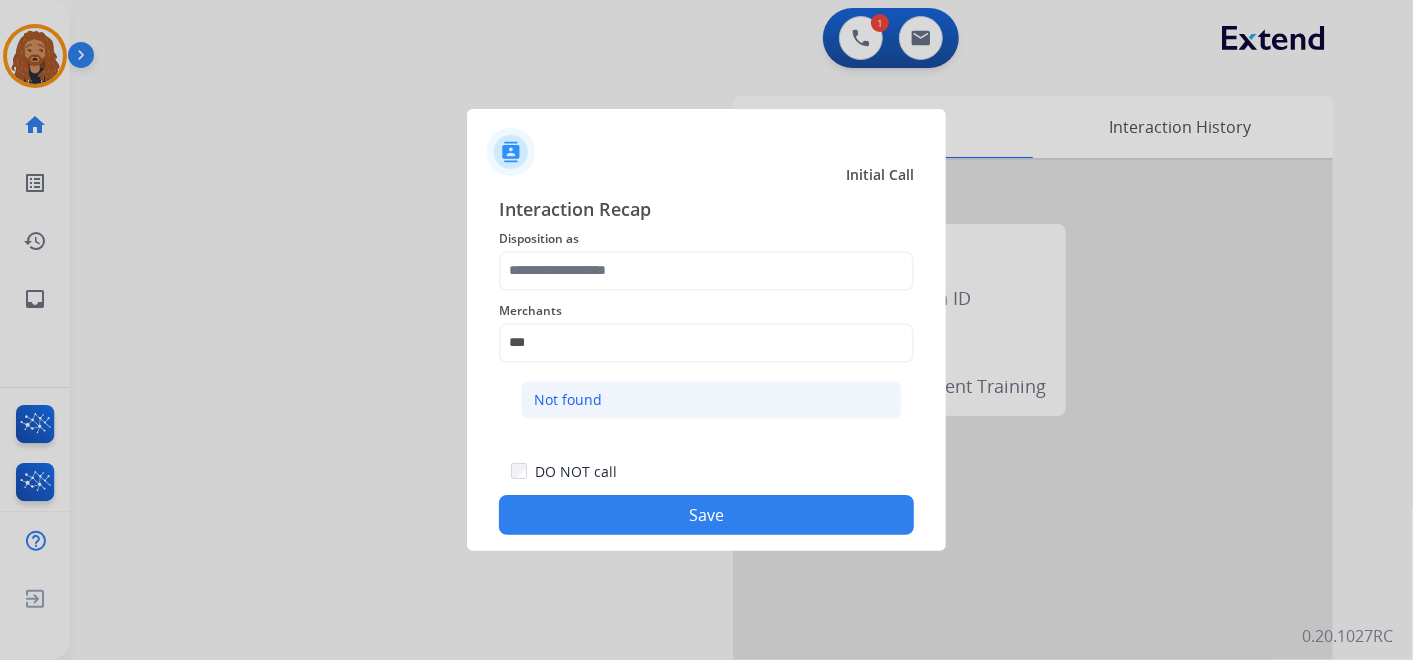 click on "Not found" 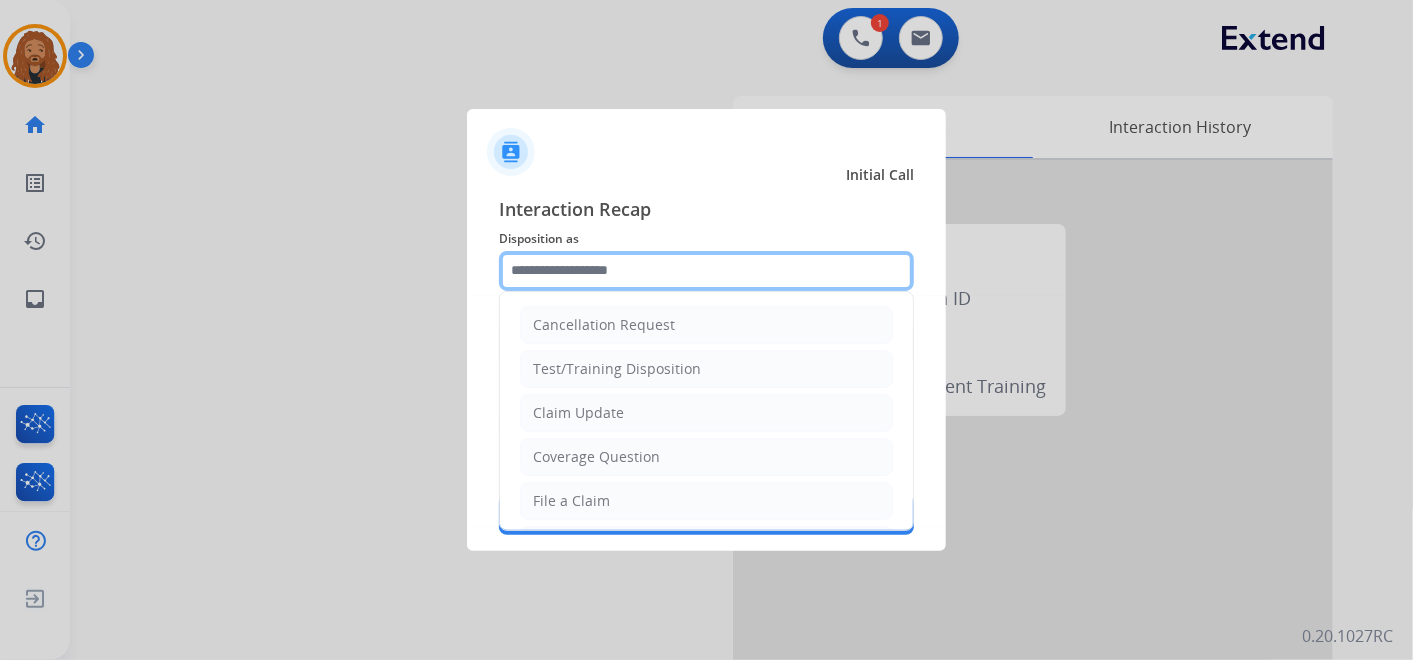 click 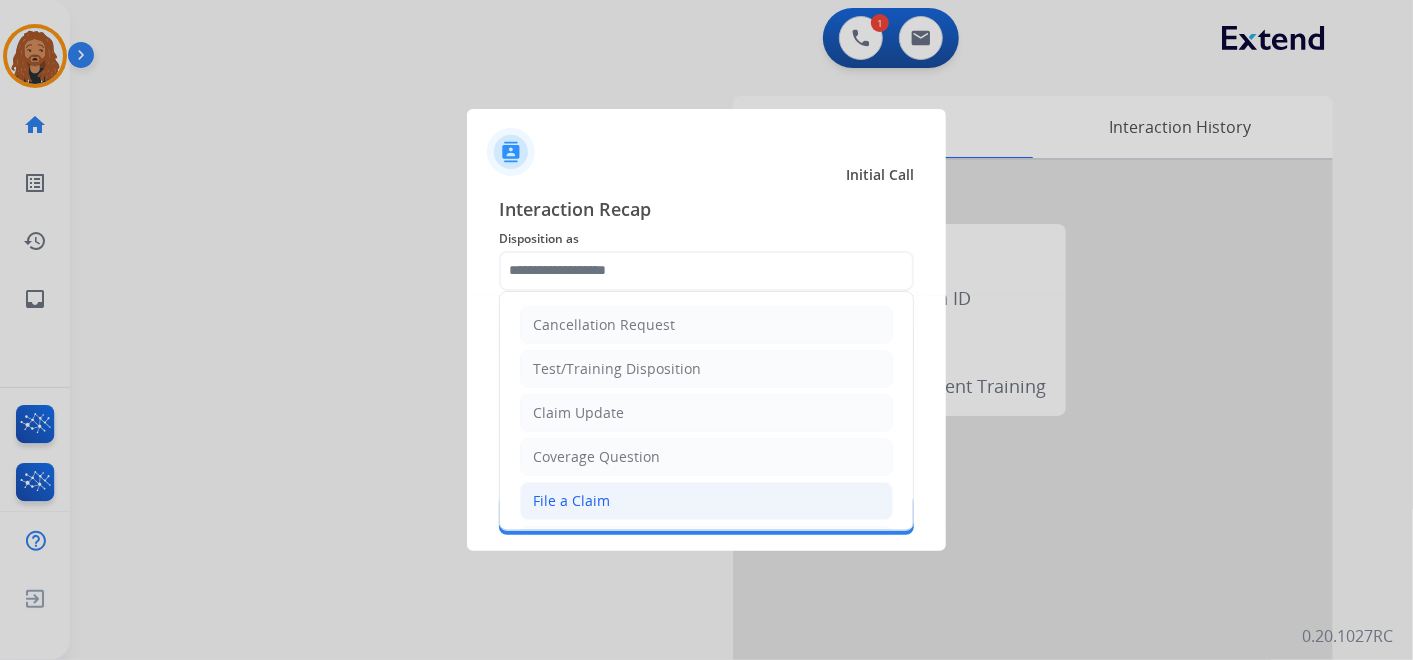 click on "File a Claim" 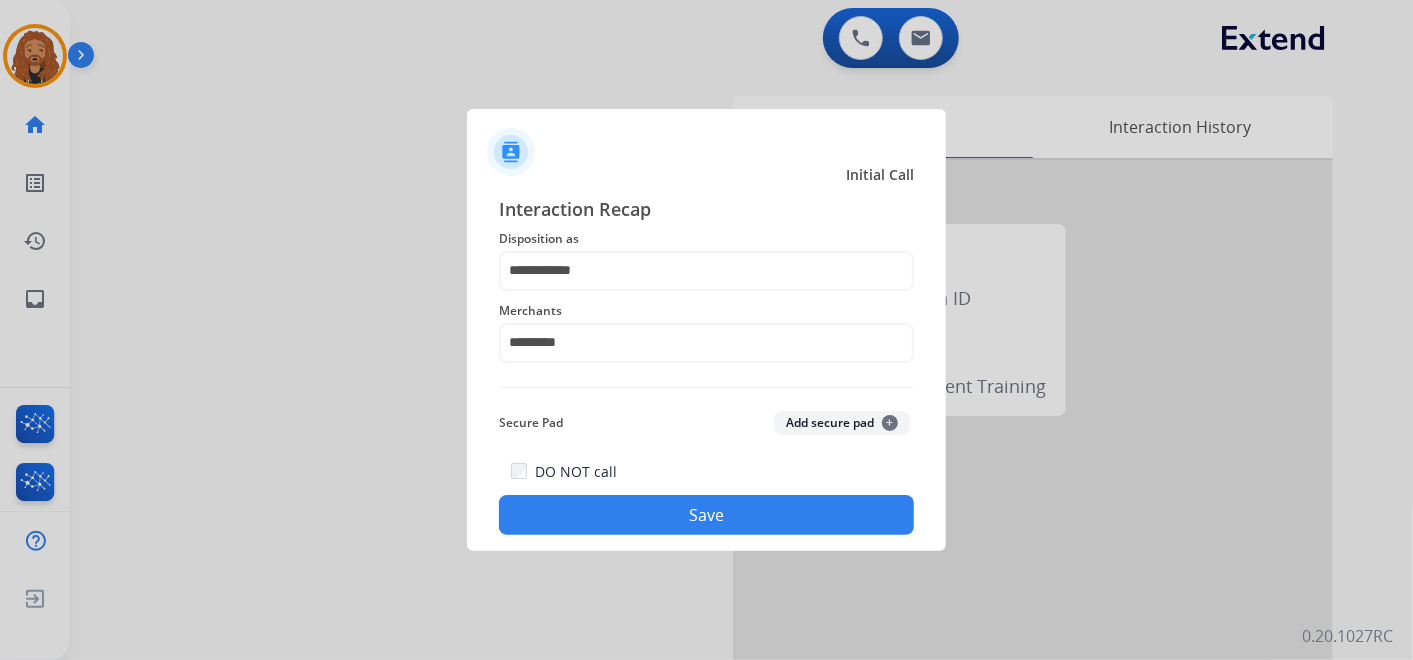 click on "Save" 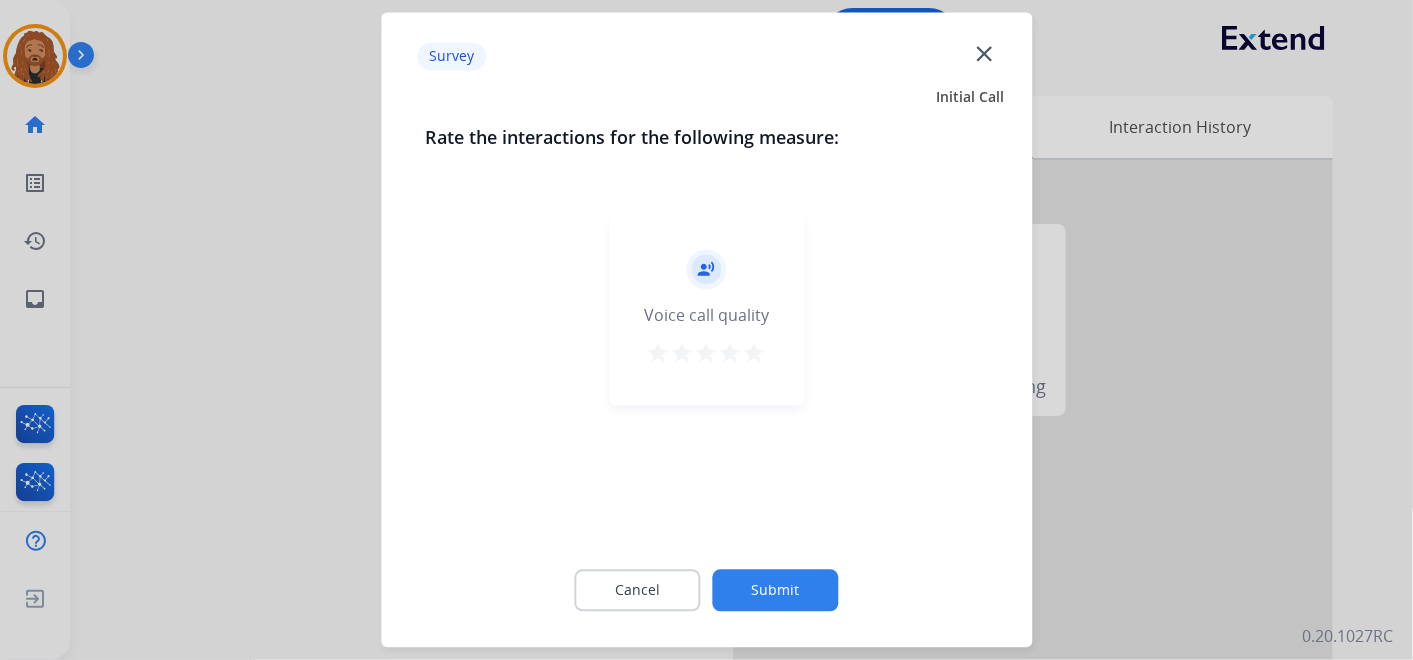click on "star" at bounding box center [755, 354] 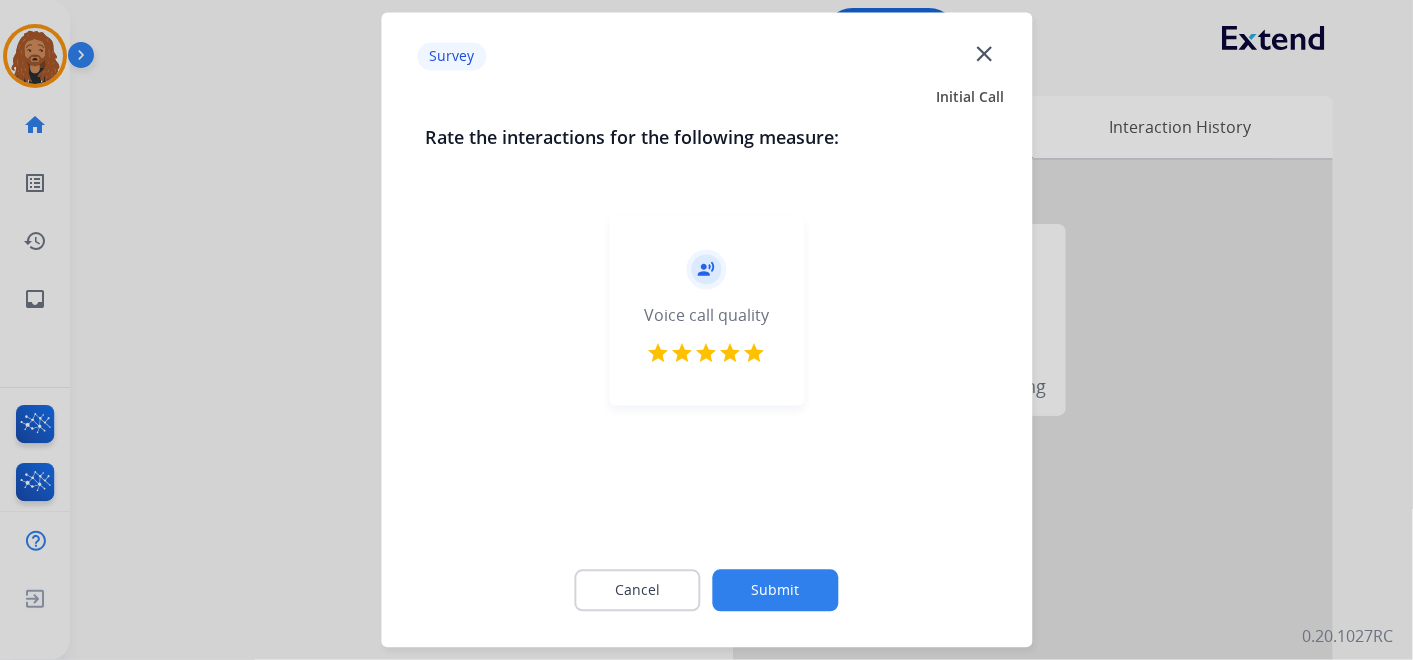 click on "Submit" 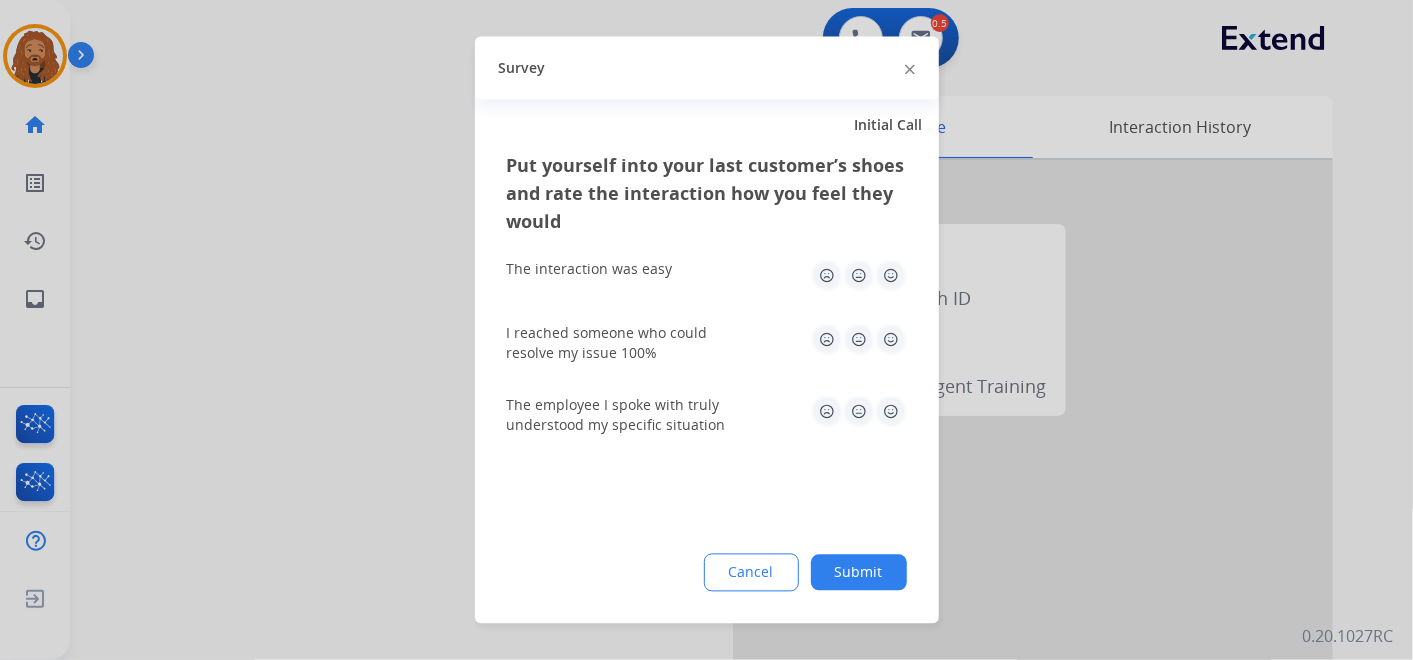click 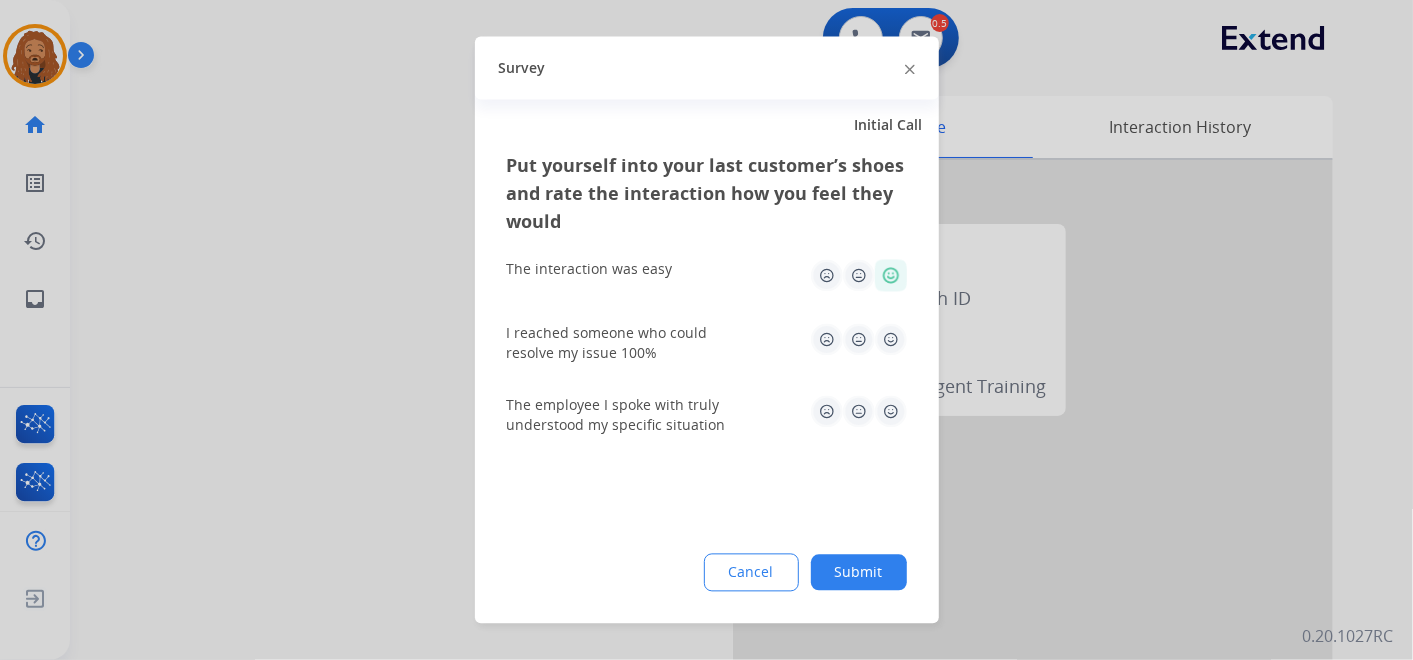 click 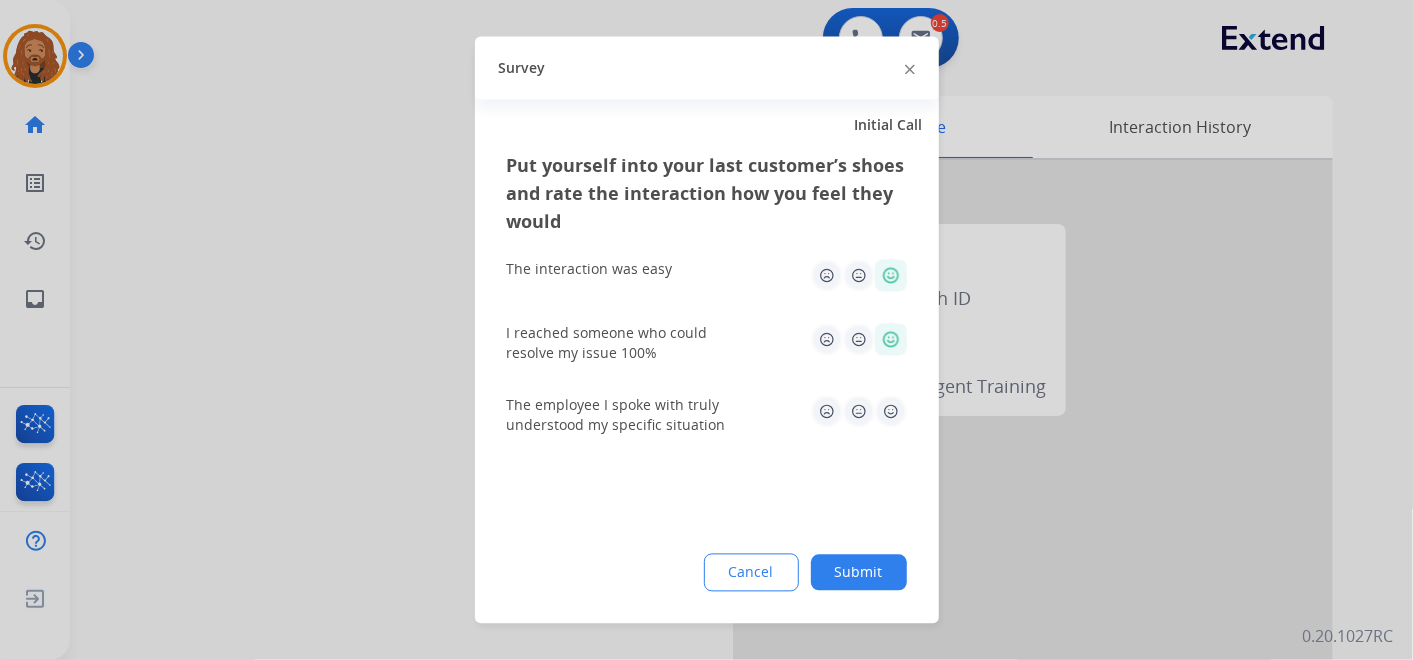 click 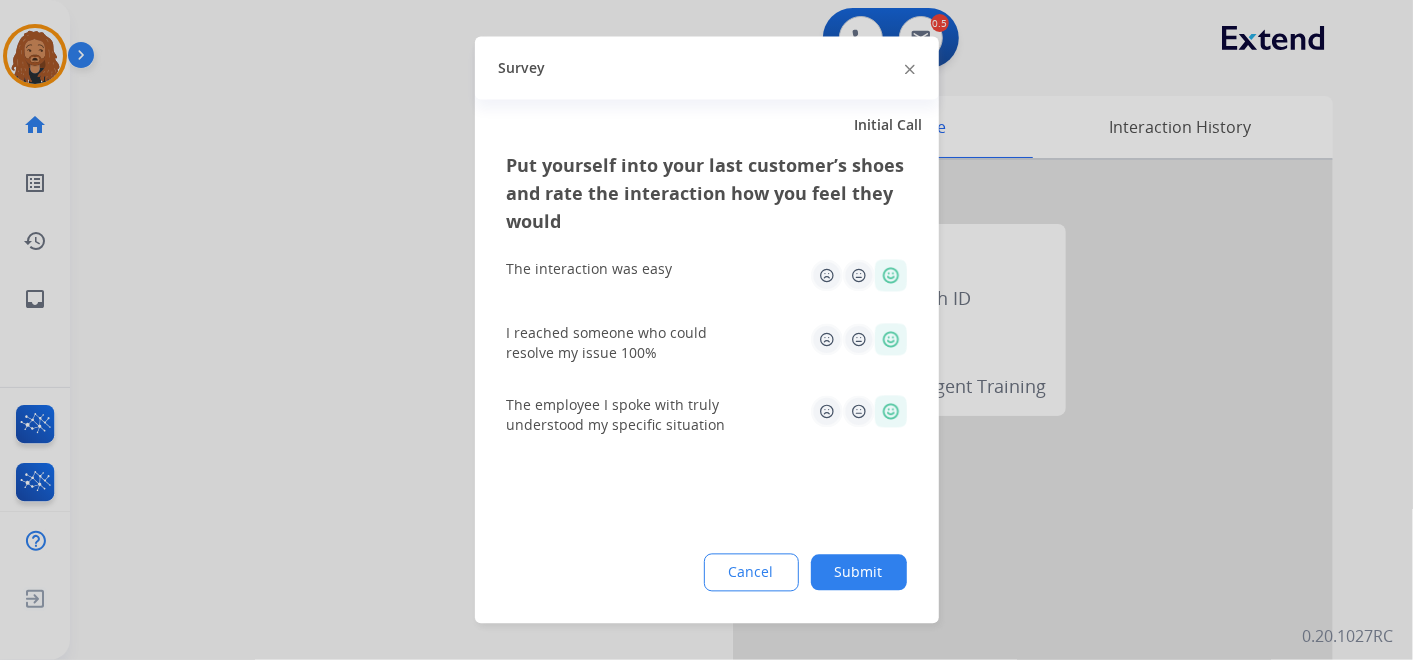 click on "Submit" 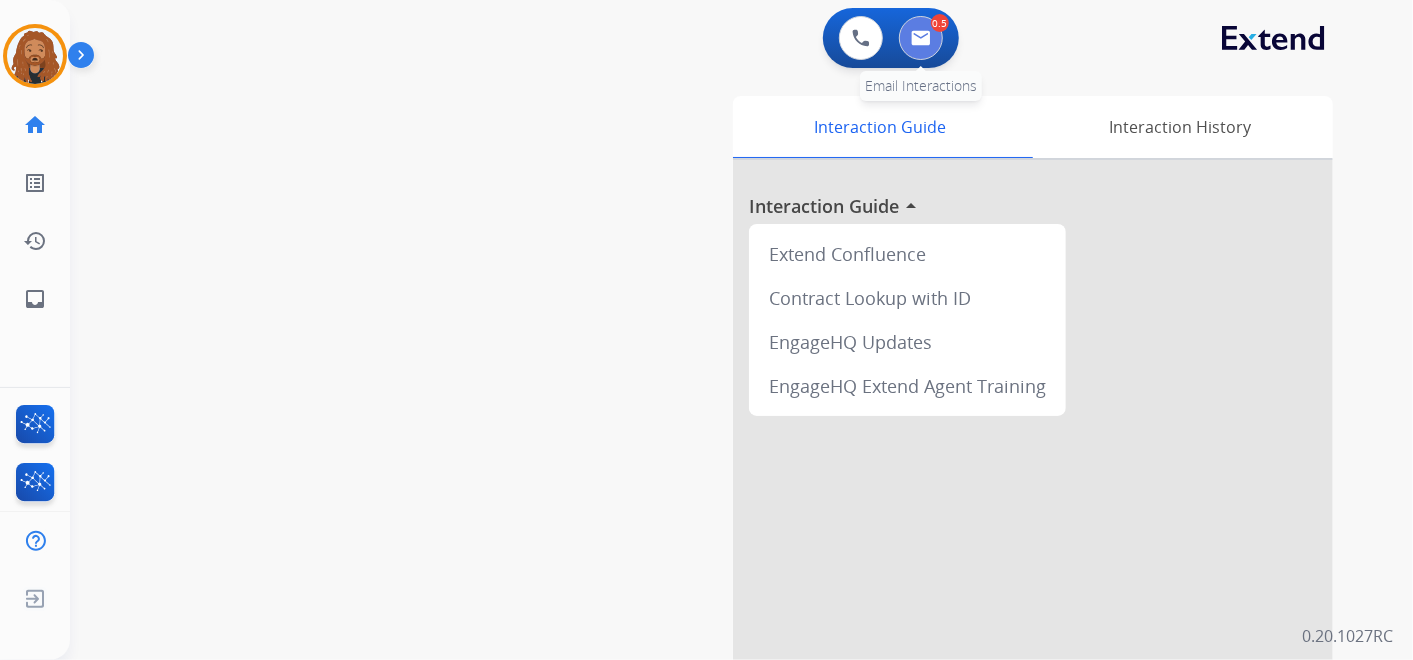 click at bounding box center [921, 38] 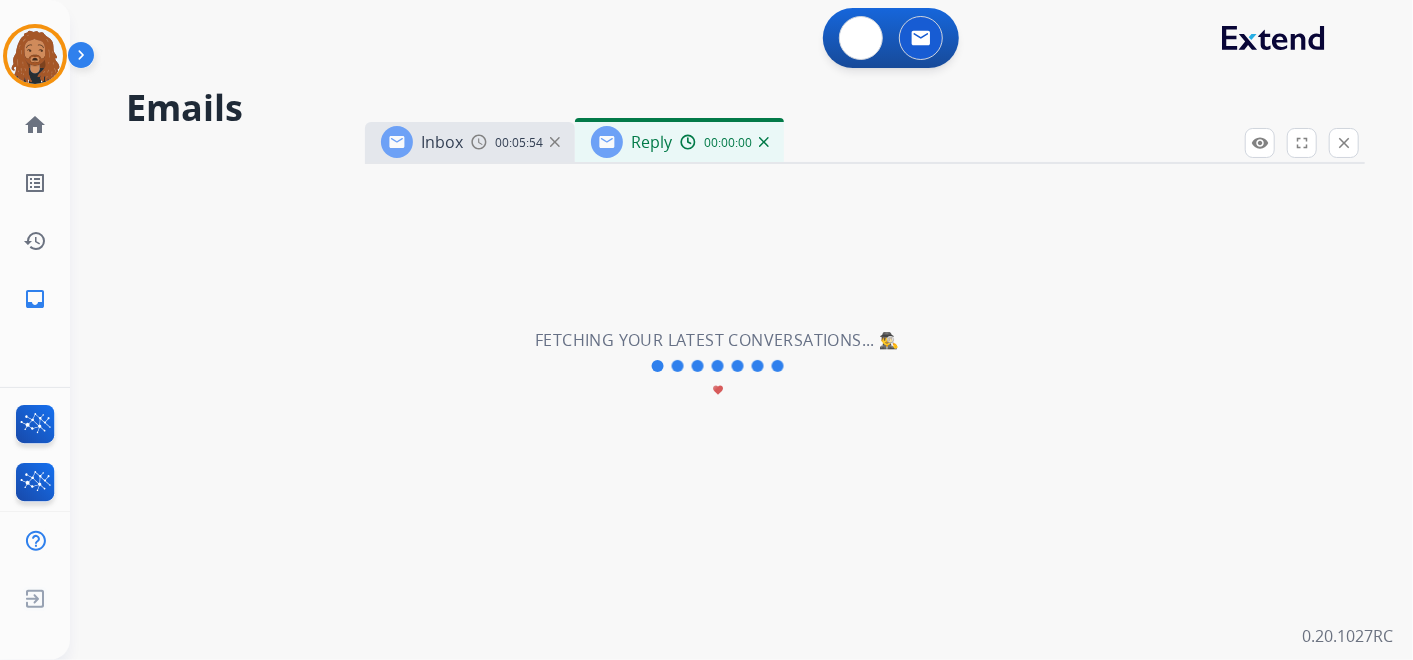 select on "**********" 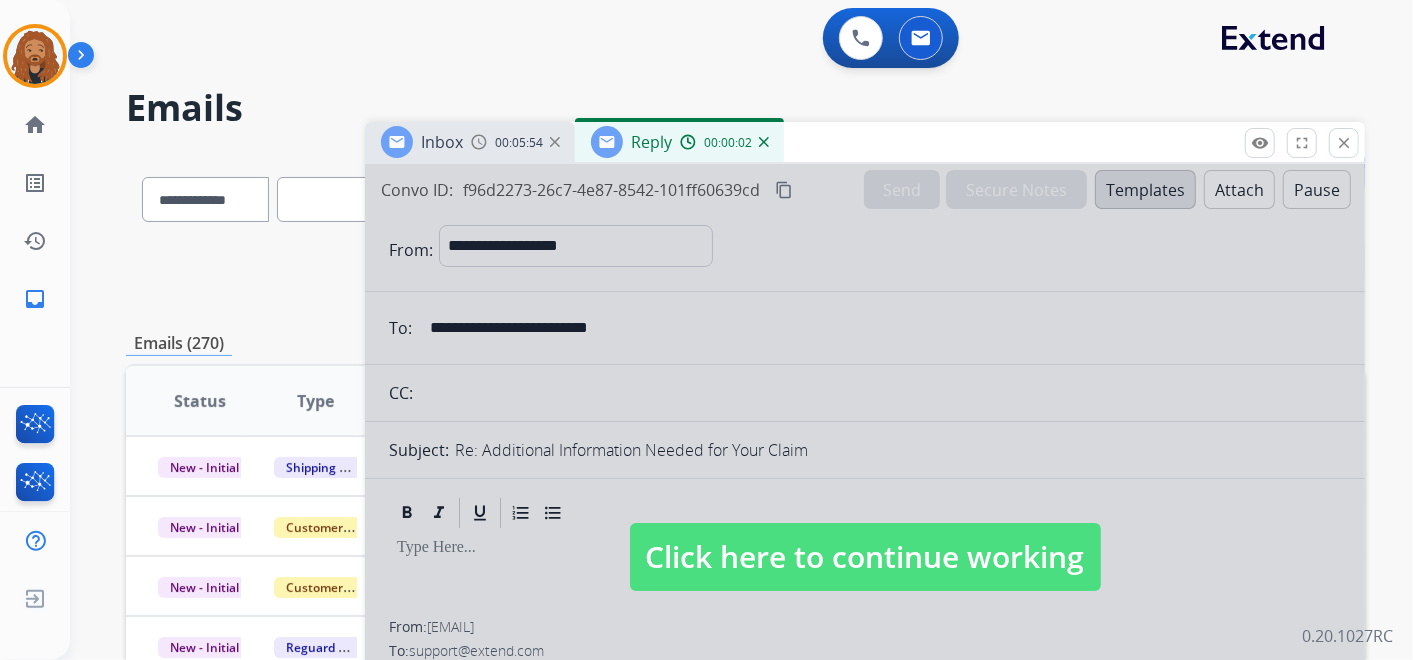 click at bounding box center [865, 537] 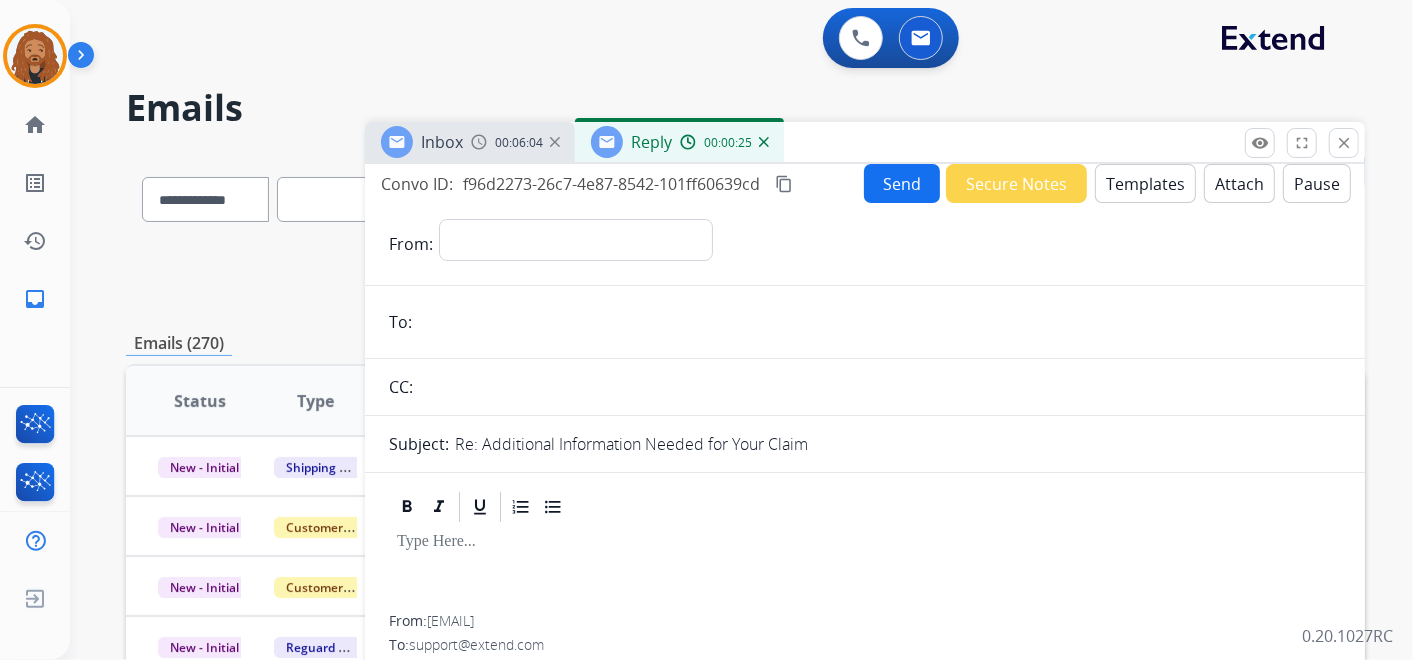 scroll, scrollTop: 0, scrollLeft: 0, axis: both 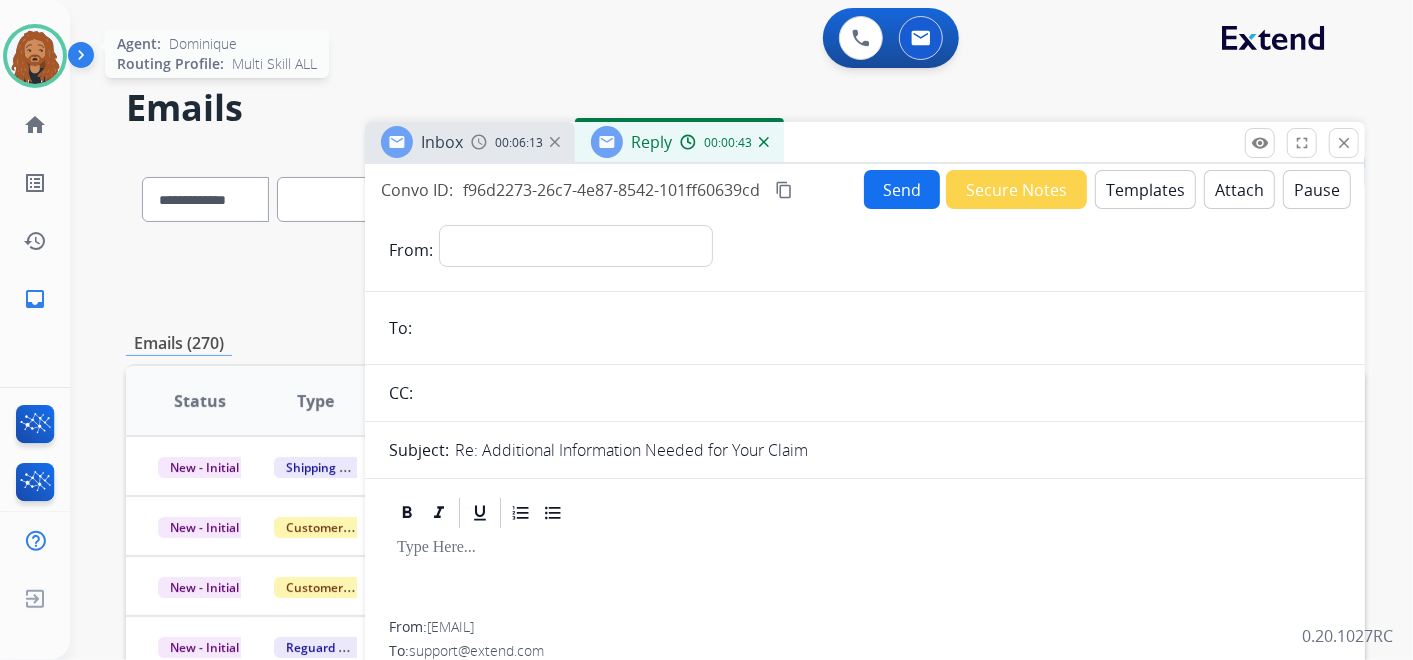 click at bounding box center [35, 56] 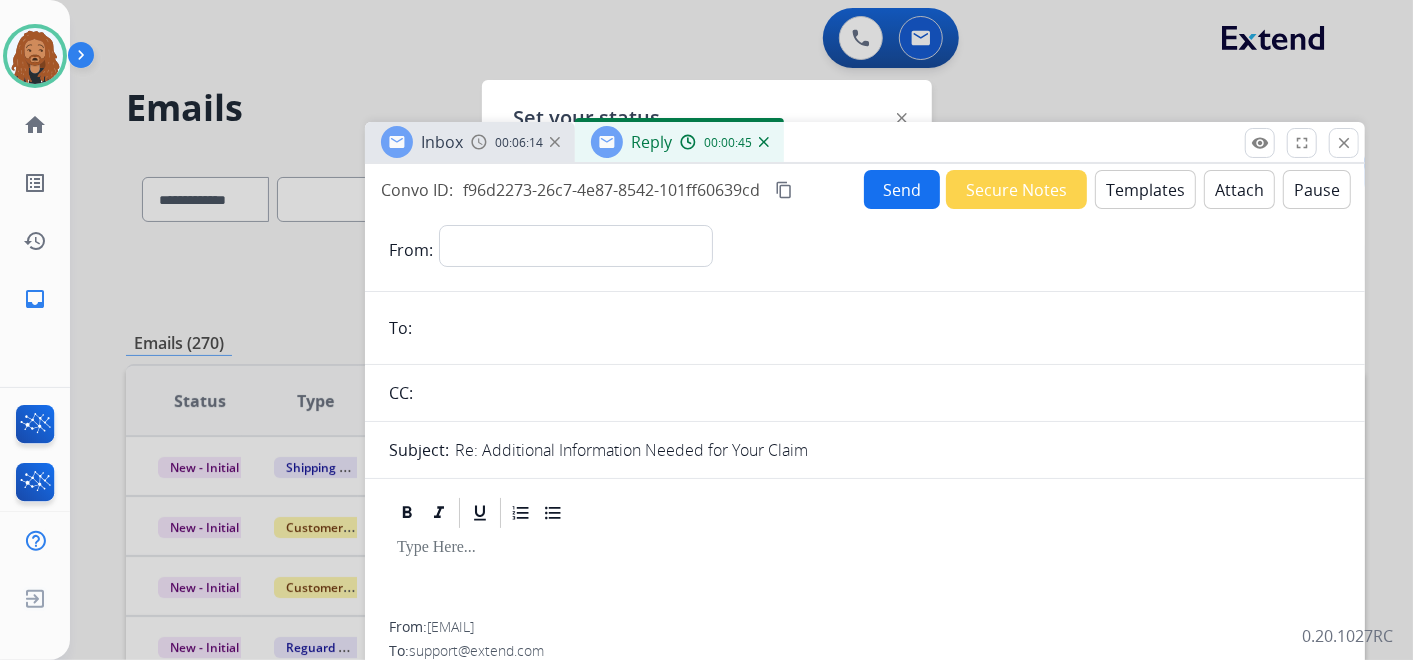 click at bounding box center [764, 142] 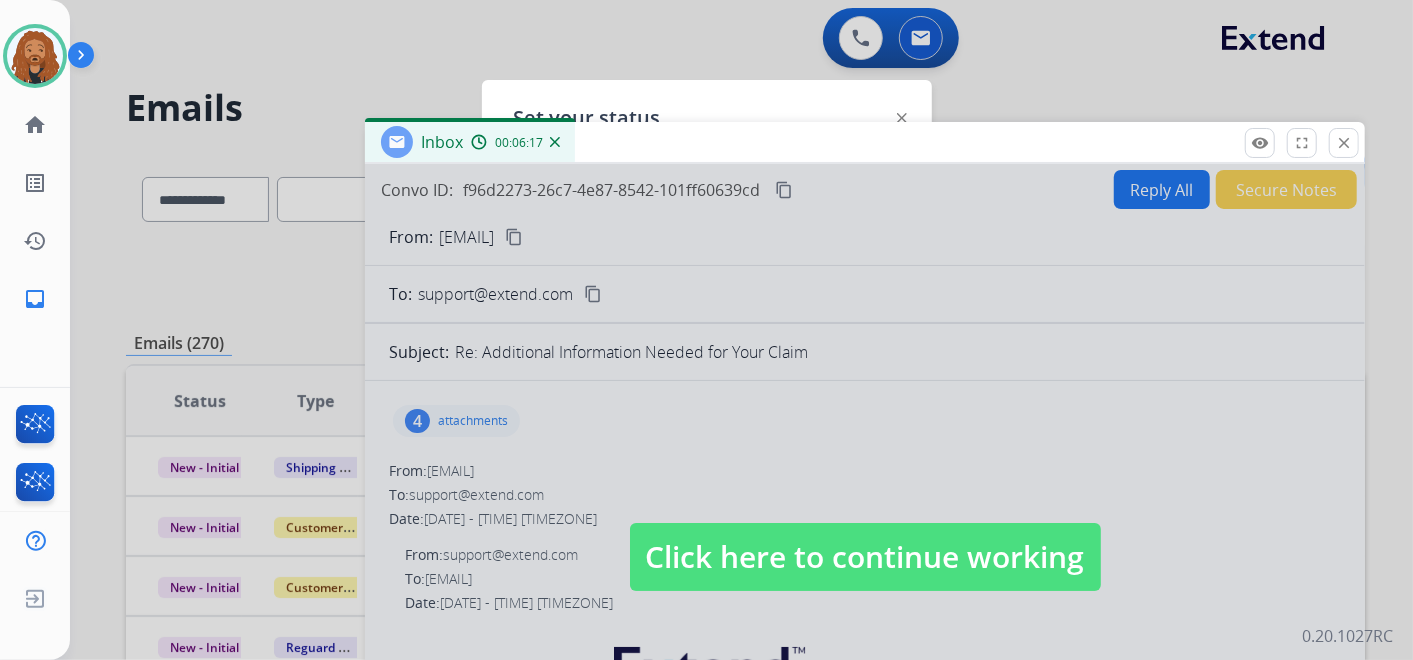 click at bounding box center (555, 142) 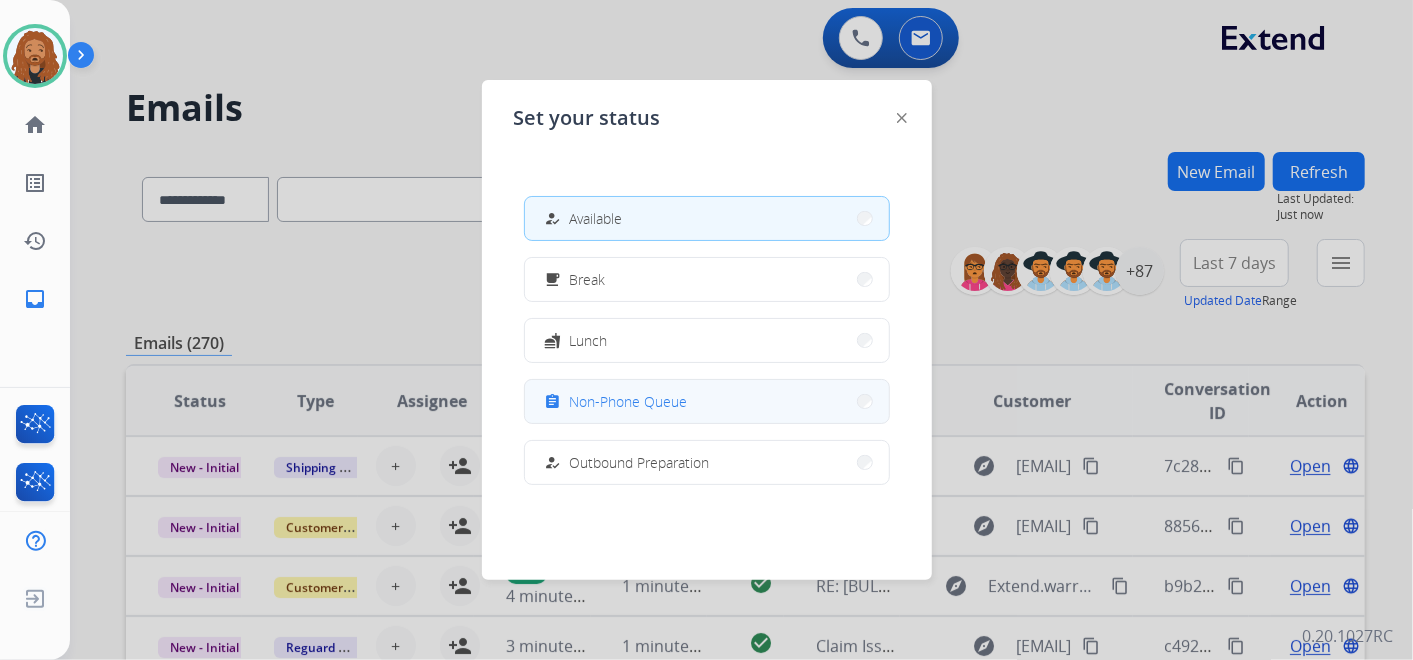 click on "Non-Phone Queue" at bounding box center [629, 401] 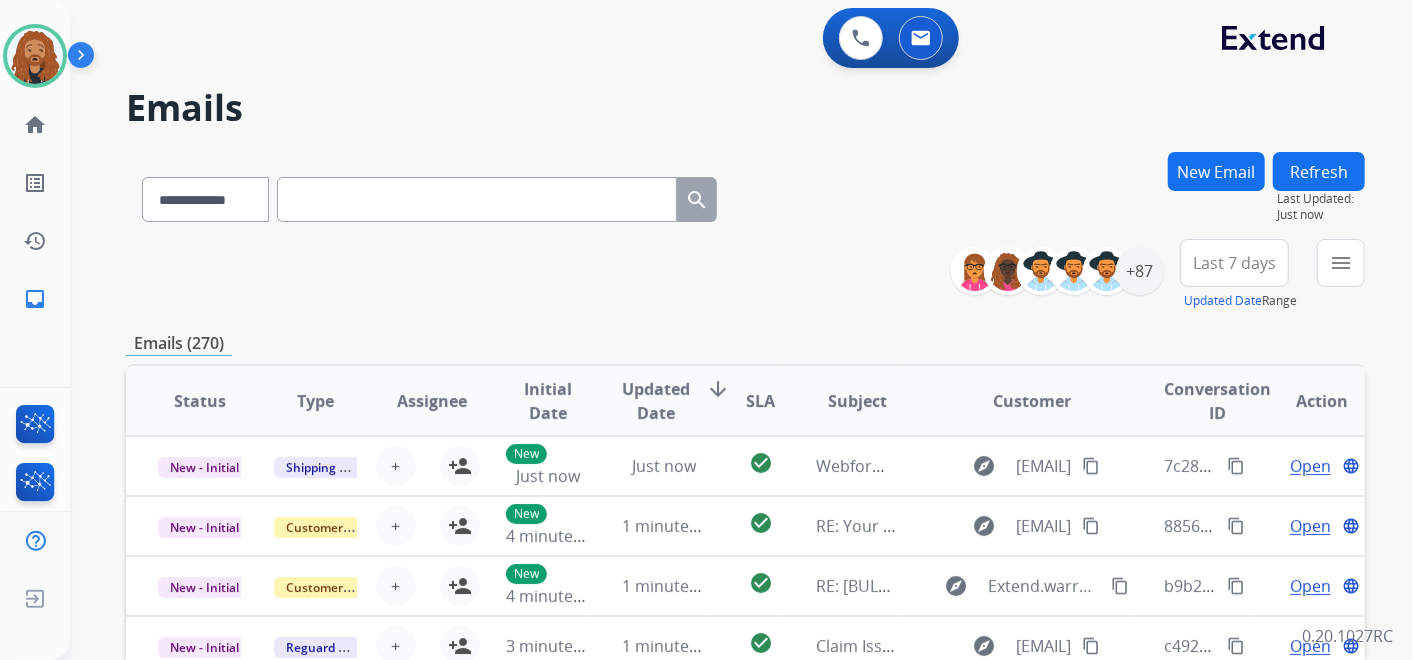 scroll, scrollTop: 1, scrollLeft: 0, axis: vertical 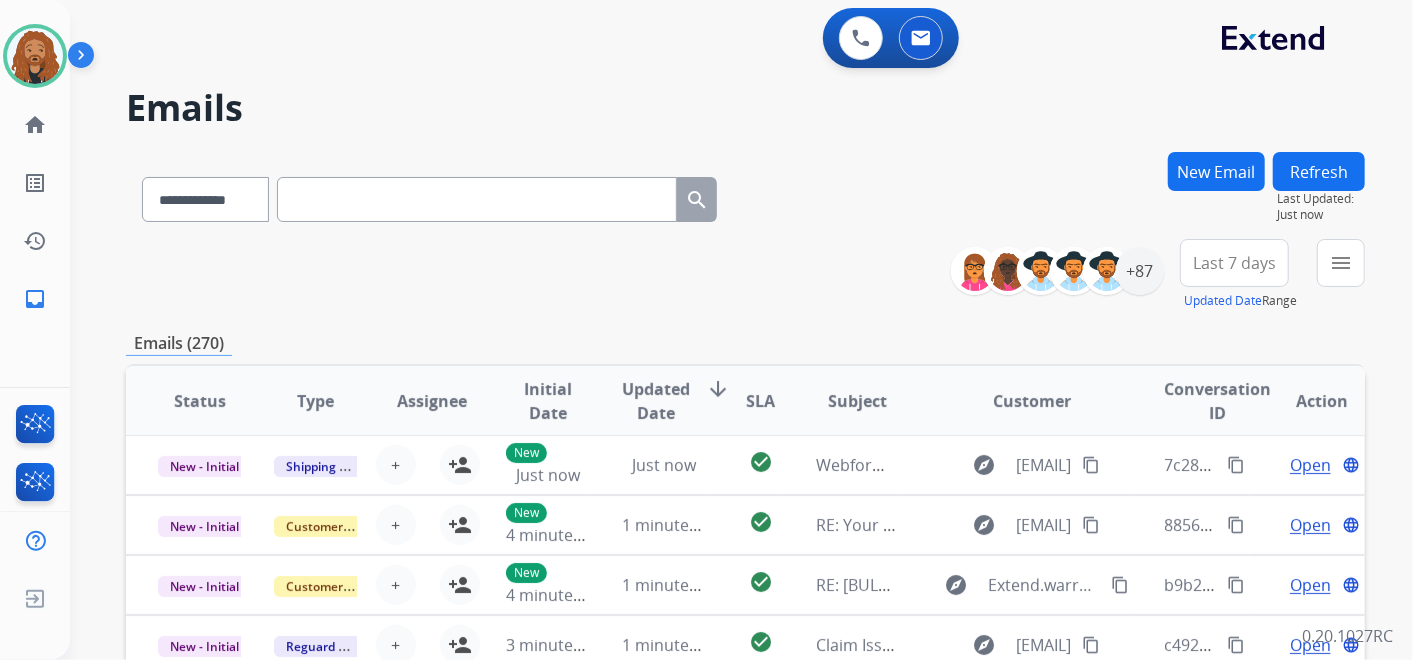 click on "Last 7 days" at bounding box center [1234, 263] 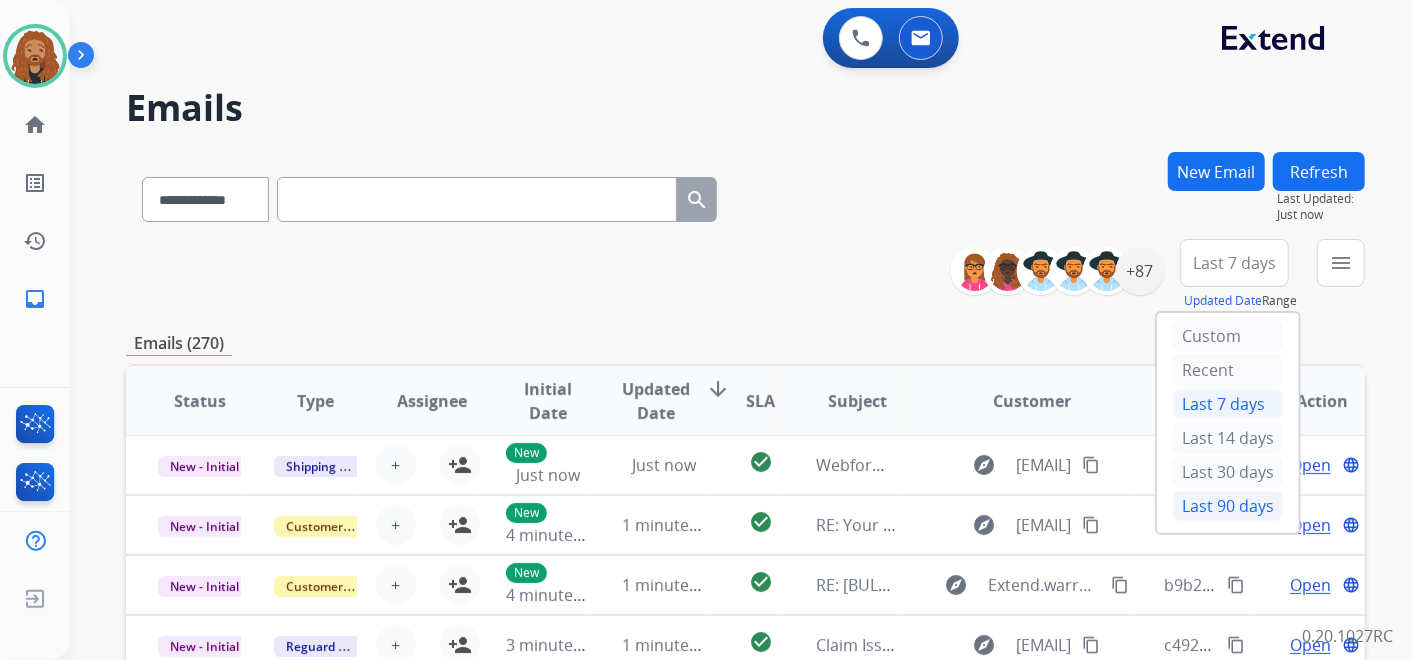 click on "Last 90 days" at bounding box center [1228, 506] 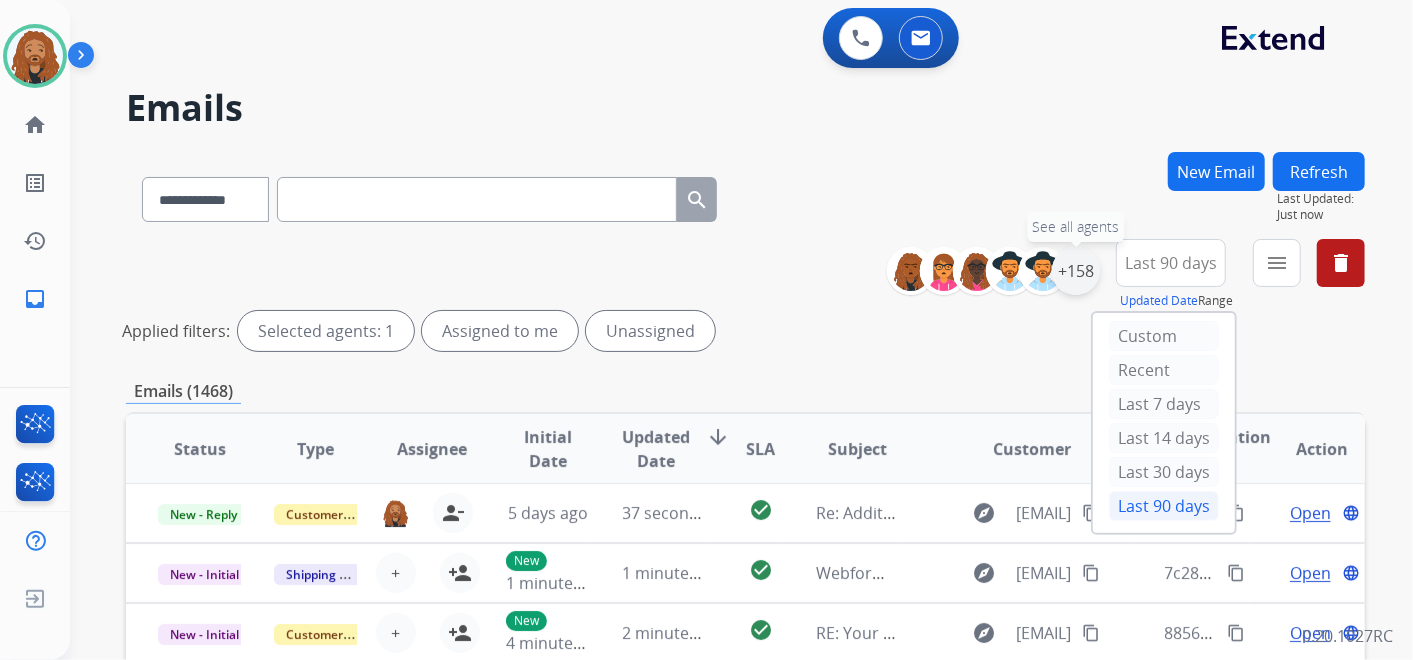 click on "+158" at bounding box center [1076, 271] 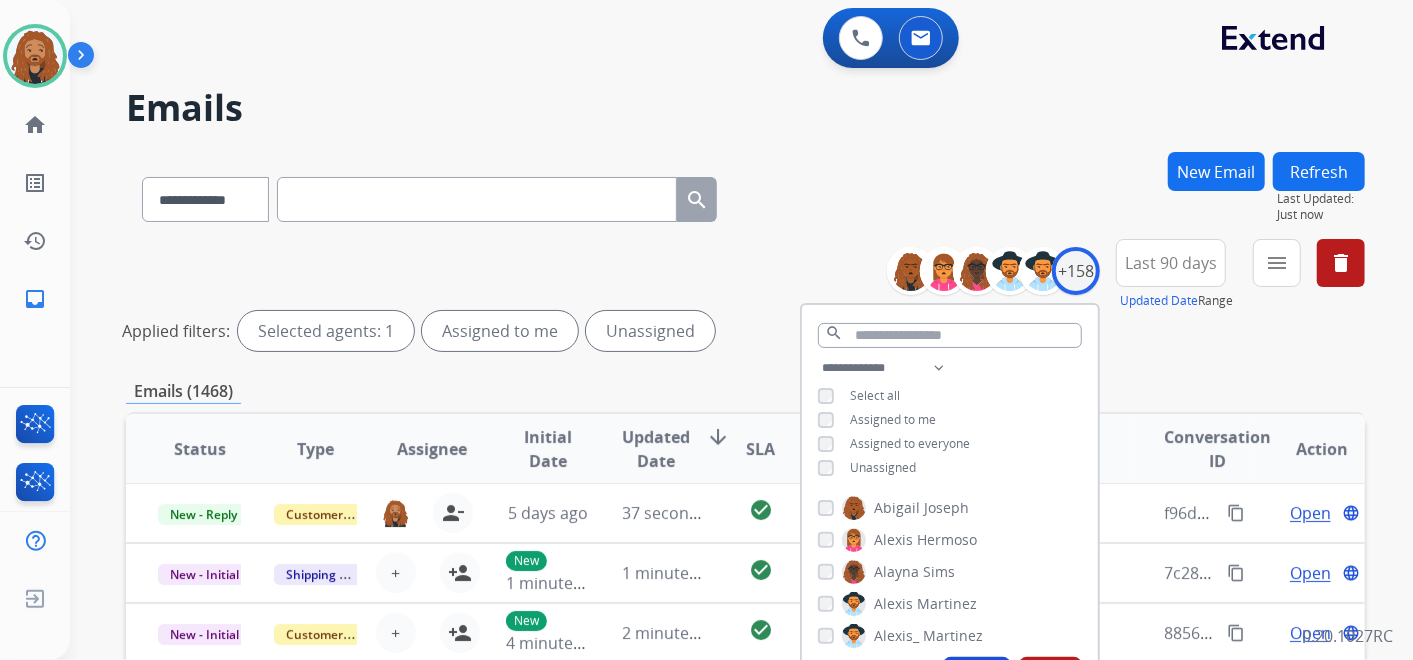 click on "Unassigned" at bounding box center (883, 467) 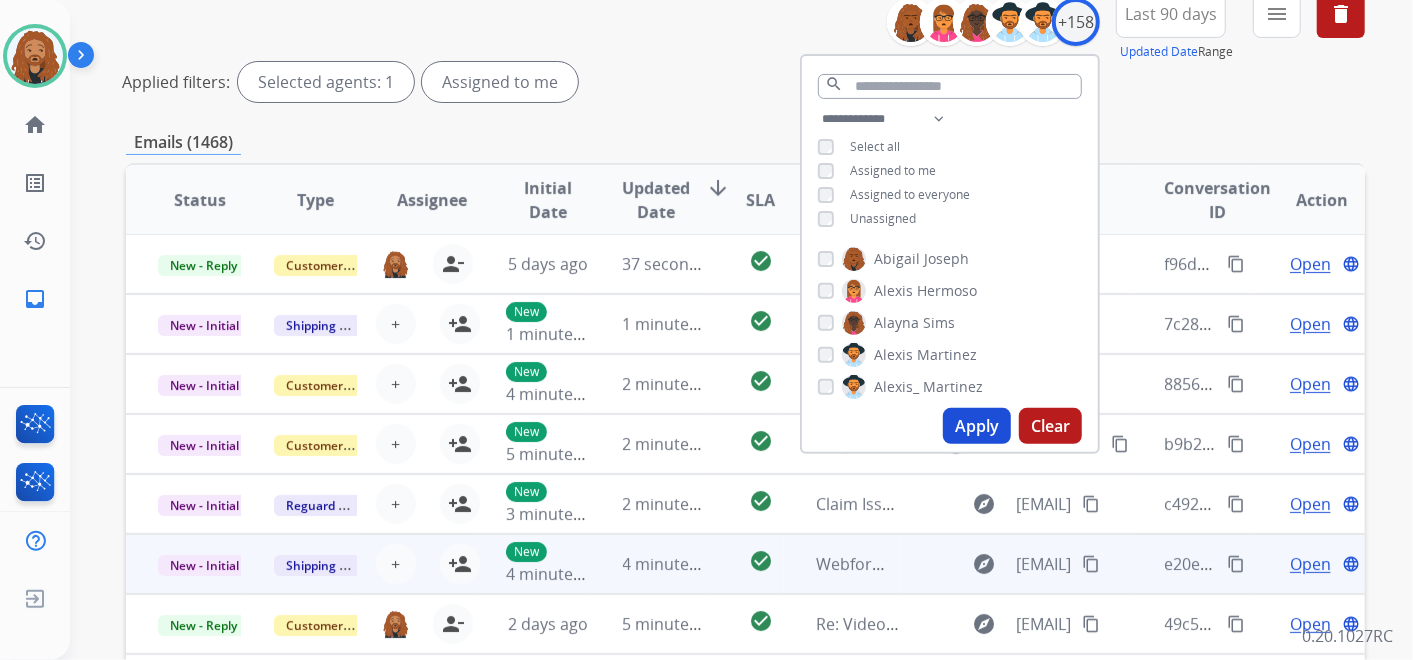 scroll, scrollTop: 333, scrollLeft: 0, axis: vertical 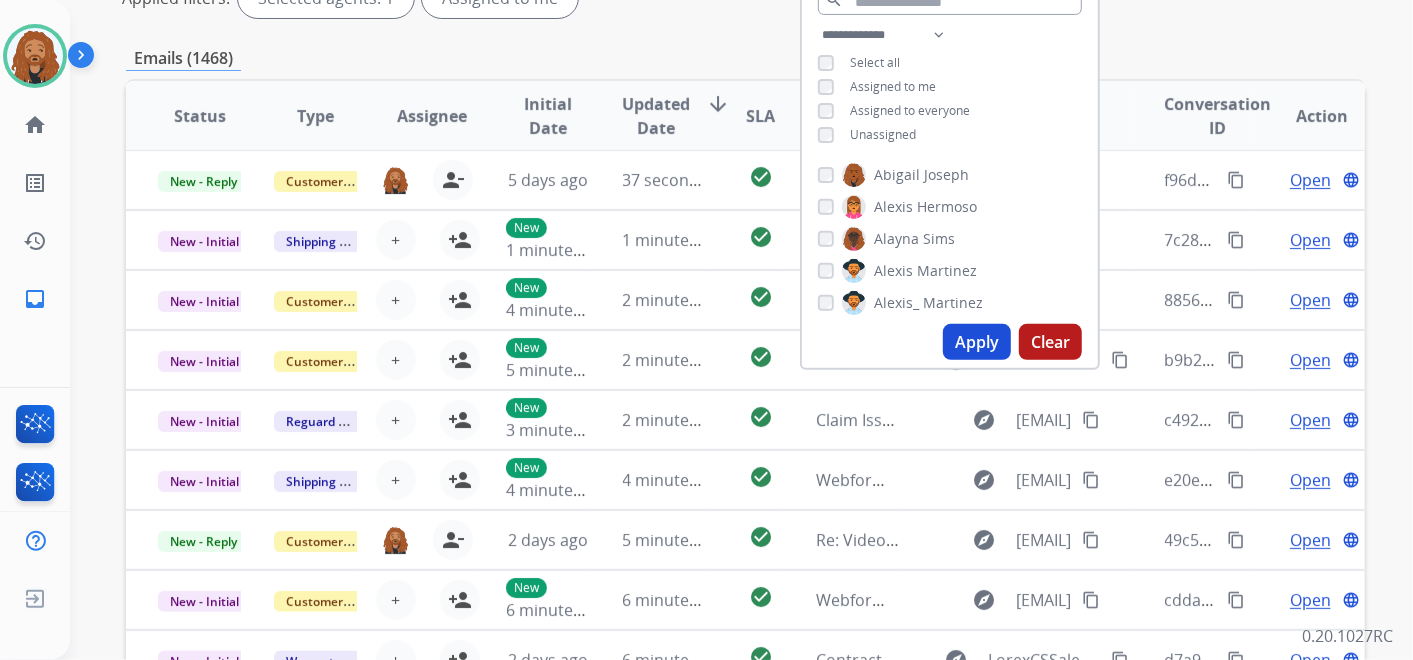 click on "Apply" at bounding box center (977, 342) 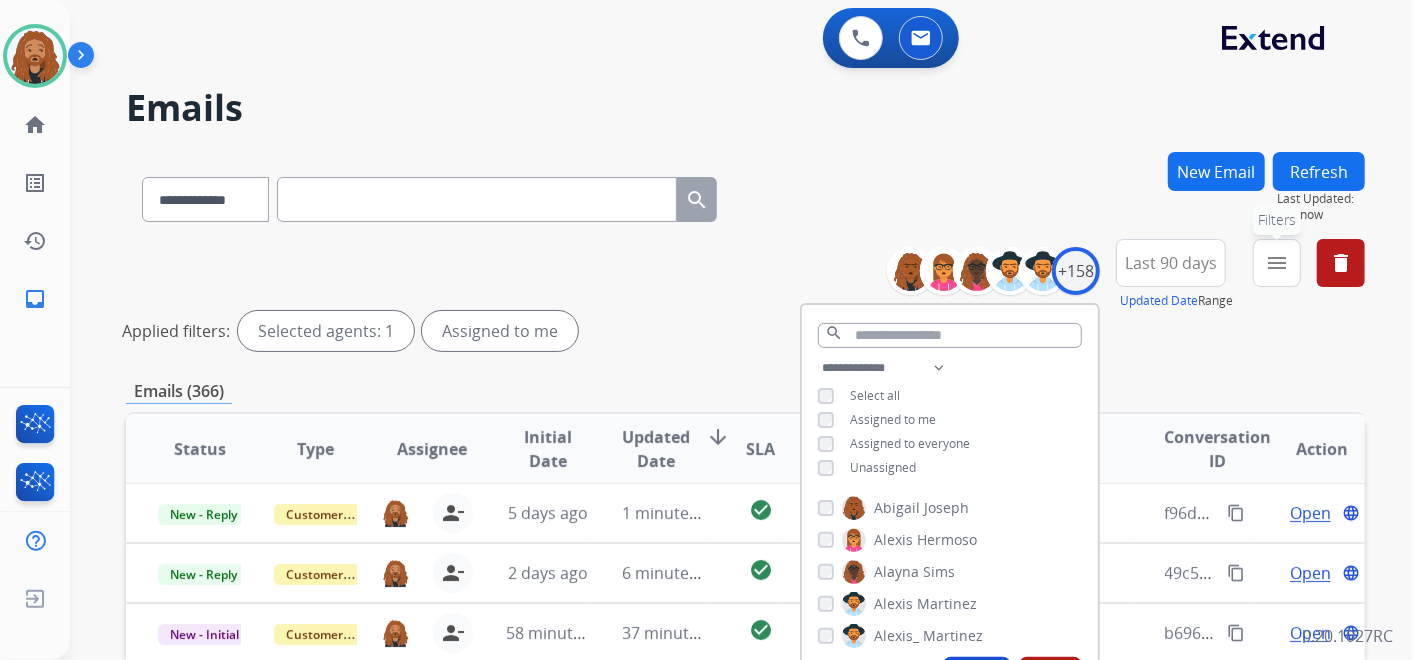 click on "menu" at bounding box center (1277, 263) 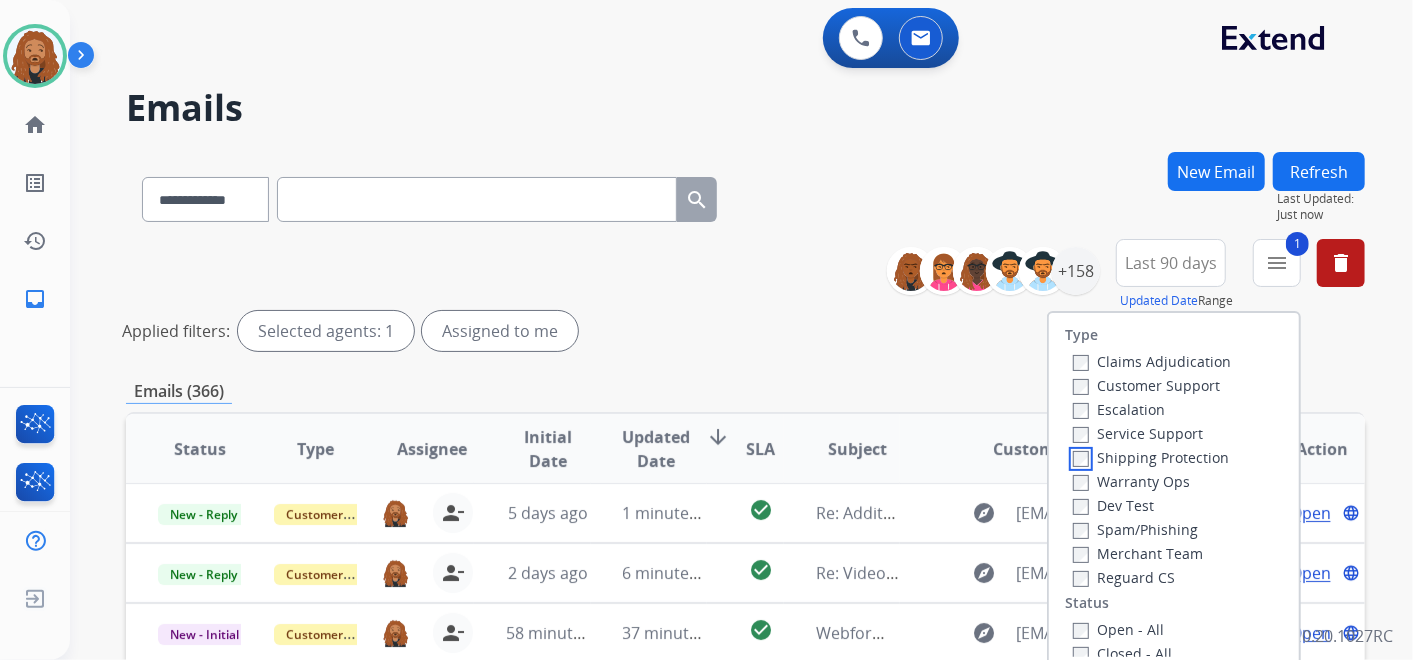 scroll, scrollTop: 444, scrollLeft: 0, axis: vertical 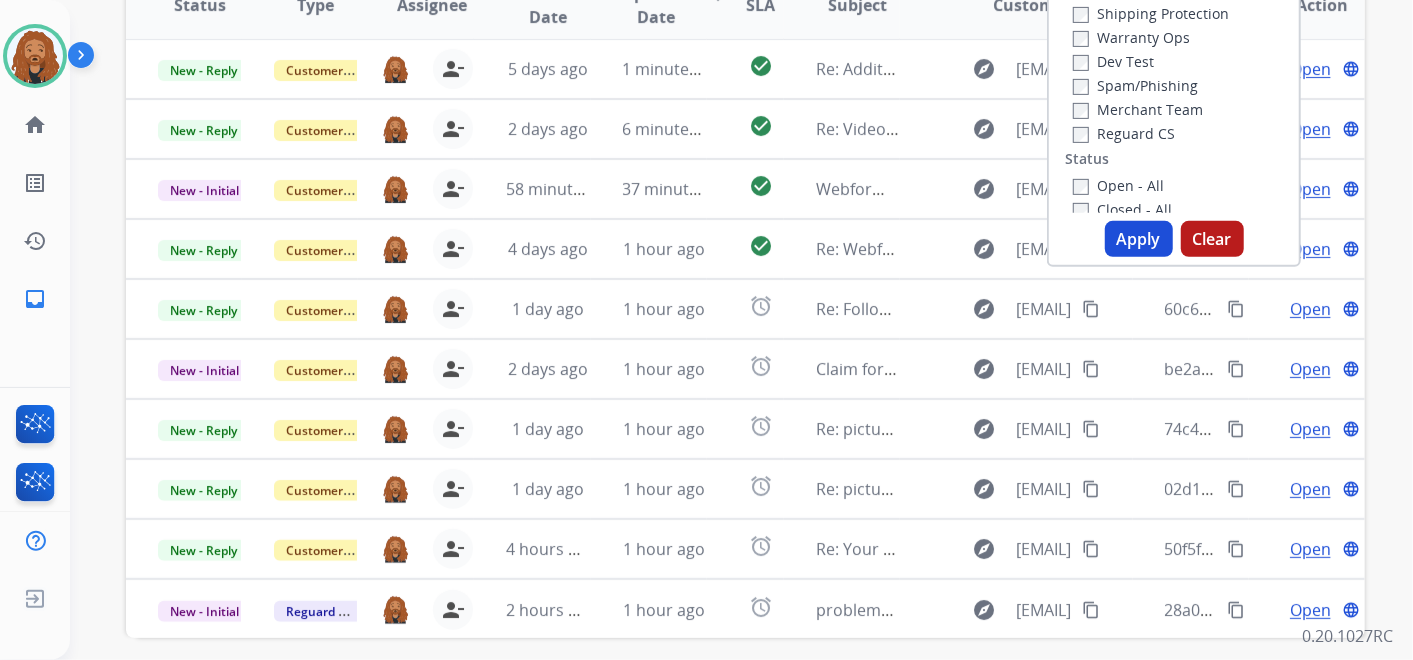 click on "Apply" at bounding box center (1139, 239) 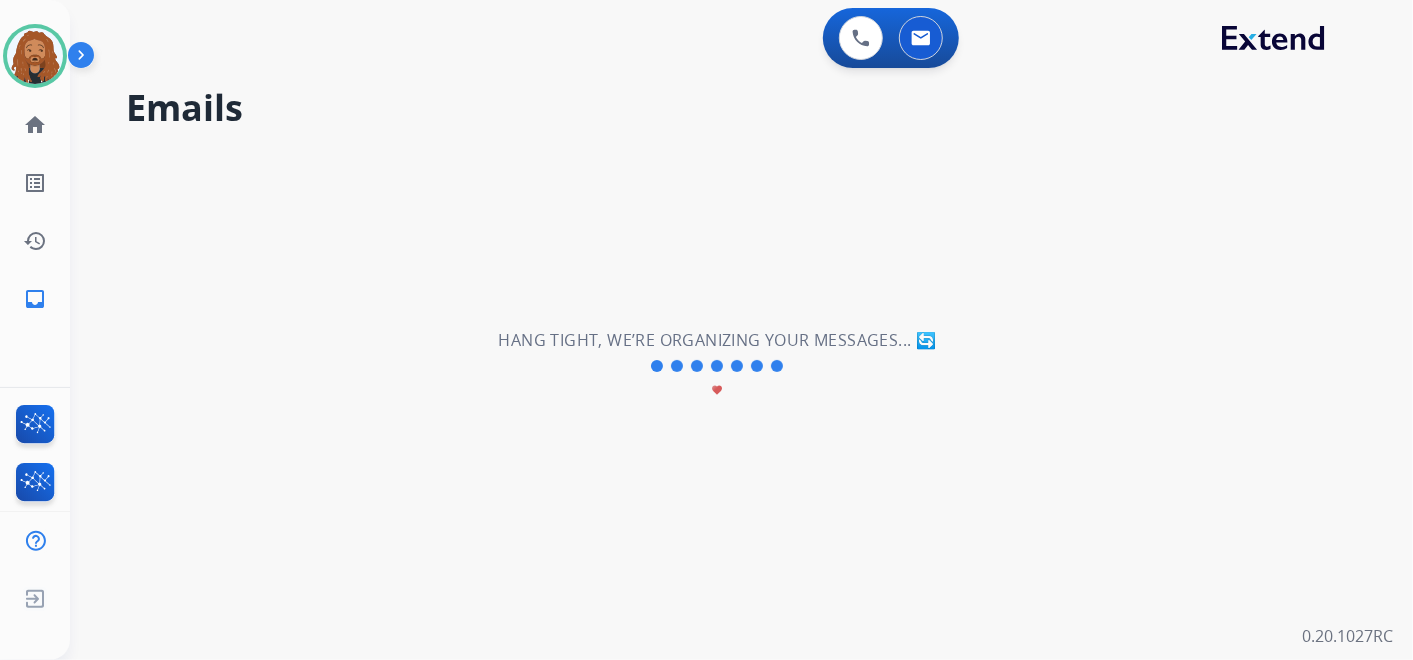scroll, scrollTop: 0, scrollLeft: 0, axis: both 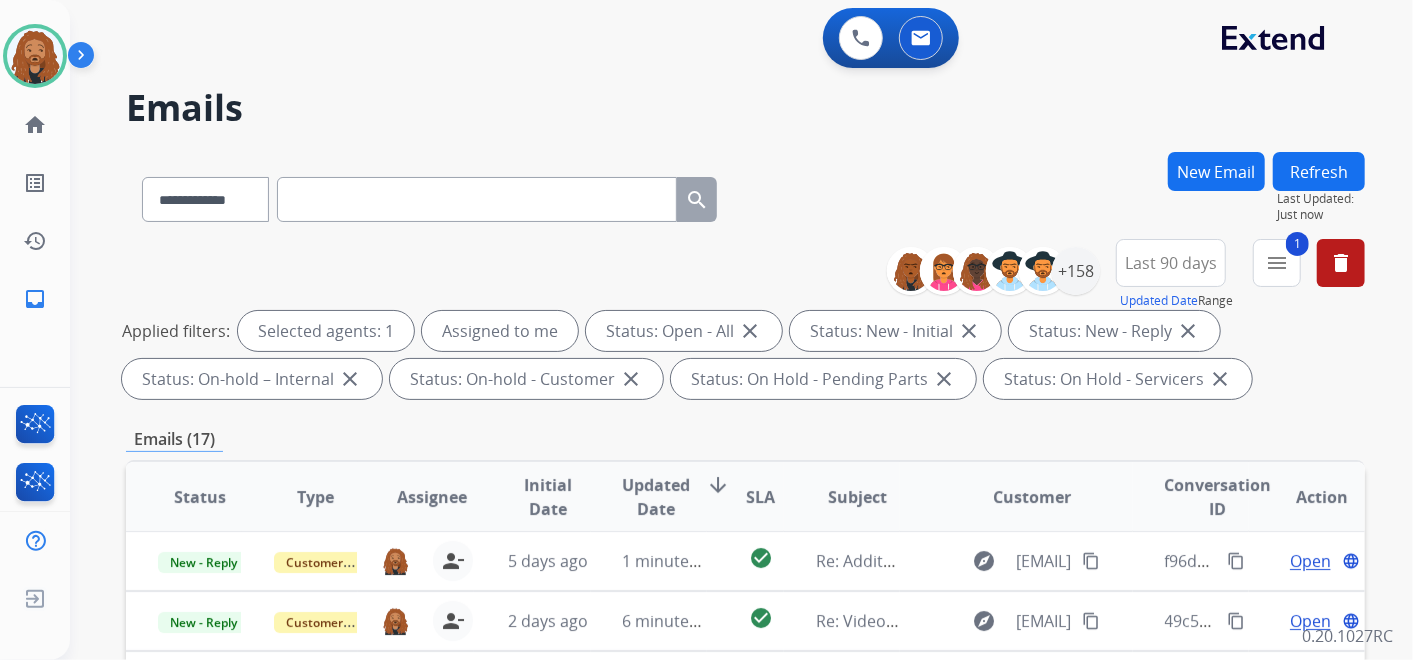 click on "Updated Date" at bounding box center [657, 497] 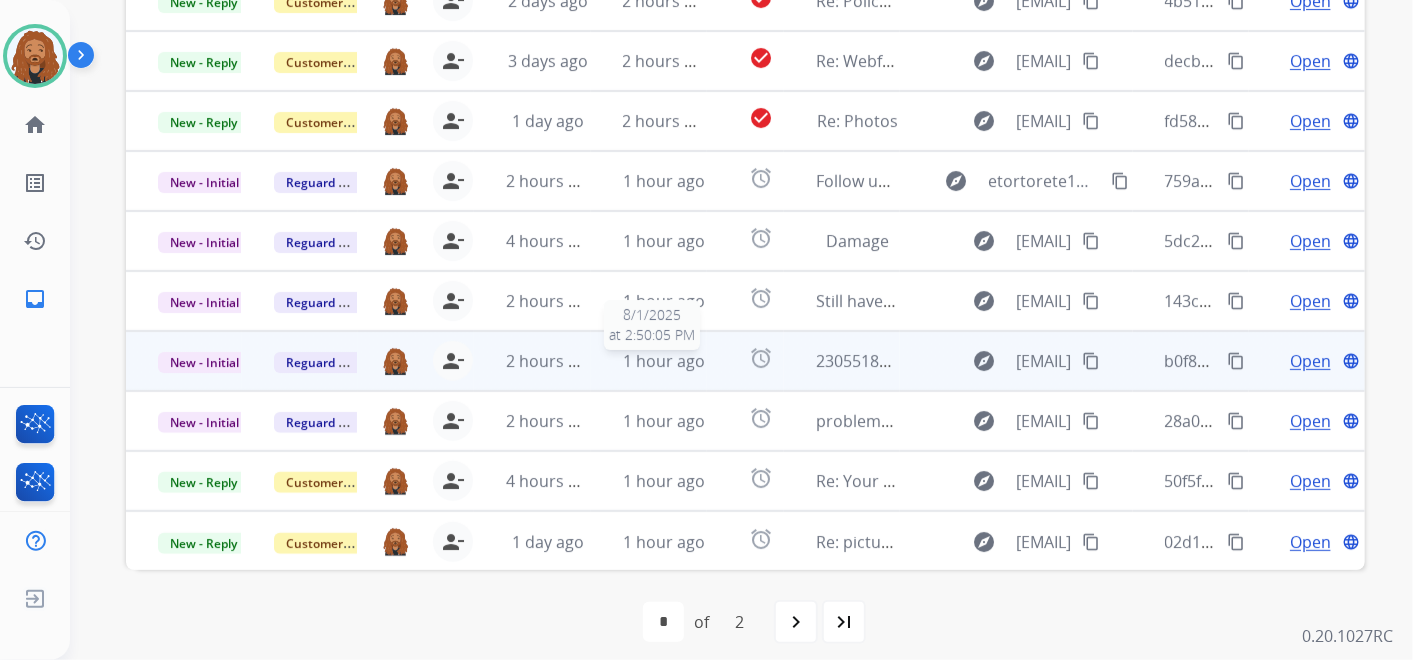 scroll, scrollTop: 573, scrollLeft: 0, axis: vertical 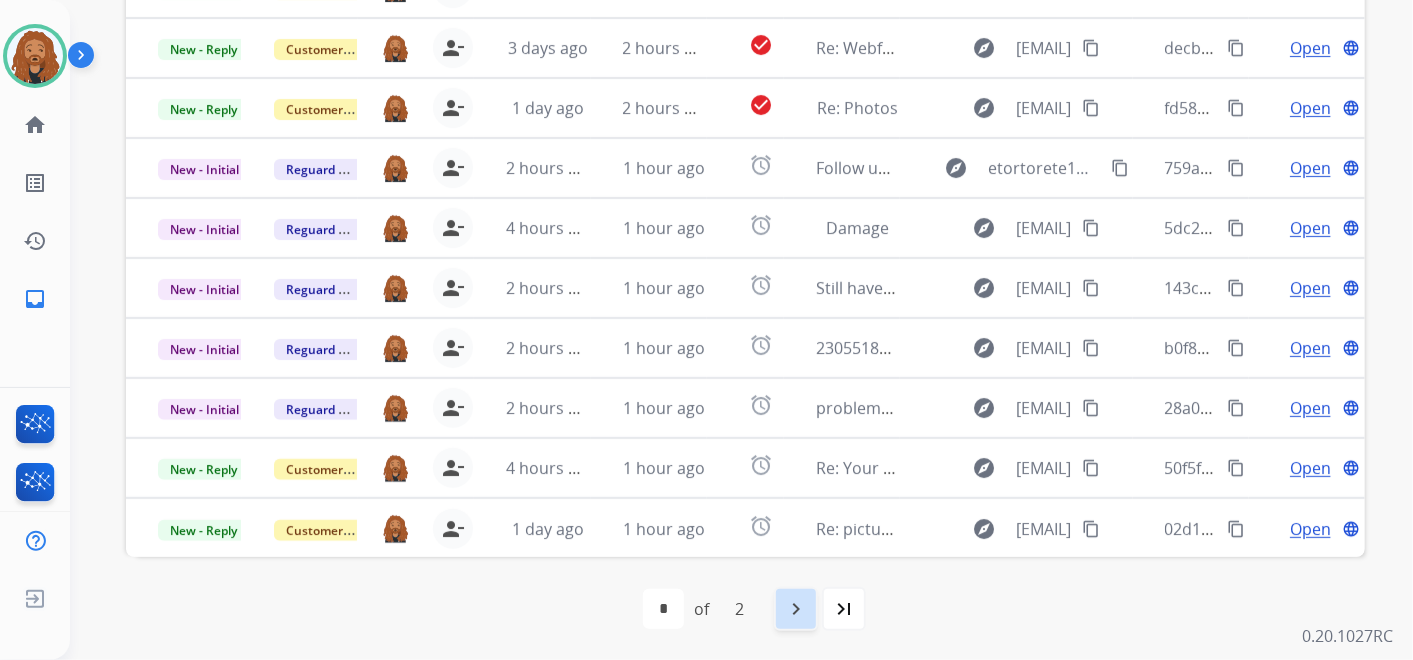 click on "navigate_next" at bounding box center [796, 609] 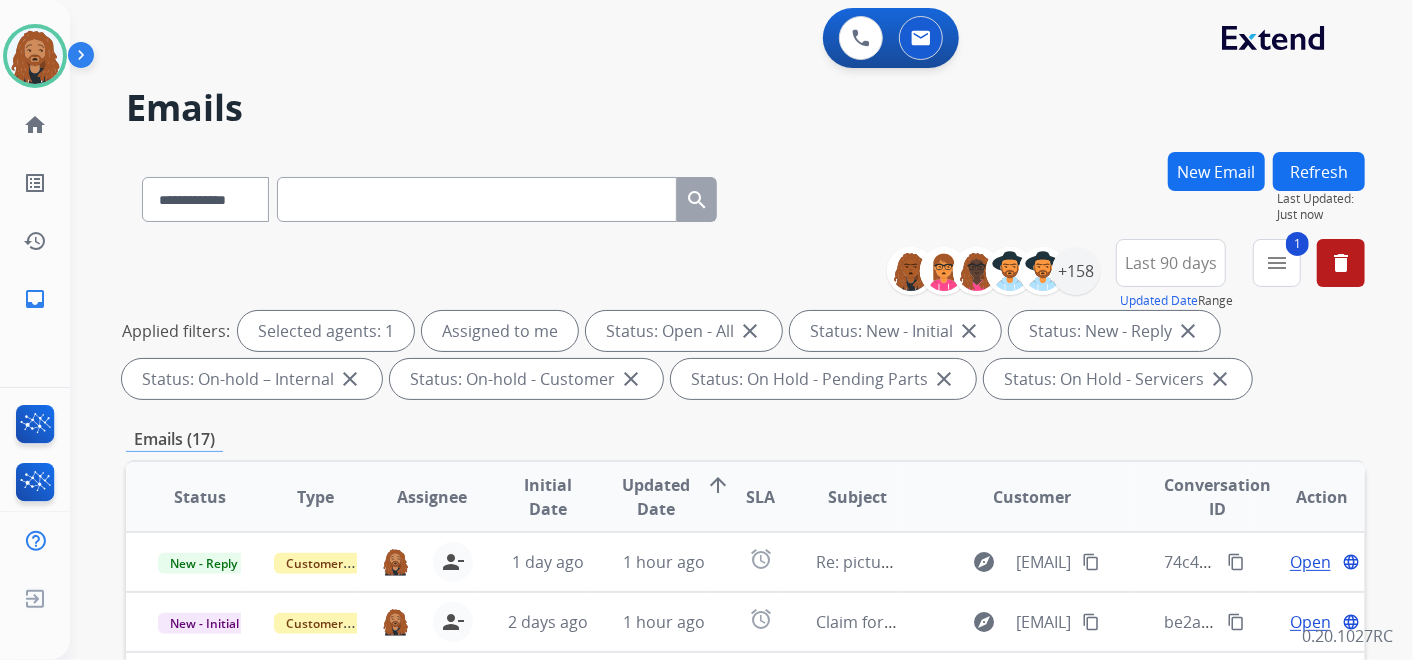 scroll, scrollTop: 0, scrollLeft: 0, axis: both 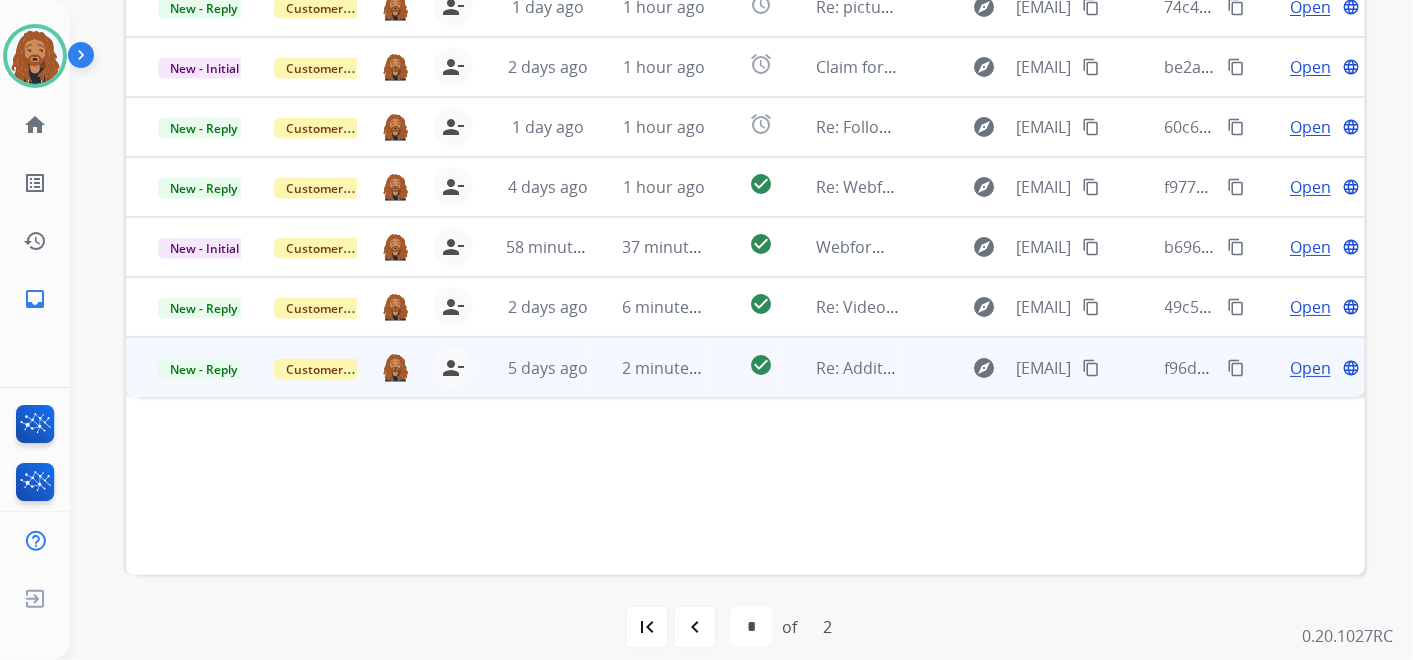 click on "Open" at bounding box center (1310, 368) 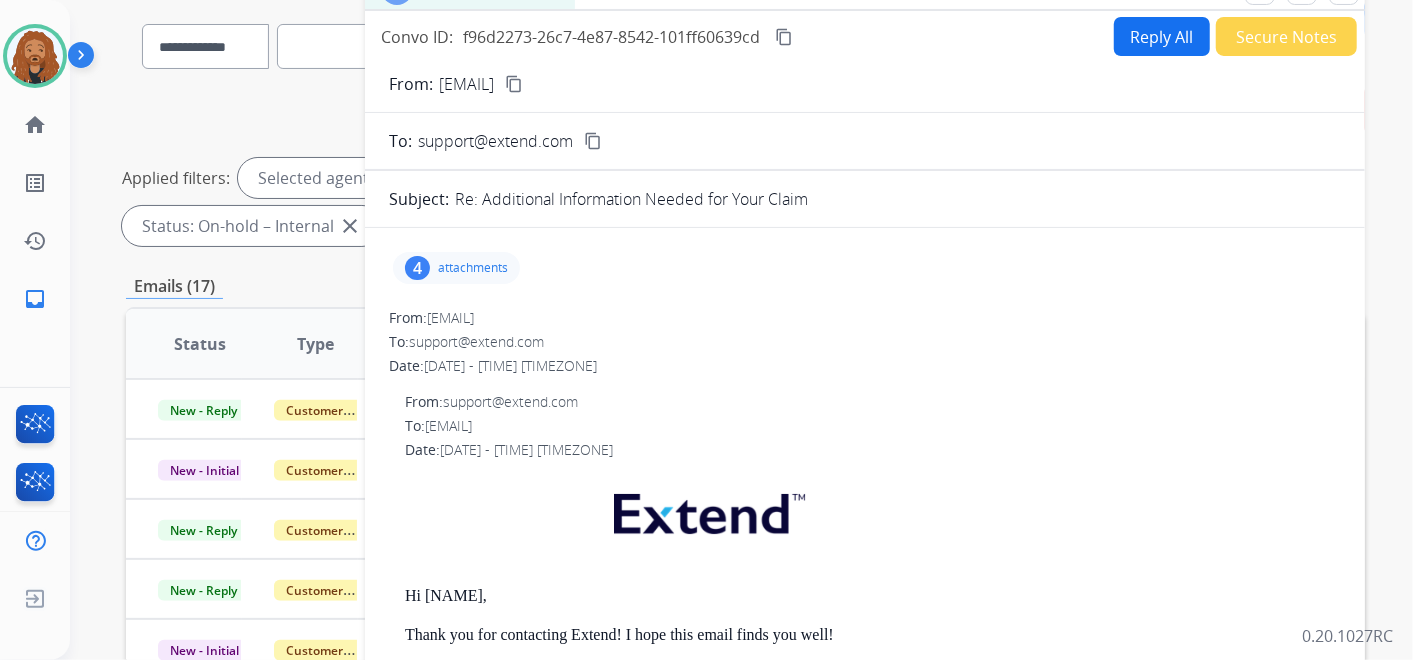 scroll, scrollTop: 0, scrollLeft: 0, axis: both 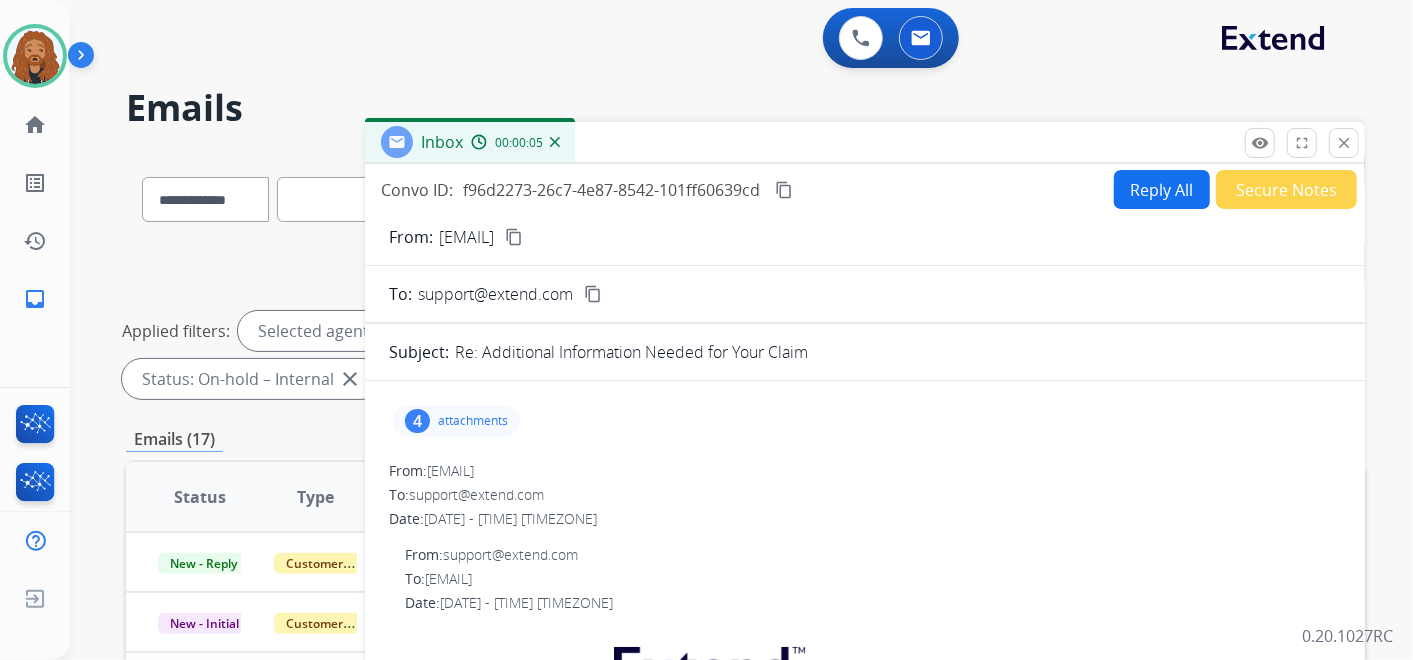 click on "Reply All" at bounding box center [1162, 189] 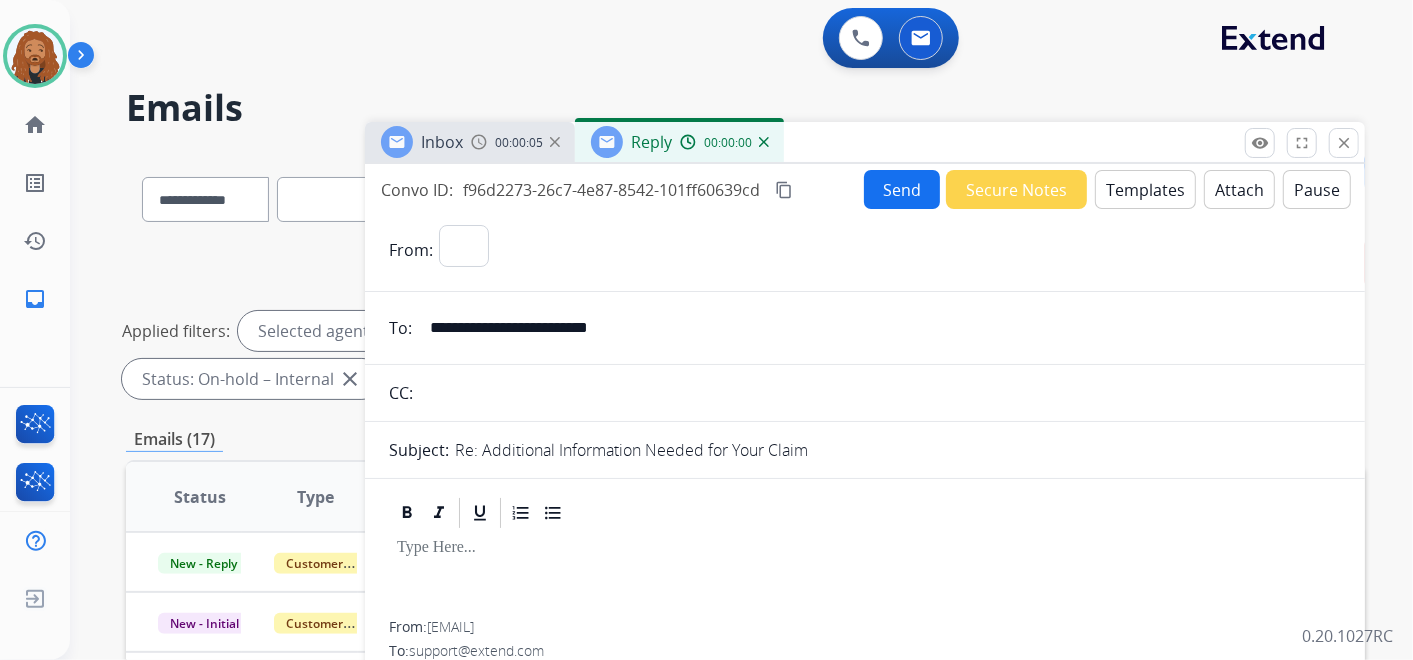 select on "**********" 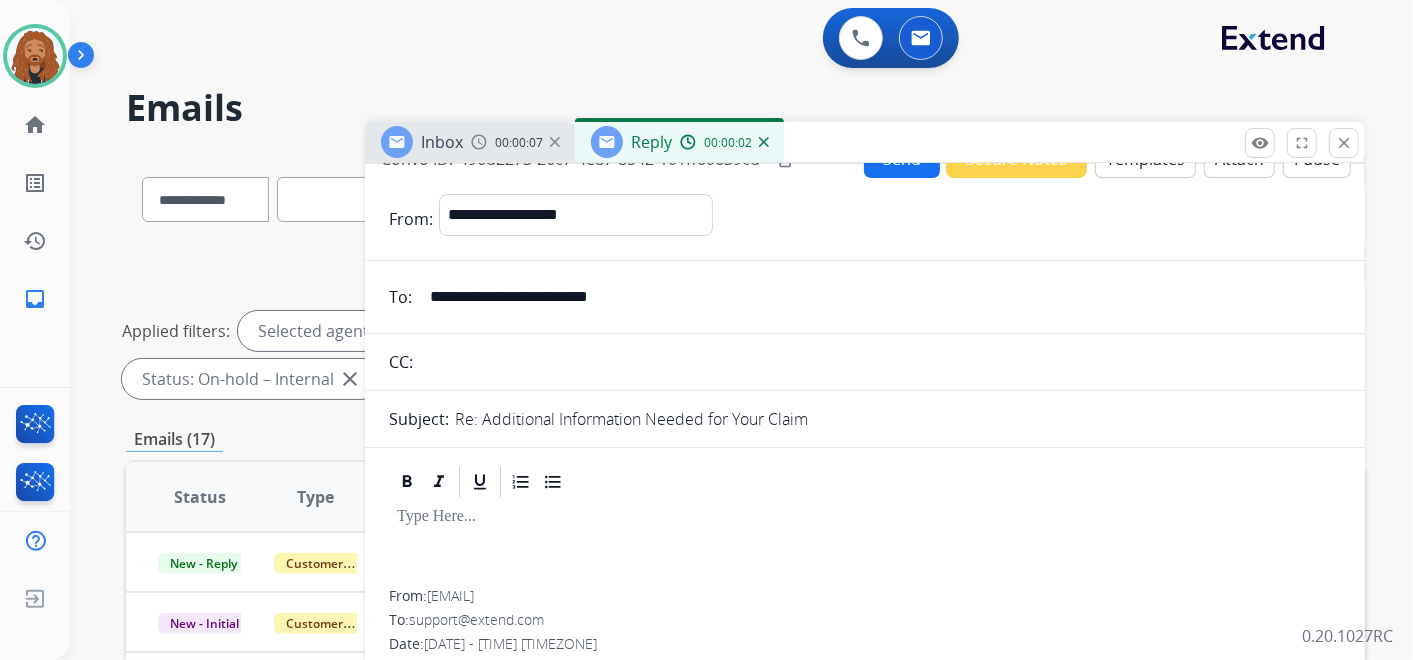 scroll, scrollTop: 0, scrollLeft: 0, axis: both 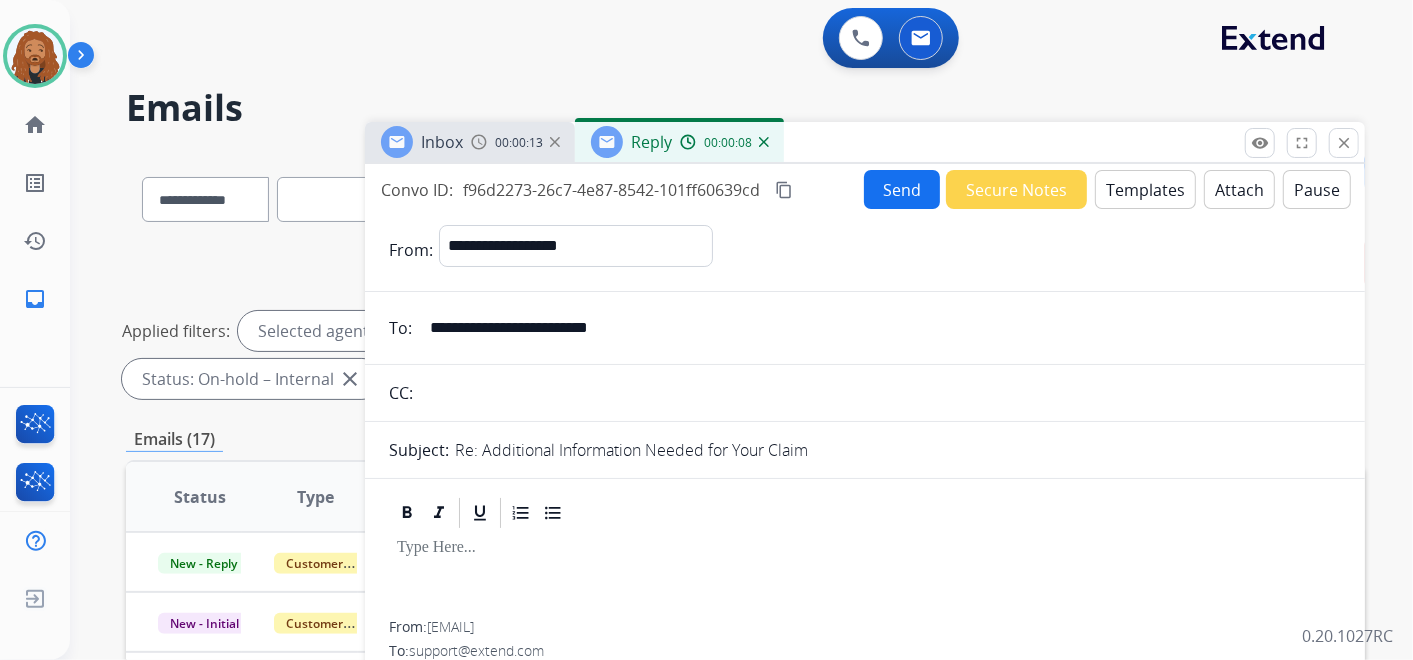 click on "content_copy" at bounding box center (784, 190) 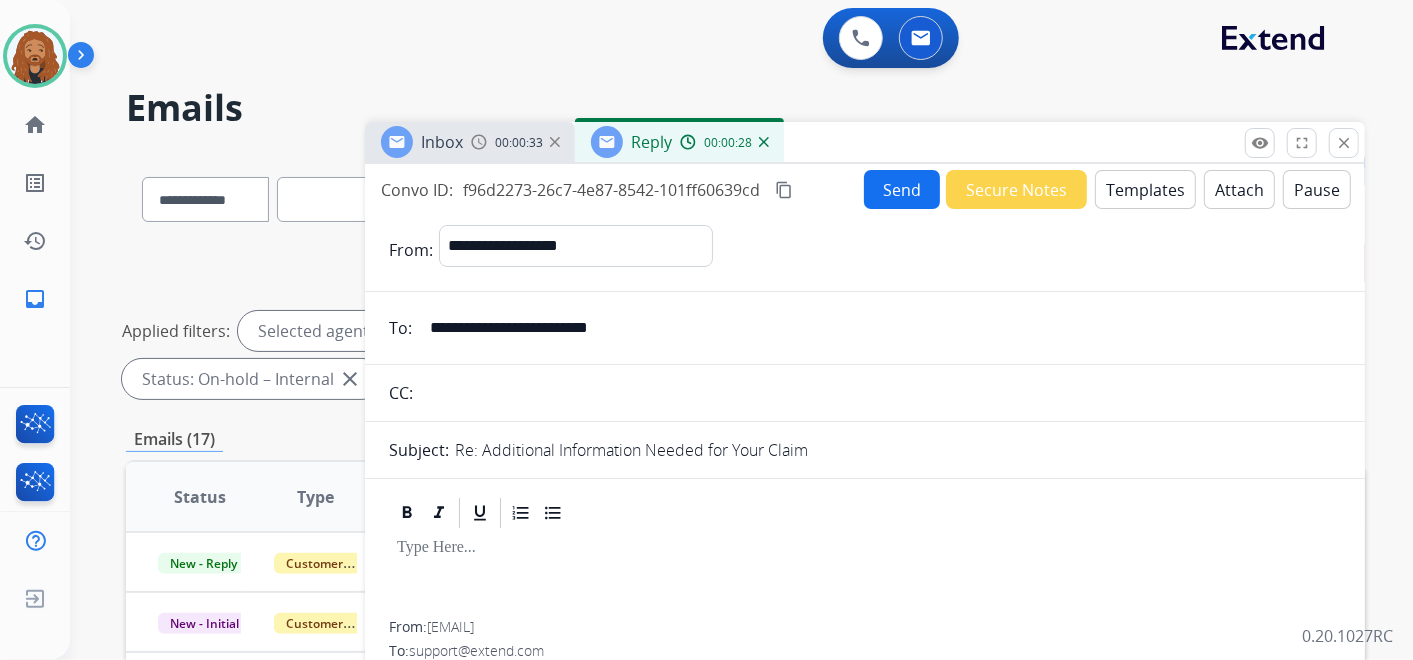 click on "Inbox" at bounding box center (442, 142) 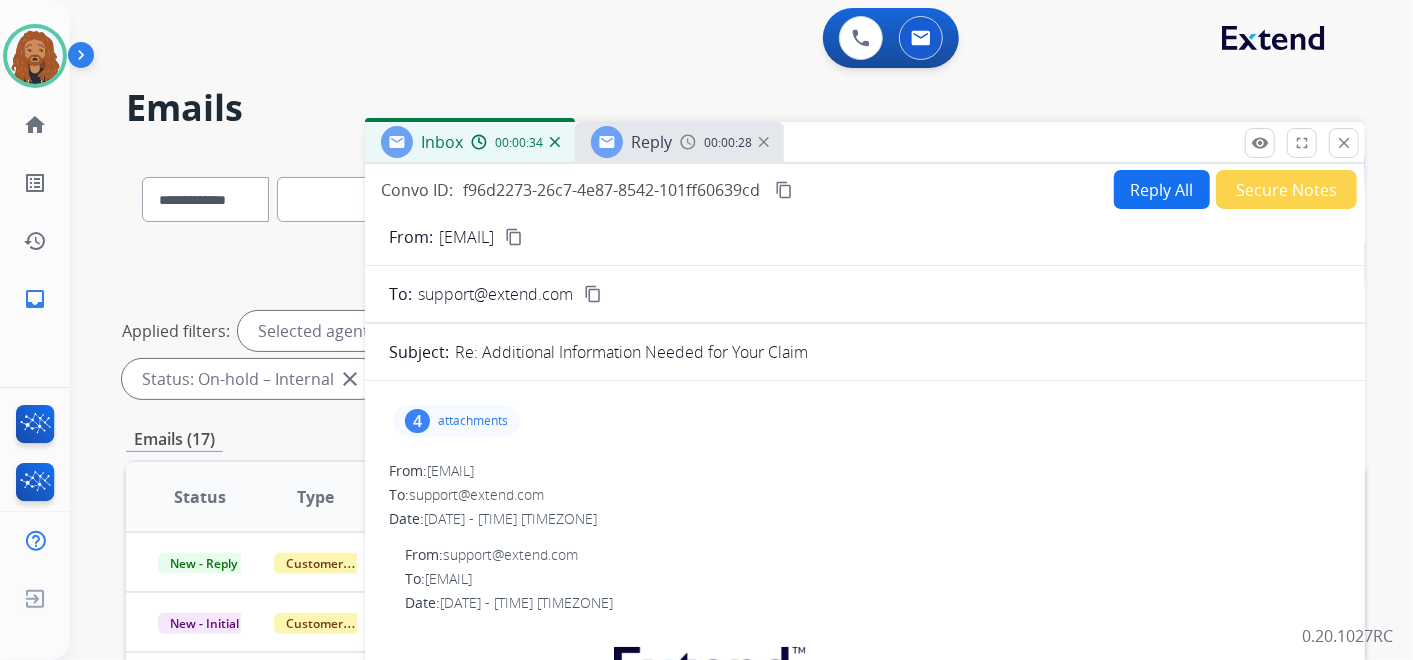 click on "attachments" at bounding box center [473, 421] 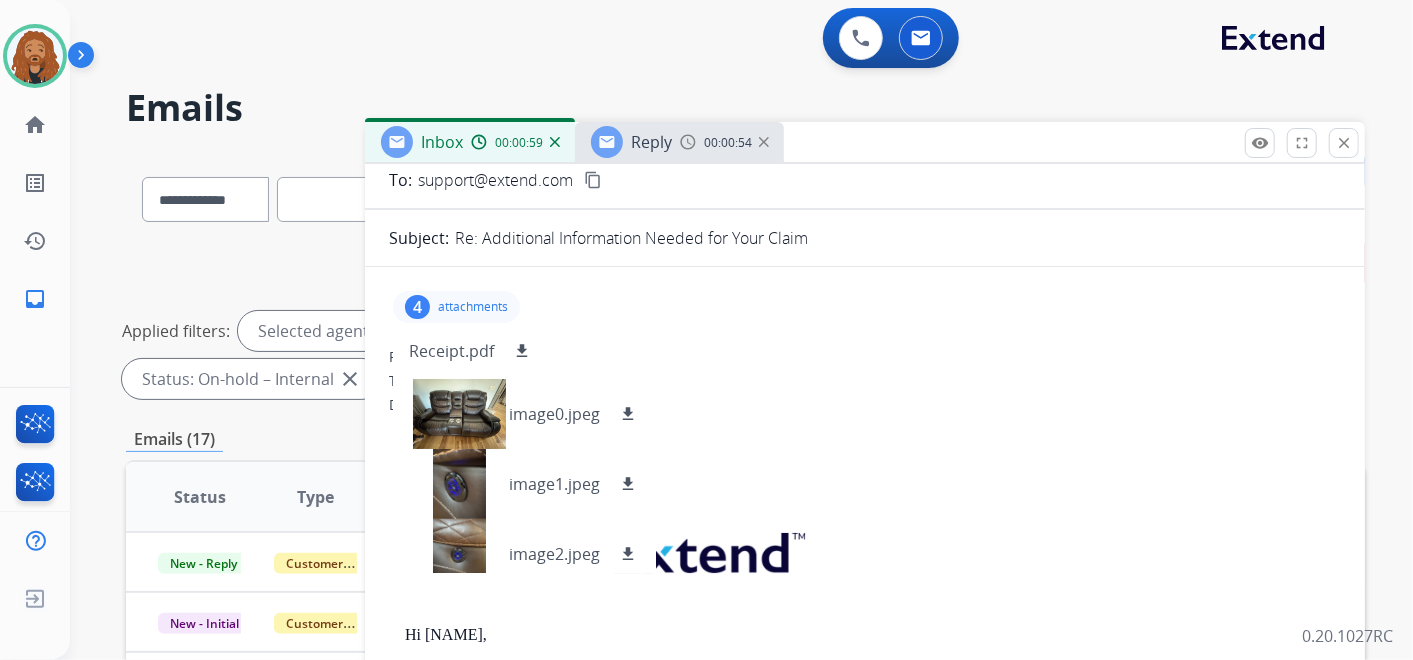 scroll, scrollTop: 222, scrollLeft: 0, axis: vertical 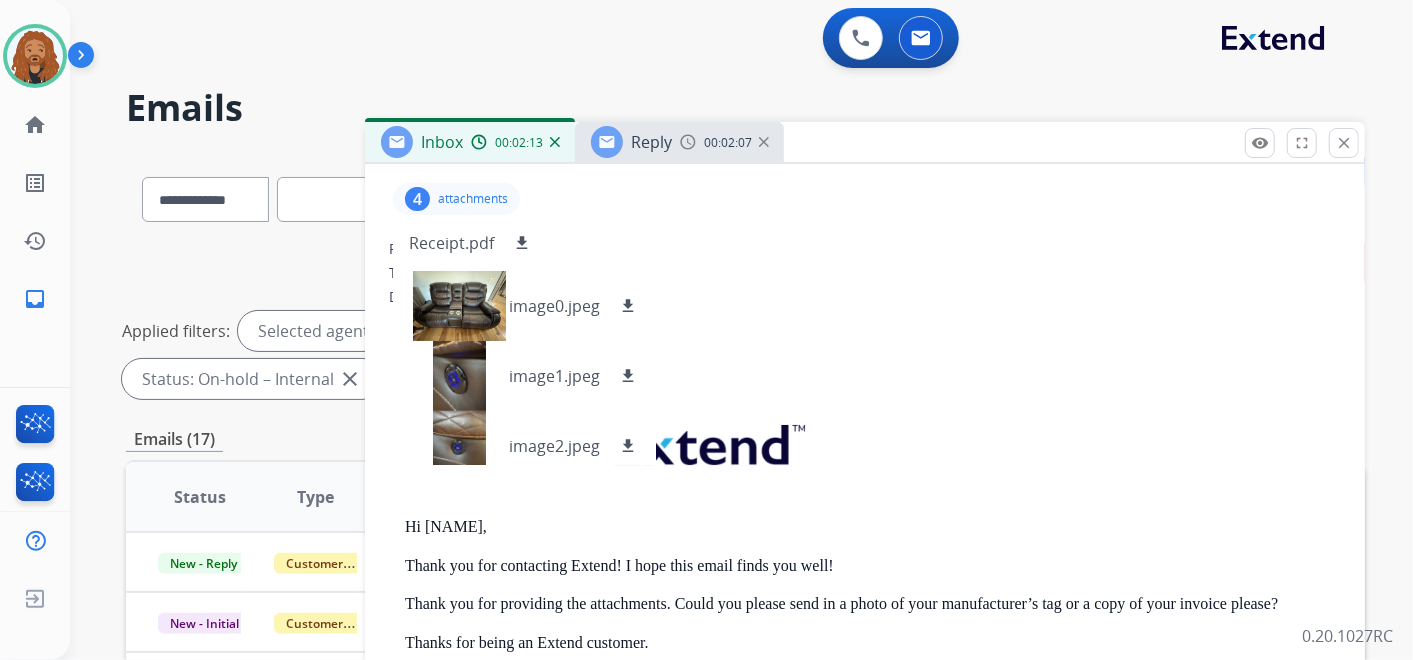 click at bounding box center (607, 142) 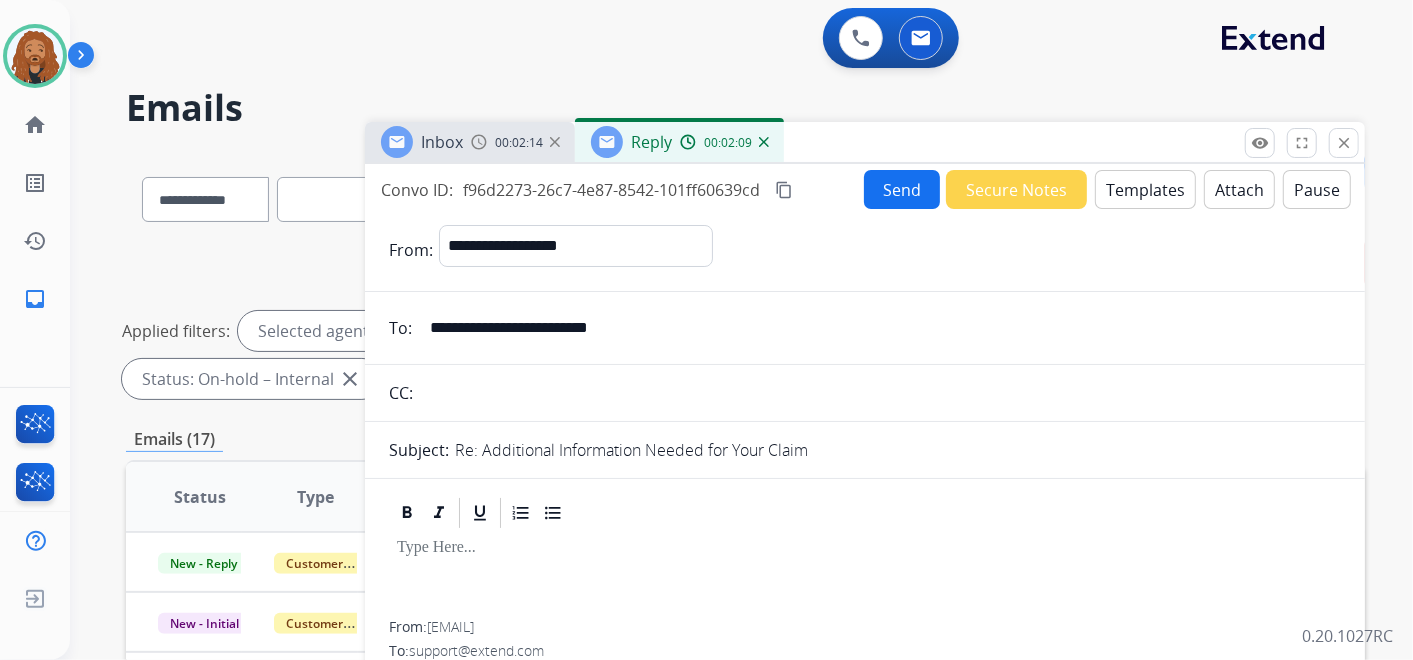 click on "Templates" at bounding box center [1145, 189] 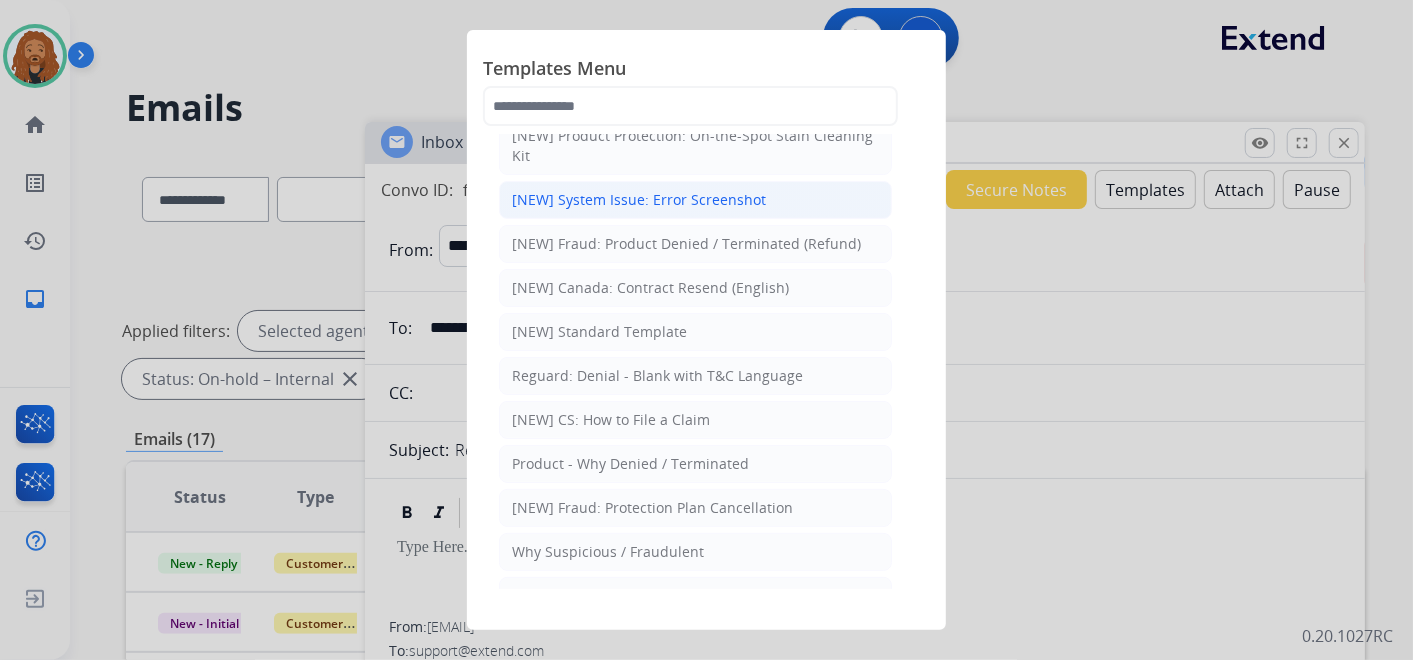 scroll, scrollTop: 0, scrollLeft: 0, axis: both 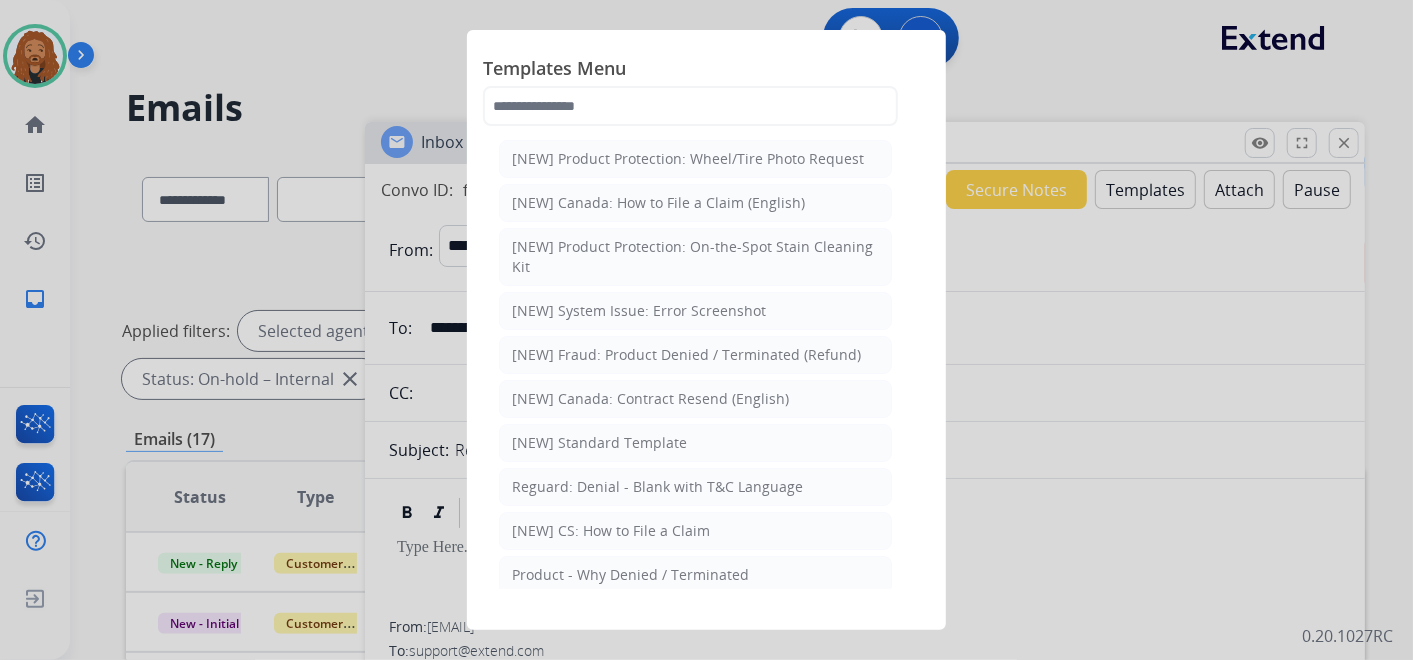 click on "[NEW] Standard Template" 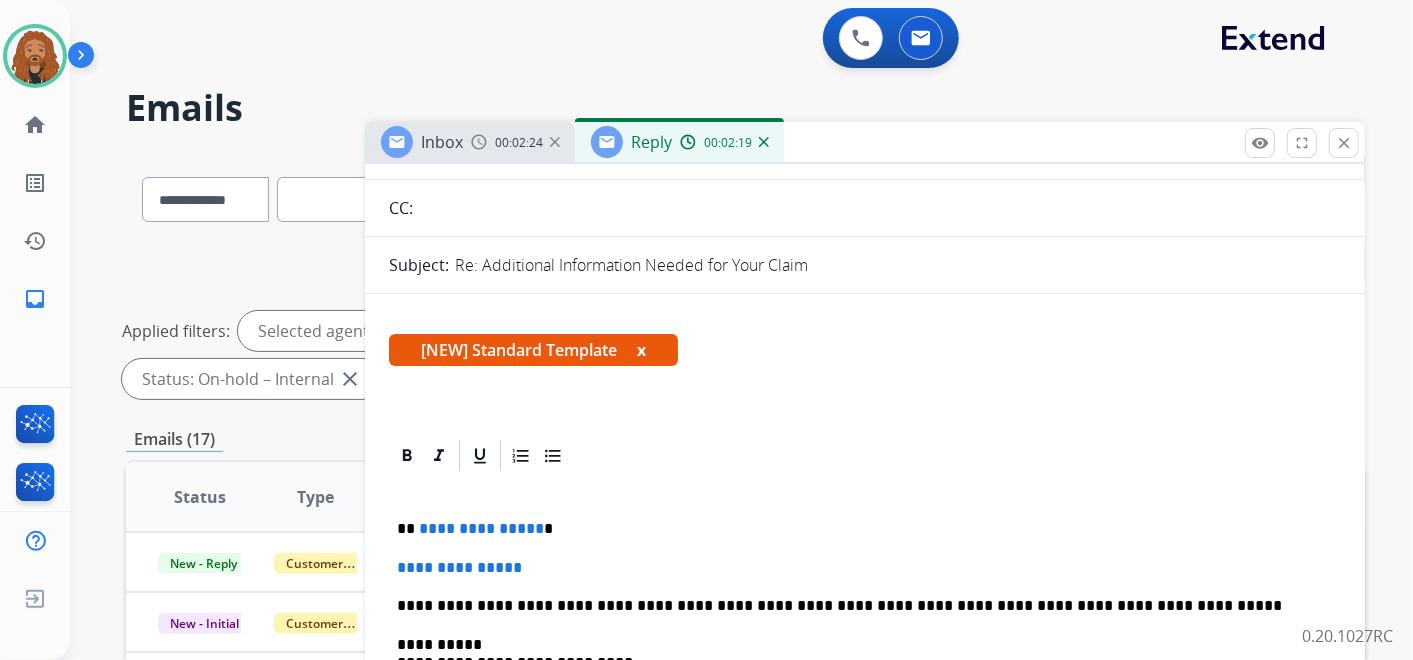 scroll, scrollTop: 333, scrollLeft: 0, axis: vertical 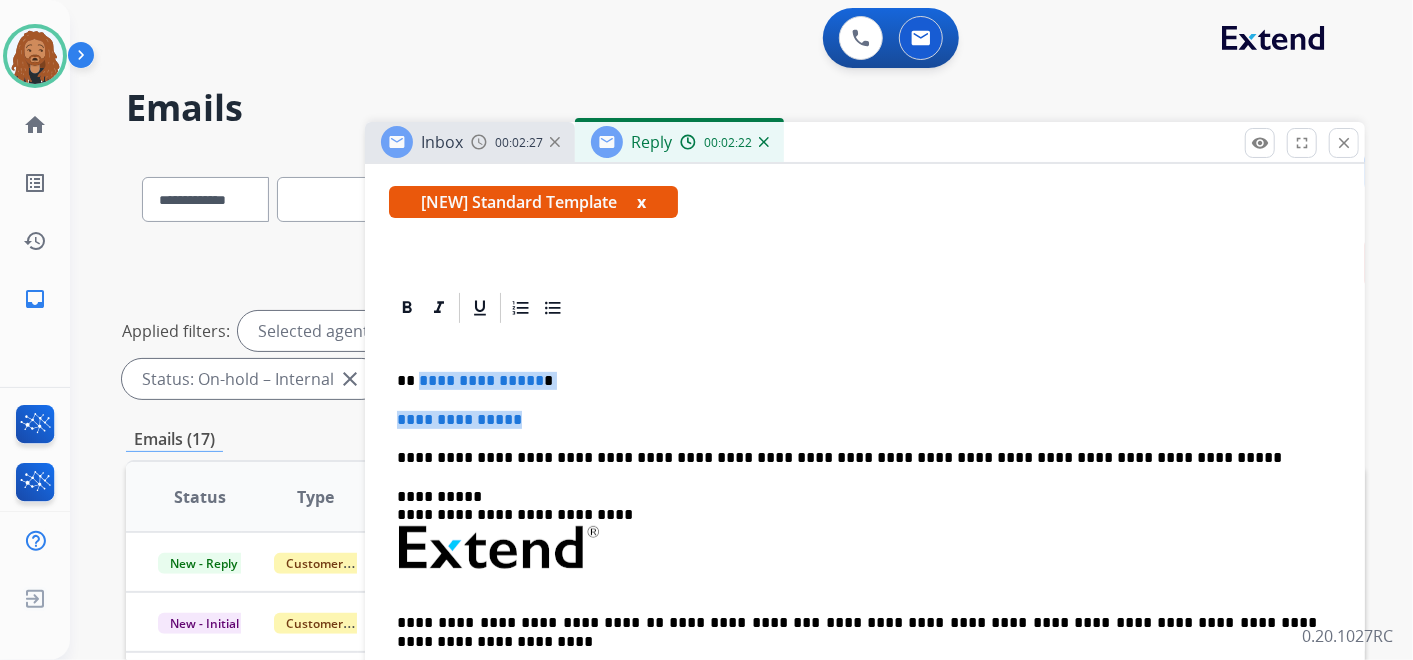 drag, startPoint x: 540, startPoint y: 422, endPoint x: 417, endPoint y: 387, distance: 127.88276 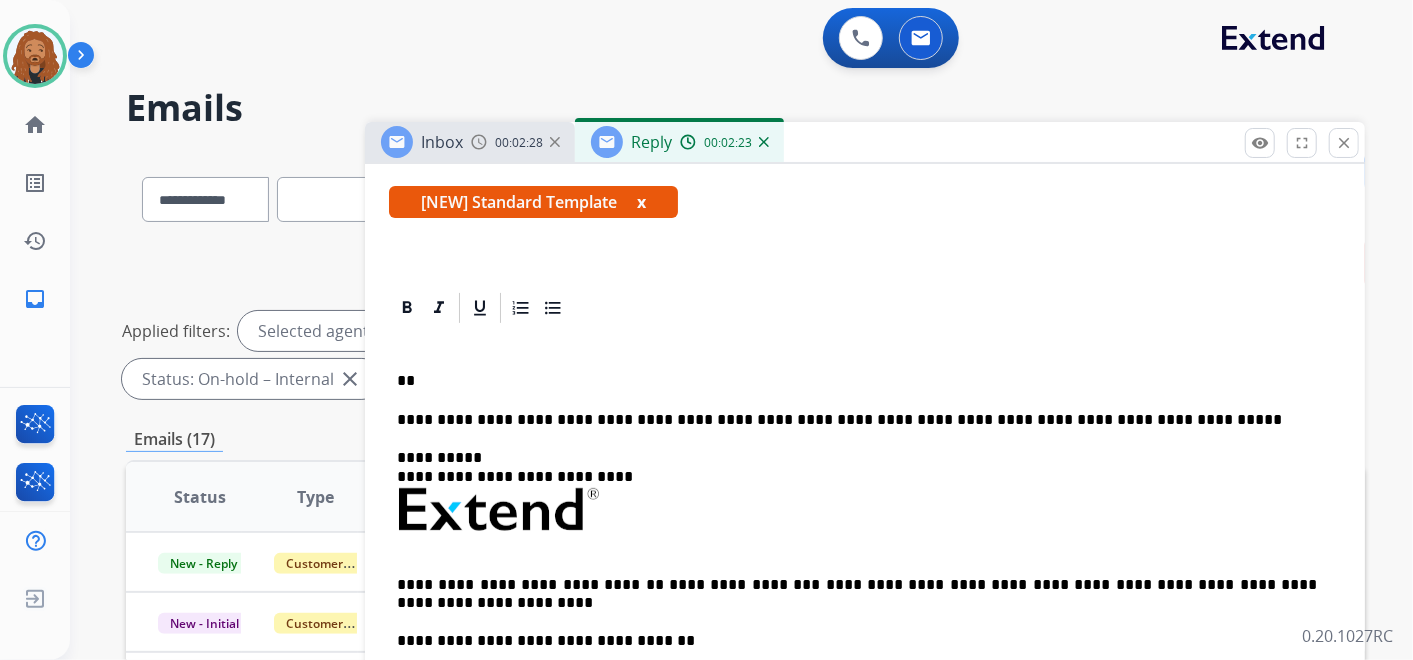 type 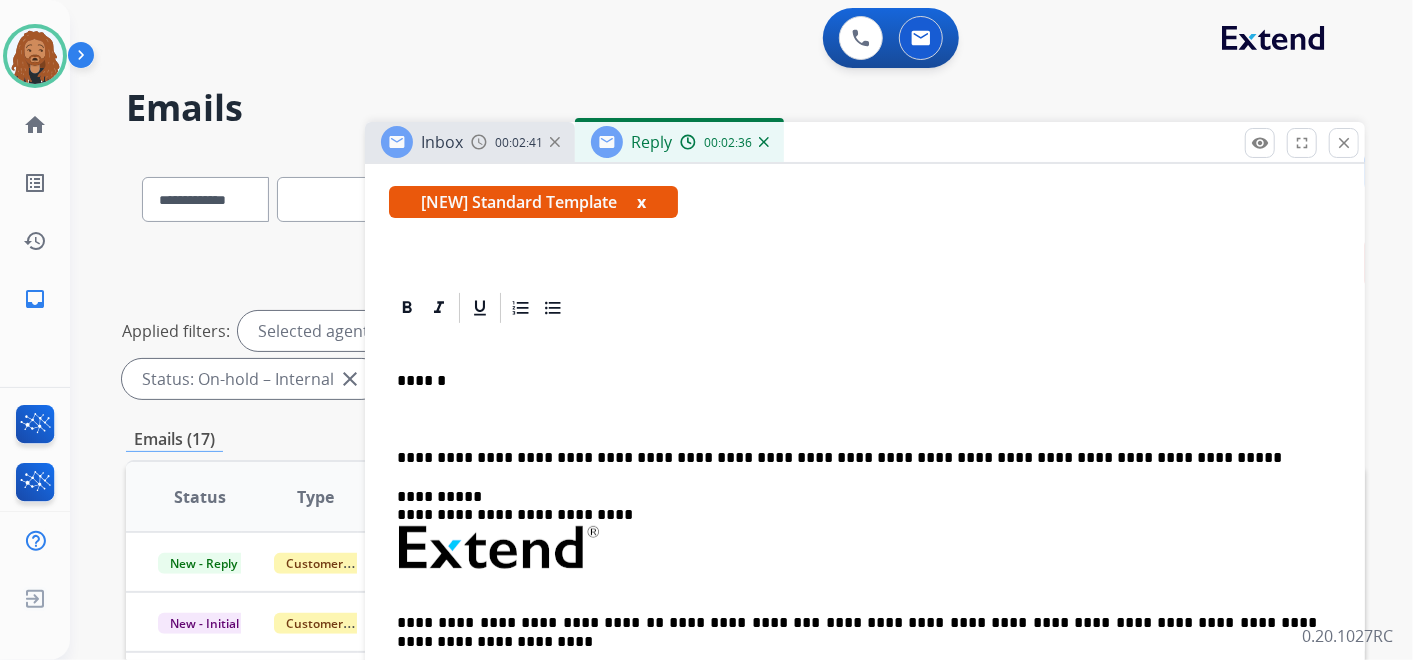 click at bounding box center [865, 420] 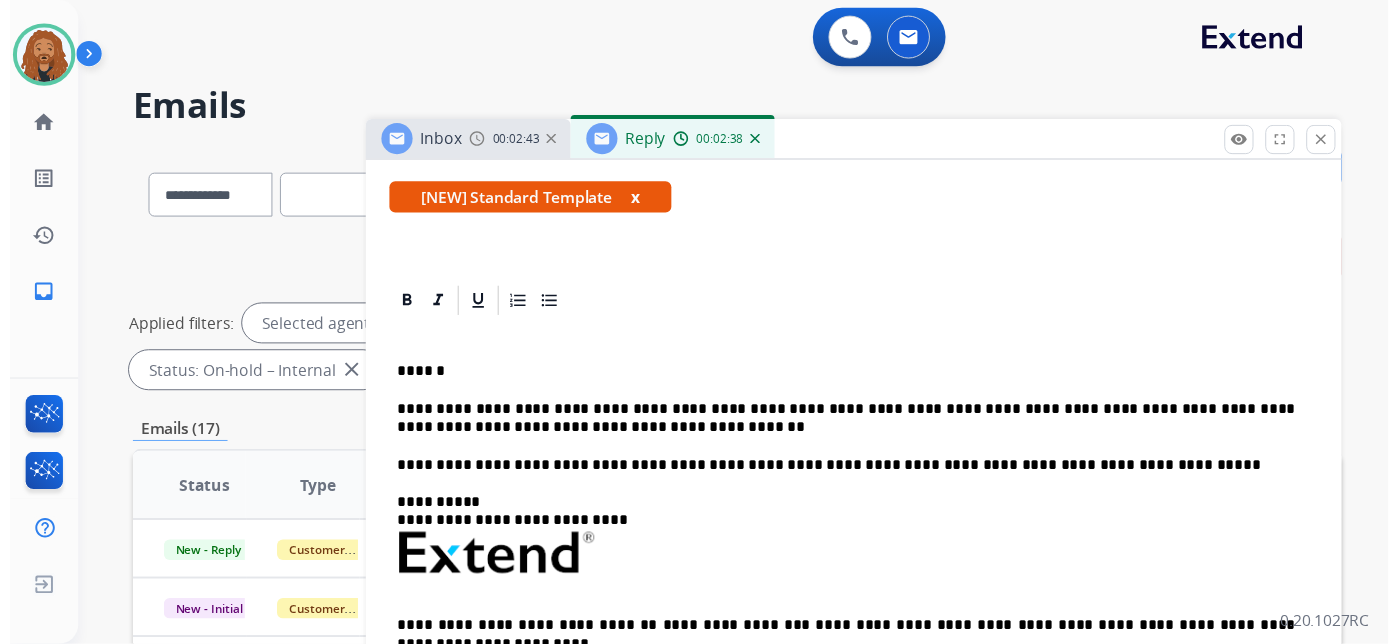 scroll, scrollTop: 0, scrollLeft: 0, axis: both 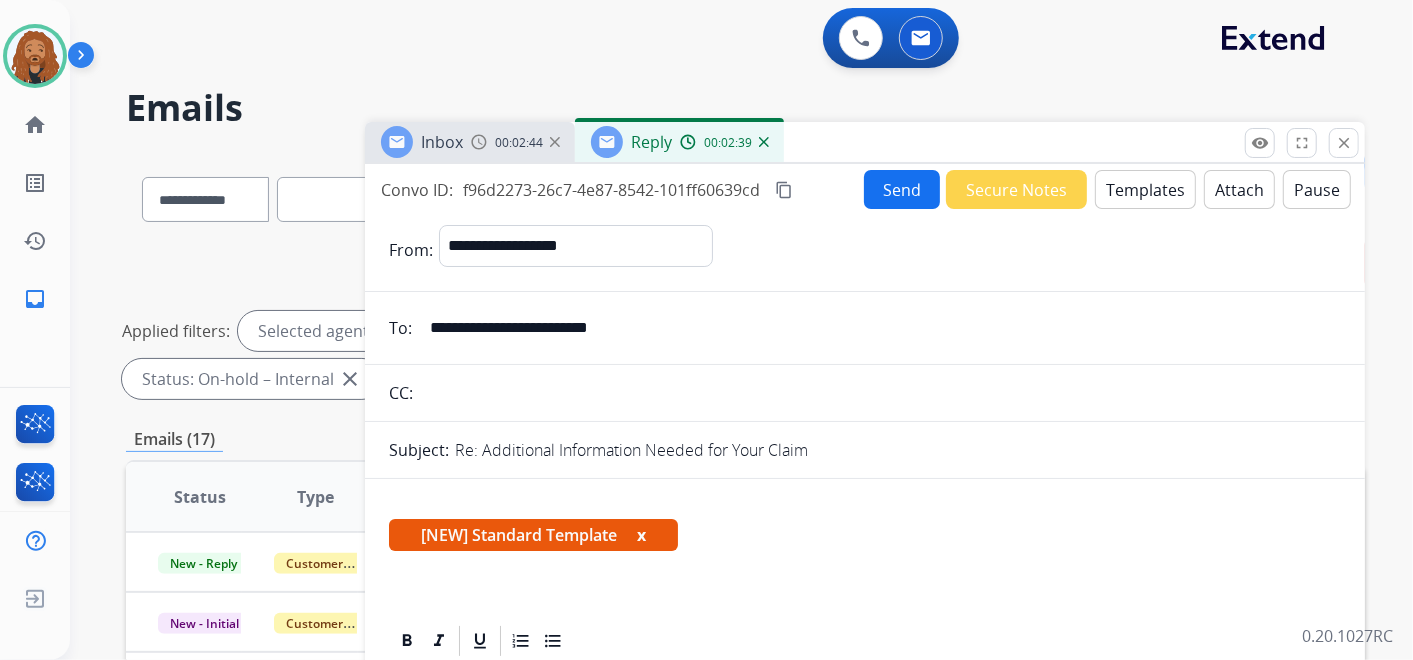 click on "Send" at bounding box center (902, 189) 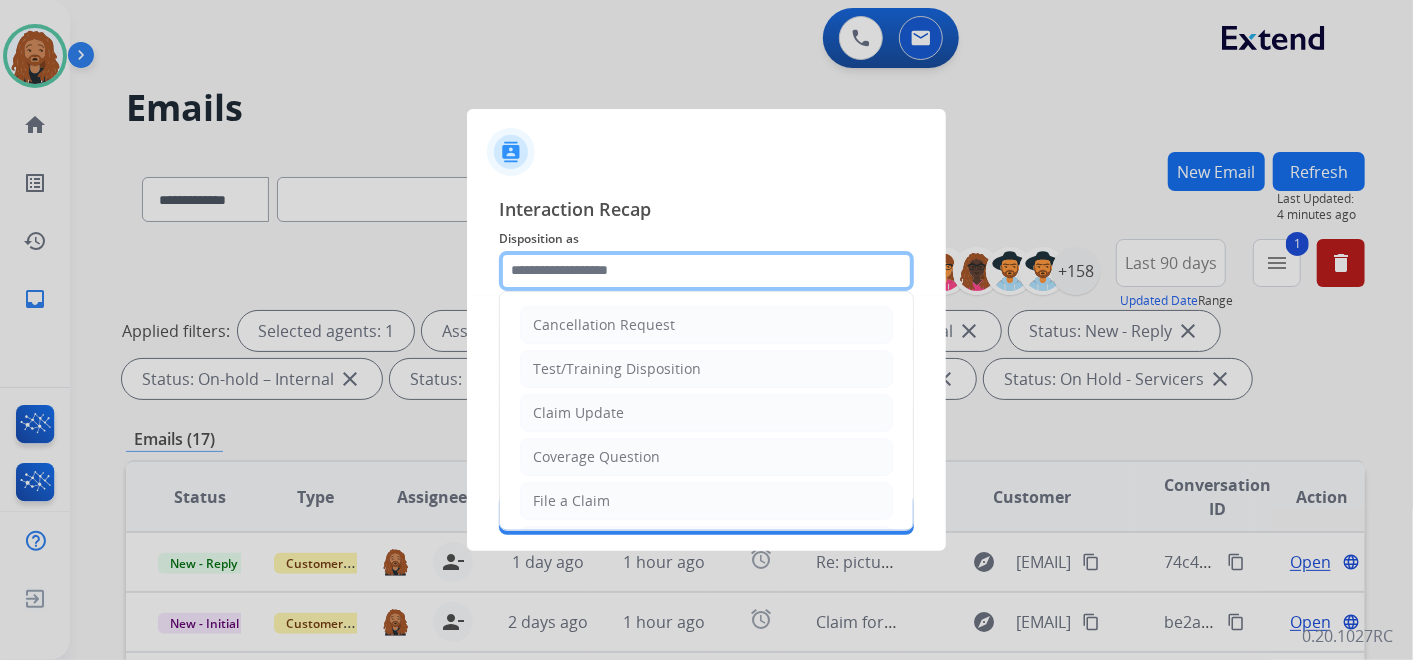 click 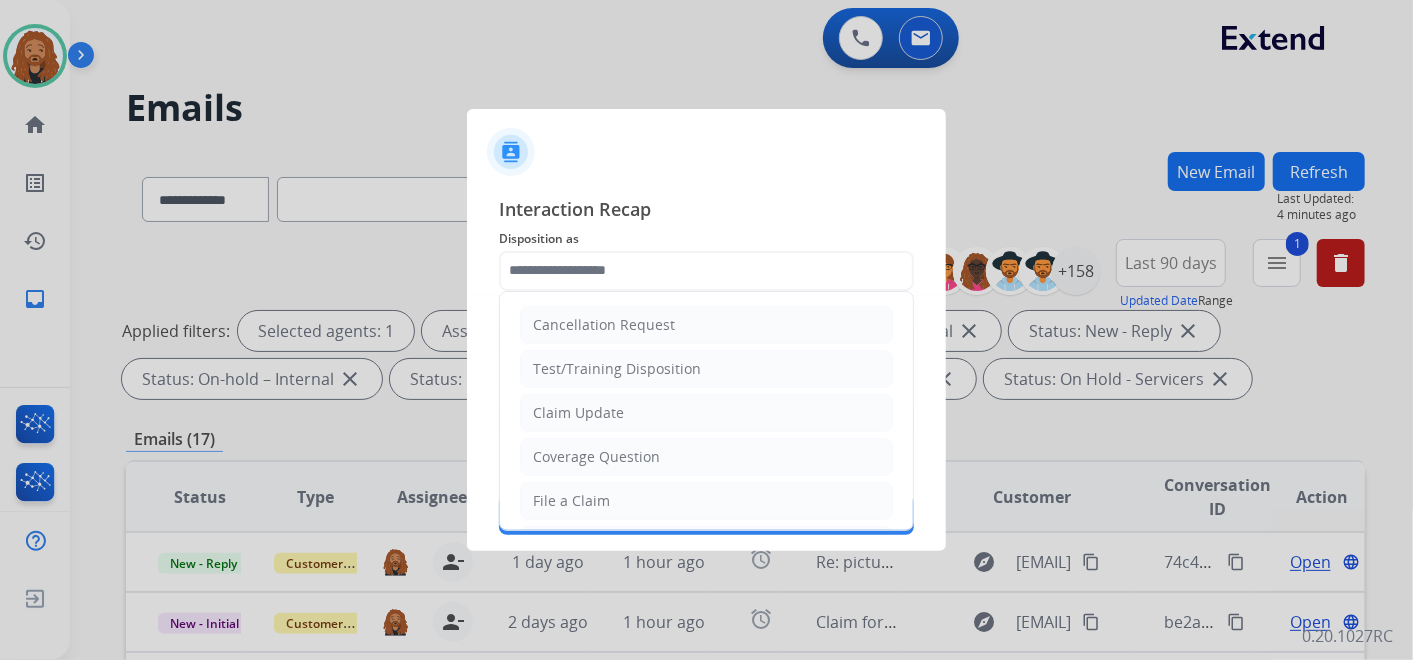click on "Claim Update" 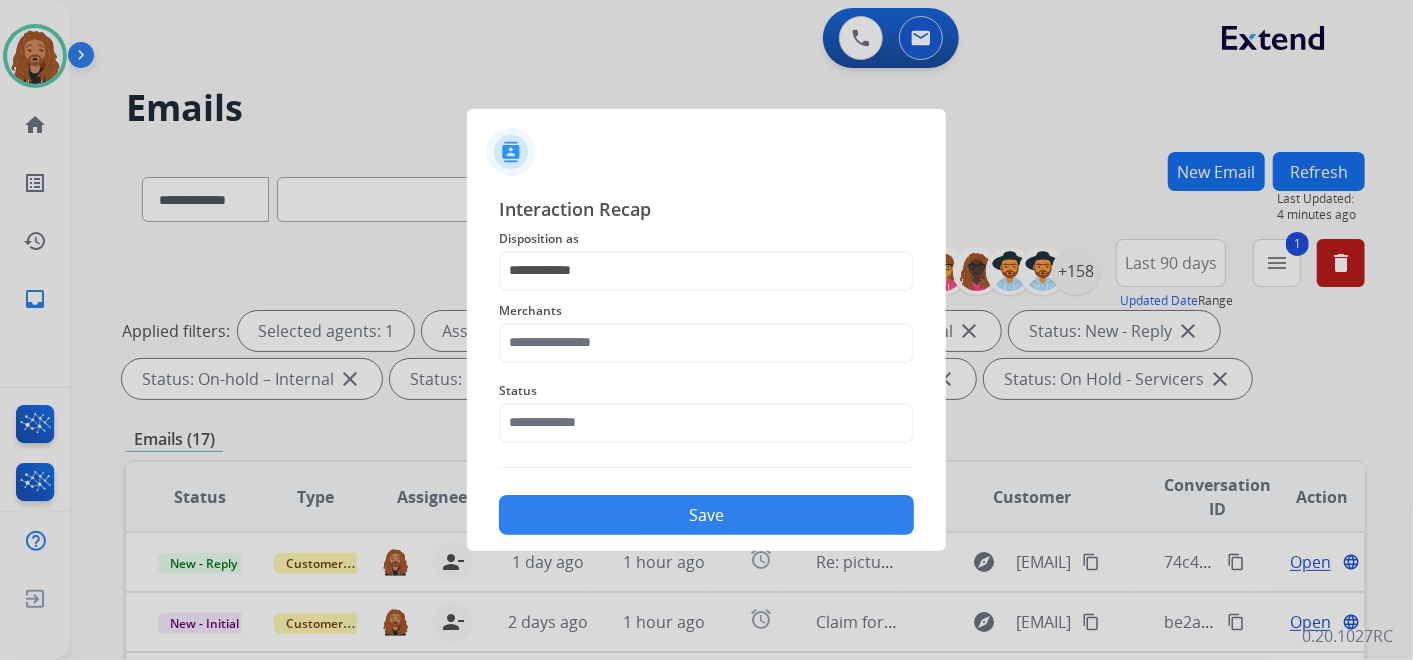 click on "Merchants" 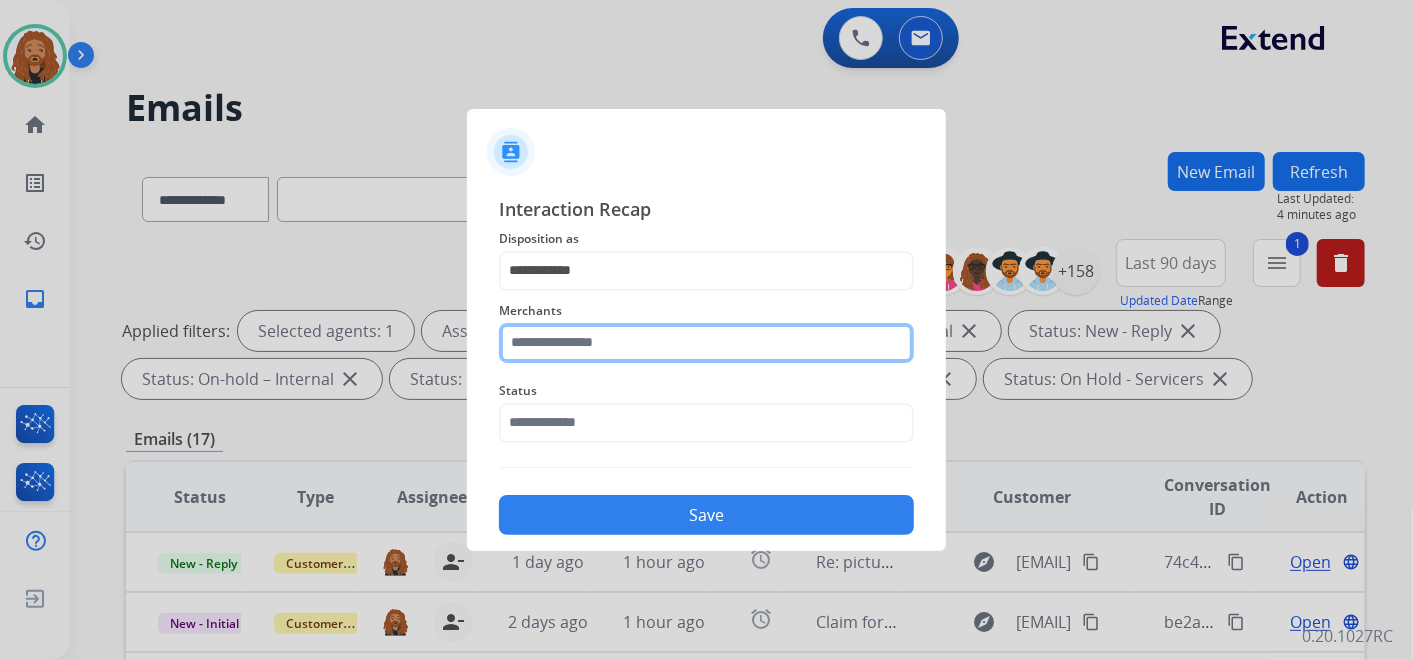 click 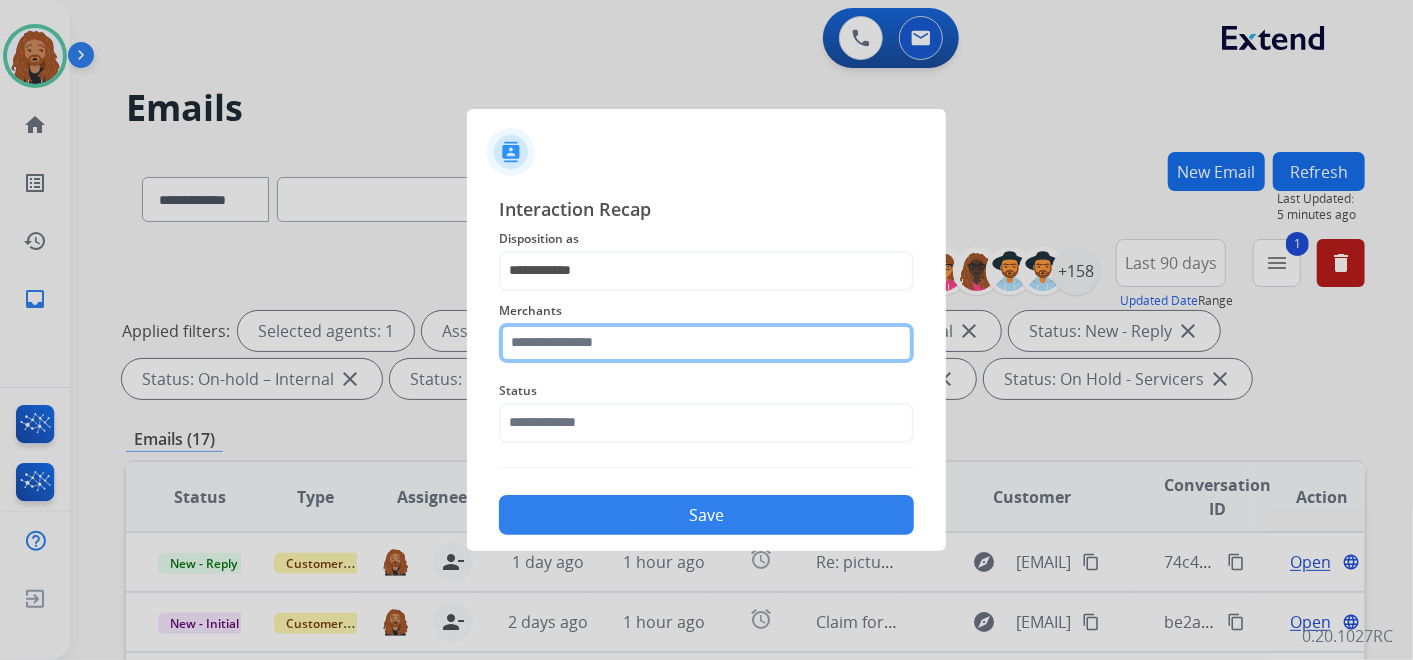 click 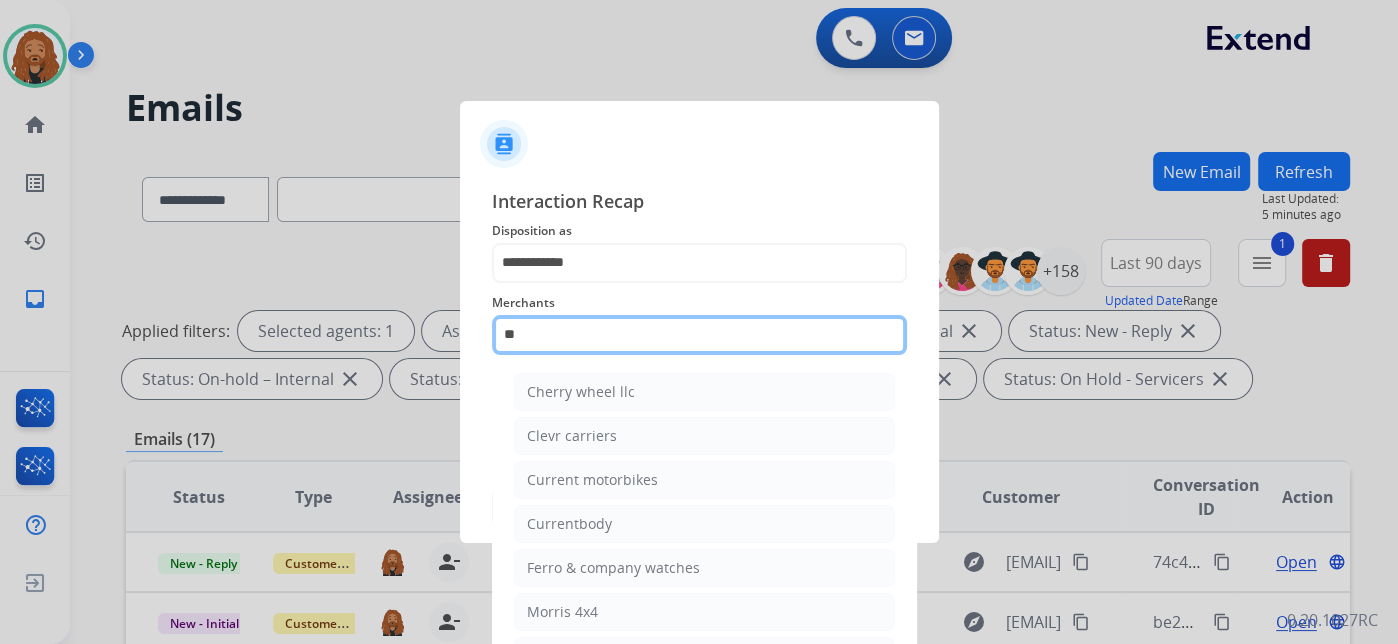 type on "*" 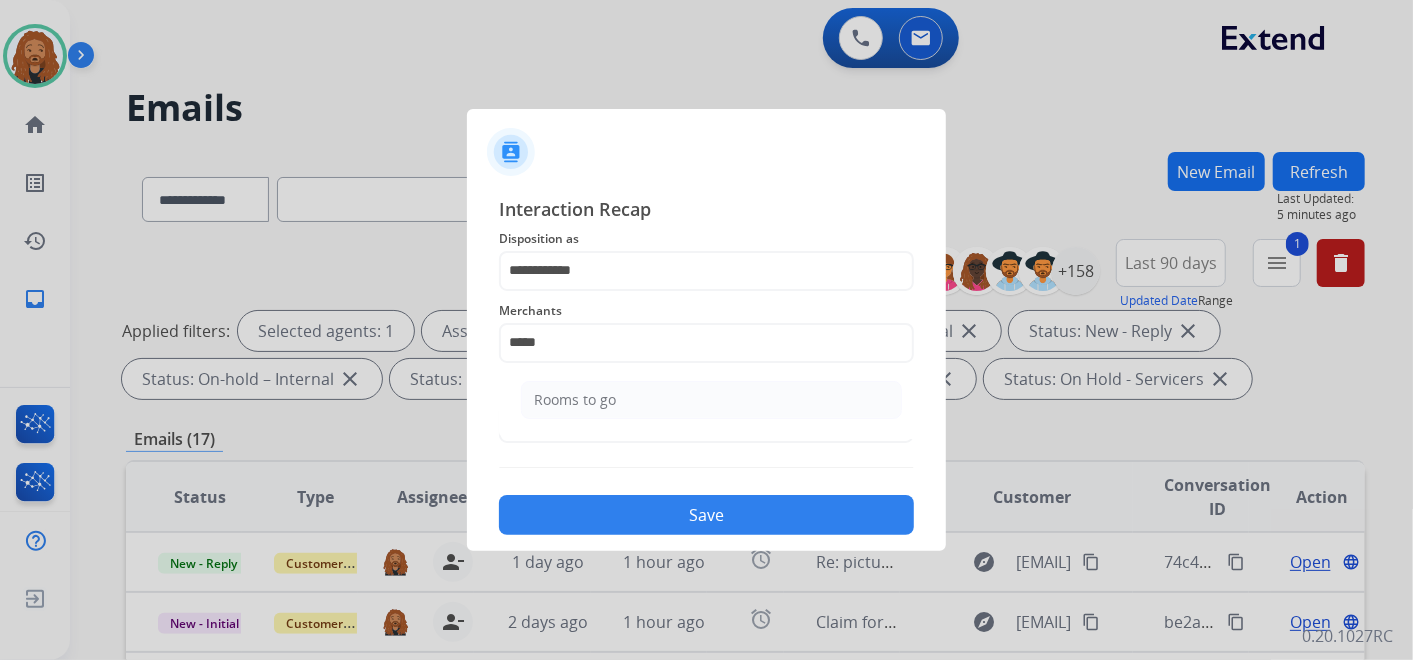 click on "Rooms to go" 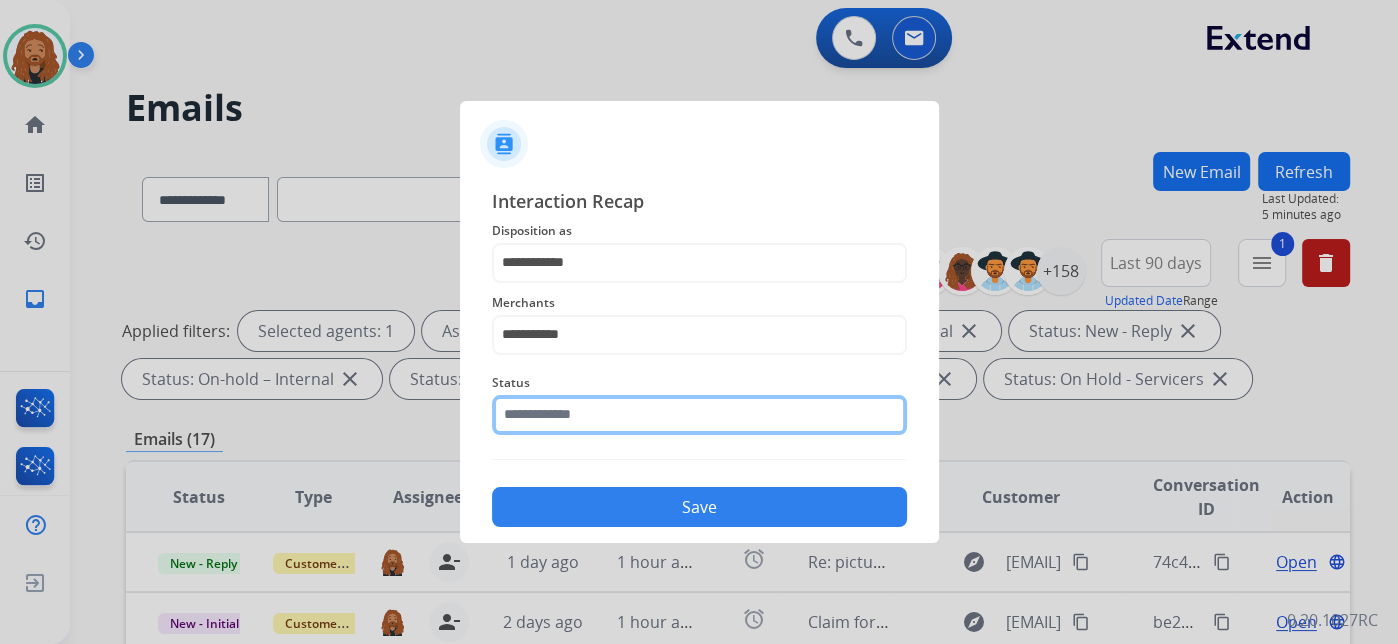 click 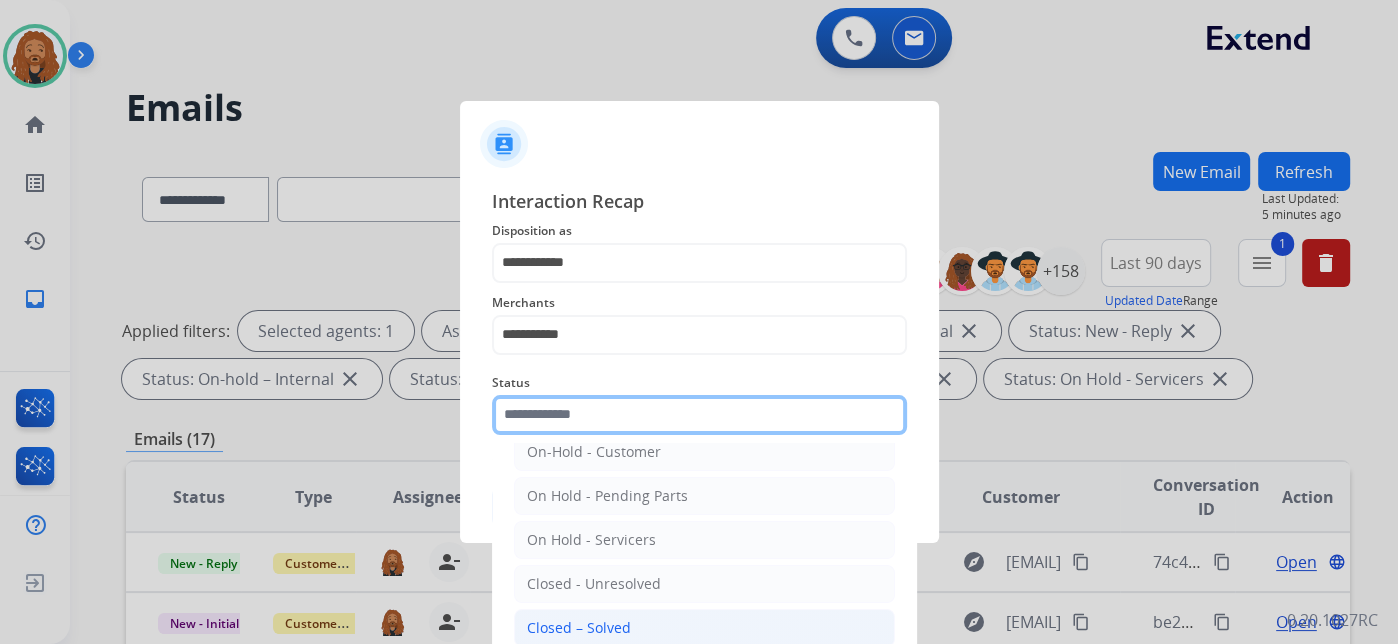 scroll, scrollTop: 114, scrollLeft: 0, axis: vertical 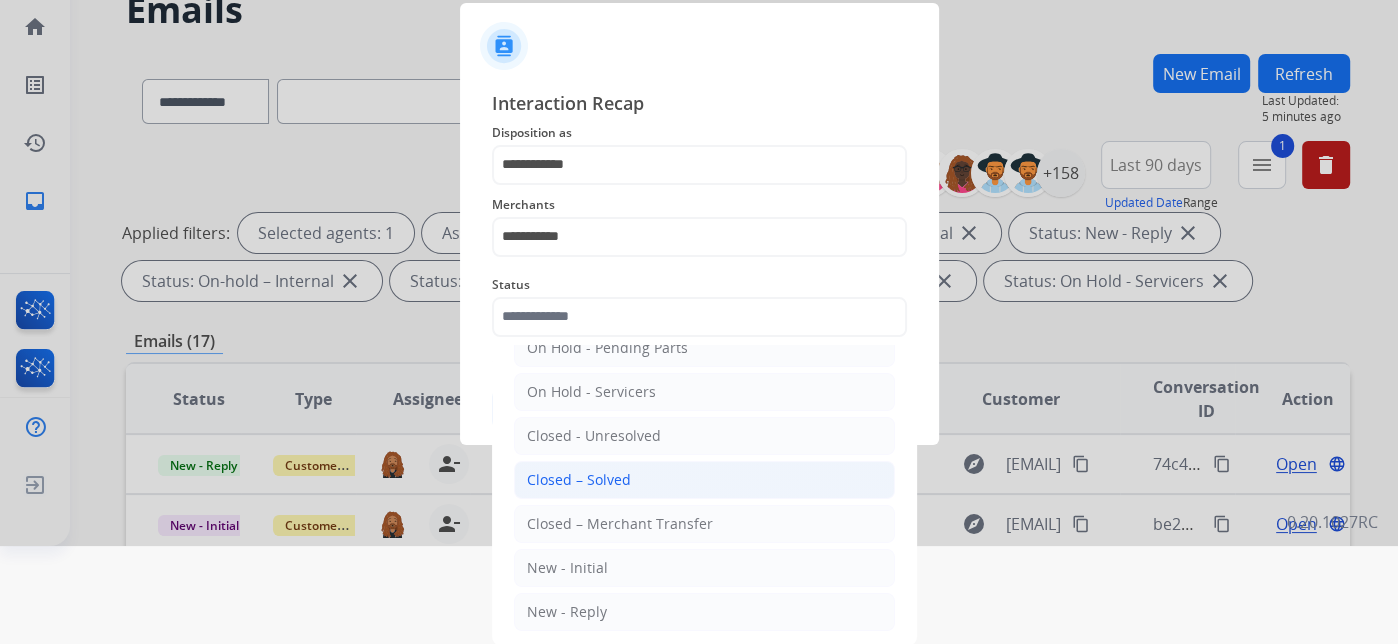 click on "Closed – Solved" 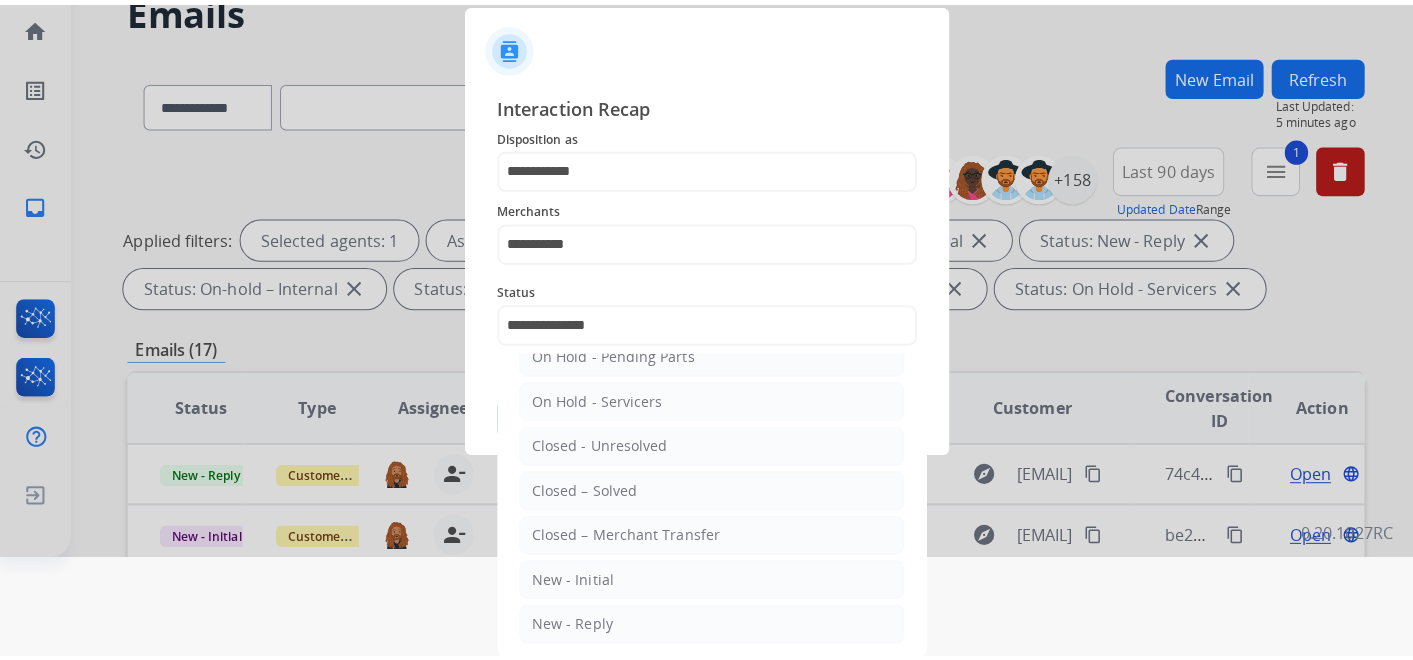 scroll, scrollTop: 0, scrollLeft: 0, axis: both 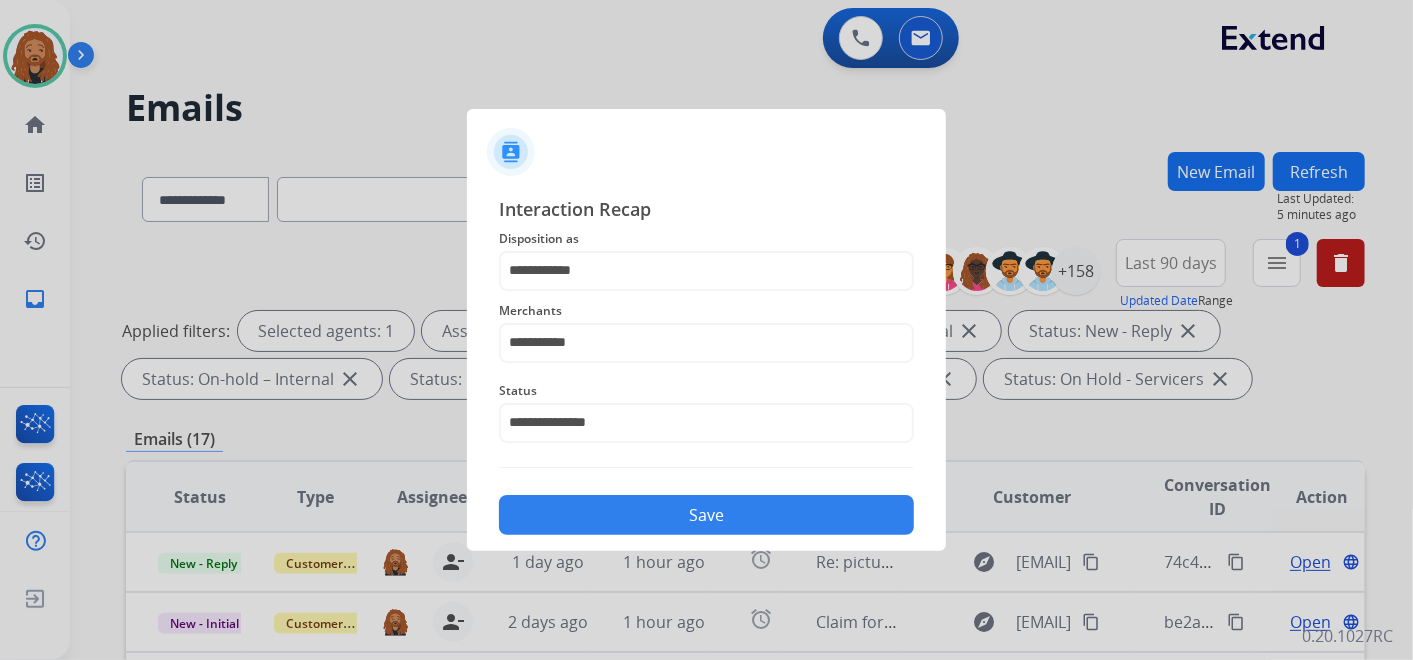 click on "Save" 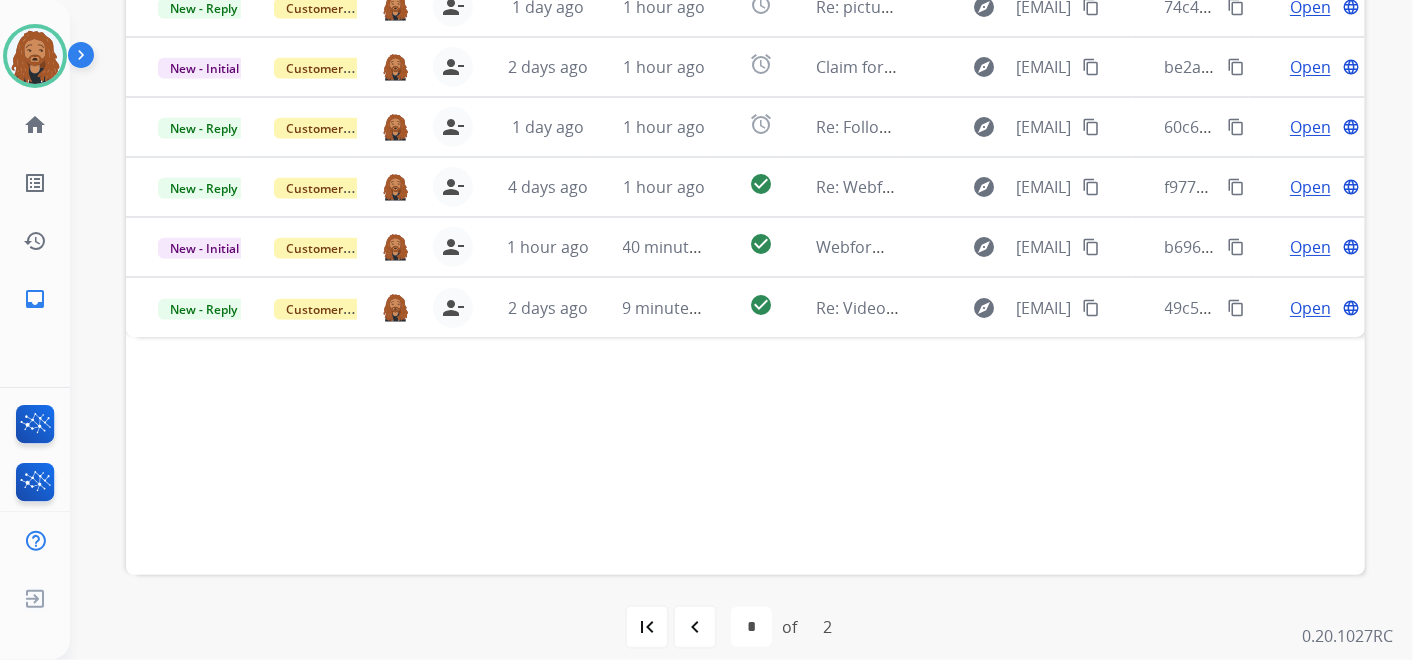 scroll, scrollTop: 222, scrollLeft: 0, axis: vertical 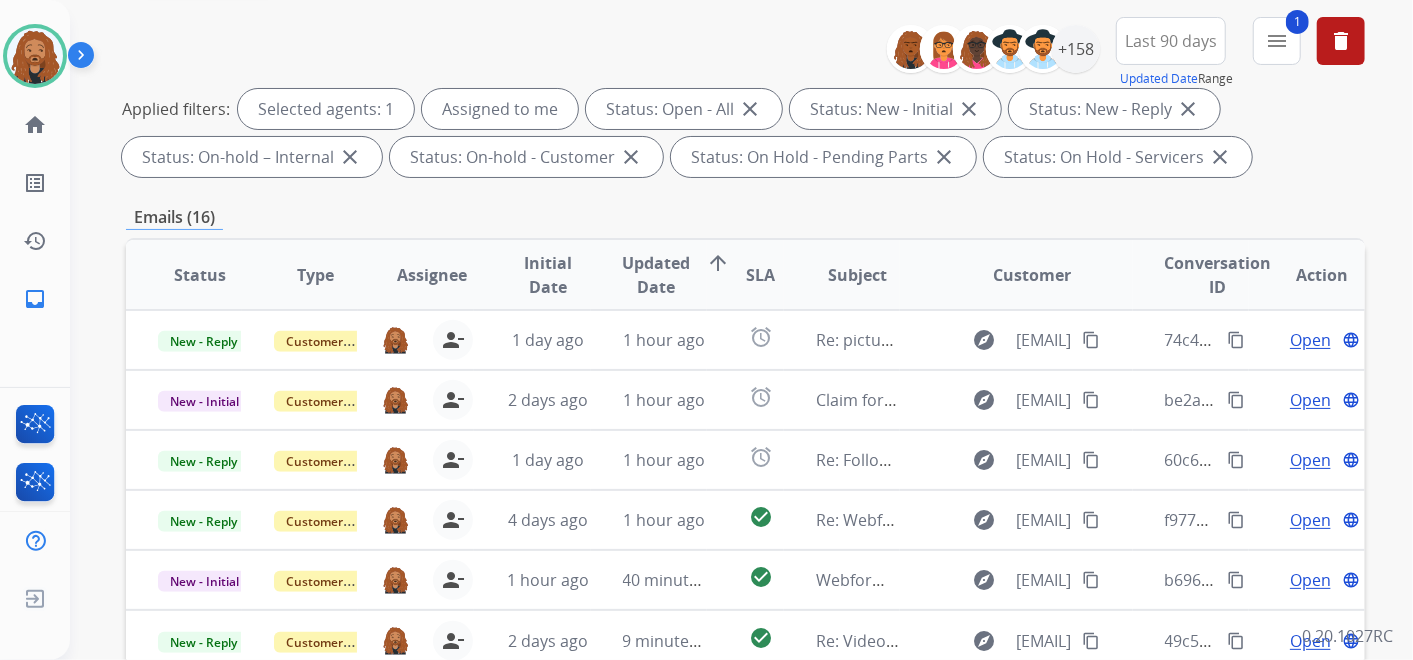 click on "Updated Date" at bounding box center [657, 275] 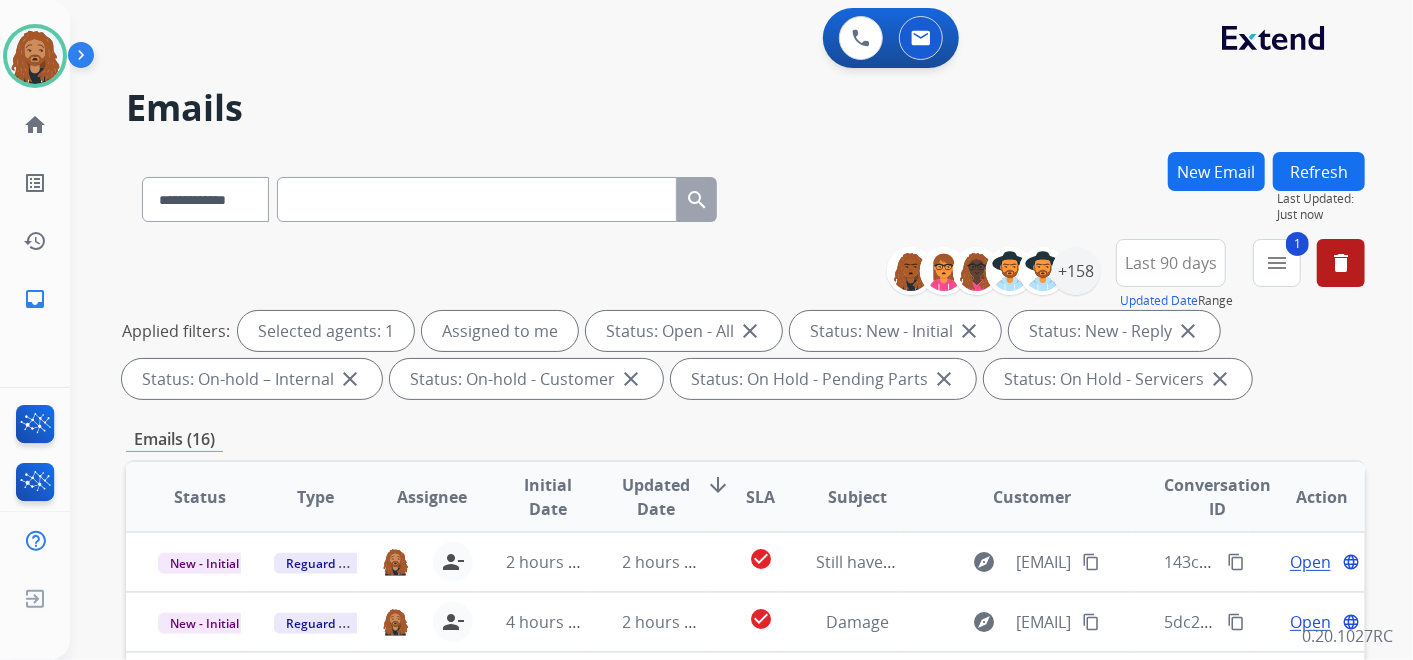 scroll, scrollTop: 444, scrollLeft: 0, axis: vertical 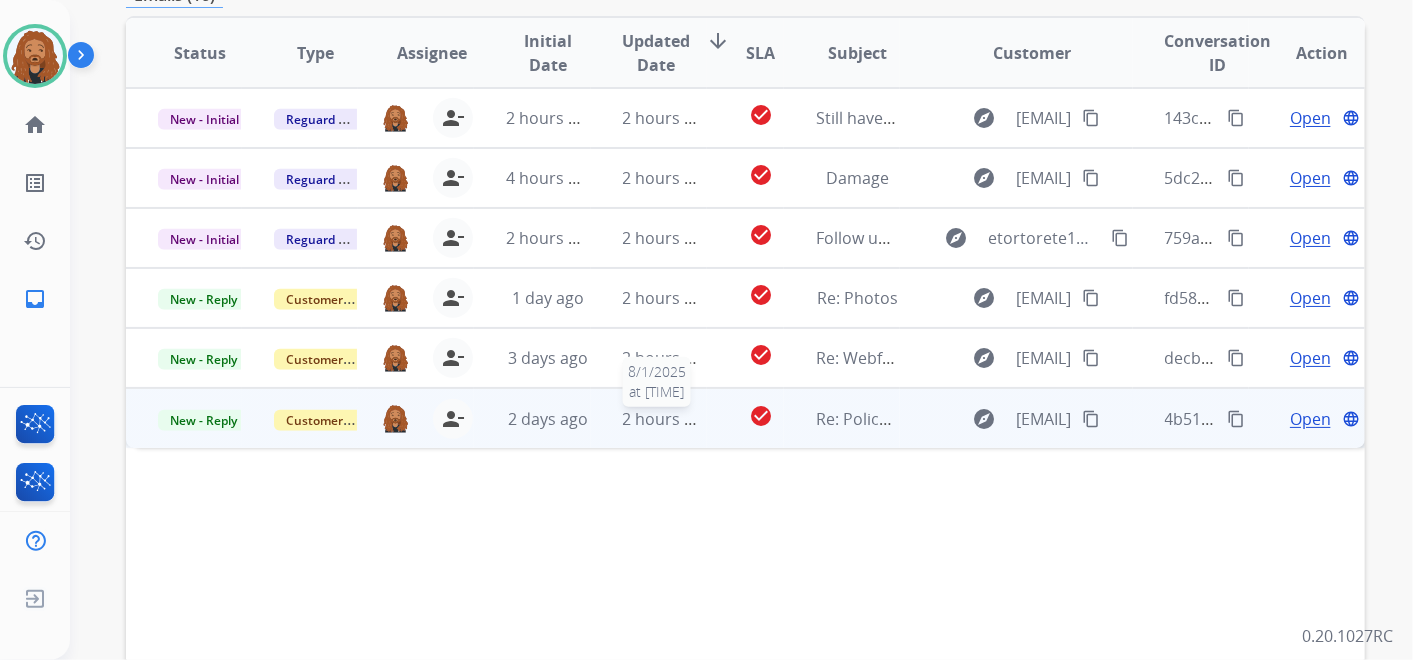 click on "2 hours ago" at bounding box center (668, 419) 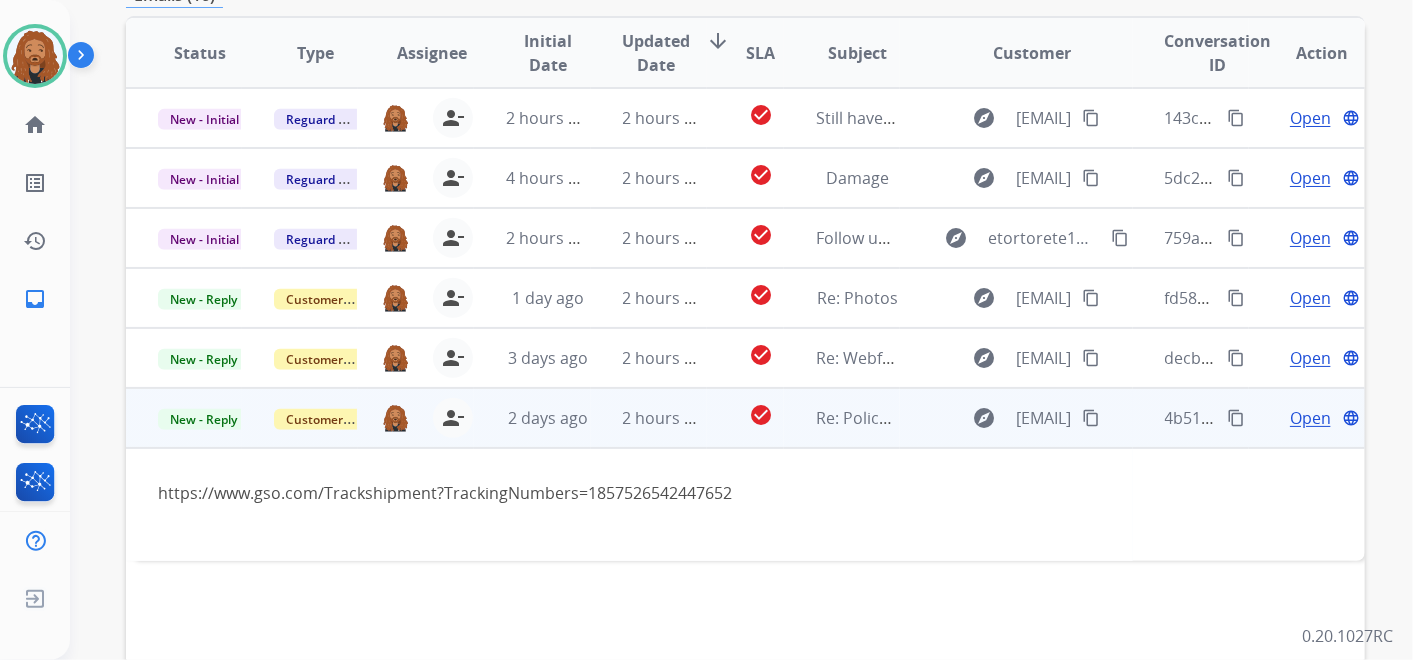 click on "Open" at bounding box center (1310, 418) 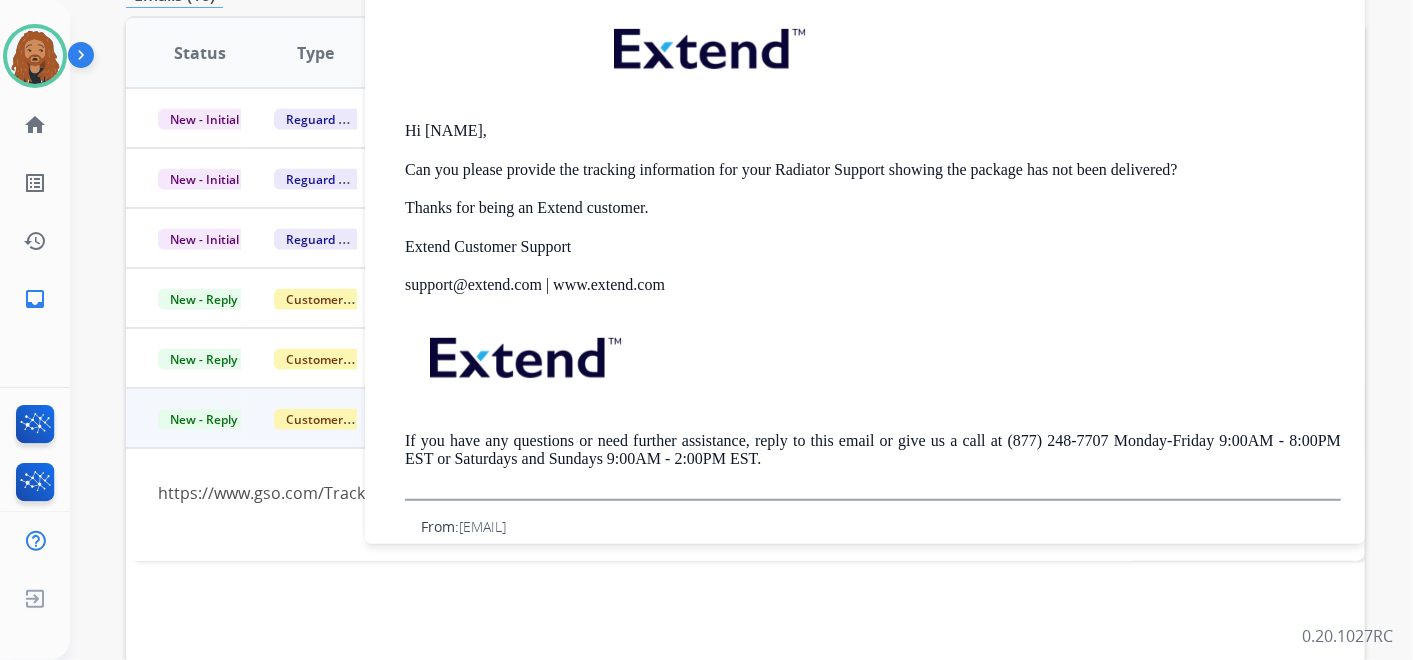 scroll, scrollTop: 0, scrollLeft: 0, axis: both 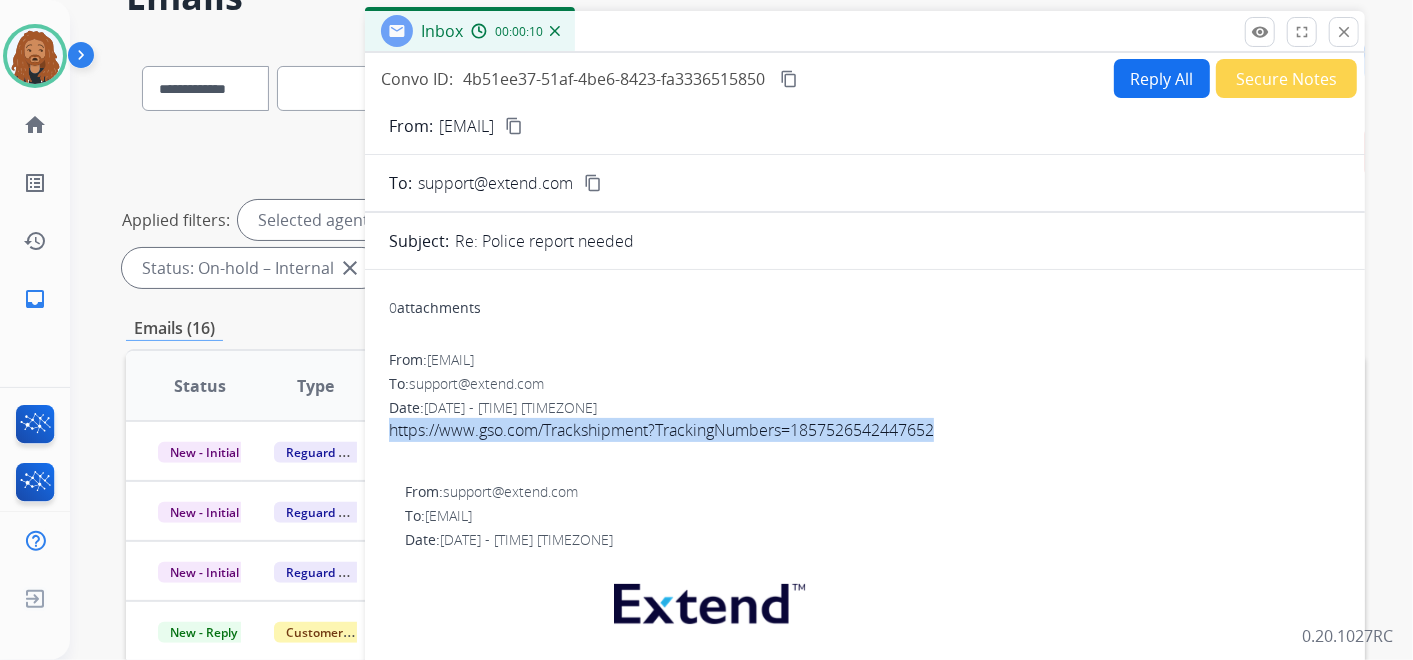 drag, startPoint x: 951, startPoint y: 428, endPoint x: 385, endPoint y: 431, distance: 566.00793 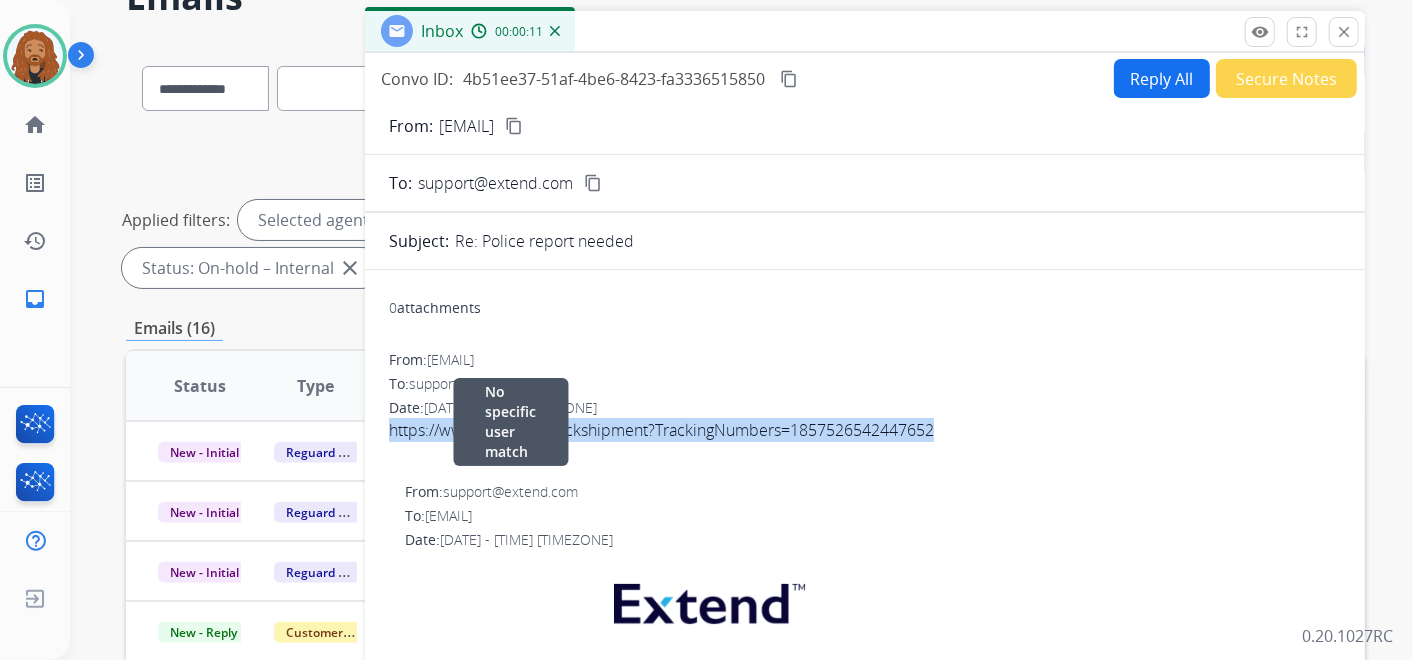 copy on "https://www.gso.com/Trackshipment?TrackingNumbers=1857526542447652" 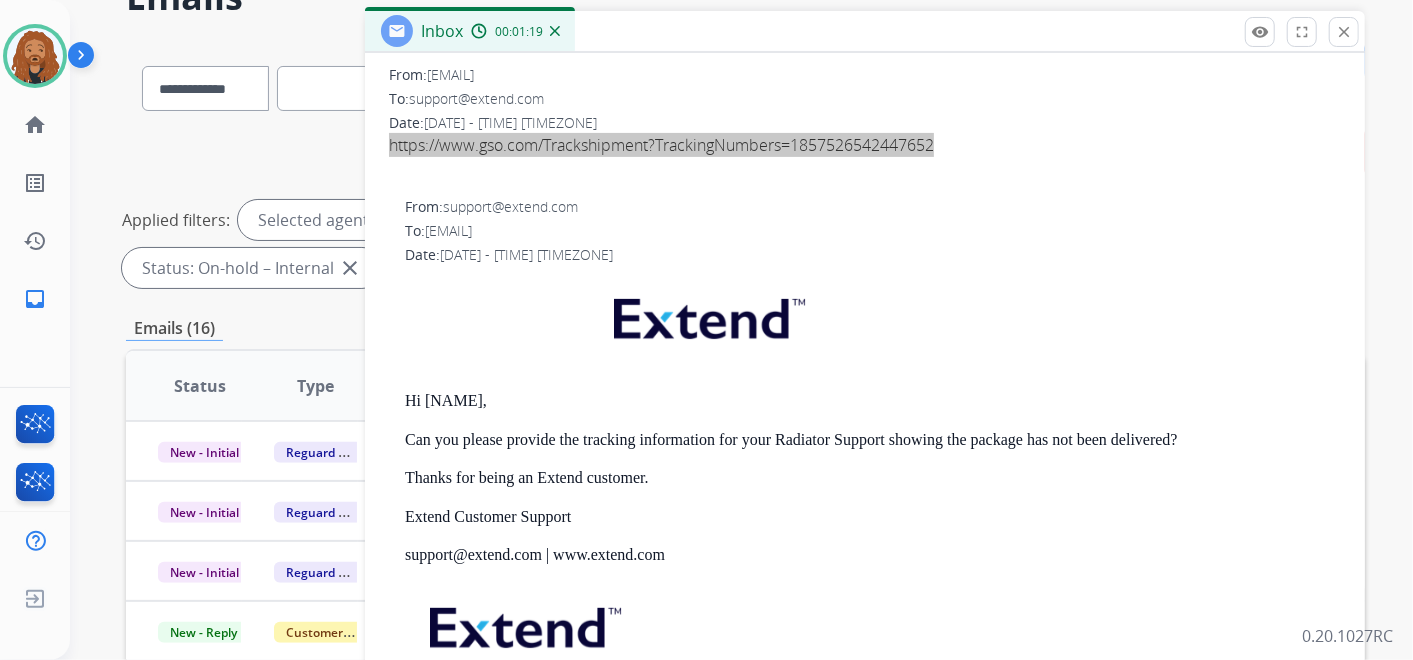 scroll, scrollTop: 222, scrollLeft: 0, axis: vertical 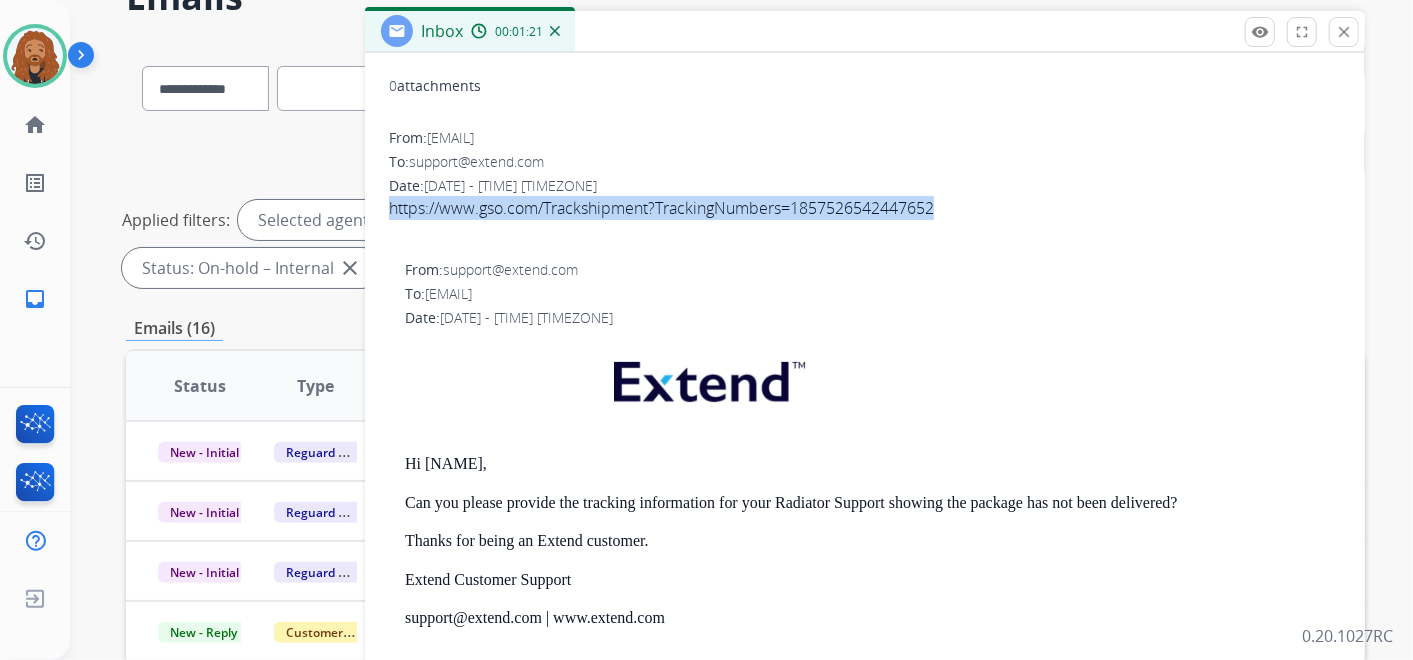 click on "support@extend.com" at bounding box center (476, 161) 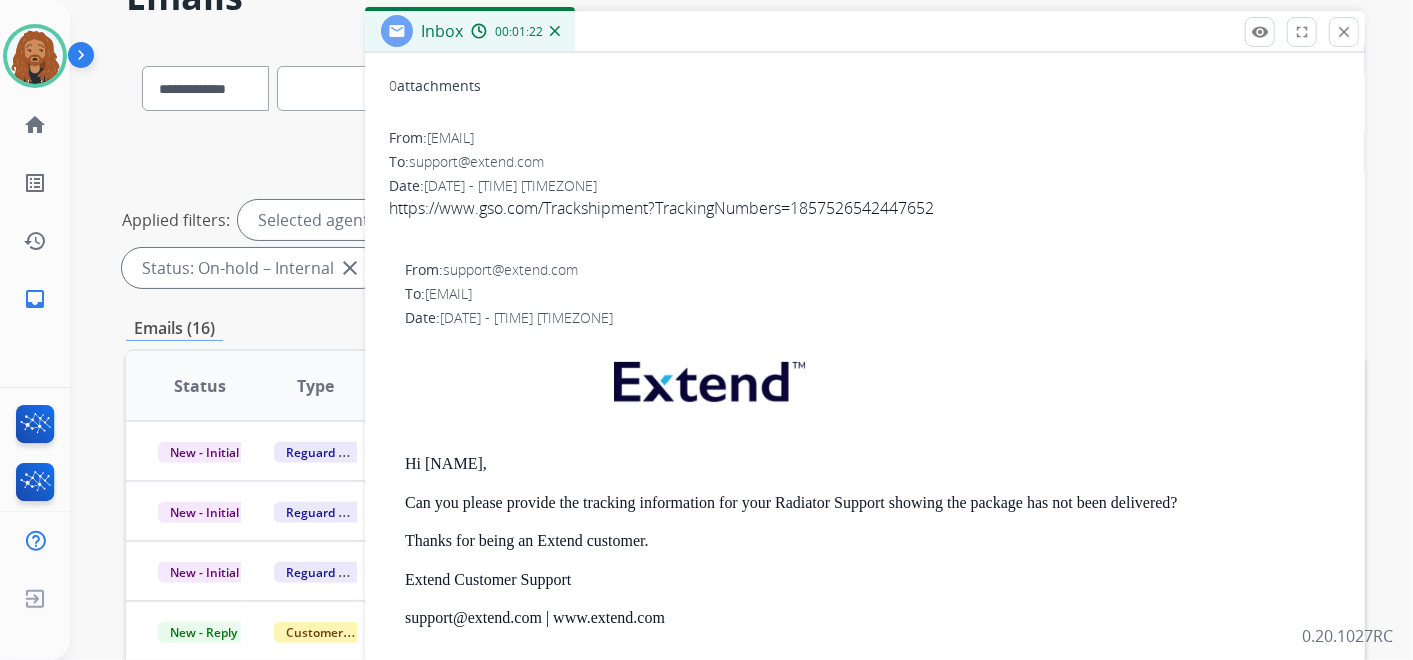 click on "support@extend.com" at bounding box center (476, 161) 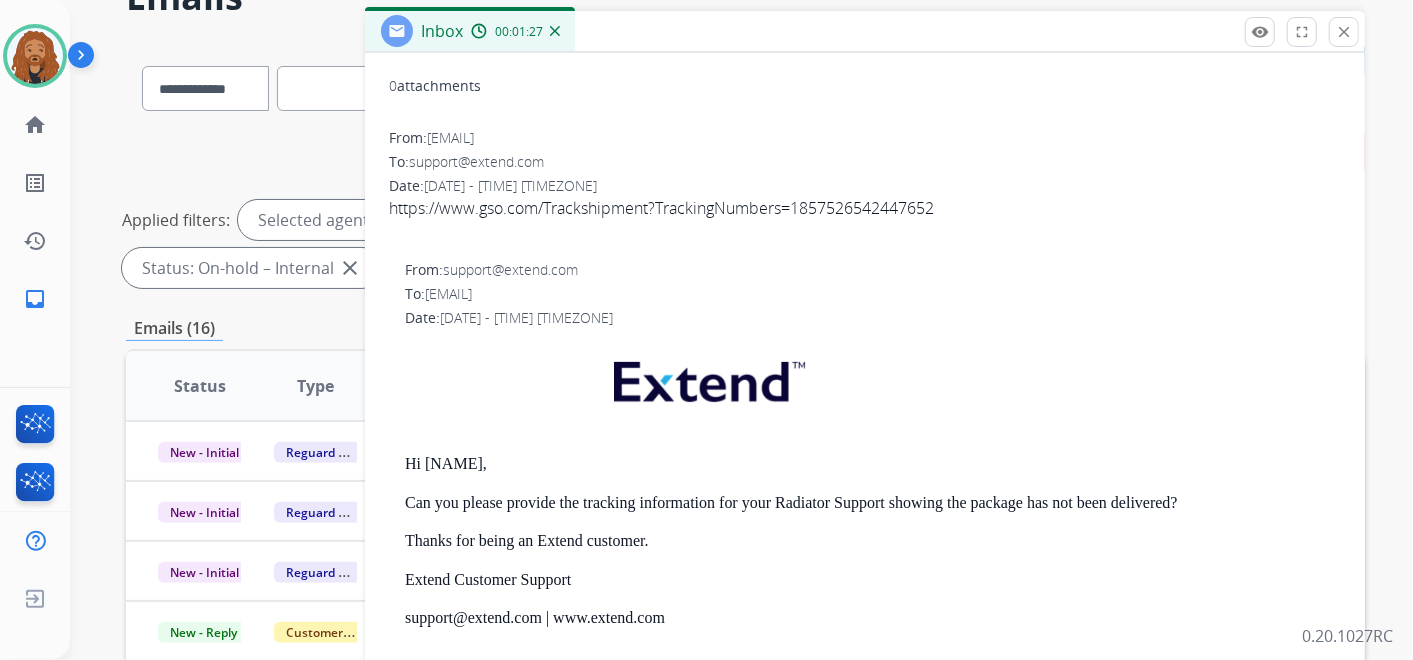 click on "[EMAIL]" at bounding box center [450, 137] 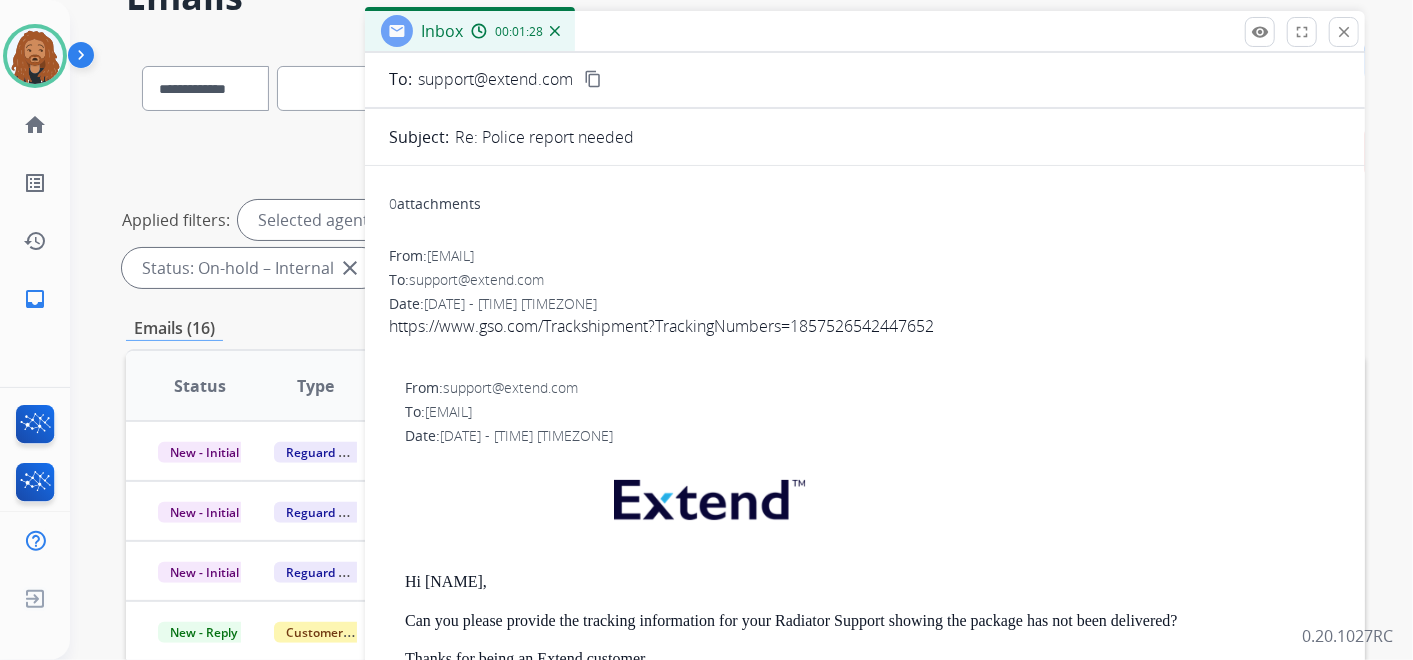 scroll, scrollTop: 0, scrollLeft: 0, axis: both 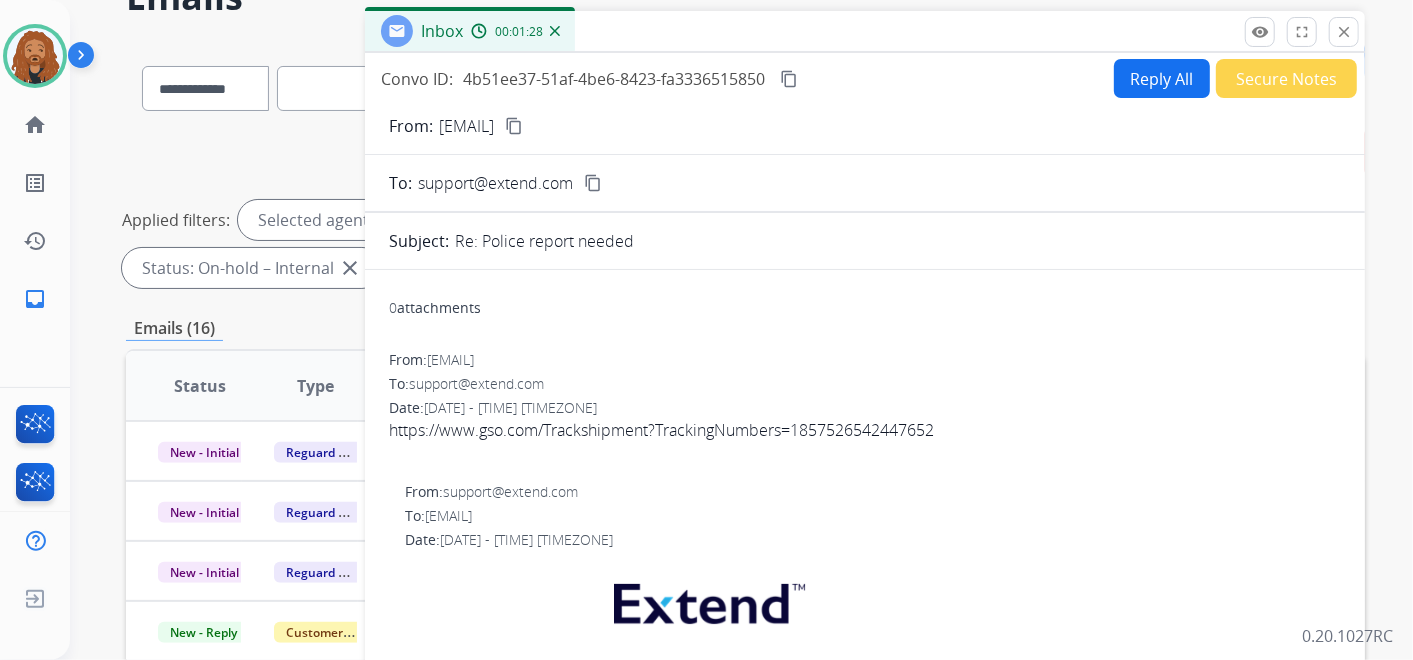 click on "content_copy" at bounding box center (514, 126) 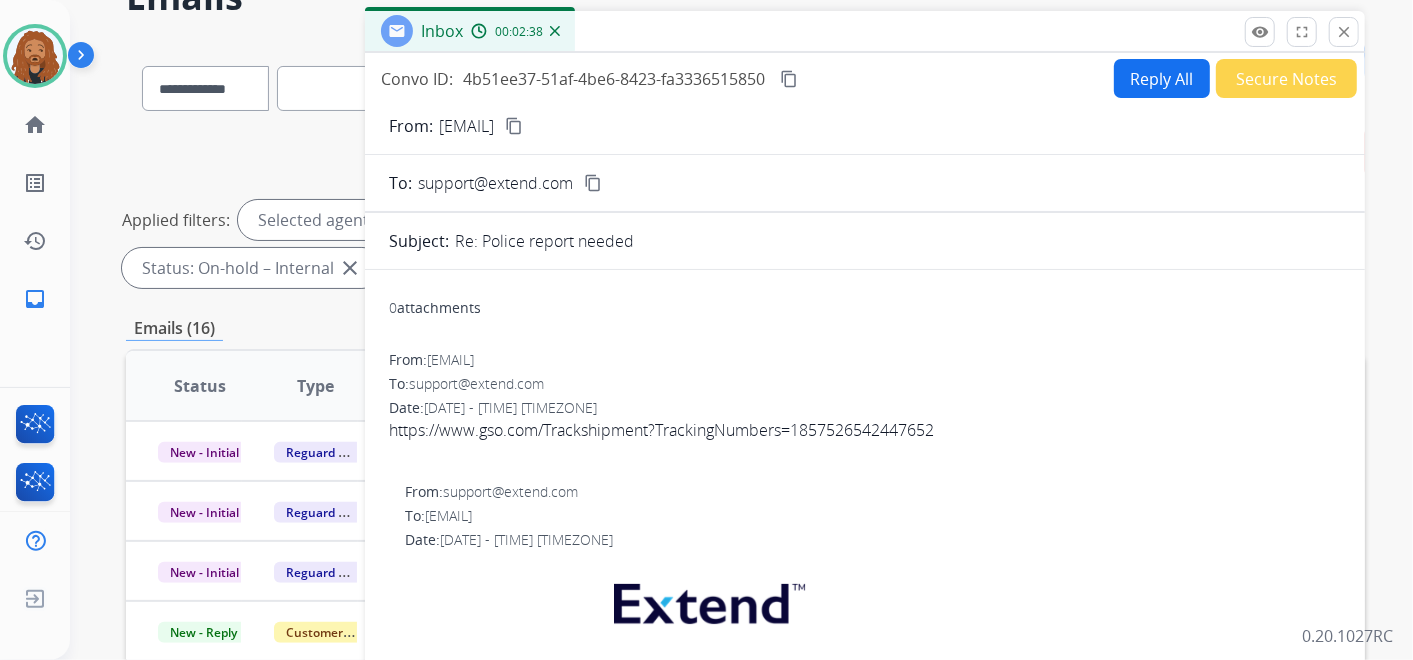 click on "Reply All" at bounding box center (1162, 78) 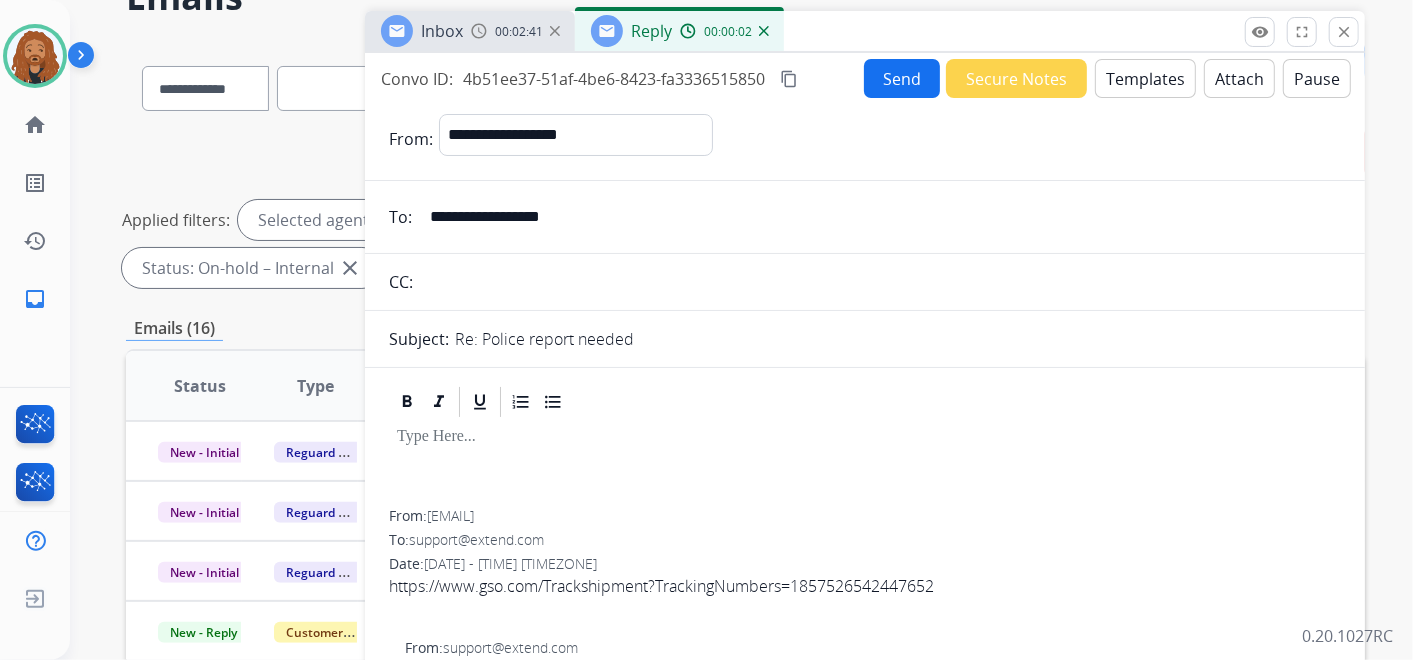 click on "Templates" at bounding box center (1145, 78) 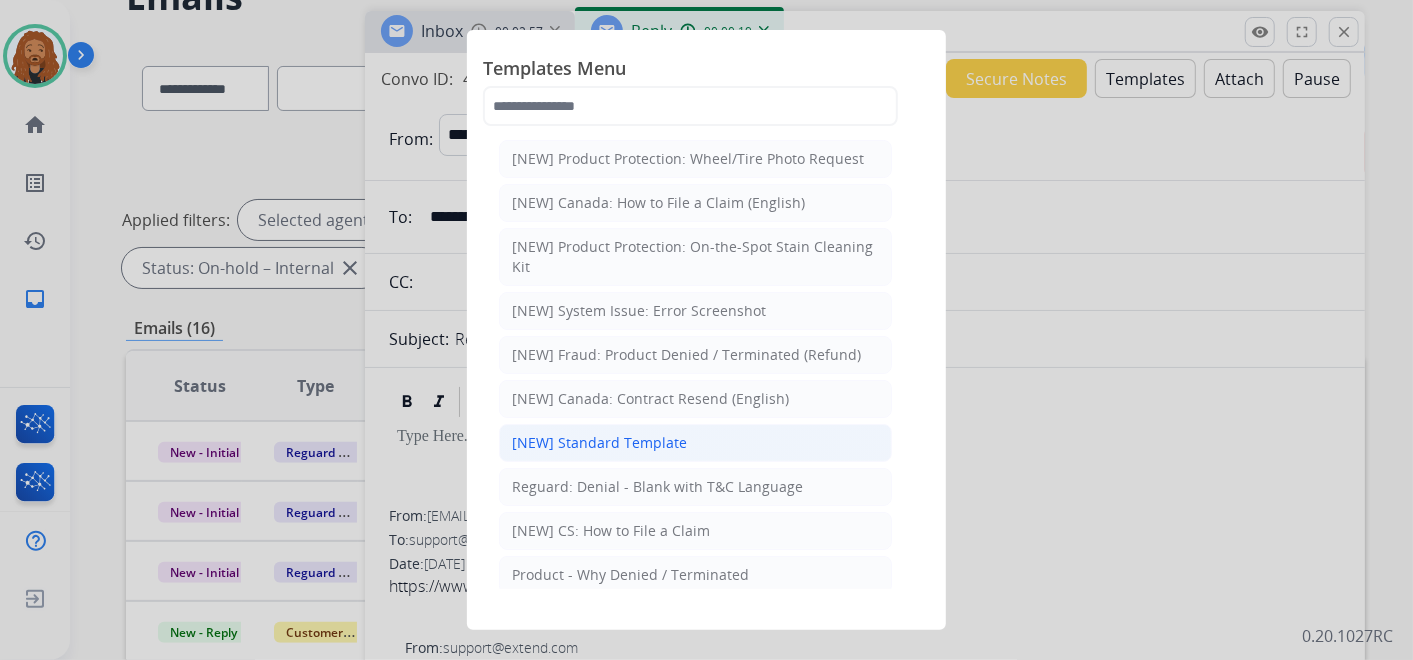 click on "[NEW] Standard Template" 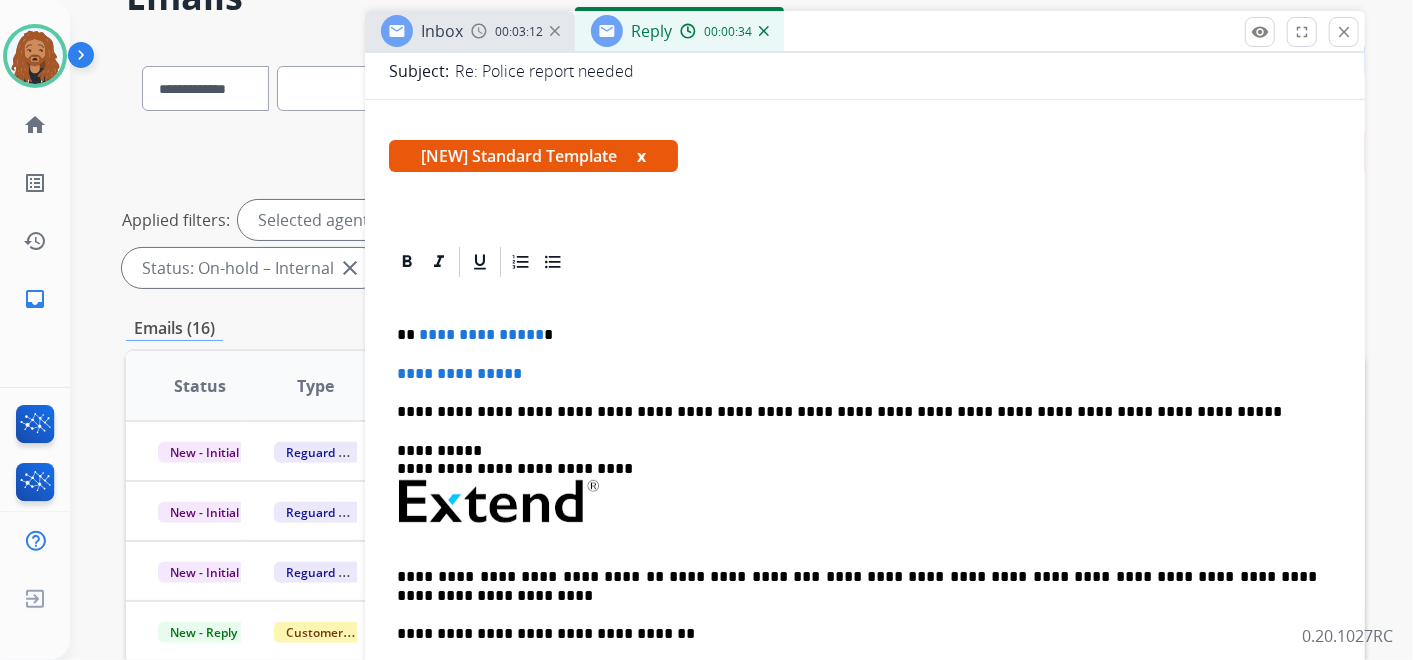 scroll, scrollTop: 222, scrollLeft: 0, axis: vertical 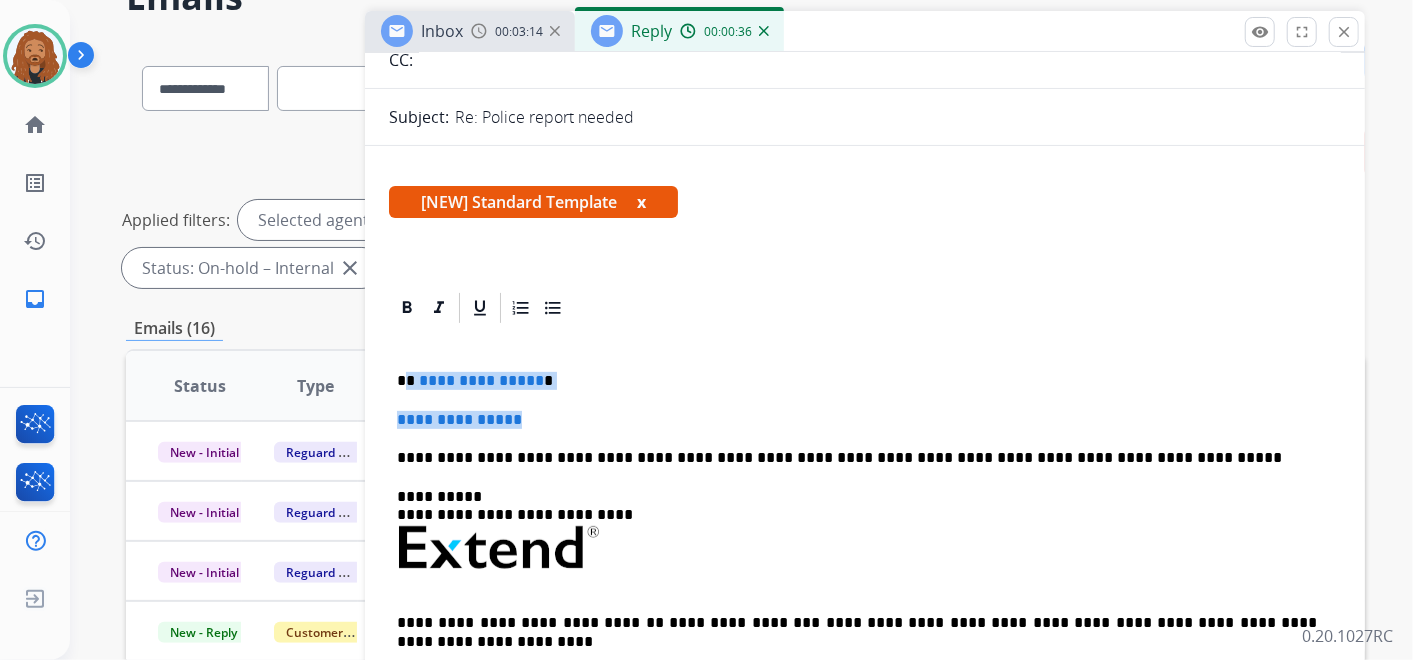 drag, startPoint x: 534, startPoint y: 421, endPoint x: 410, endPoint y: 377, distance: 131.57507 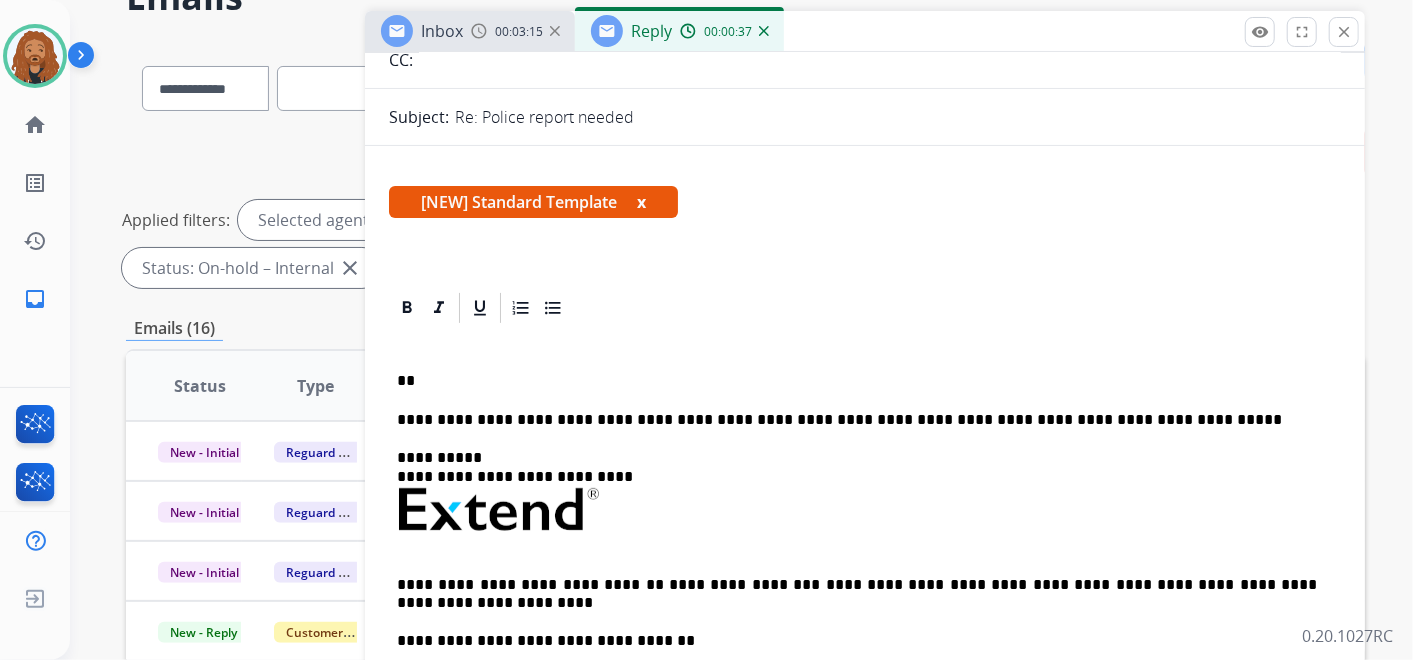 type 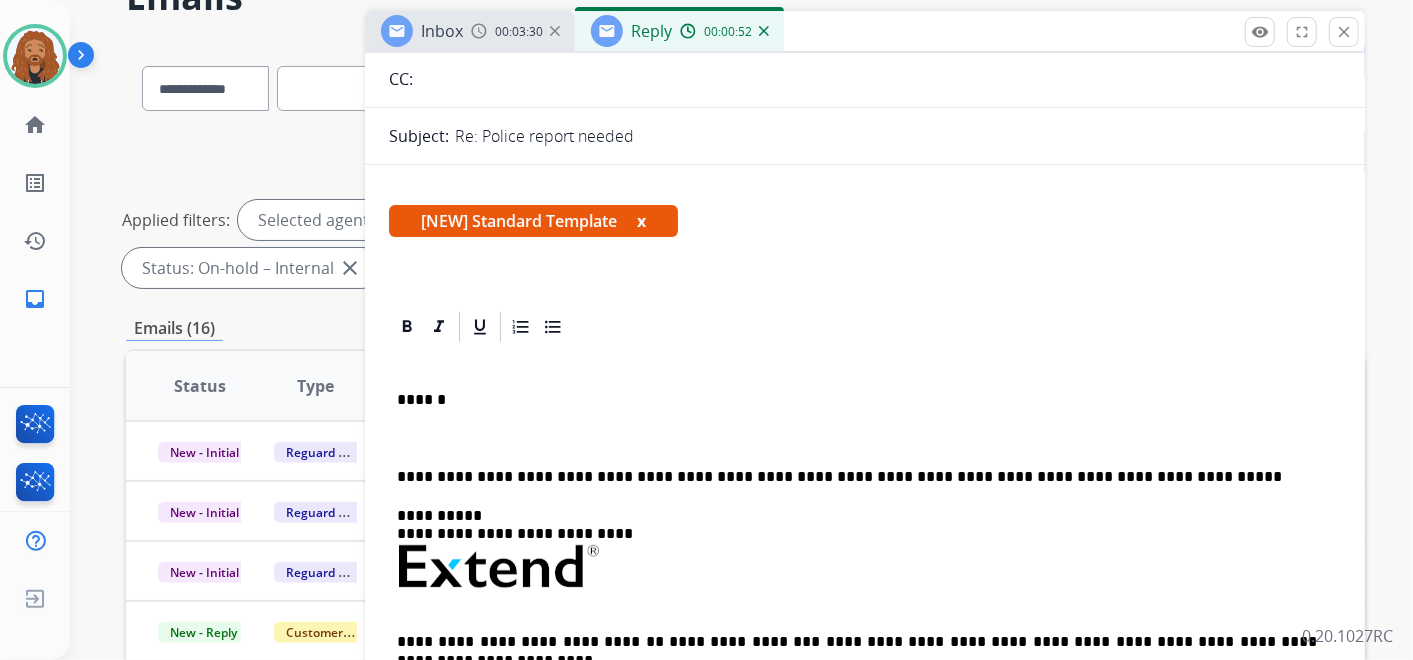 scroll, scrollTop: 0, scrollLeft: 0, axis: both 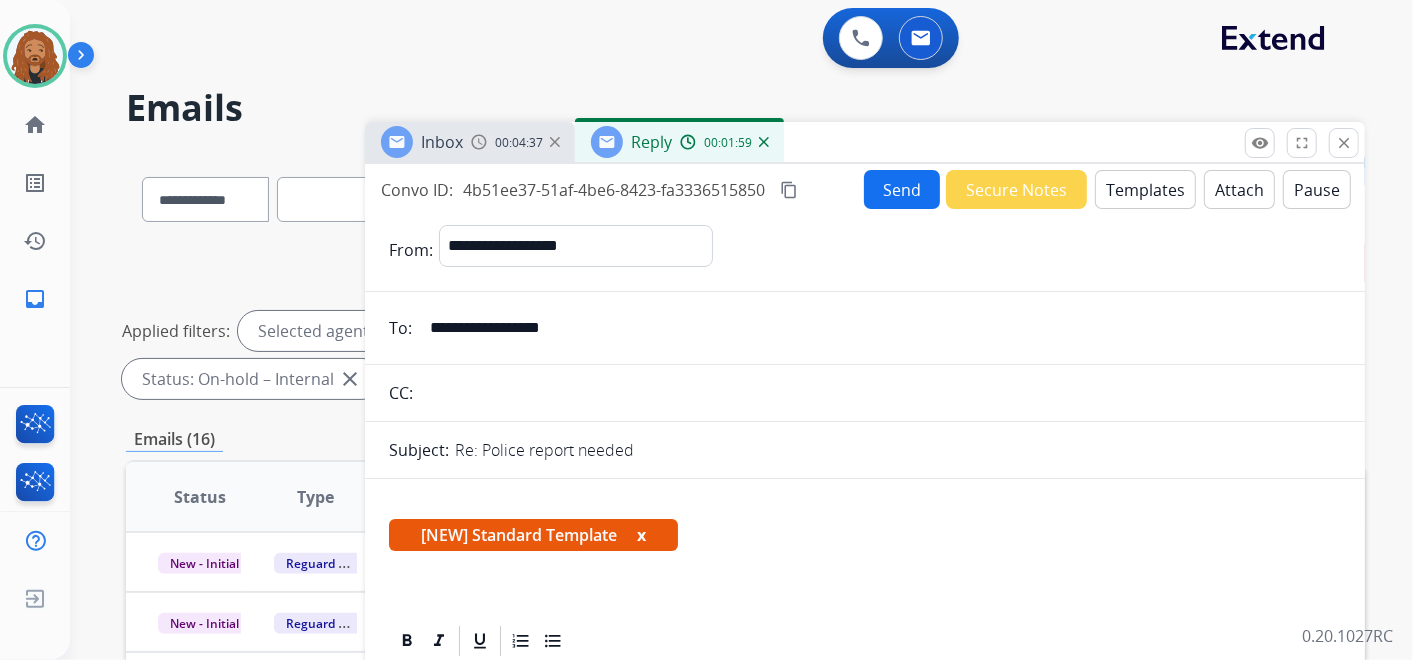 click on "**********" at bounding box center [865, 1567] 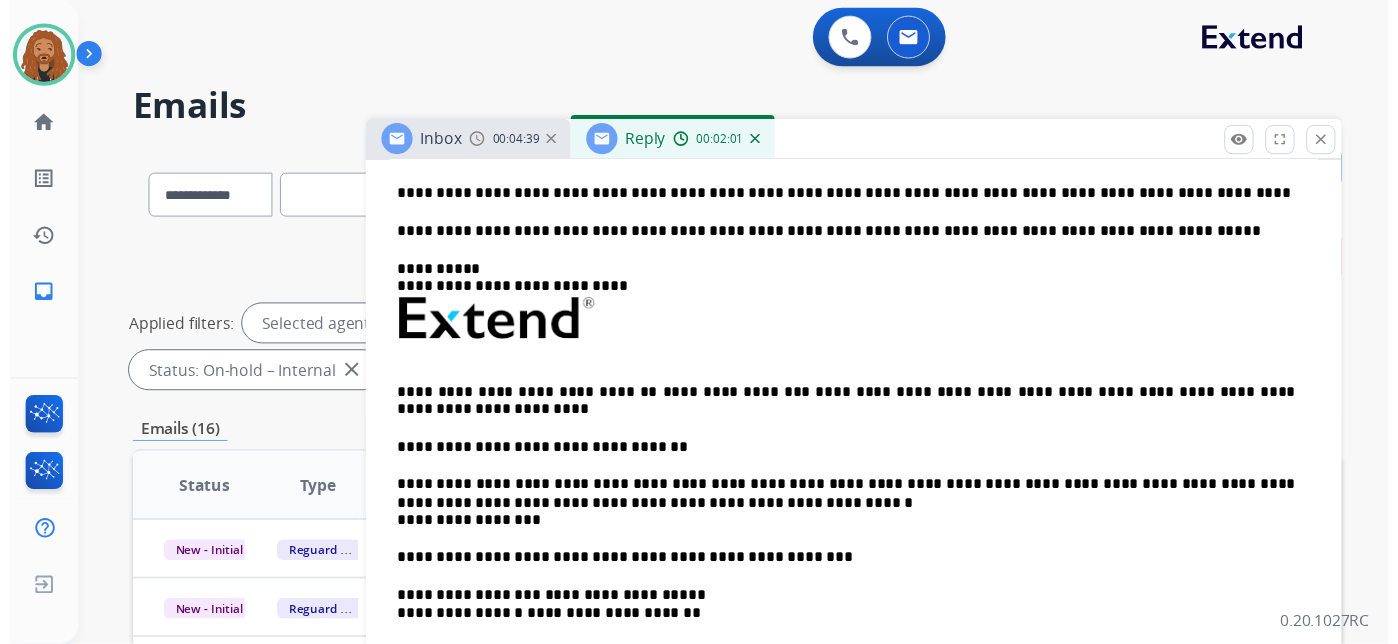 scroll, scrollTop: 0, scrollLeft: 0, axis: both 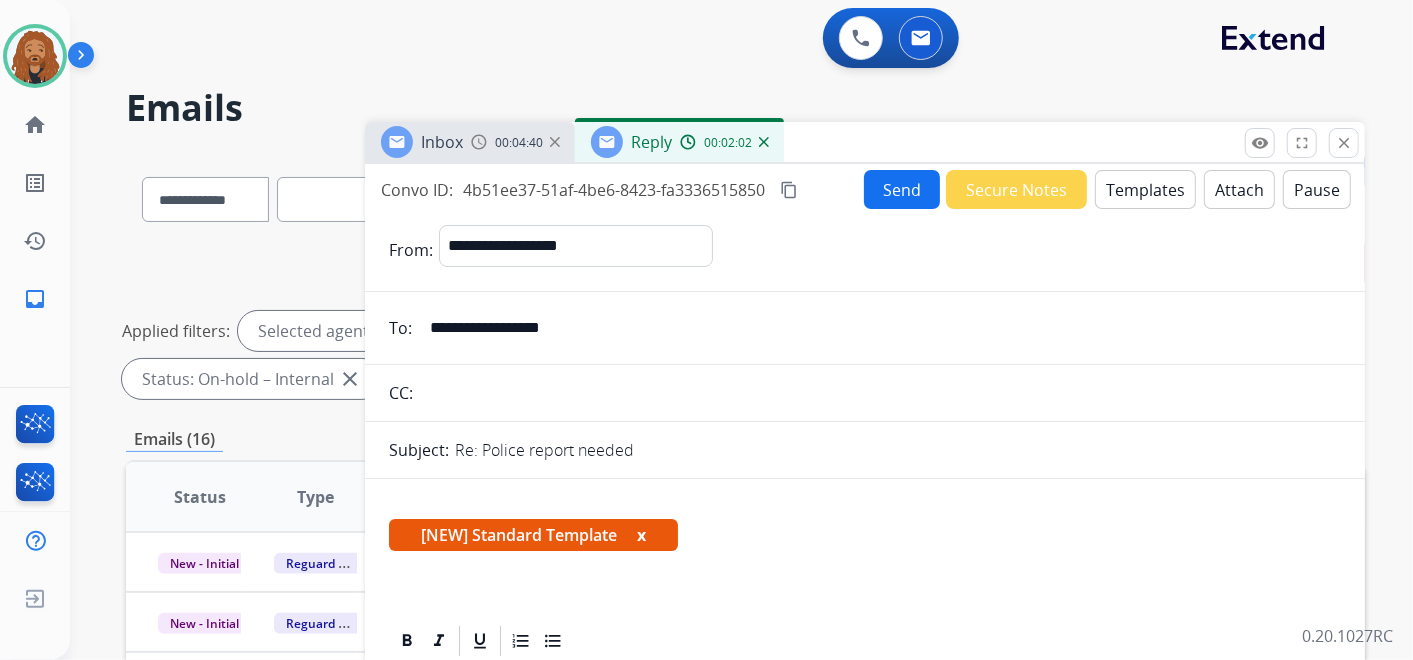 click on "content_copy" at bounding box center (789, 190) 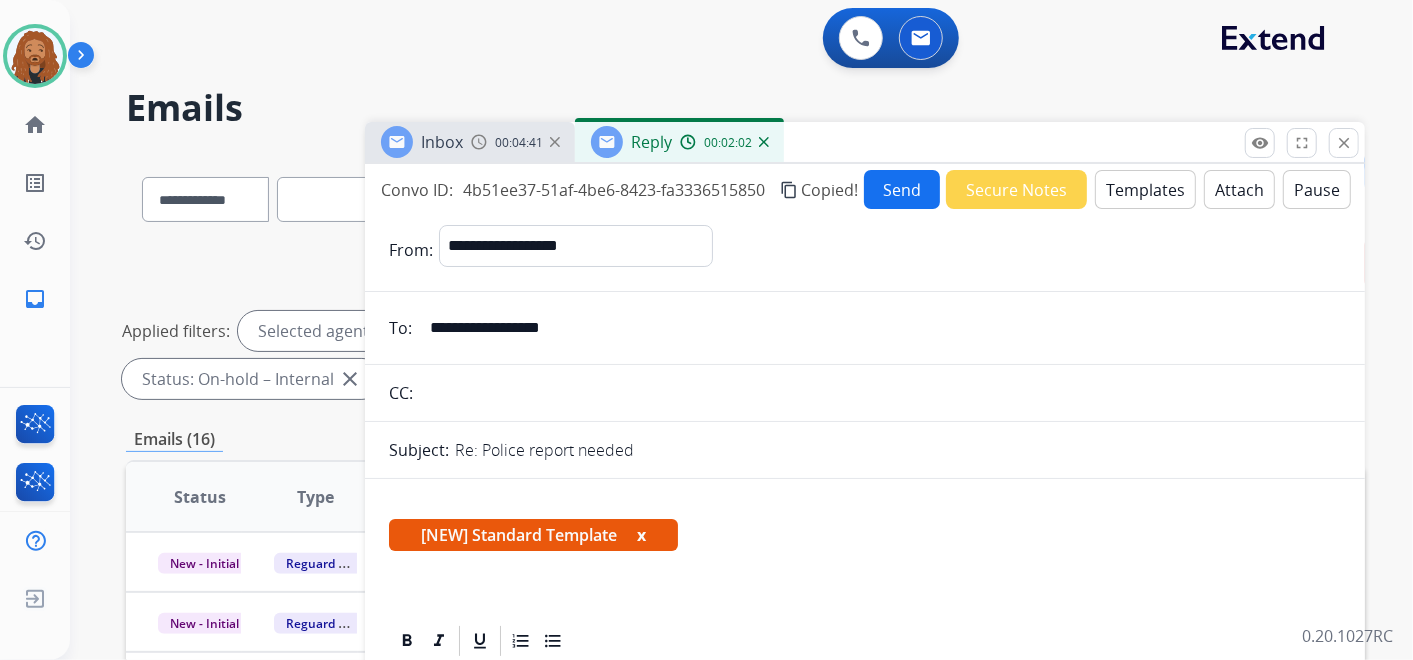 click on "Send" at bounding box center (902, 189) 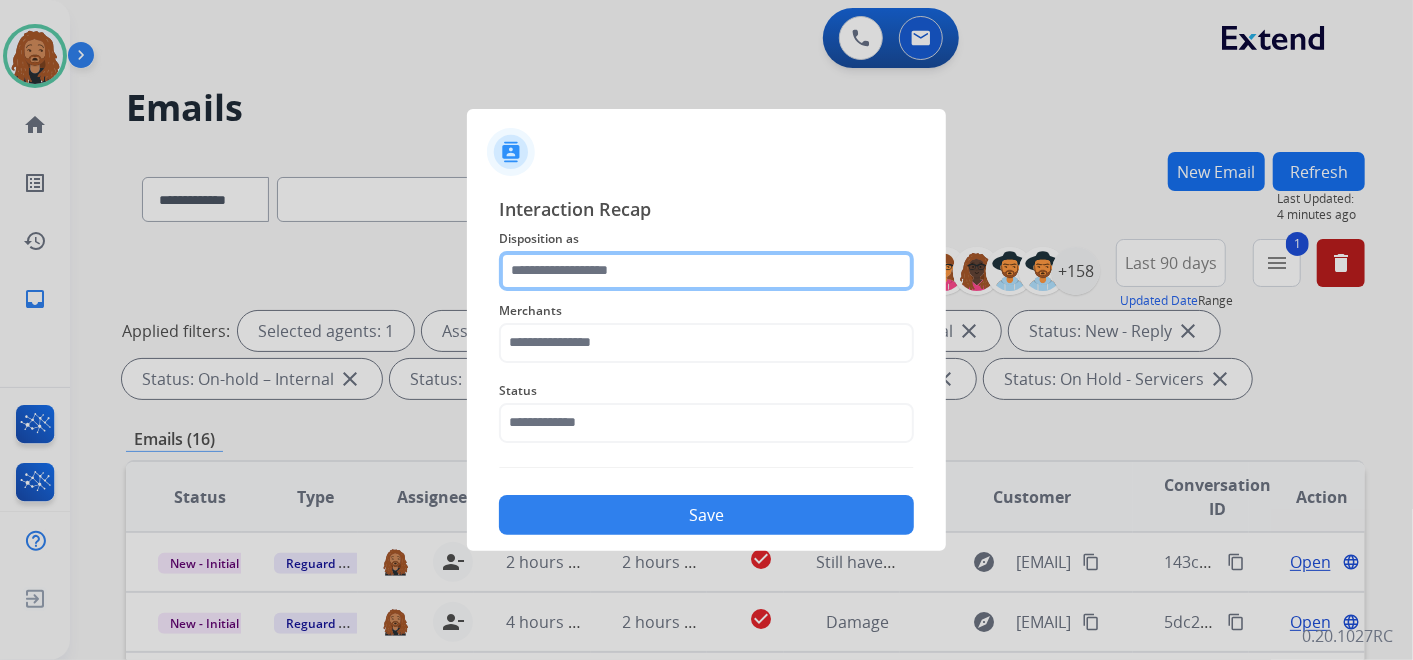 click 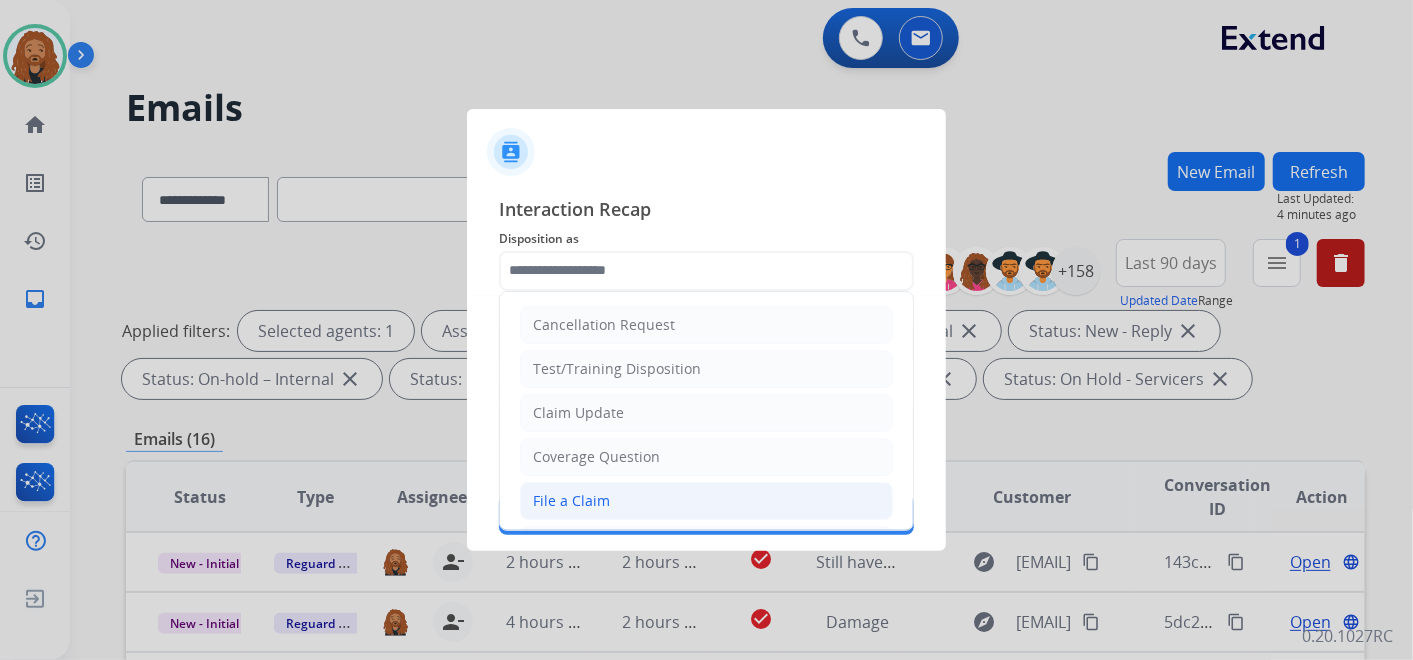 click on "File a Claim" 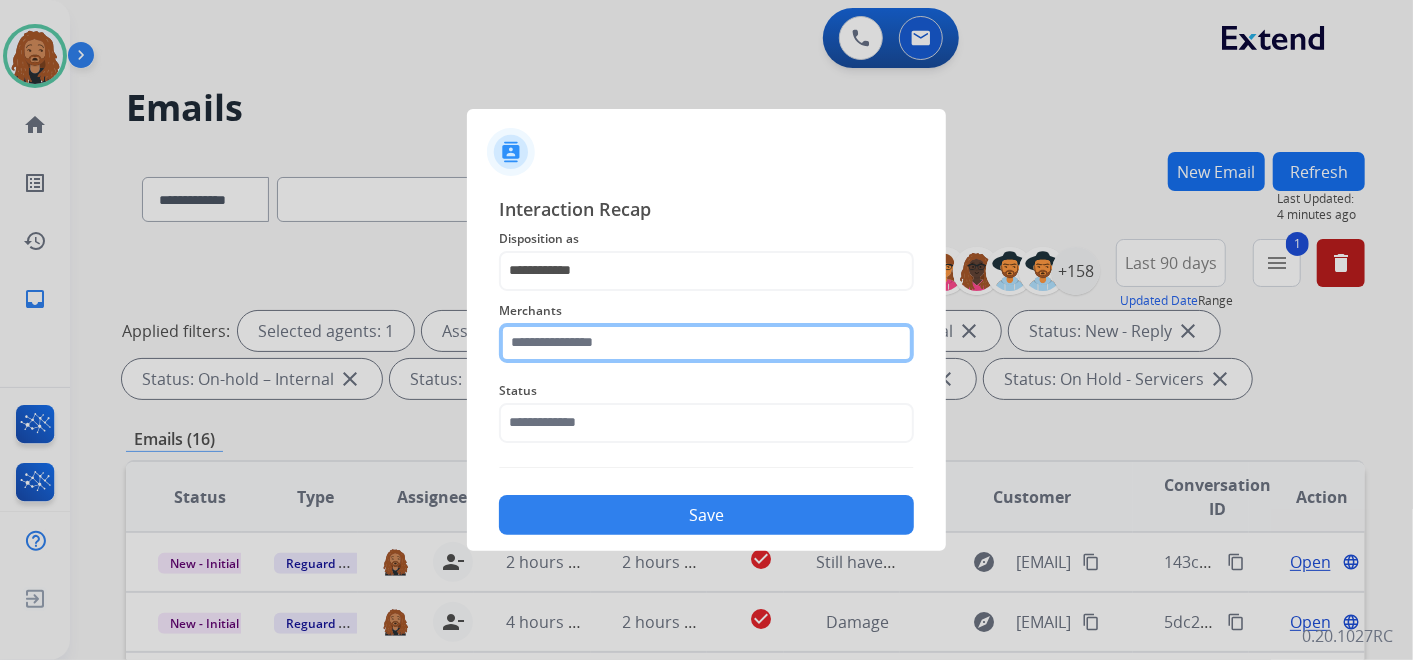 click 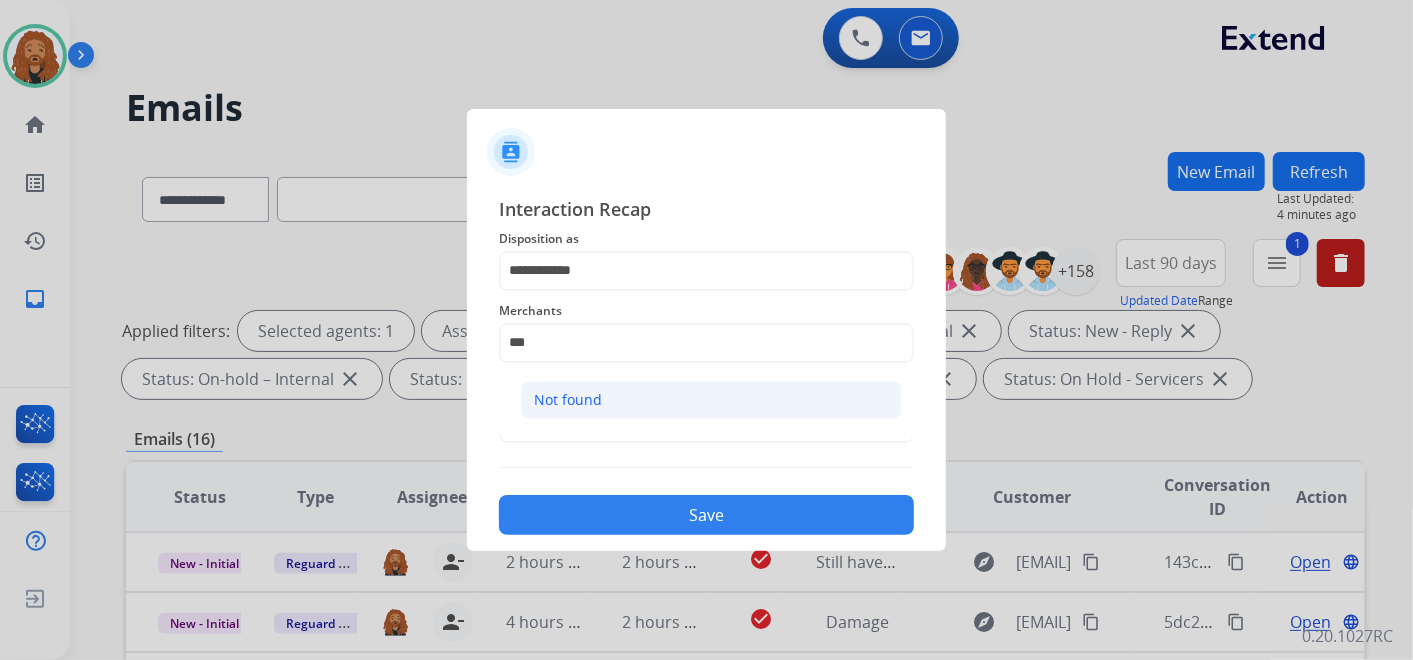 click on "Not found" 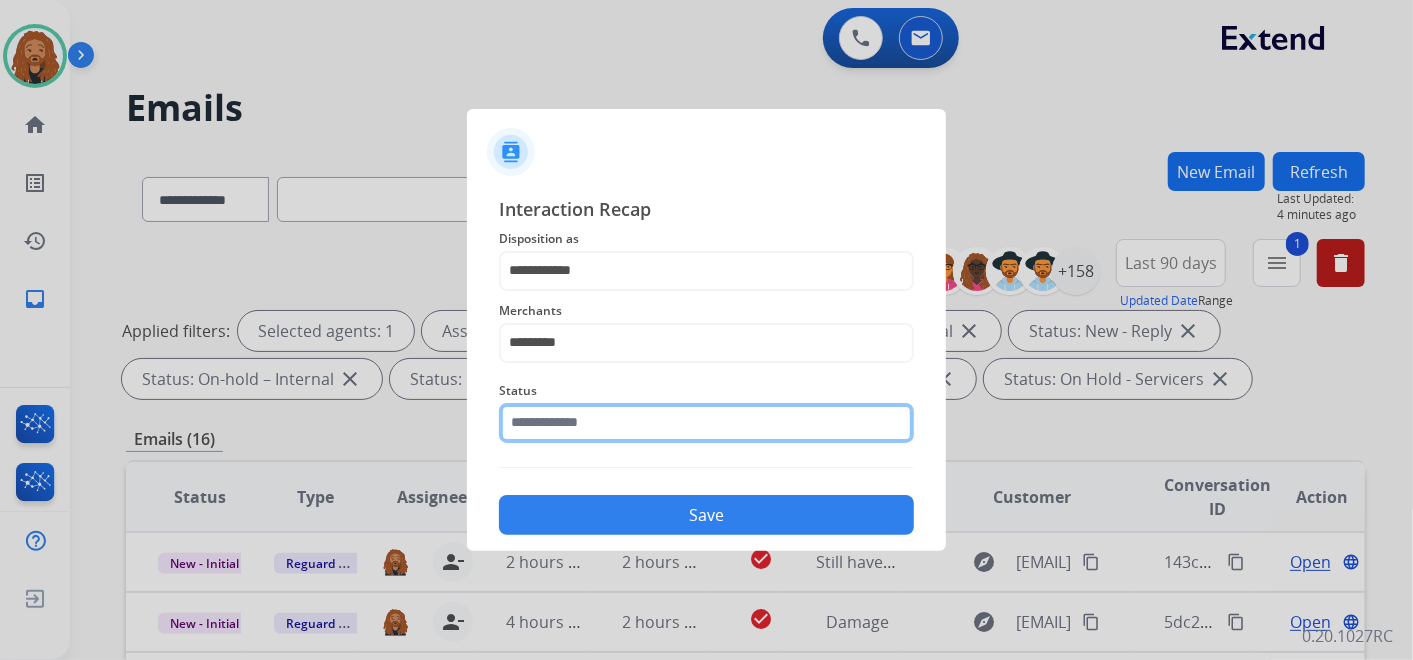 click 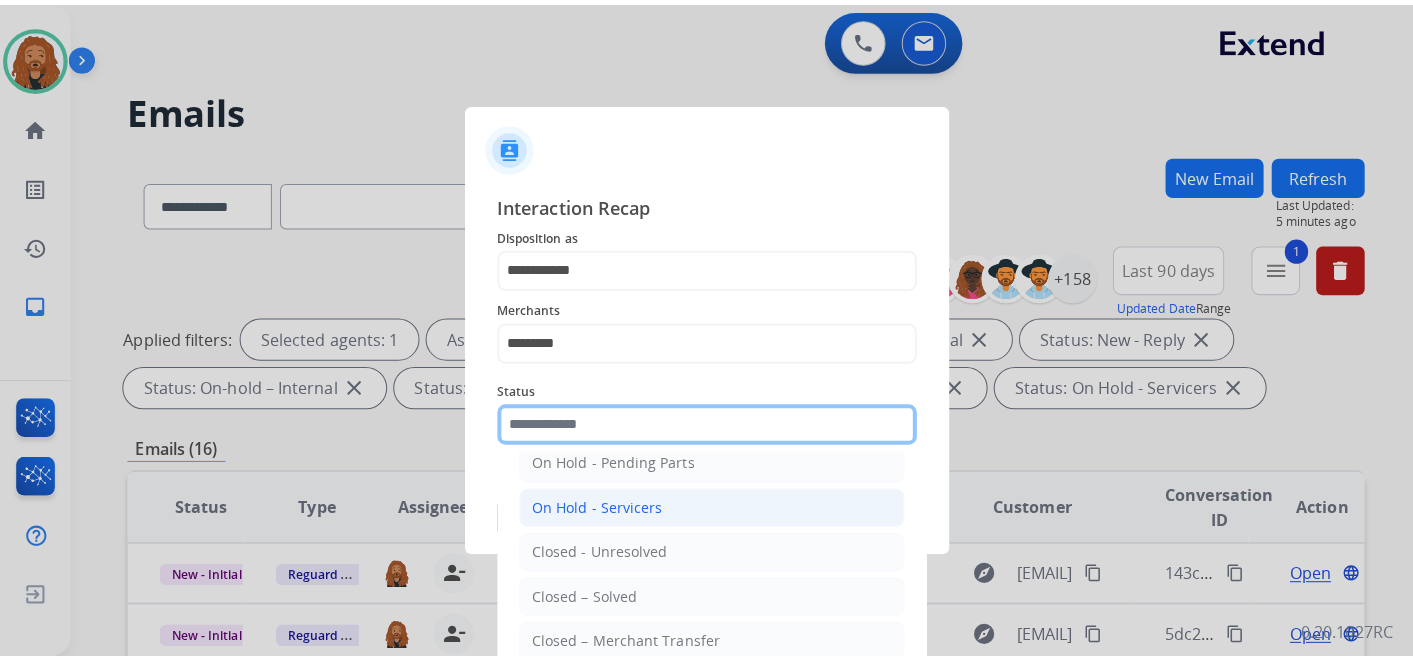 scroll, scrollTop: 114, scrollLeft: 0, axis: vertical 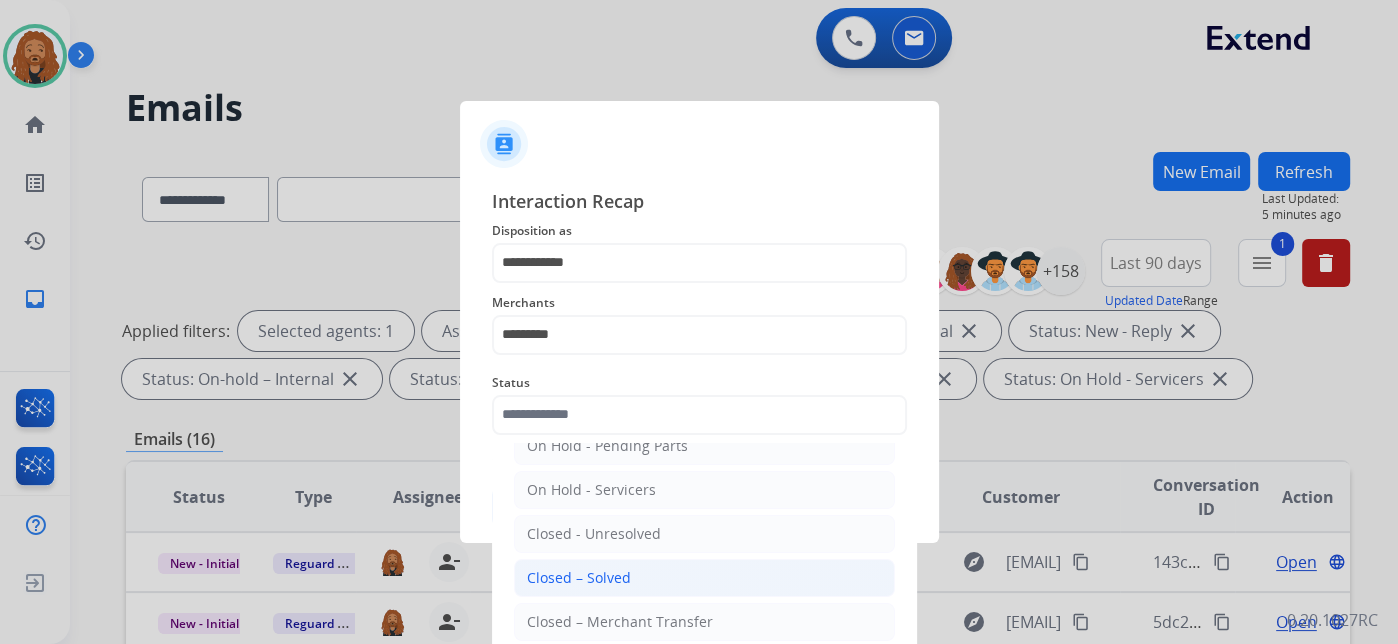 click on "Closed – Solved" 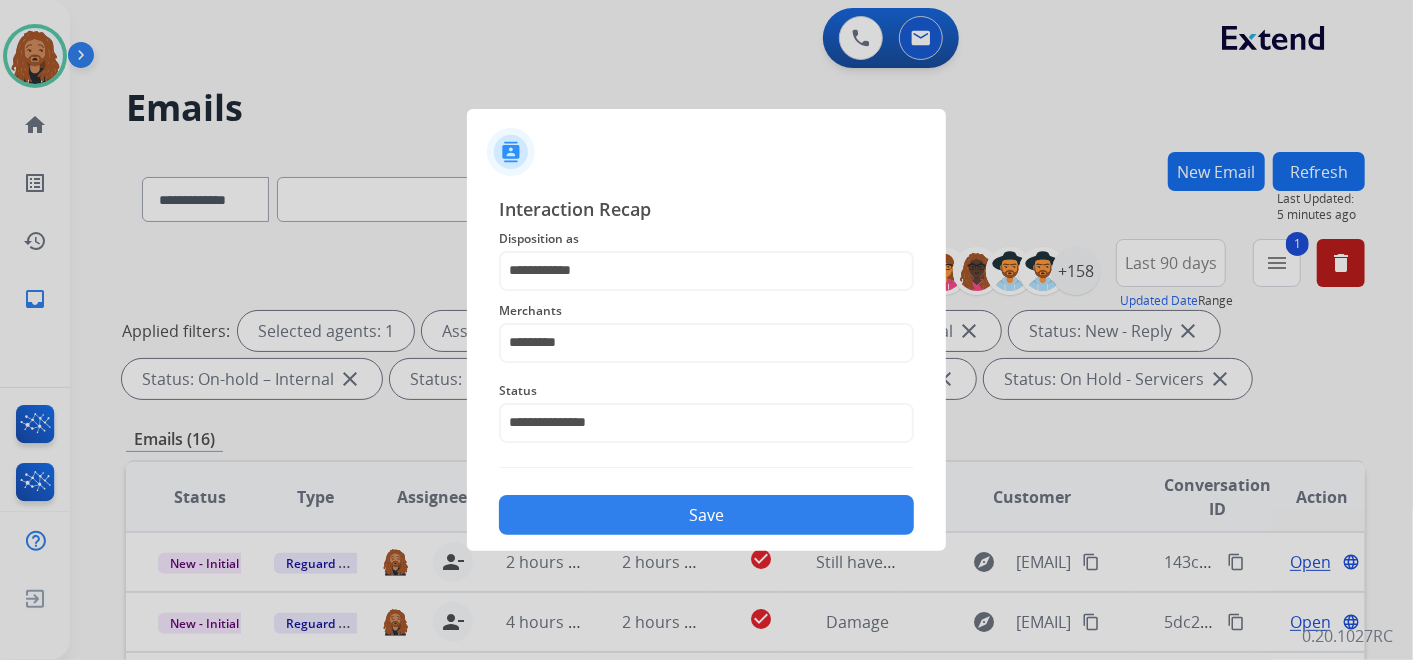drag, startPoint x: 642, startPoint y: 508, endPoint x: 652, endPoint y: 513, distance: 11.18034 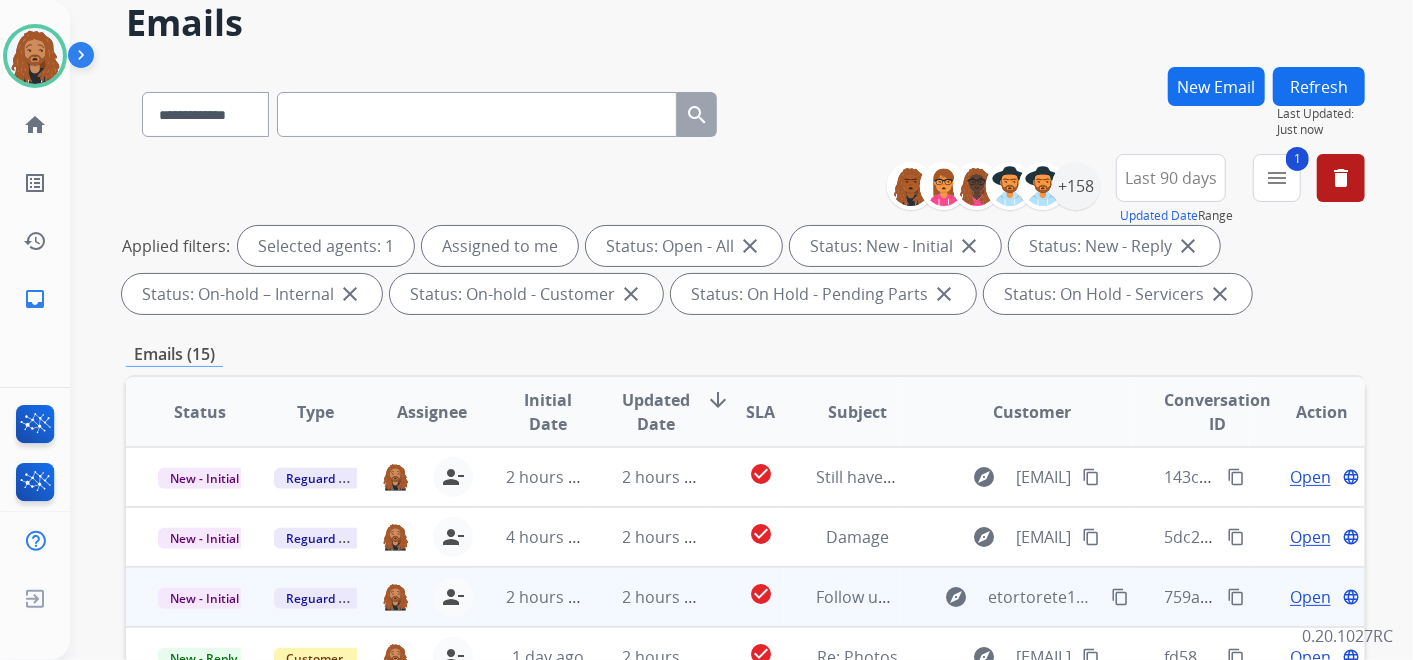 scroll, scrollTop: 333, scrollLeft: 0, axis: vertical 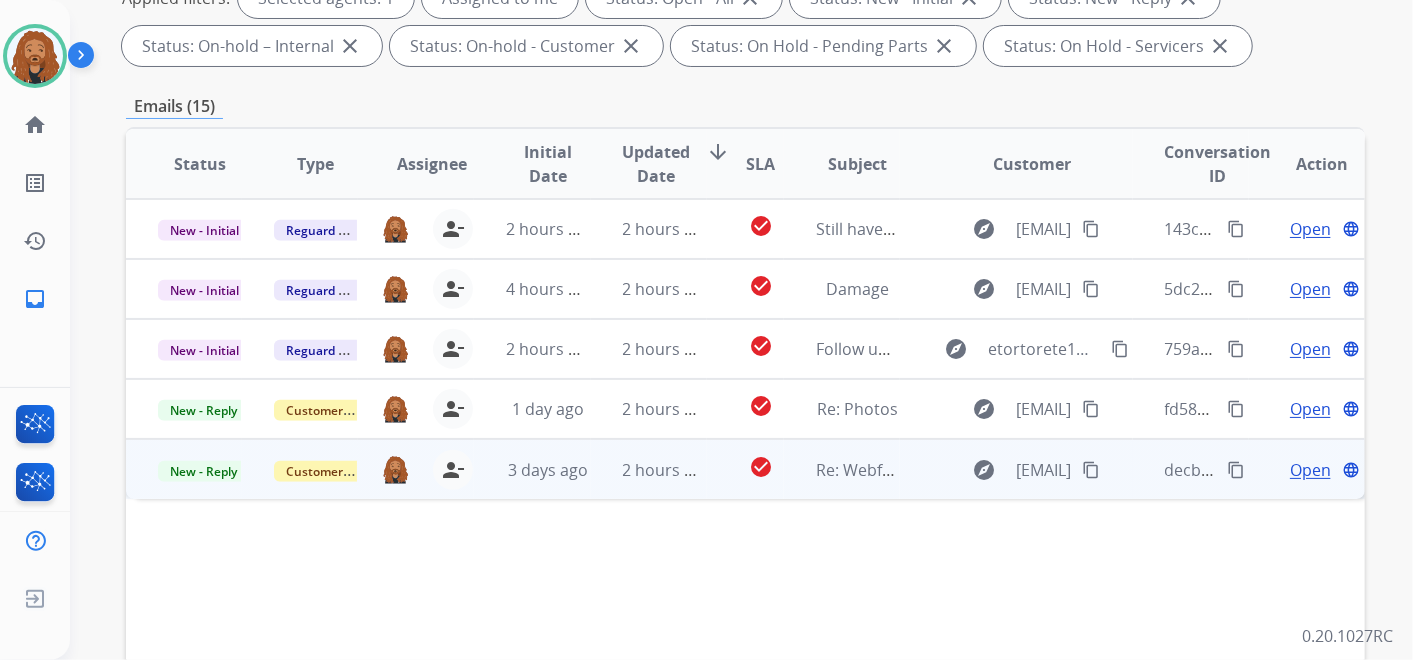 click on "2 hours ago" at bounding box center (649, 469) 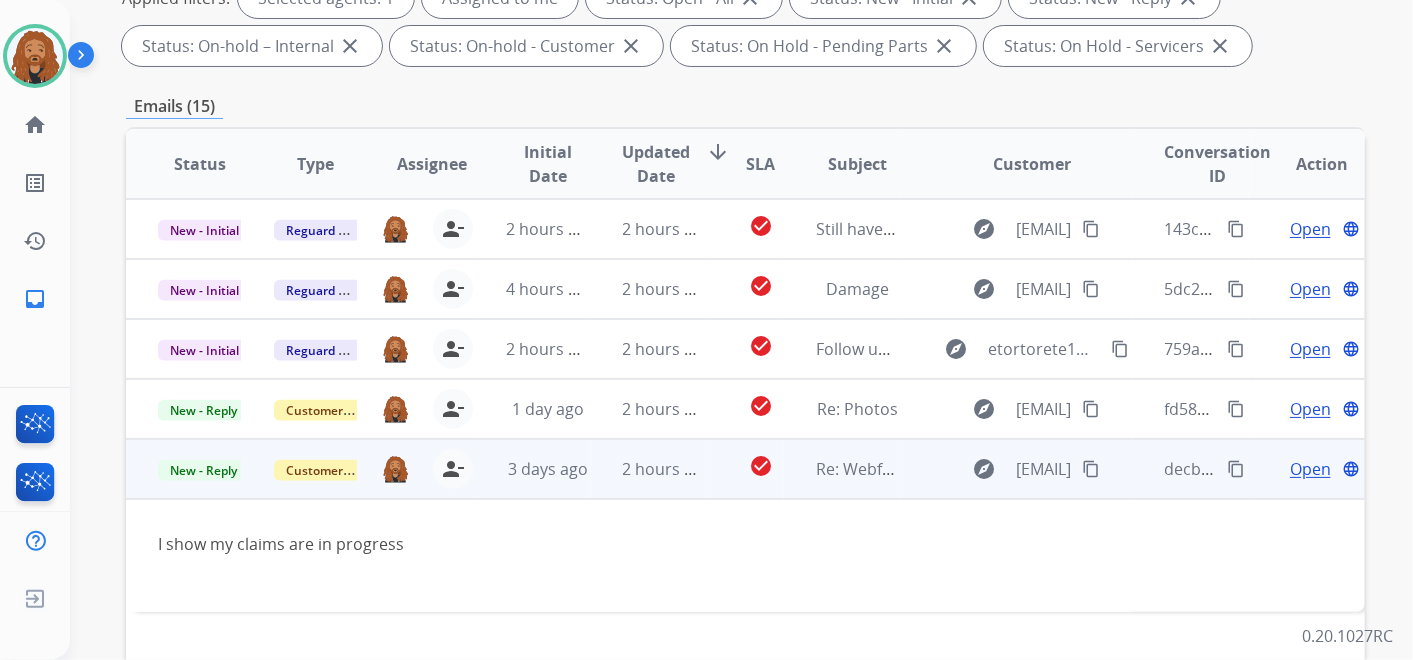 click on "Open" at bounding box center (1310, 469) 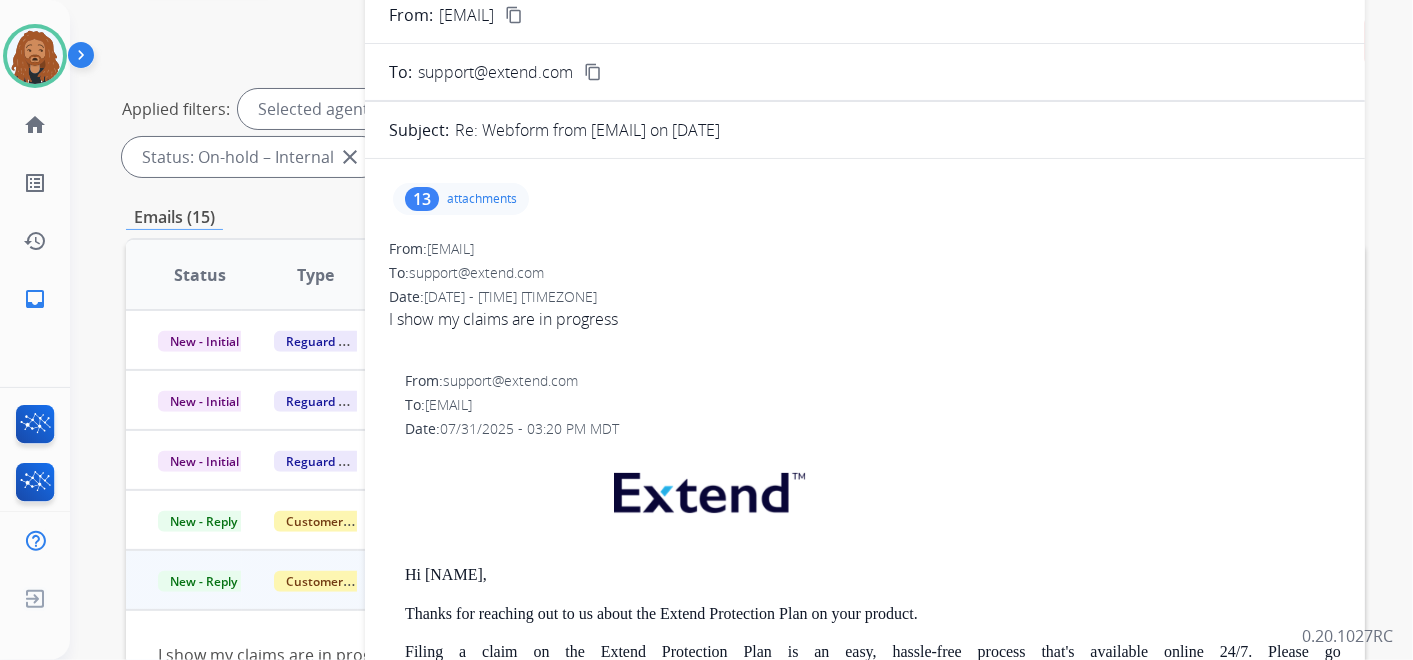 scroll, scrollTop: 111, scrollLeft: 0, axis: vertical 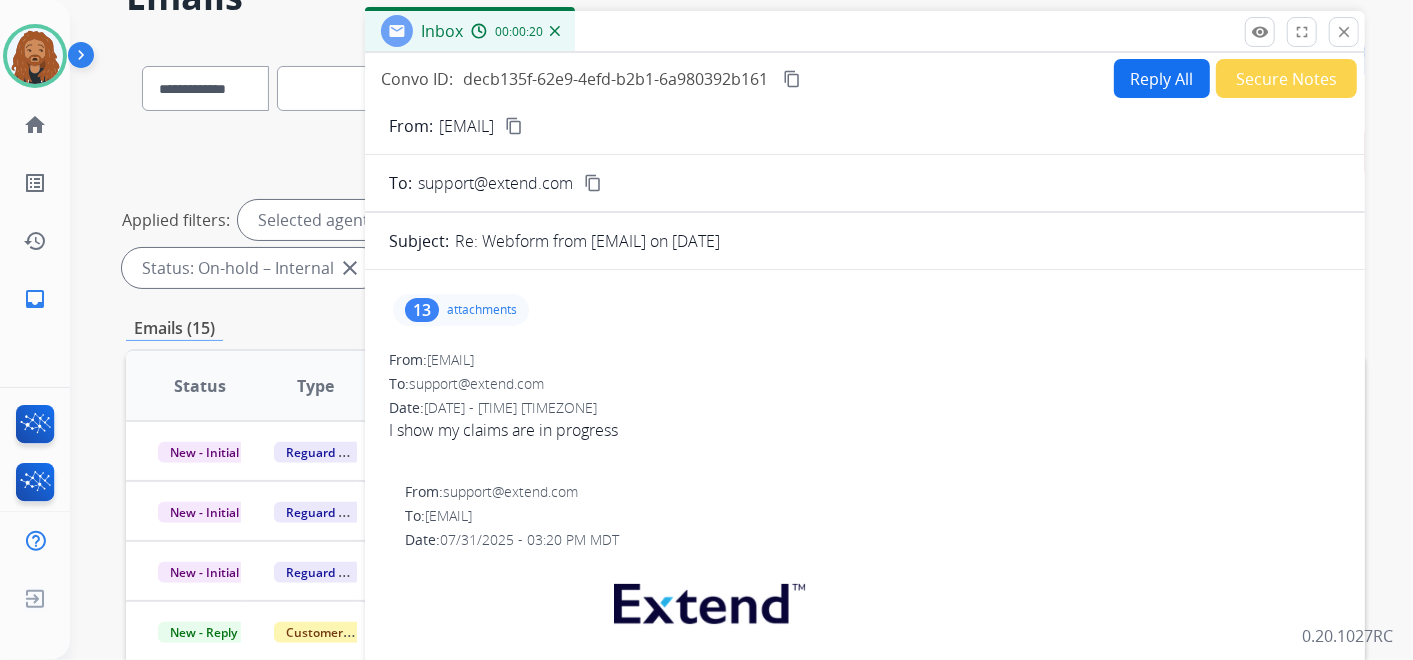 click on "content_copy" at bounding box center (514, 126) 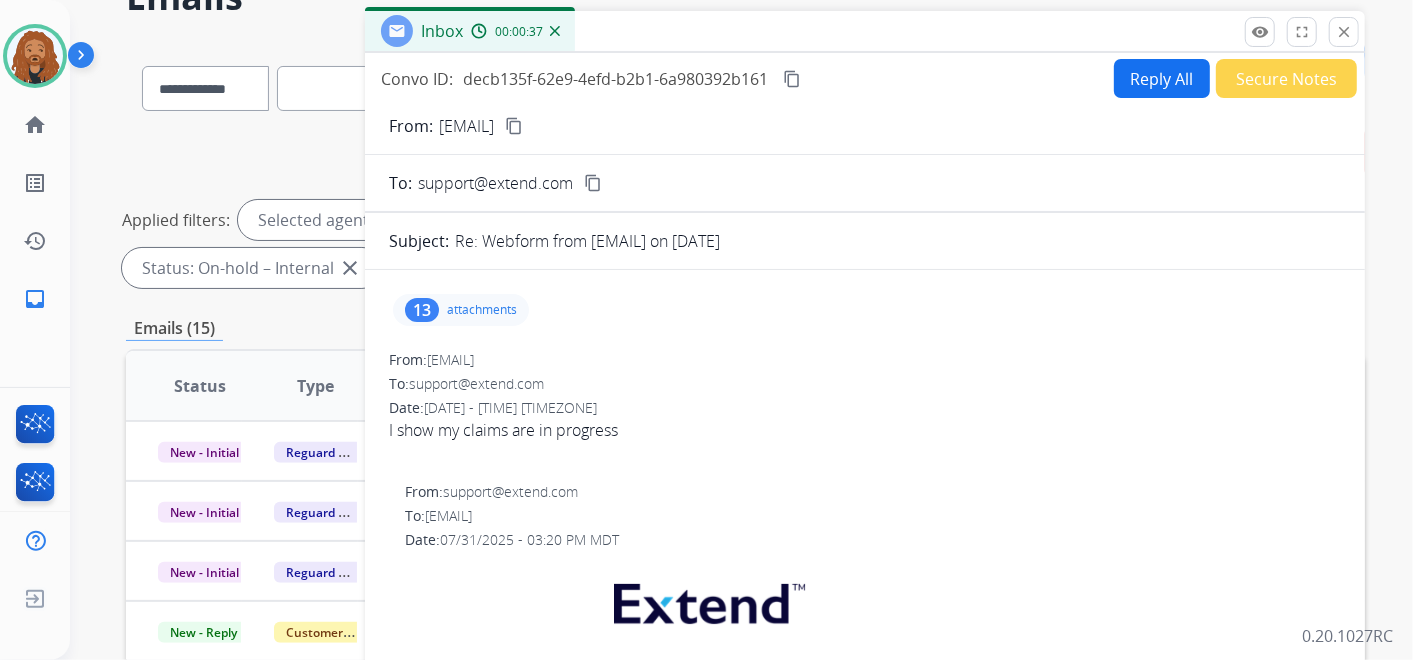 click on "Reply All" at bounding box center (1162, 78) 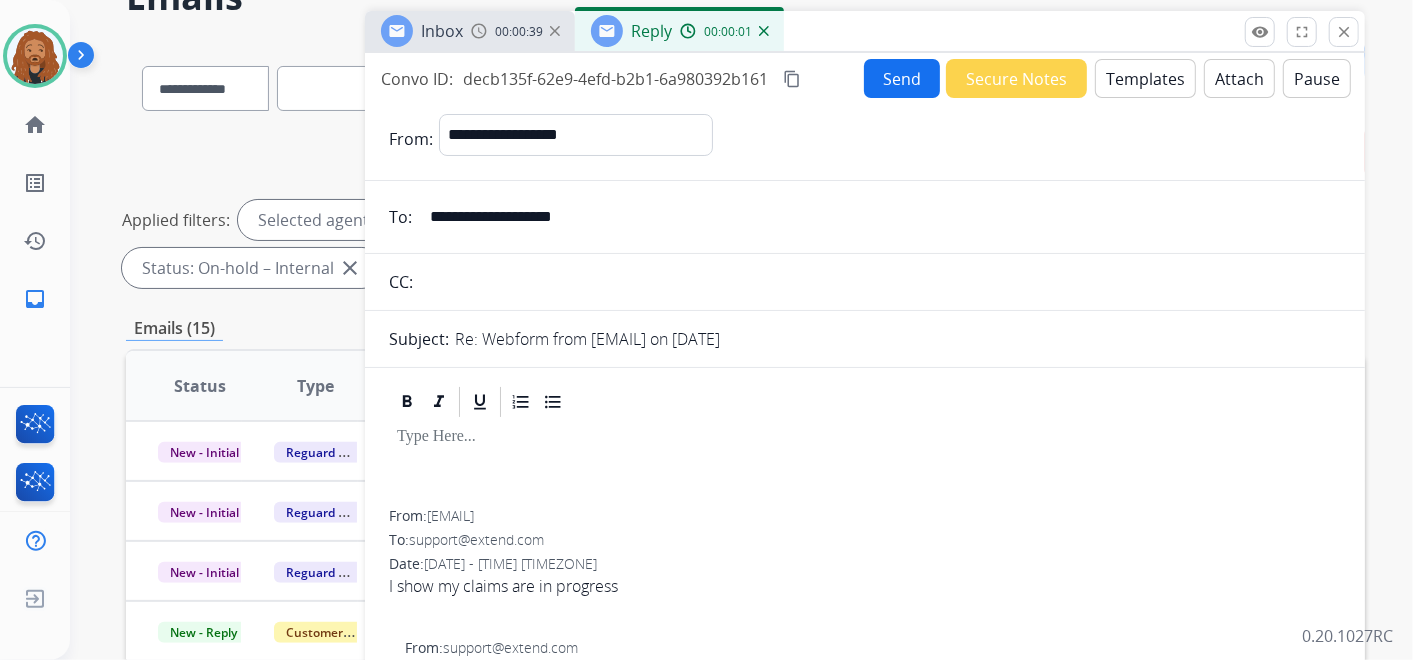 click on "Templates" at bounding box center [1145, 78] 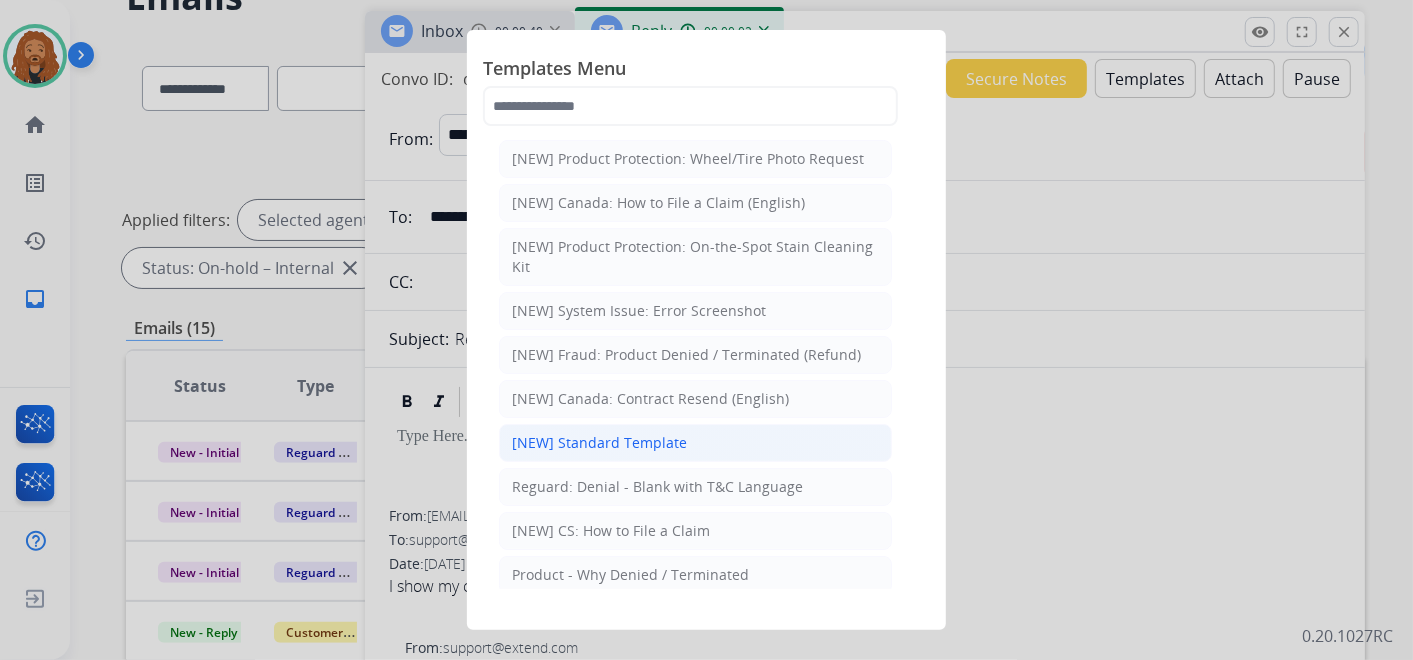 click on "[NEW] Standard Template" 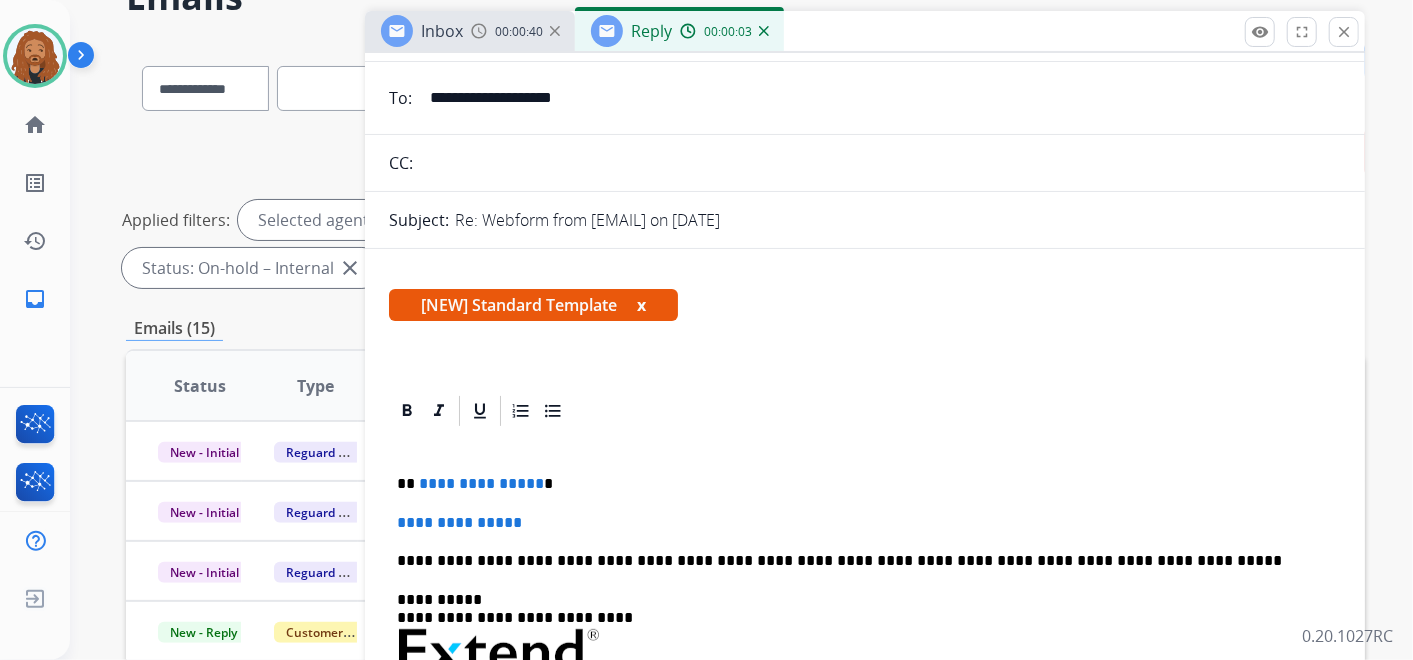 scroll, scrollTop: 333, scrollLeft: 0, axis: vertical 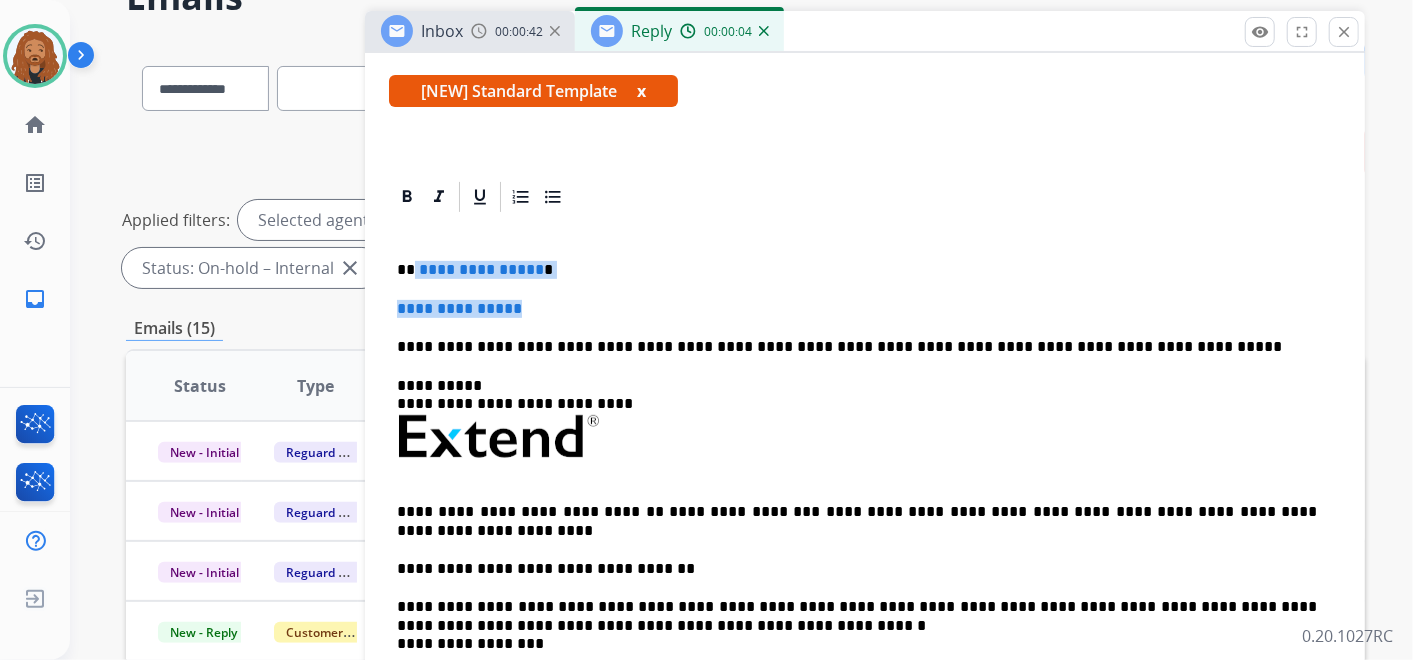 drag, startPoint x: 464, startPoint y: 291, endPoint x: 401, endPoint y: 262, distance: 69.354164 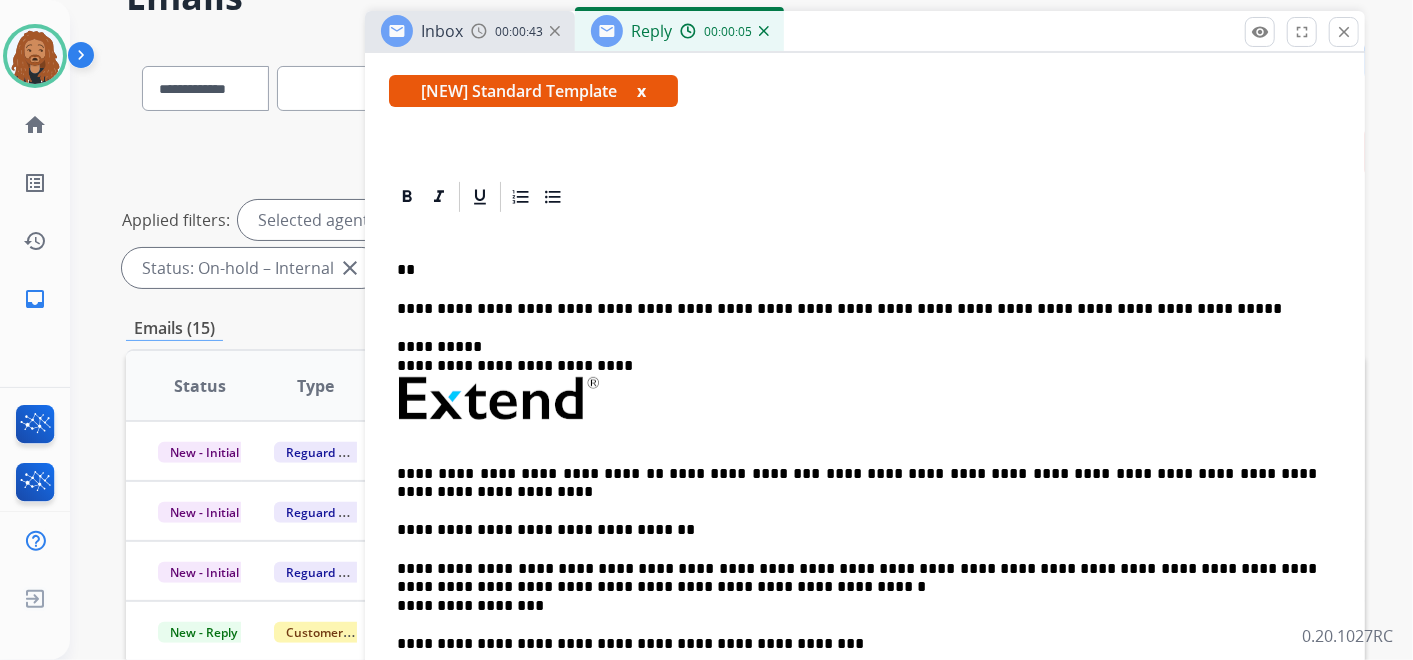 type 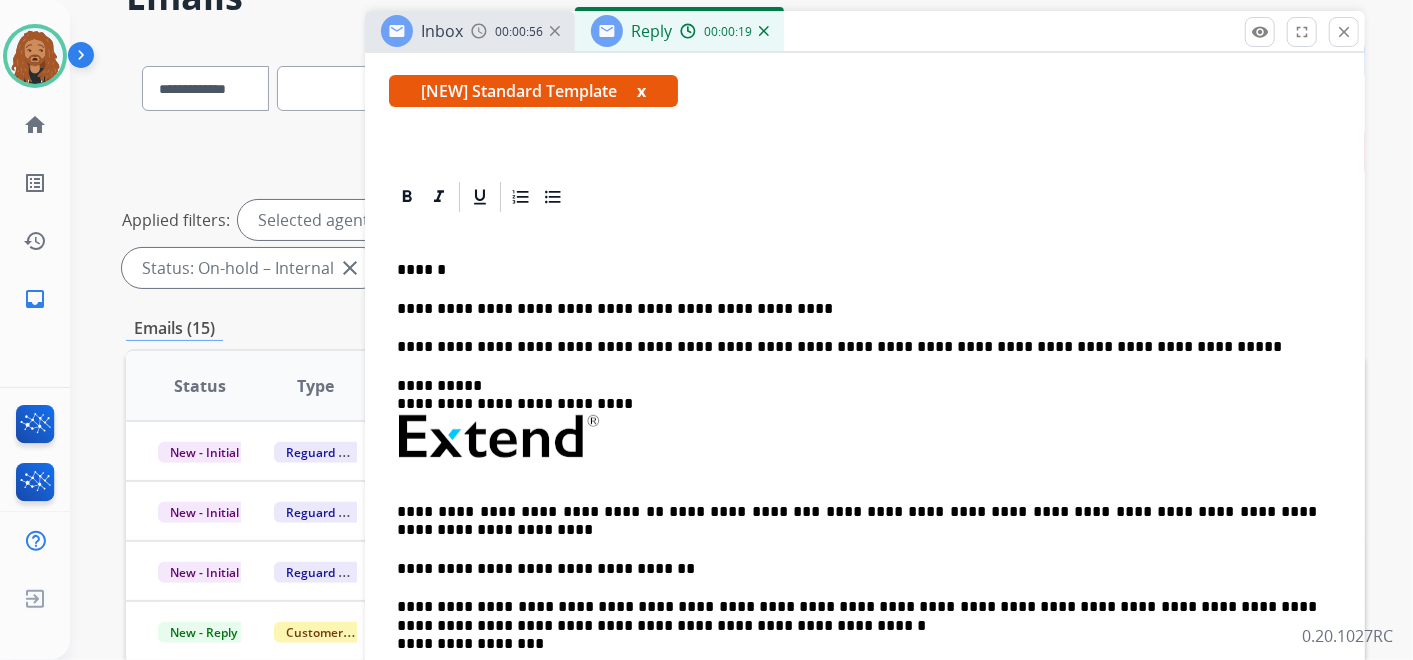 click on "**********" at bounding box center (857, 309) 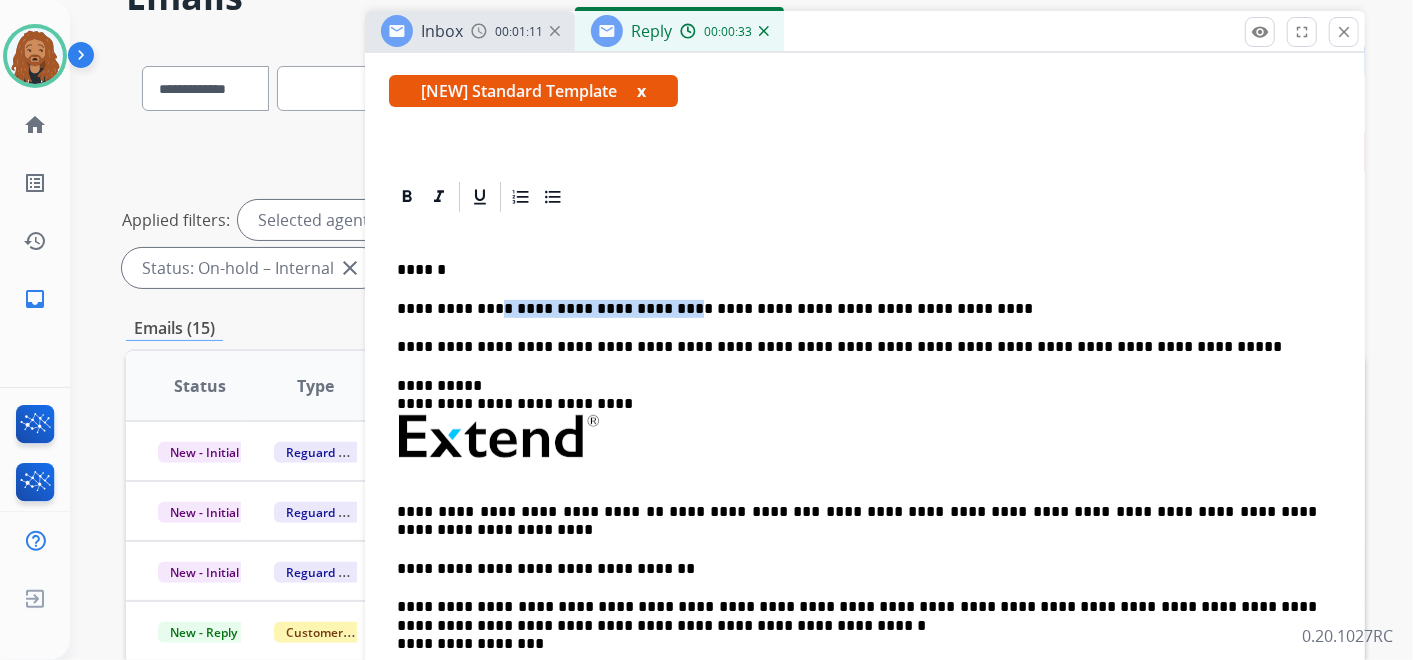 drag, startPoint x: 582, startPoint y: 306, endPoint x: 648, endPoint y: 310, distance: 66.1211 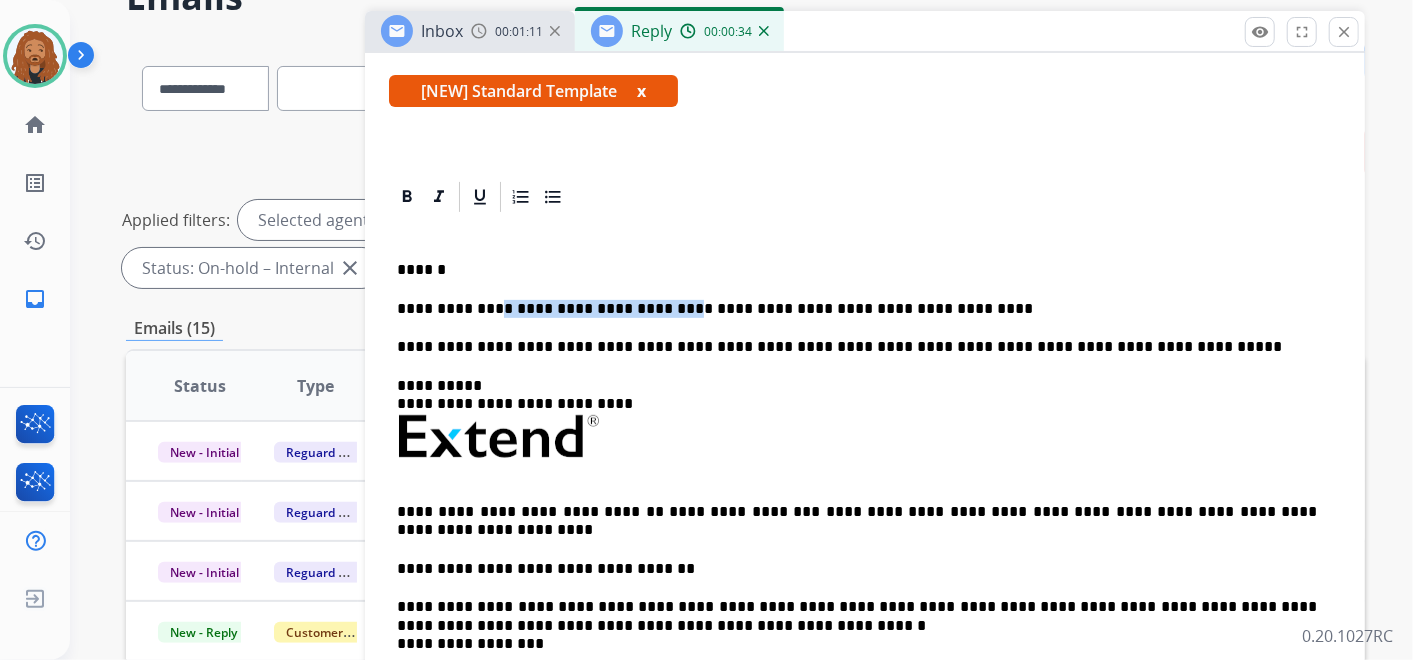copy on "**********" 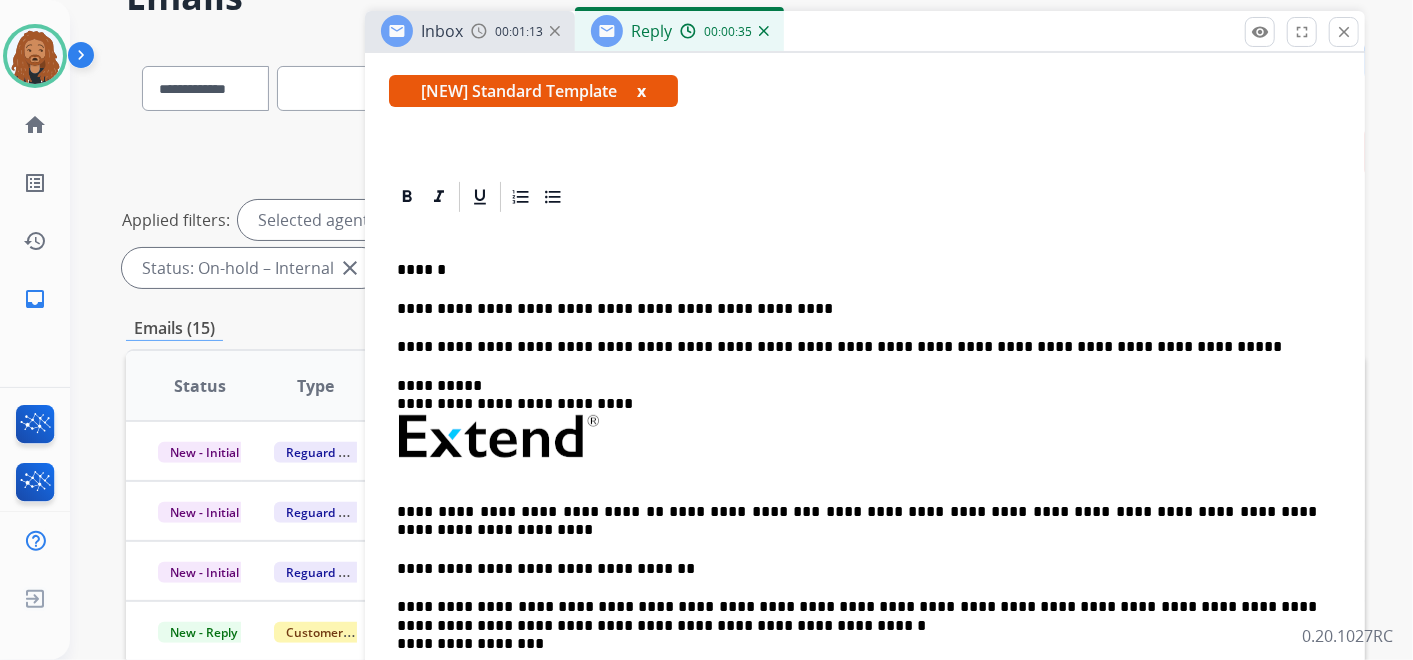 click on "**********" at bounding box center [865, 514] 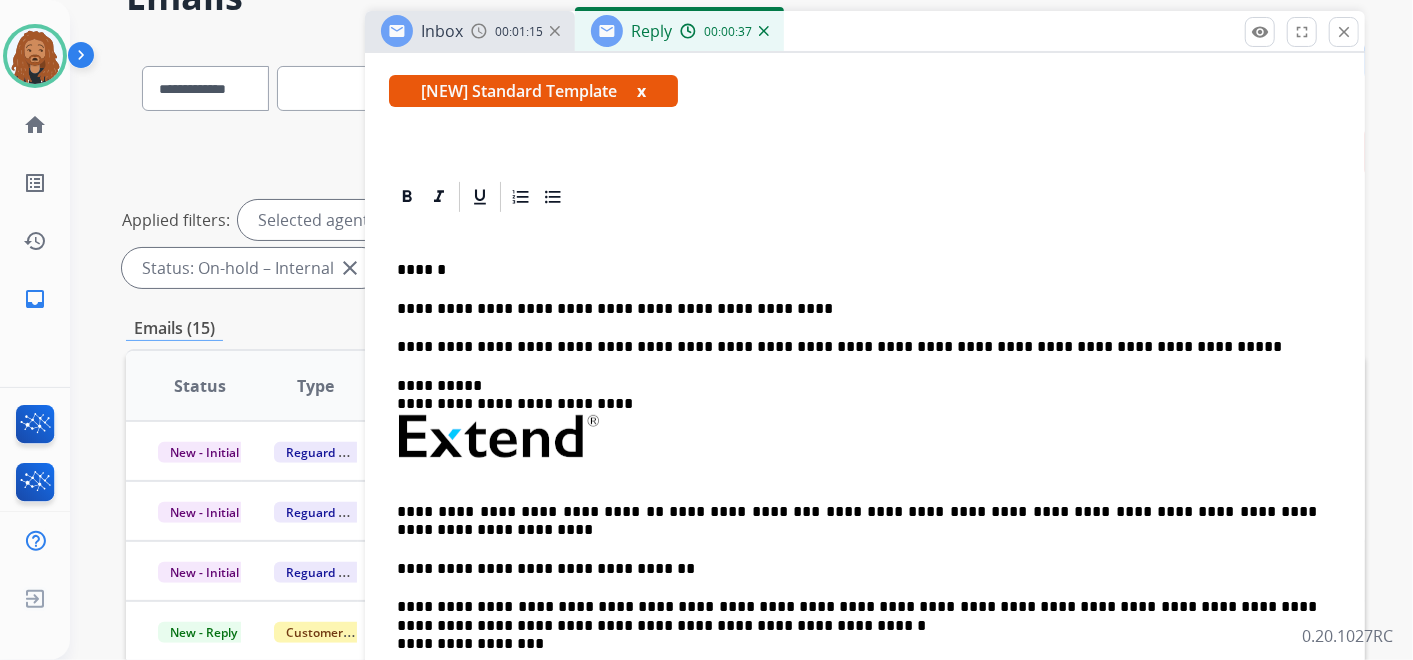click on "**********" at bounding box center (857, 309) 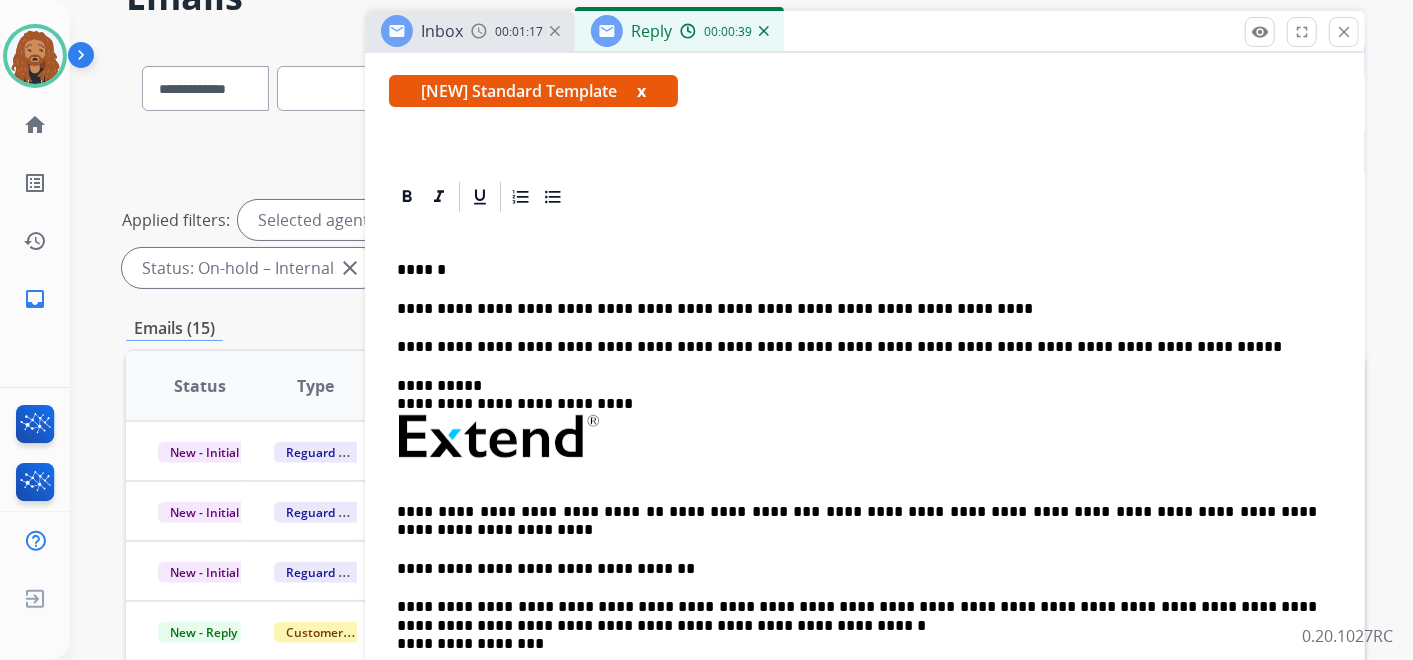 click on "**********" at bounding box center (857, 309) 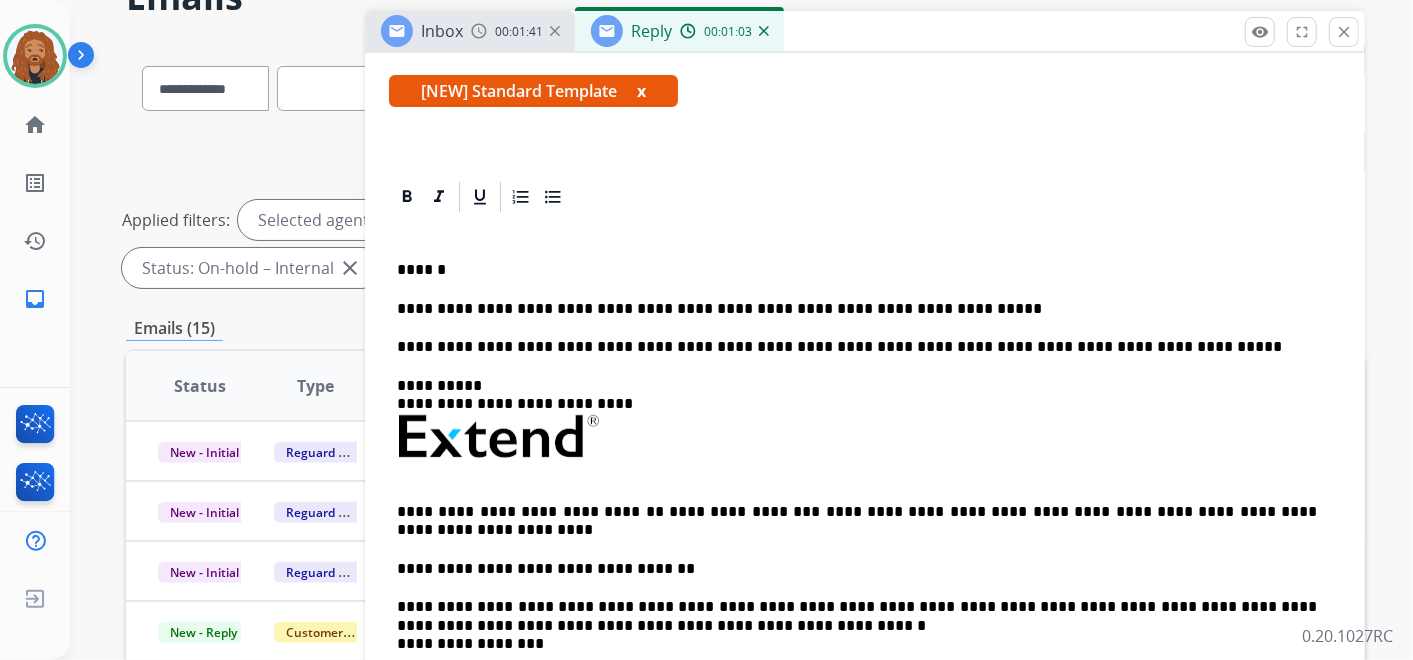 click on "**********" at bounding box center (857, 309) 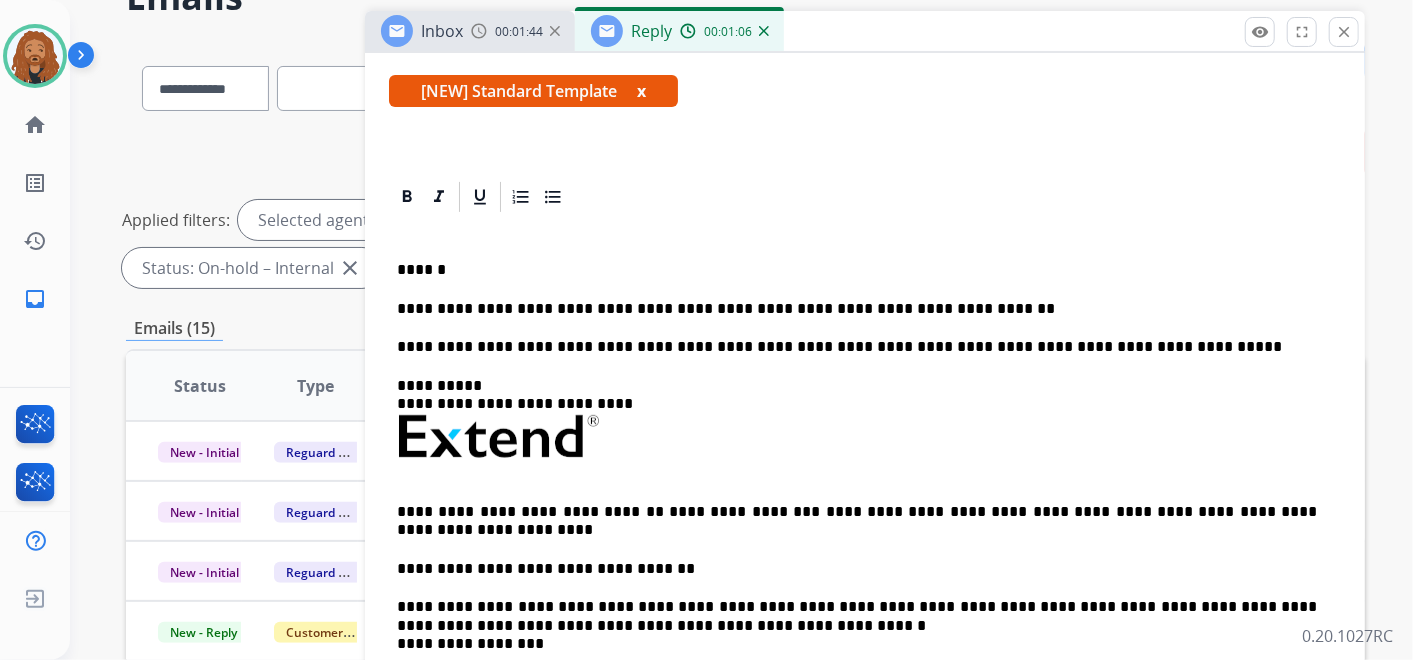 click on "**********" at bounding box center [857, 309] 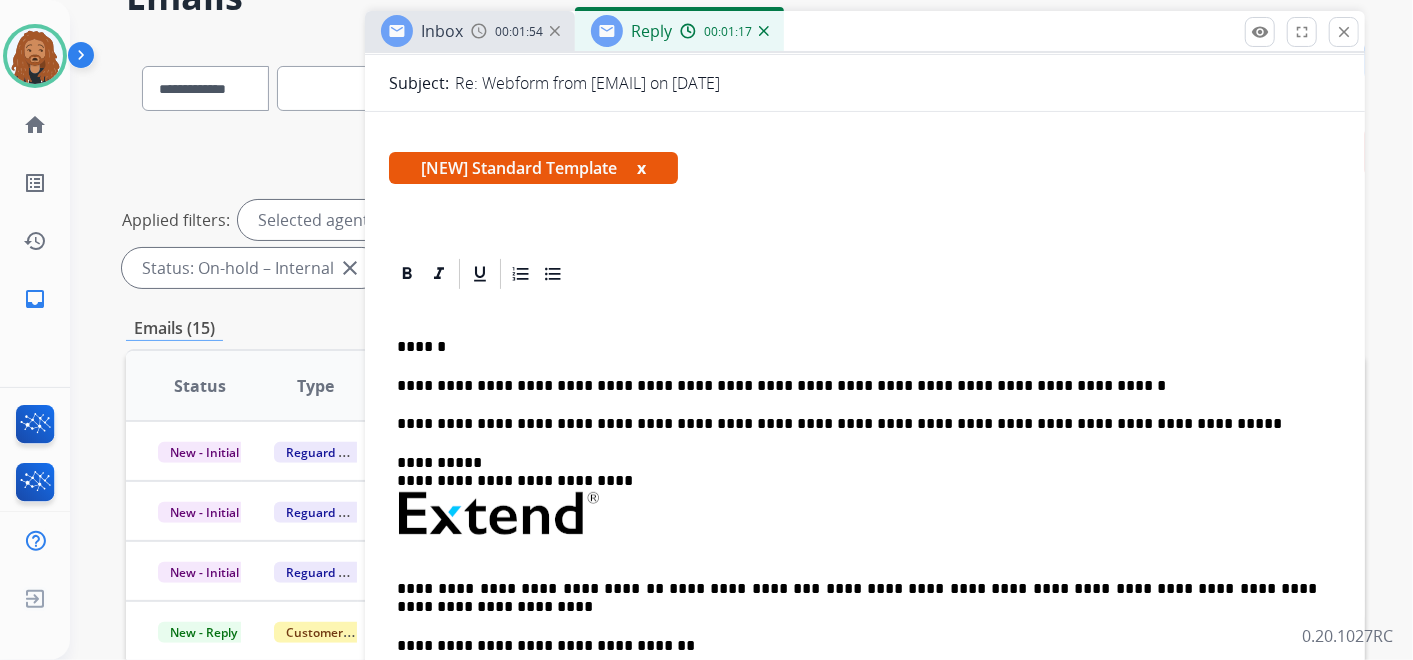 scroll, scrollTop: 0, scrollLeft: 0, axis: both 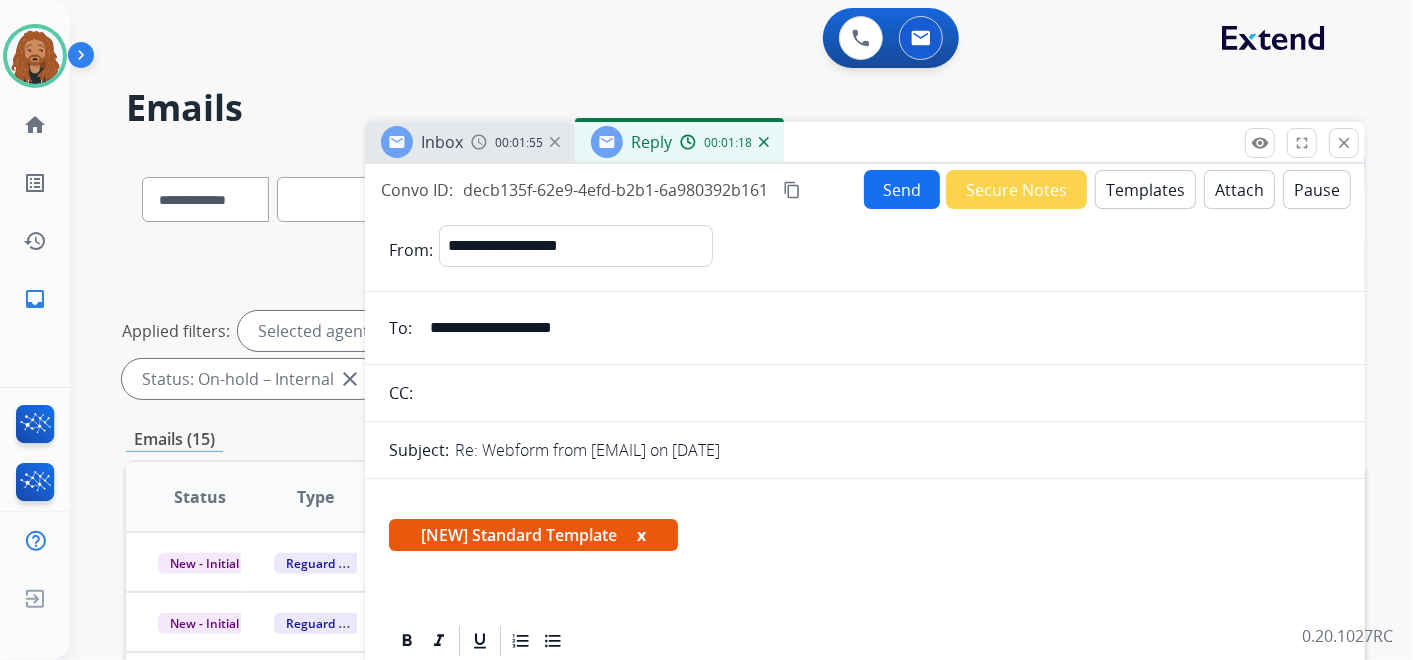 click on "Send" at bounding box center [902, 189] 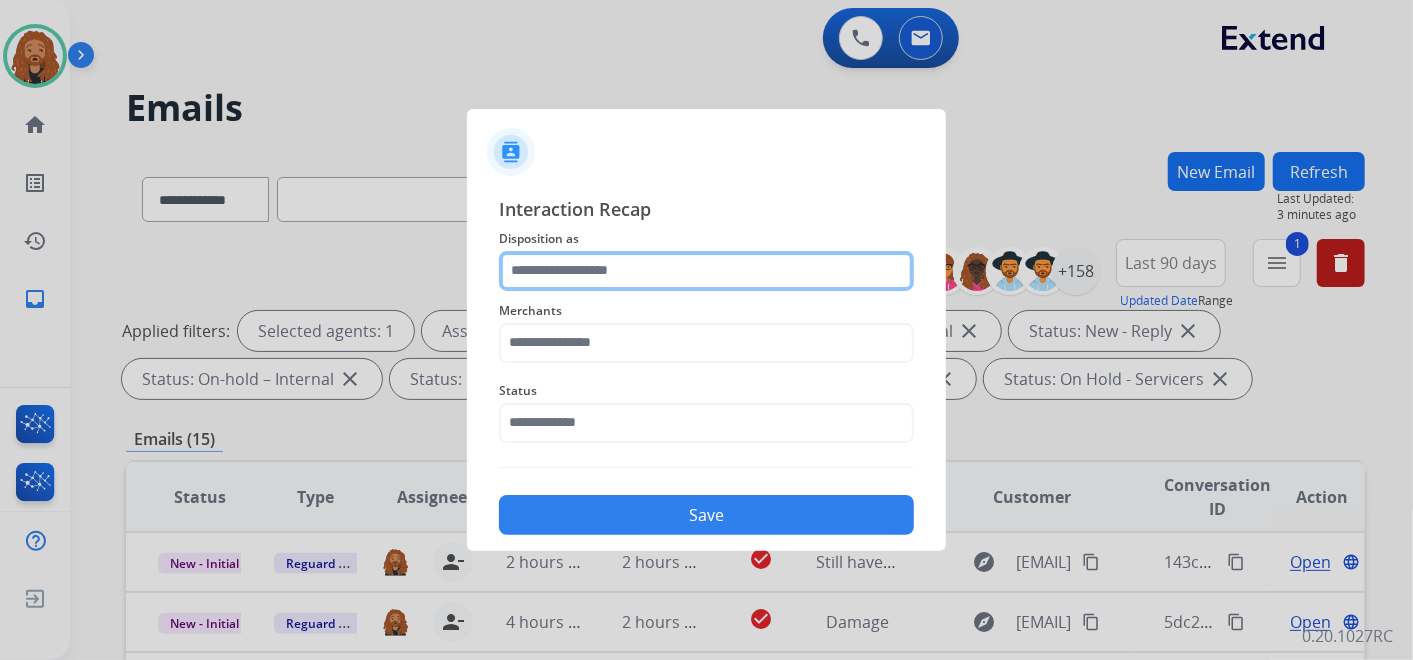 click 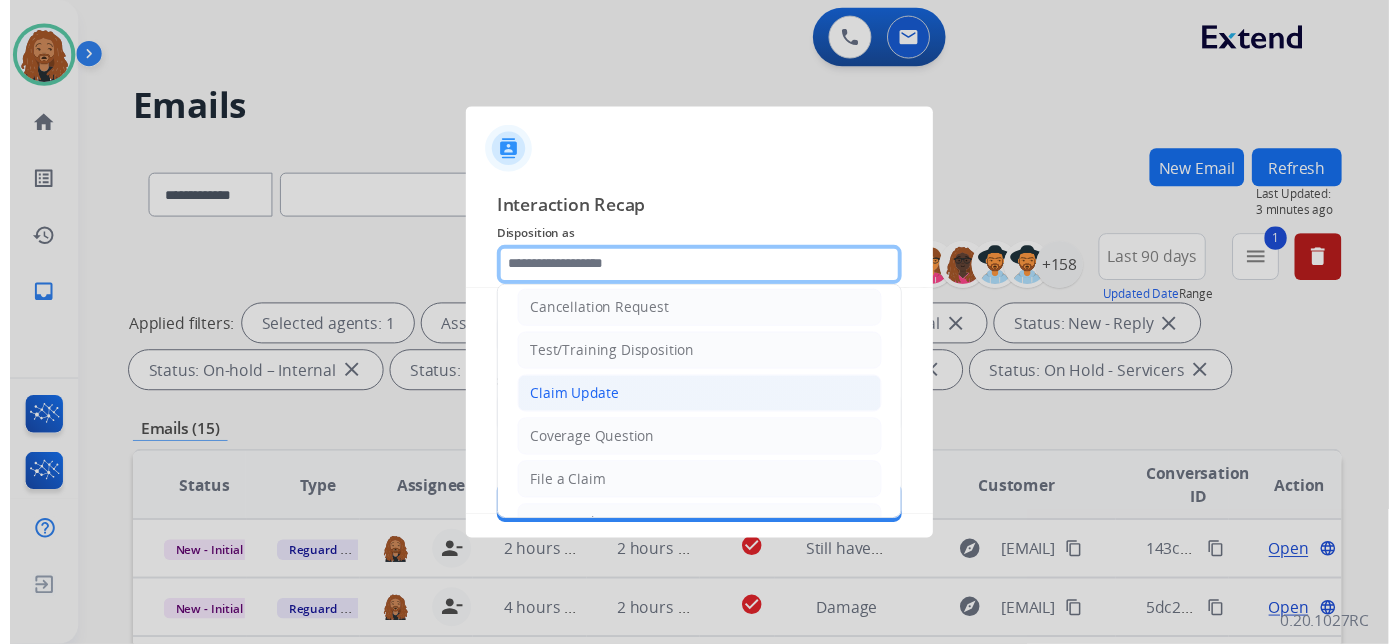scroll, scrollTop: 0, scrollLeft: 0, axis: both 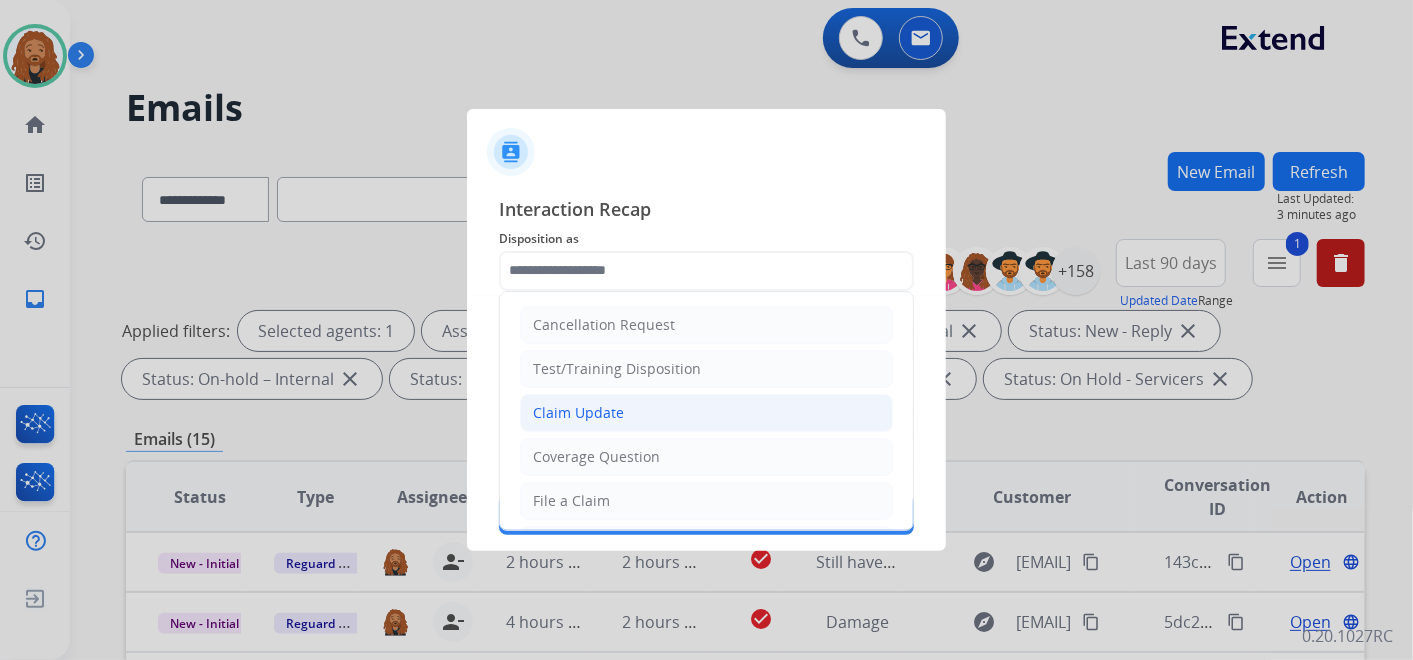 click on "Claim Update" 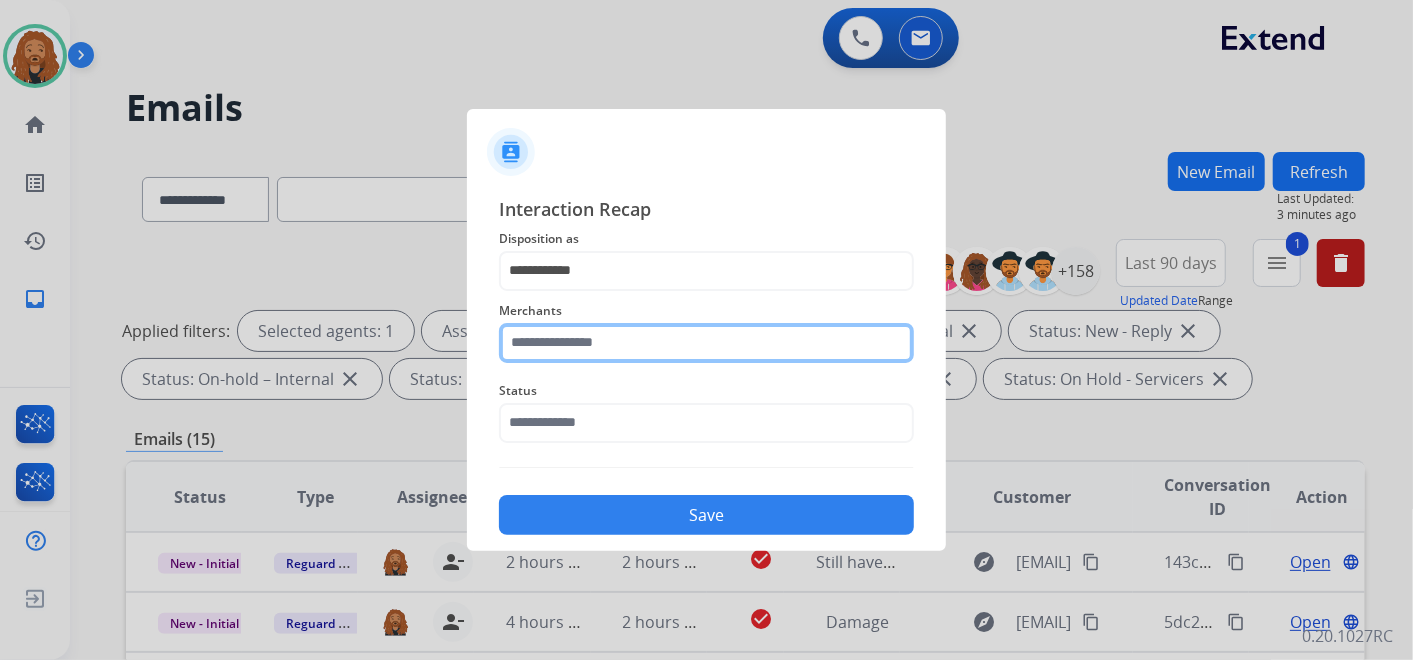 click 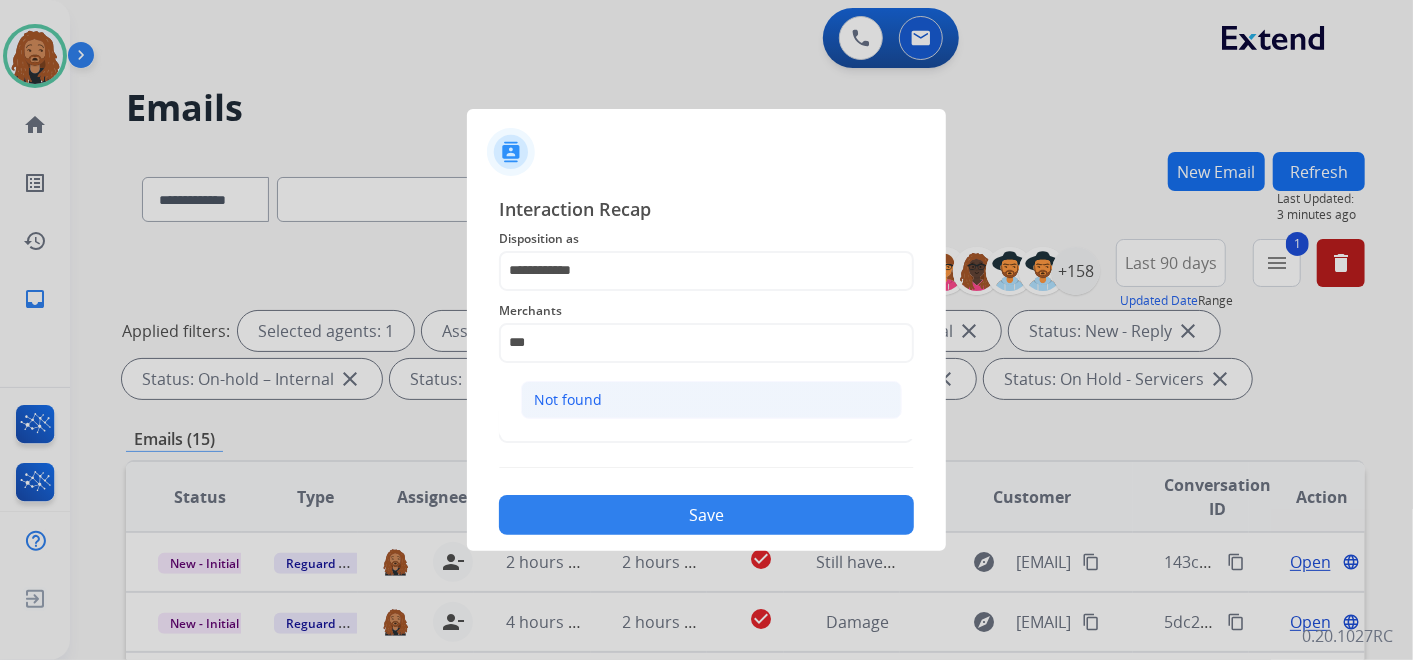 click on "Not found" 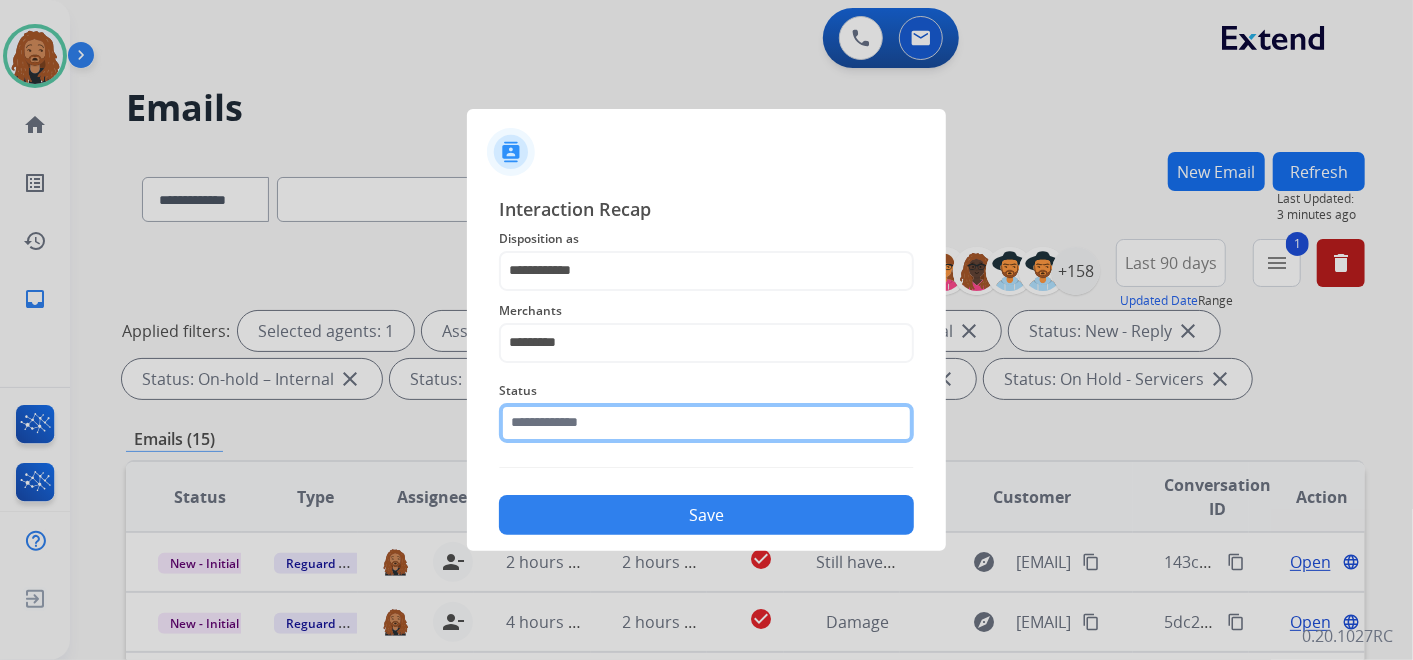 click 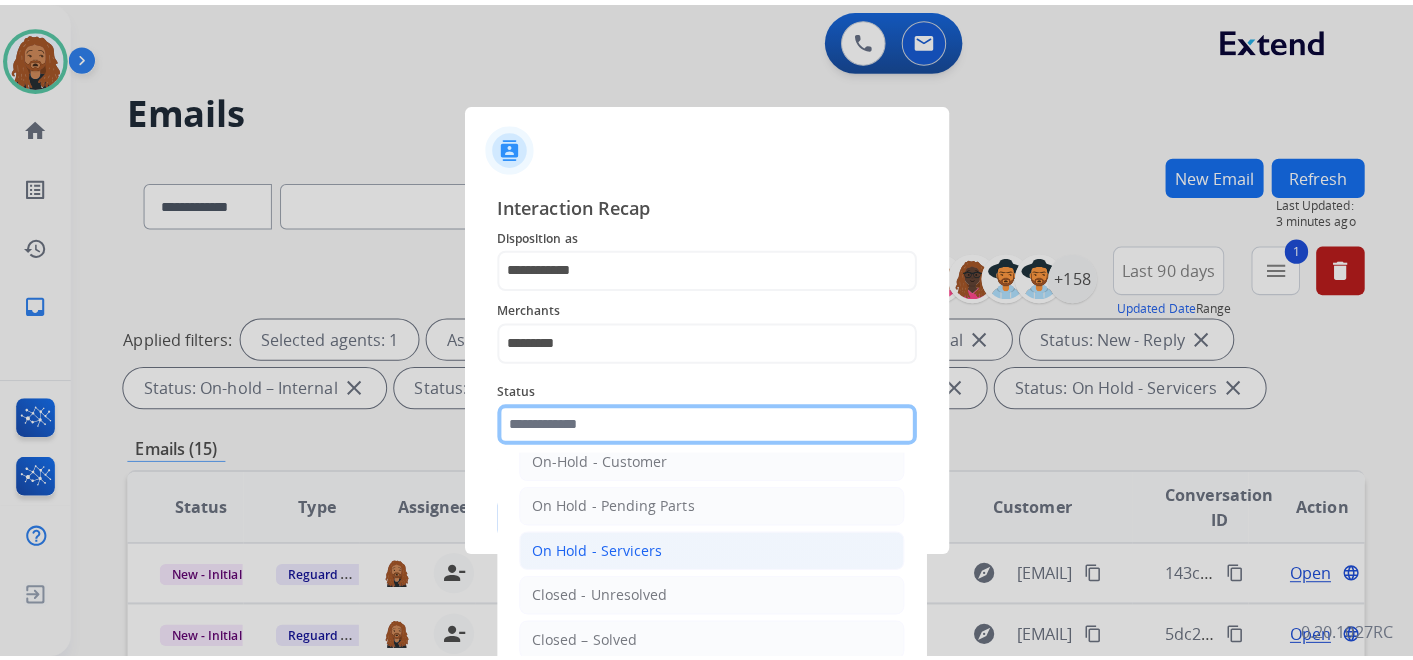scroll, scrollTop: 114, scrollLeft: 0, axis: vertical 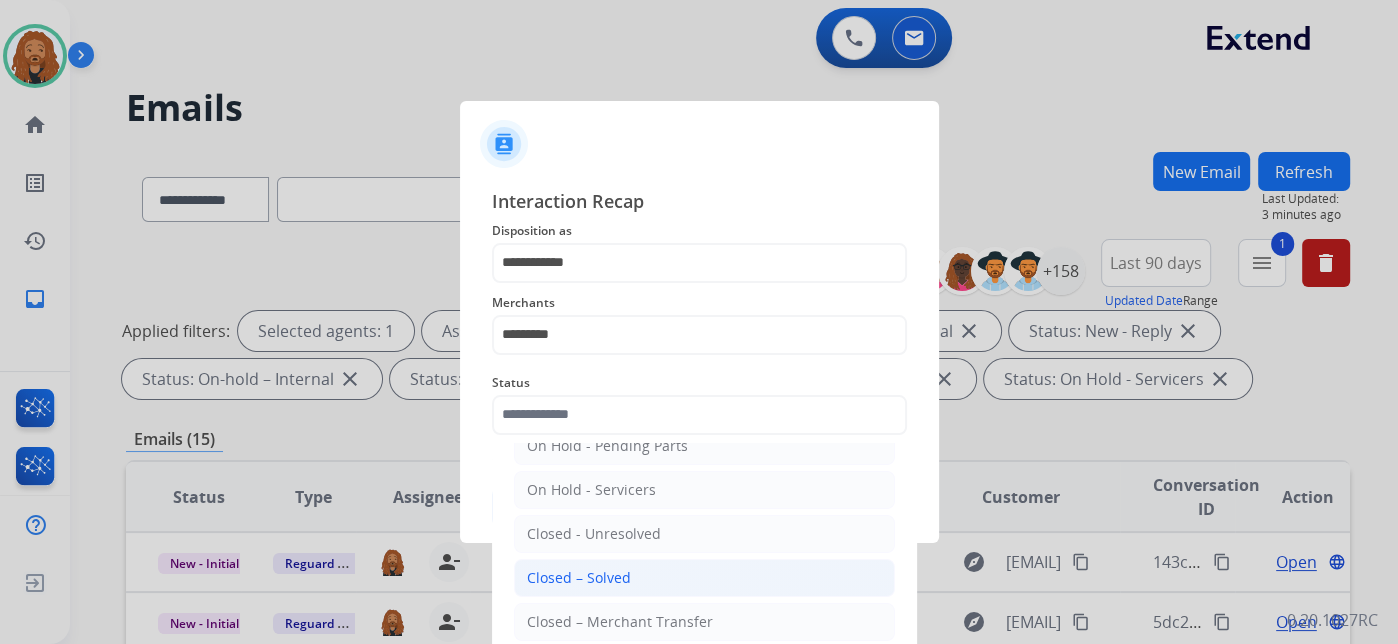 click on "Closed – Solved" 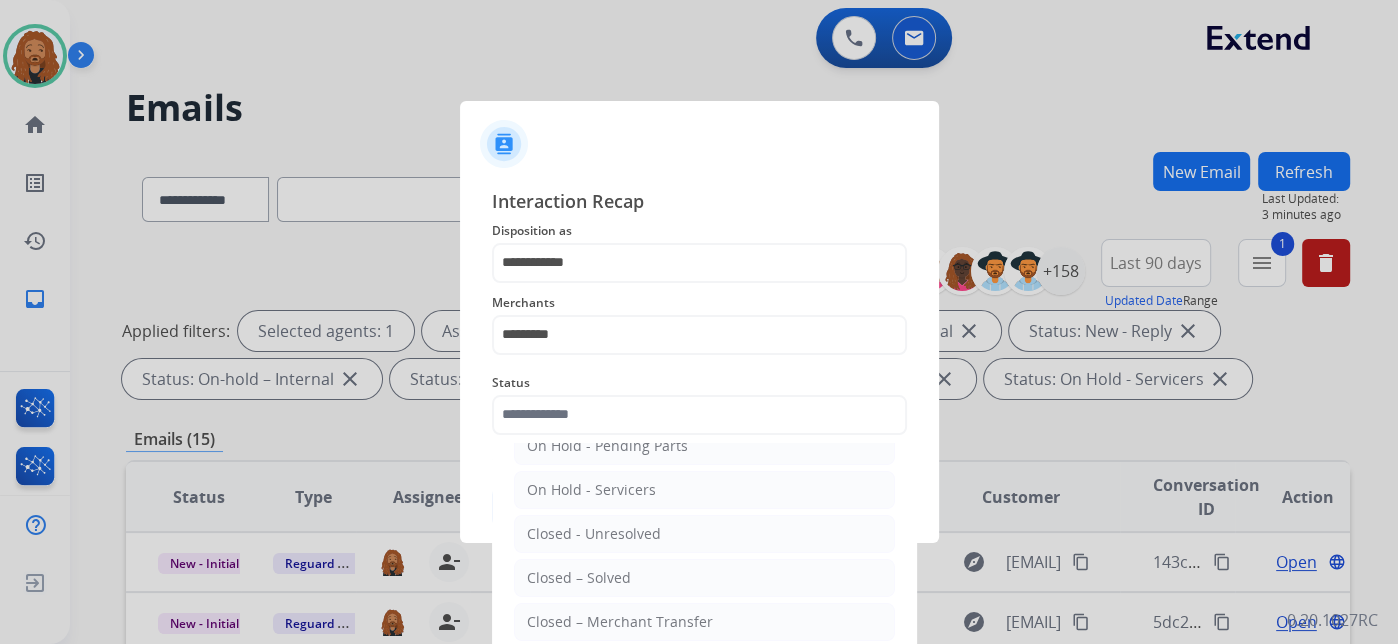 type on "**********" 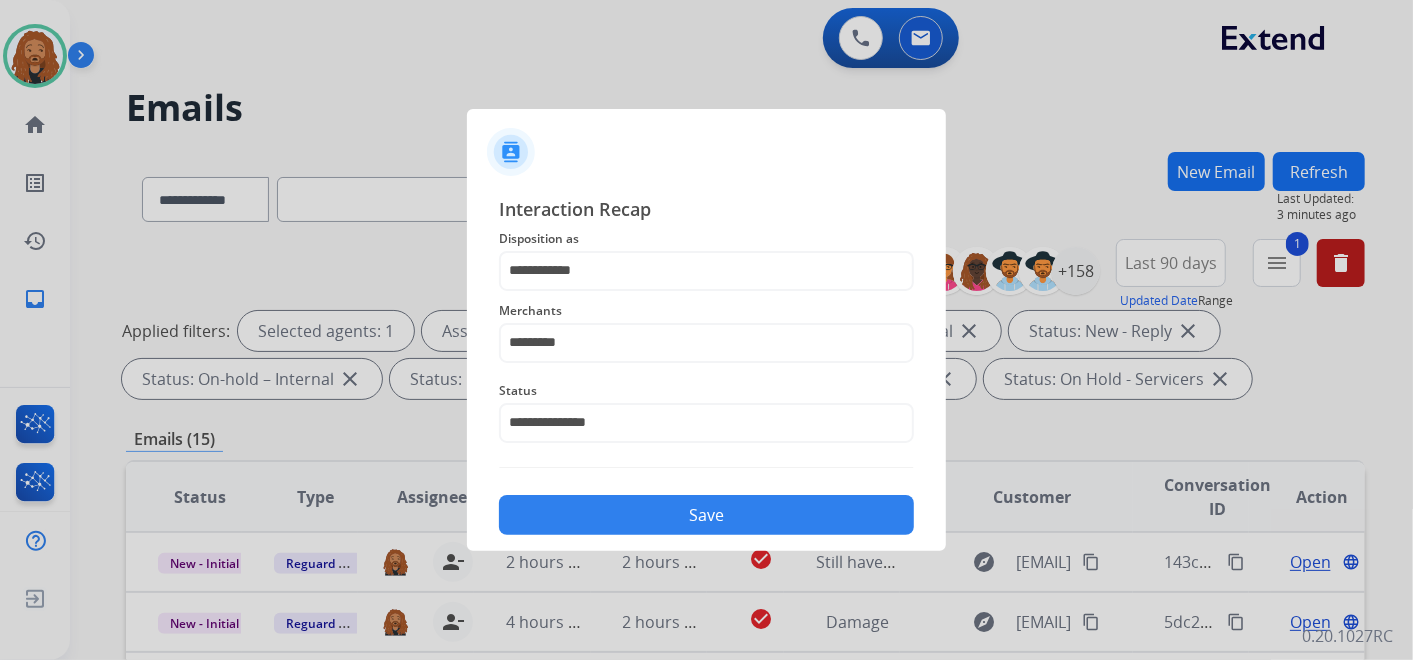 click on "Save" 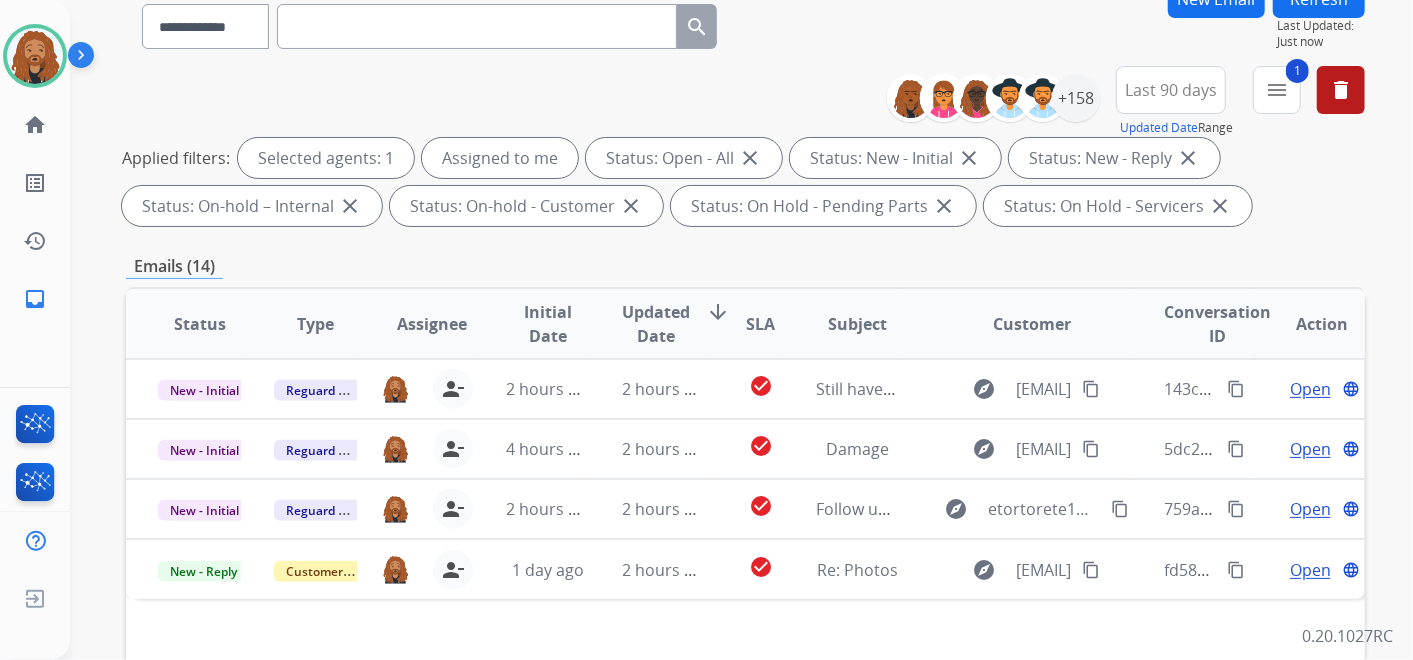 scroll, scrollTop: 444, scrollLeft: 0, axis: vertical 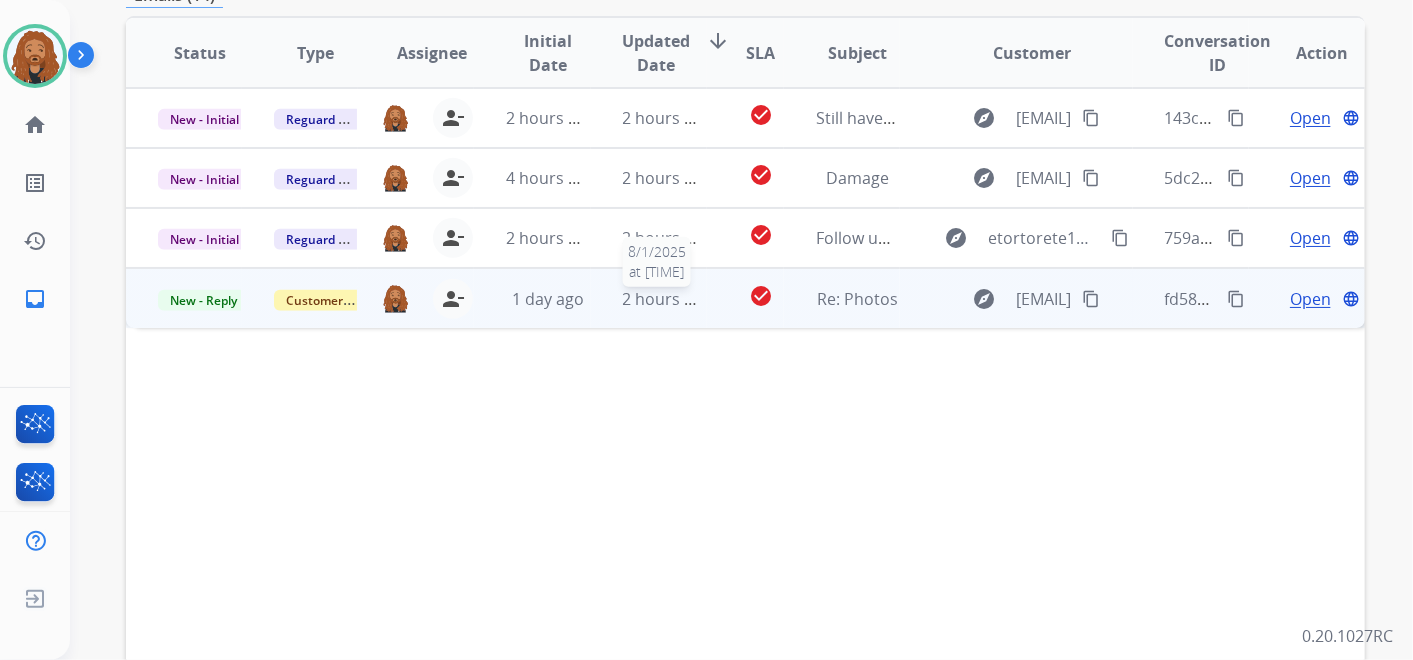 click on "2 hours ago" at bounding box center [668, 299] 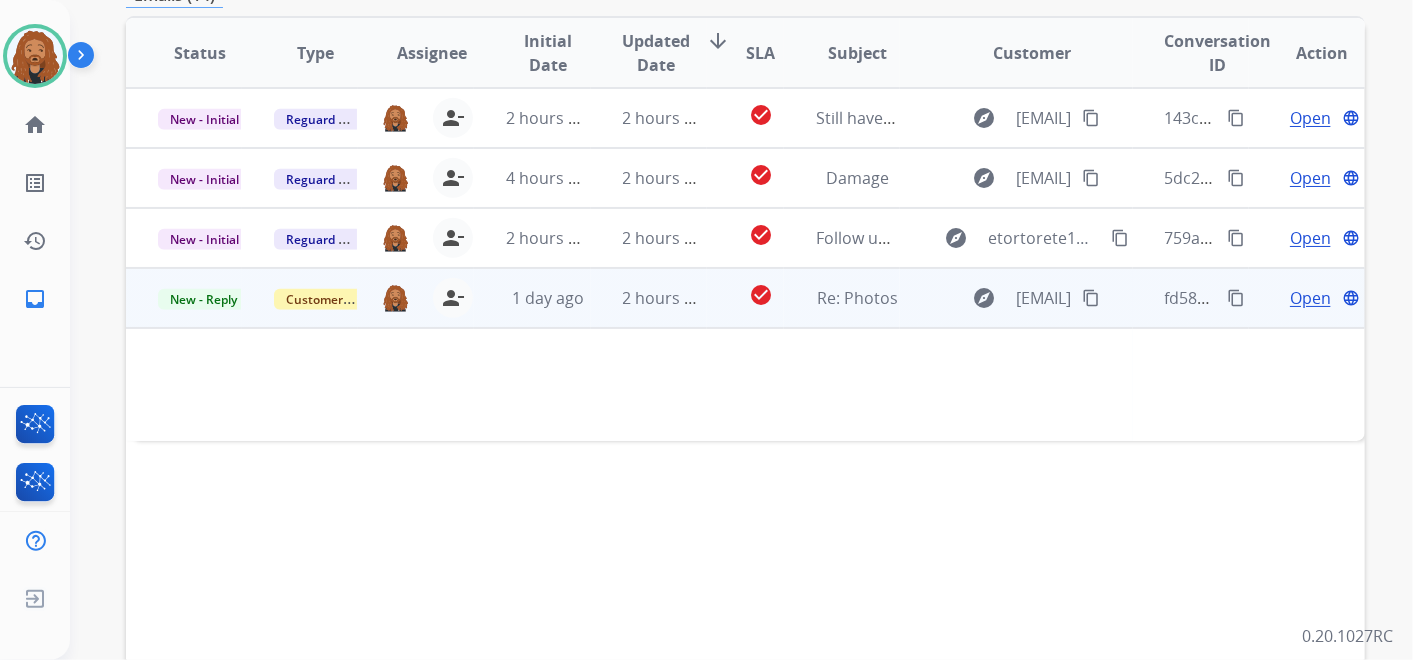 click on "Open" at bounding box center (1310, 298) 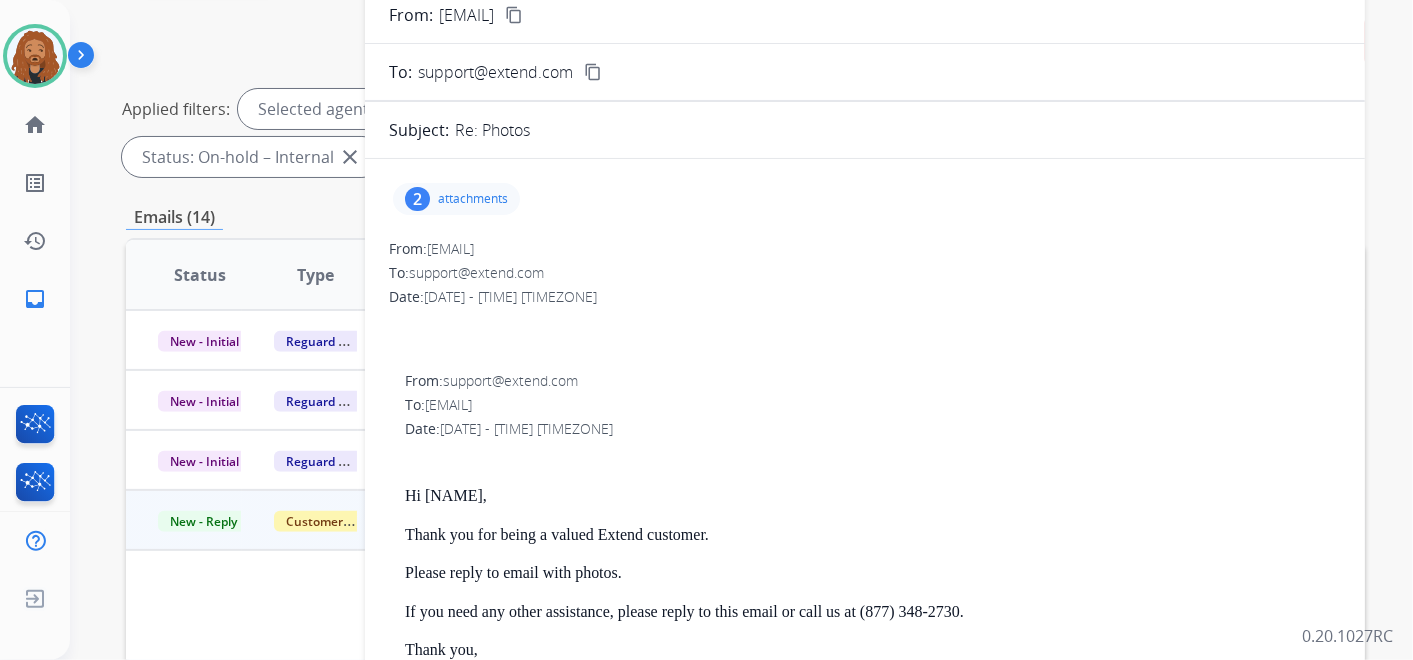 scroll, scrollTop: 111, scrollLeft: 0, axis: vertical 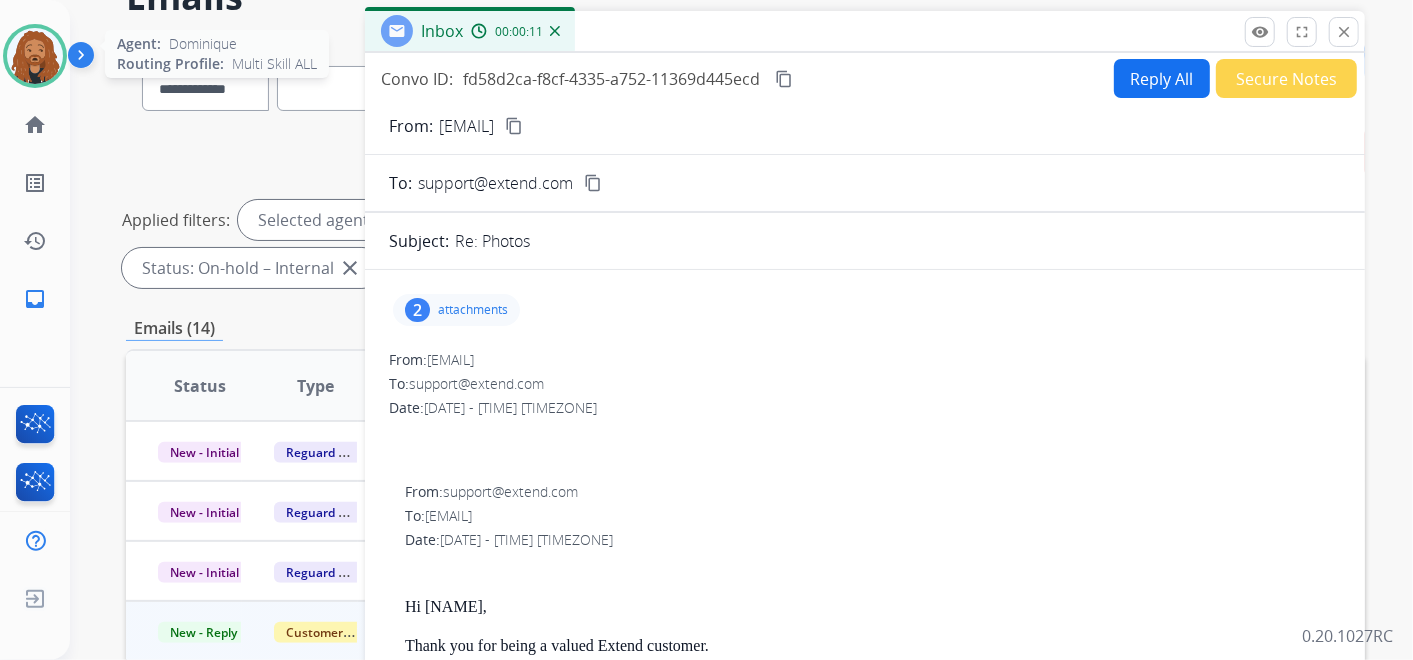 click at bounding box center [35, 56] 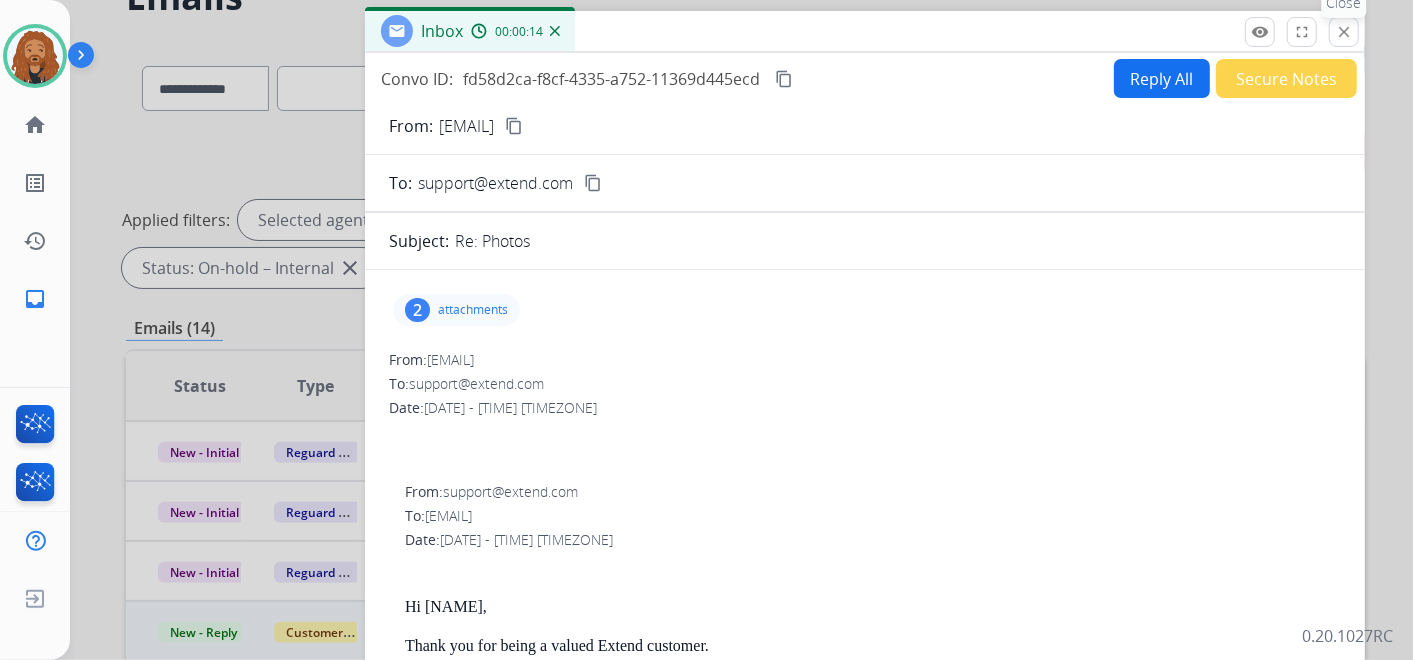 click on "close" at bounding box center [1344, 32] 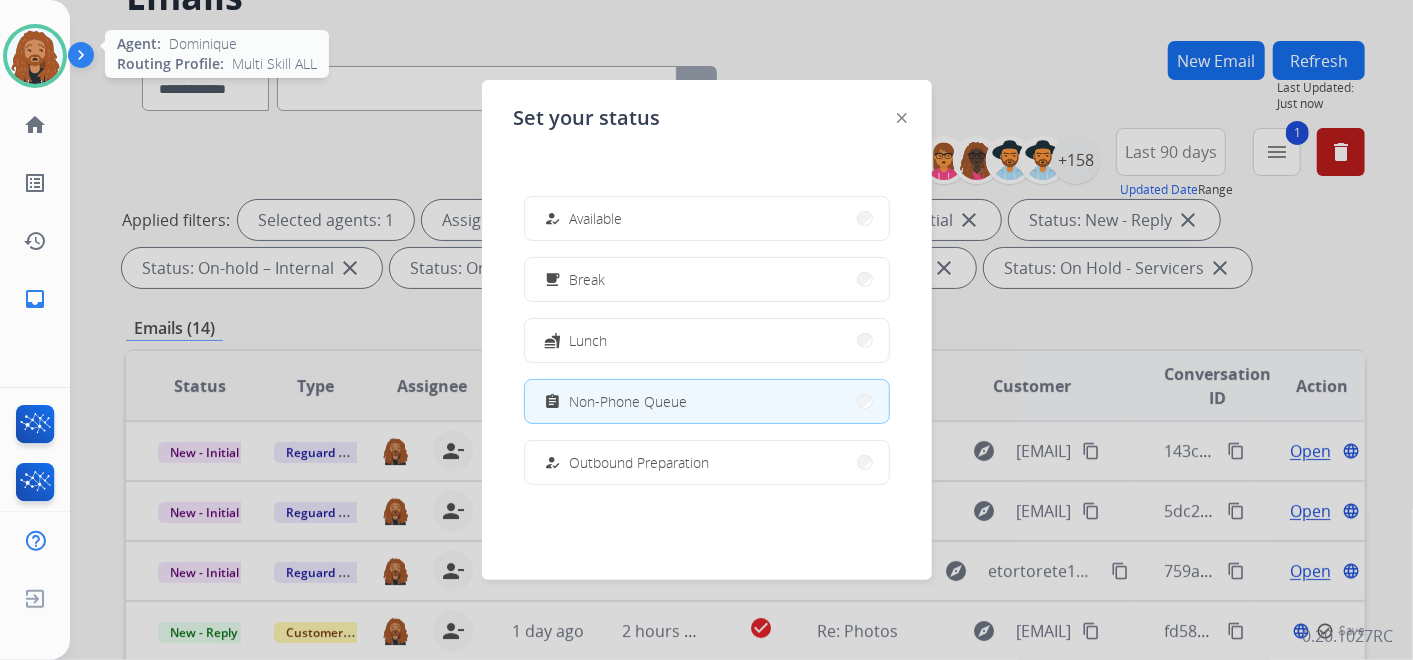 click at bounding box center [35, 56] 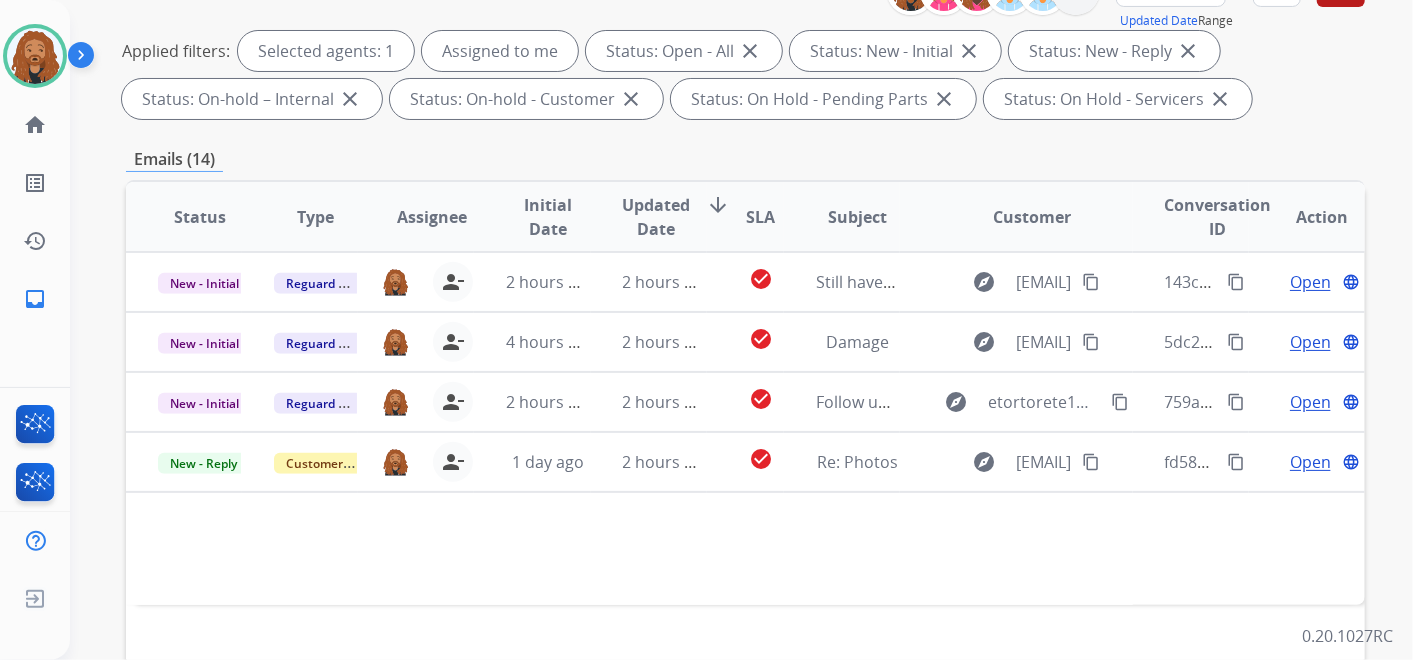 scroll, scrollTop: 444, scrollLeft: 0, axis: vertical 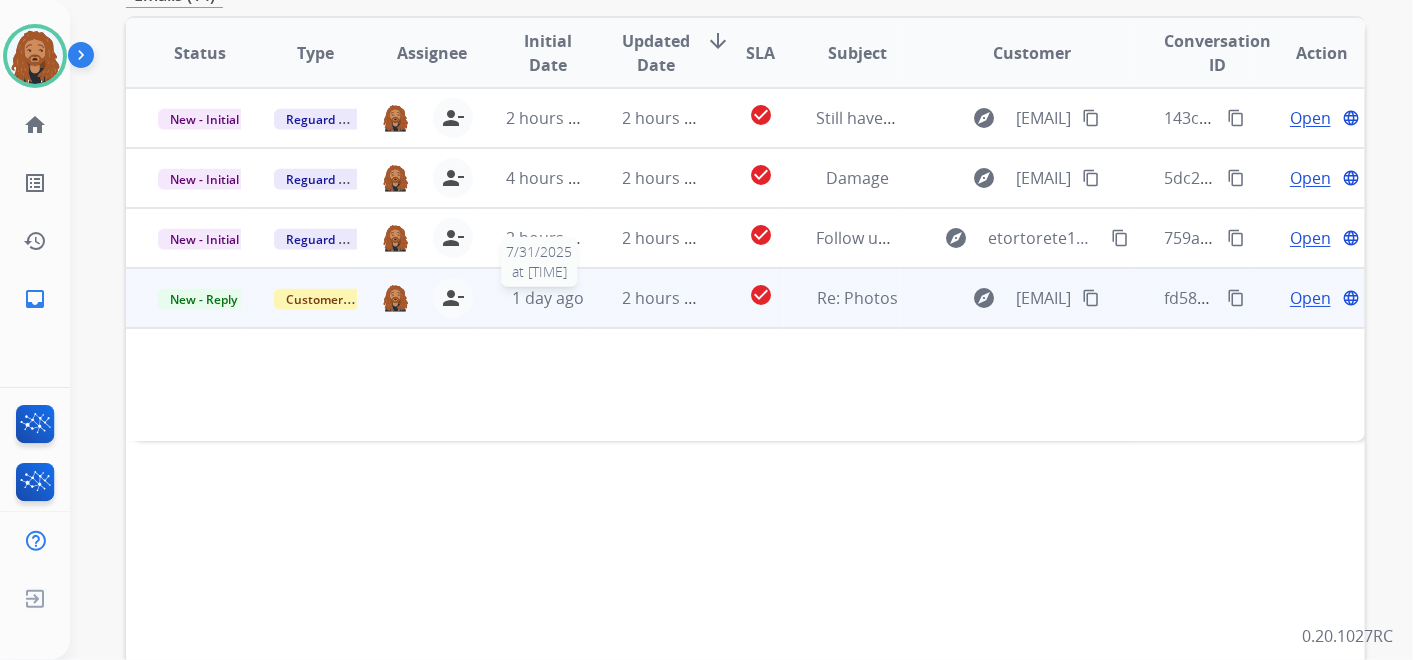 click on "1 day ago" at bounding box center (548, 298) 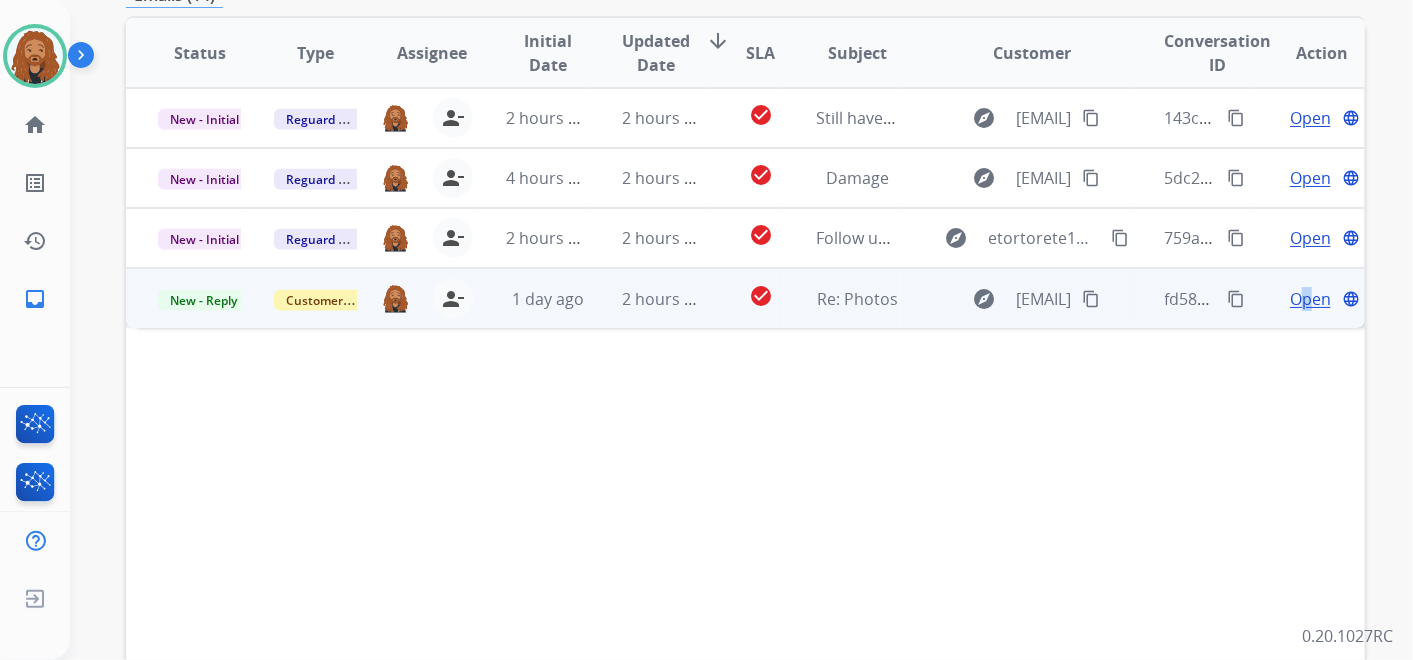 click on "Open" at bounding box center (1310, 299) 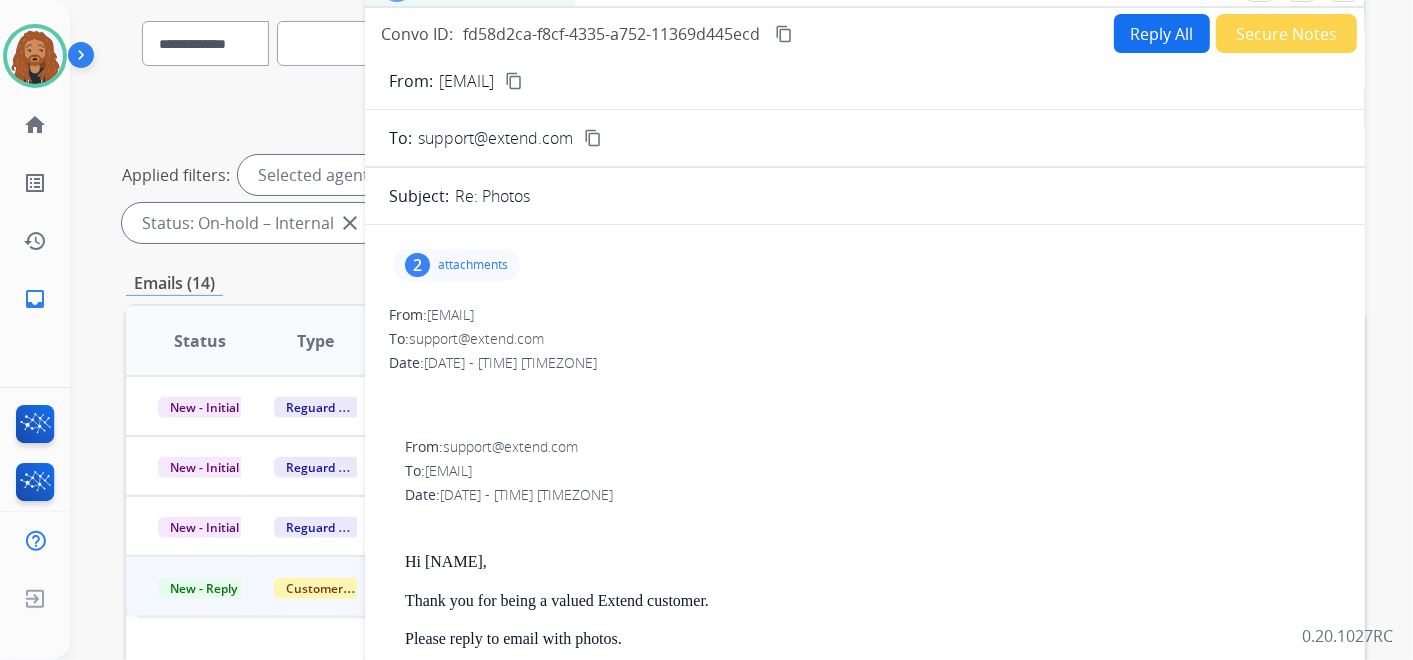 scroll, scrollTop: 111, scrollLeft: 0, axis: vertical 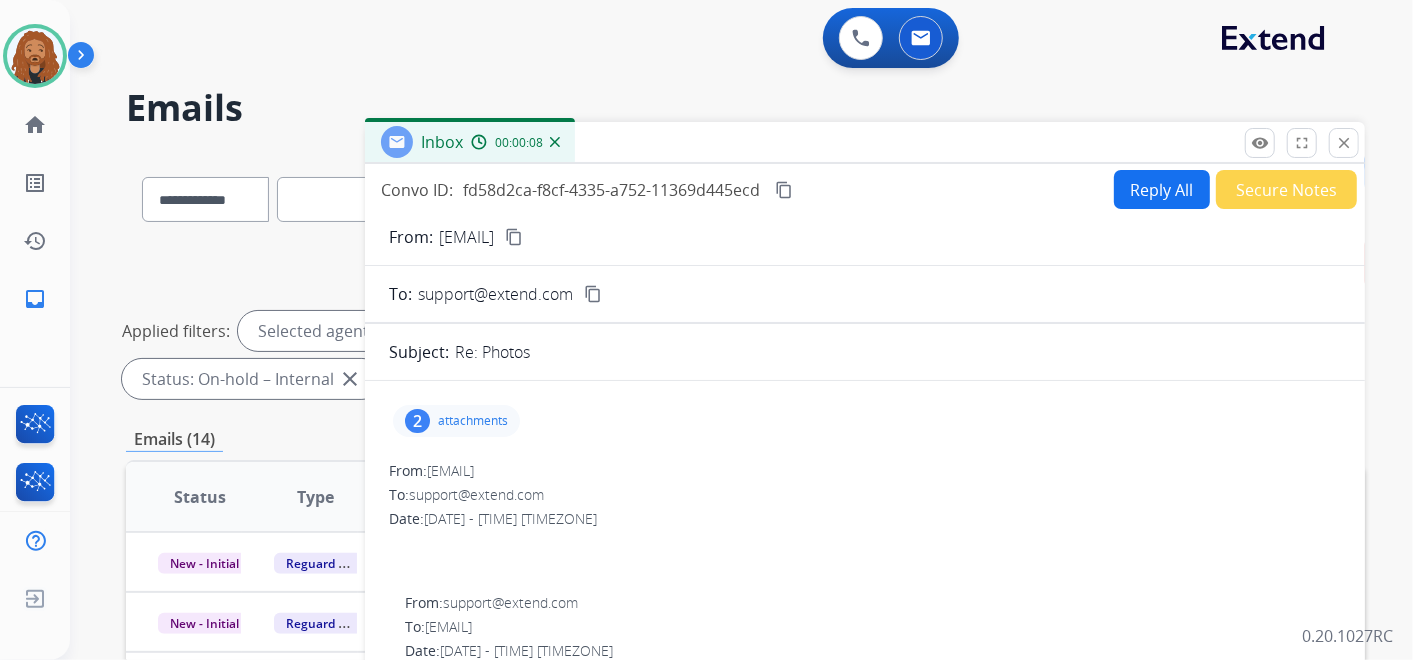 click on "content_copy" at bounding box center [514, 237] 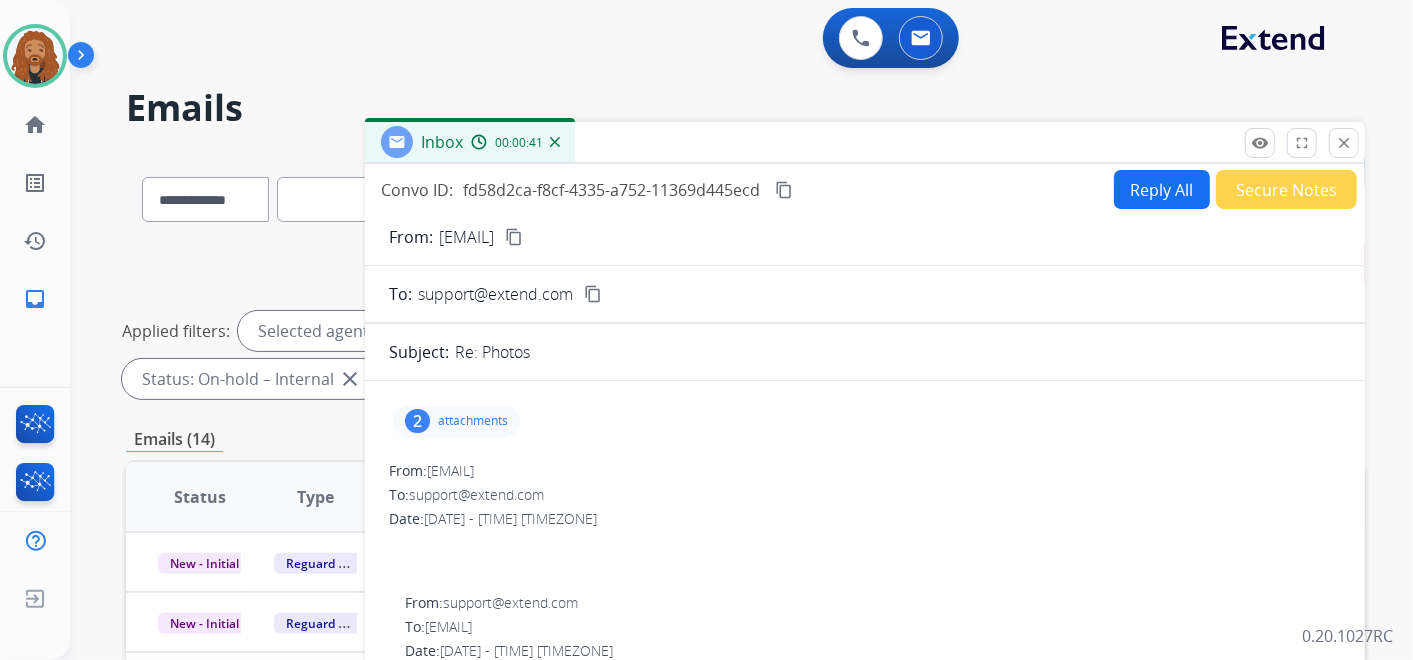 click on "attachments" at bounding box center [473, 421] 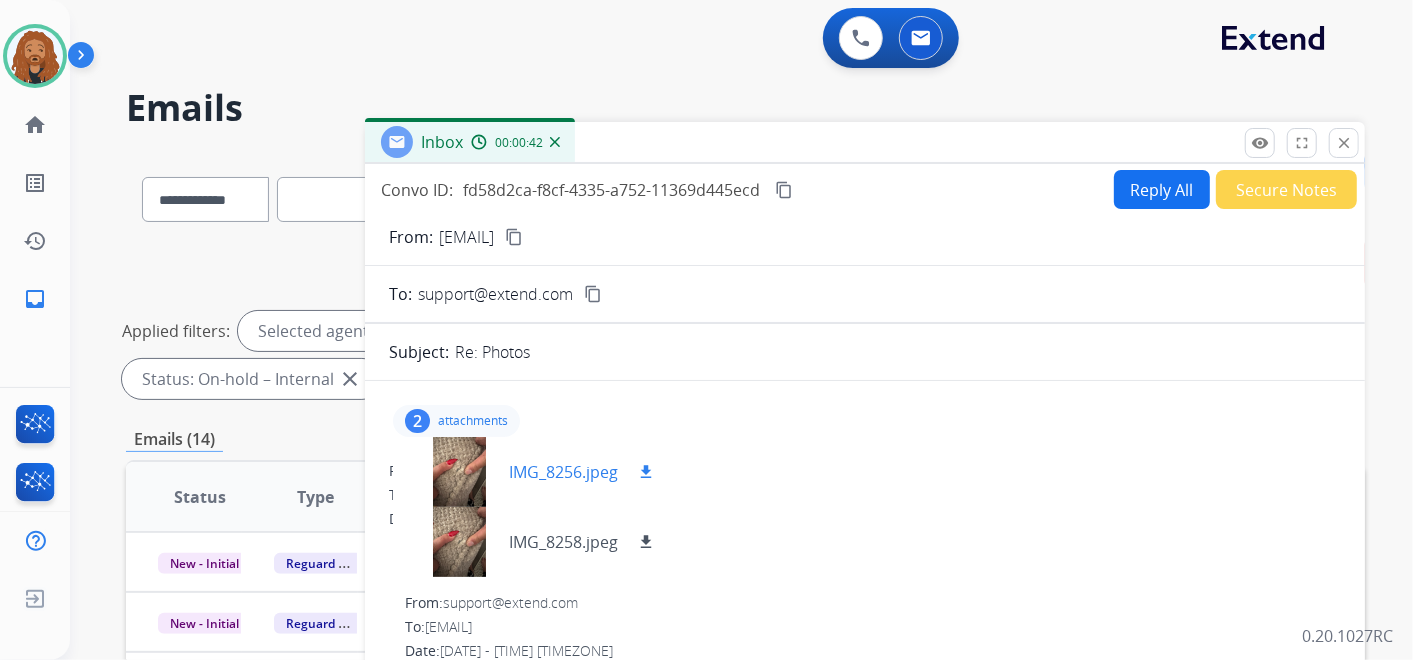 click on "download" at bounding box center (646, 472) 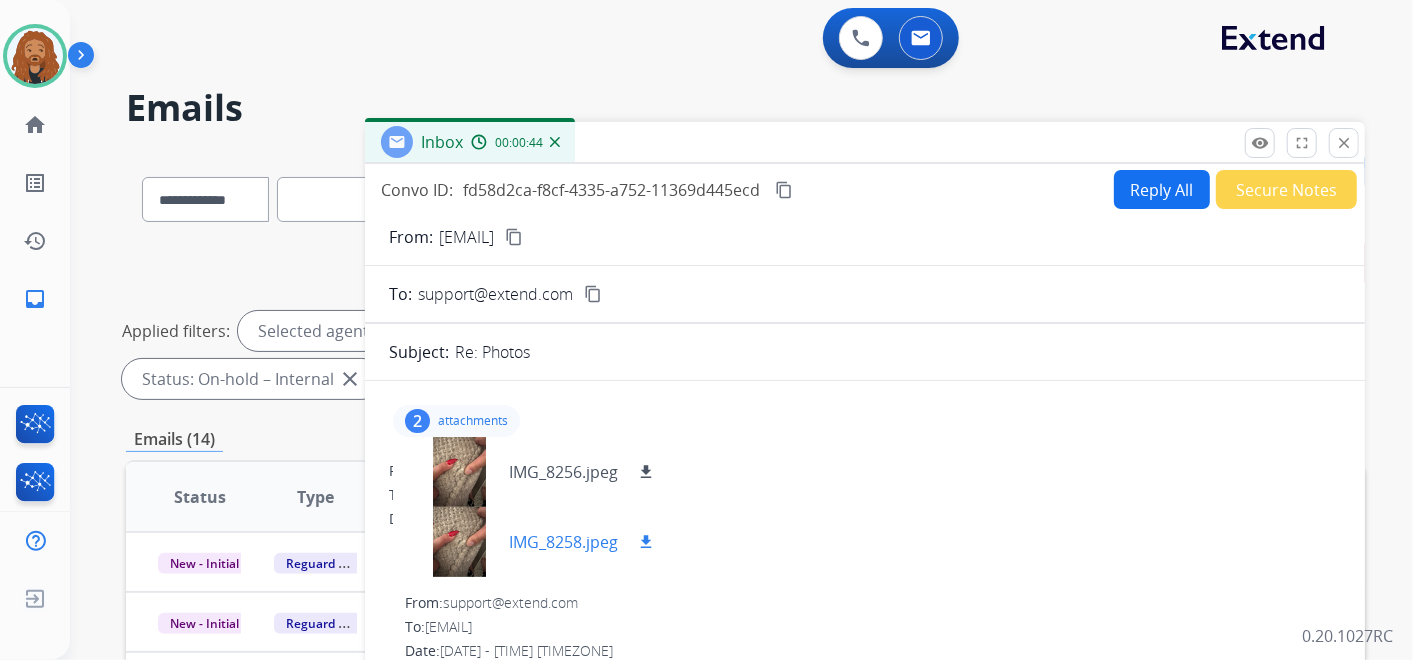 click on "download" at bounding box center [646, 542] 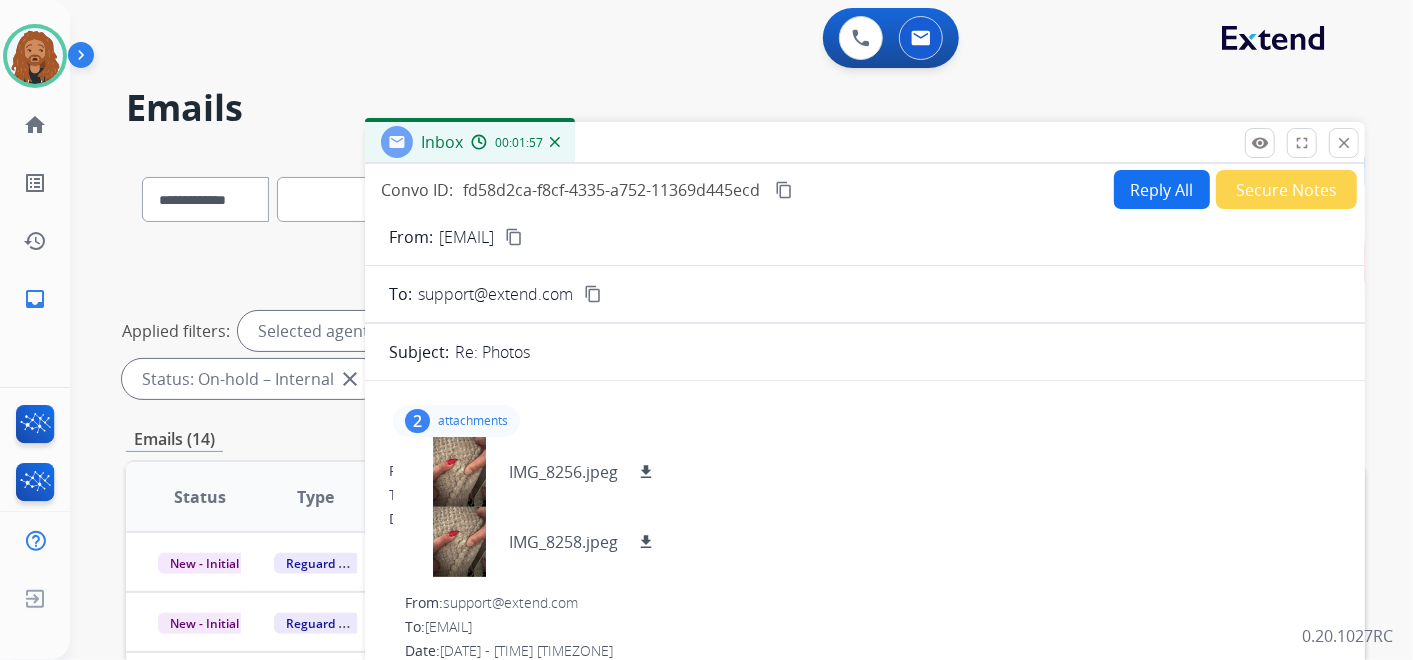 click on "content_copy" at bounding box center (784, 190) 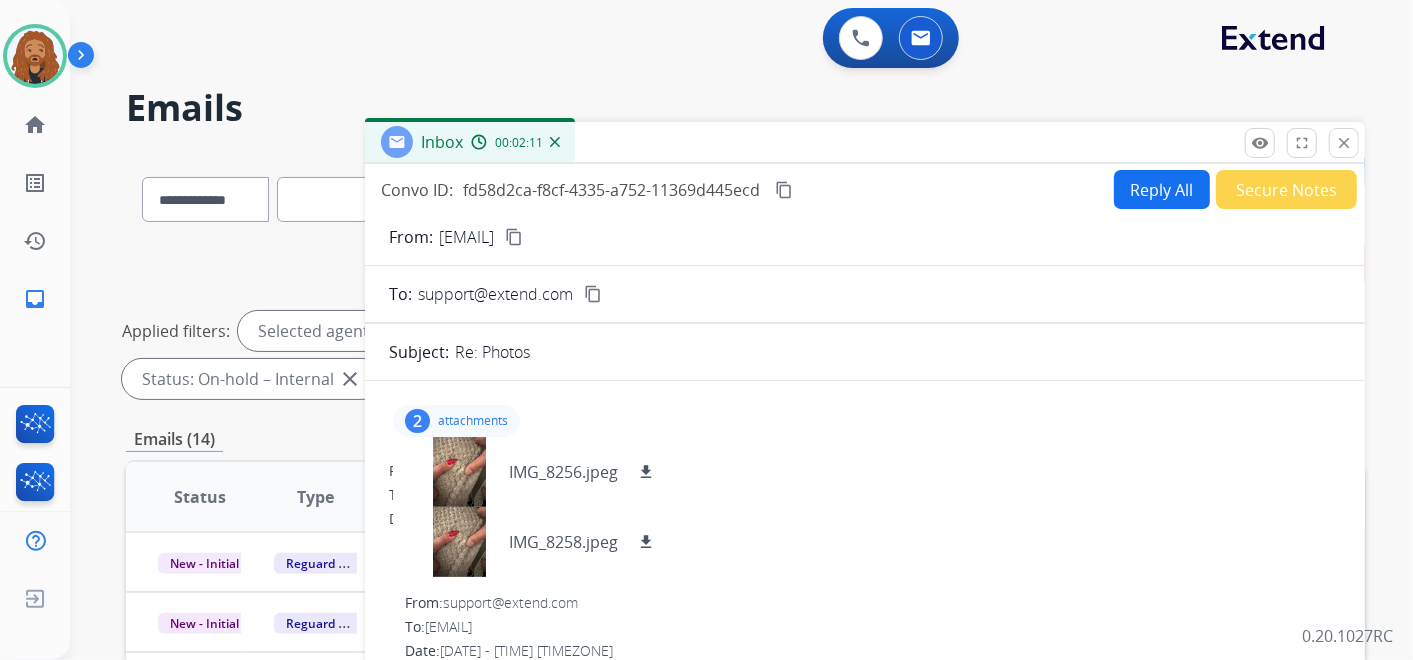 click on "Inbox  00:02:11" at bounding box center [865, 143] 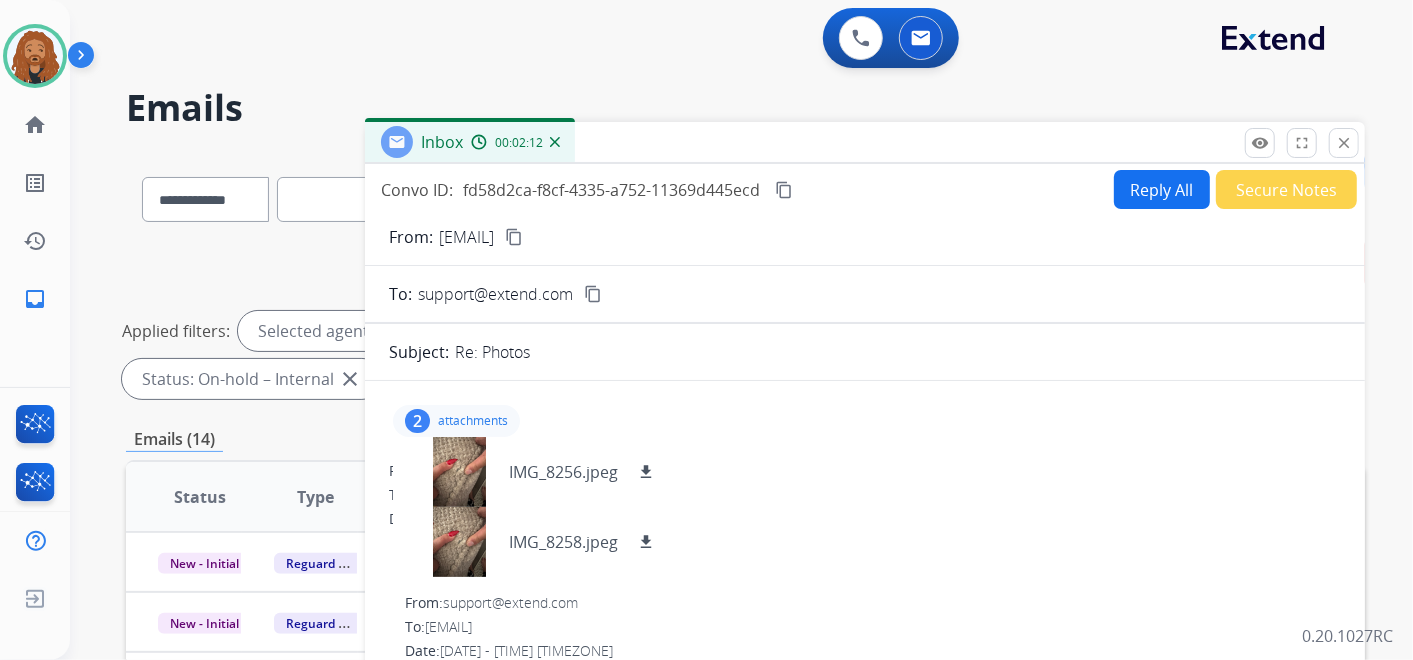 click on "Reply All" at bounding box center [1162, 189] 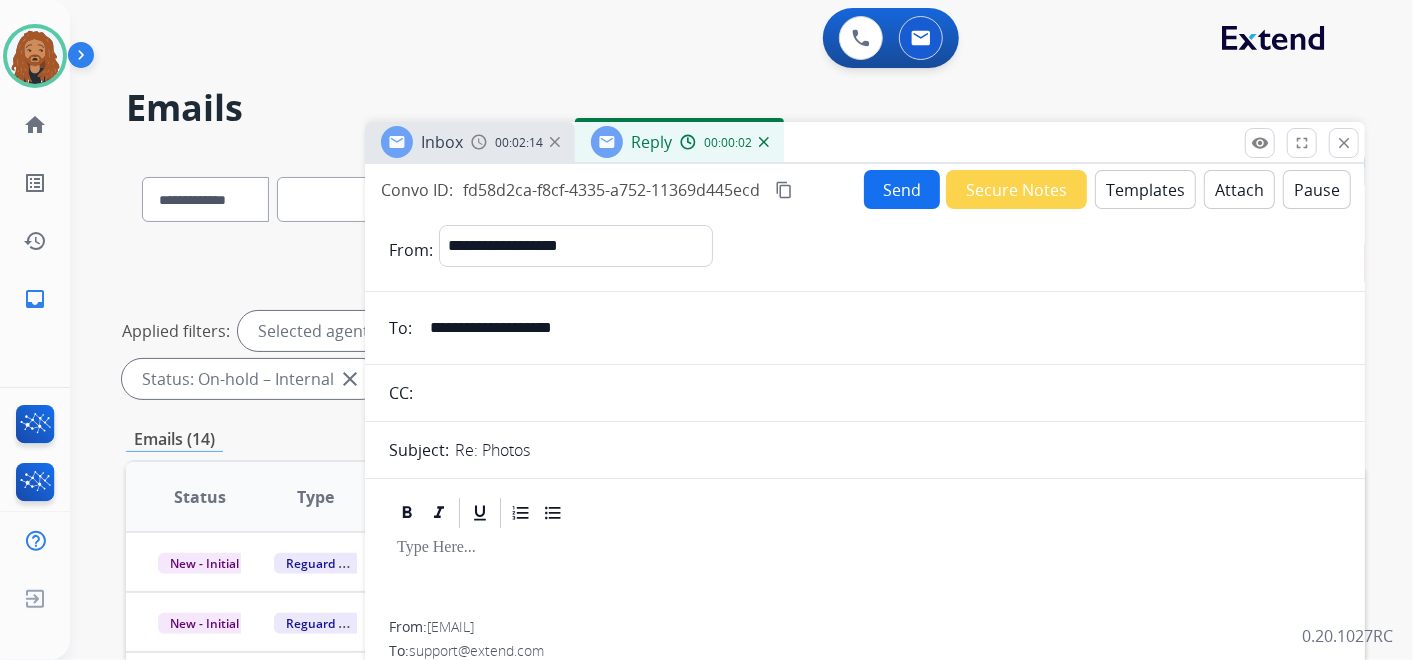 drag, startPoint x: 506, startPoint y: 405, endPoint x: 1105, endPoint y: 203, distance: 632.1432 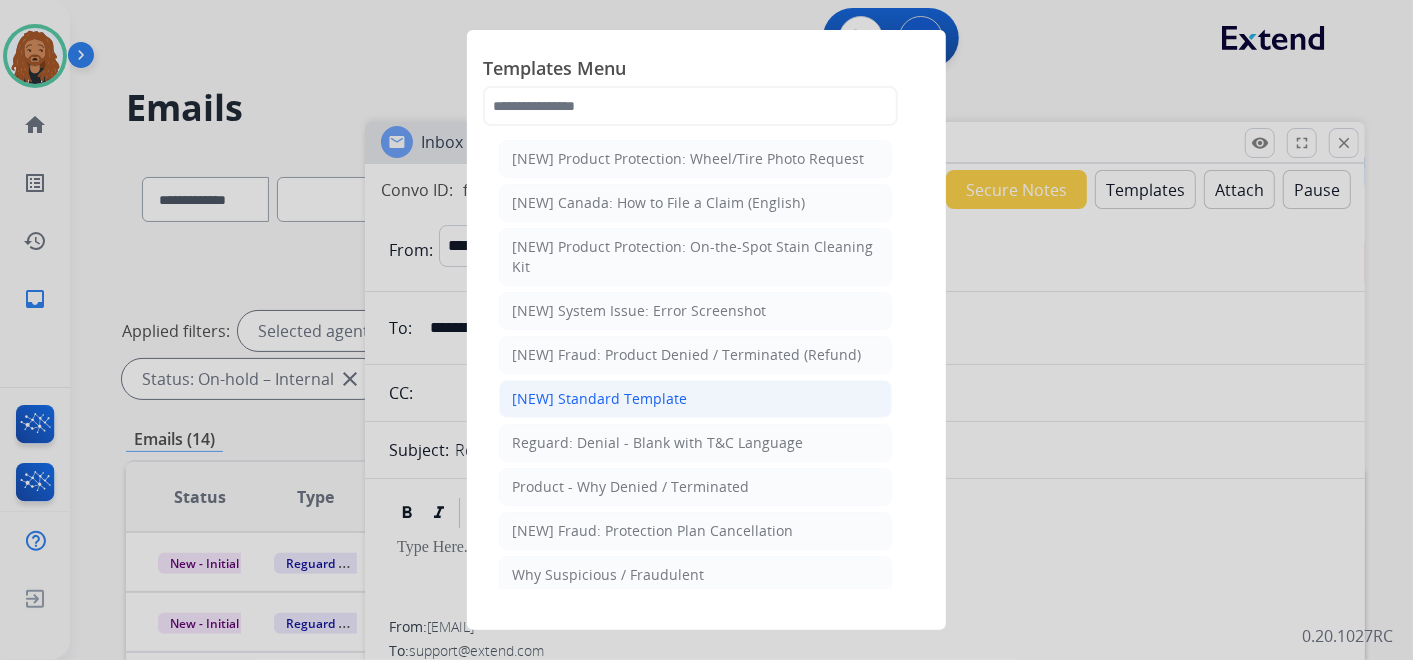 click on "[NEW] Standard Template" 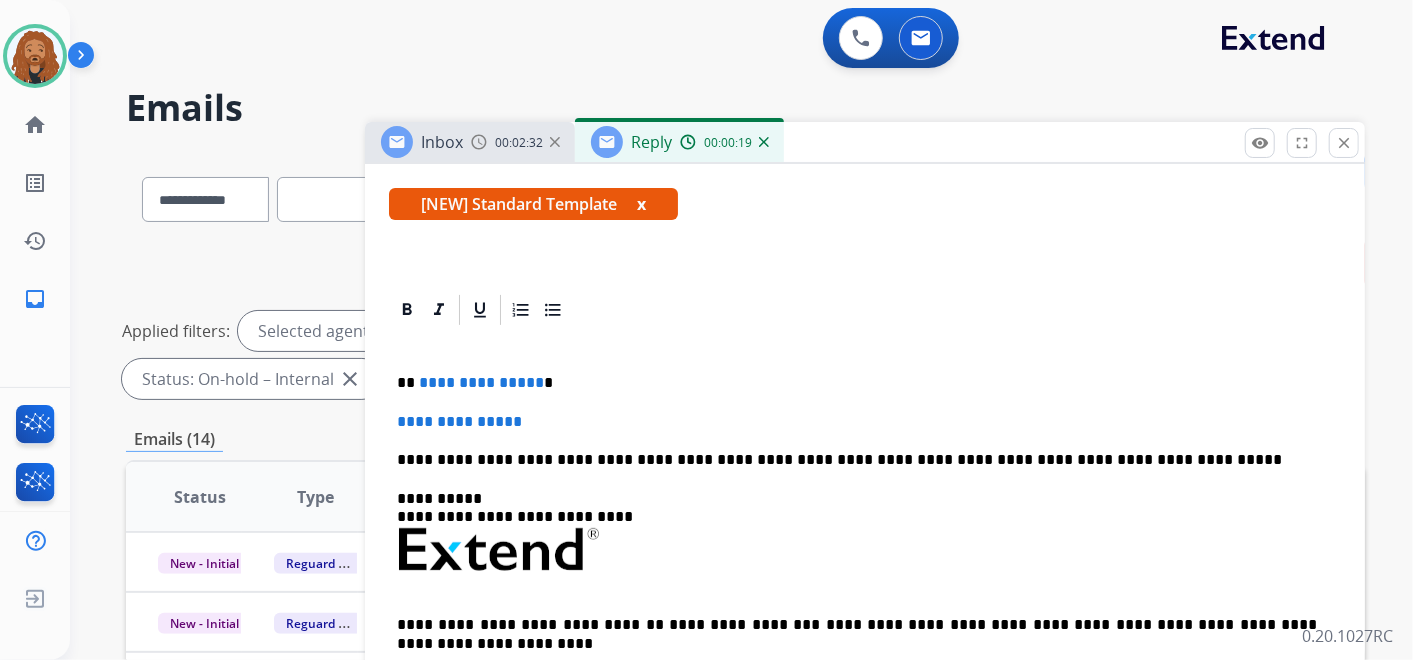 scroll, scrollTop: 333, scrollLeft: 0, axis: vertical 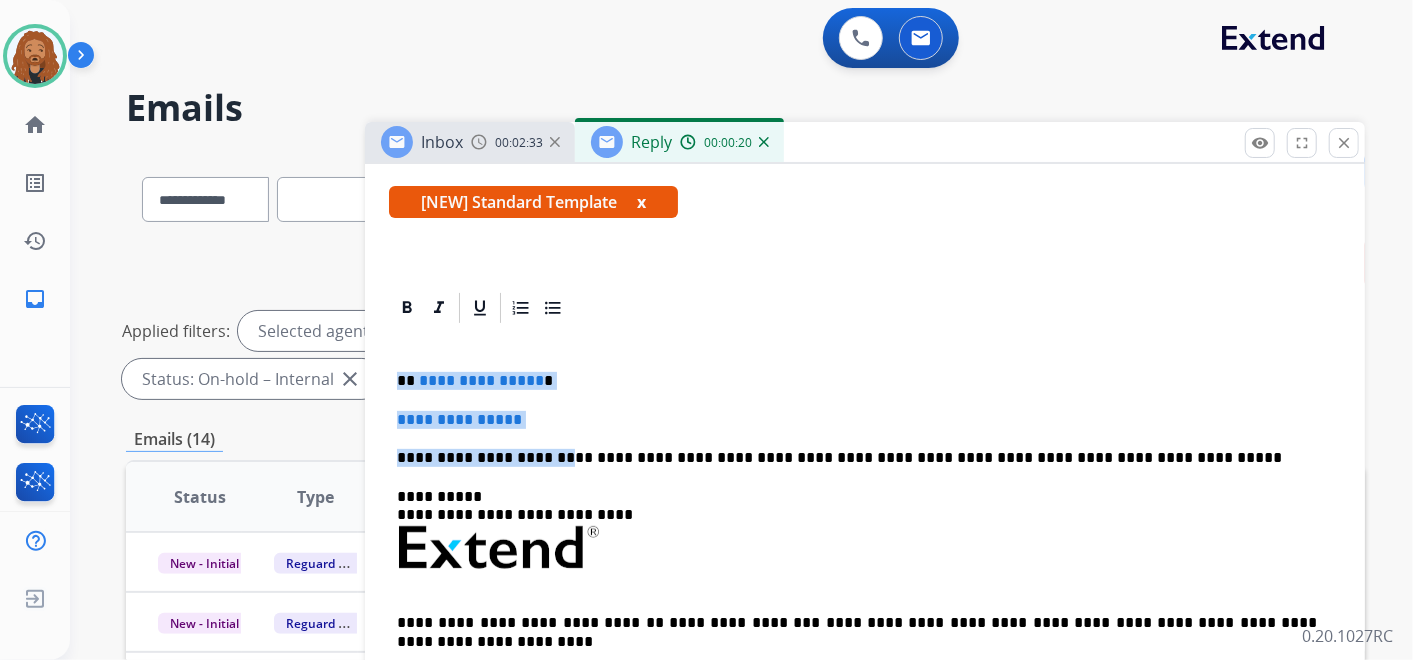 drag, startPoint x: 547, startPoint y: 431, endPoint x: 388, endPoint y: 371, distance: 169.9441 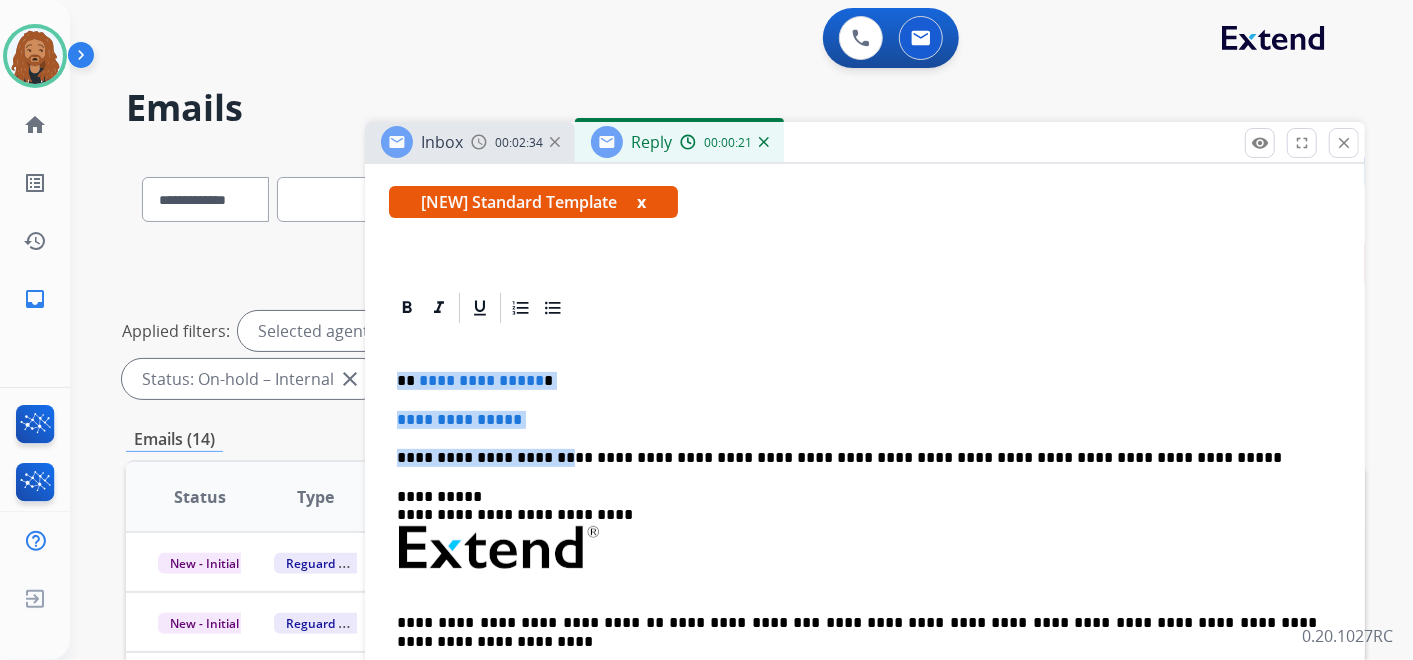click on "**********" at bounding box center [865, 420] 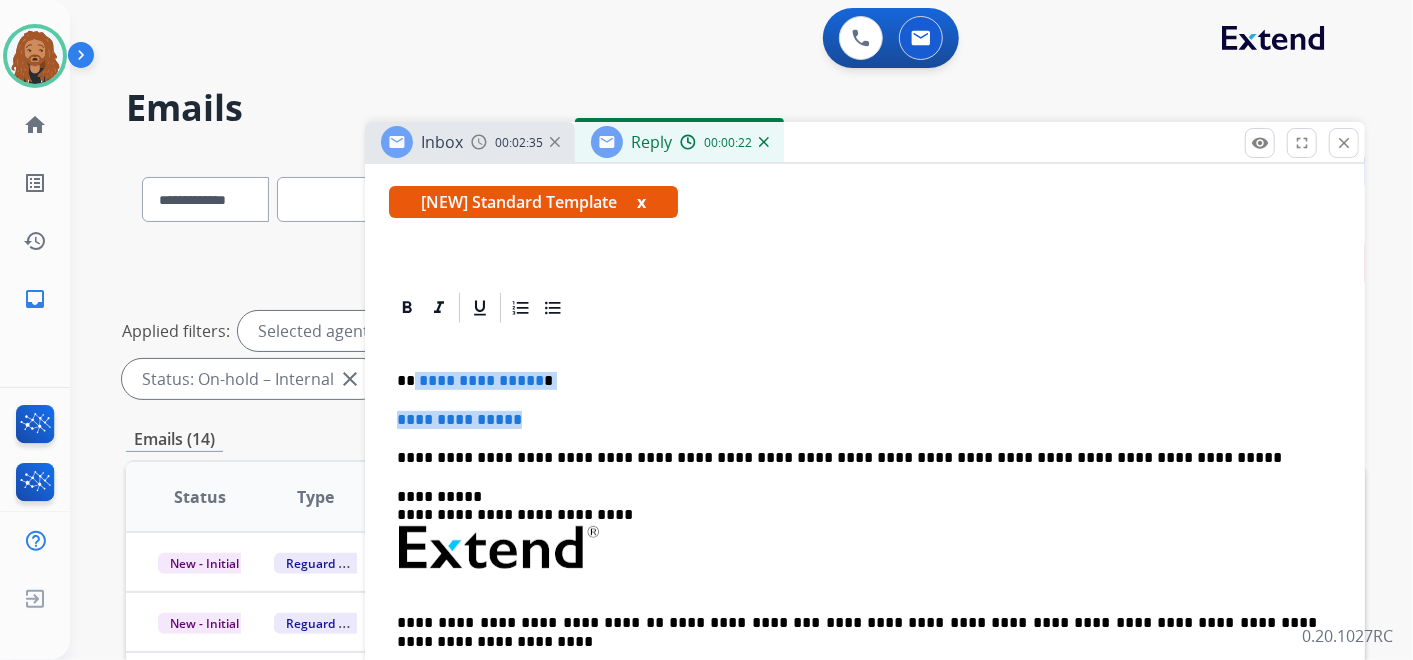 drag, startPoint x: 530, startPoint y: 414, endPoint x: 412, endPoint y: 377, distance: 123.66487 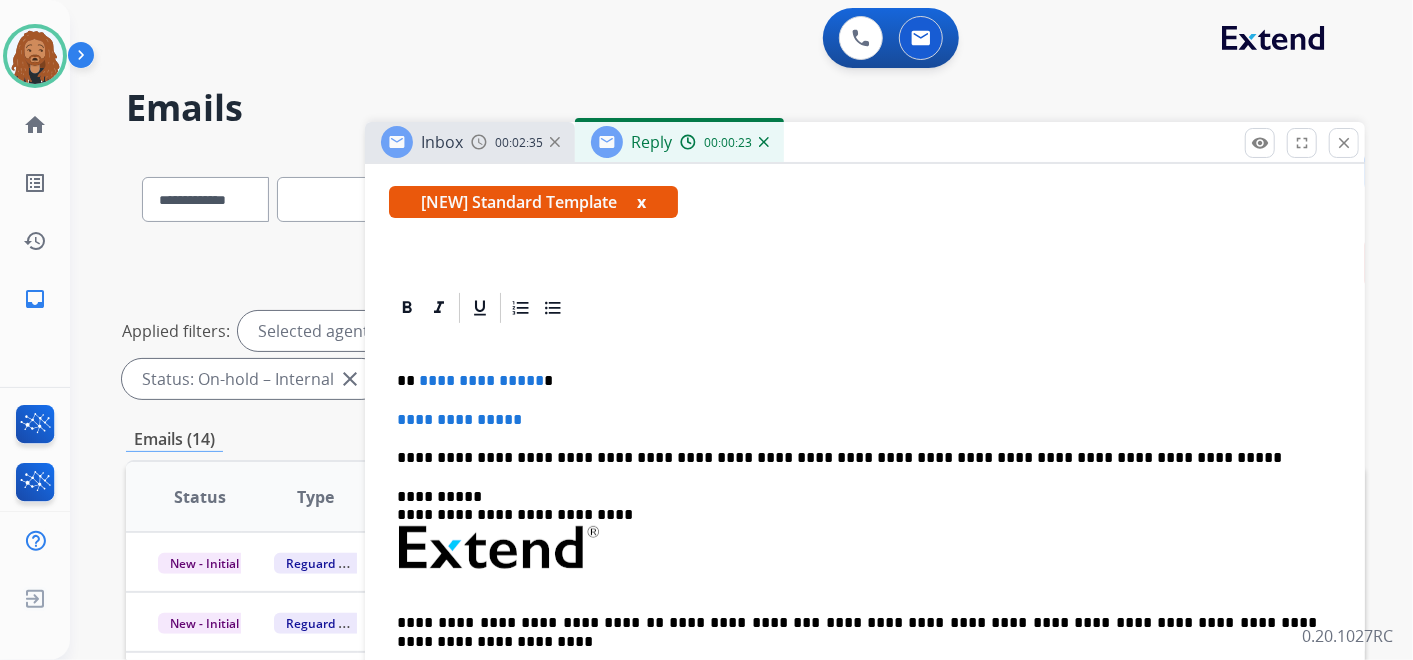 type 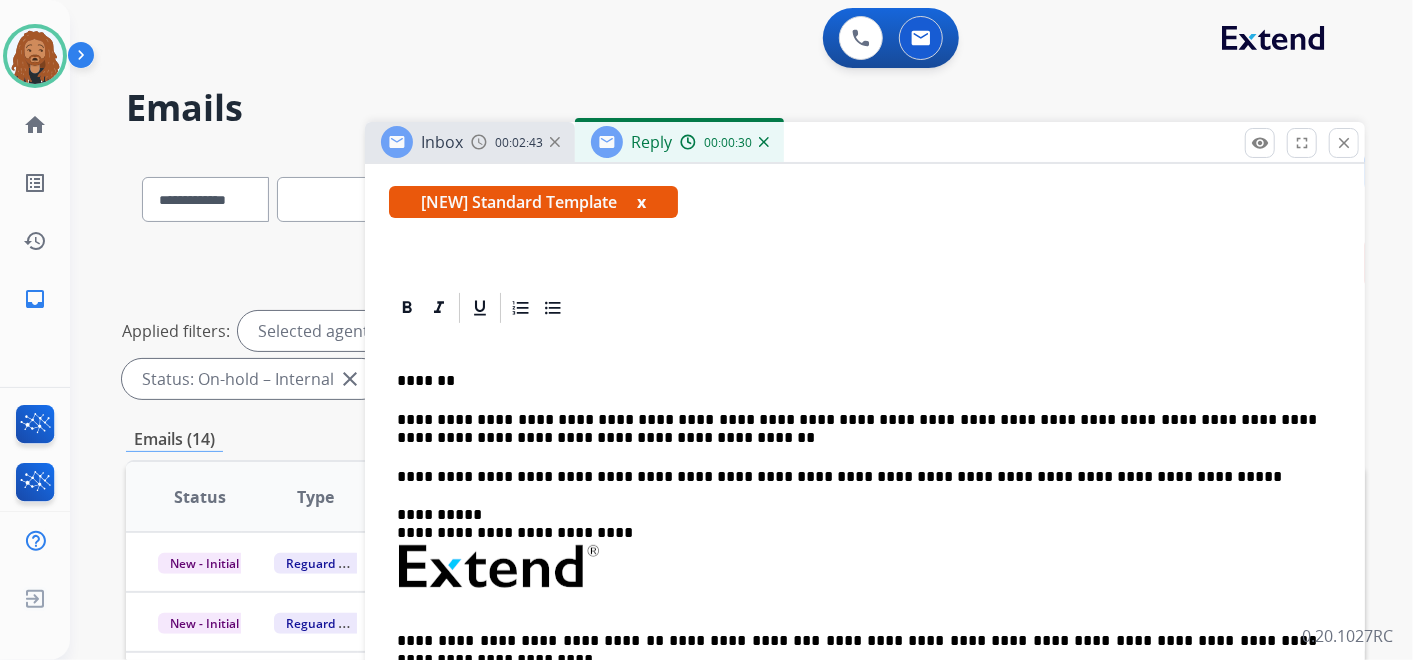 click on "*******" at bounding box center [857, 381] 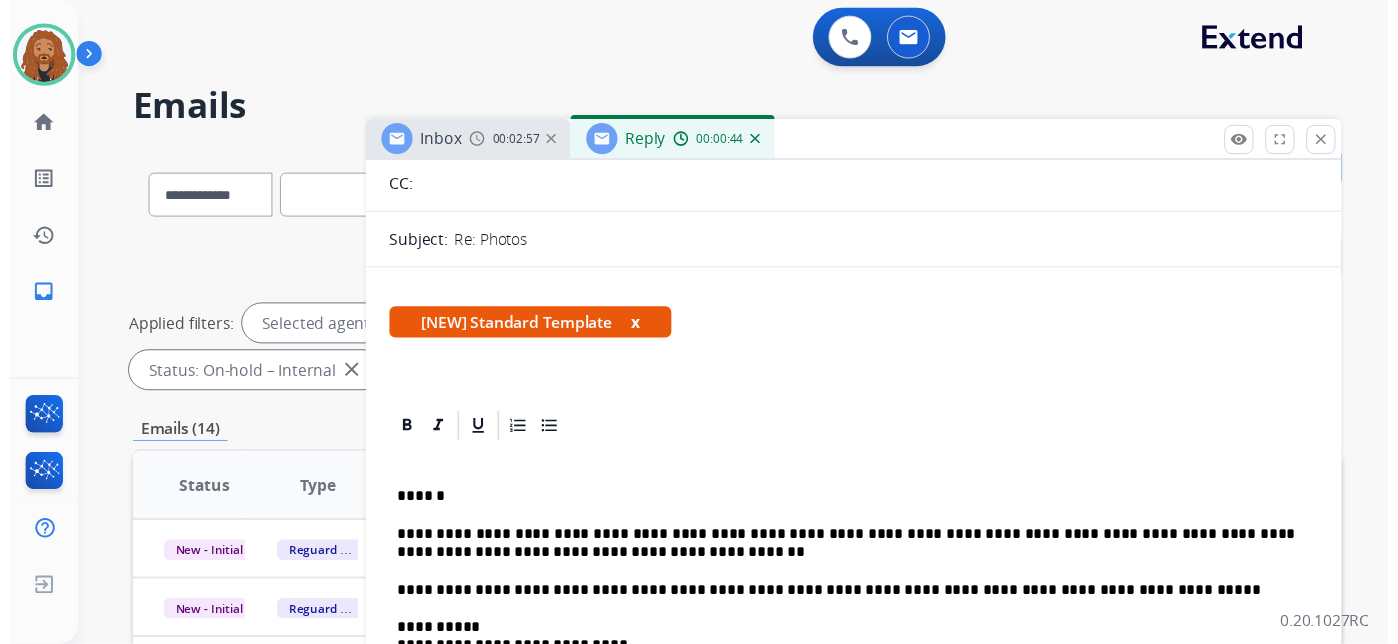 scroll, scrollTop: 0, scrollLeft: 0, axis: both 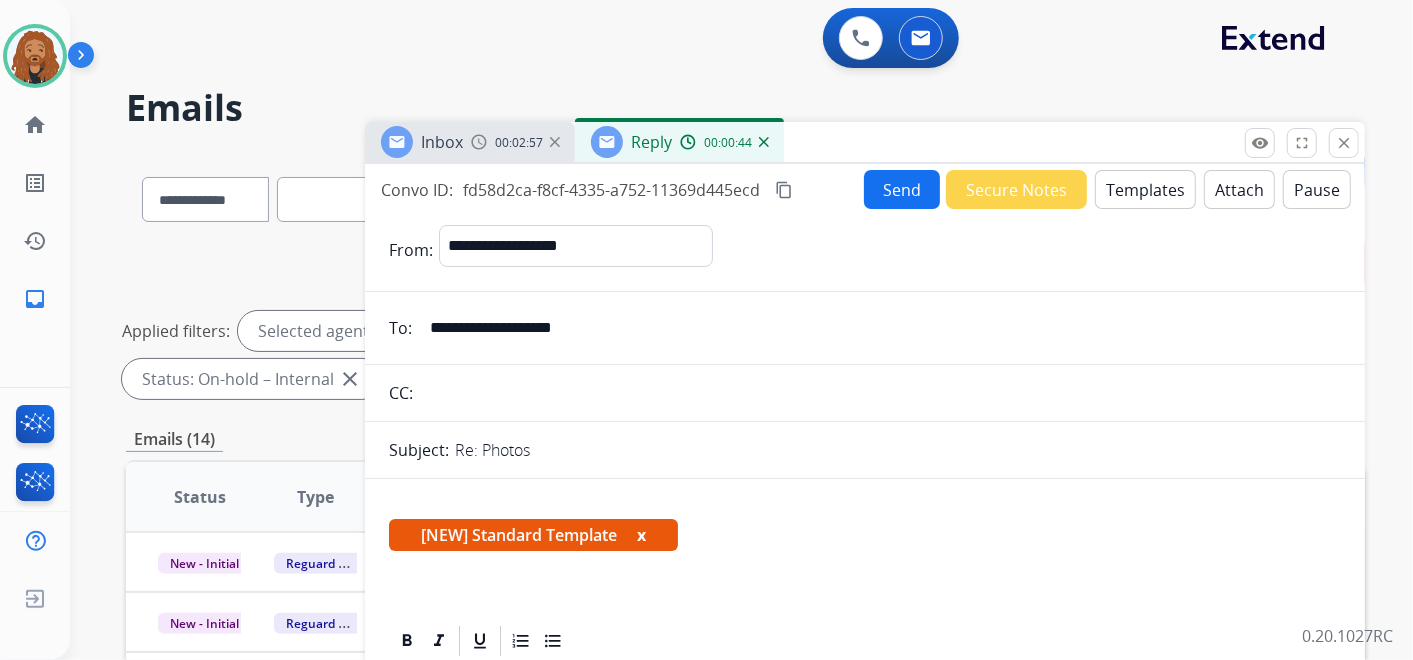 click on "**********" at bounding box center [865, 572] 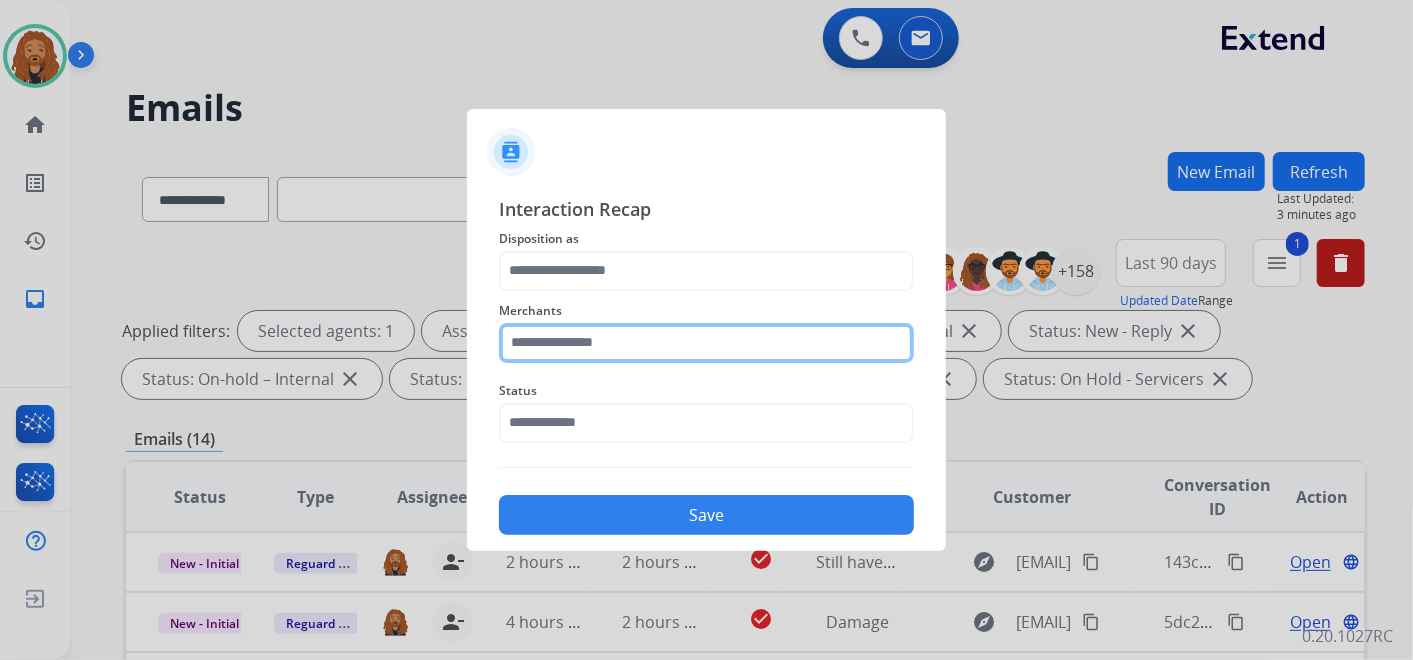 click 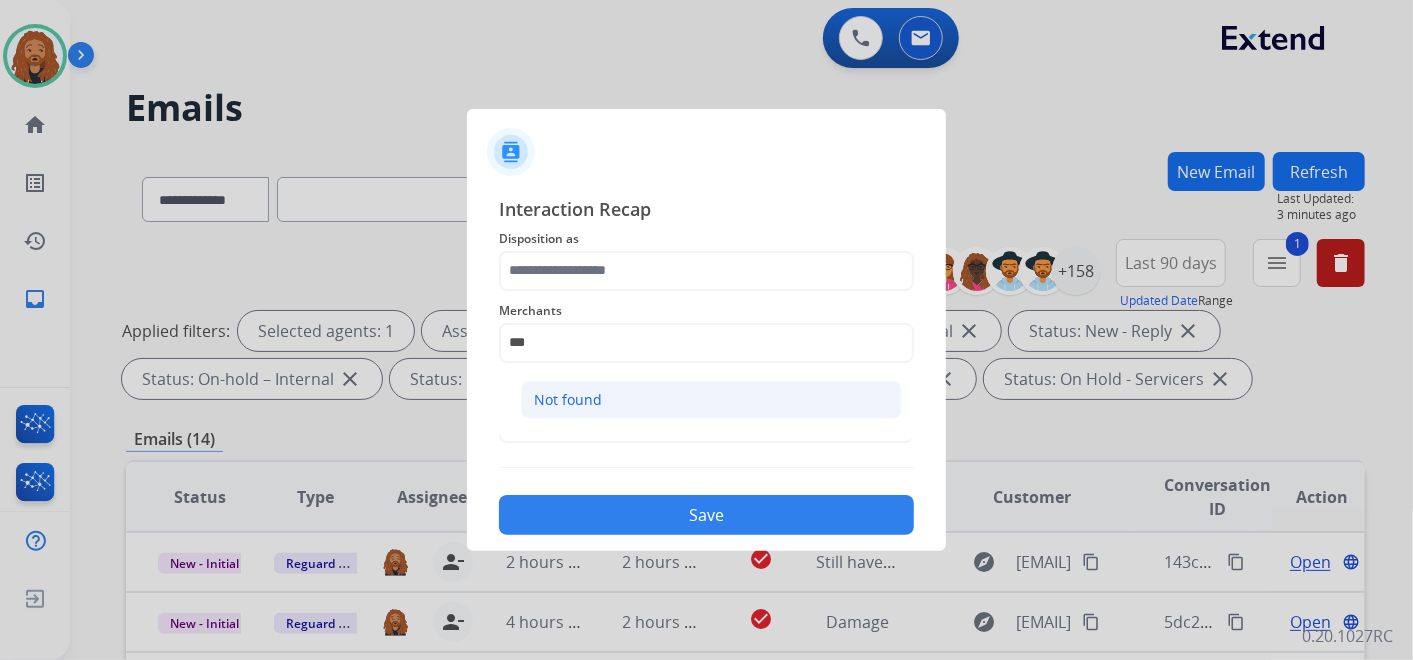 click on "Not found" 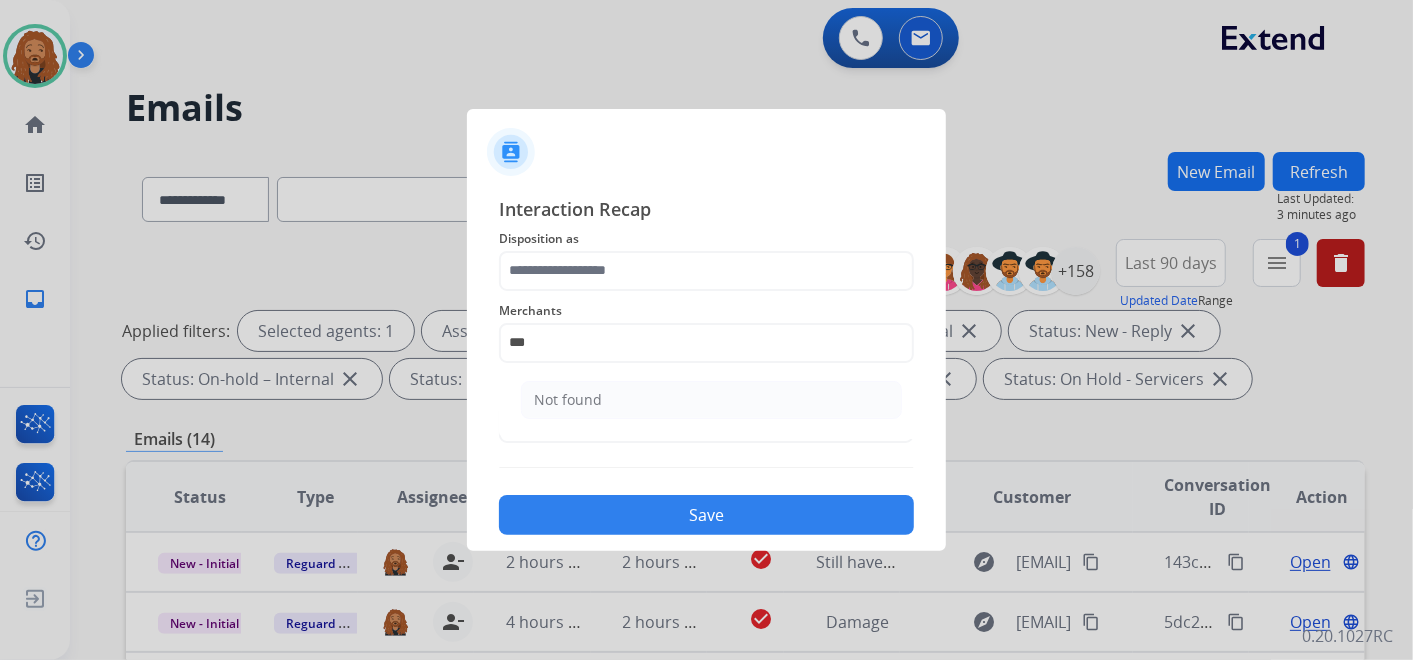 type on "*********" 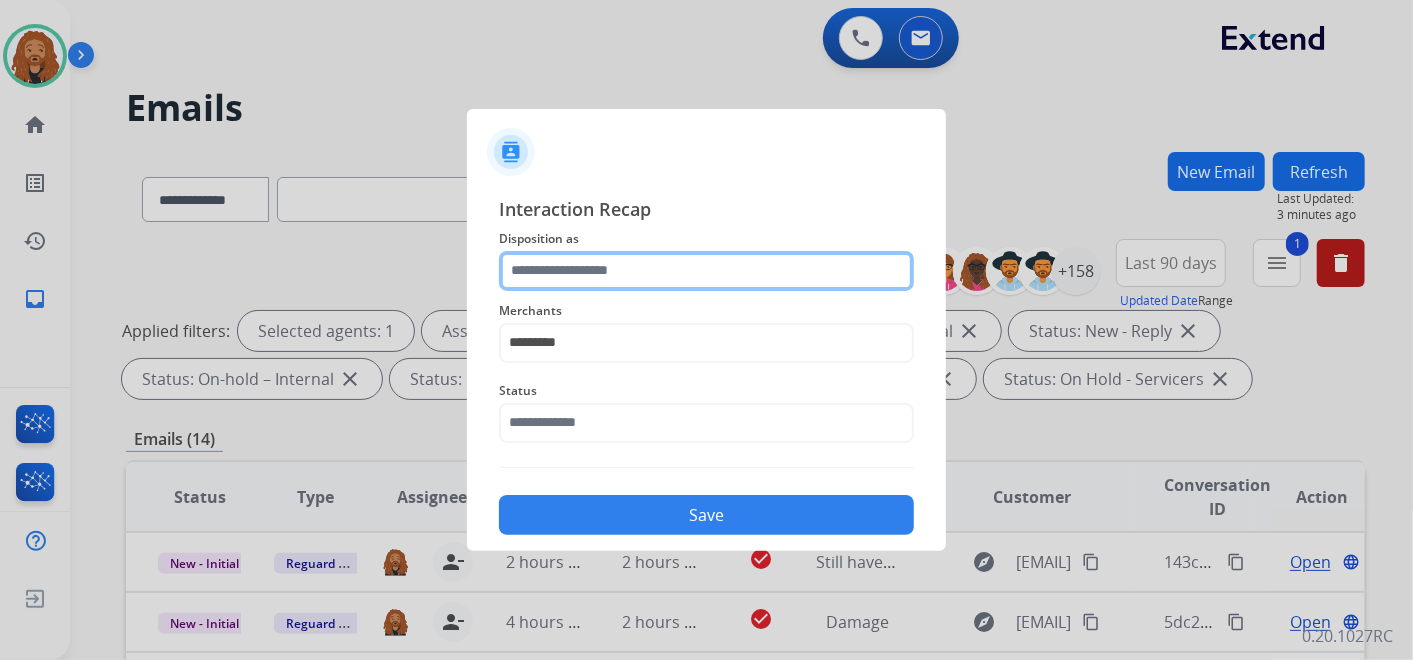 click 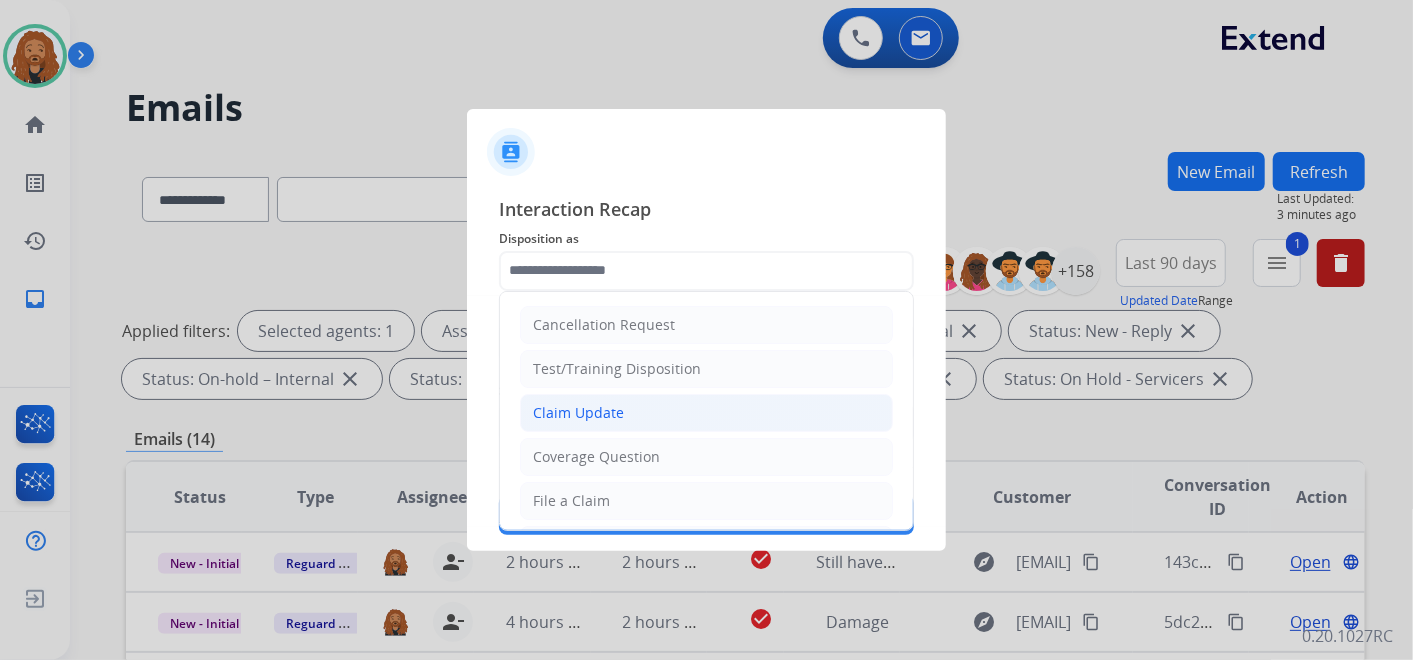 click on "Claim Update" 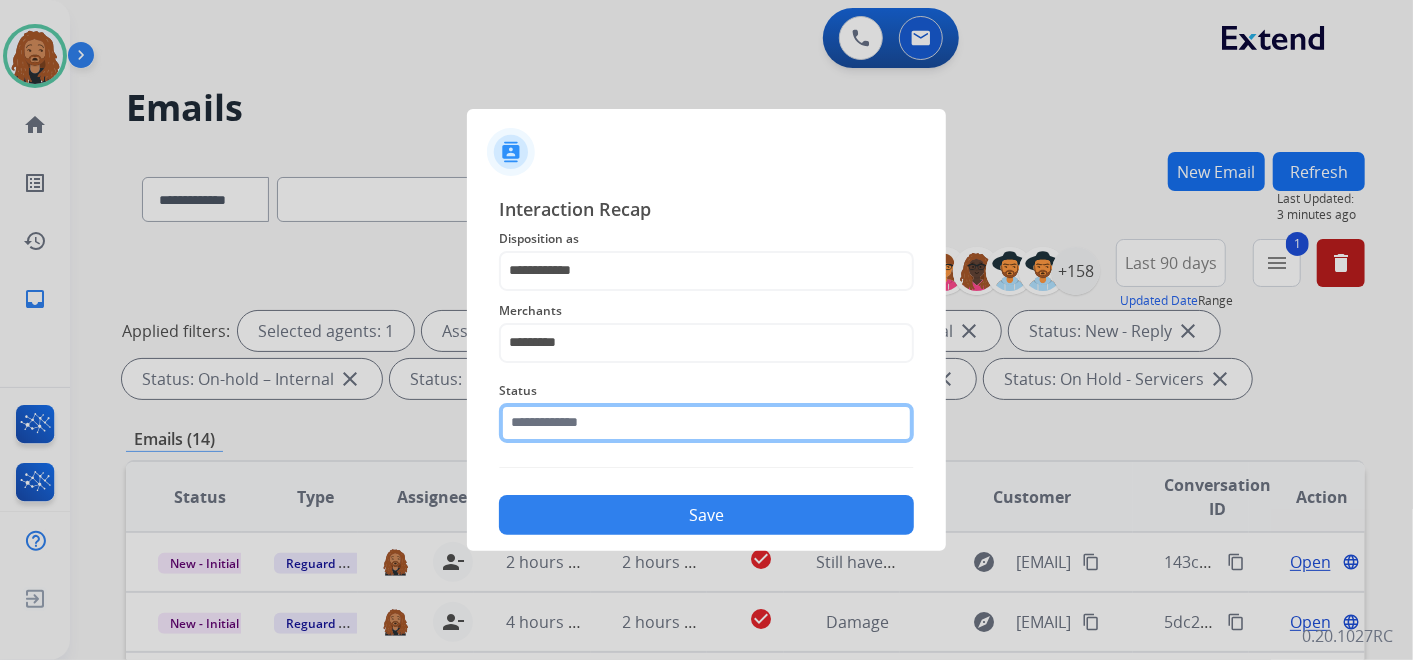click on "Status" 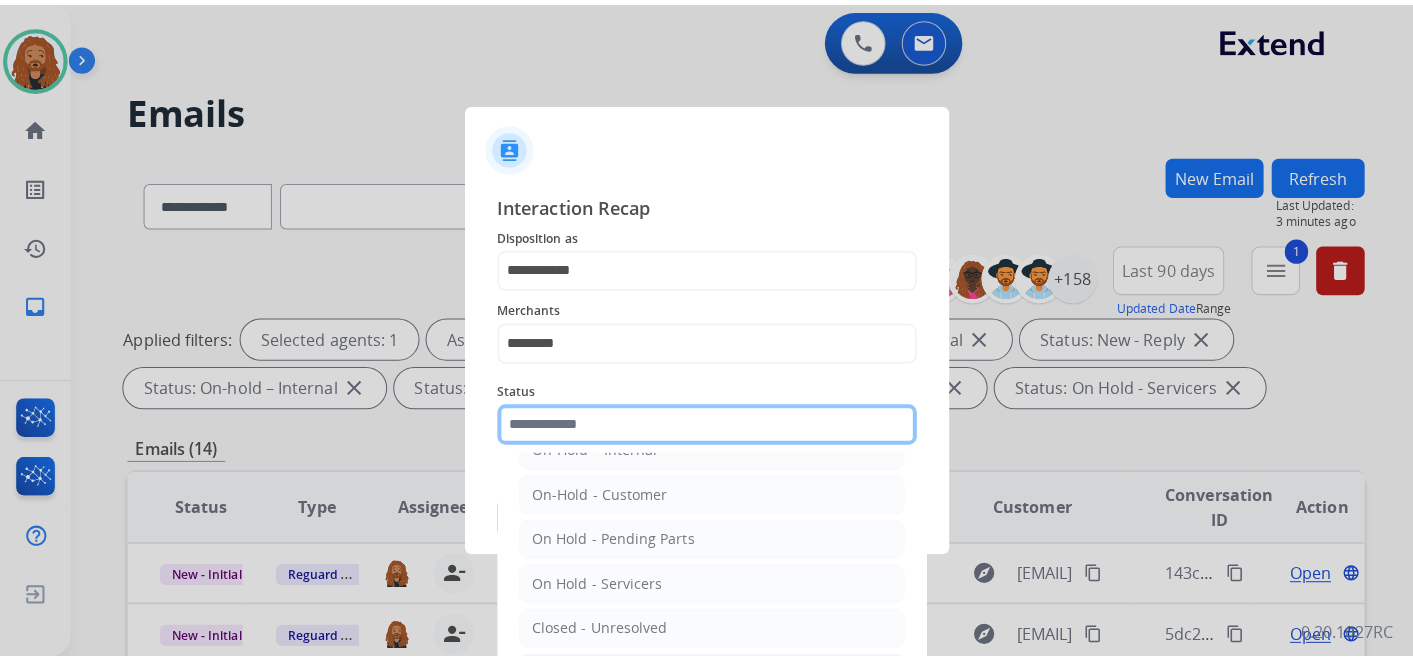 scroll, scrollTop: 111, scrollLeft: 0, axis: vertical 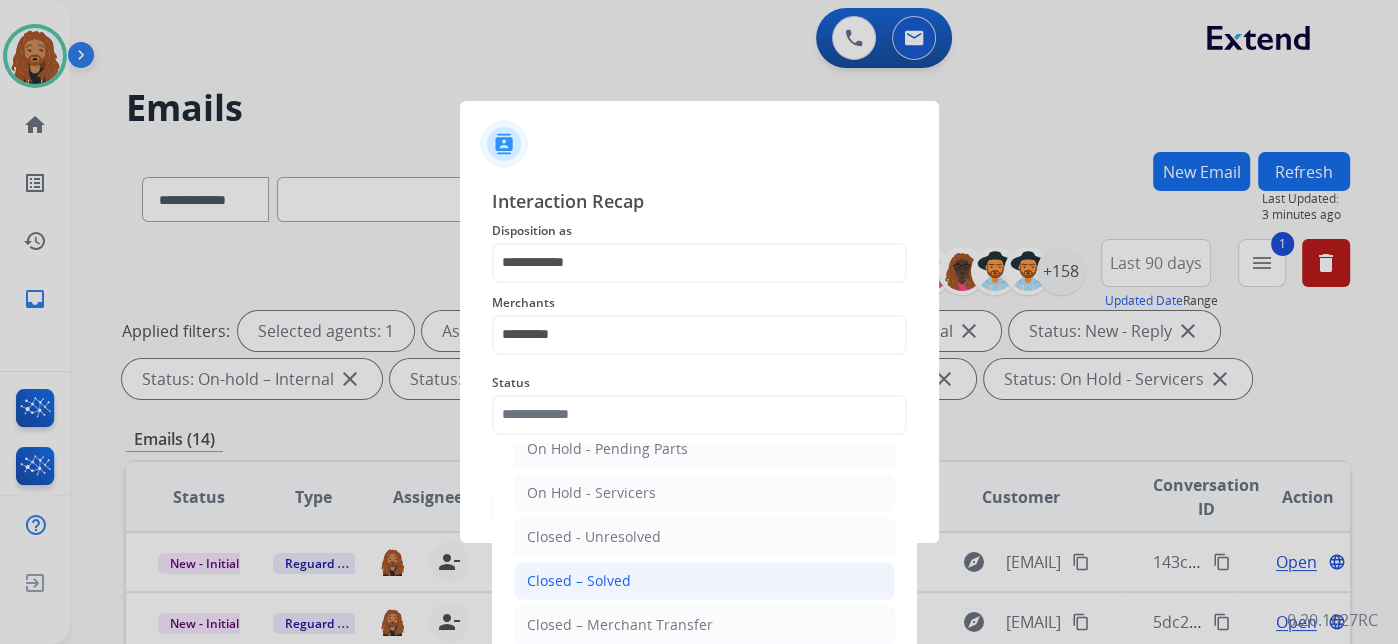 click on "Closed – Solved" 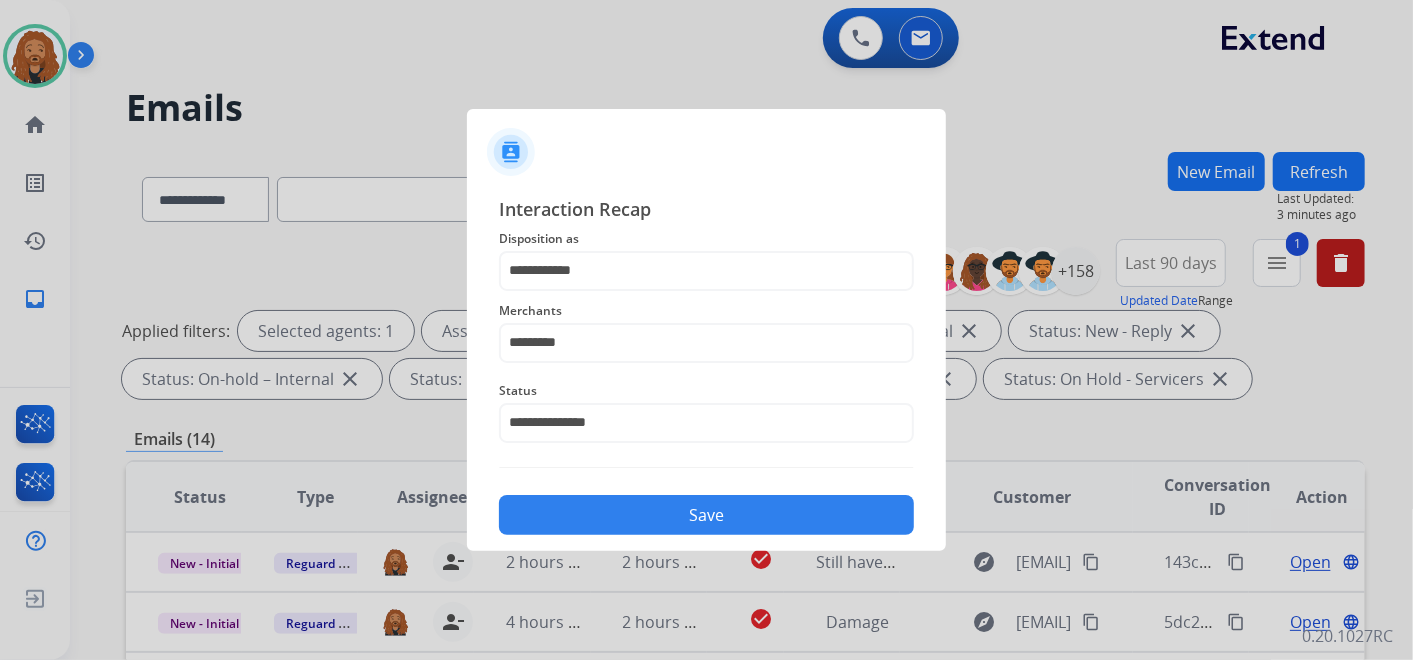 click on "Save" 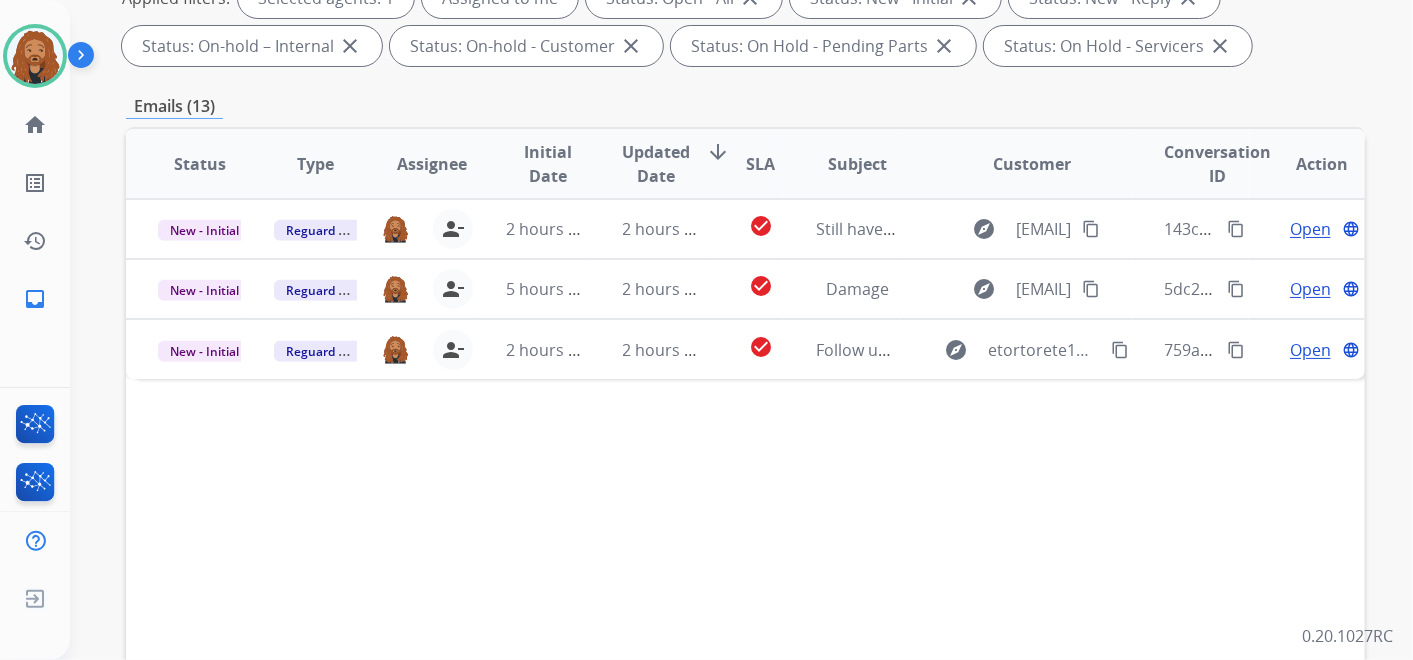 scroll, scrollTop: 573, scrollLeft: 0, axis: vertical 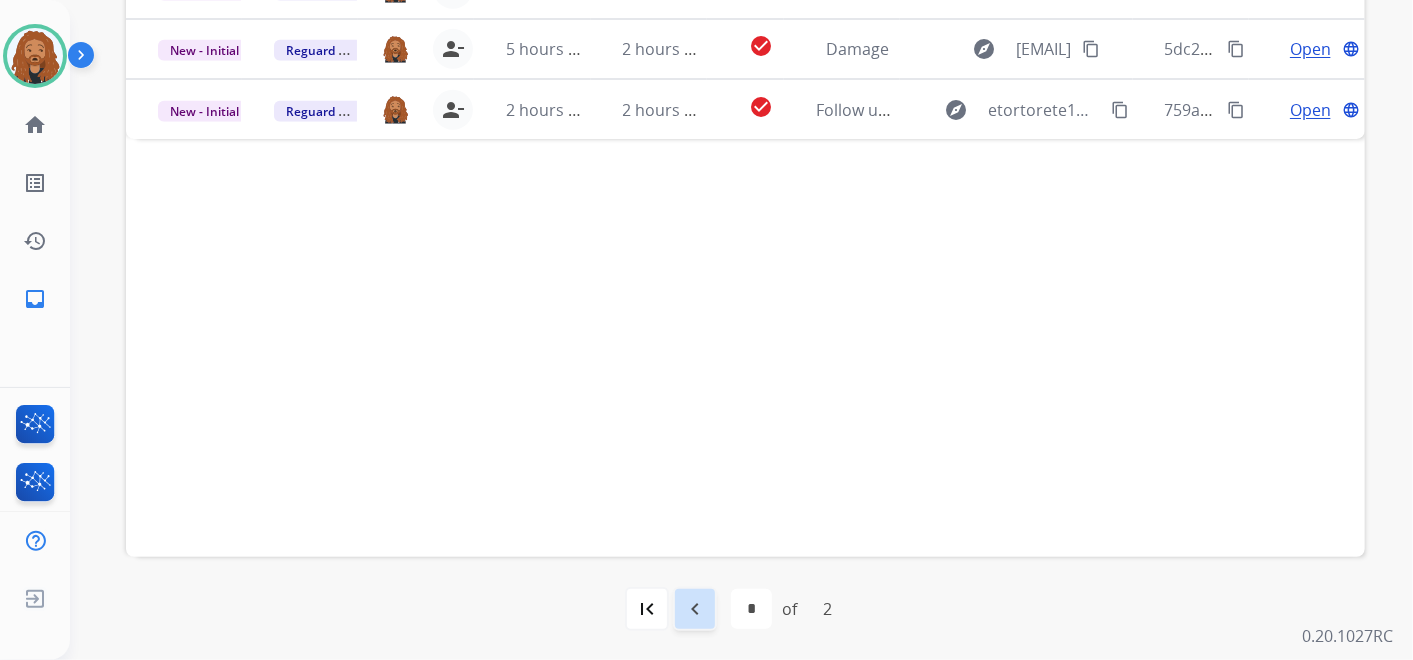 click on "navigate_before" at bounding box center (695, 609) 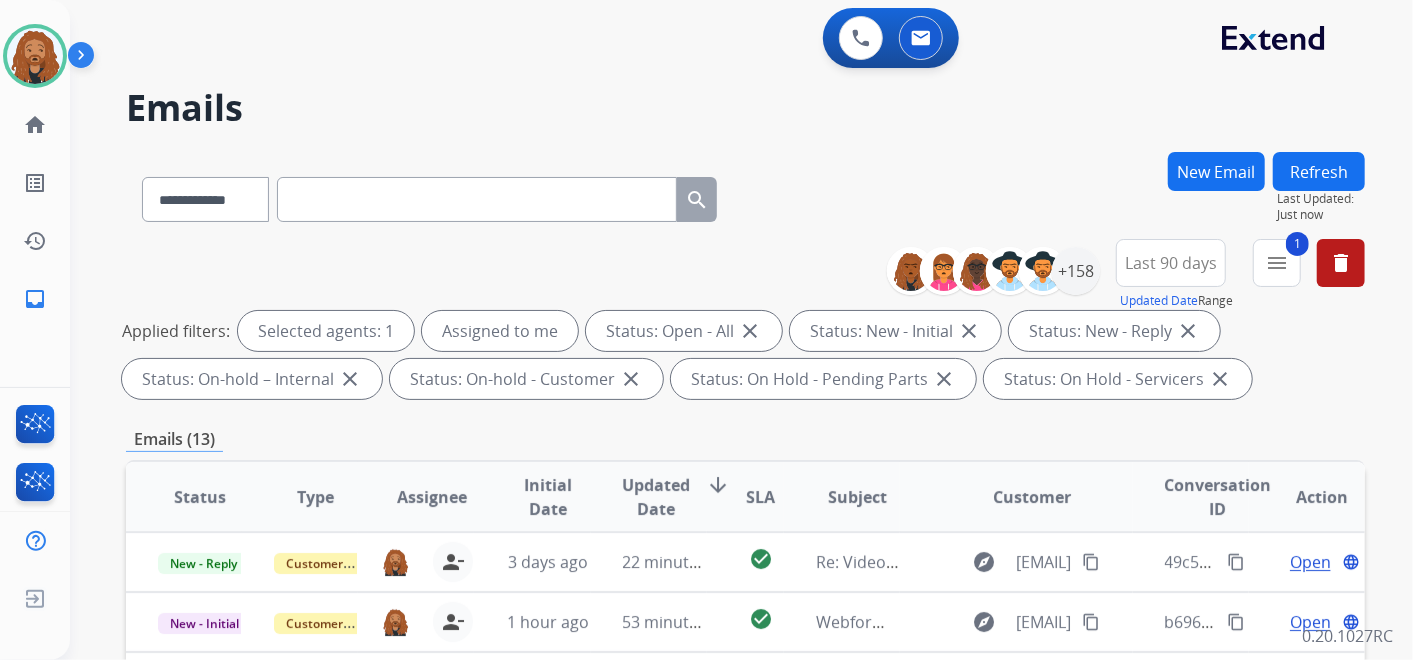 scroll, scrollTop: 1, scrollLeft: 0, axis: vertical 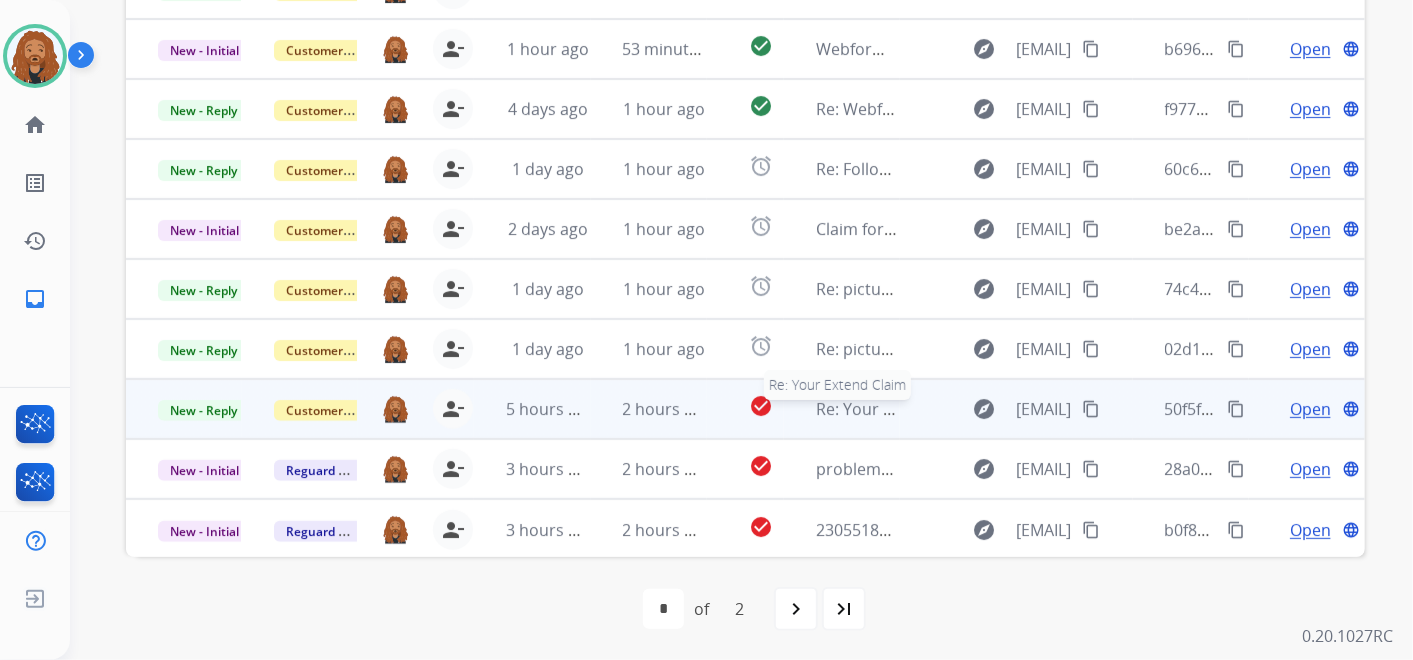 click on "Re: Your Extend Claim" at bounding box center (898, 409) 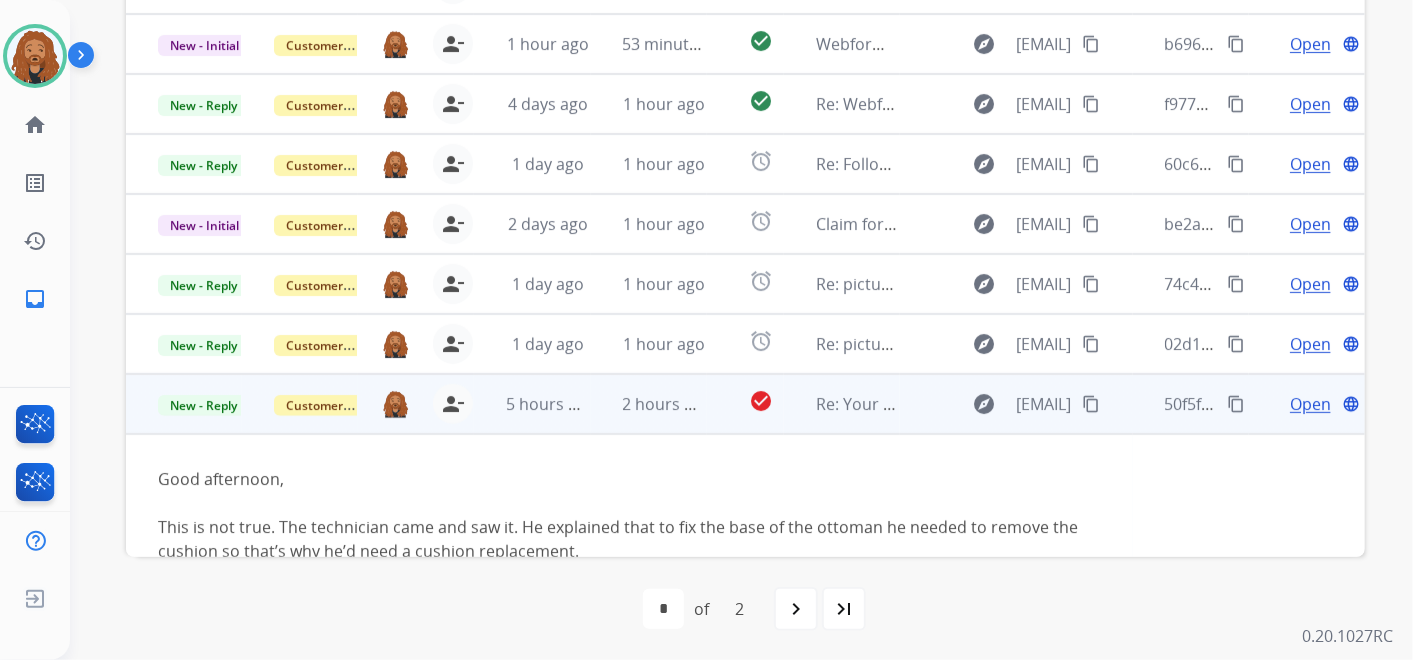 scroll, scrollTop: 0, scrollLeft: 0, axis: both 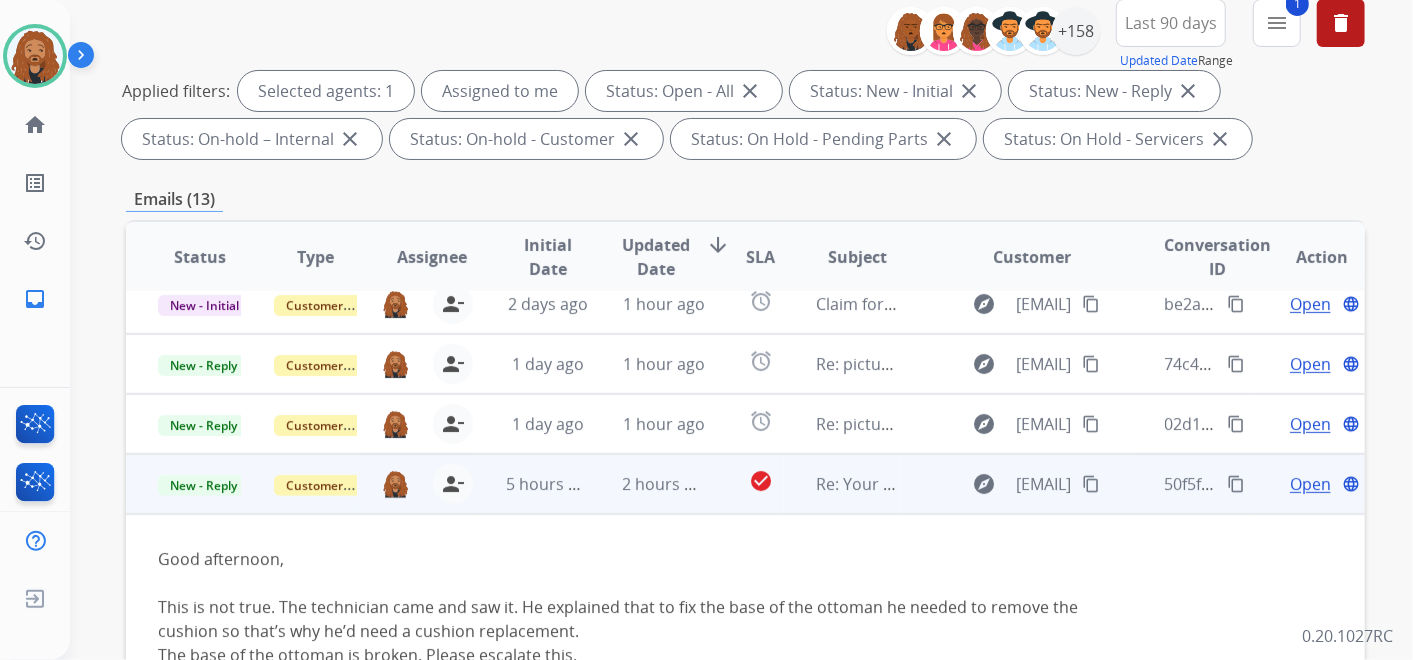 click on "Open" at bounding box center [1310, 484] 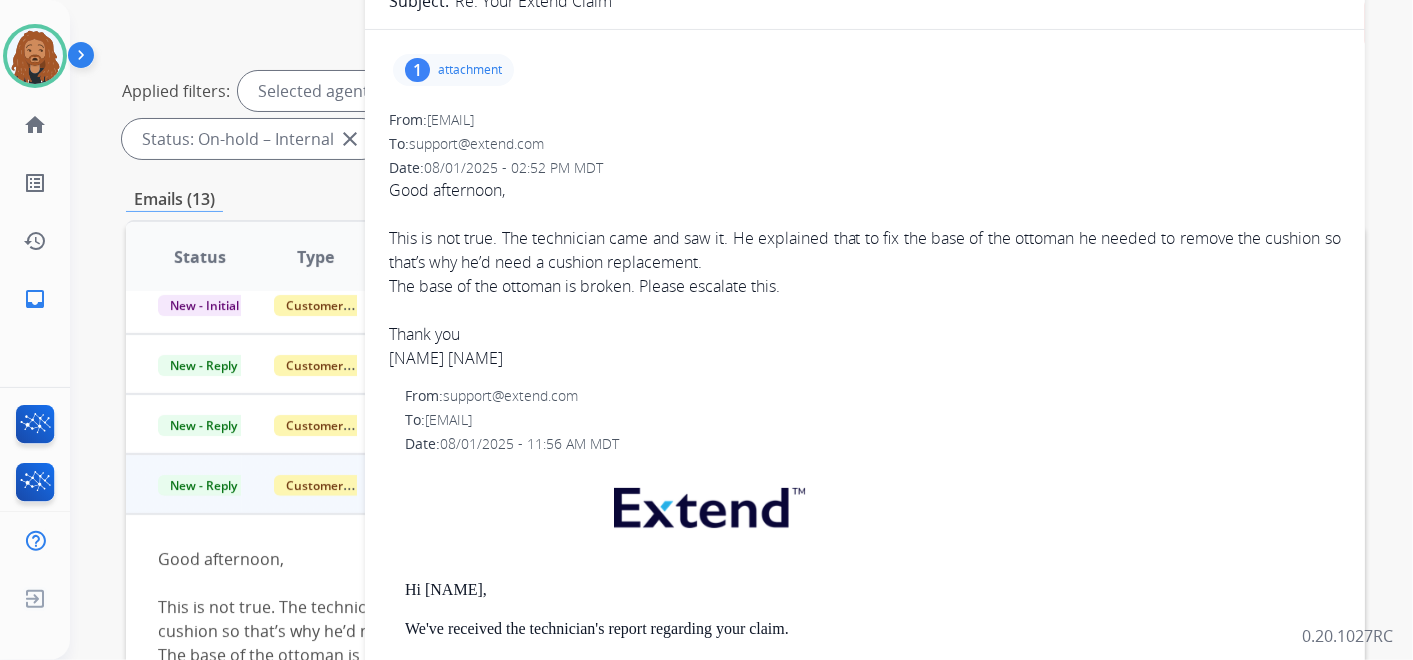 scroll, scrollTop: 505, scrollLeft: 0, axis: vertical 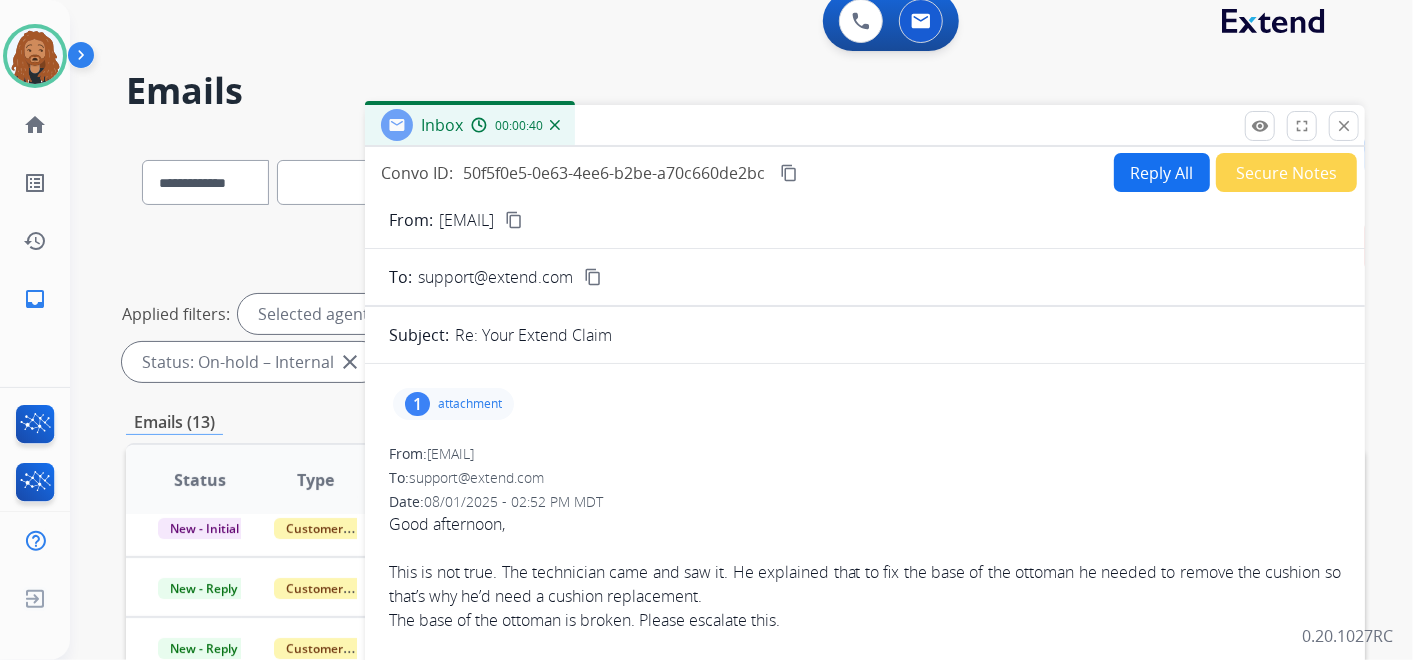 click on "Reply All" at bounding box center (1162, 172) 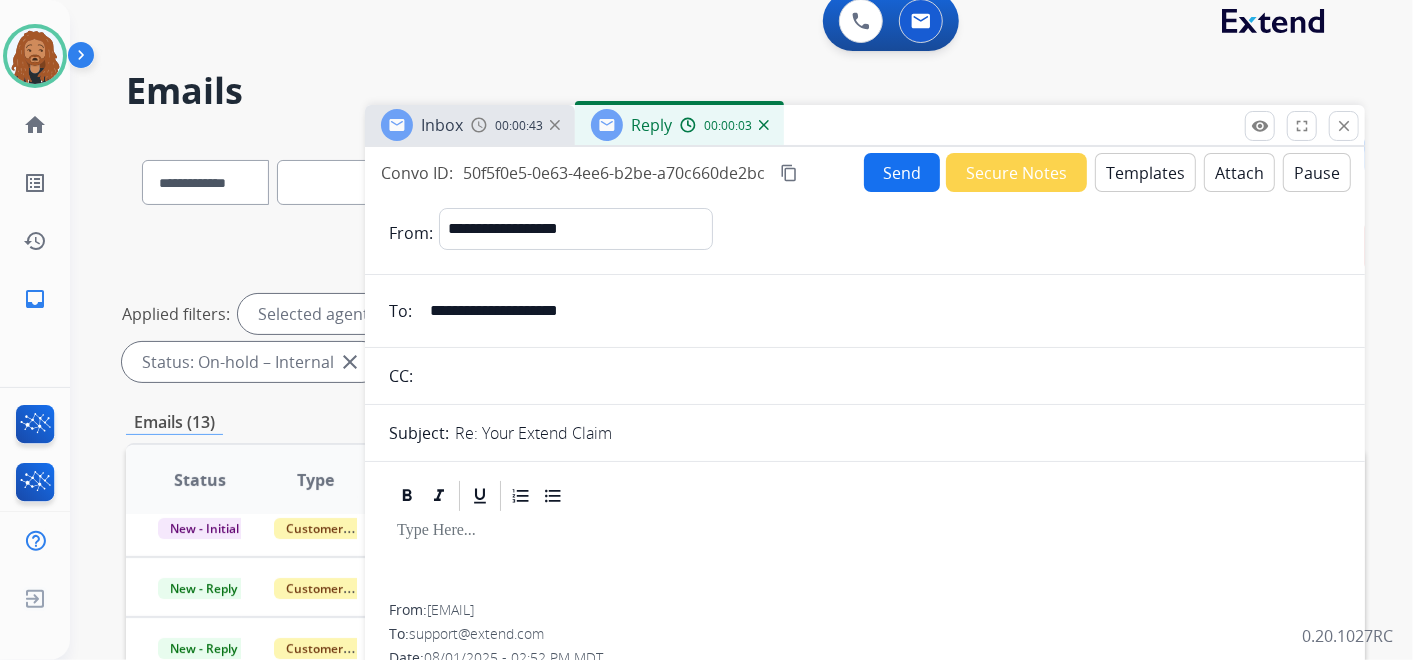 click on "Templates" at bounding box center (1145, 172) 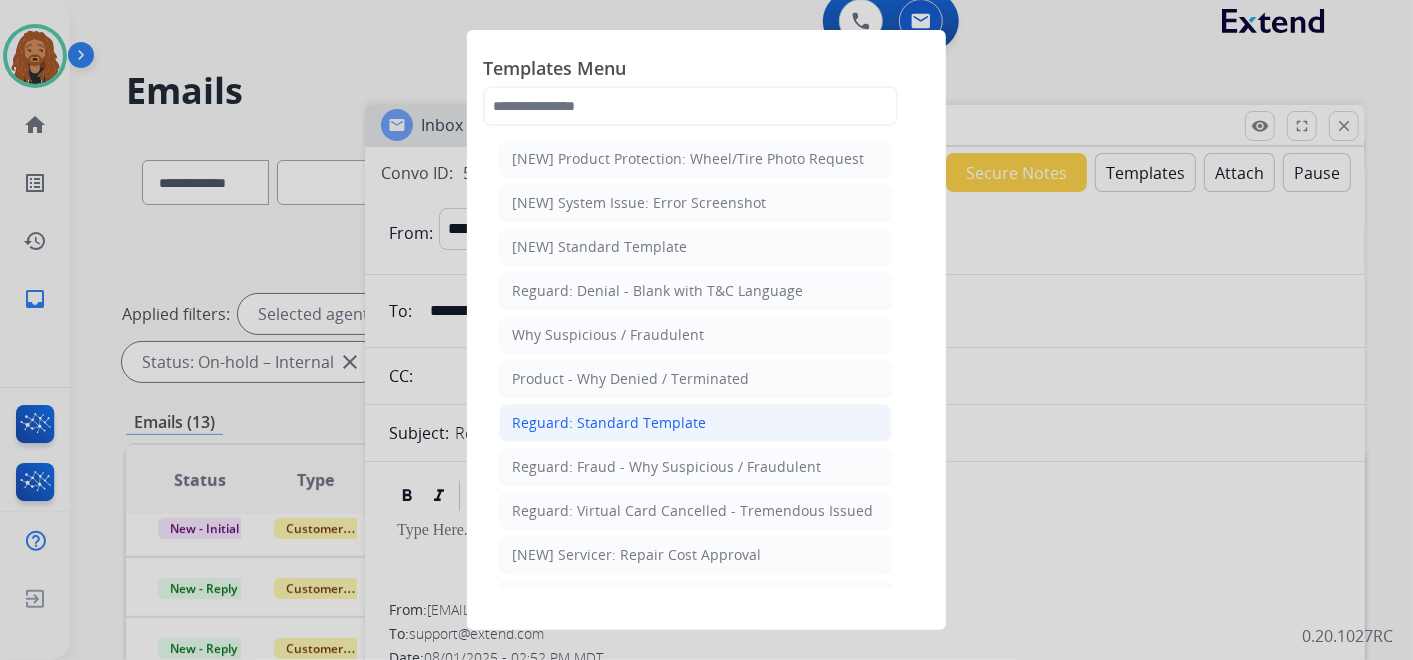 click on "Reguard: Standard Template" 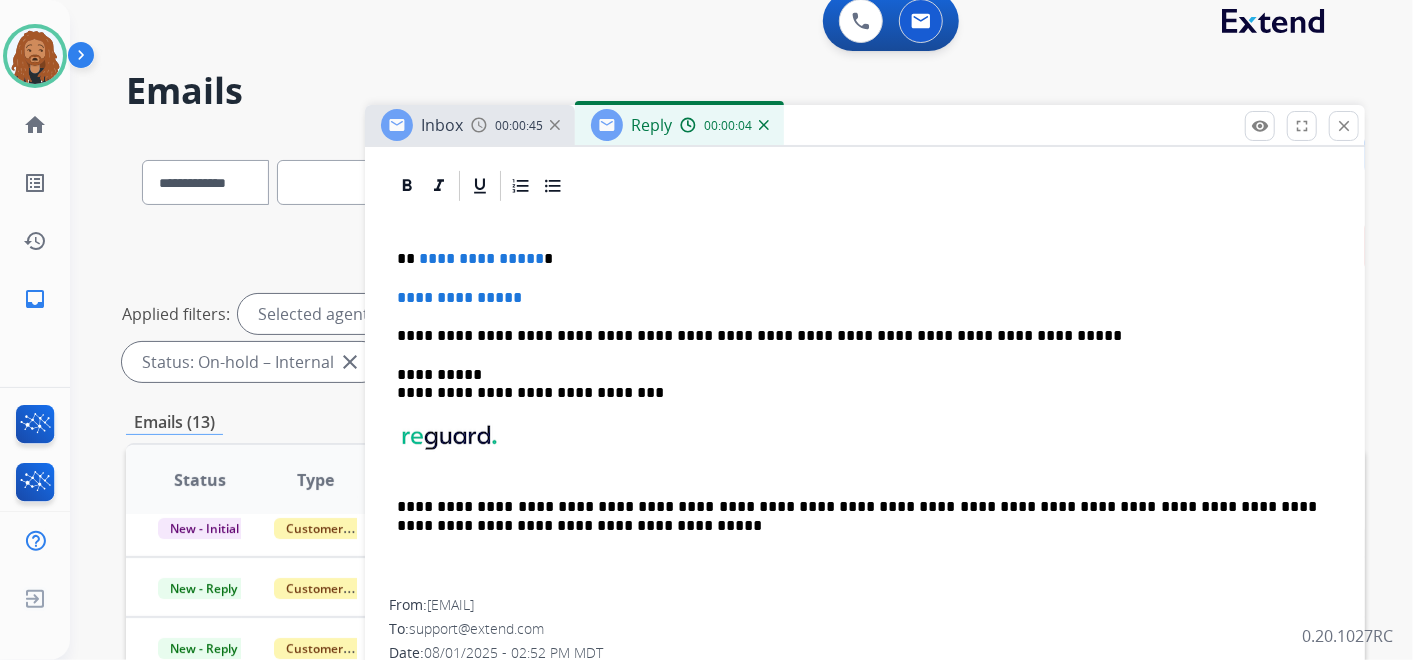 scroll, scrollTop: 444, scrollLeft: 0, axis: vertical 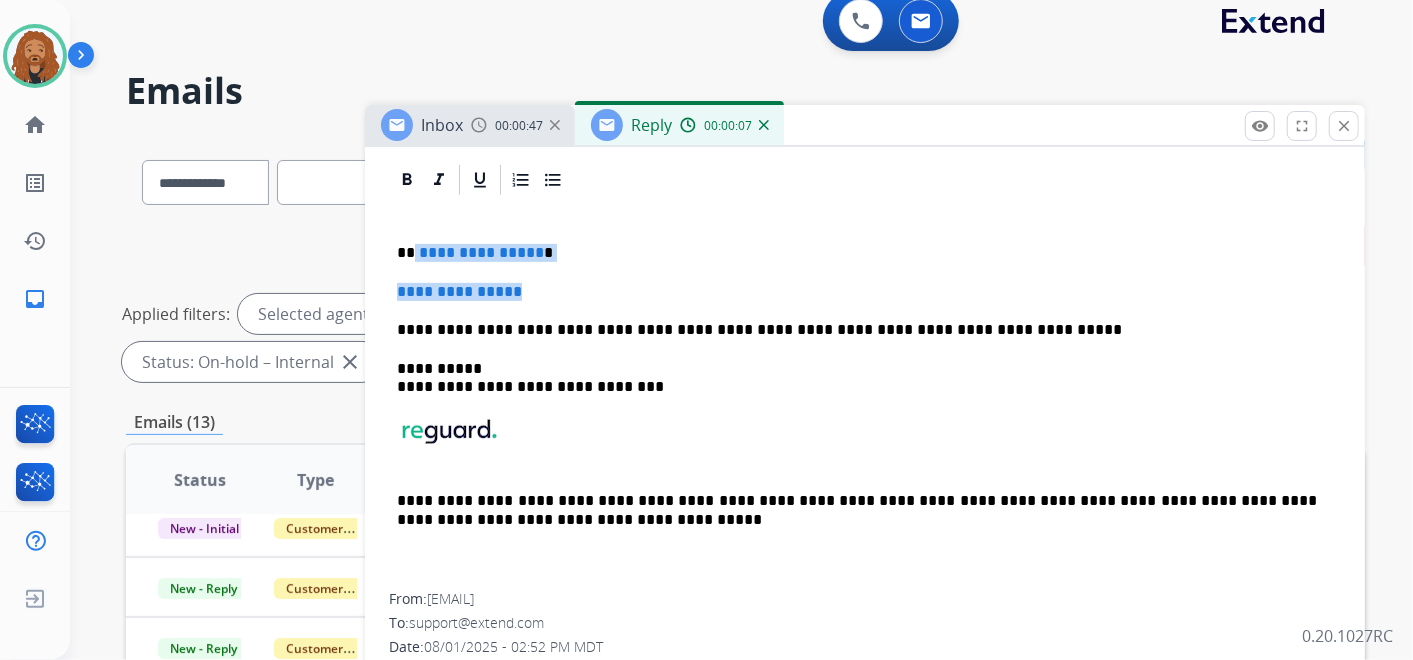 drag, startPoint x: 539, startPoint y: 292, endPoint x: 411, endPoint y: 245, distance: 136.35616 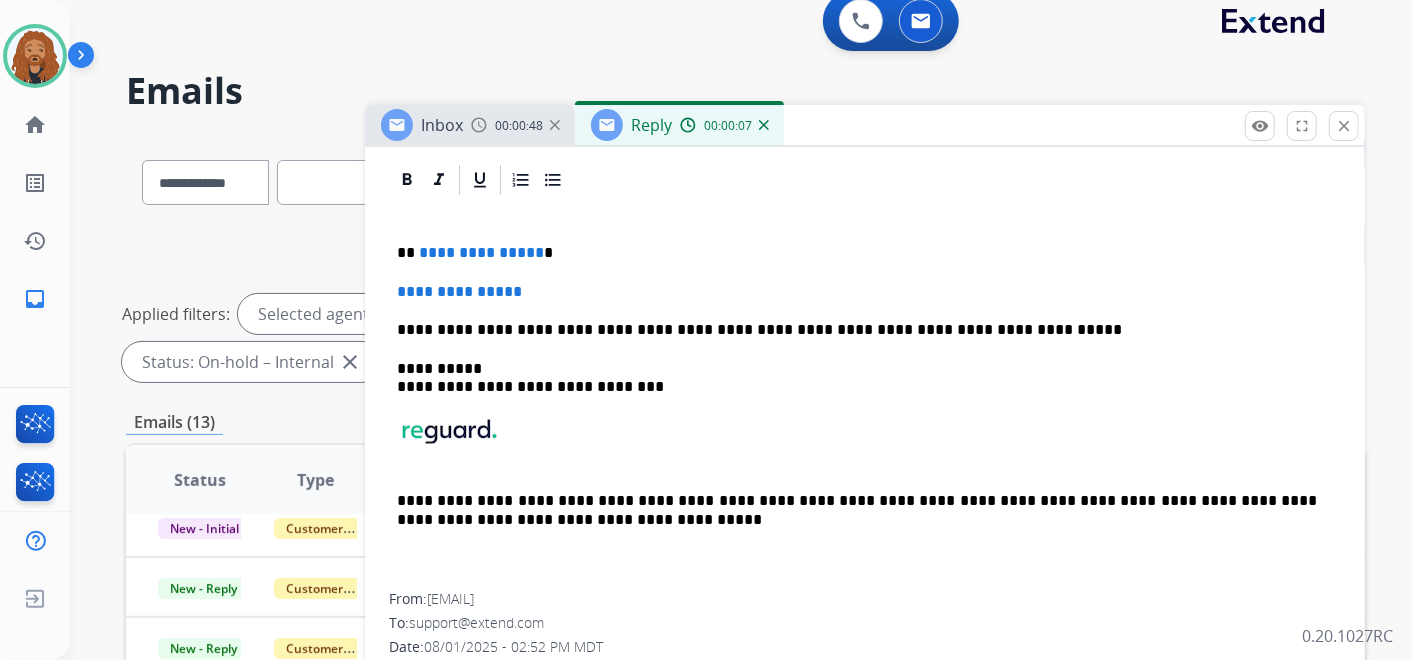 type 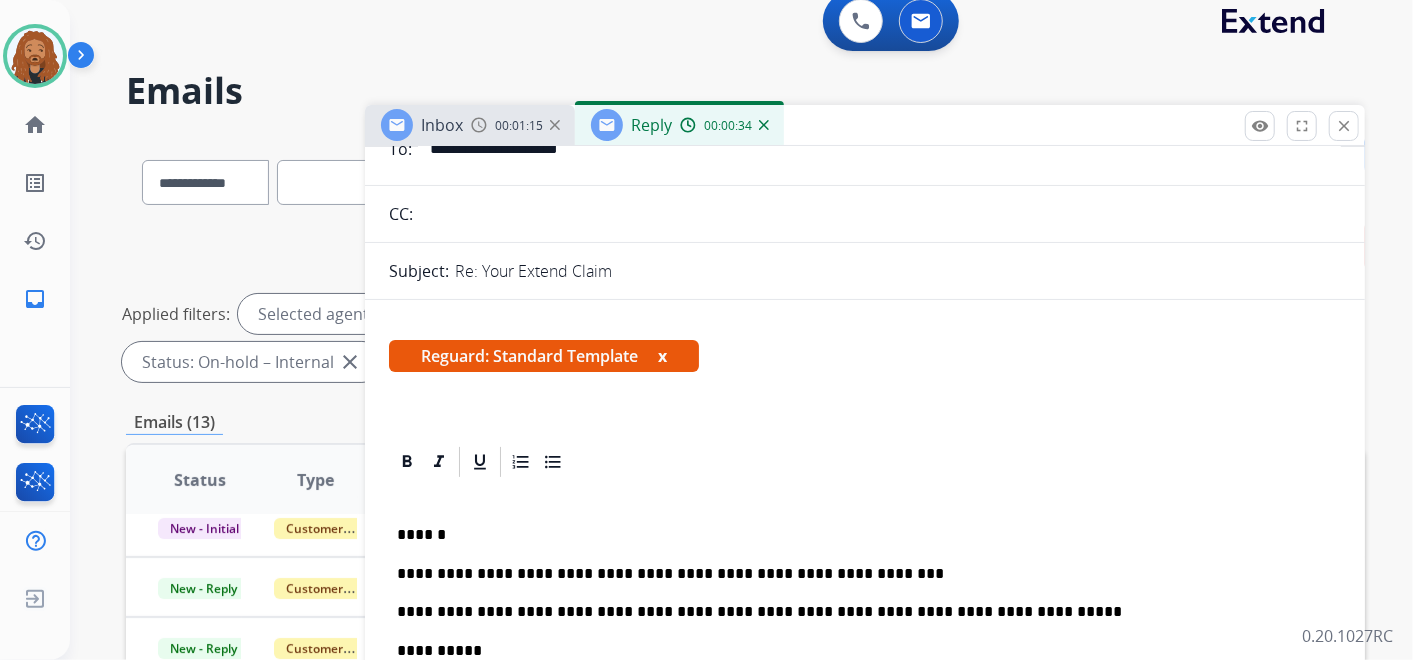 scroll, scrollTop: 0, scrollLeft: 0, axis: both 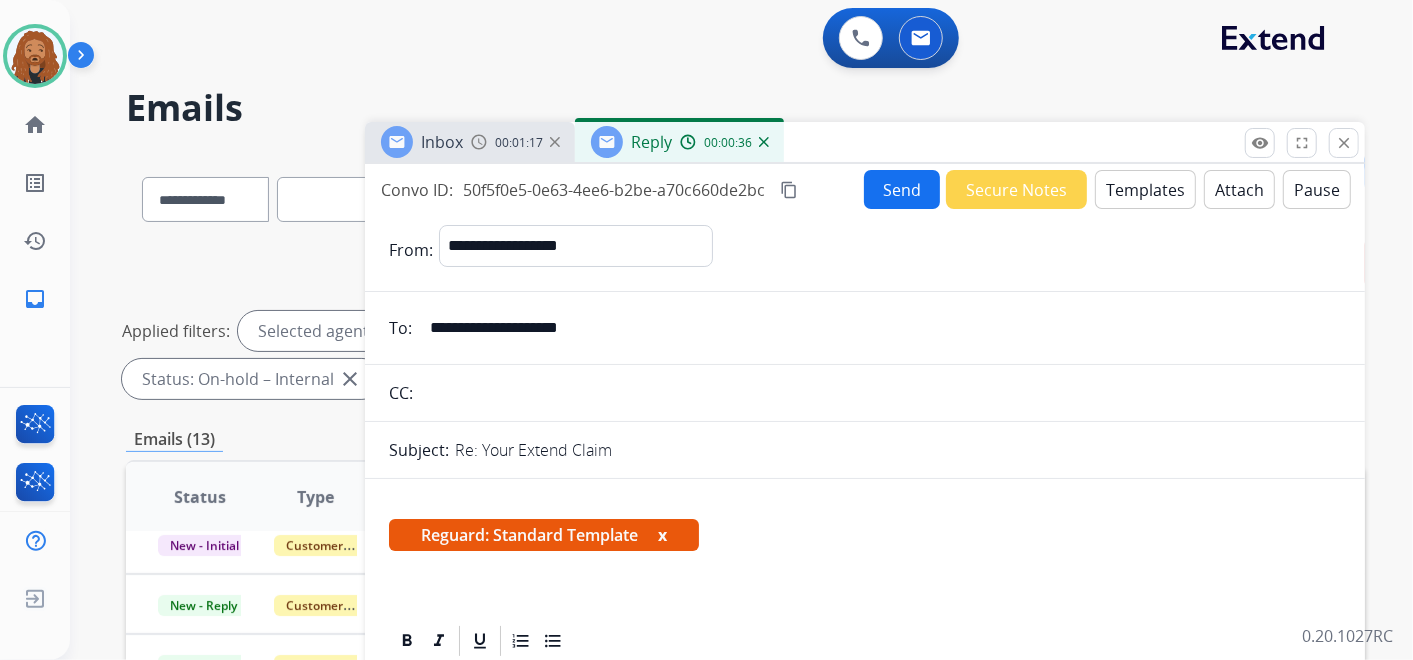 drag, startPoint x: 543, startPoint y: 331, endPoint x: 420, endPoint y: 327, distance: 123.065025 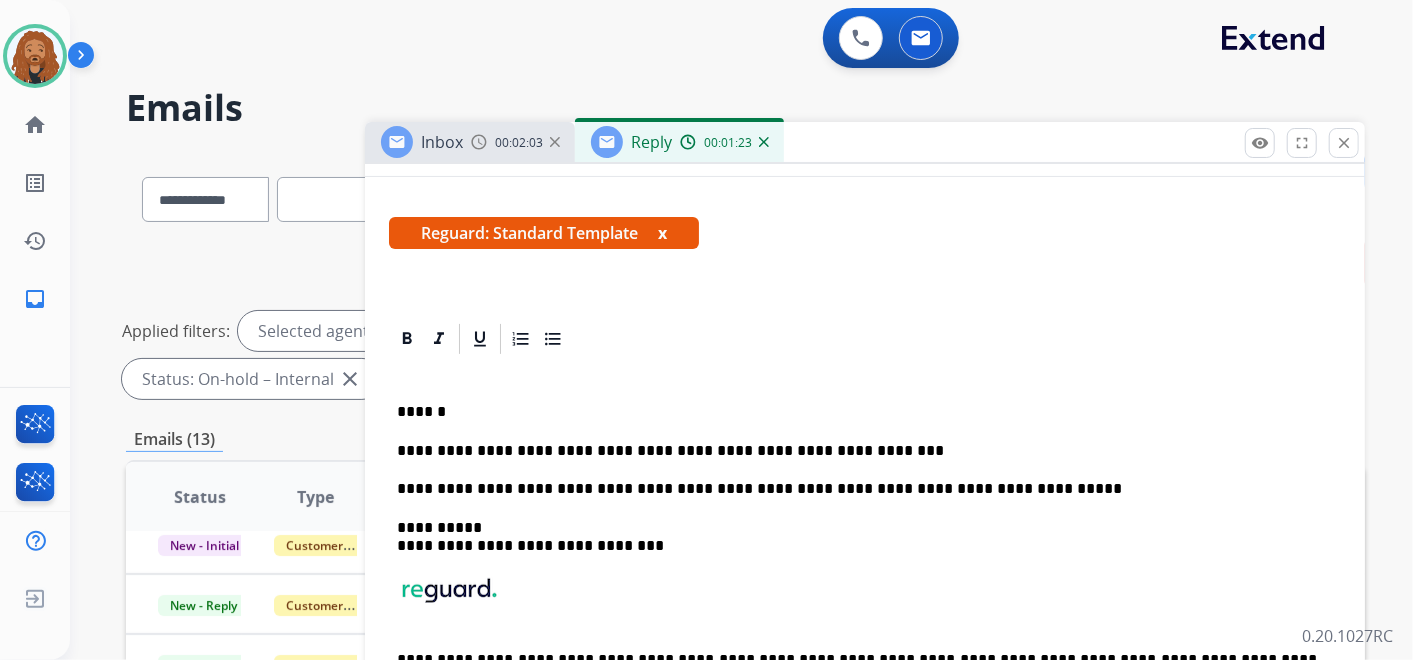scroll, scrollTop: 444, scrollLeft: 0, axis: vertical 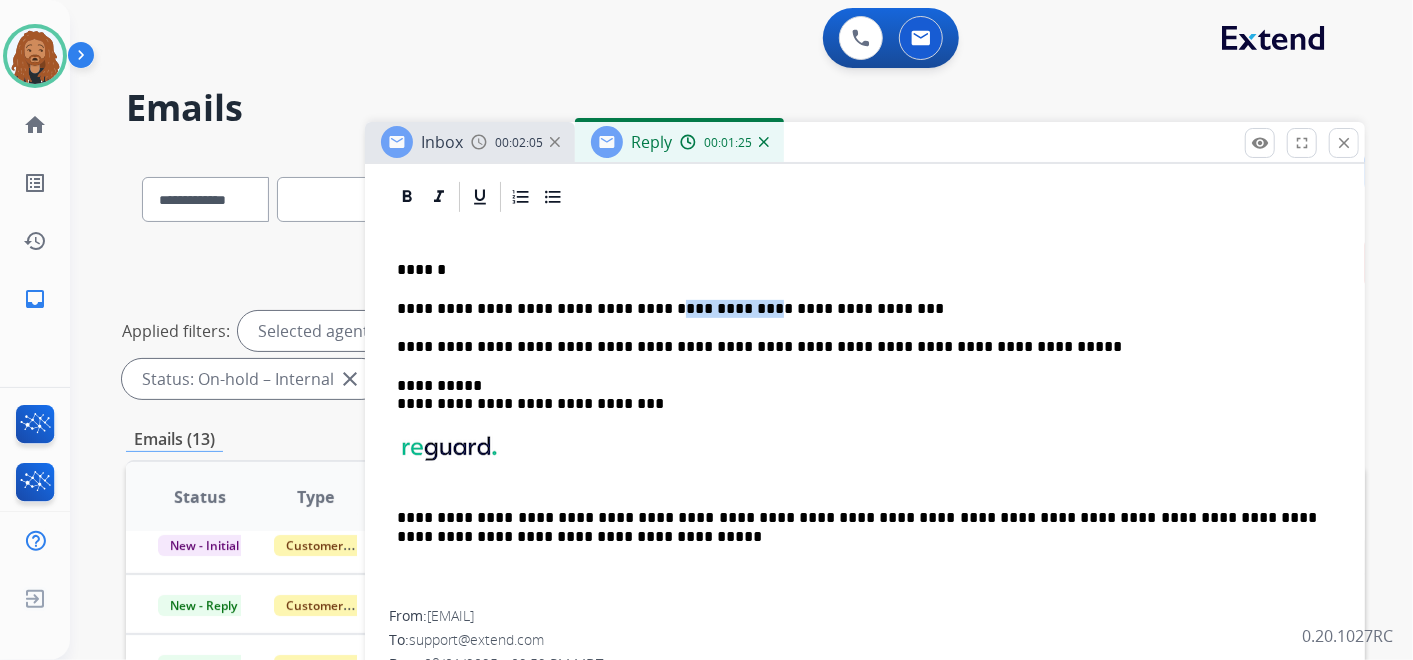 drag, startPoint x: 709, startPoint y: 308, endPoint x: 634, endPoint y: 302, distance: 75.23962 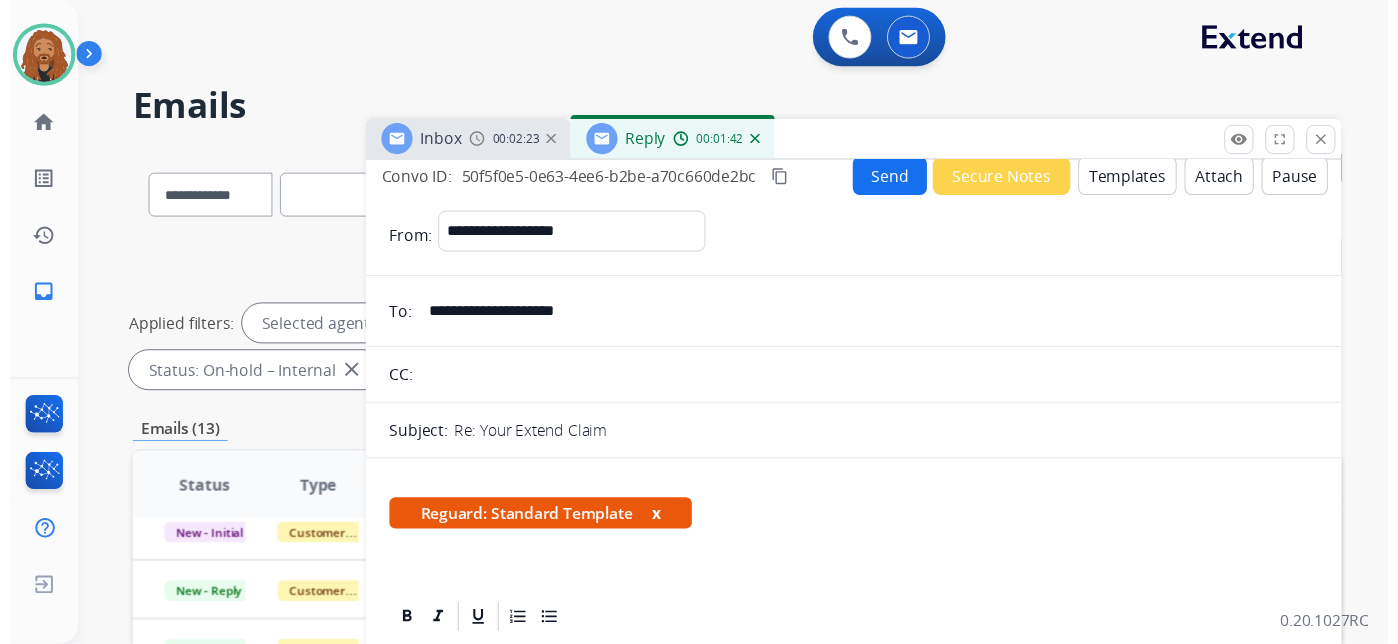 scroll, scrollTop: 0, scrollLeft: 0, axis: both 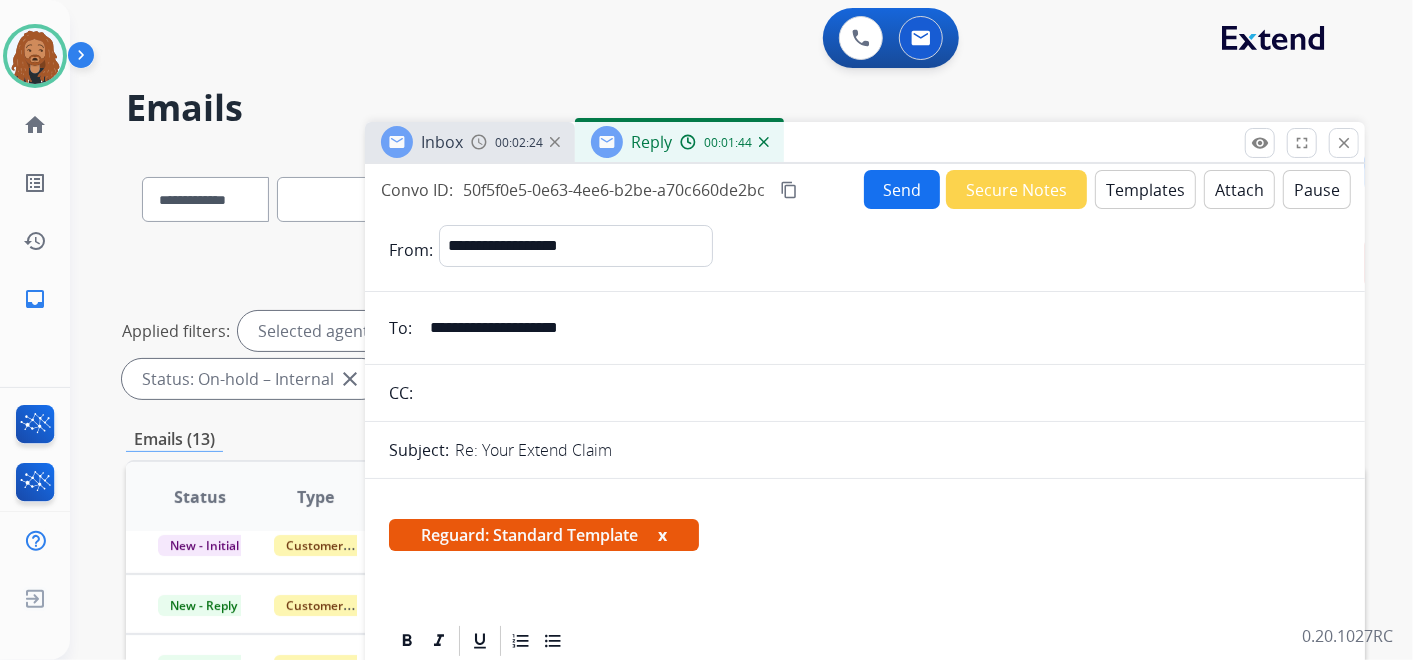 click on "Send" at bounding box center (902, 189) 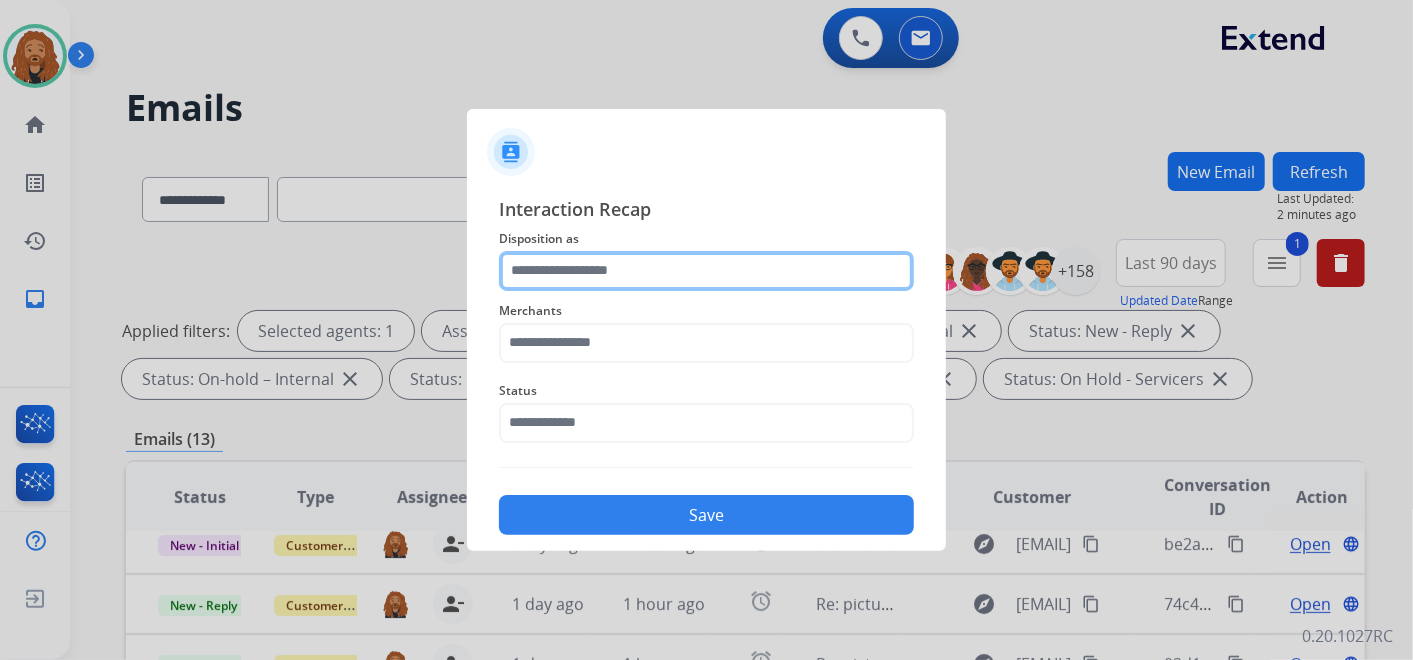 click 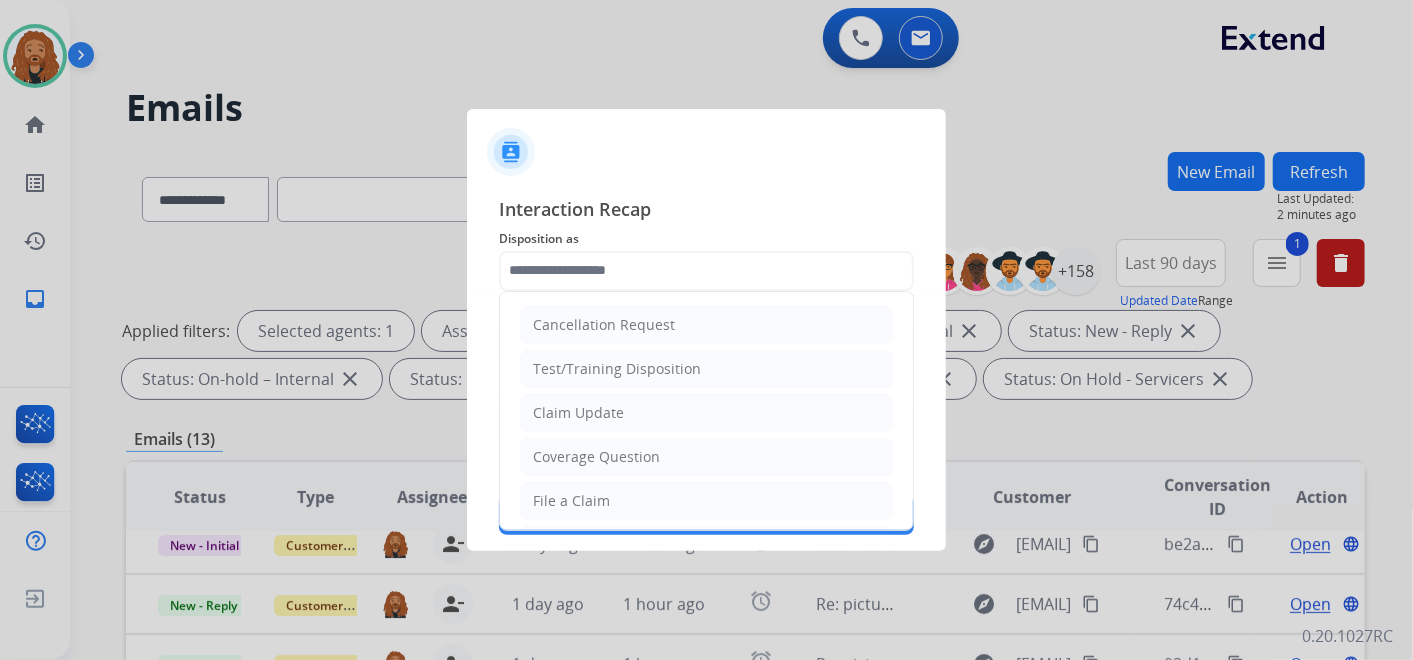 click on "File a Claim" 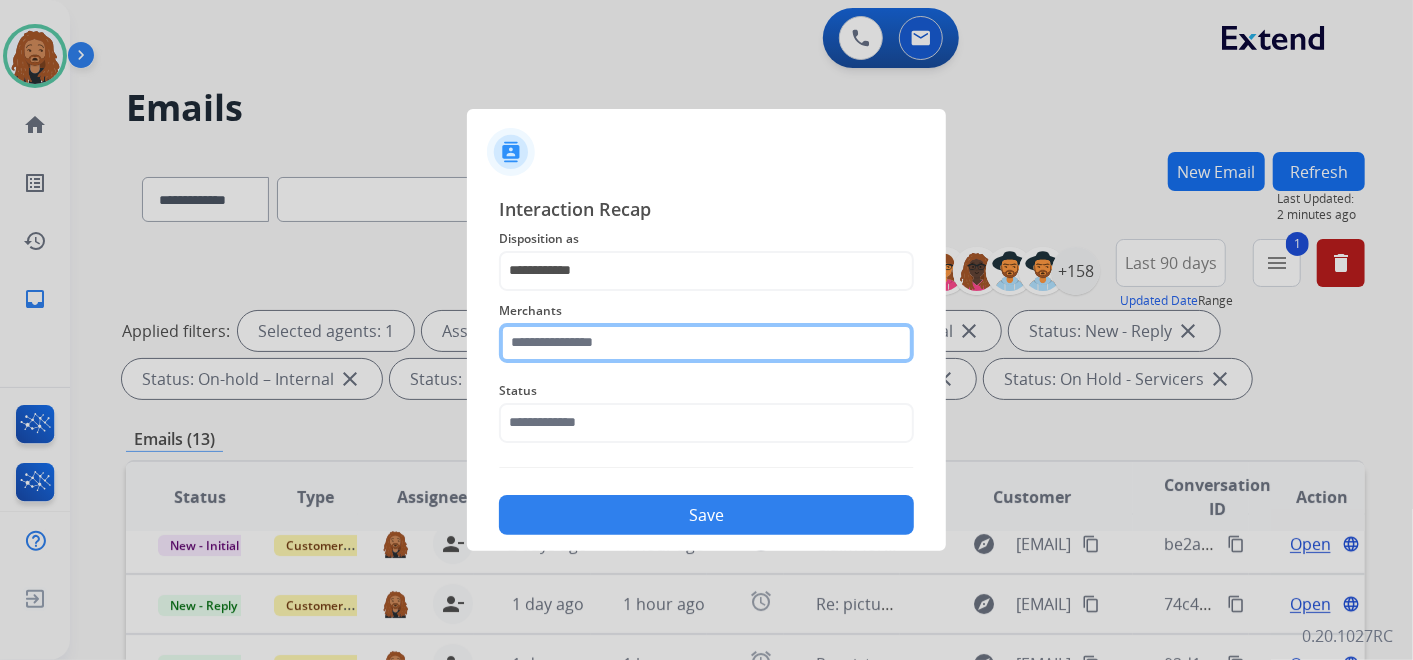 click 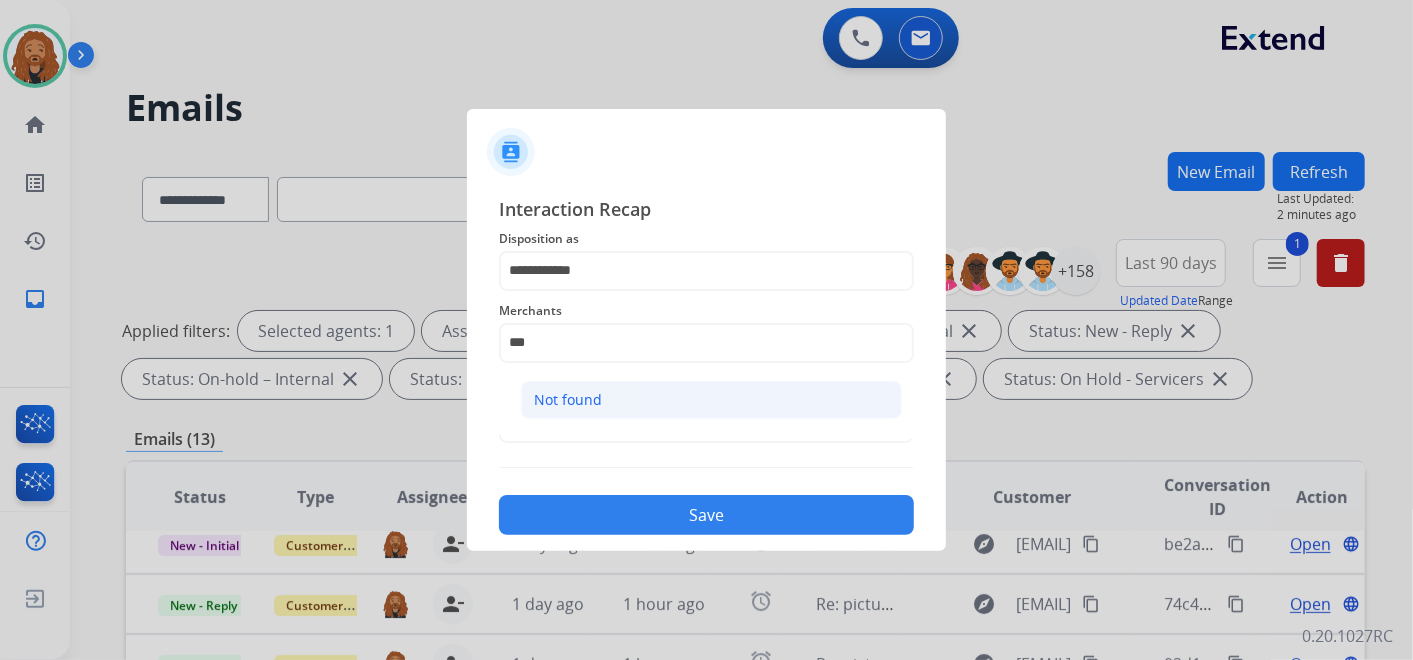 click on "Not found" 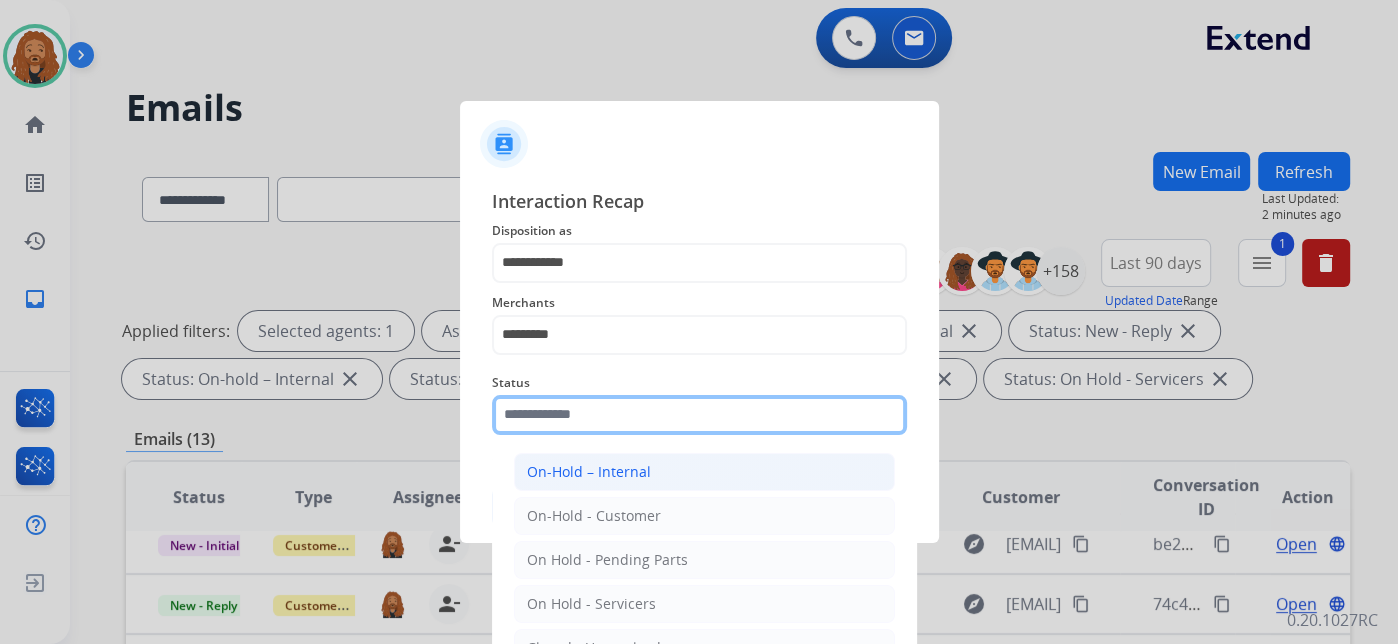 drag, startPoint x: 588, startPoint y: 423, endPoint x: 595, endPoint y: 471, distance: 48.507732 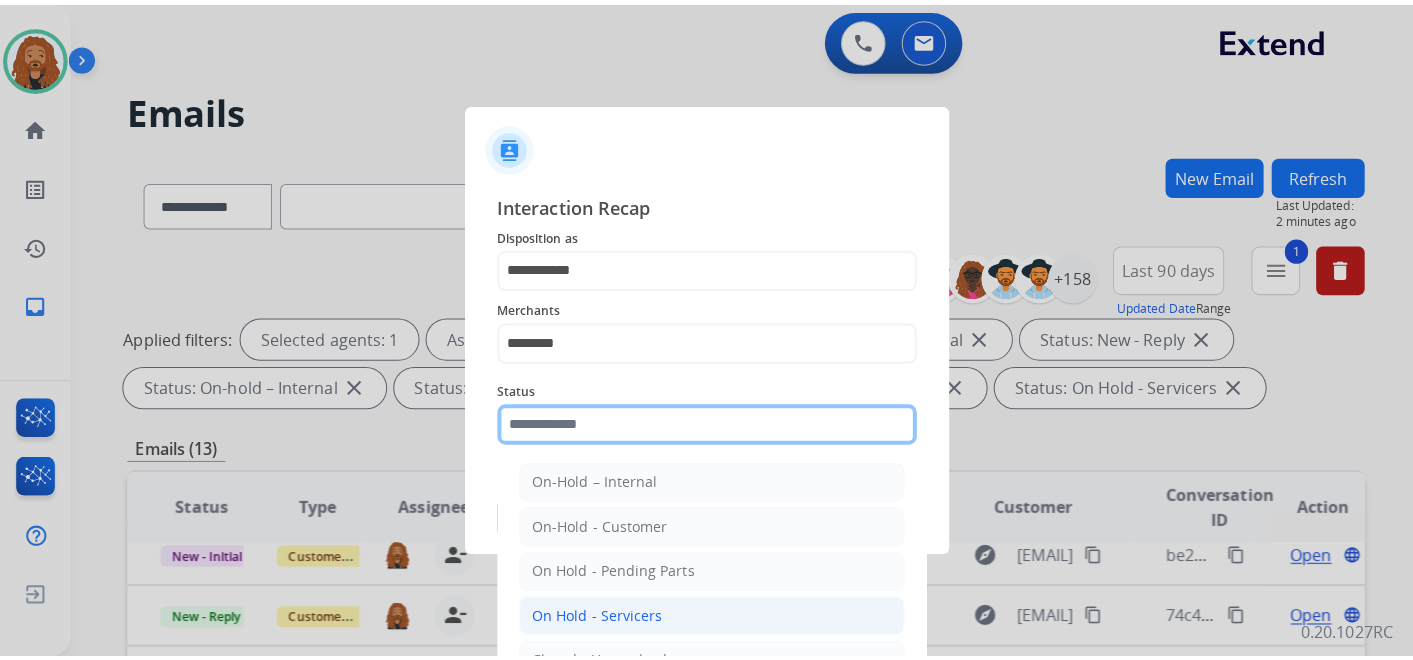 scroll, scrollTop: 114, scrollLeft: 0, axis: vertical 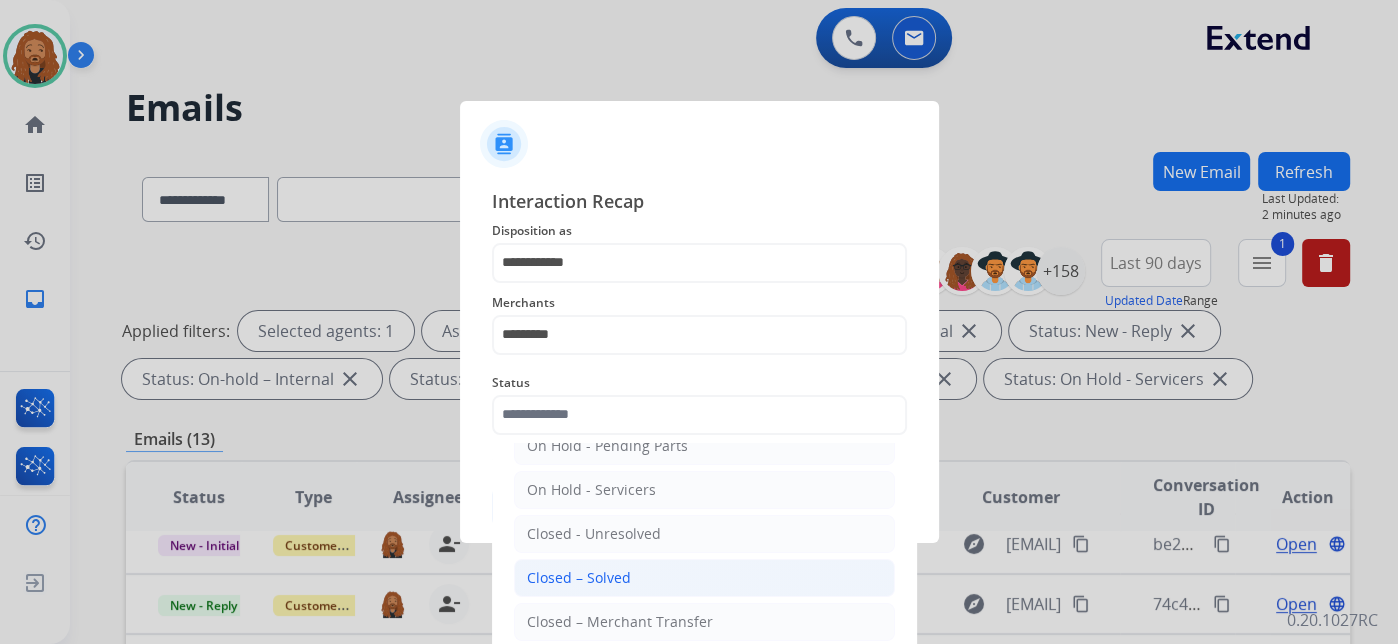 click on "Closed – Solved" 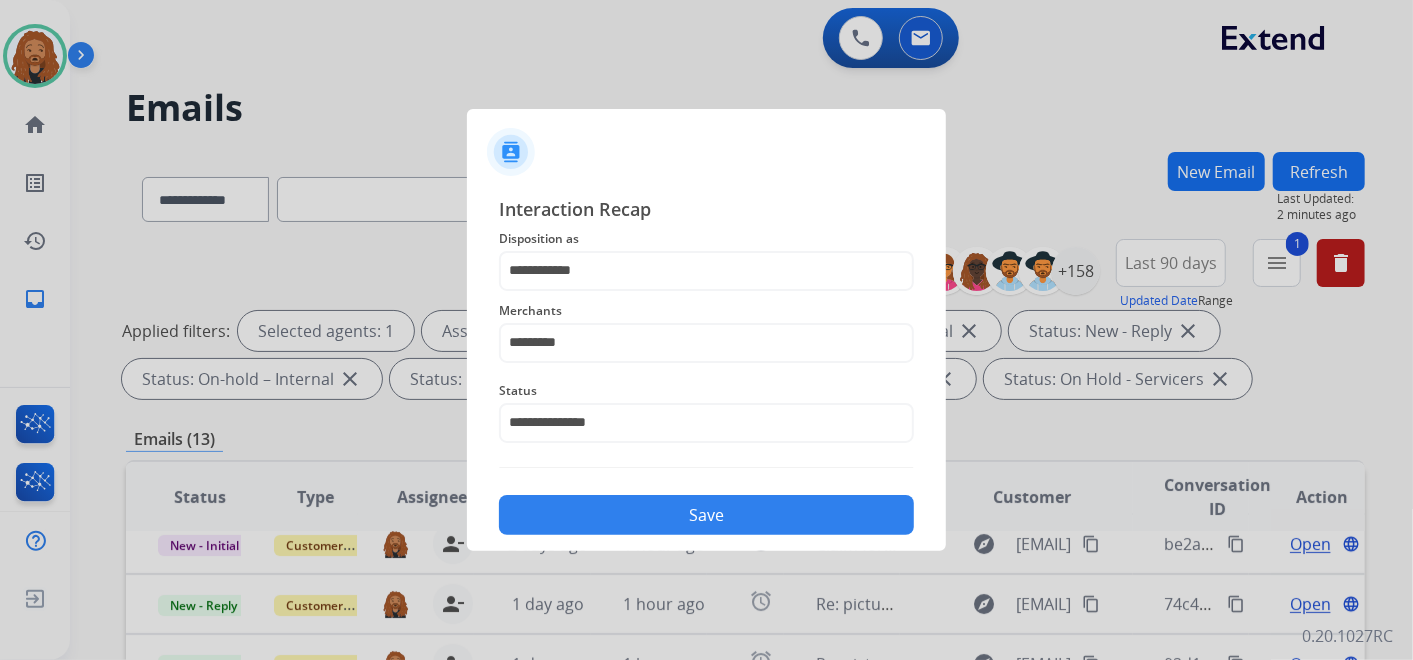 click on "Save" 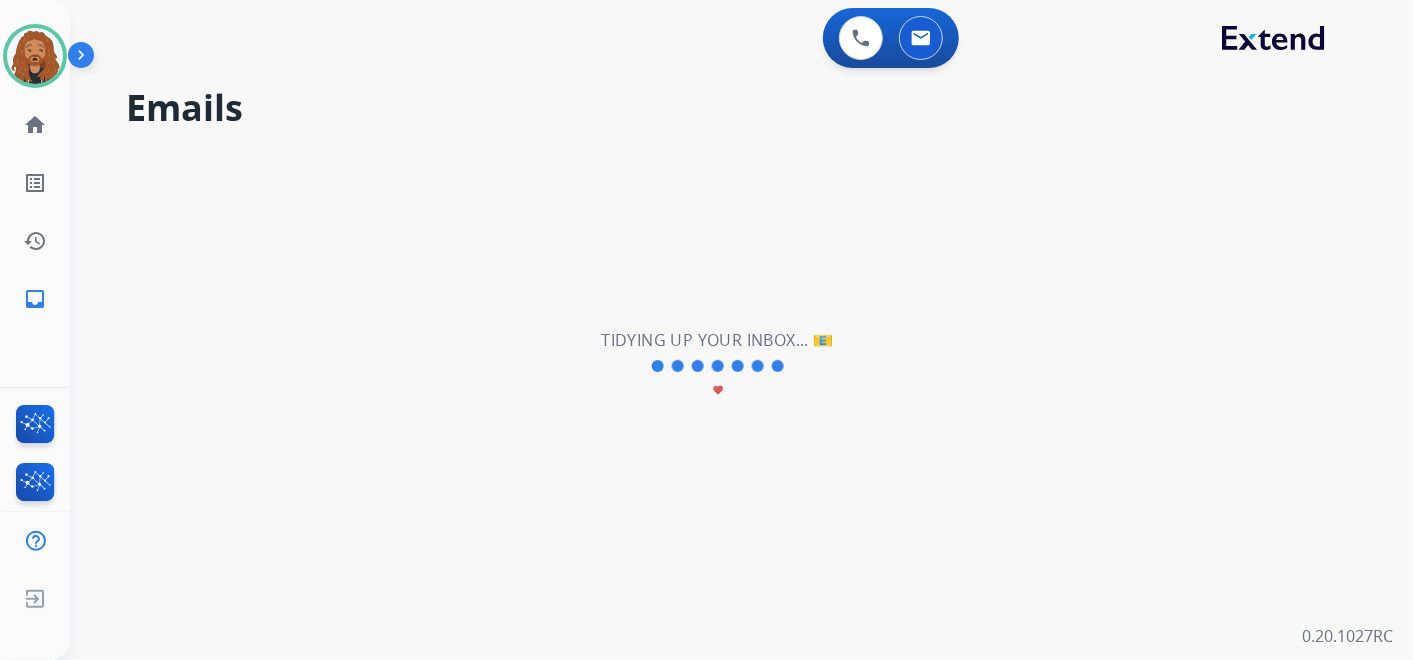 scroll, scrollTop: 67, scrollLeft: 0, axis: vertical 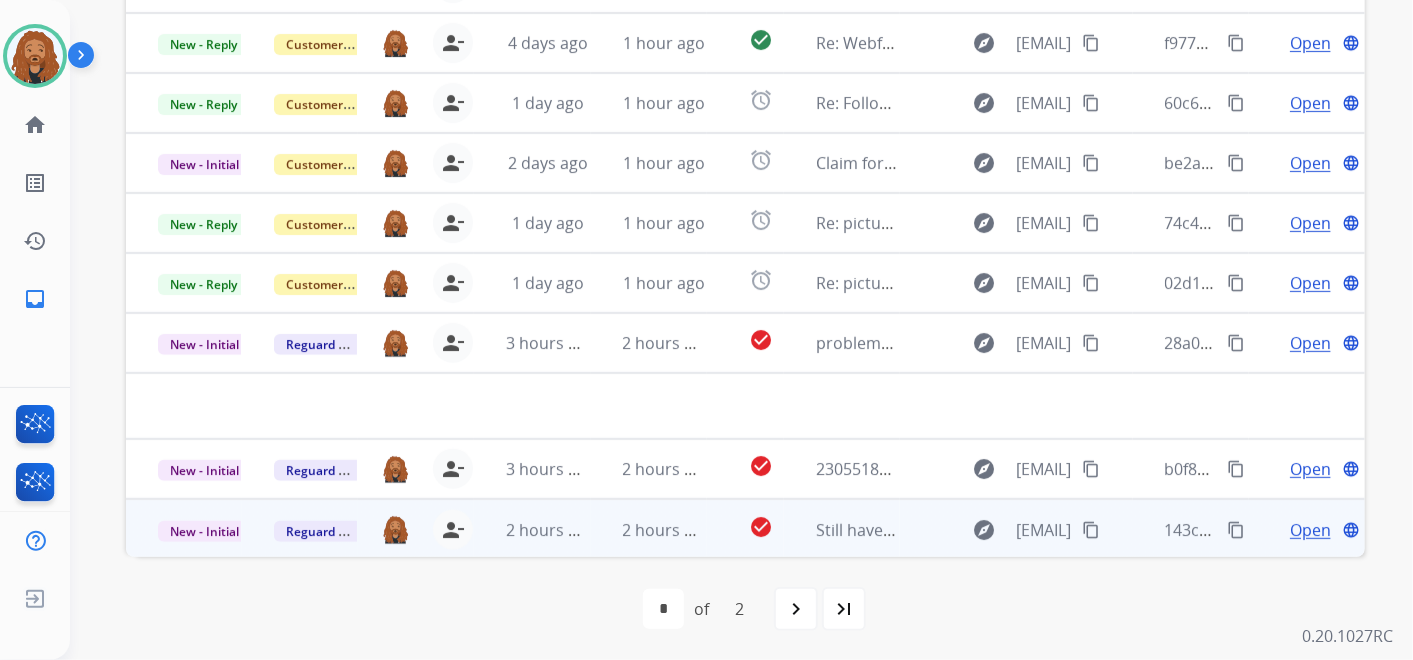 click on "2 hours ago" at bounding box center [649, 529] 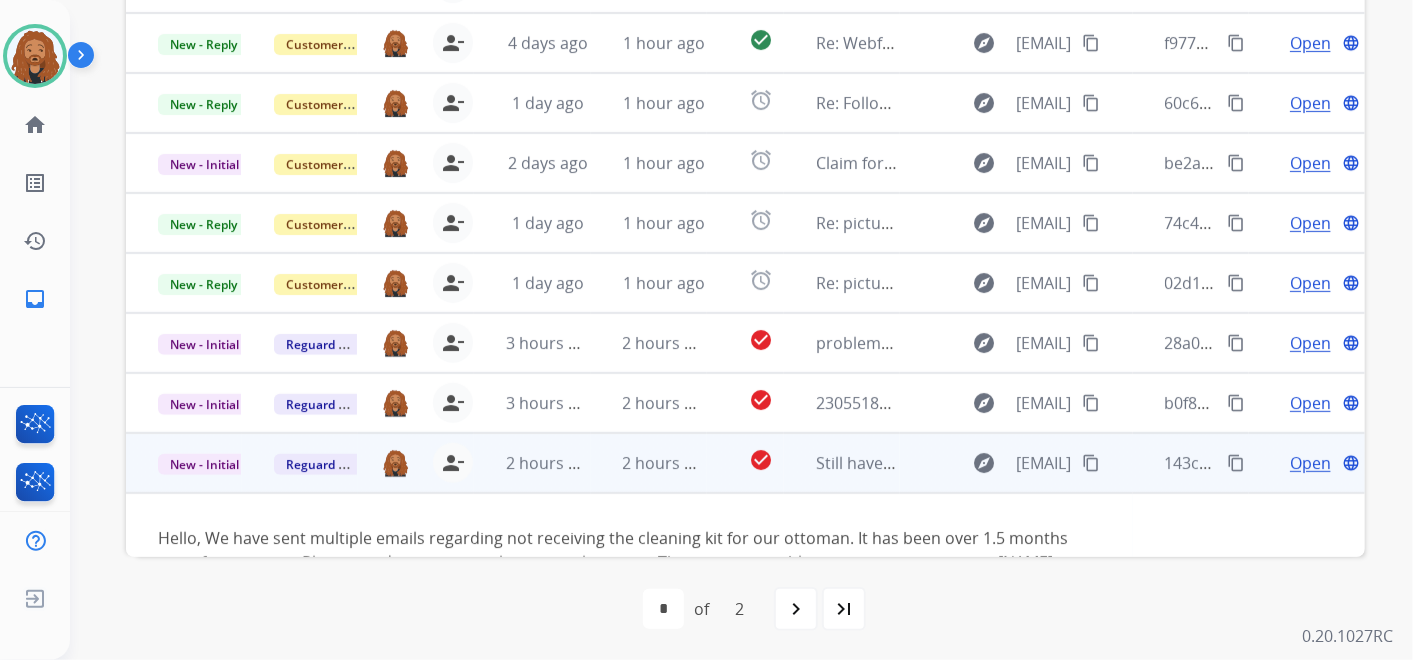 scroll, scrollTop: 162, scrollLeft: 0, axis: vertical 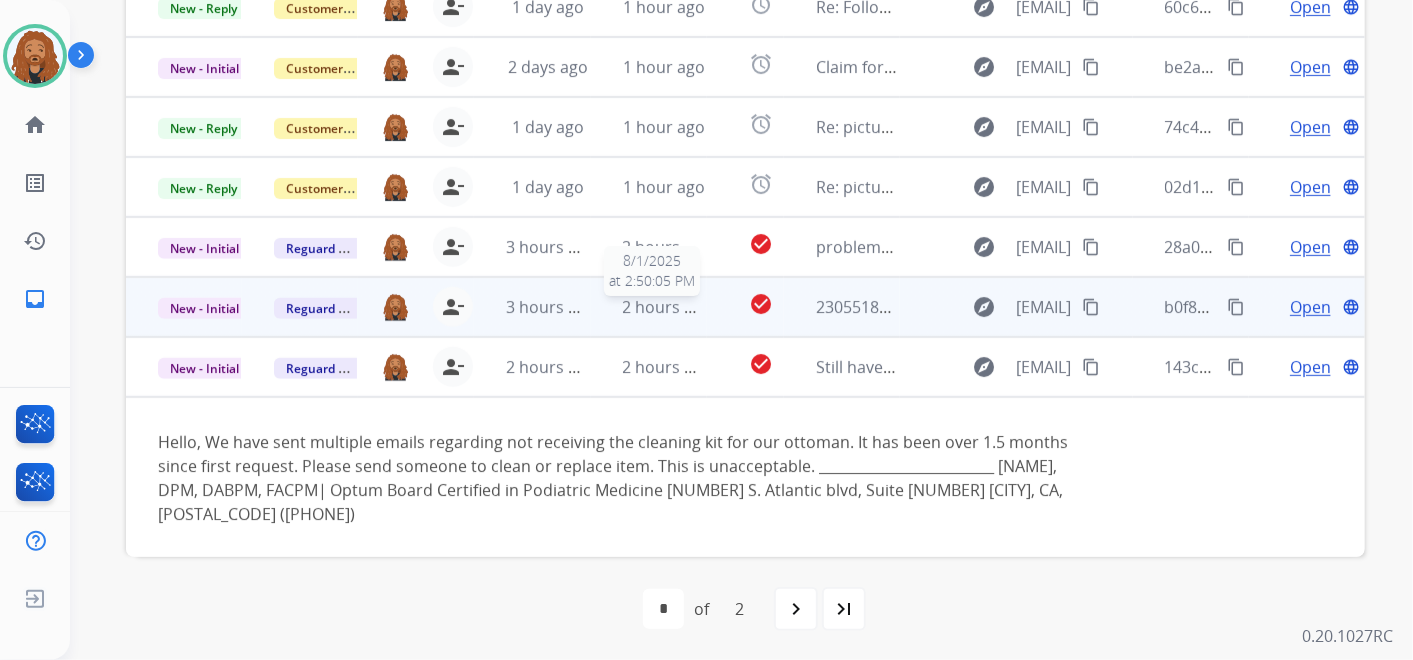 click on "2 hours ago" at bounding box center [668, 307] 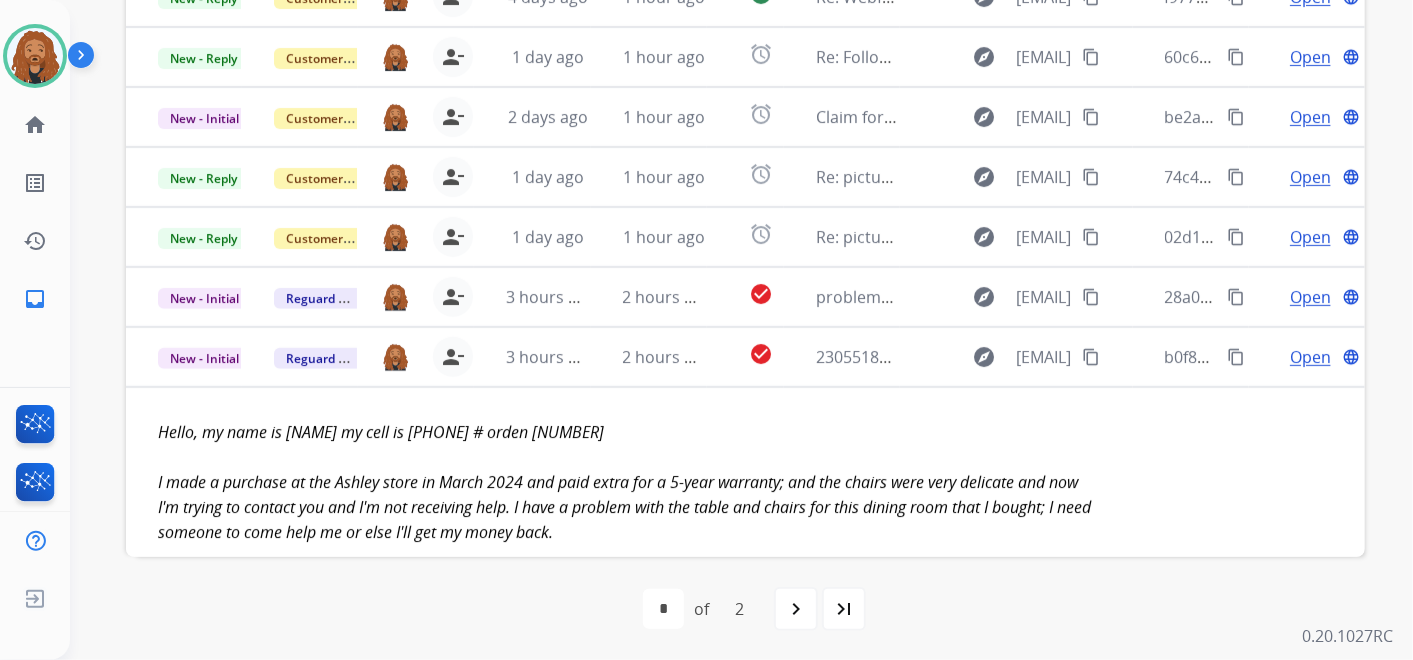 scroll, scrollTop: 93, scrollLeft: 0, axis: vertical 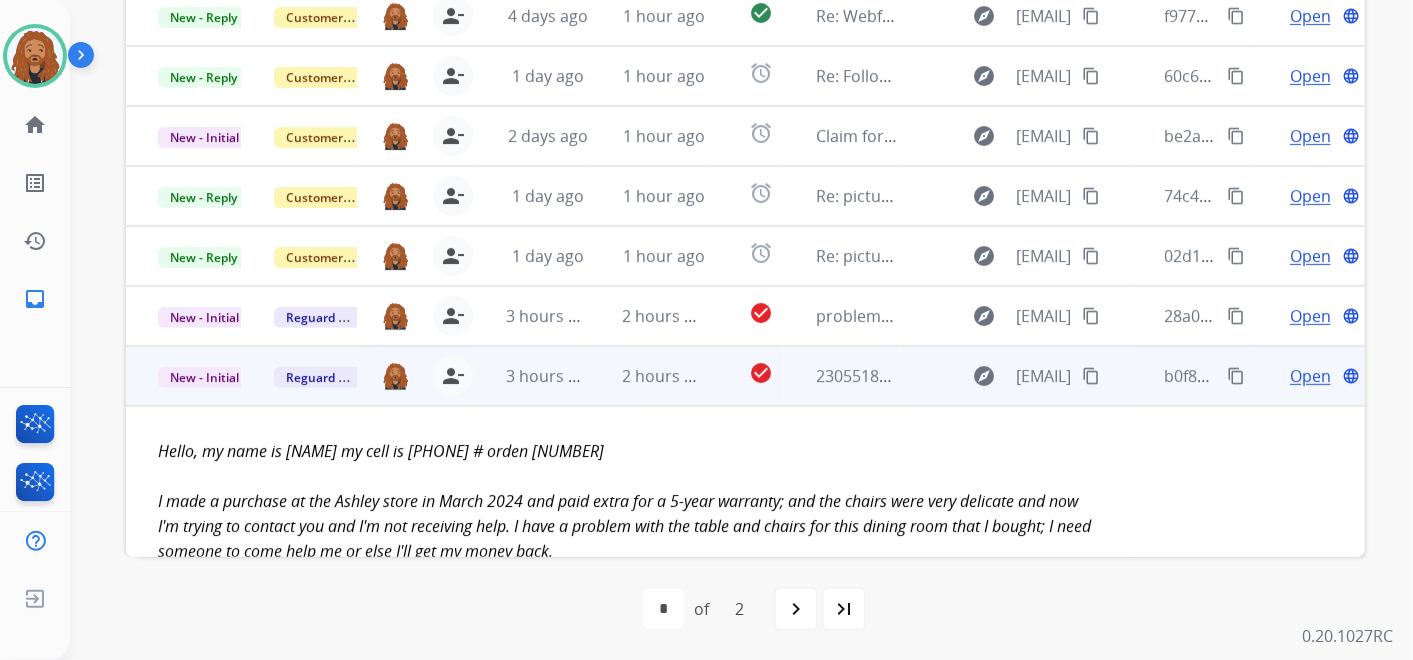 click on "Open" at bounding box center (1310, 376) 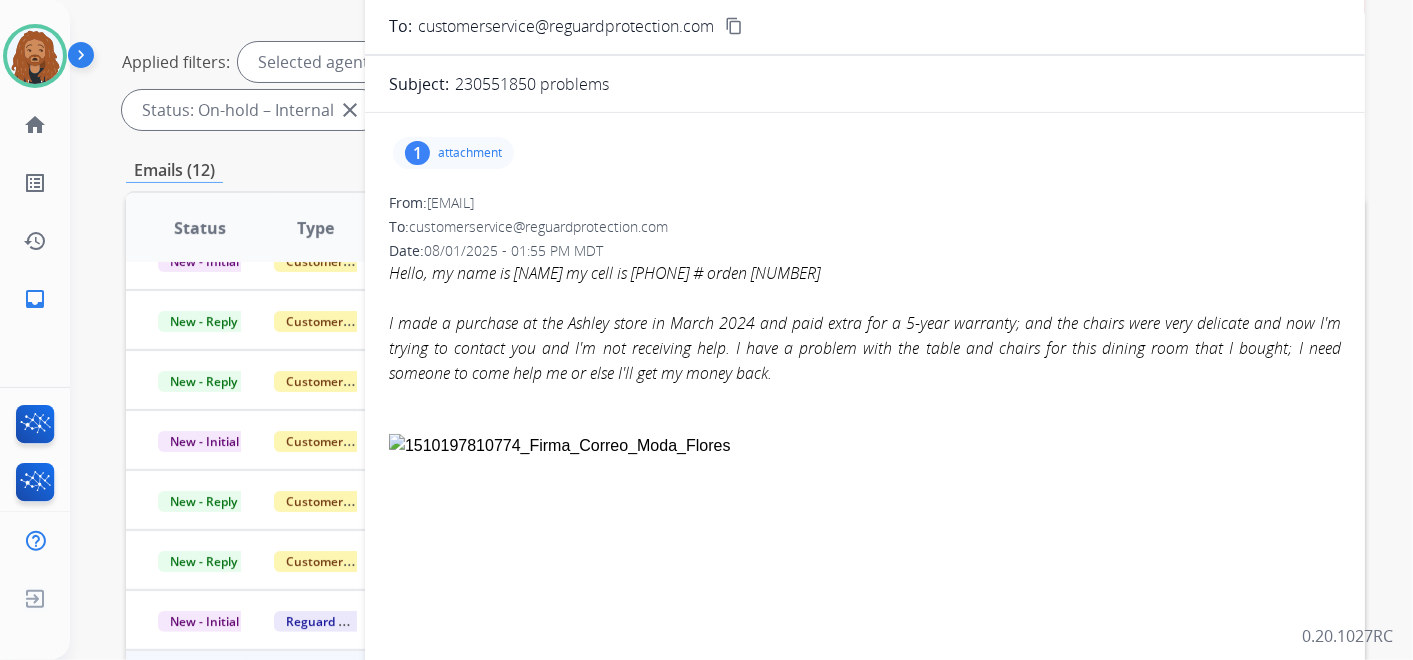 scroll, scrollTop: 128, scrollLeft: 0, axis: vertical 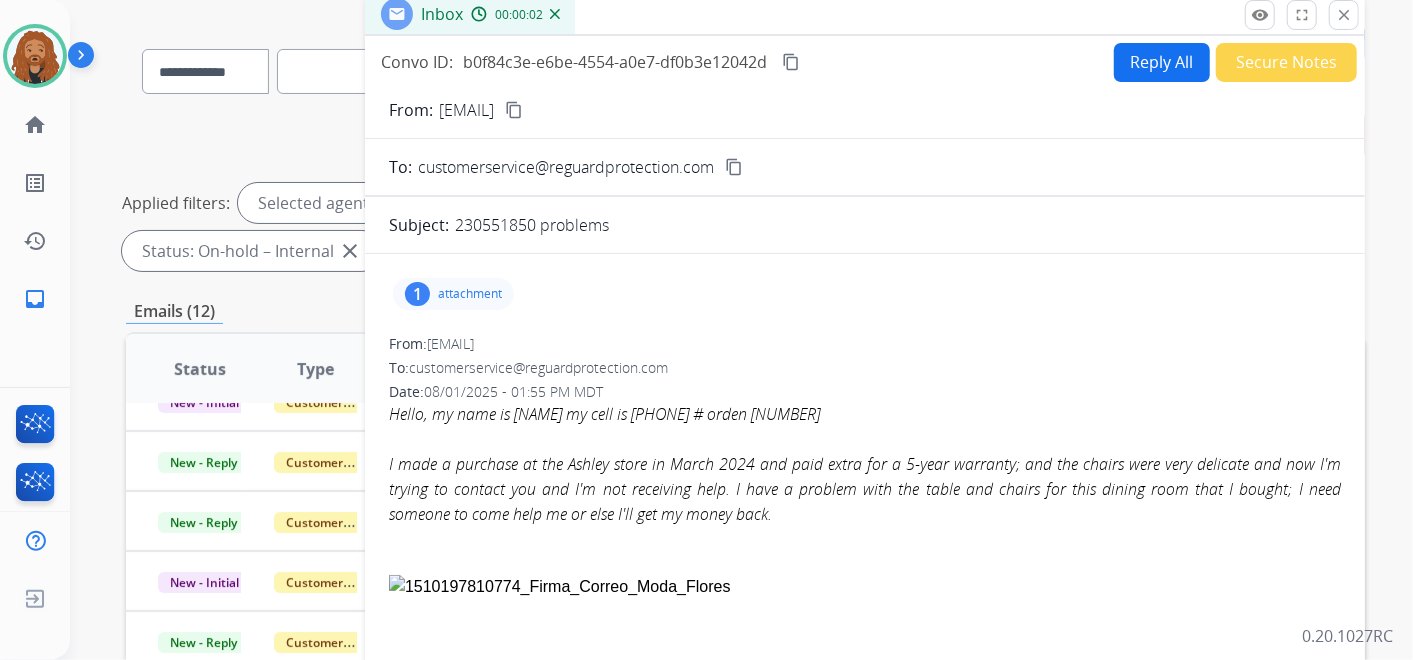 click on "attachment" at bounding box center (470, 294) 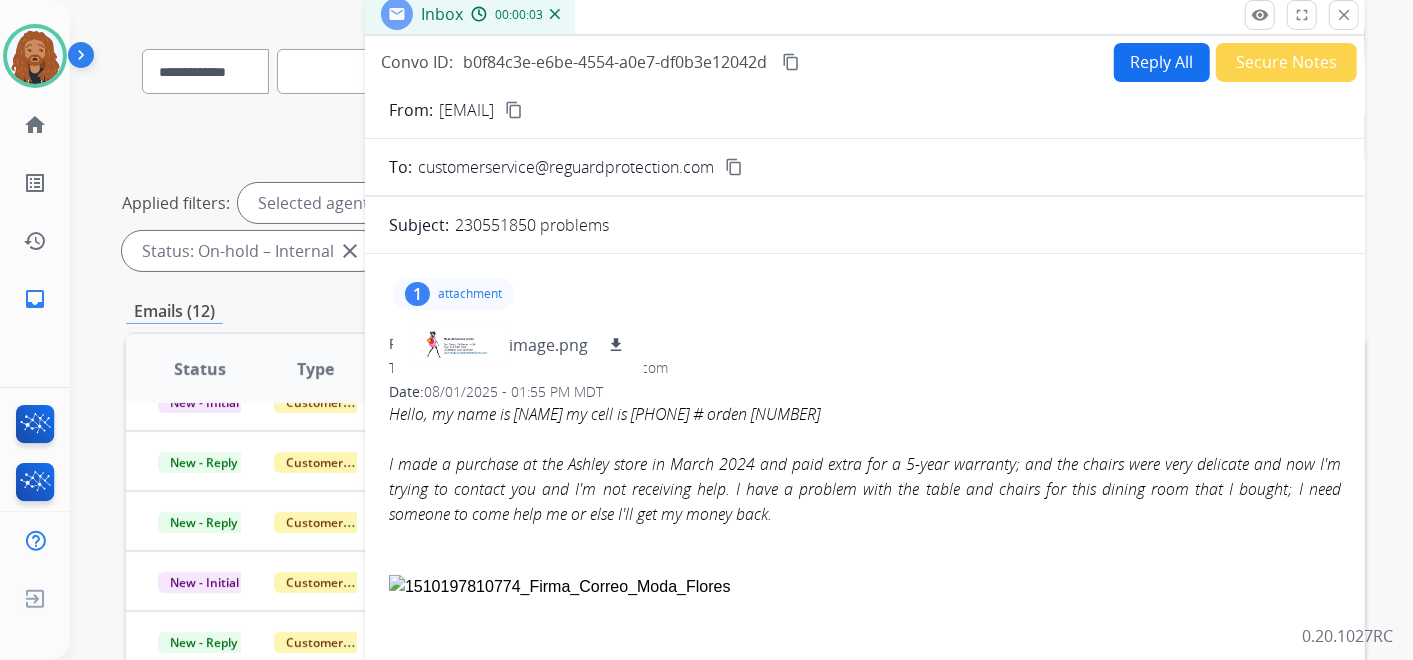 click on "1 attachment  image.png  download" at bounding box center [865, 294] 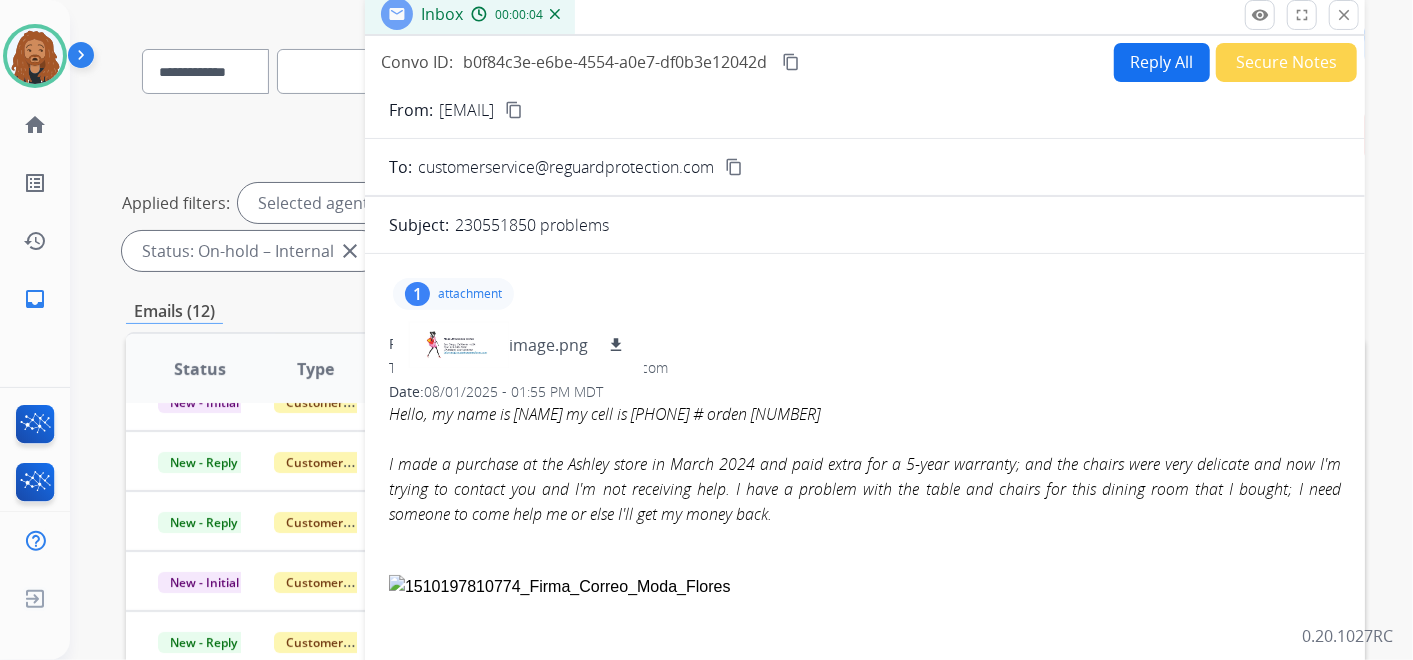 click on "Reply All" at bounding box center [1162, 62] 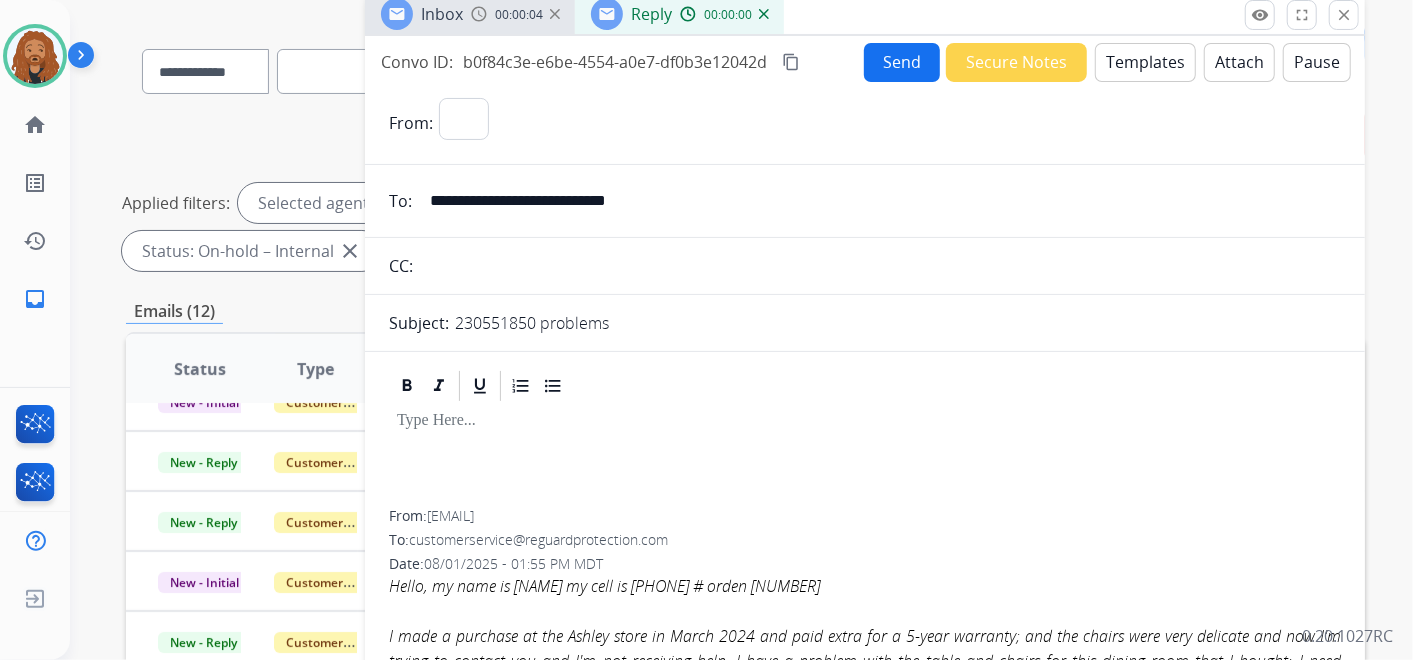 select on "**********" 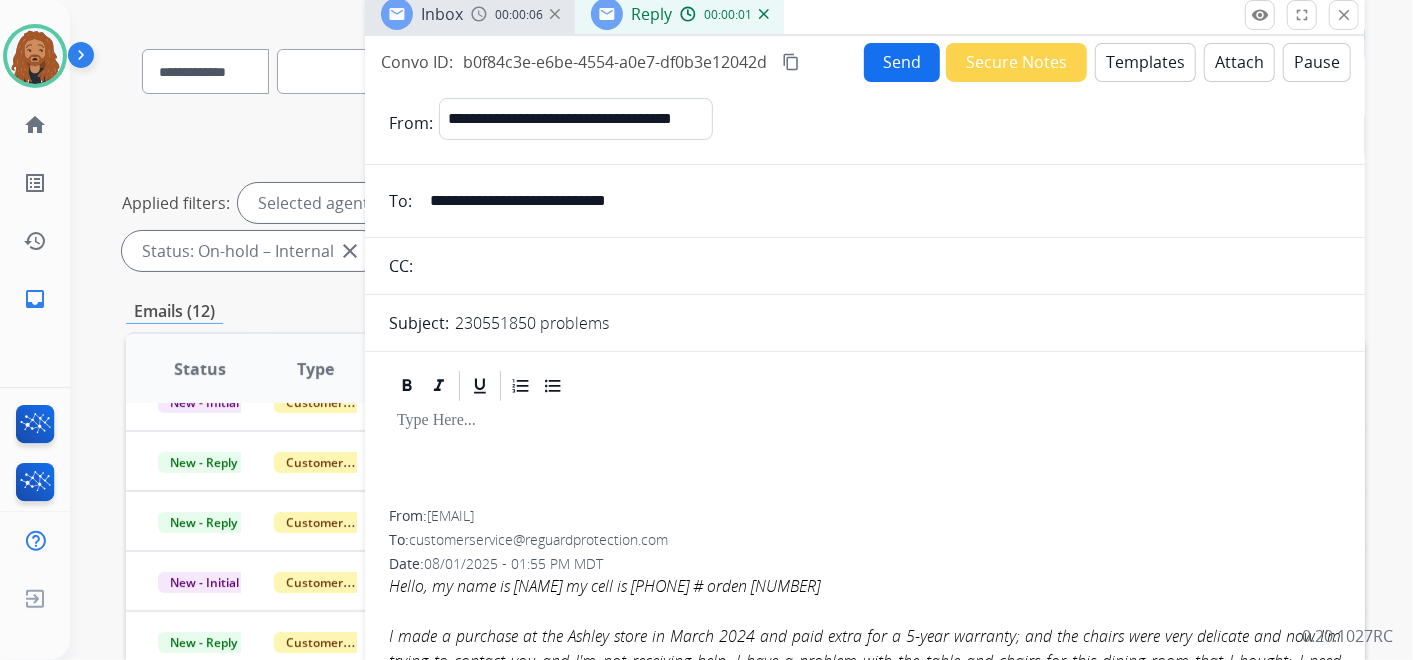 click on "Templates" at bounding box center [1145, 62] 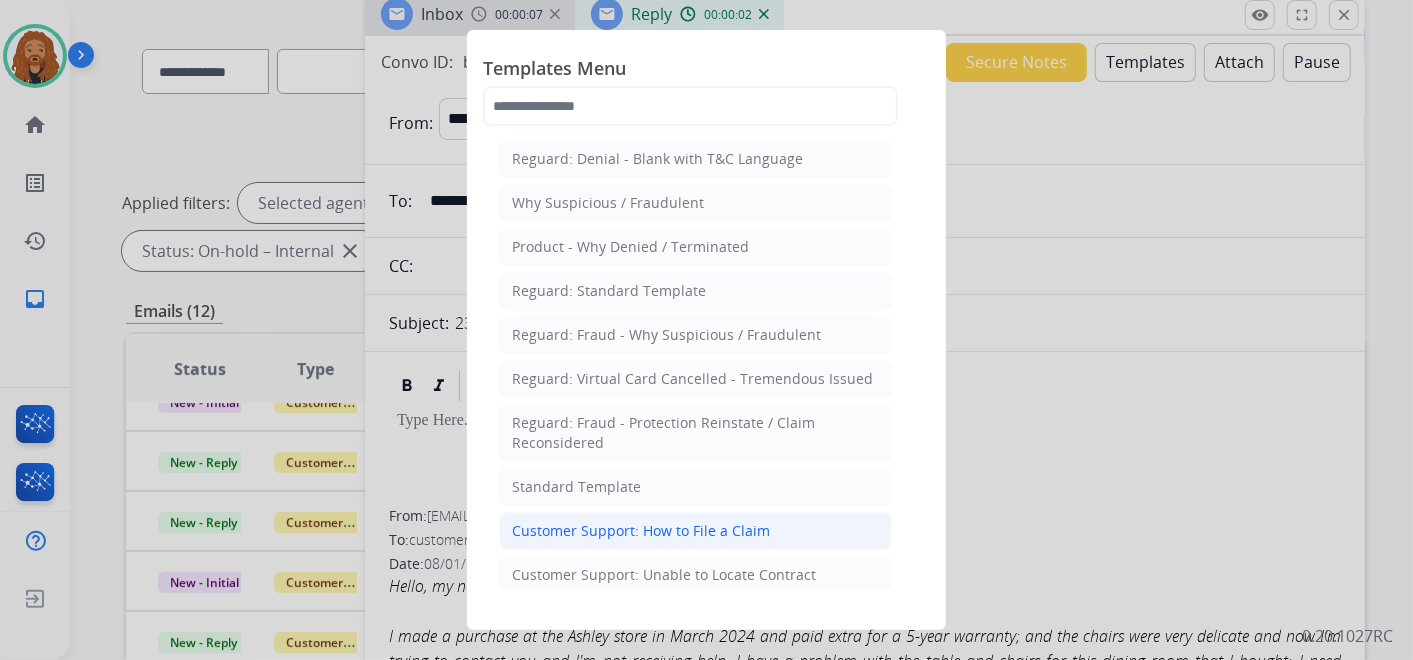click on "Customer Support: How to File a Claim" 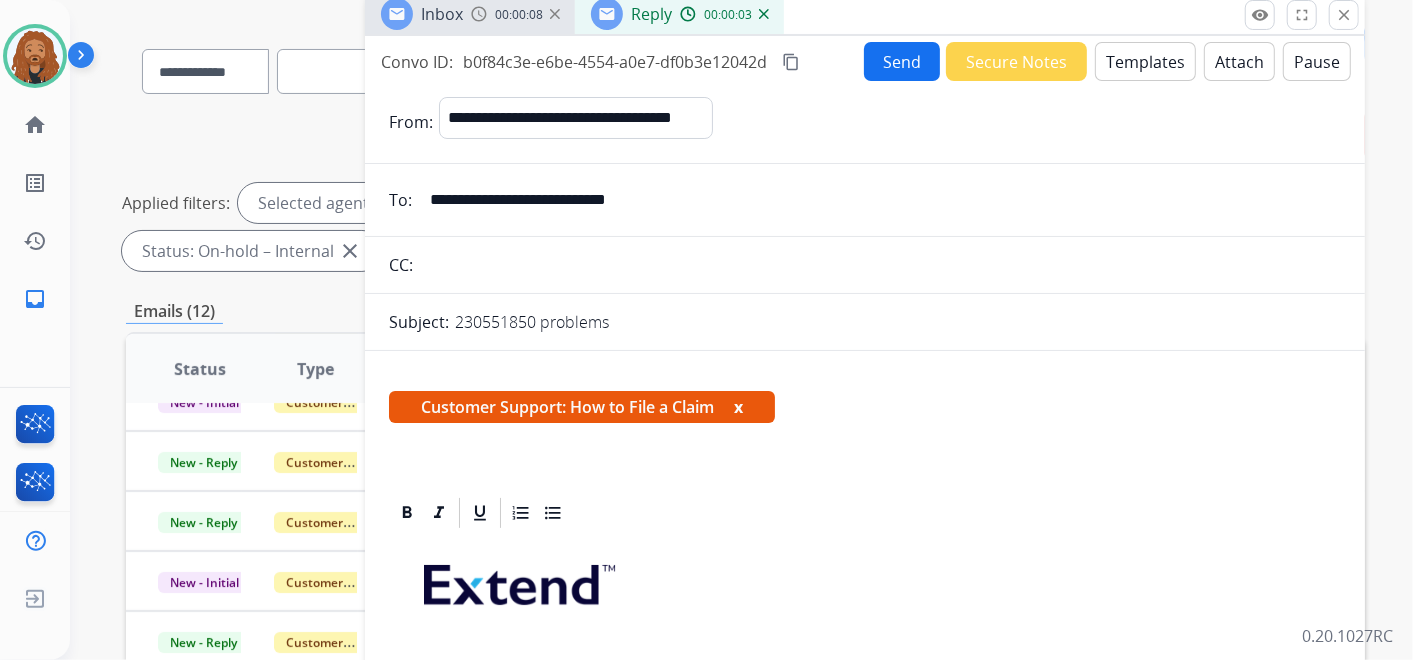 click on "Templates" at bounding box center [1145, 61] 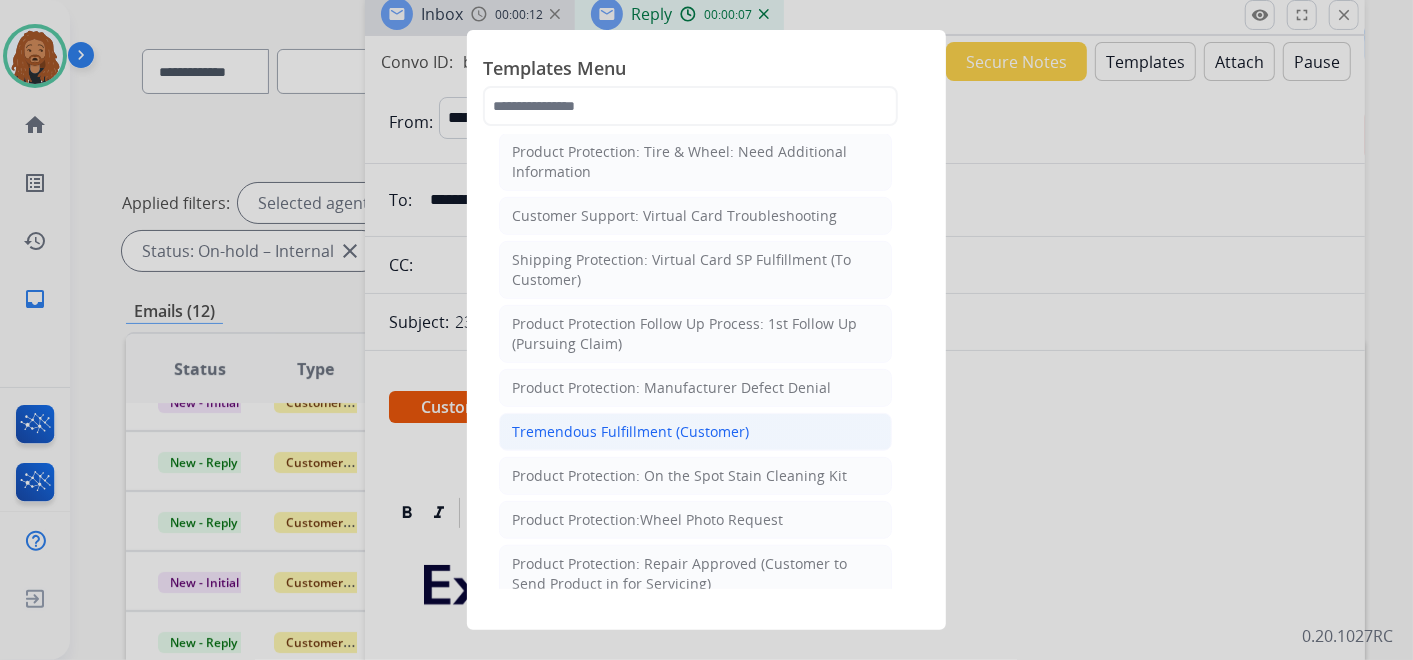 scroll, scrollTop: 888, scrollLeft: 0, axis: vertical 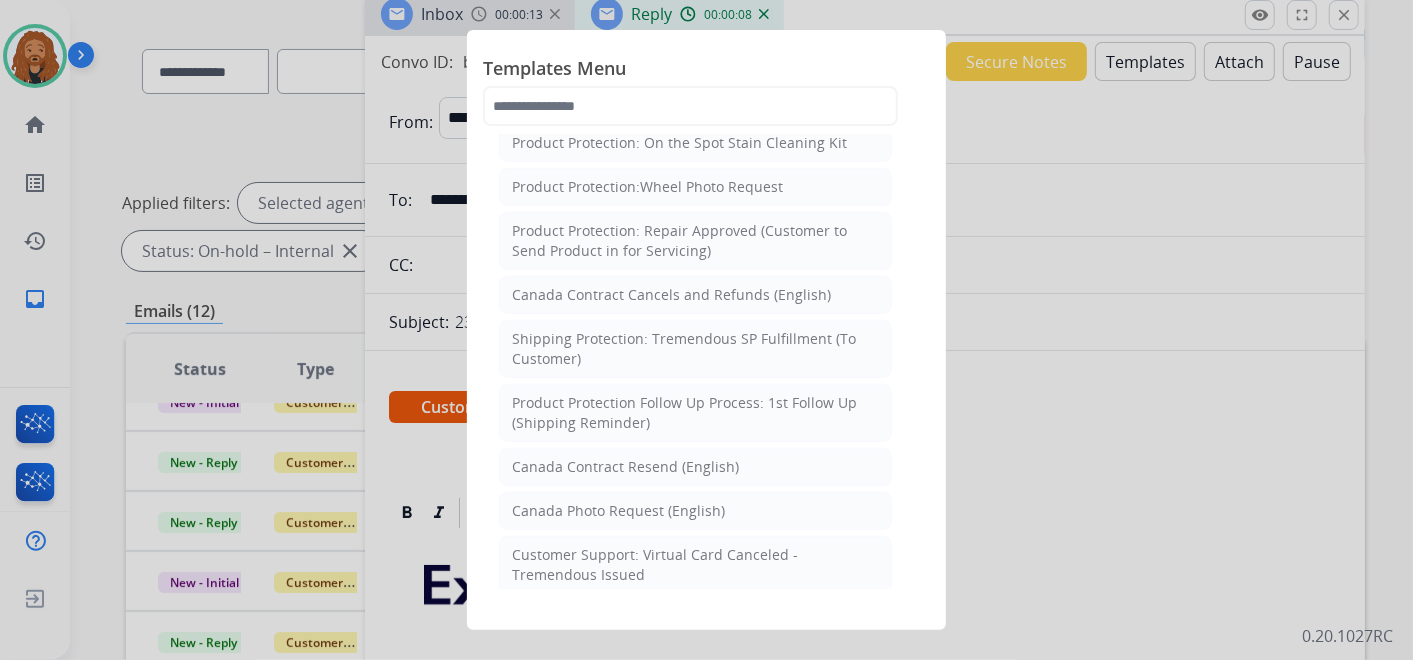 click 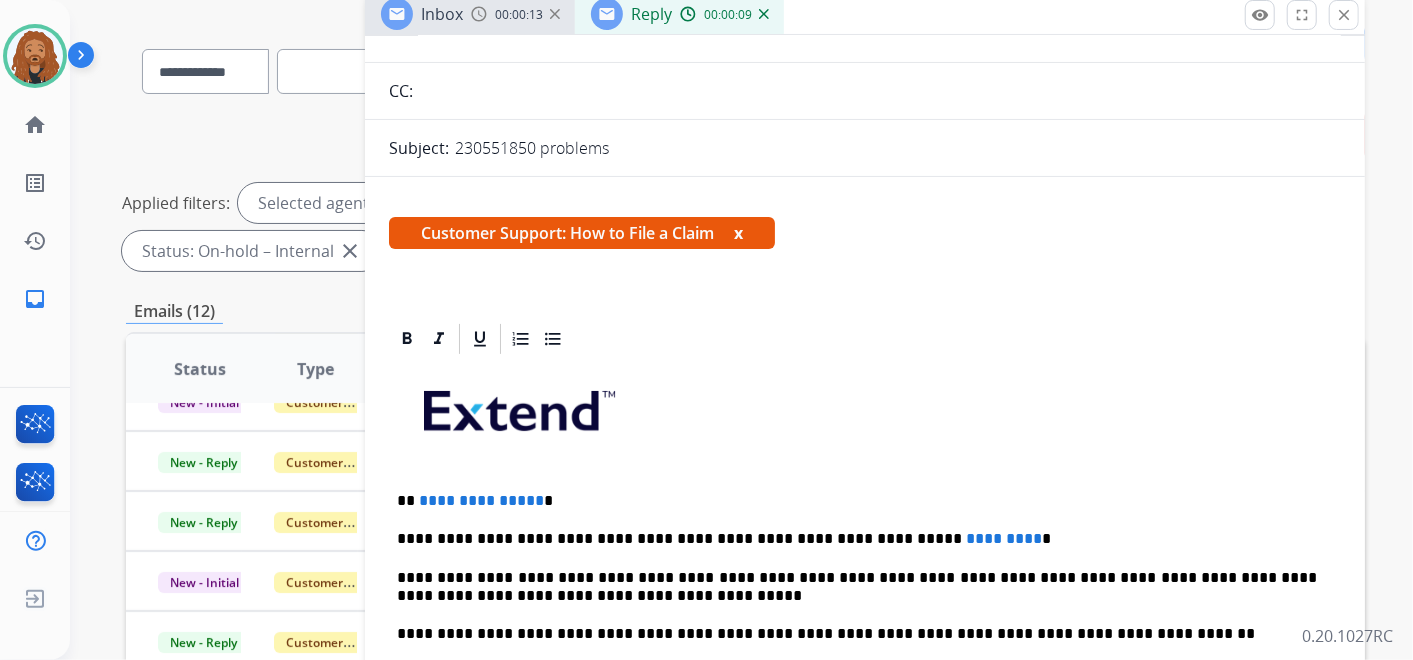 scroll, scrollTop: 333, scrollLeft: 0, axis: vertical 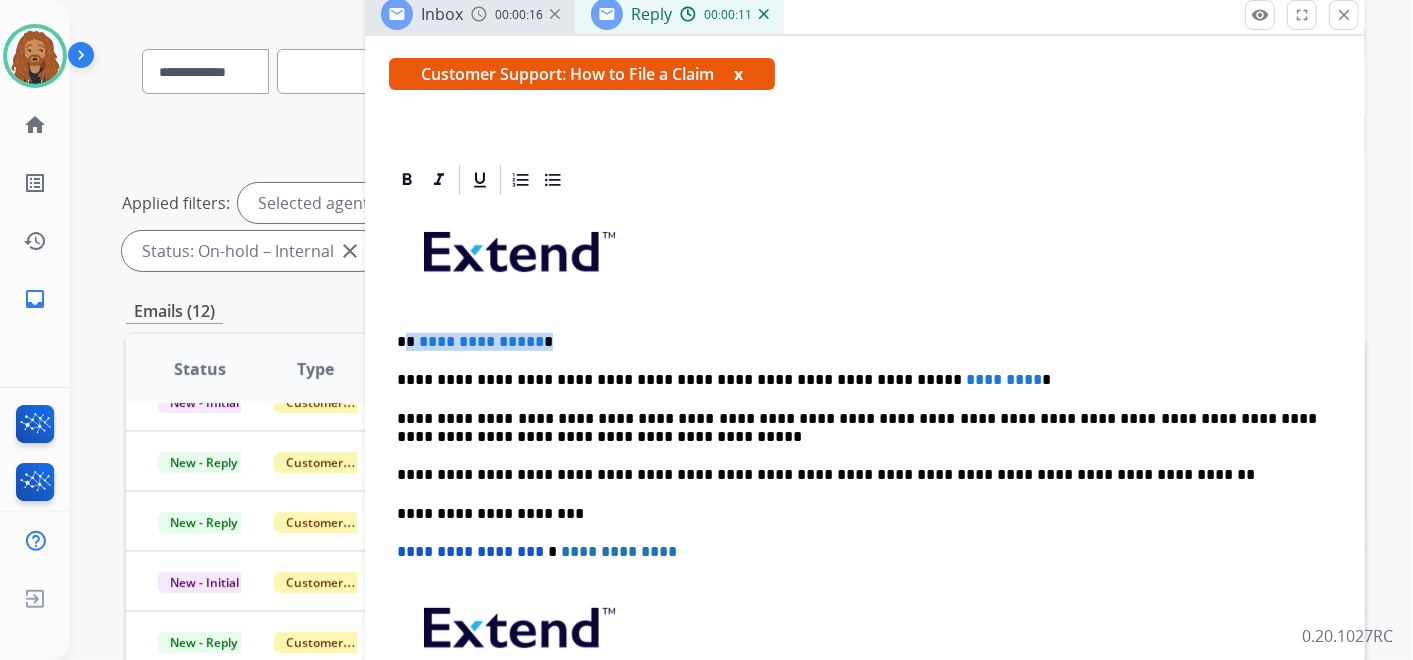 drag, startPoint x: 565, startPoint y: 337, endPoint x: 405, endPoint y: 335, distance: 160.0125 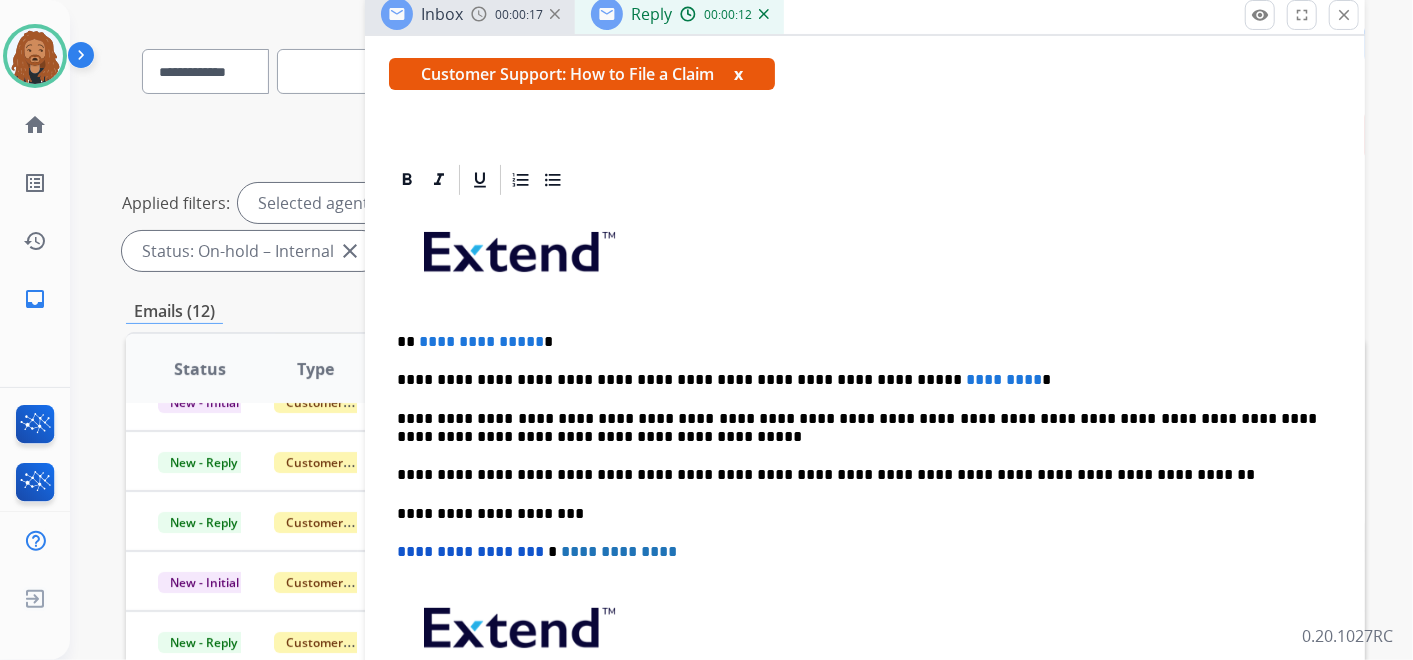 type 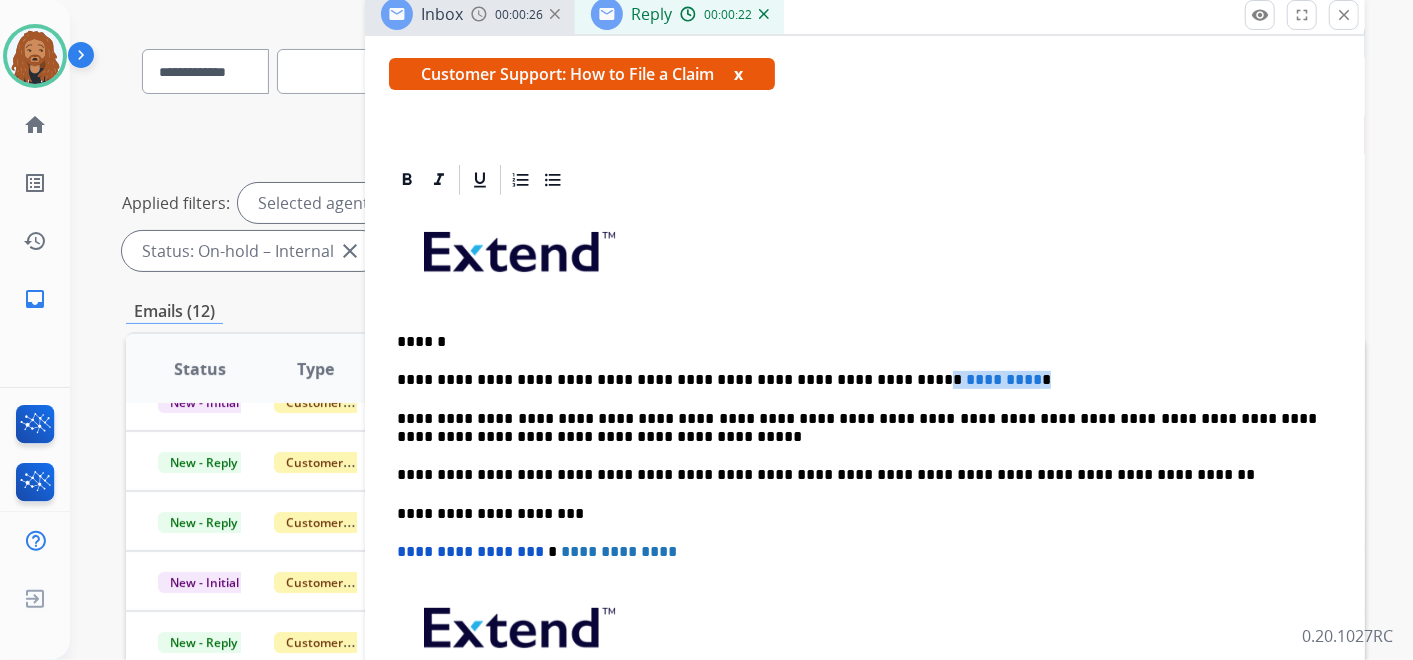 drag, startPoint x: 965, startPoint y: 371, endPoint x: 845, endPoint y: 380, distance: 120.33703 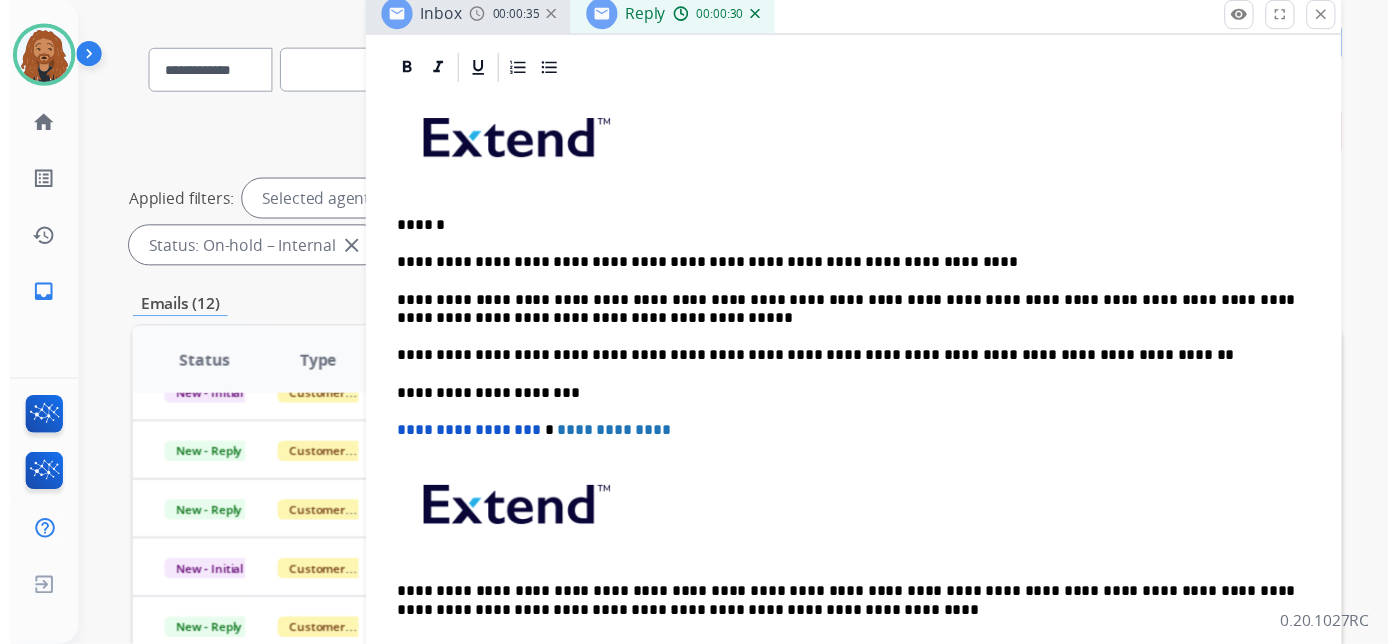 scroll, scrollTop: 0, scrollLeft: 0, axis: both 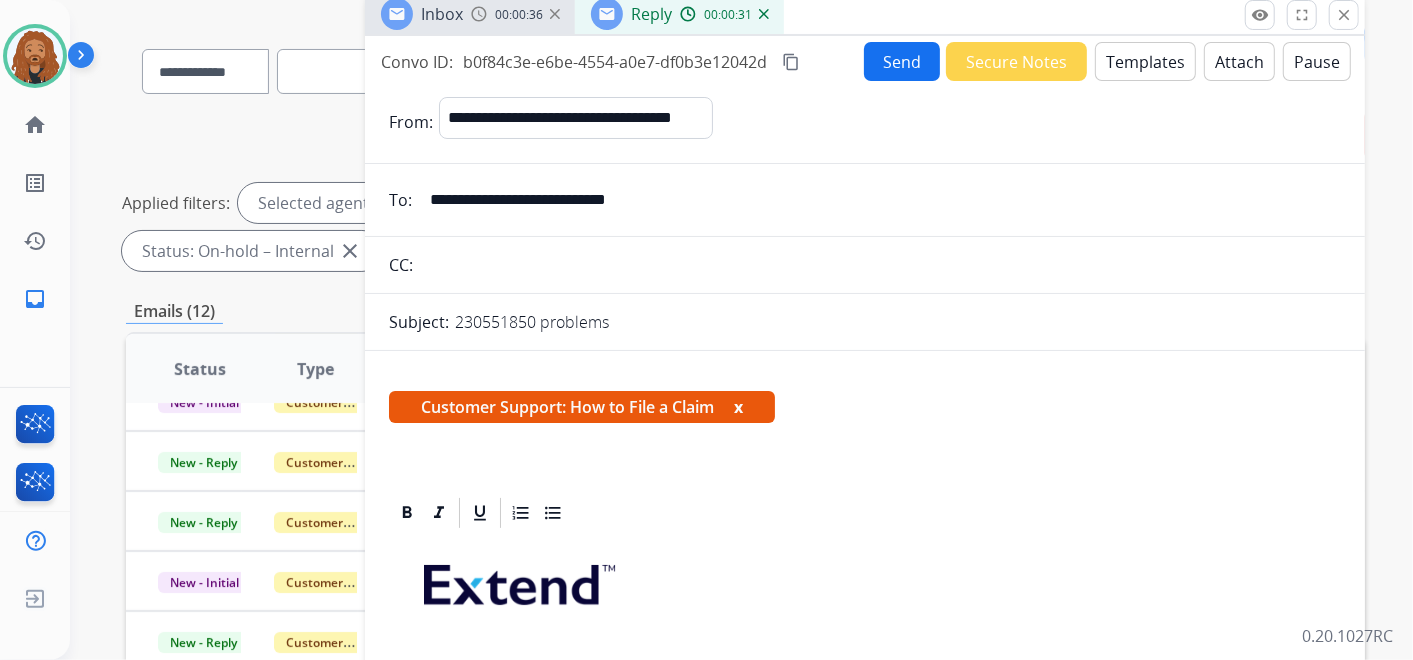 click on "Send" at bounding box center (902, 61) 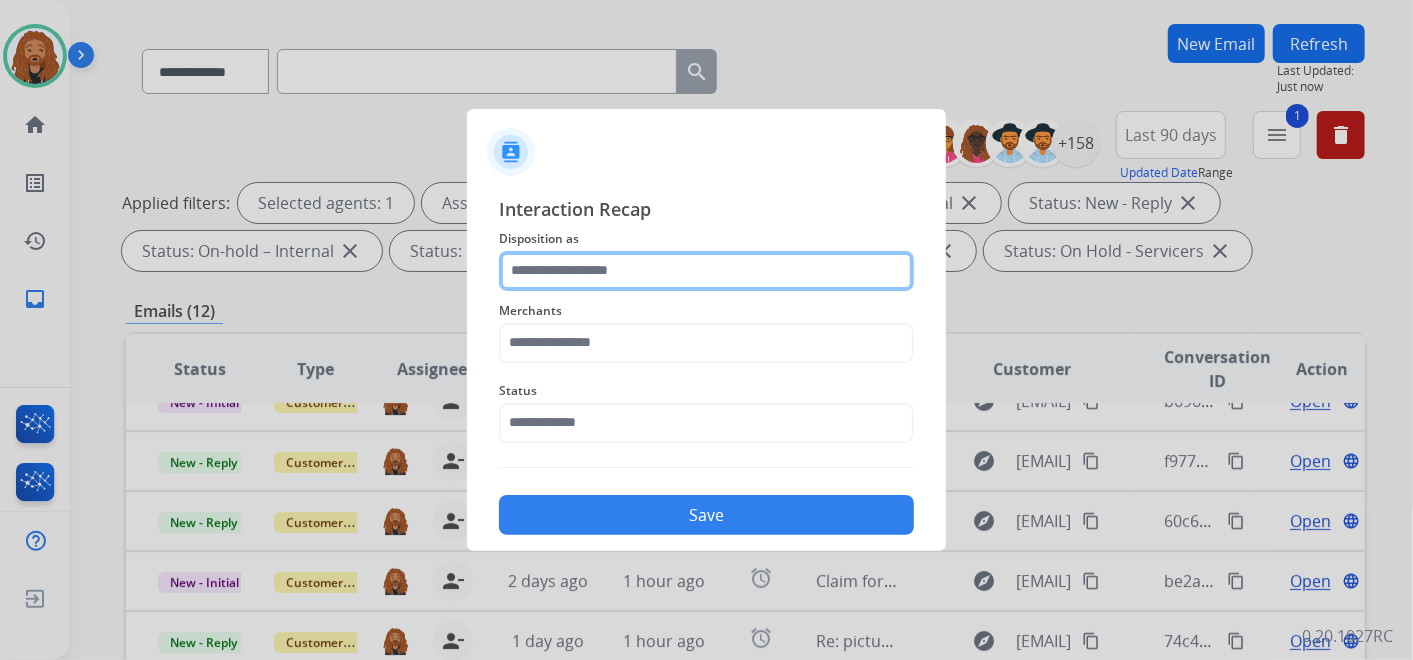 click 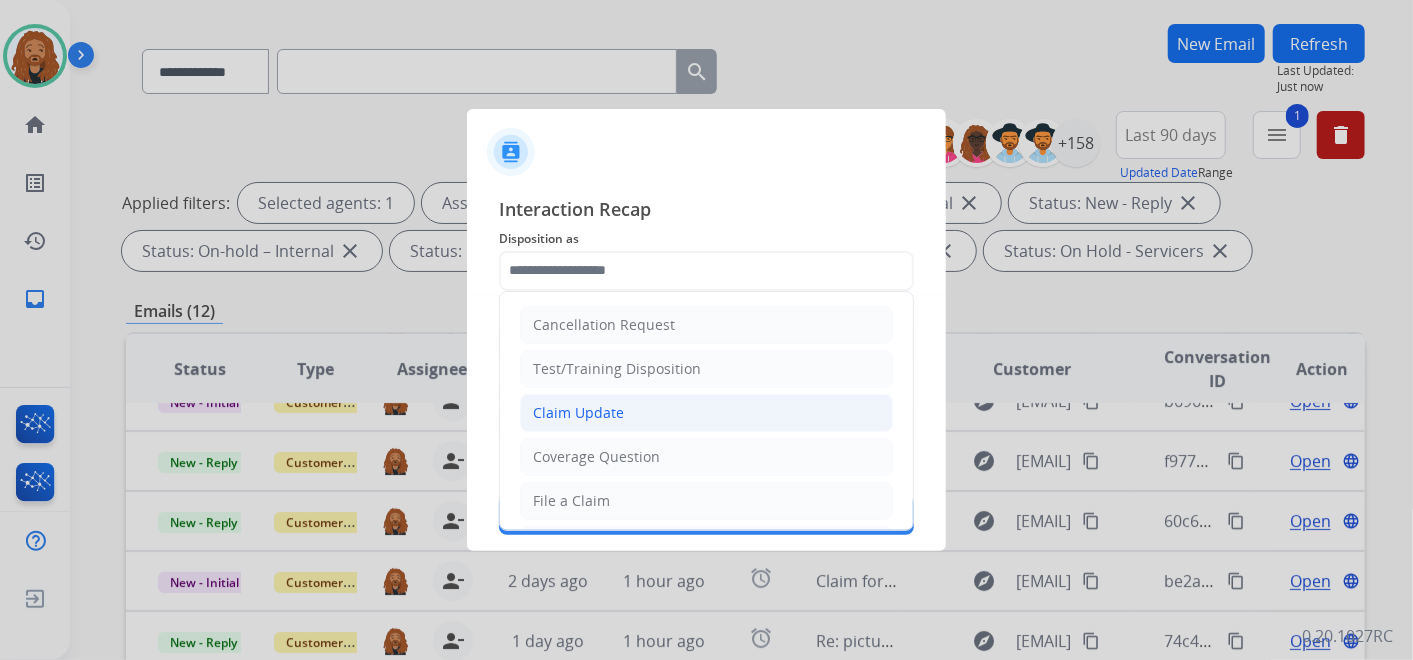 click on "Claim Update" 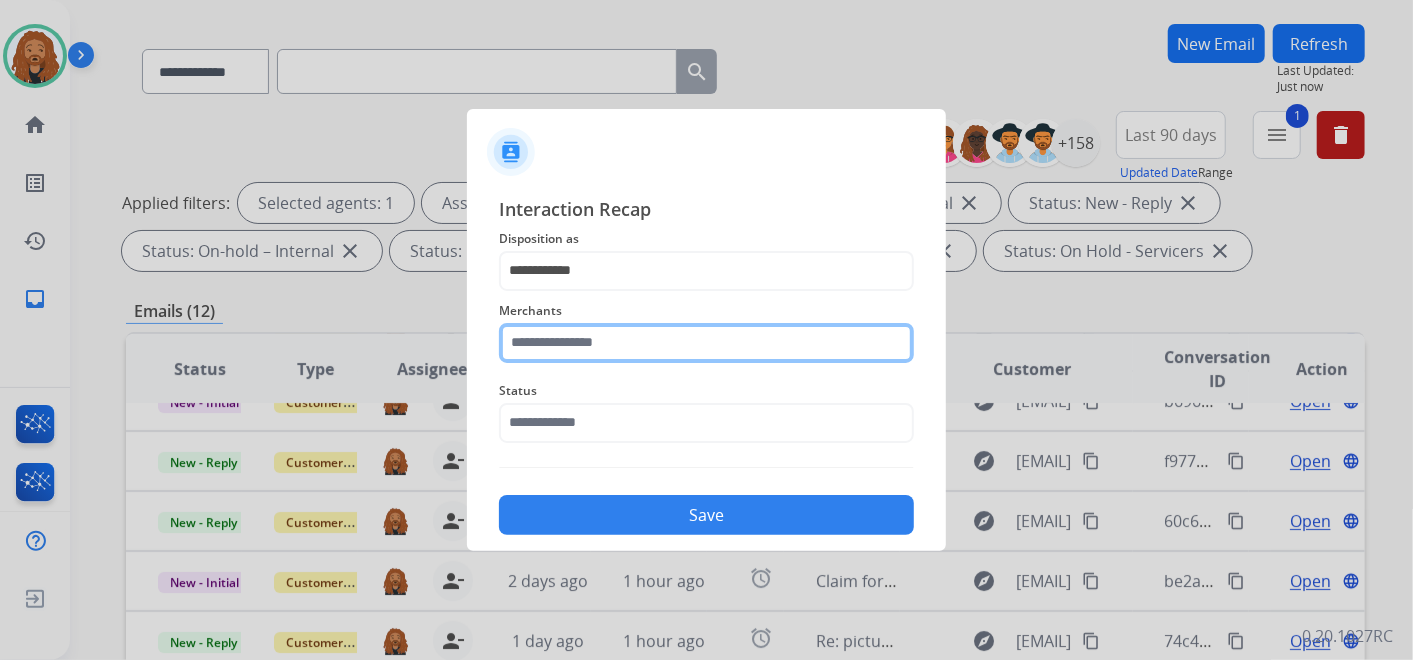 click 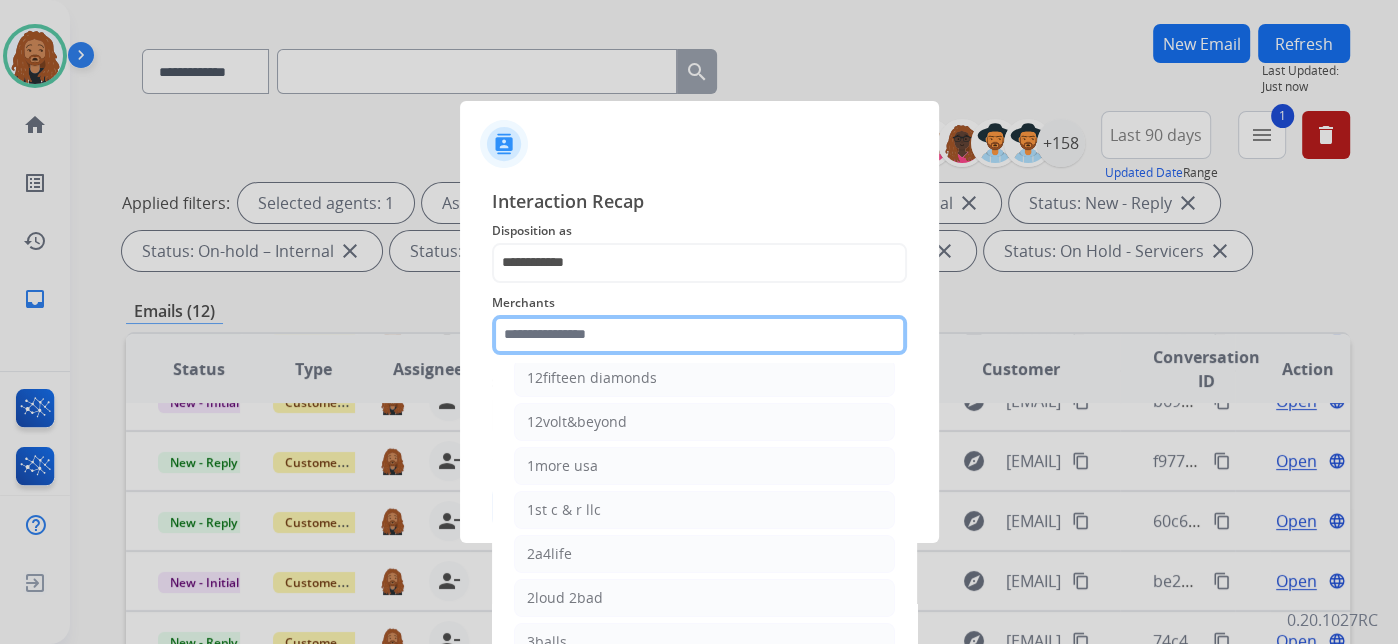 scroll, scrollTop: 0, scrollLeft: 0, axis: both 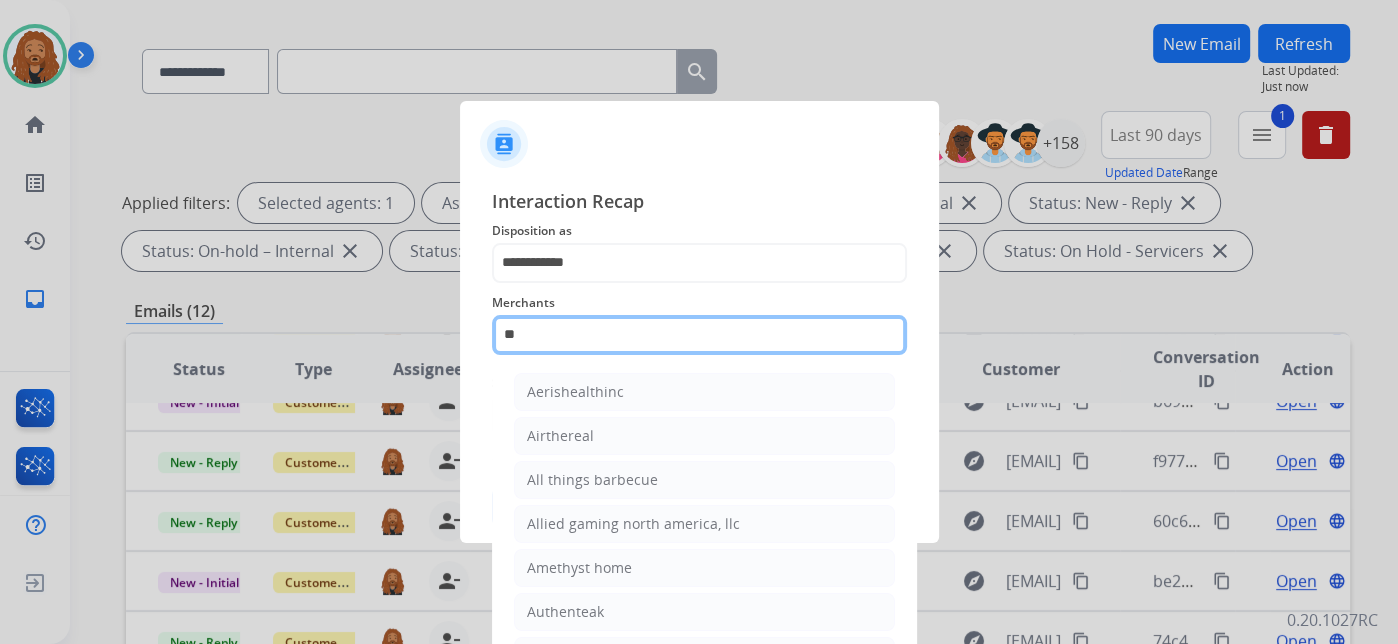 type on "*" 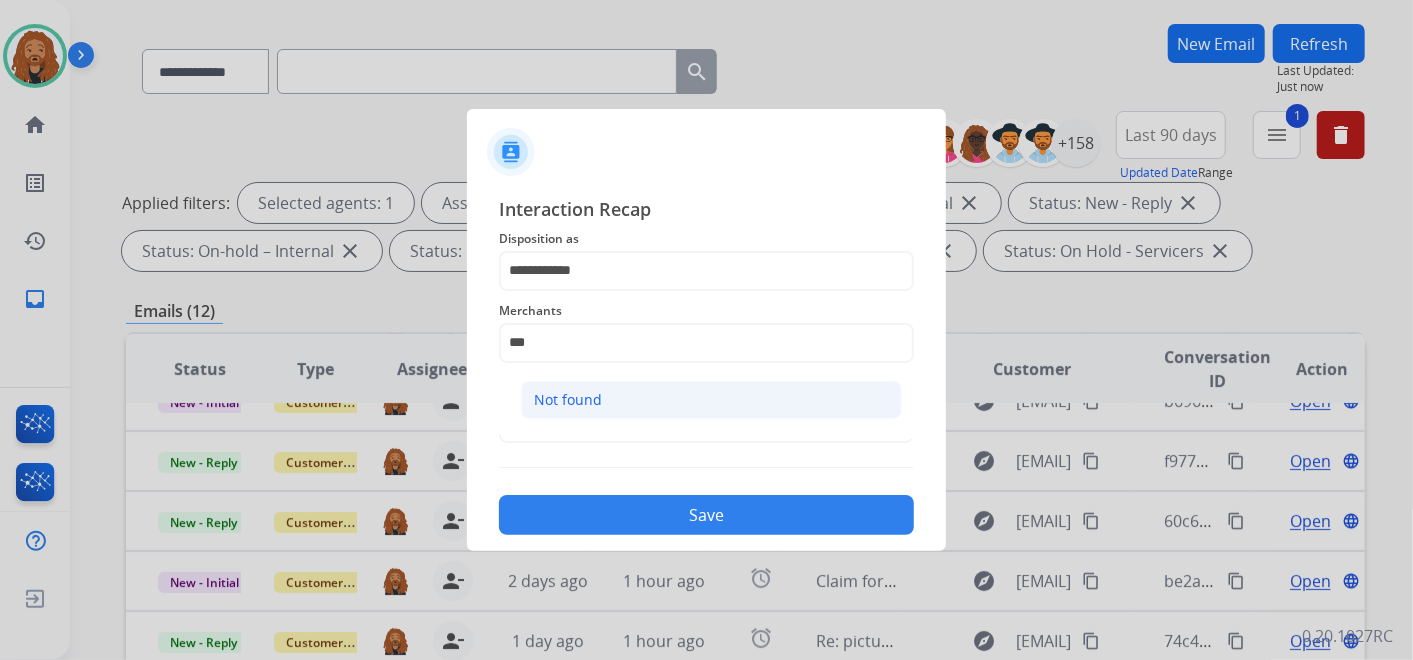 click on "Not found" 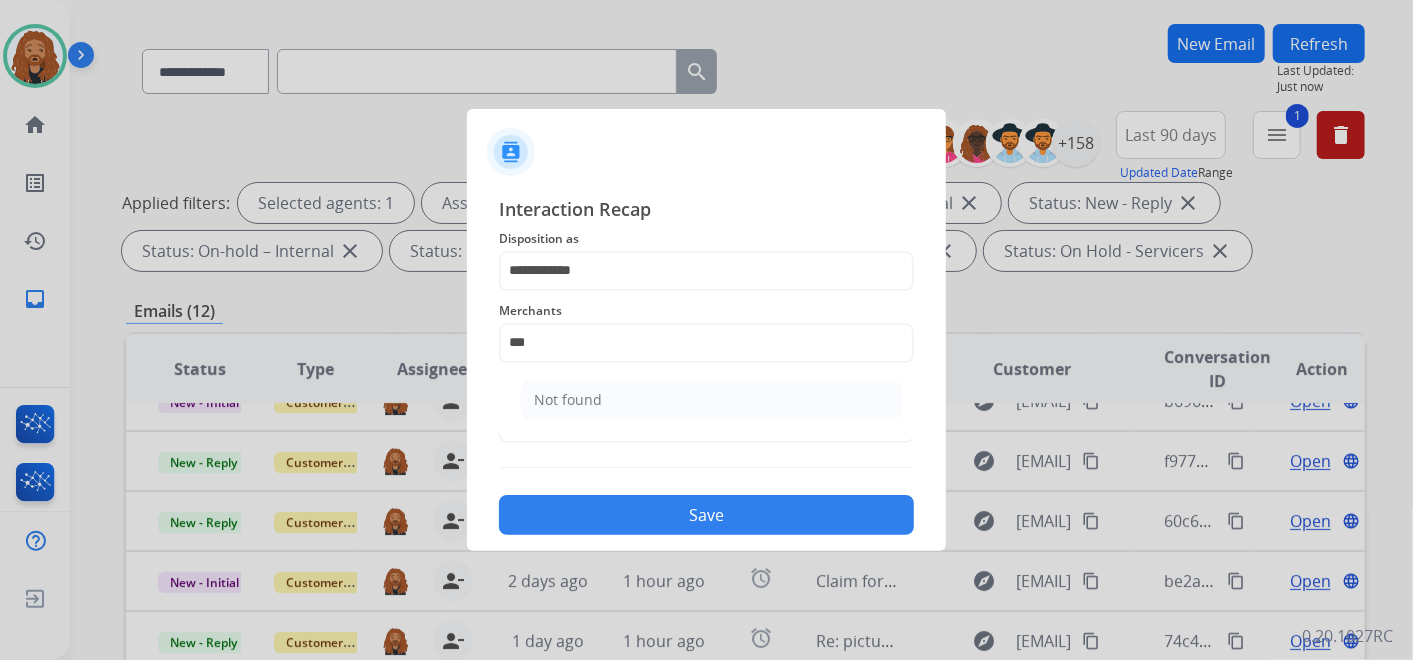 type on "*********" 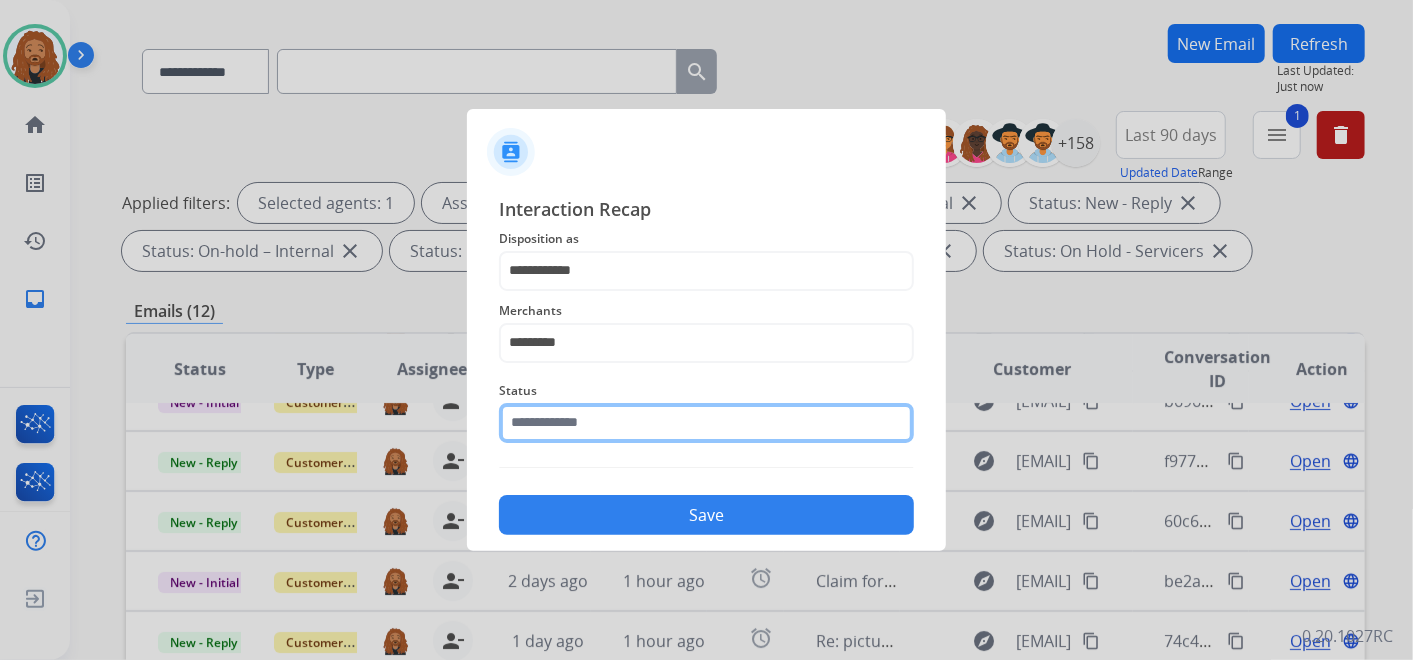 click 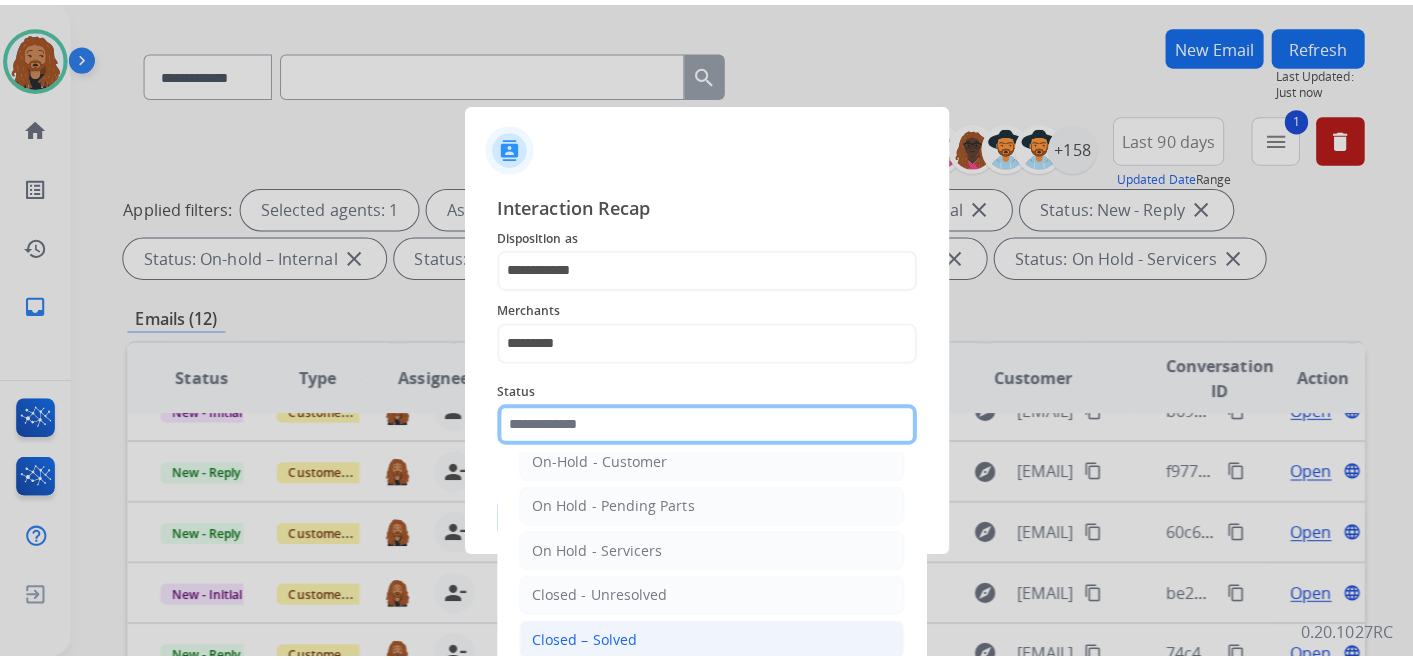 scroll, scrollTop: 114, scrollLeft: 0, axis: vertical 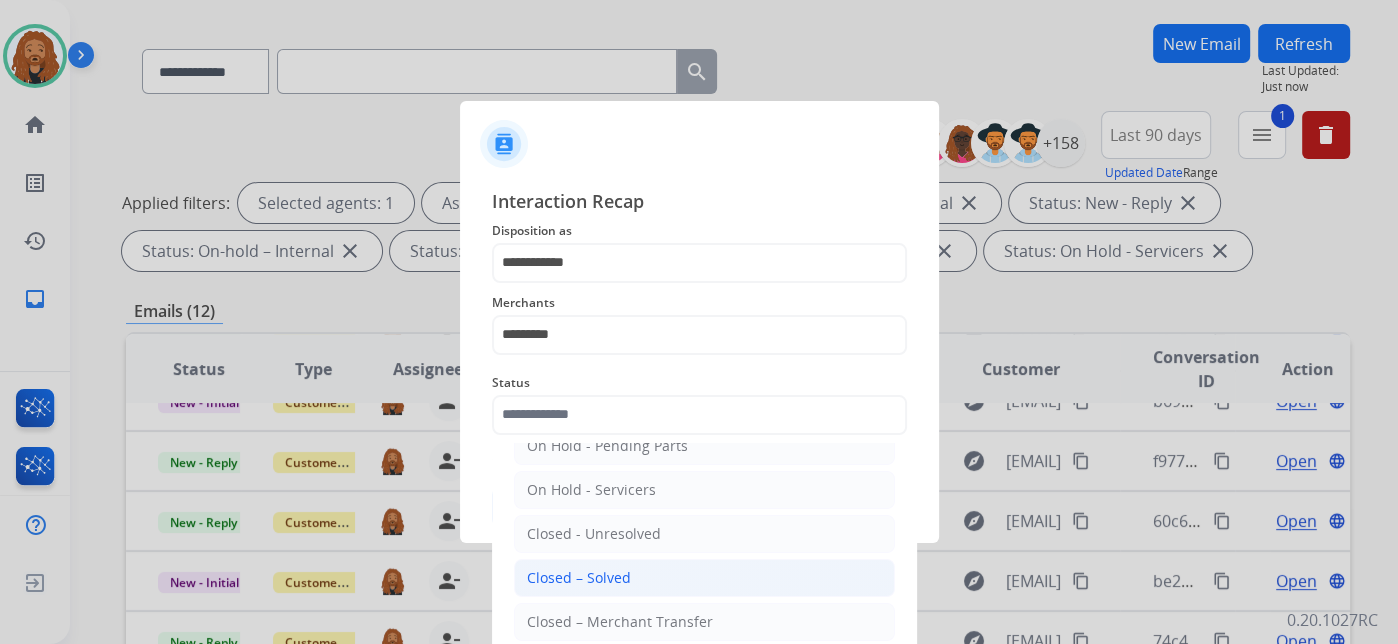 click on "Closed – Solved" 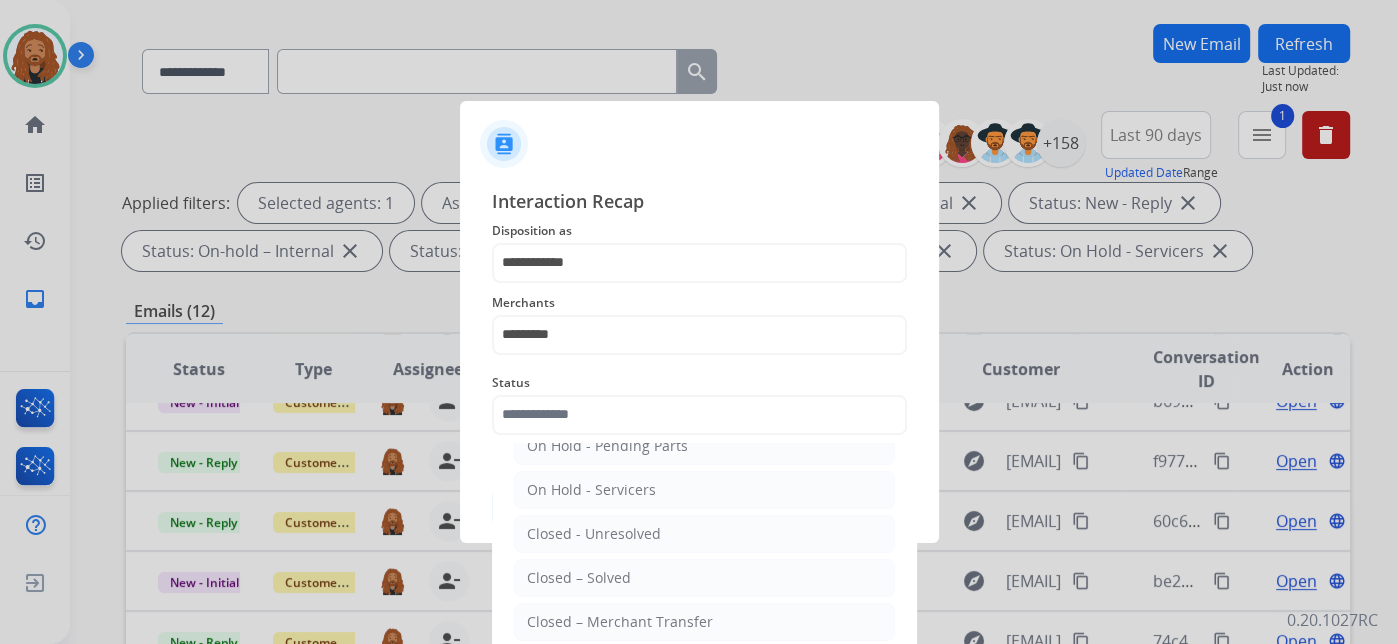 type on "**********" 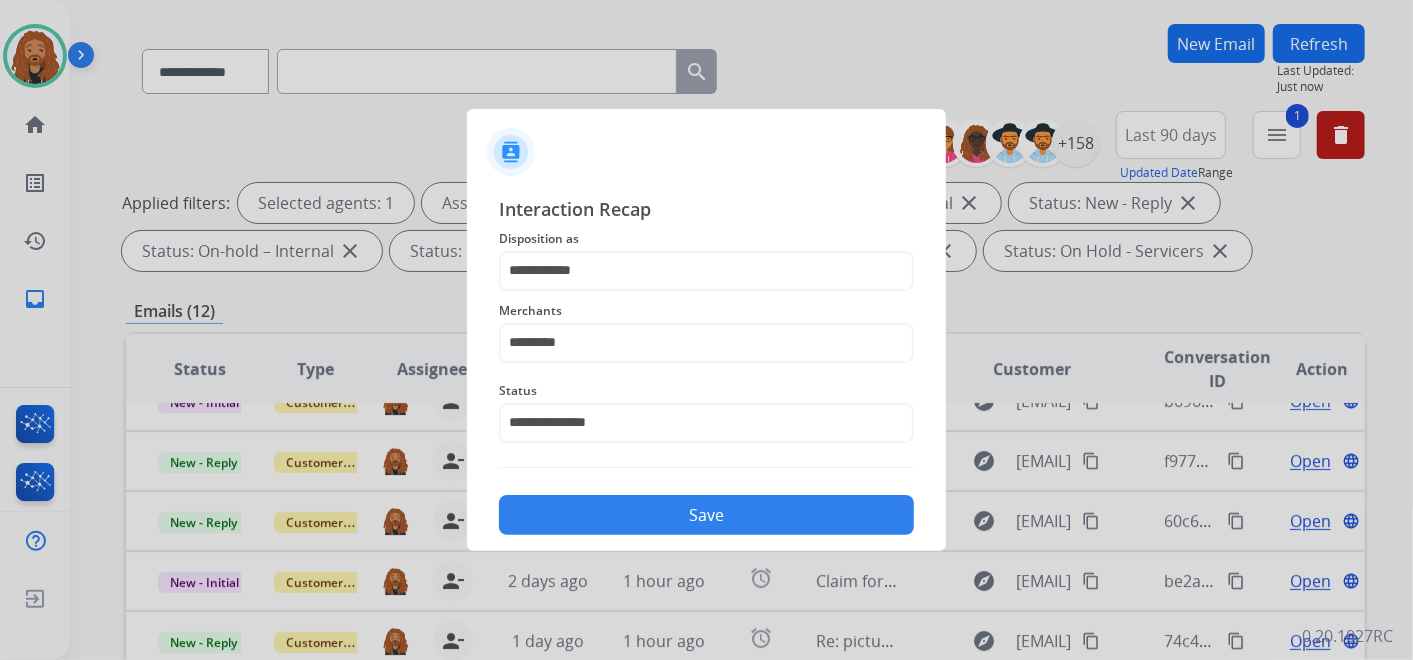 click on "Save" 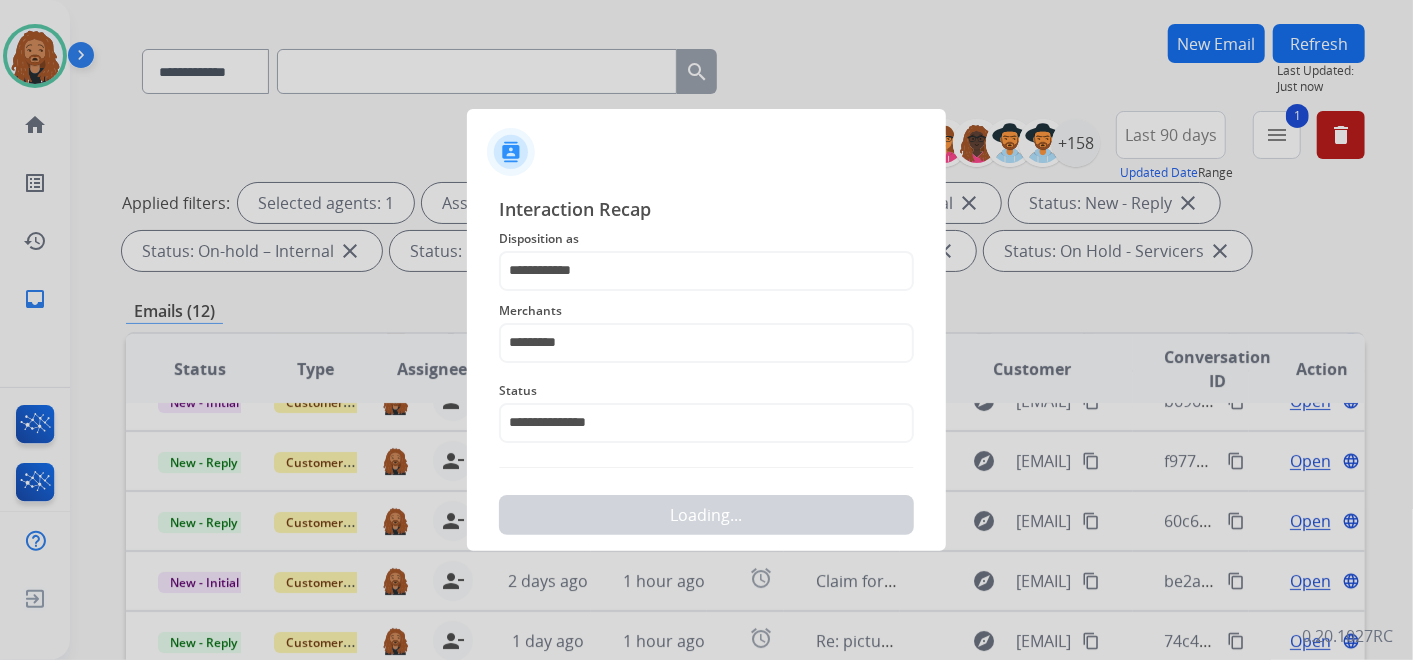 scroll, scrollTop: 0, scrollLeft: 0, axis: both 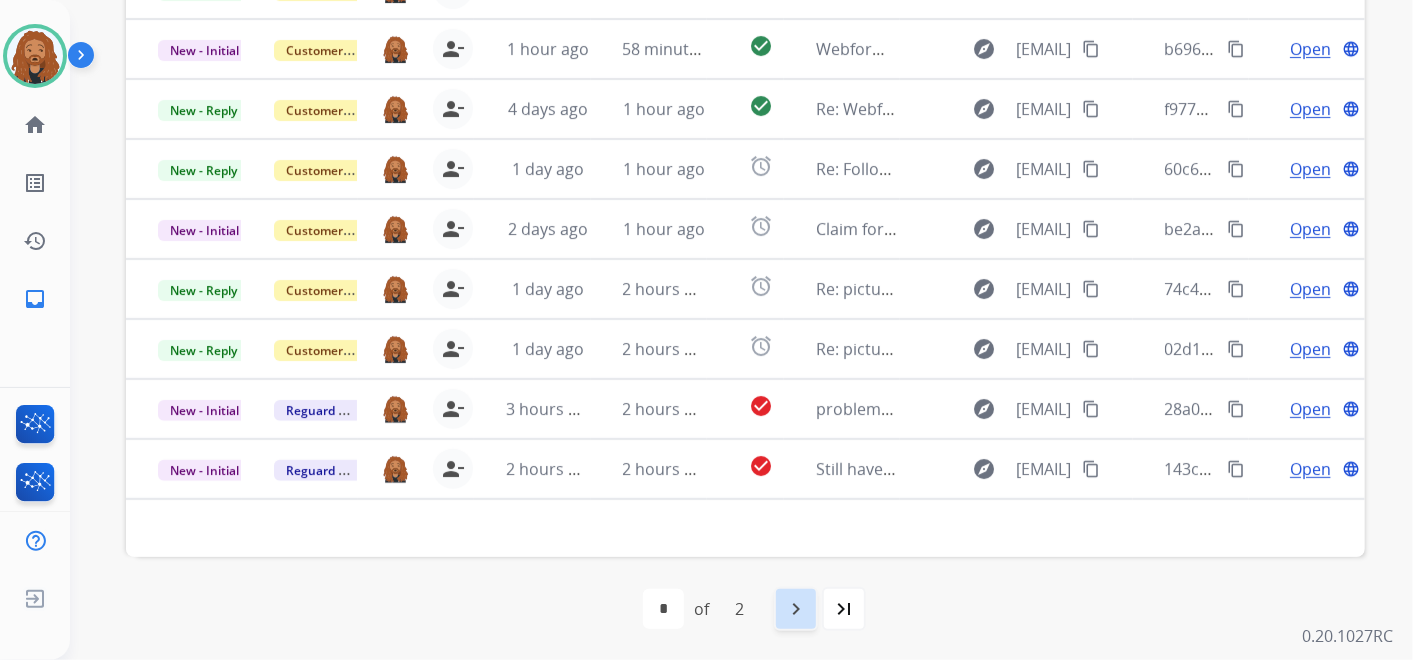 click on "navigate_next" at bounding box center [796, 609] 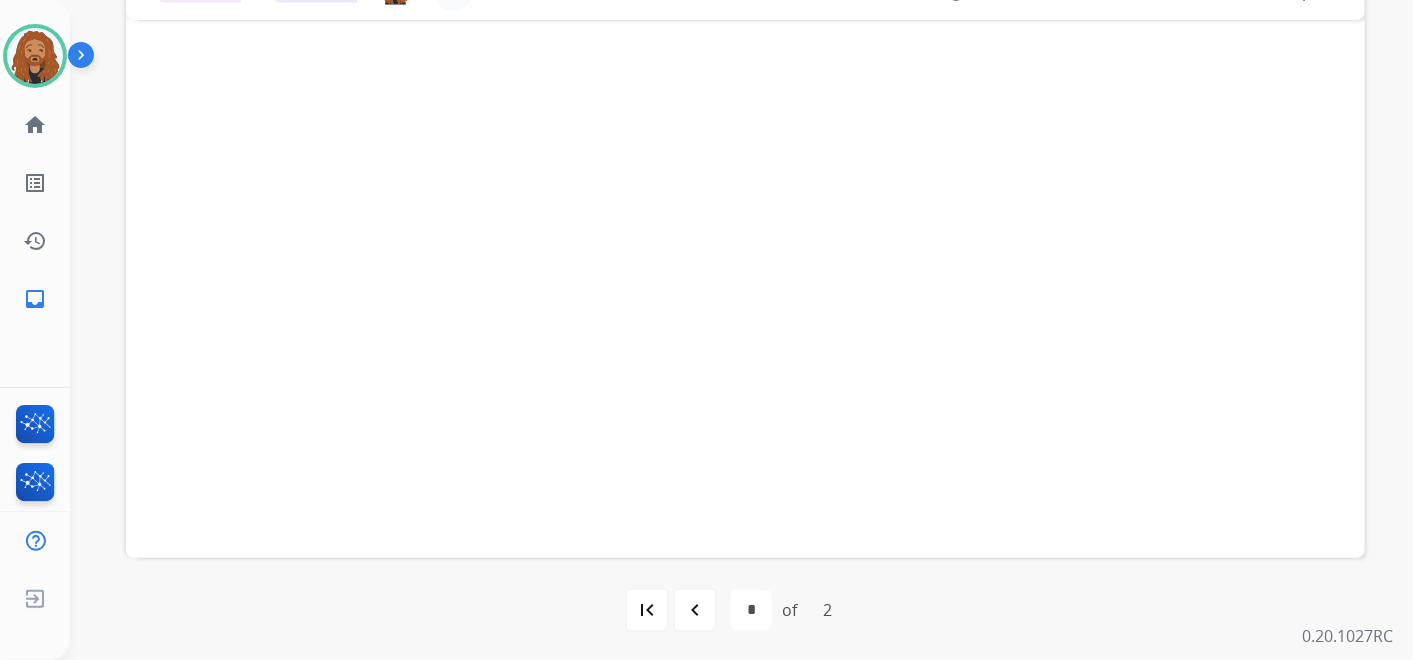 scroll, scrollTop: 573, scrollLeft: 0, axis: vertical 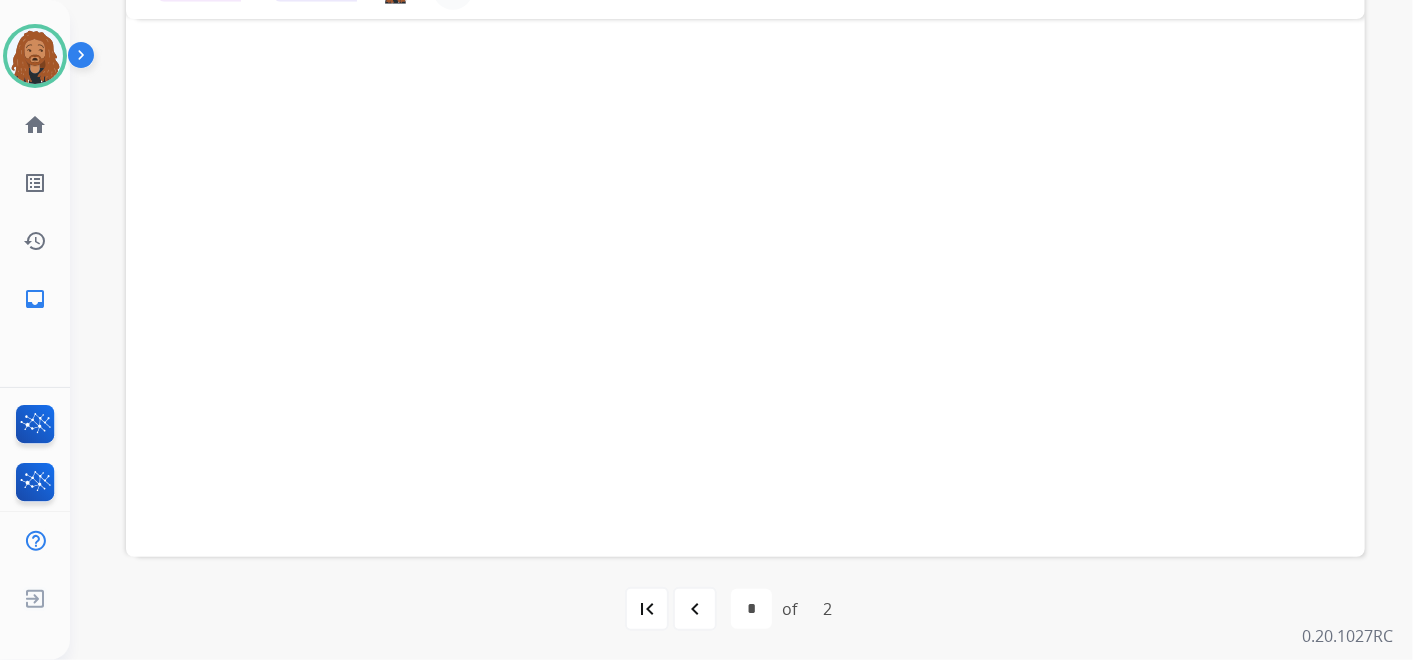 click on "navigate_before" at bounding box center [695, 609] 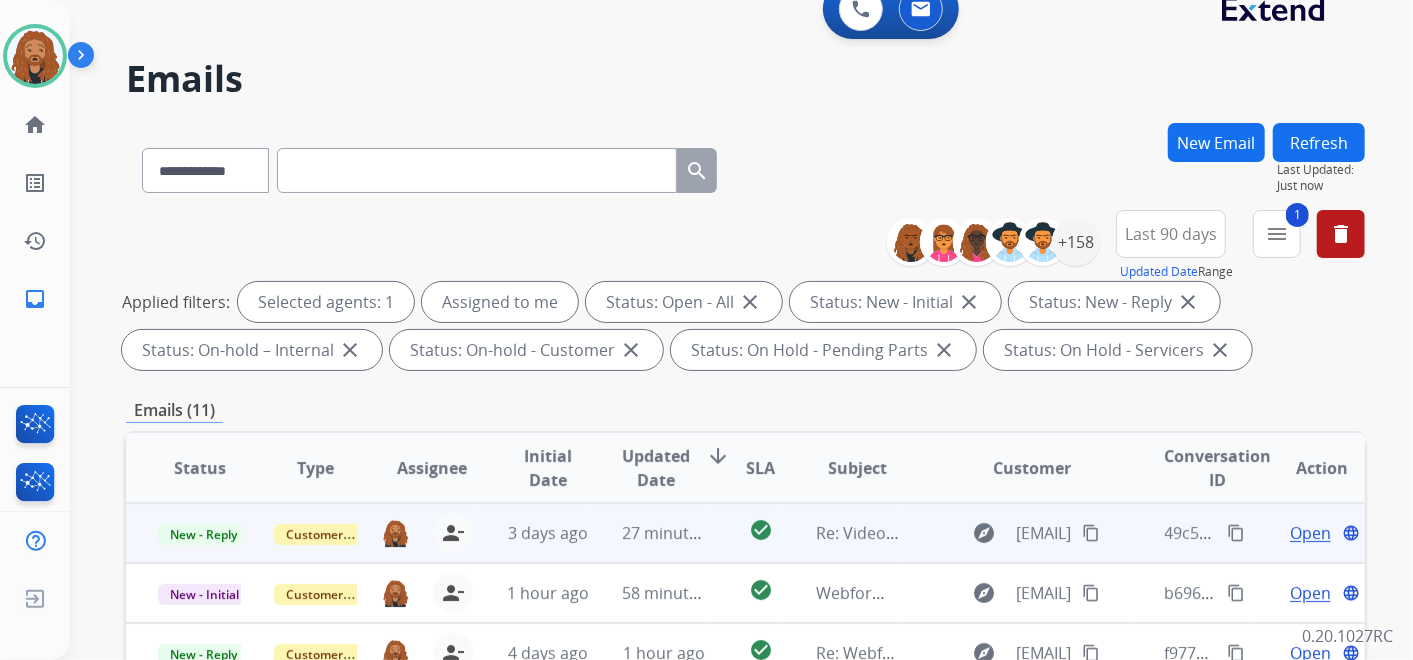 scroll, scrollTop: 111, scrollLeft: 0, axis: vertical 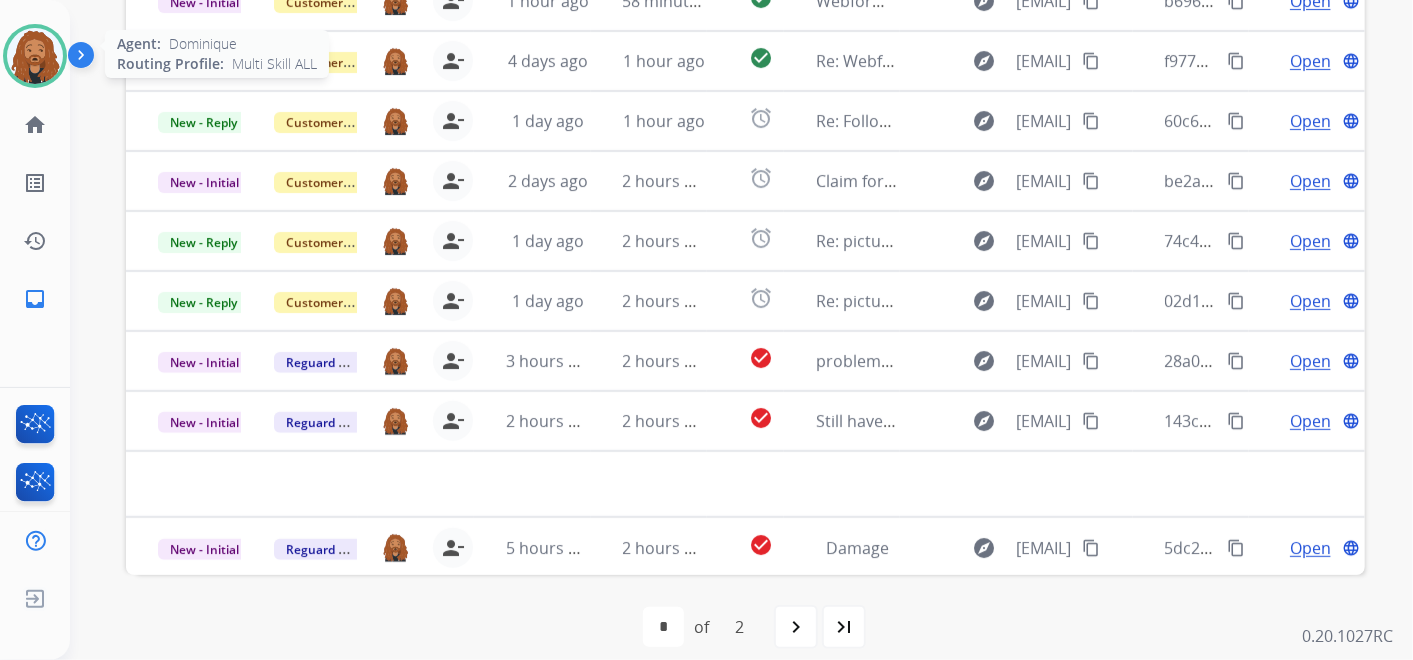 click at bounding box center [35, 56] 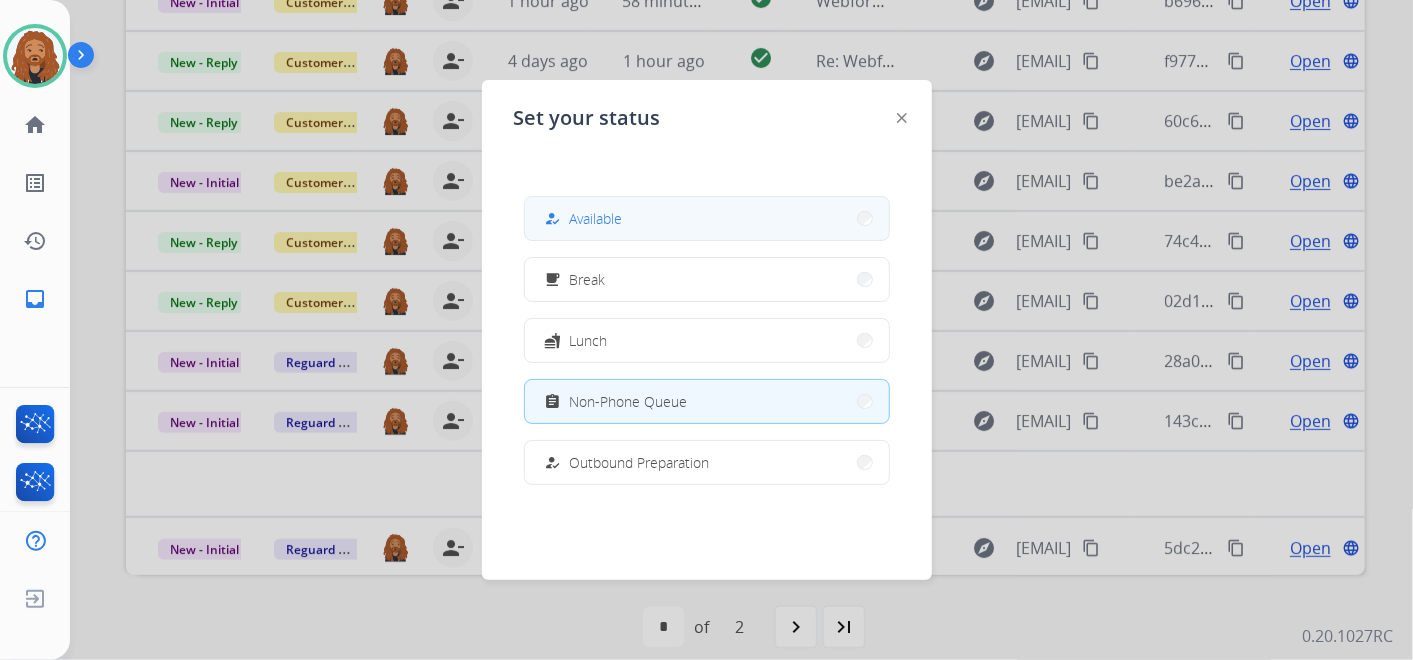 click on "how_to_reg Available" at bounding box center [707, 218] 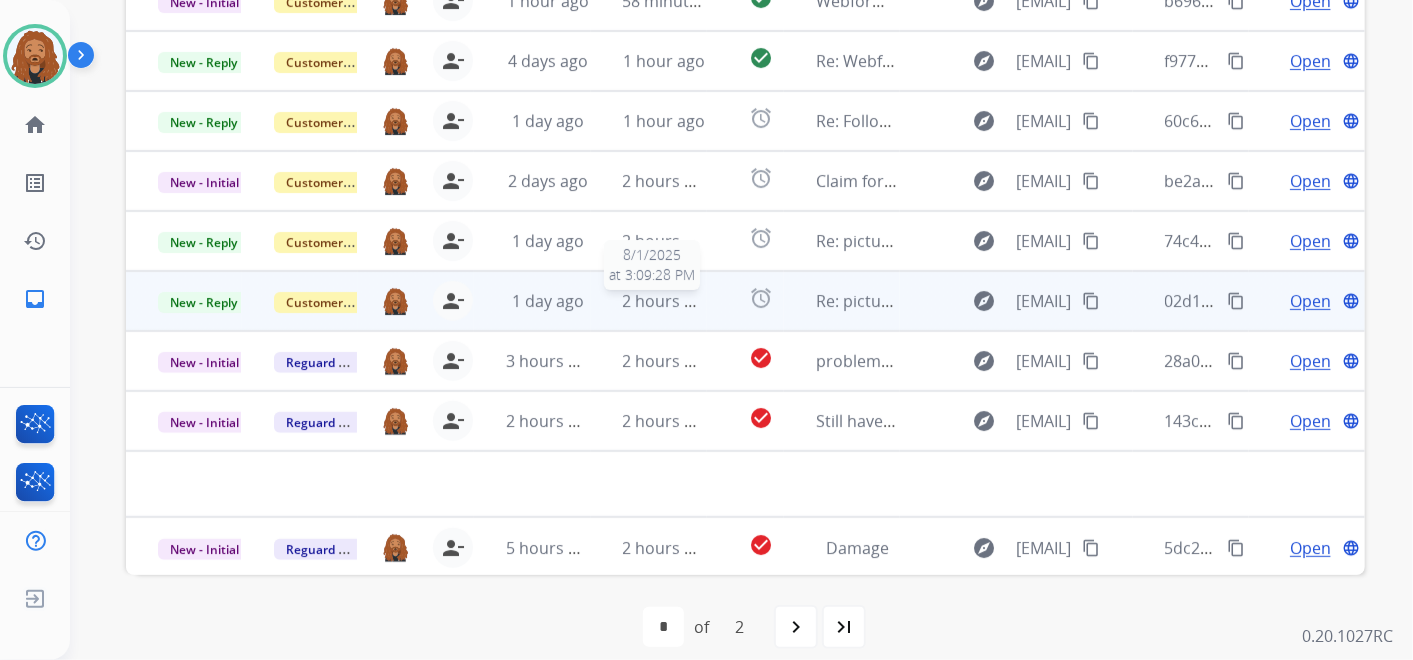 click on "2 hours ago" at bounding box center [668, 301] 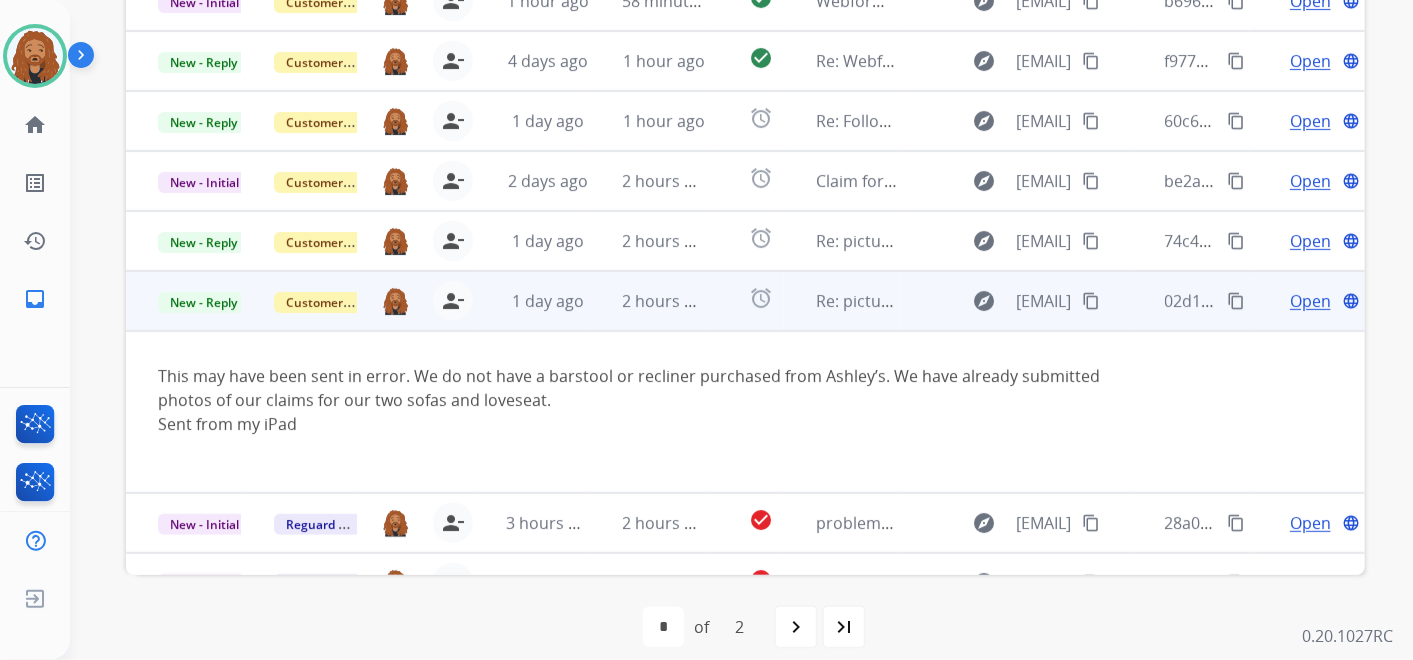 scroll, scrollTop: 162, scrollLeft: 0, axis: vertical 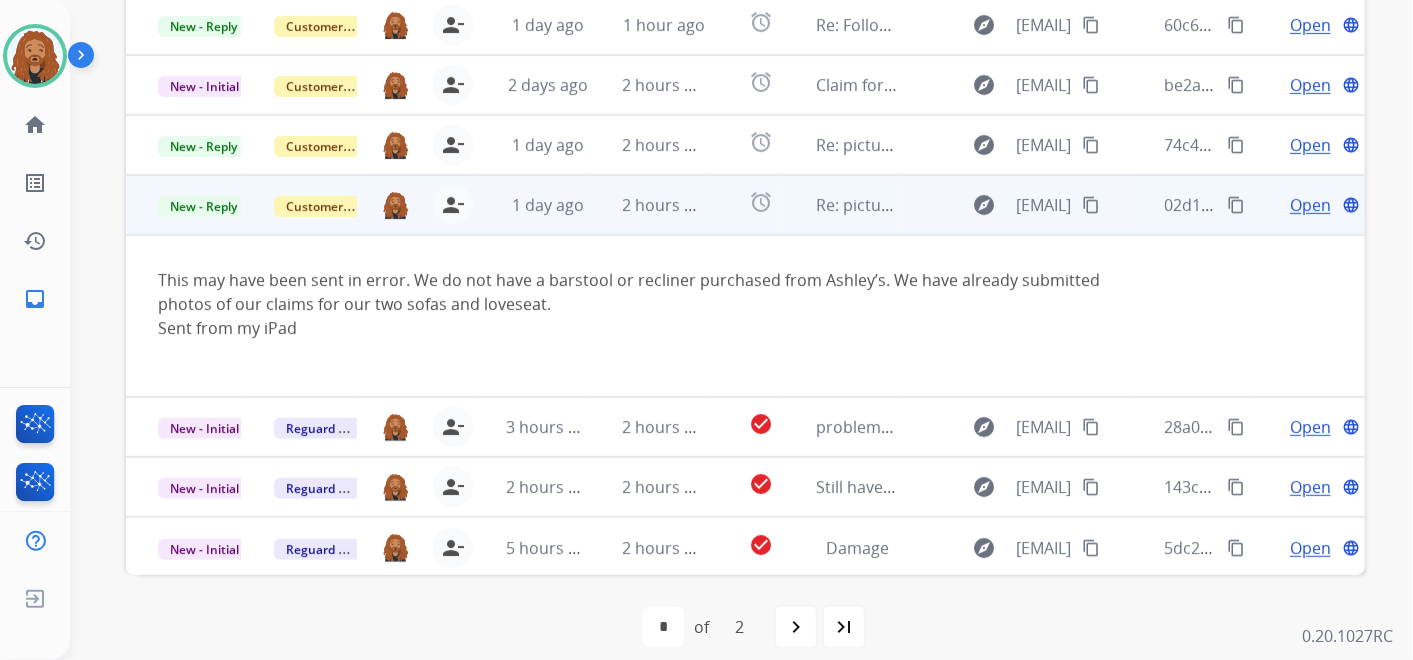 click on "Open" at bounding box center [1310, 205] 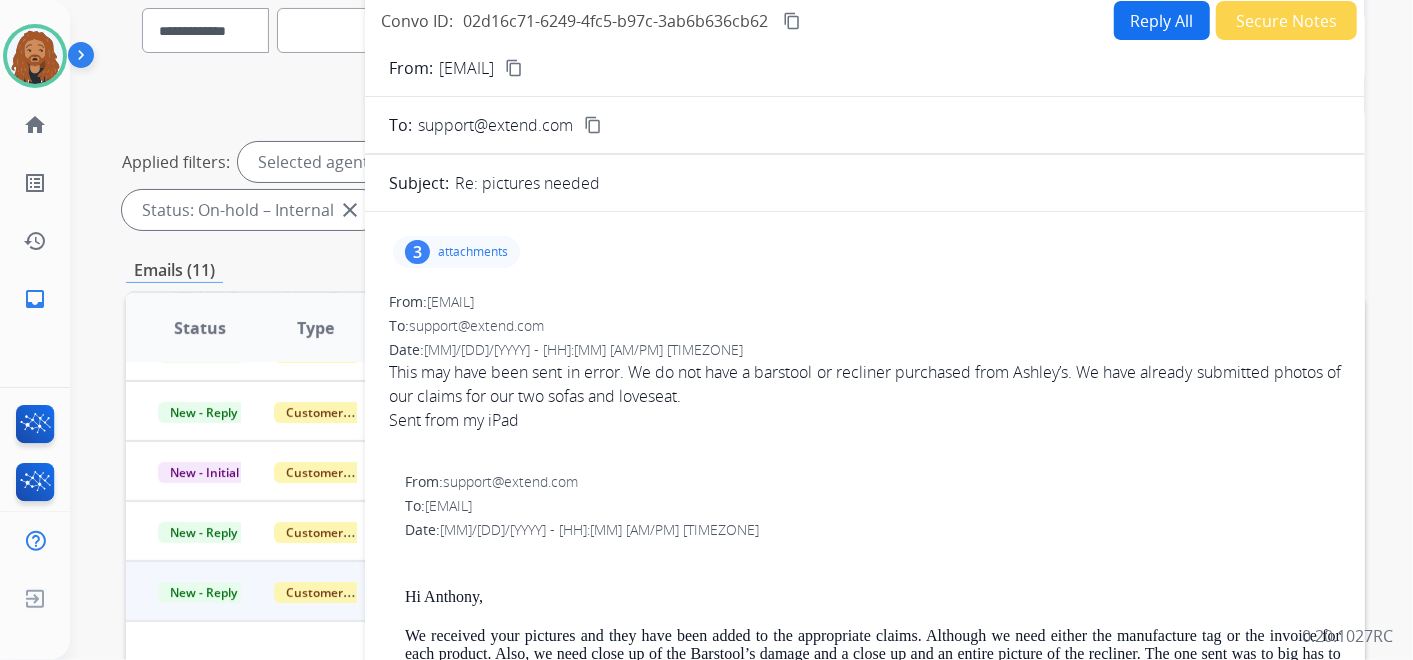 scroll, scrollTop: 111, scrollLeft: 0, axis: vertical 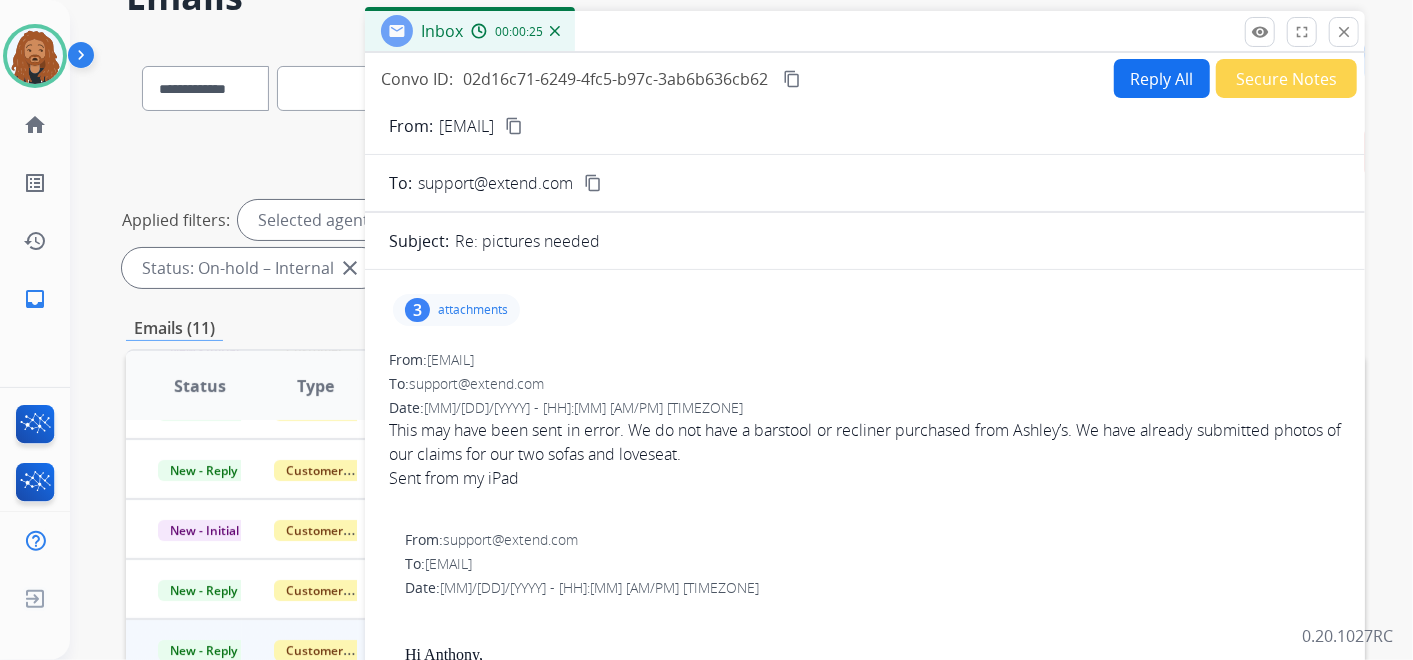 click on "content_copy" at bounding box center [514, 126] 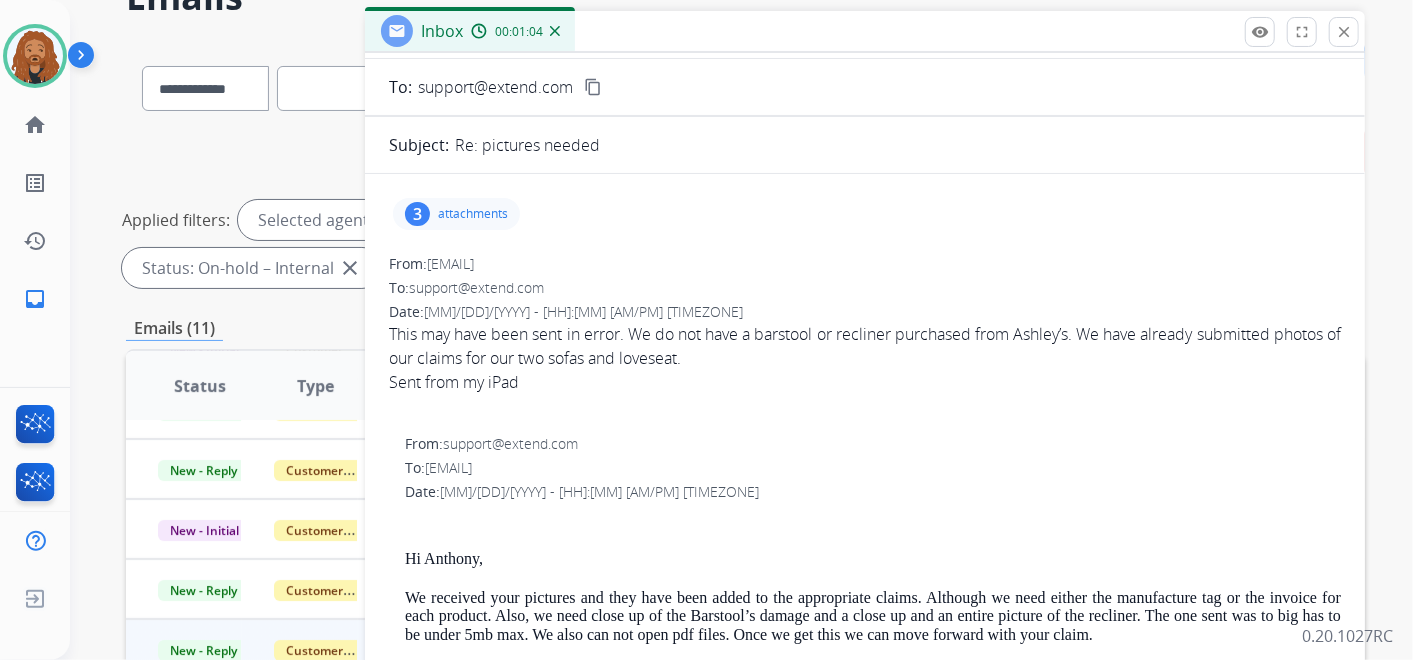 scroll, scrollTop: 0, scrollLeft: 0, axis: both 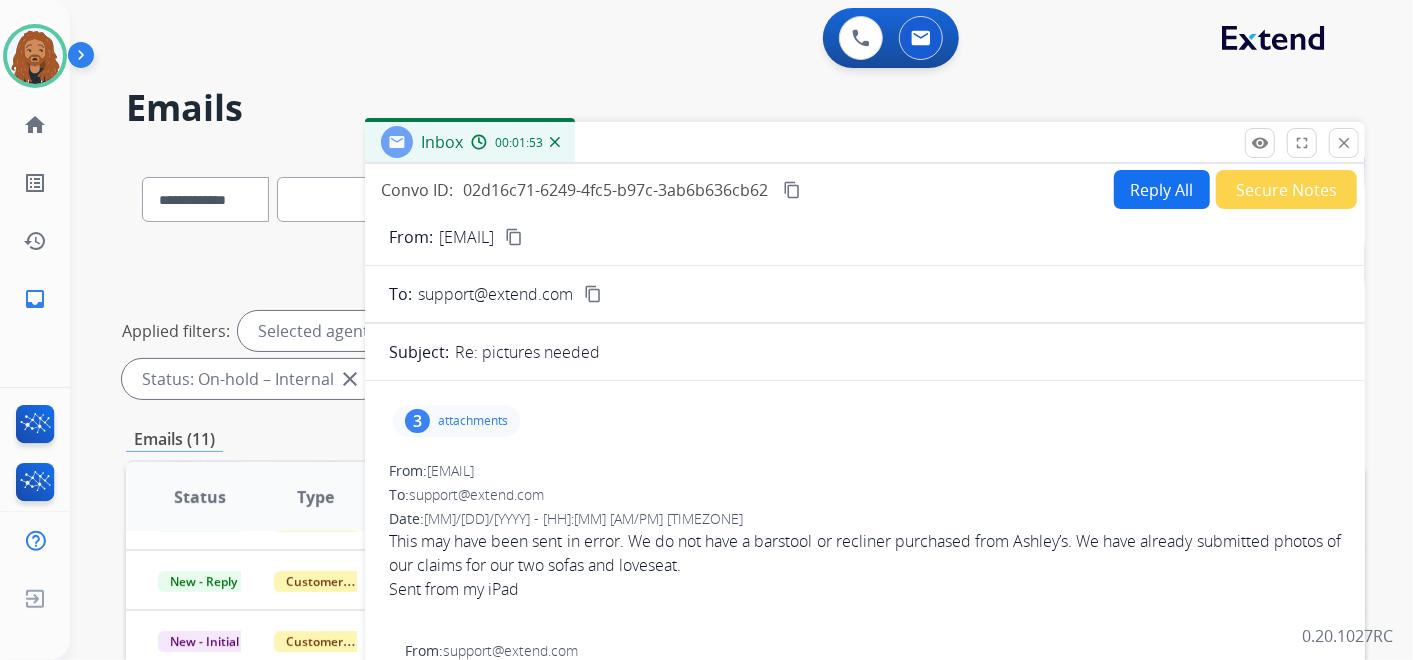 click on "Secure Notes" at bounding box center (1286, 189) 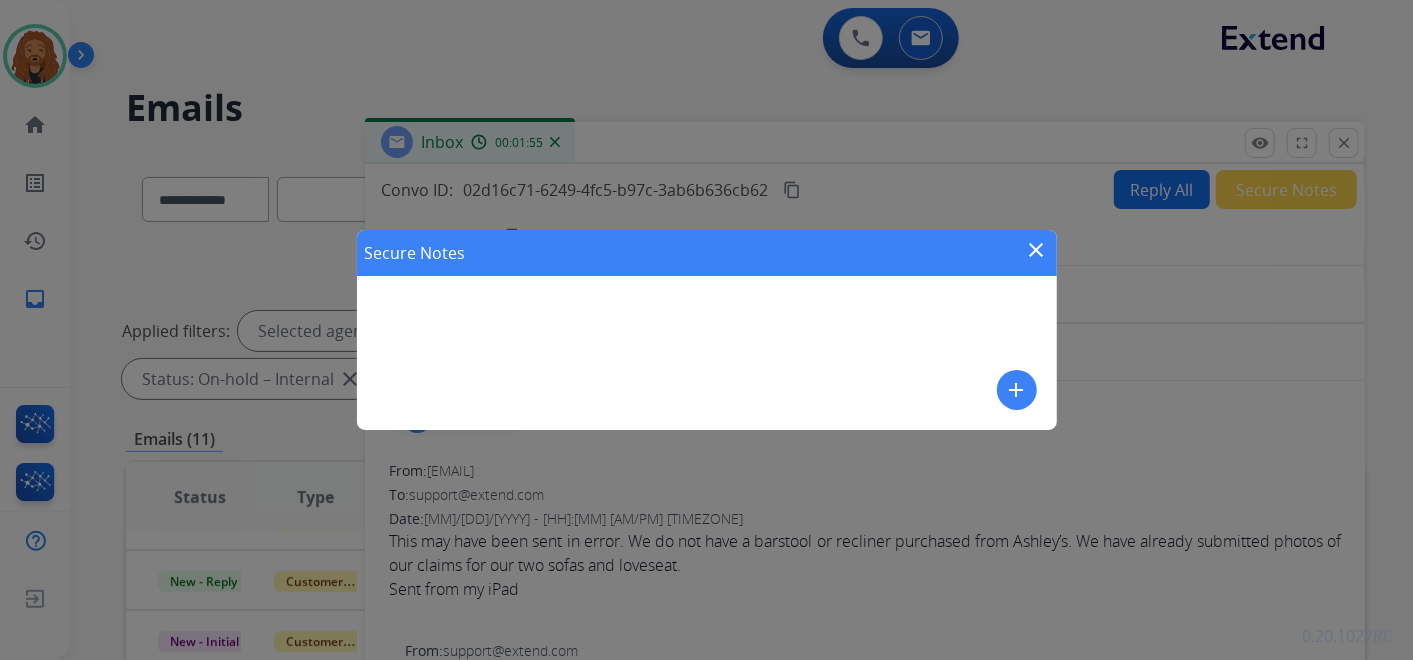 click on "add" at bounding box center [1017, 390] 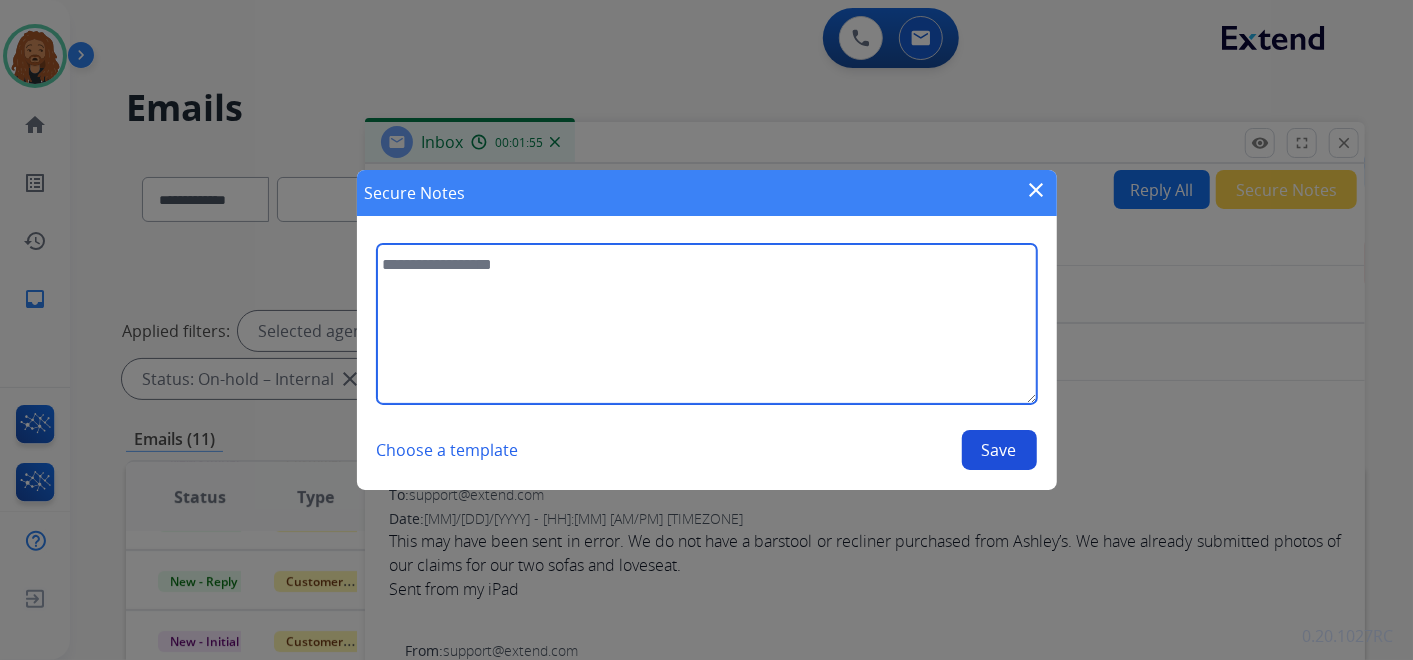 click at bounding box center (707, 324) 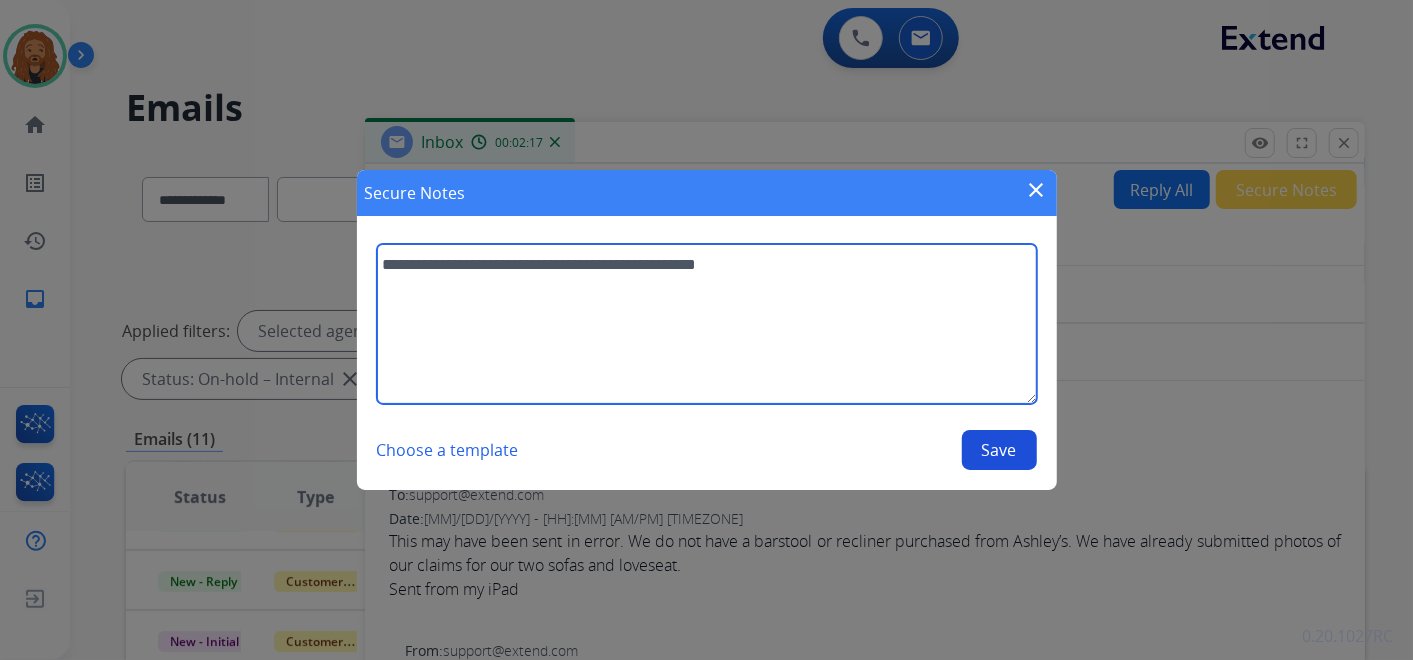 type on "**********" 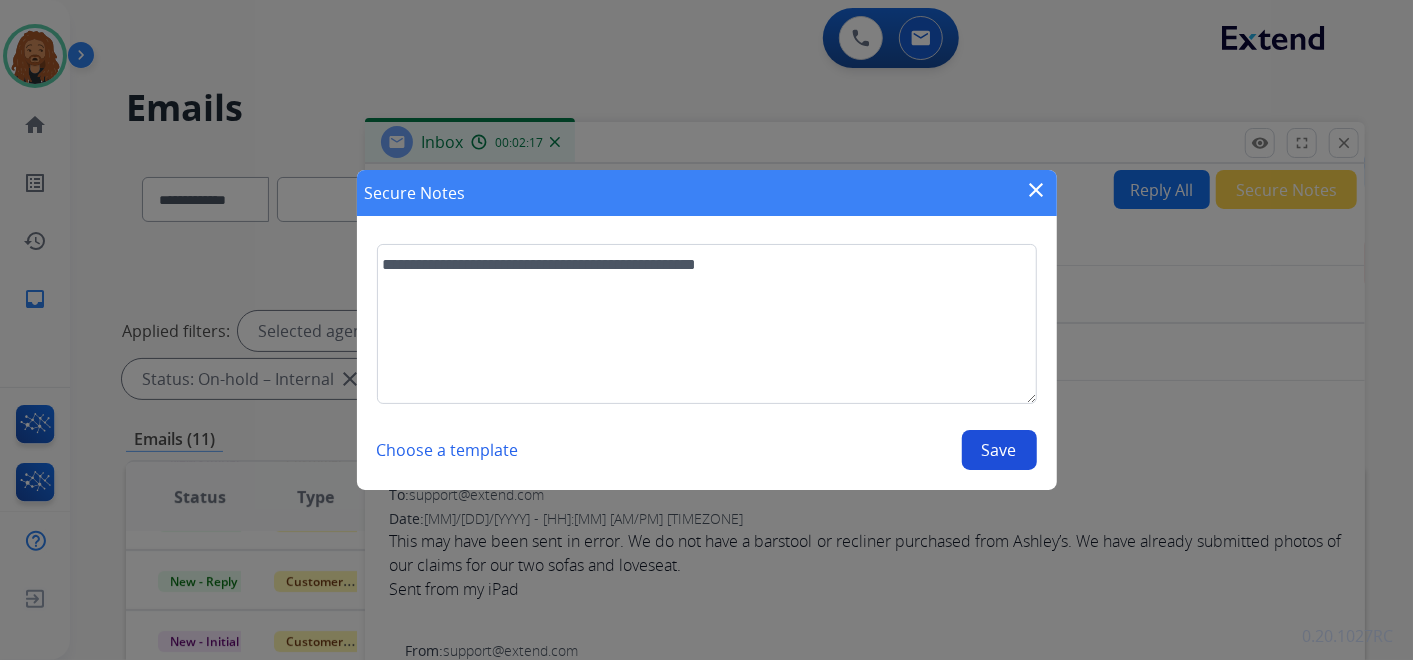 click on "Save" at bounding box center (999, 450) 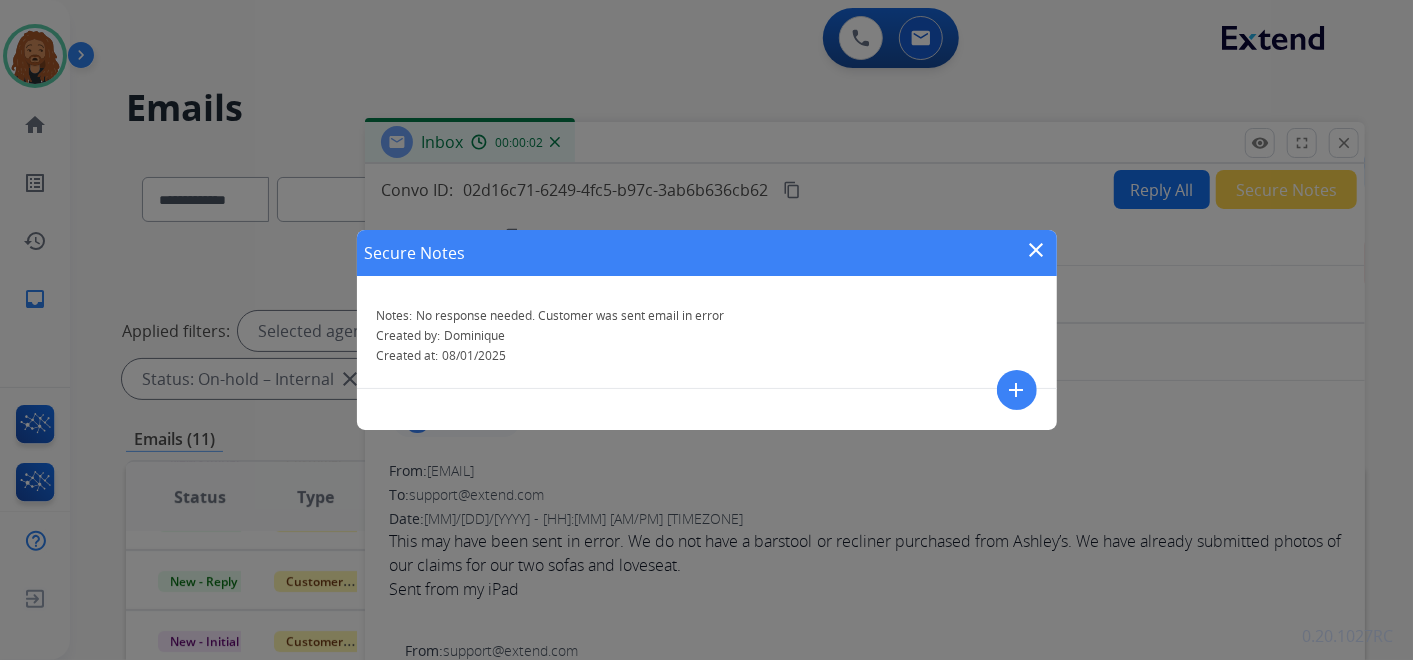 click on "close" at bounding box center [1037, 250] 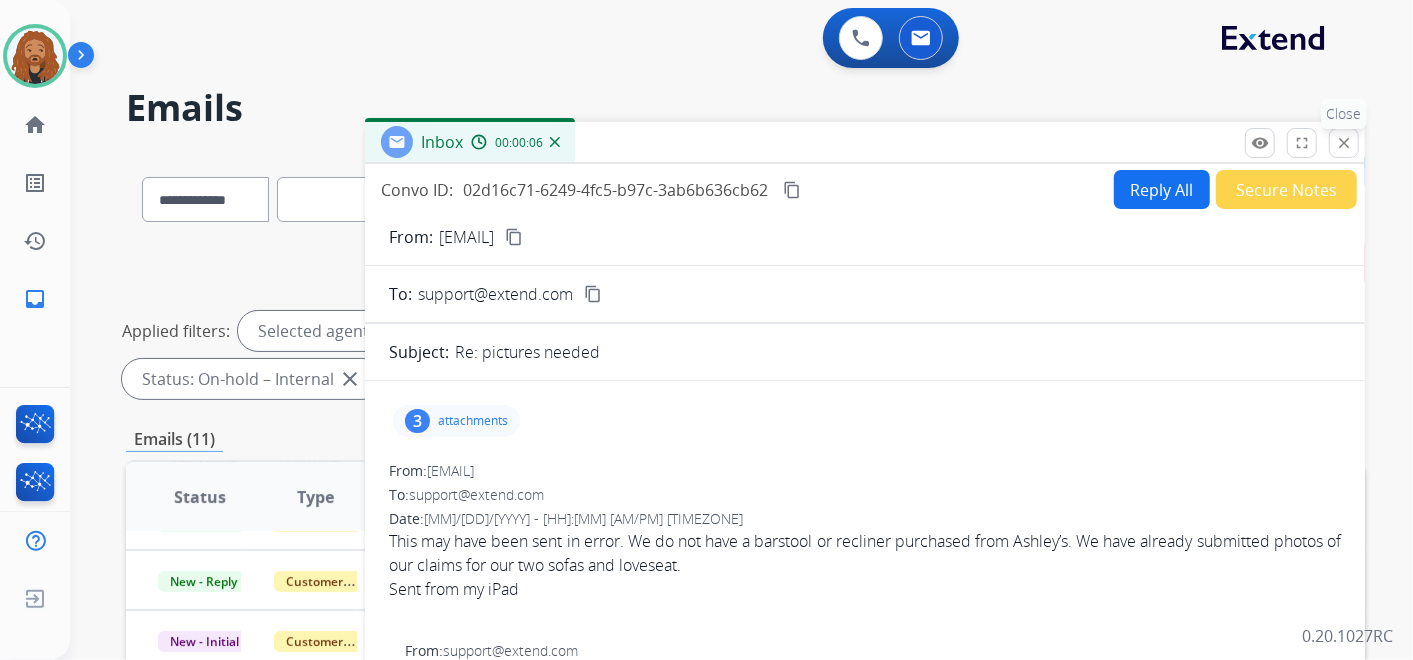 click on "close" at bounding box center [1344, 143] 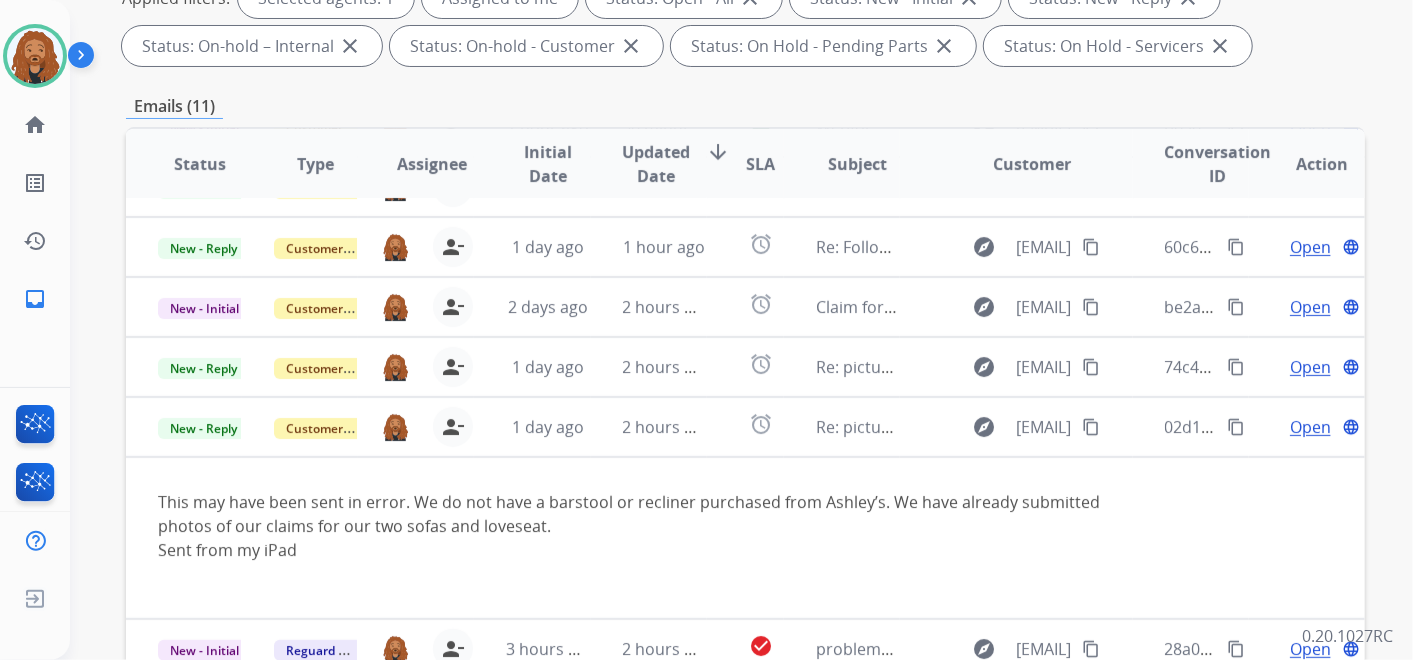 scroll, scrollTop: 573, scrollLeft: 0, axis: vertical 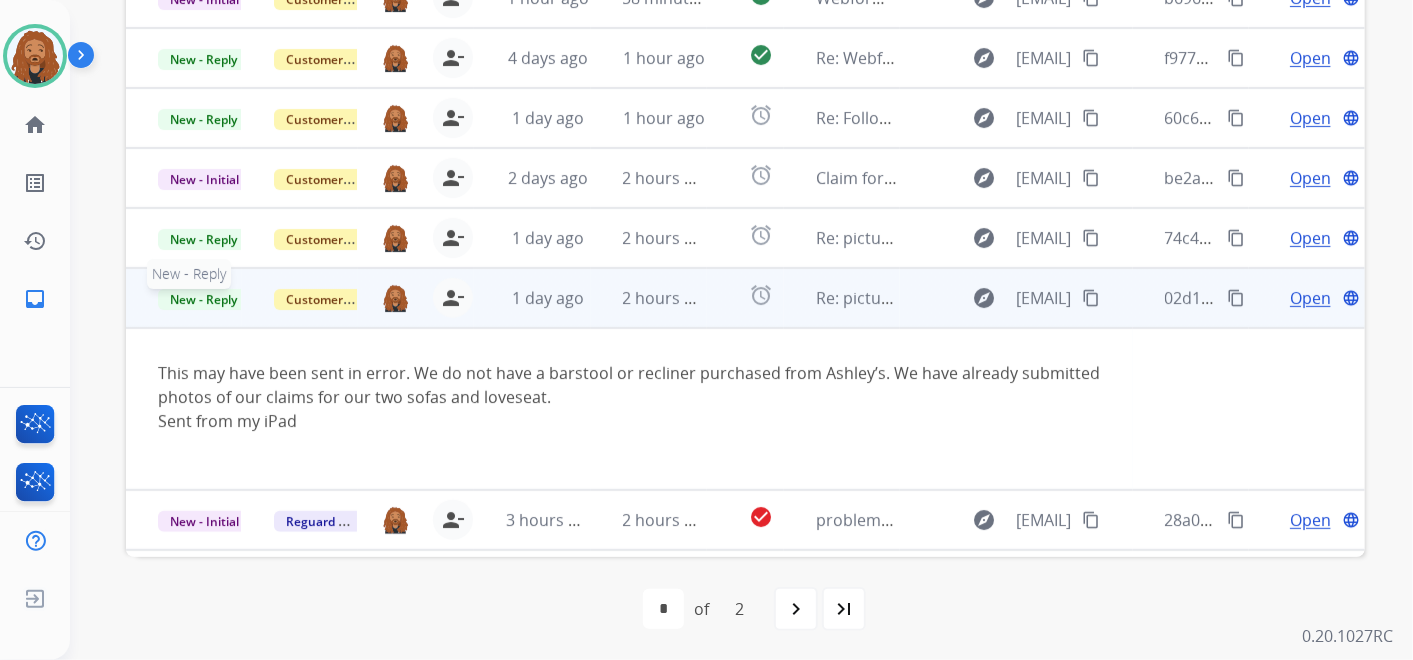 click on "New - Reply" at bounding box center [203, 299] 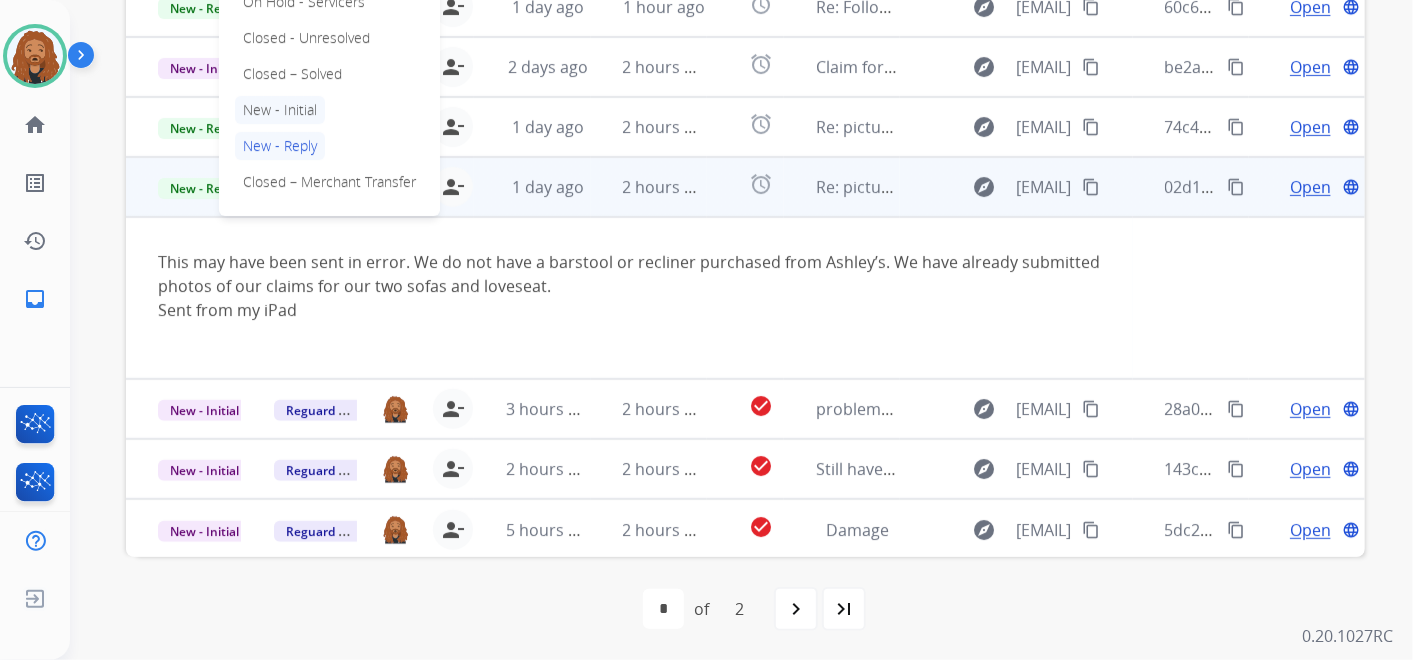 scroll, scrollTop: 51, scrollLeft: 0, axis: vertical 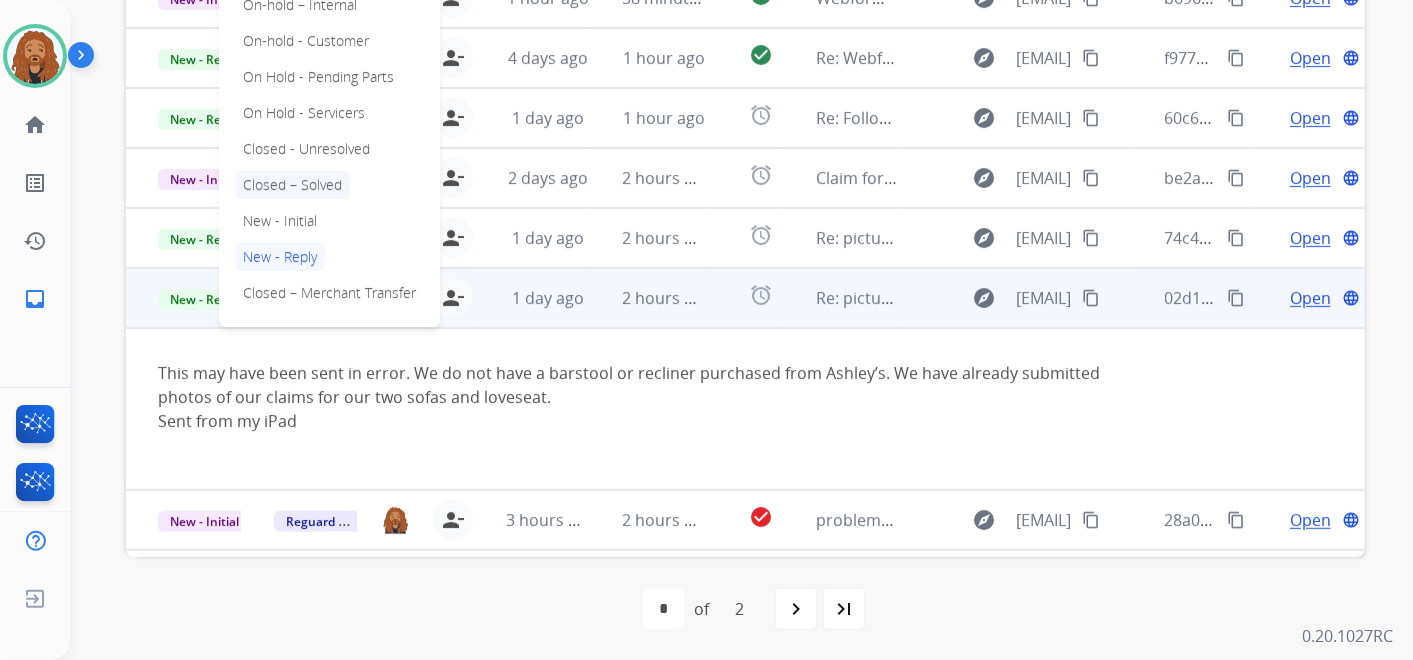 click on "Closed – Solved" at bounding box center (292, 185) 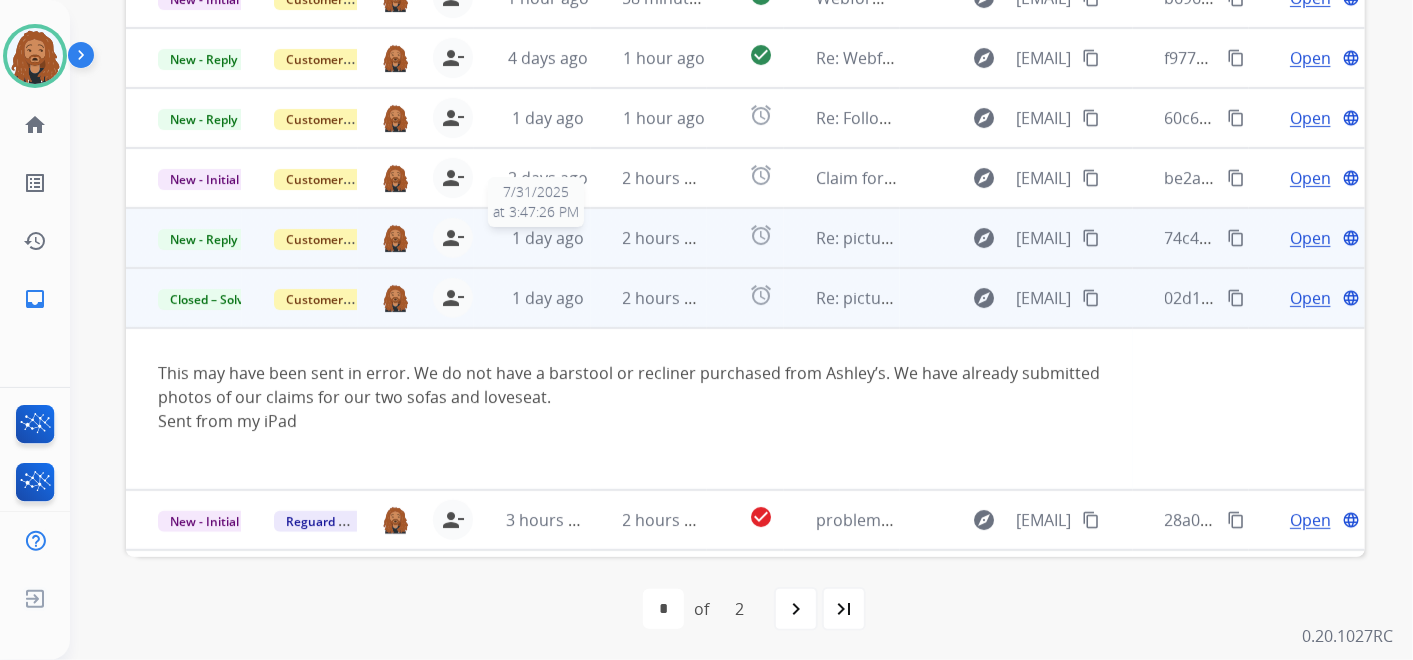 click on "1 day ago" at bounding box center [548, 238] 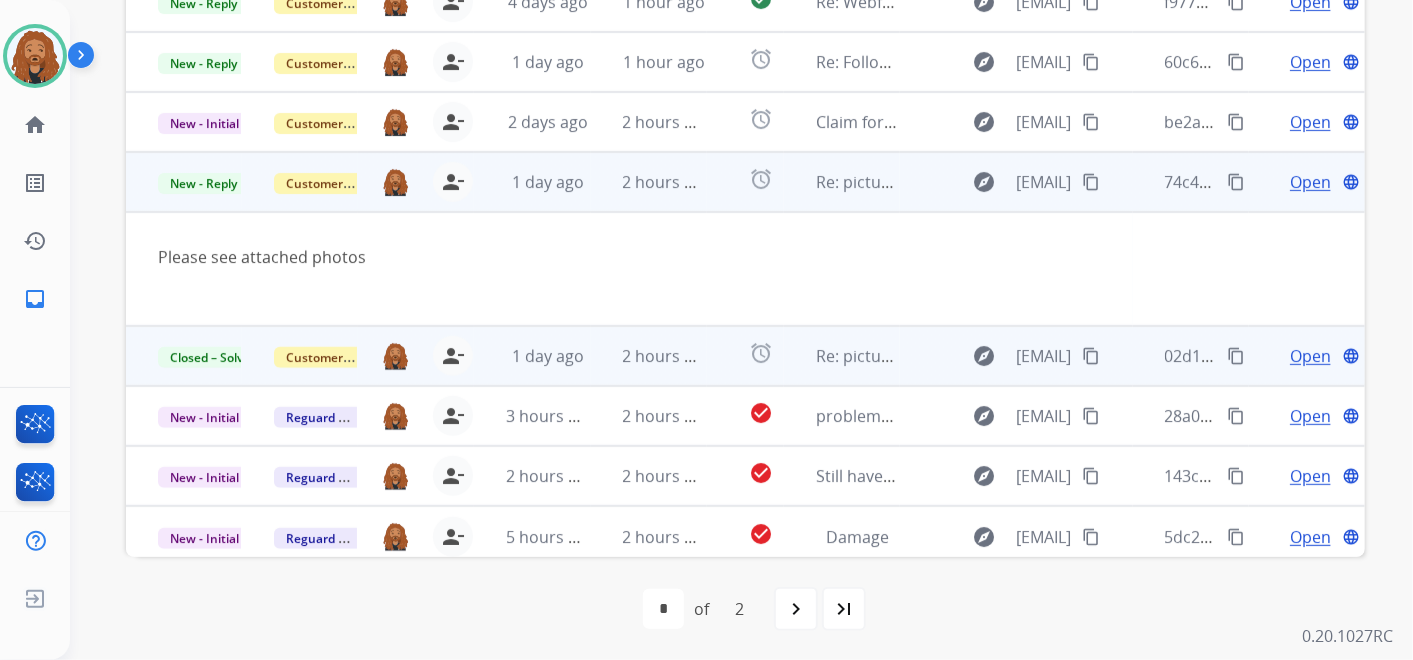 scroll, scrollTop: 114, scrollLeft: 0, axis: vertical 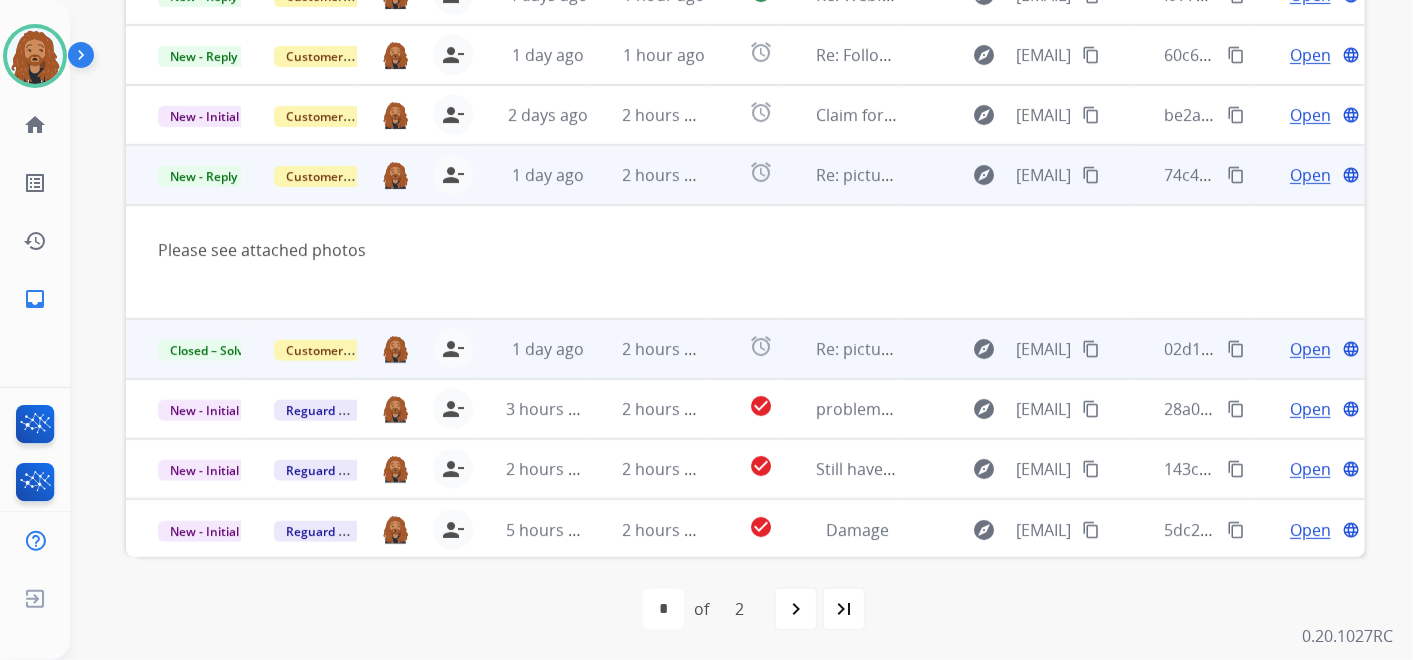 click on "Open" at bounding box center (1310, 175) 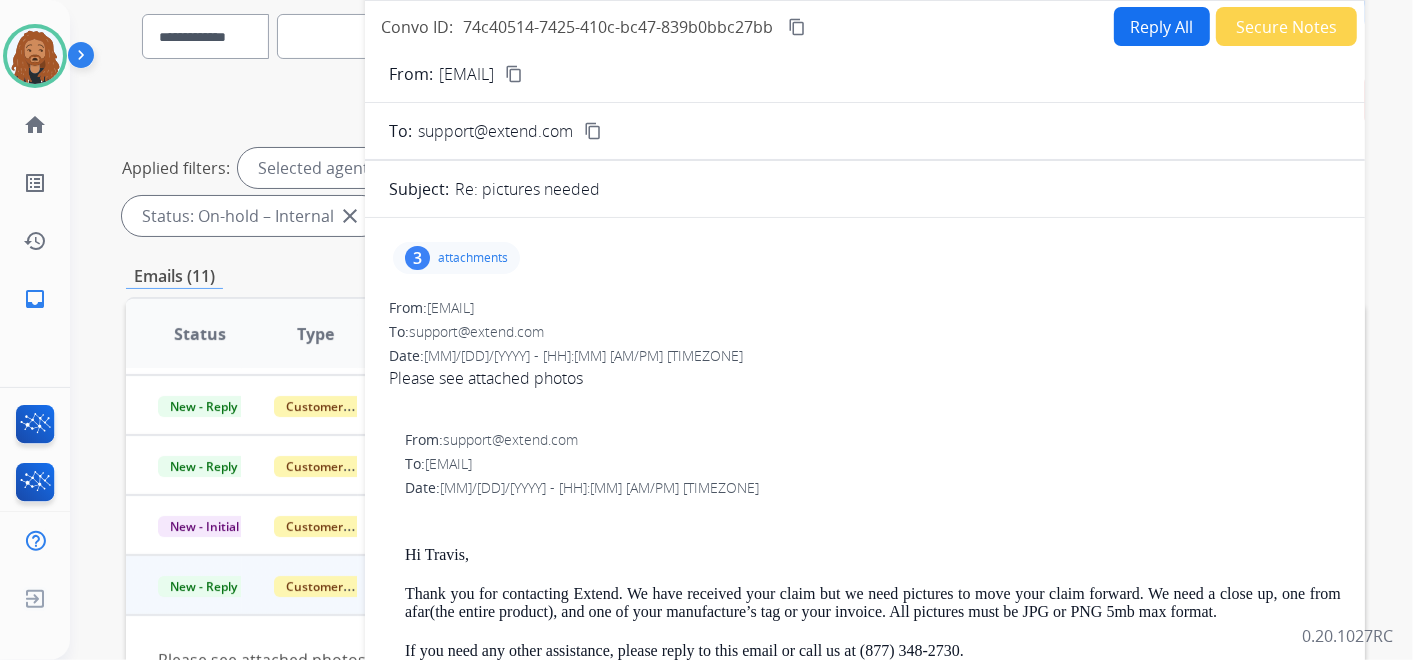 scroll, scrollTop: 128, scrollLeft: 0, axis: vertical 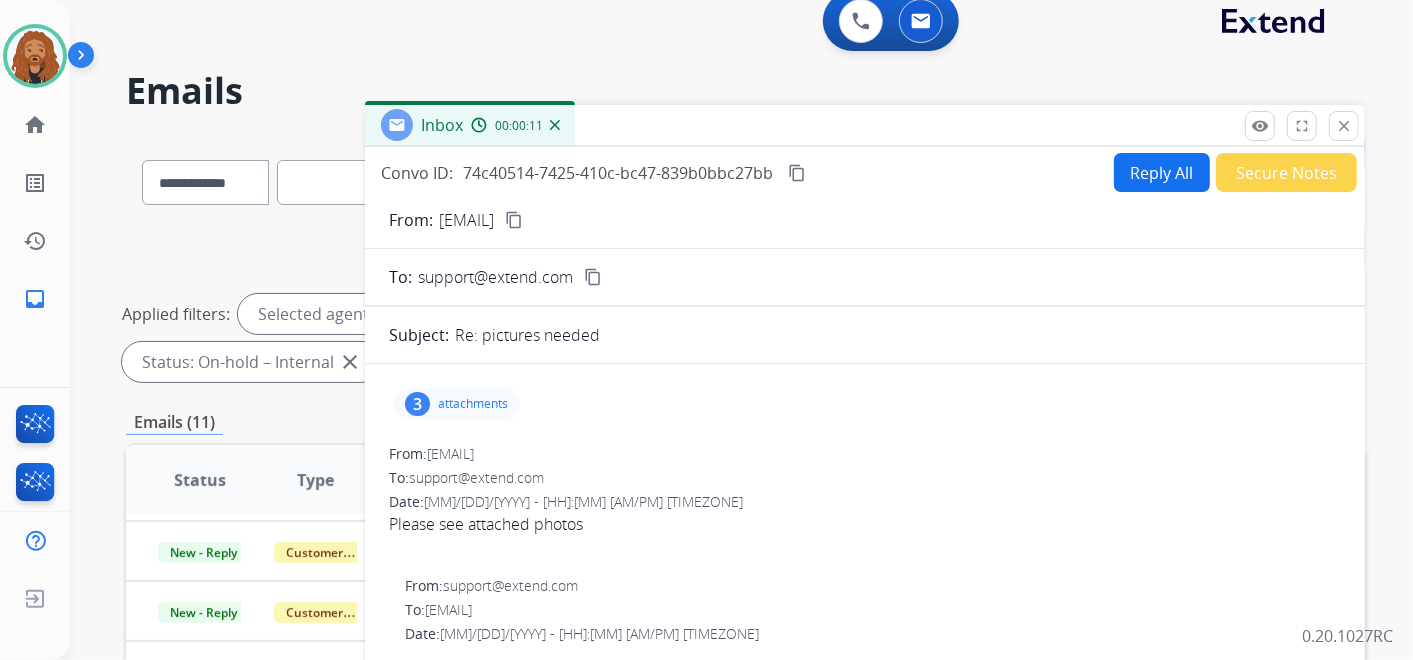 click on "content_copy" at bounding box center (514, 220) 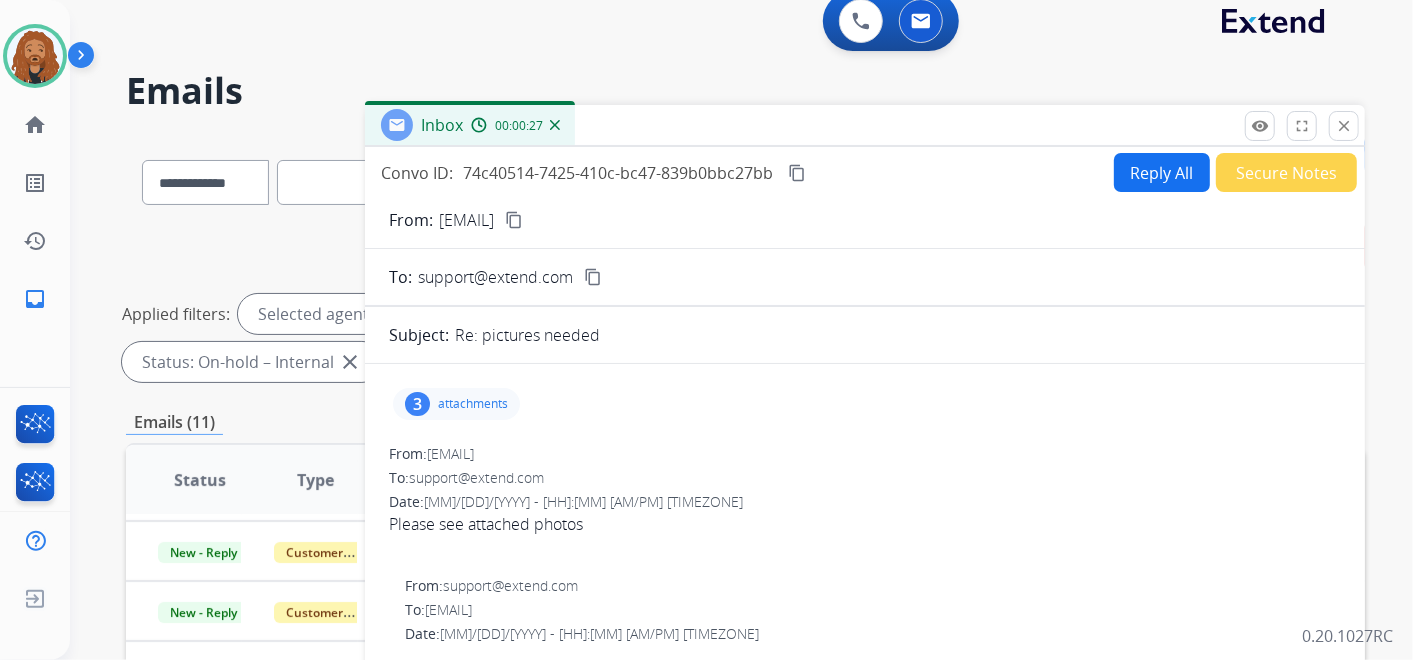 click on "3 attachments" at bounding box center [456, 404] 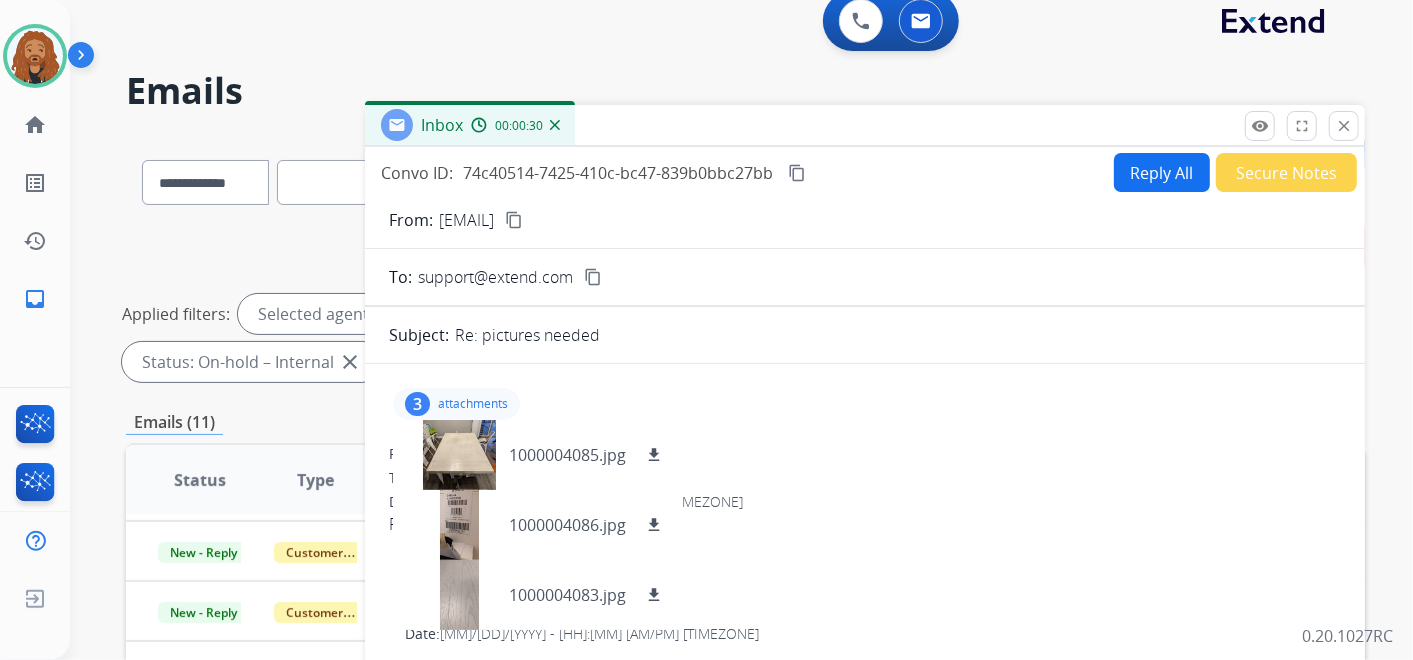 click on "Secure Notes" at bounding box center [1286, 172] 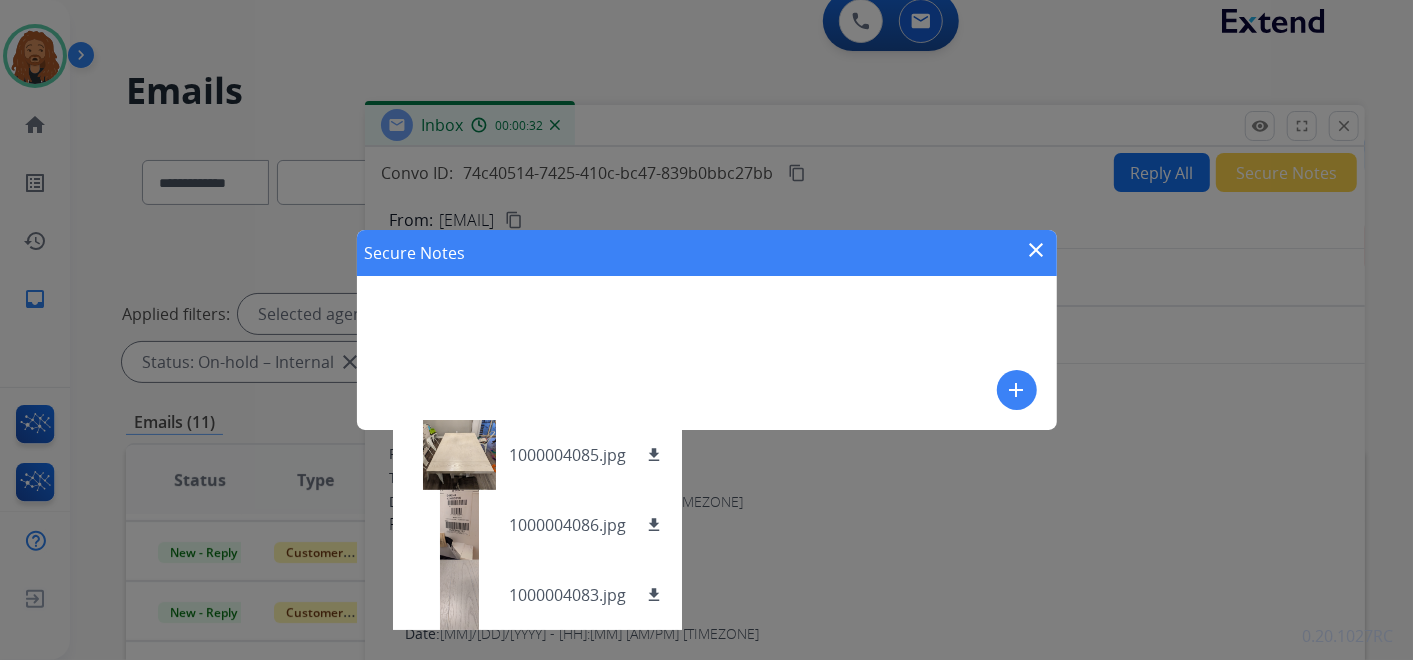 click on "Secure Notes close add" at bounding box center [707, 330] 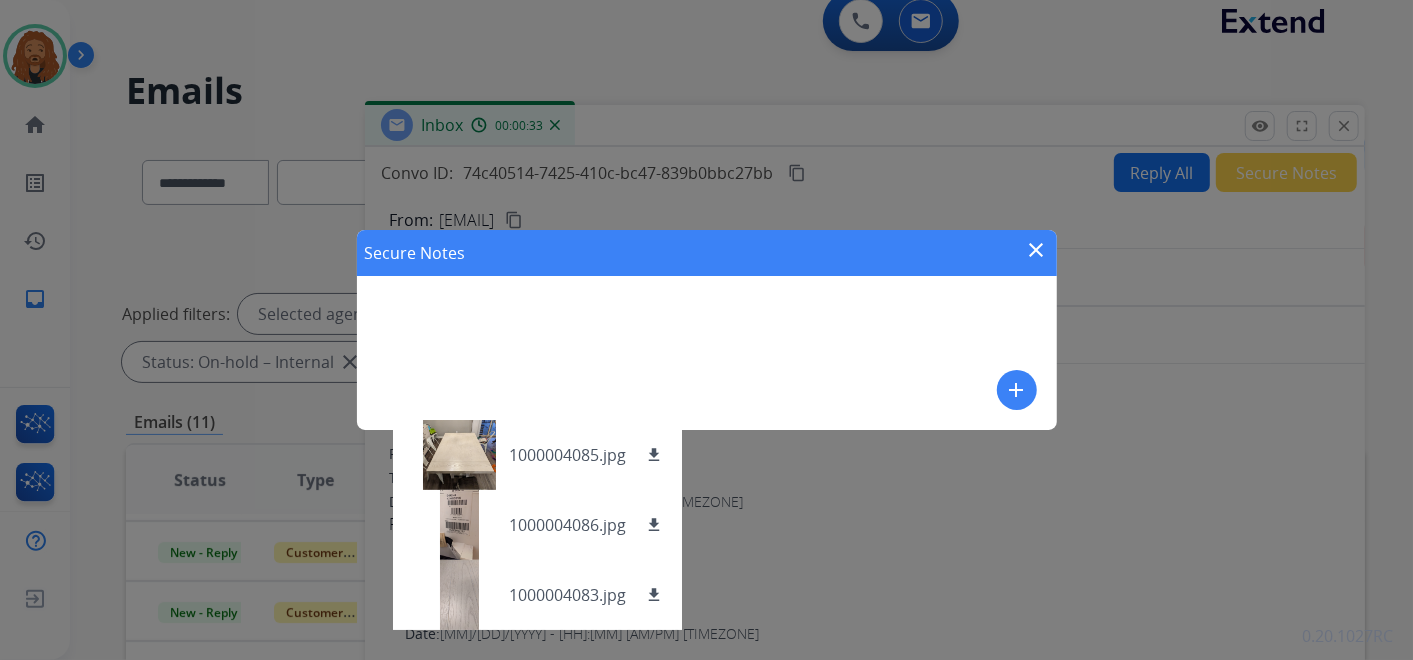 click on "add" at bounding box center (1017, 390) 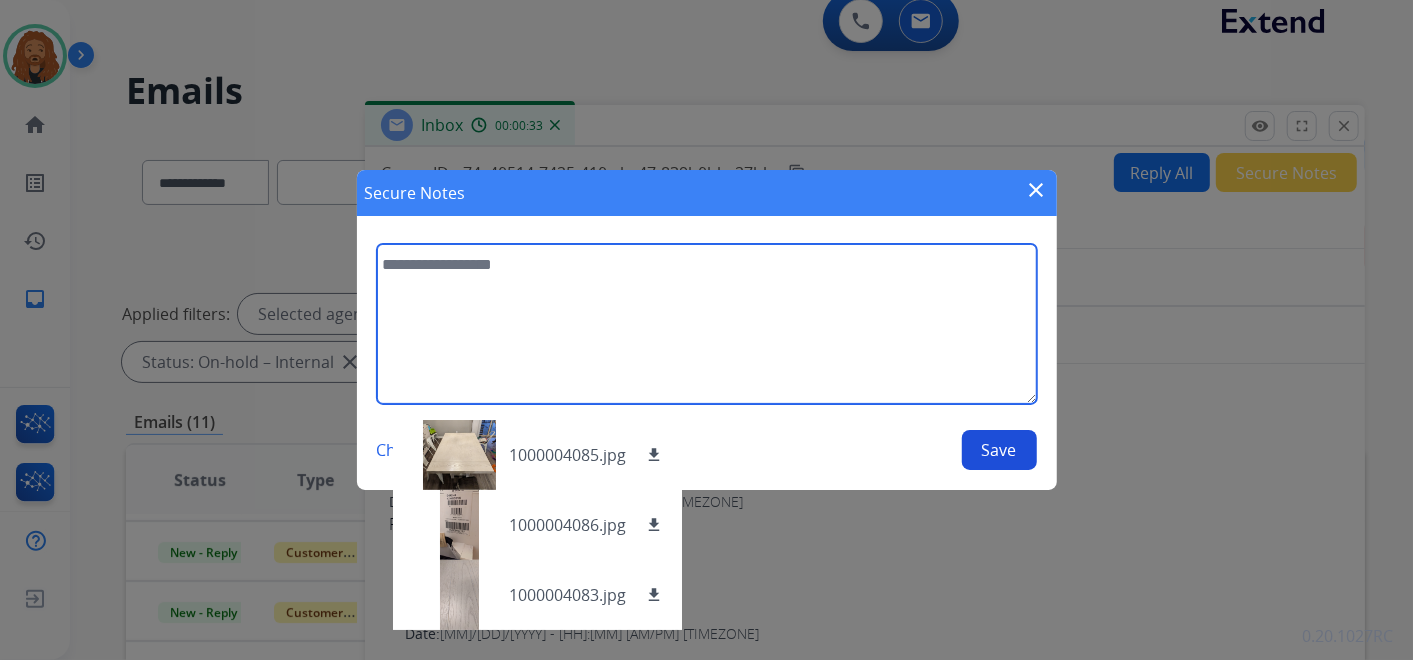 click at bounding box center (707, 324) 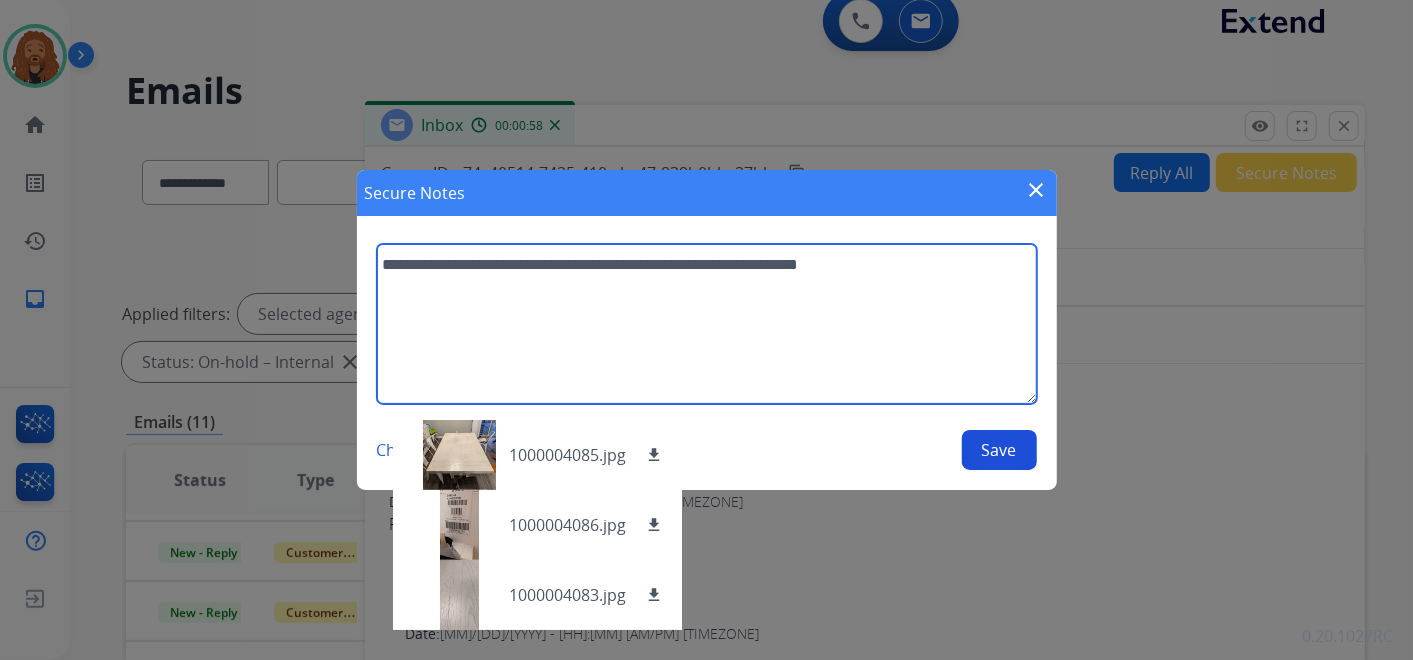 type on "**********" 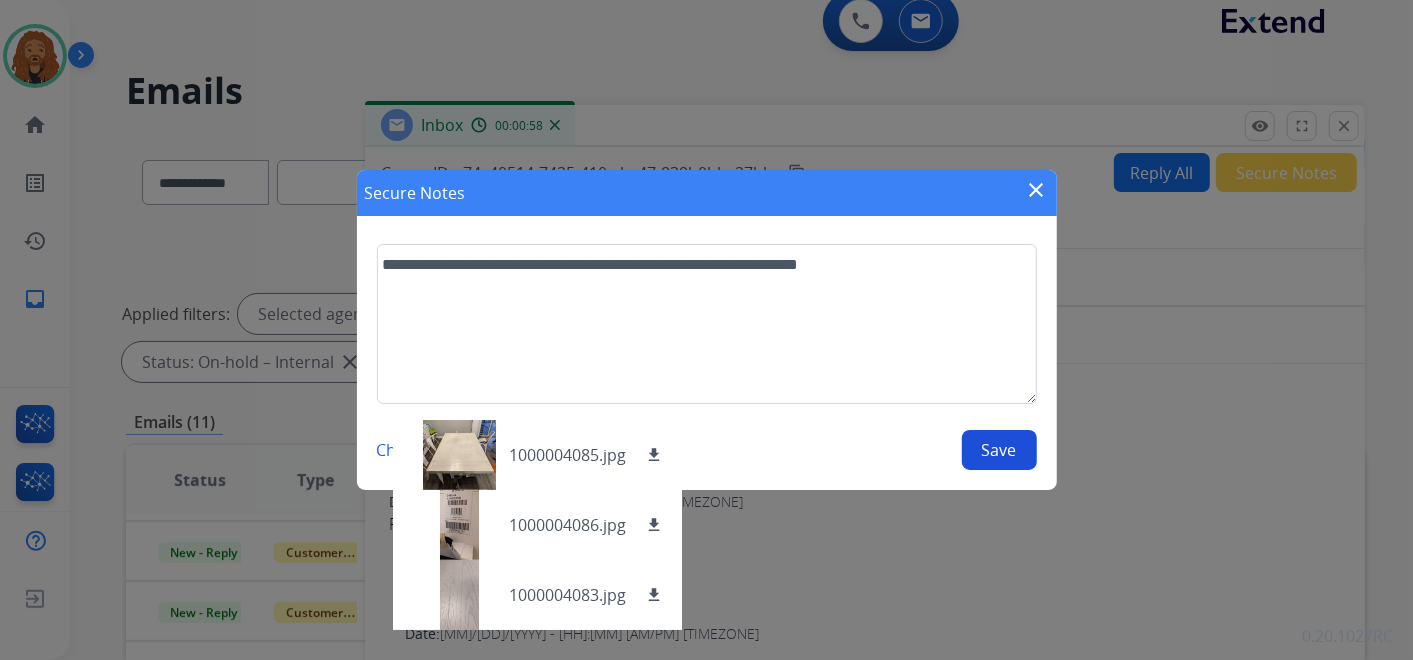 click on "Save" at bounding box center (999, 450) 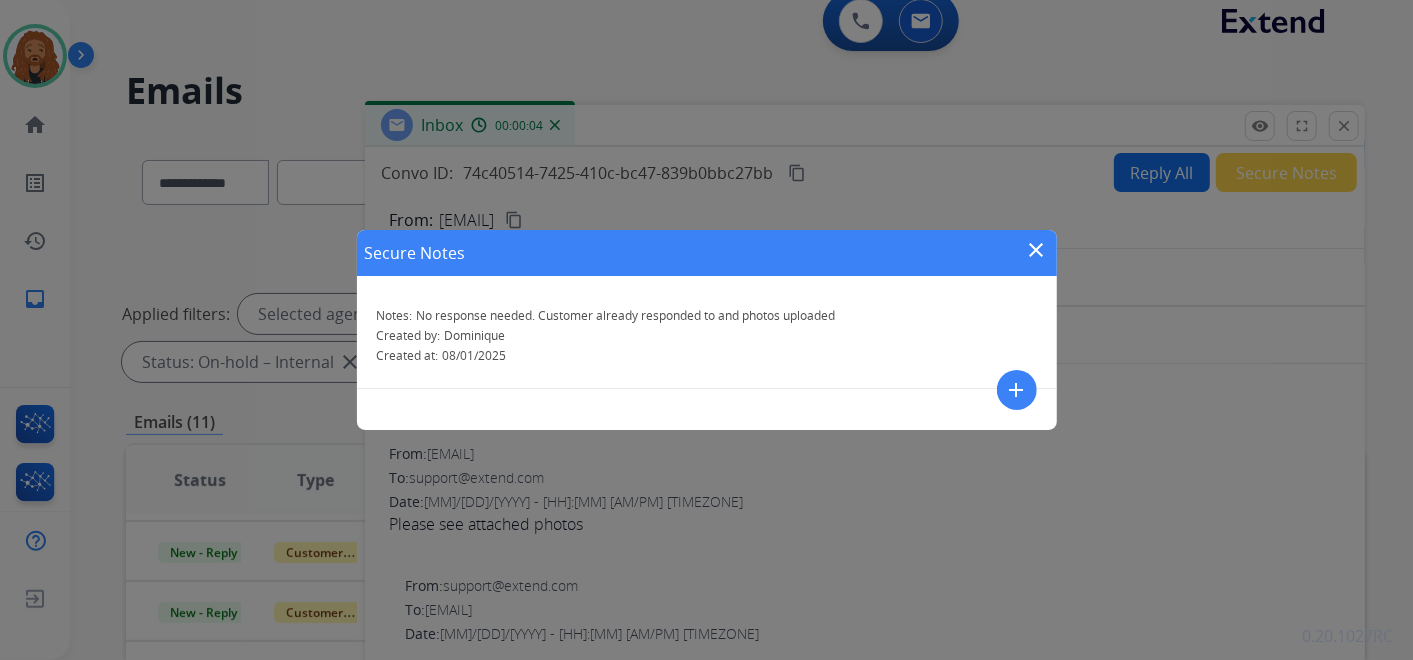 click on "close" at bounding box center (1037, 250) 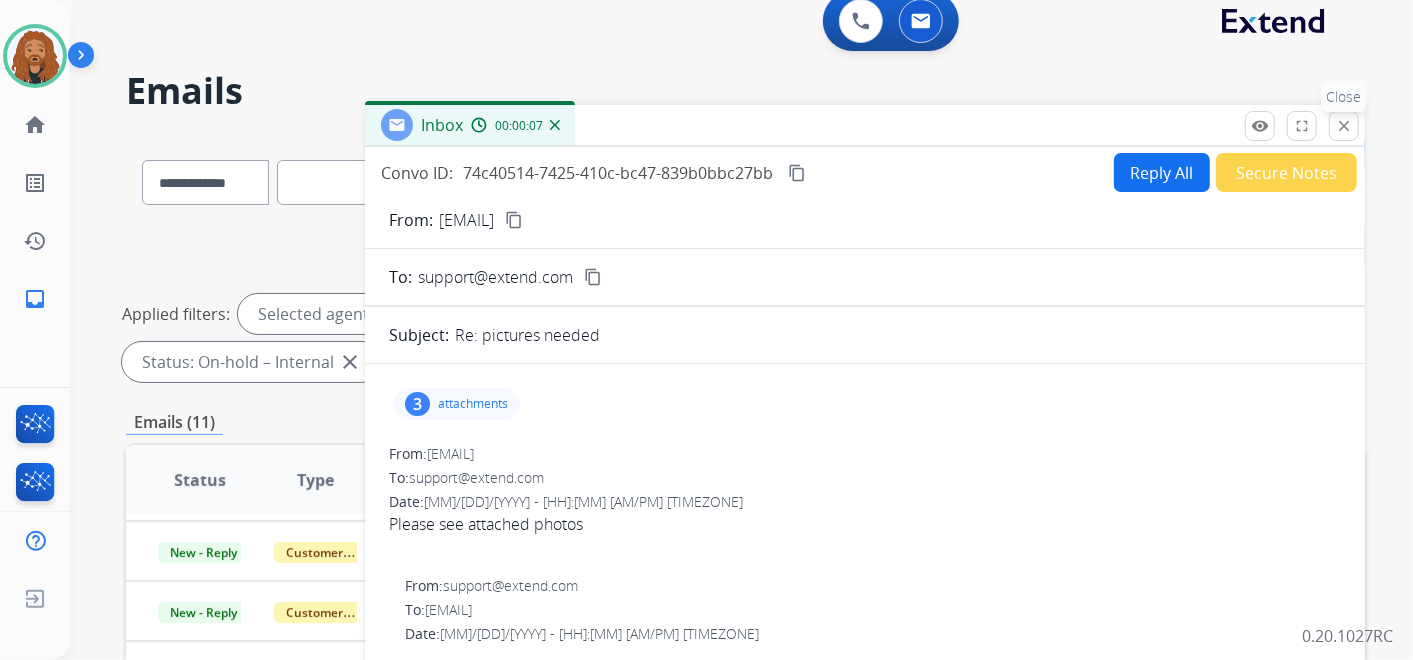 click on "close" at bounding box center [1344, 126] 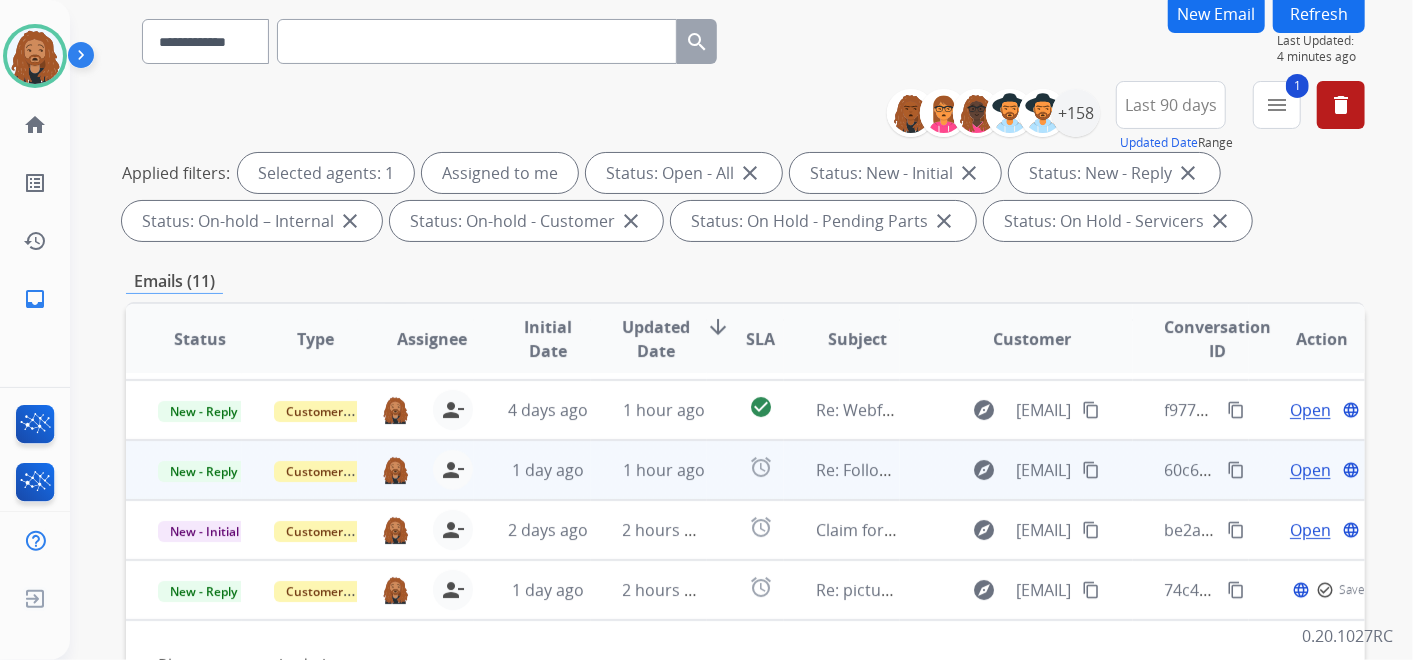 scroll, scrollTop: 240, scrollLeft: 0, axis: vertical 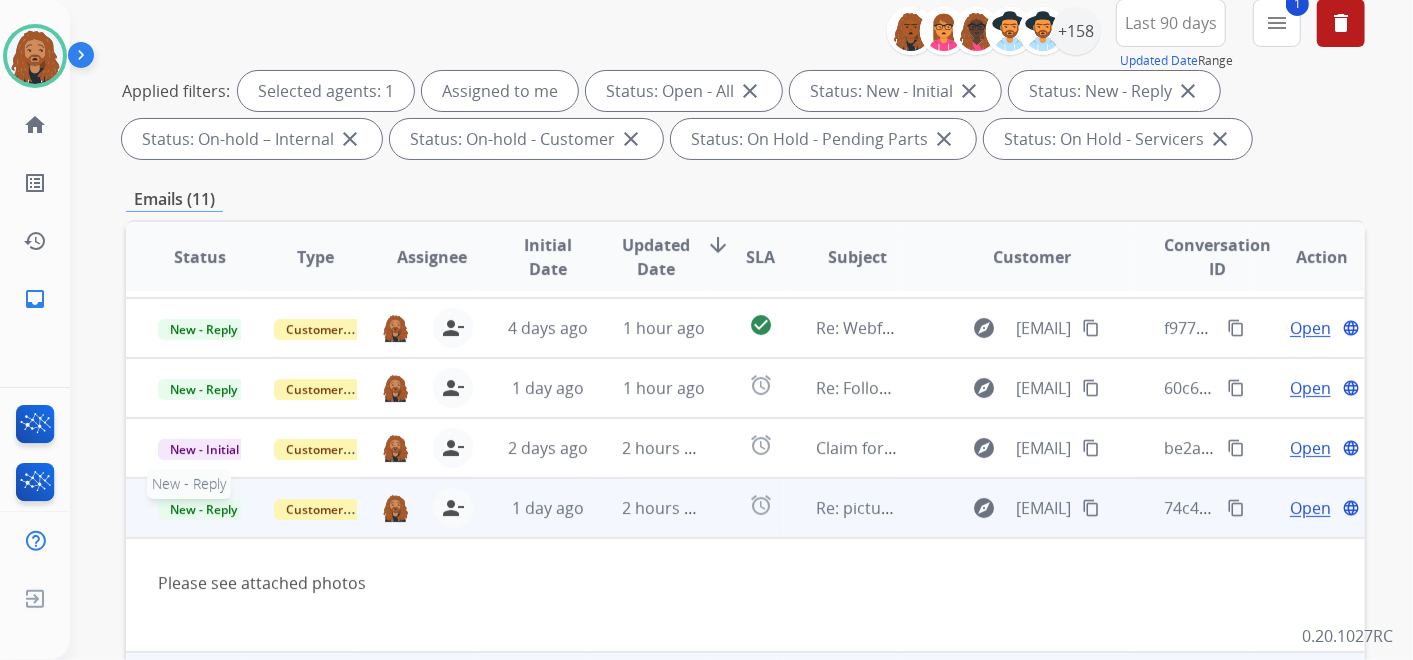click on "New - Reply" at bounding box center (203, 509) 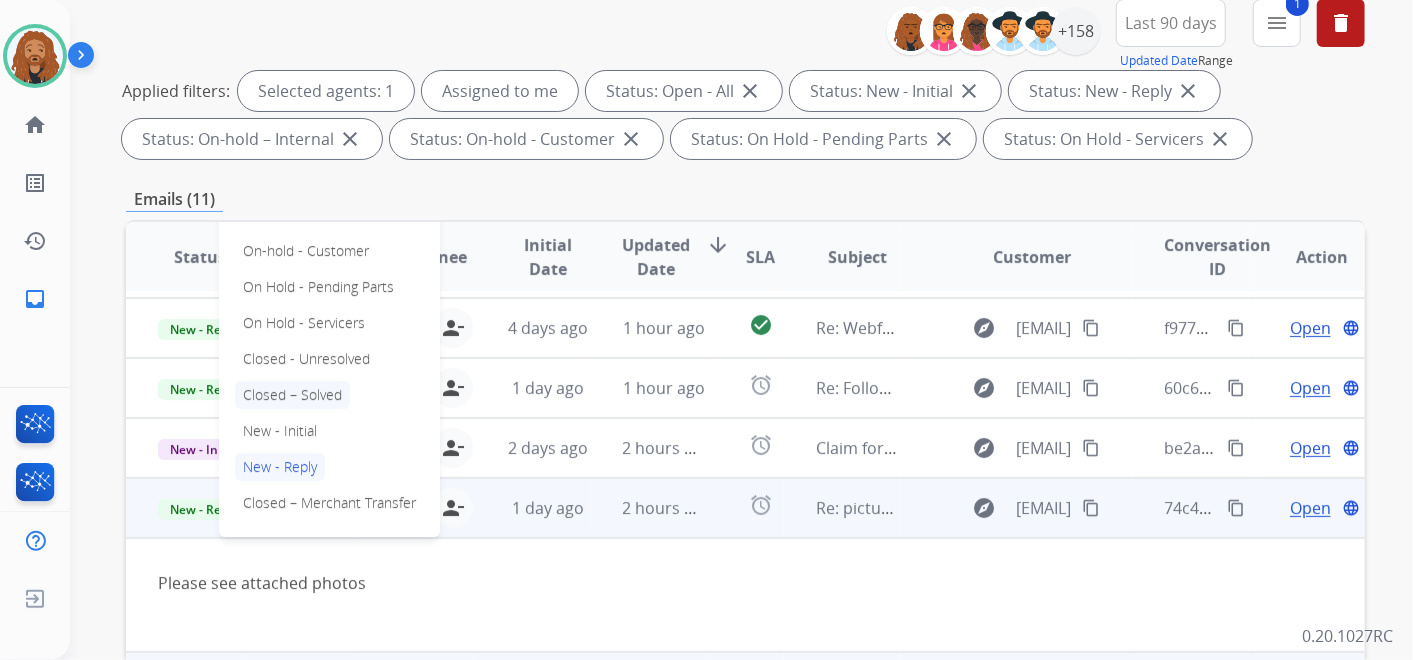 click on "Closed – Solved" at bounding box center (292, 395) 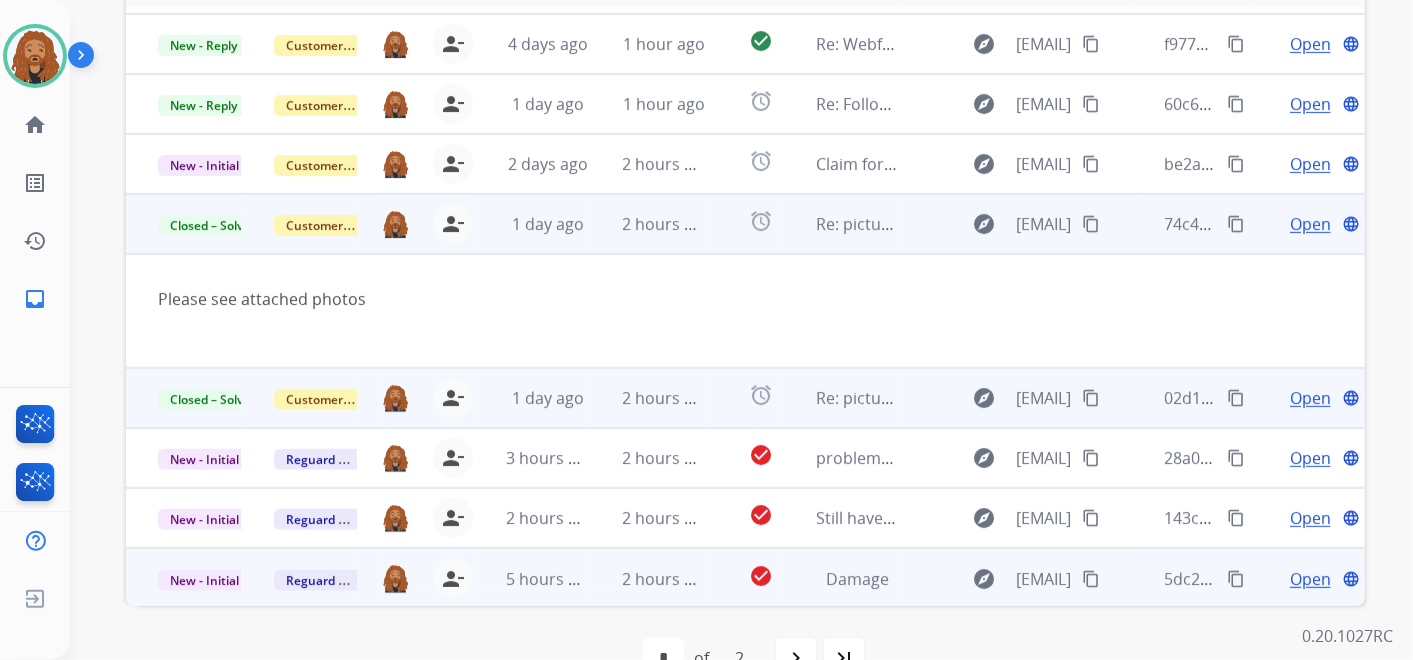 scroll, scrollTop: 573, scrollLeft: 0, axis: vertical 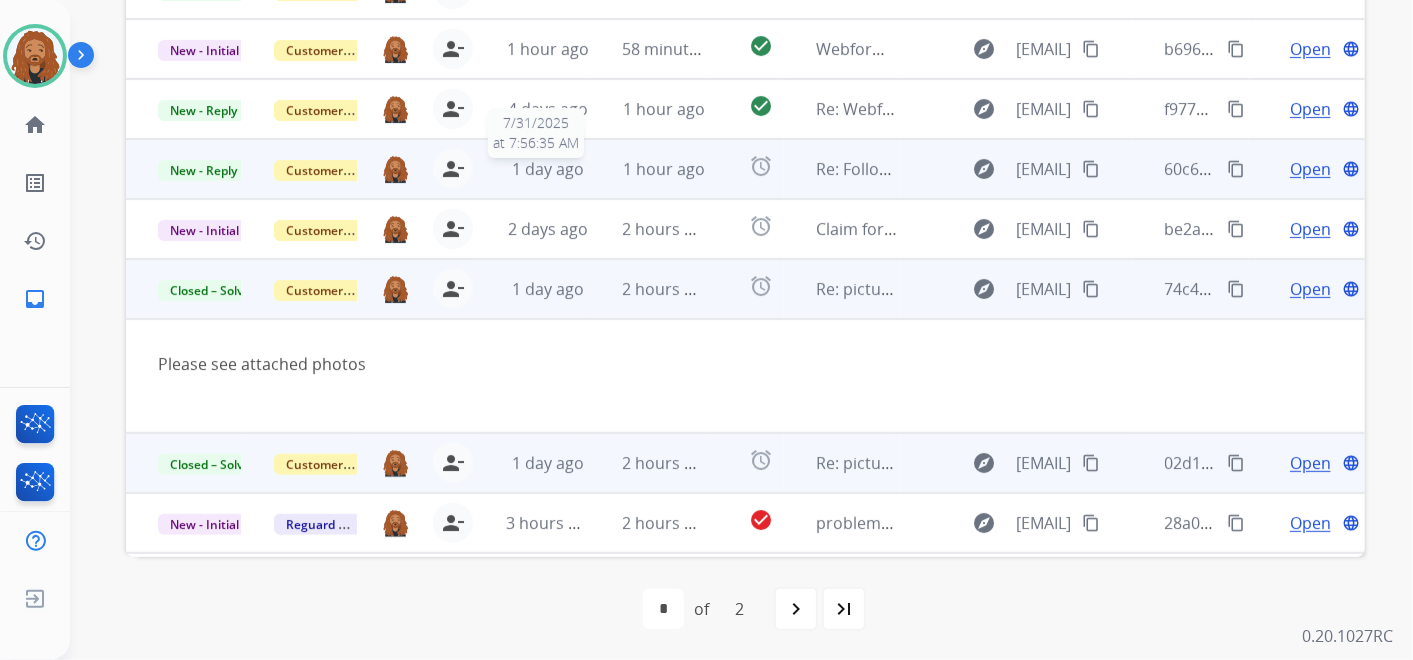 click on "1 day ago" at bounding box center [548, 169] 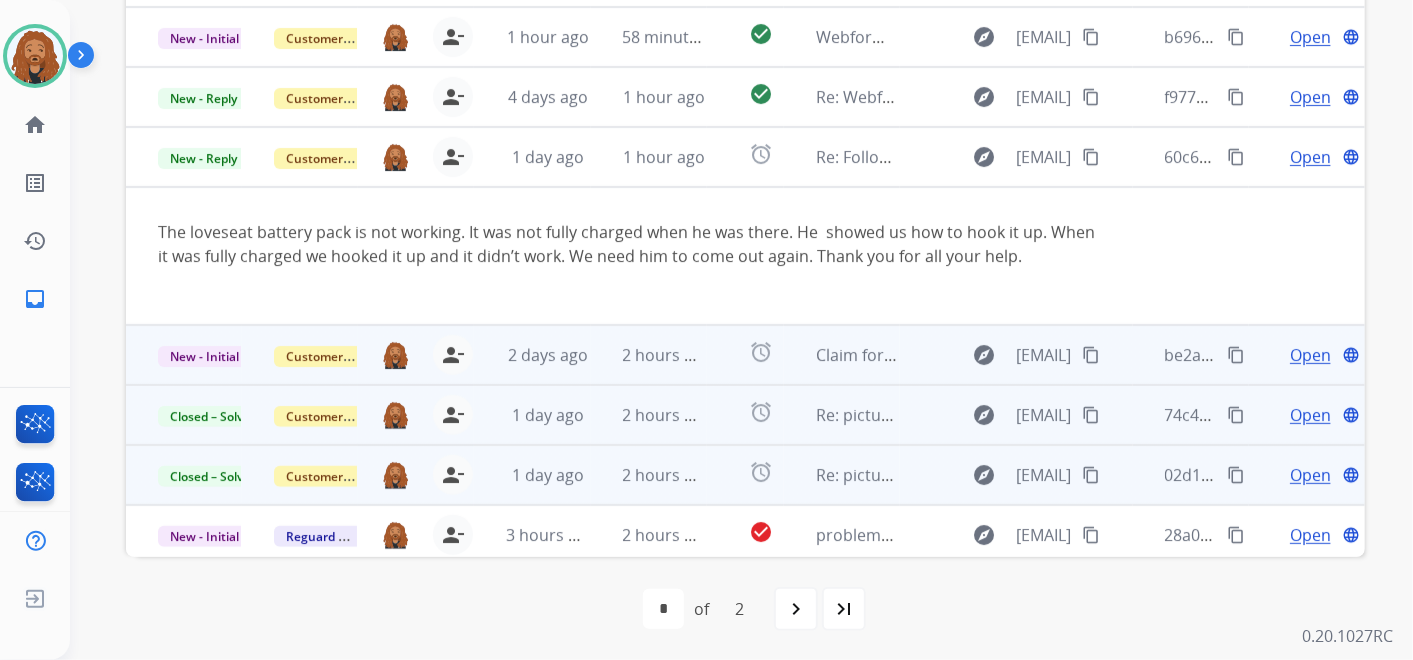 scroll, scrollTop: 0, scrollLeft: 0, axis: both 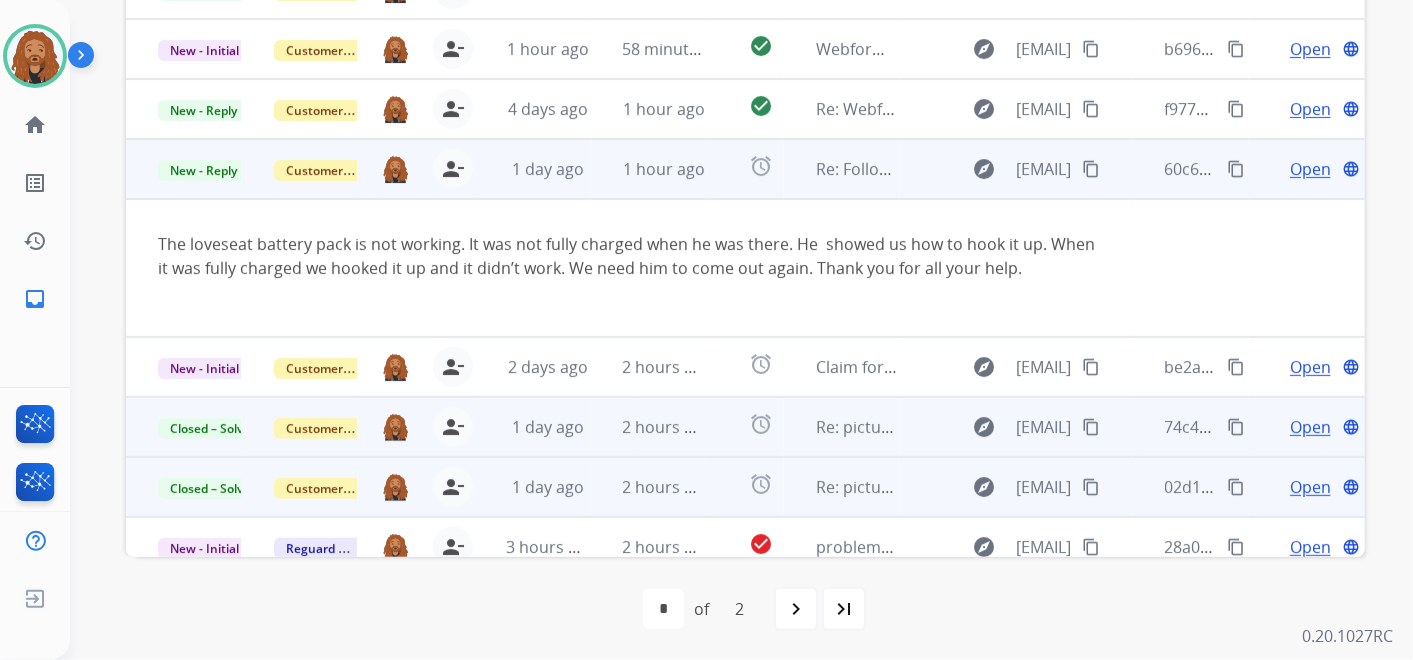 click on "Open" at bounding box center [1310, 169] 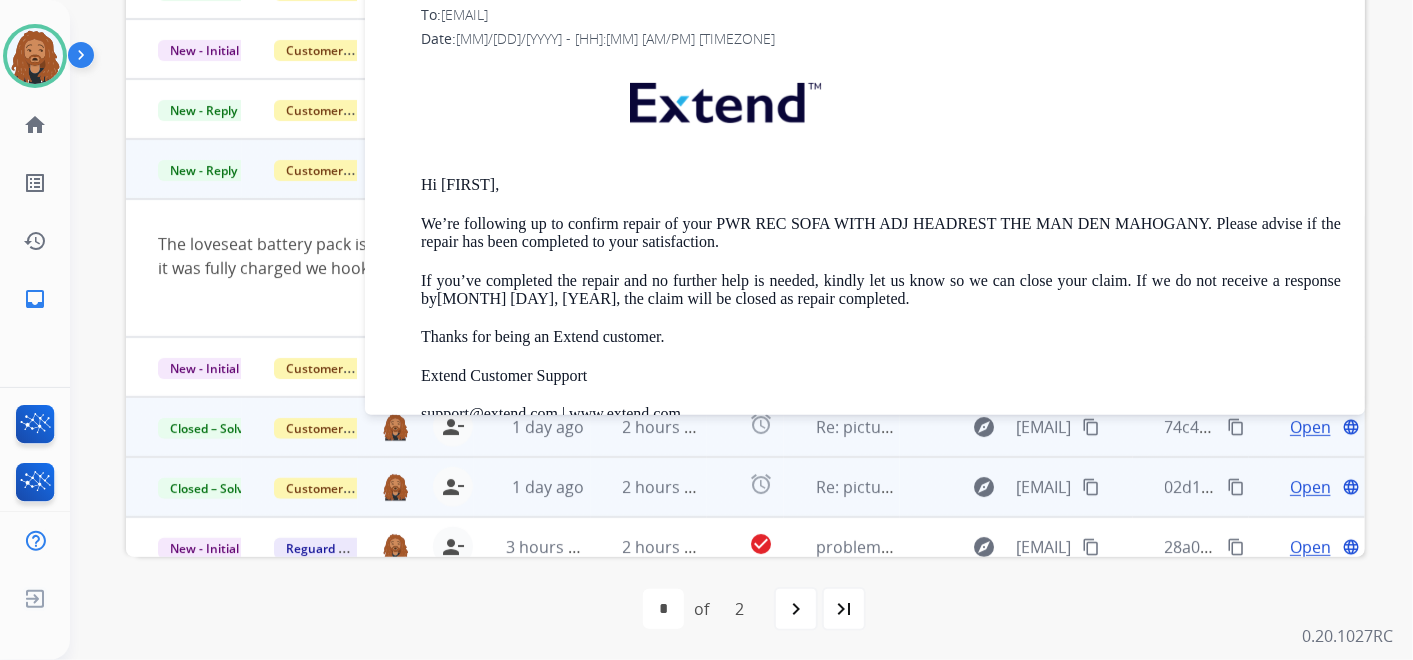scroll, scrollTop: 0, scrollLeft: 0, axis: both 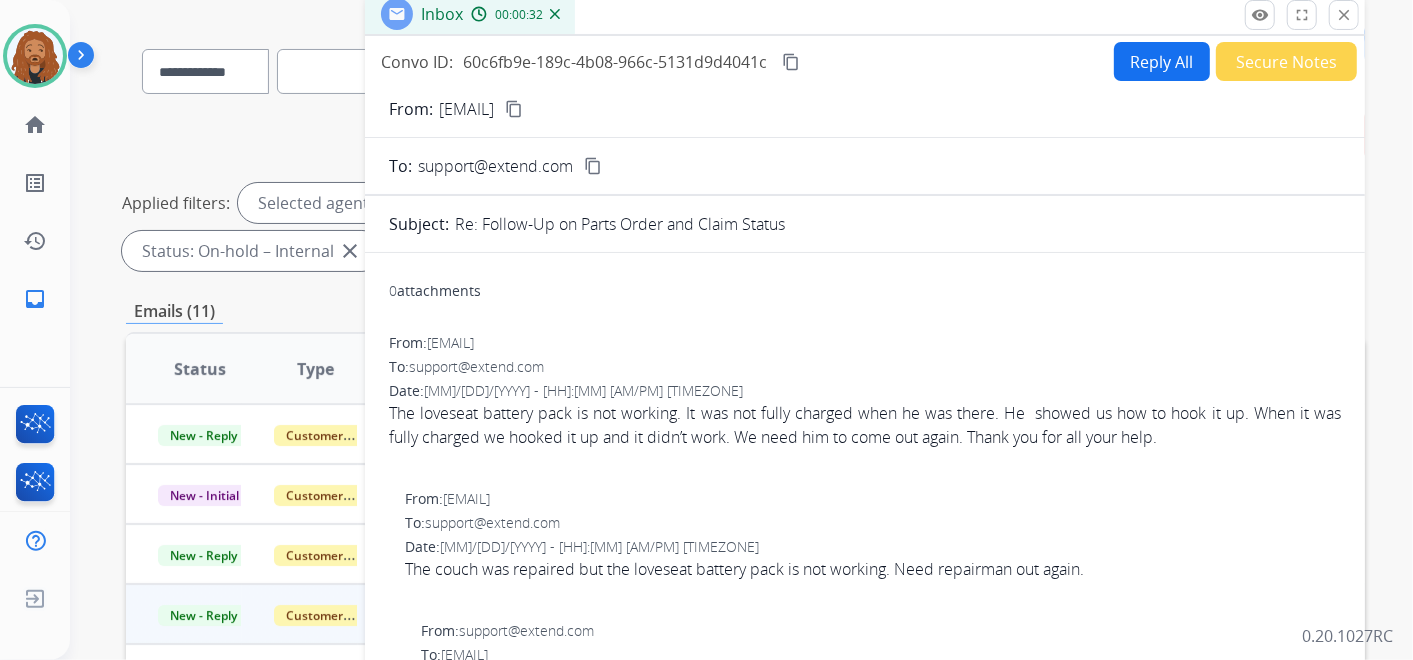 click on "content_copy" at bounding box center [514, 109] 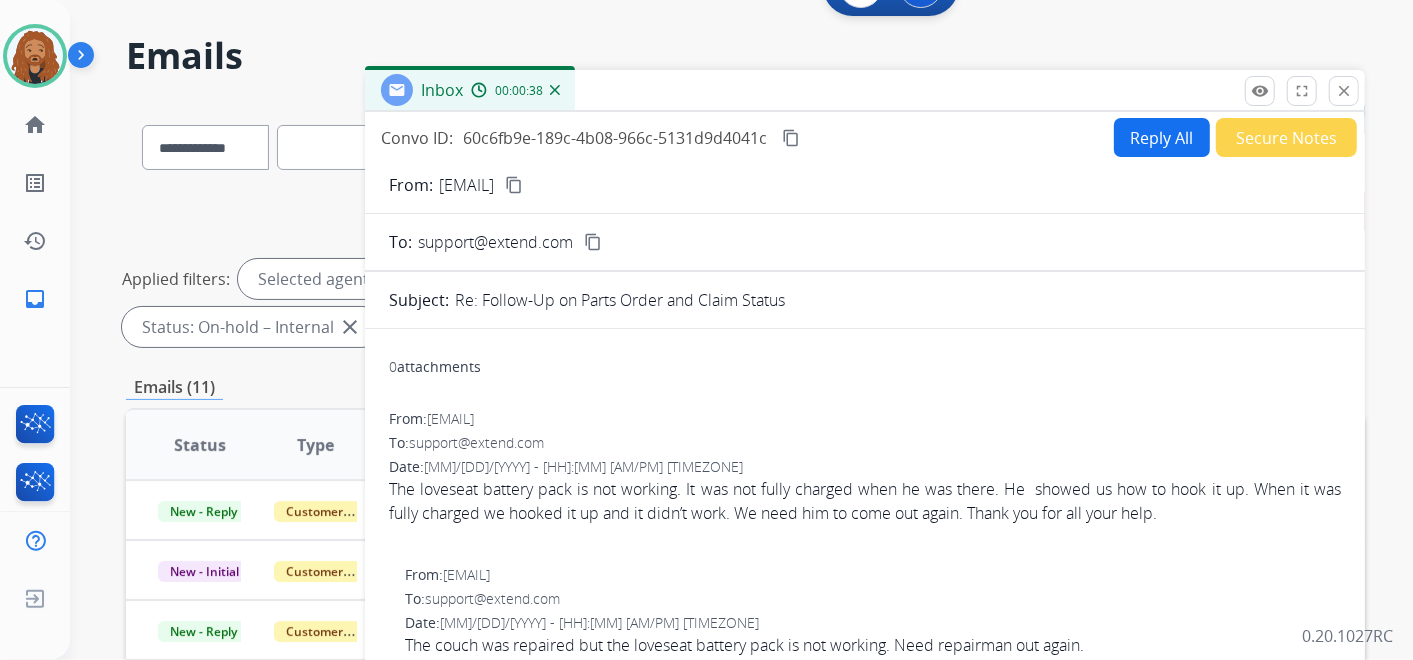 scroll, scrollTop: 17, scrollLeft: 0, axis: vertical 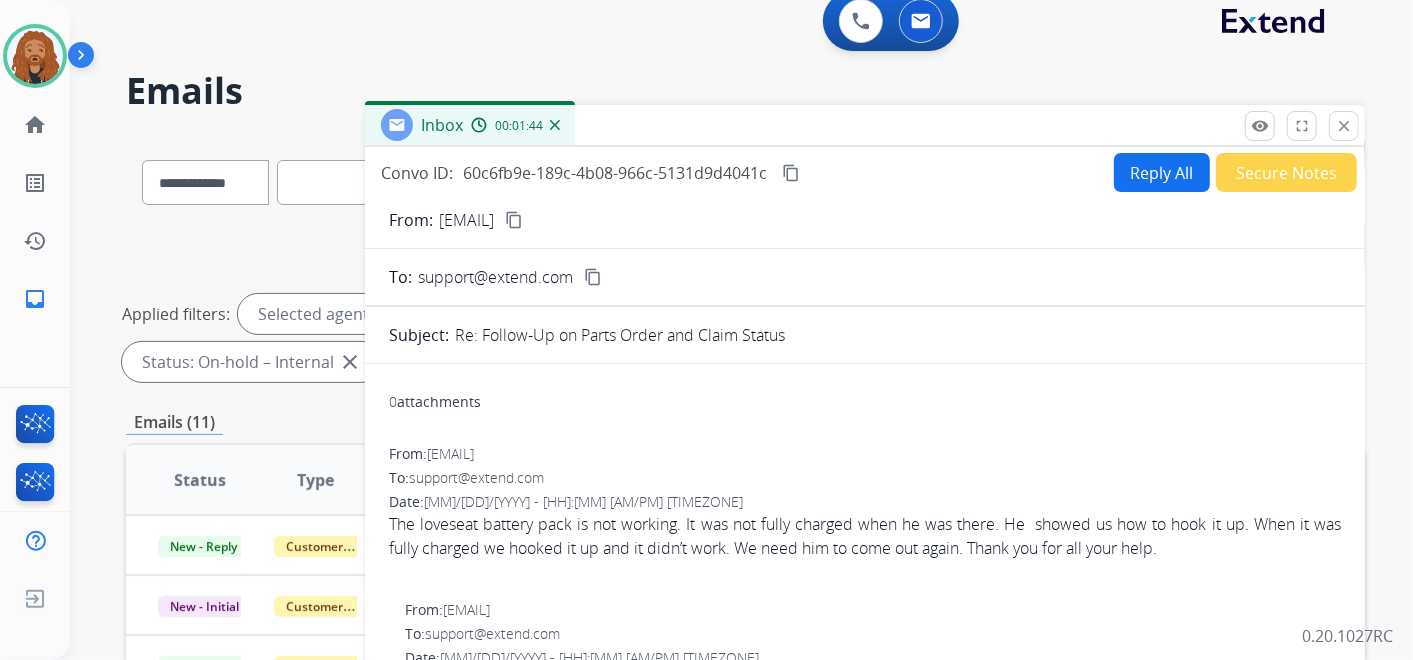 click on "content_copy" at bounding box center [791, 173] 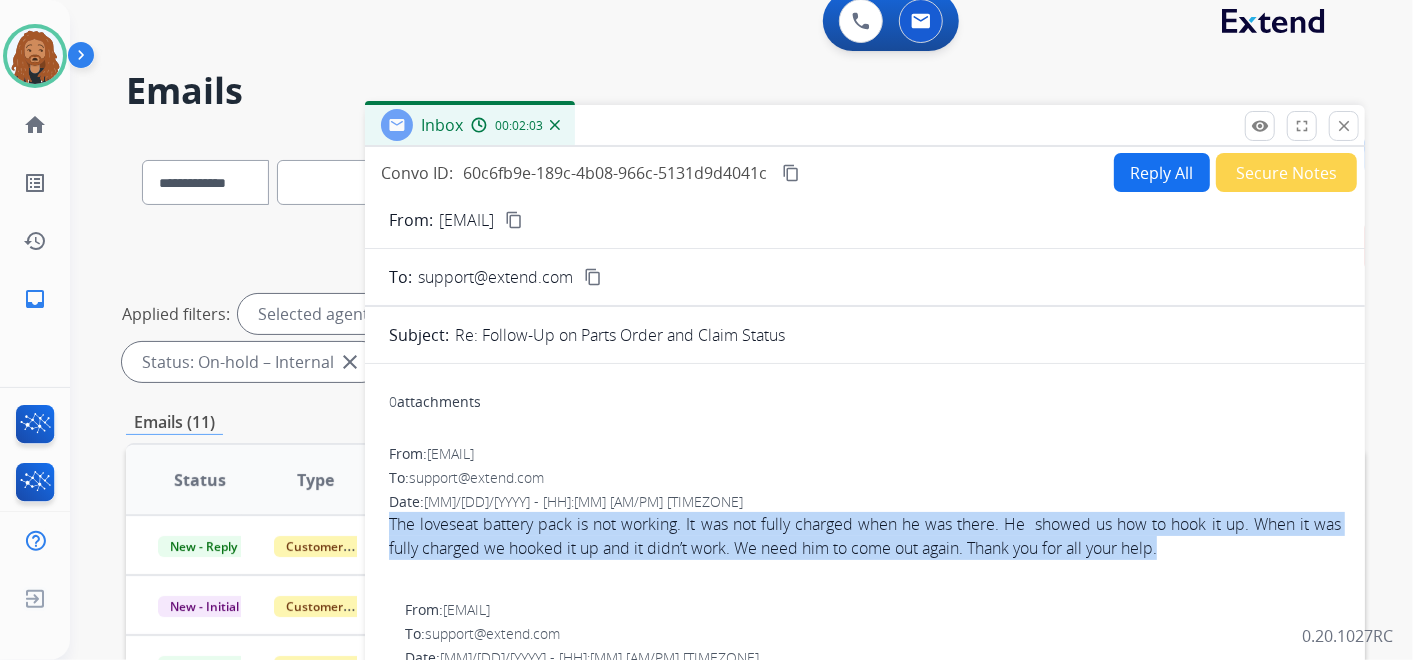 drag, startPoint x: 388, startPoint y: 522, endPoint x: 1205, endPoint y: 550, distance: 817.4797 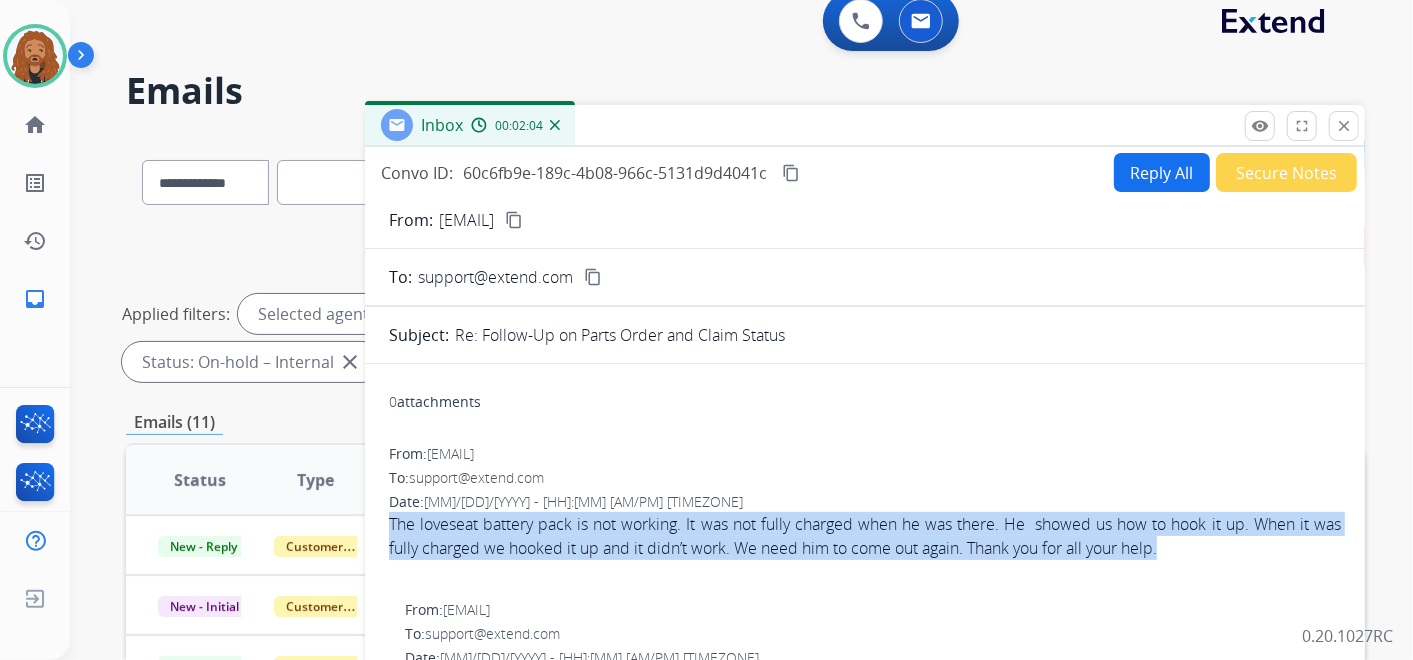 copy on "The loveseat battery pack is not working. It was not fully charged when he was there. He  showed us how to hook it up. When it was fully charged we hooked it up and it didn’t work. We need him to come out again. Thank you for all your help." 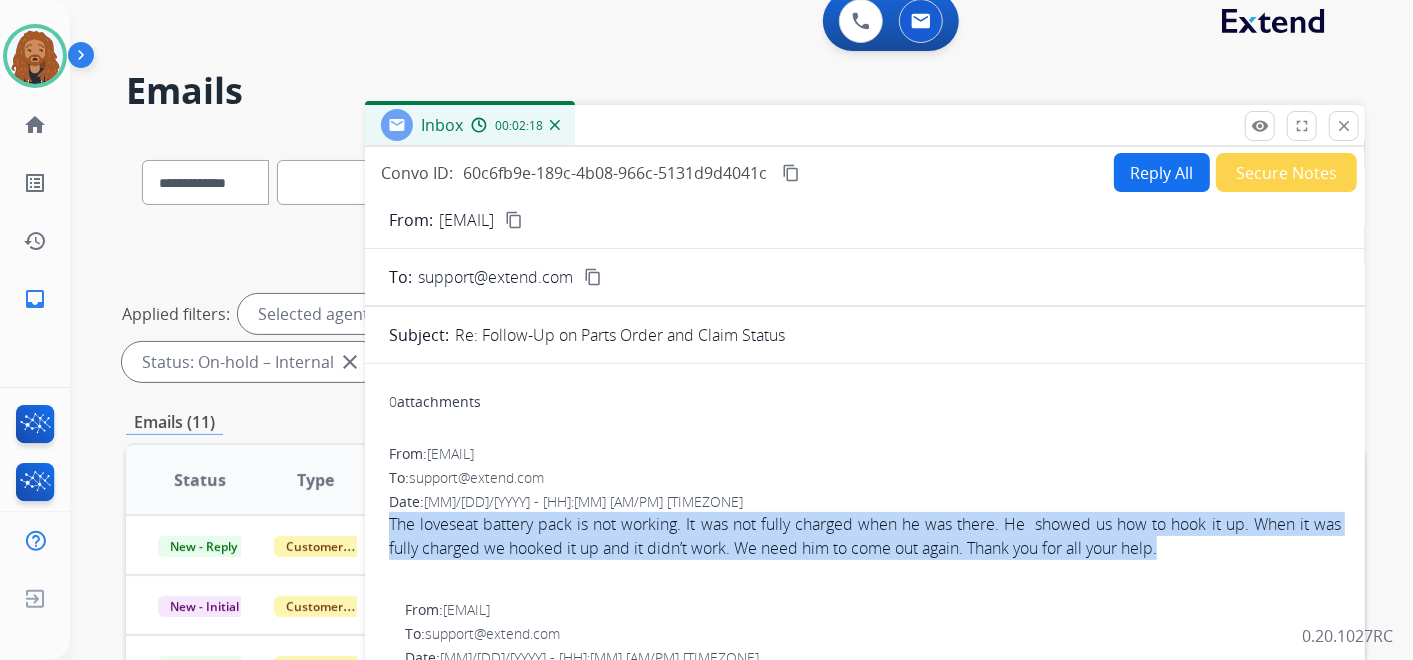 click on "content_copy" at bounding box center [791, 173] 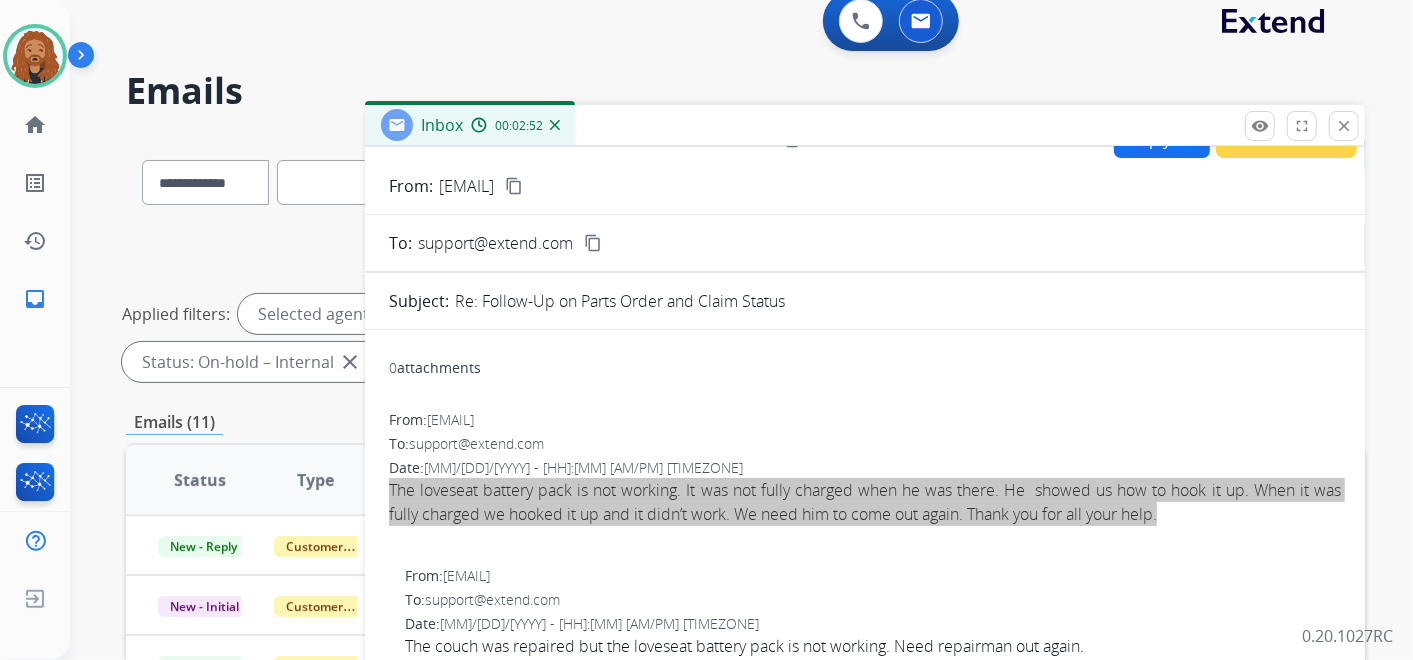 scroll, scrollTop: 0, scrollLeft: 0, axis: both 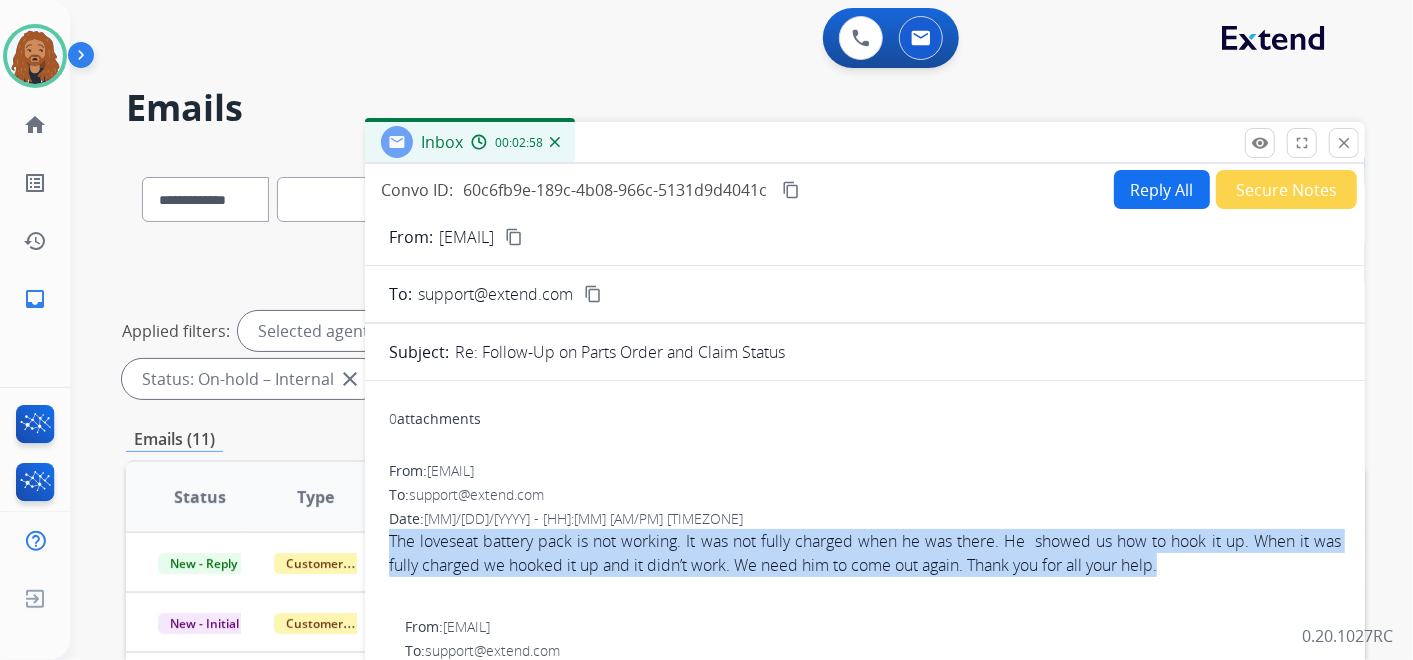 click on "Reply All" at bounding box center [1162, 189] 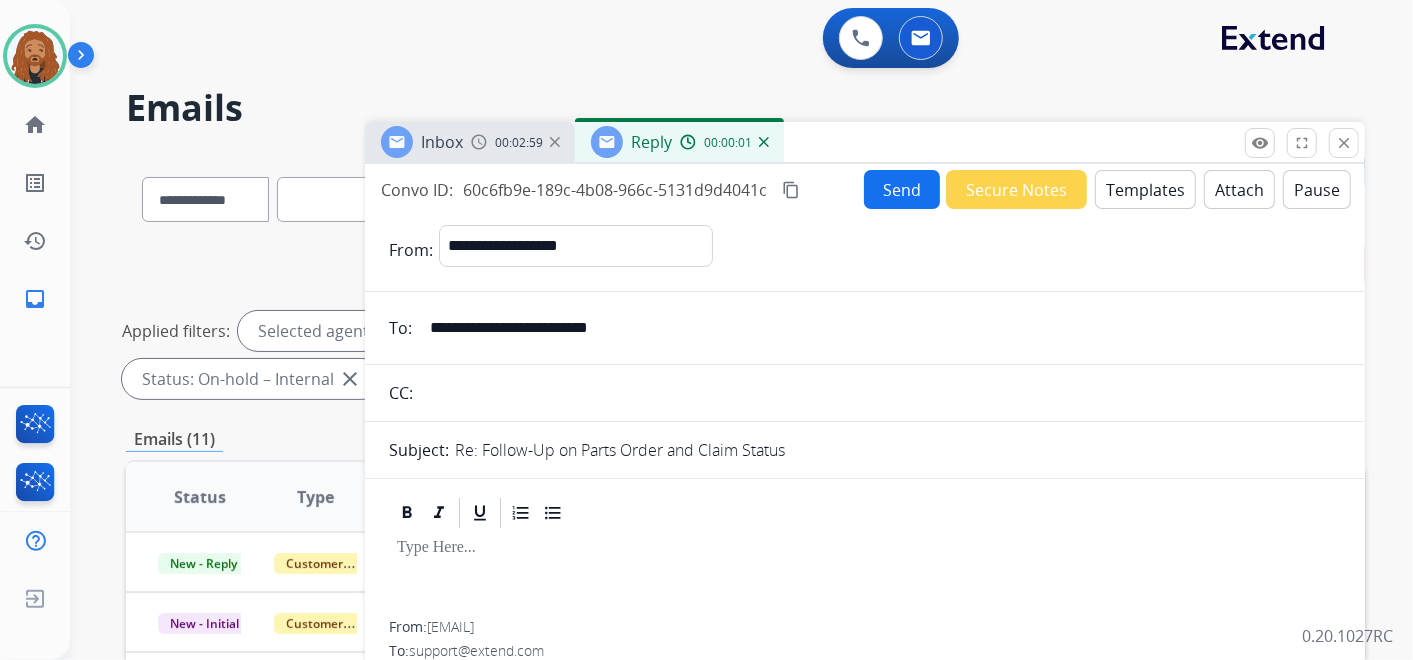 click on "Templates" at bounding box center (1145, 189) 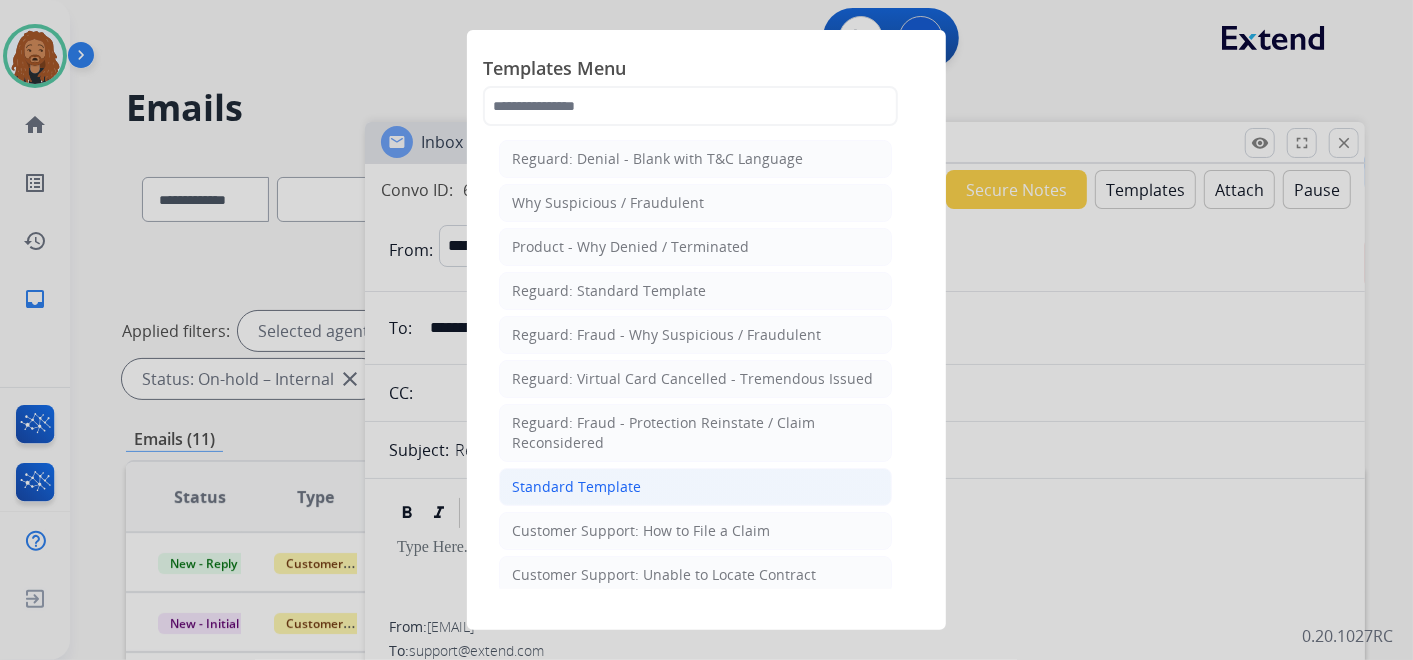 click on "Standard Template" 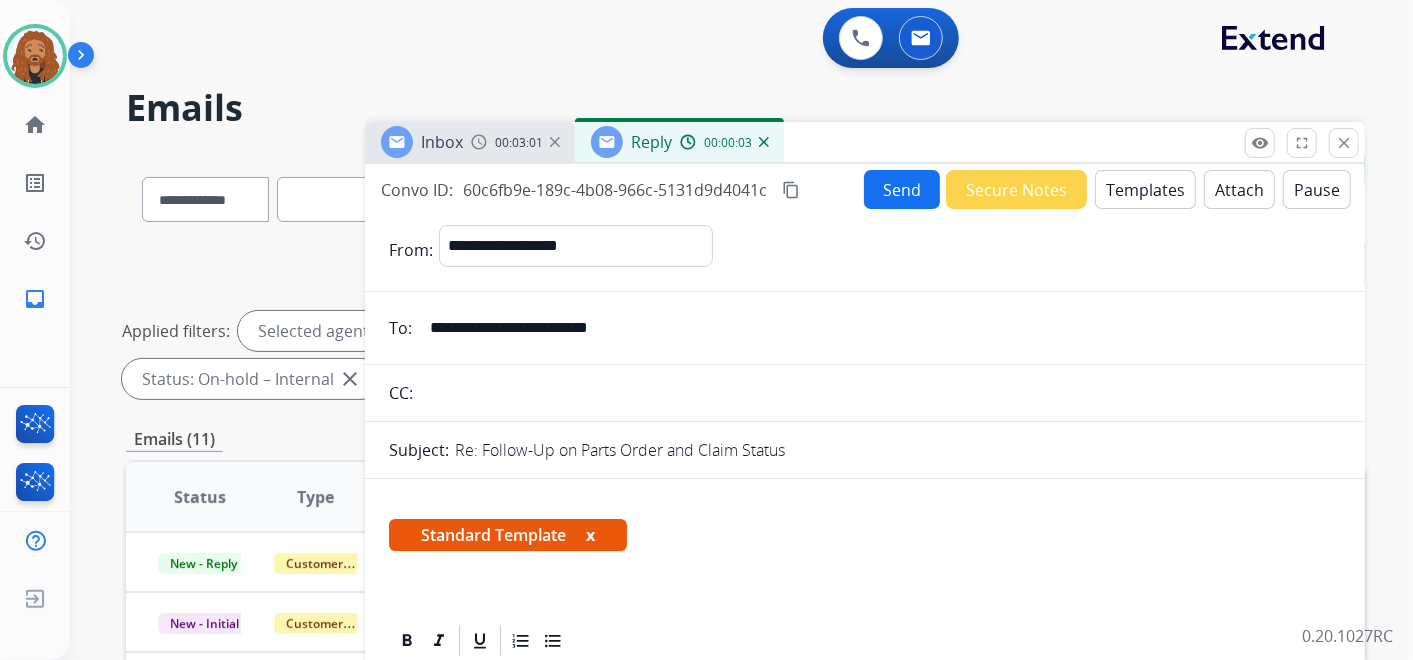scroll, scrollTop: 333, scrollLeft: 0, axis: vertical 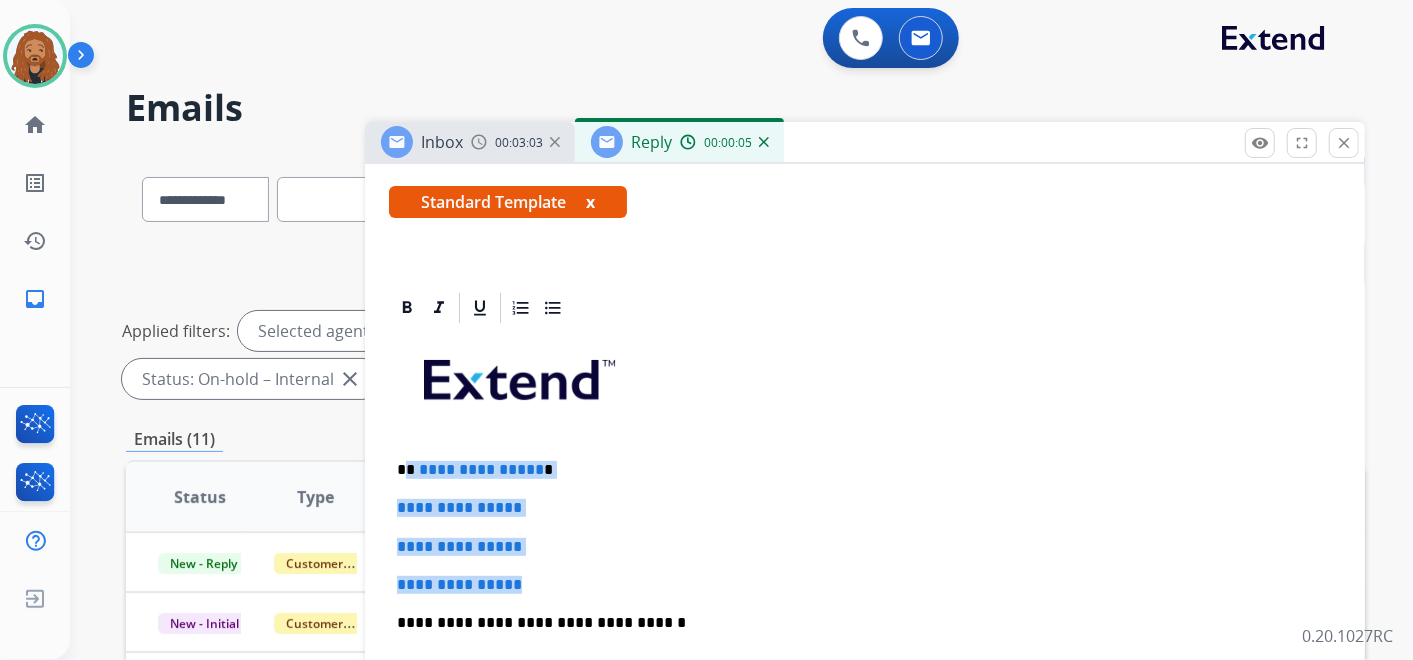 drag, startPoint x: 534, startPoint y: 584, endPoint x: 408, endPoint y: 463, distance: 174.69116 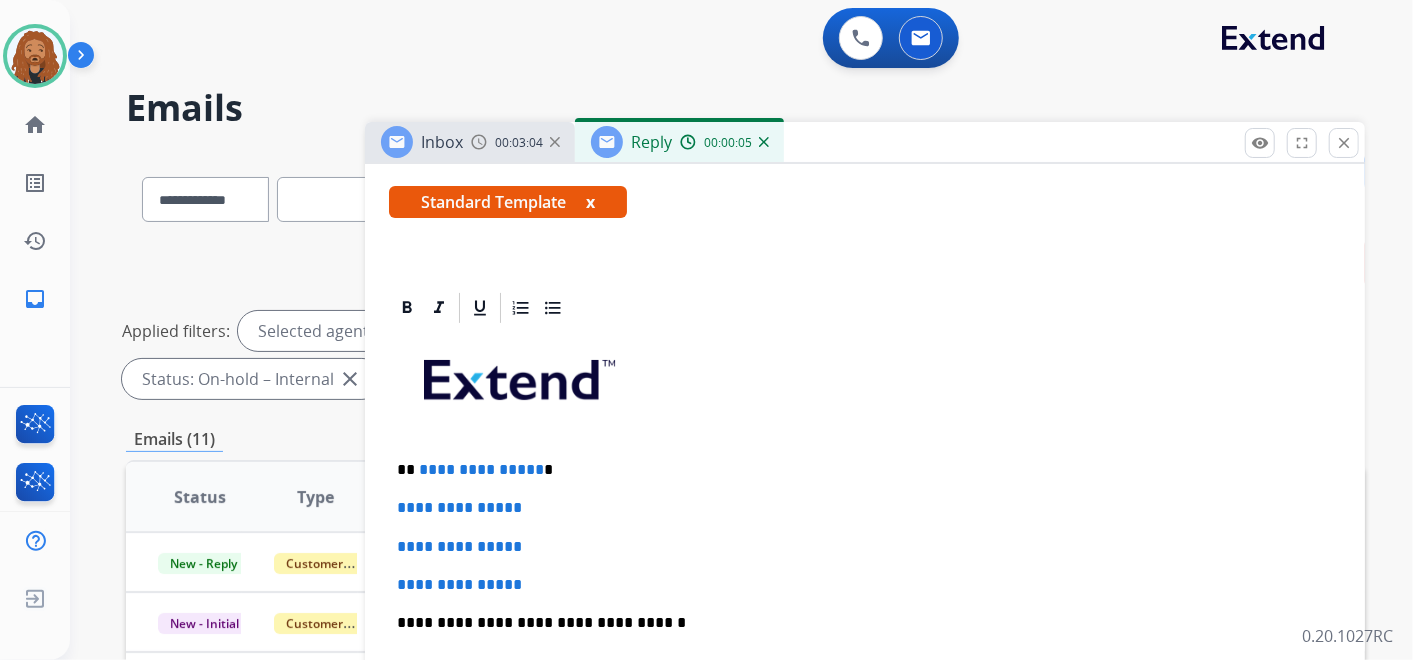 type 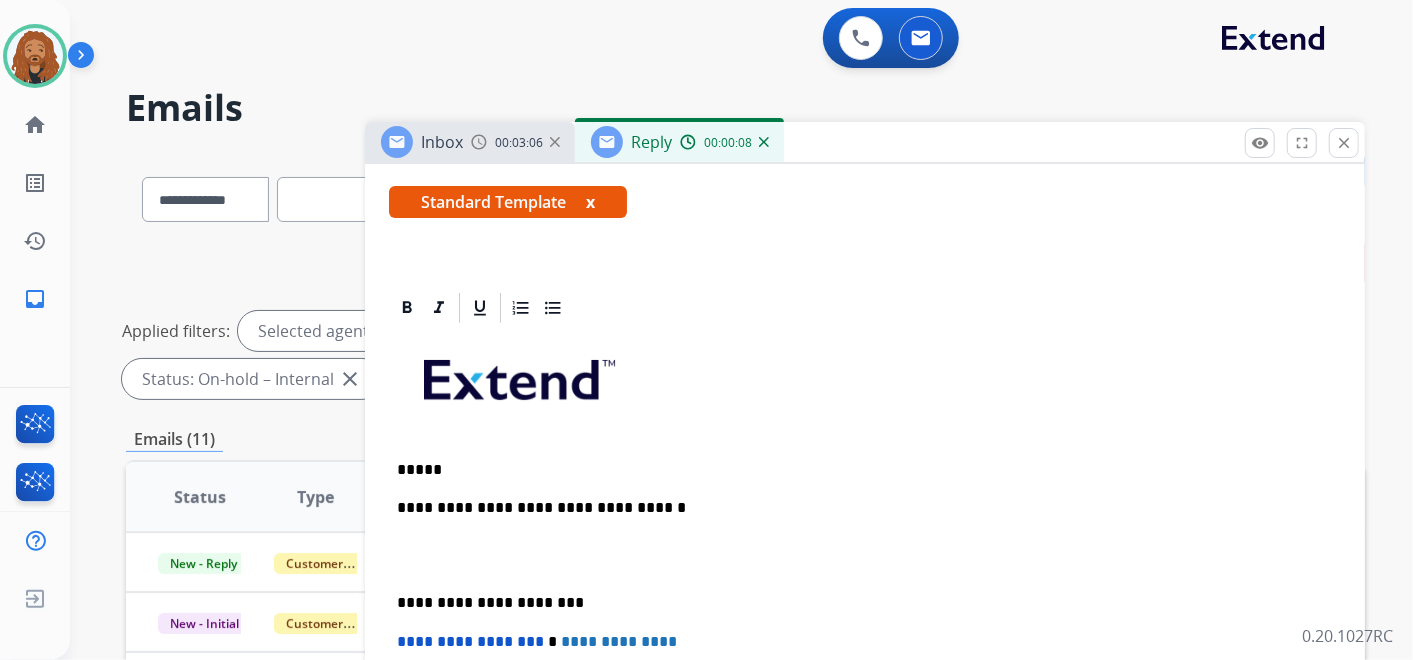 click at bounding box center [865, 556] 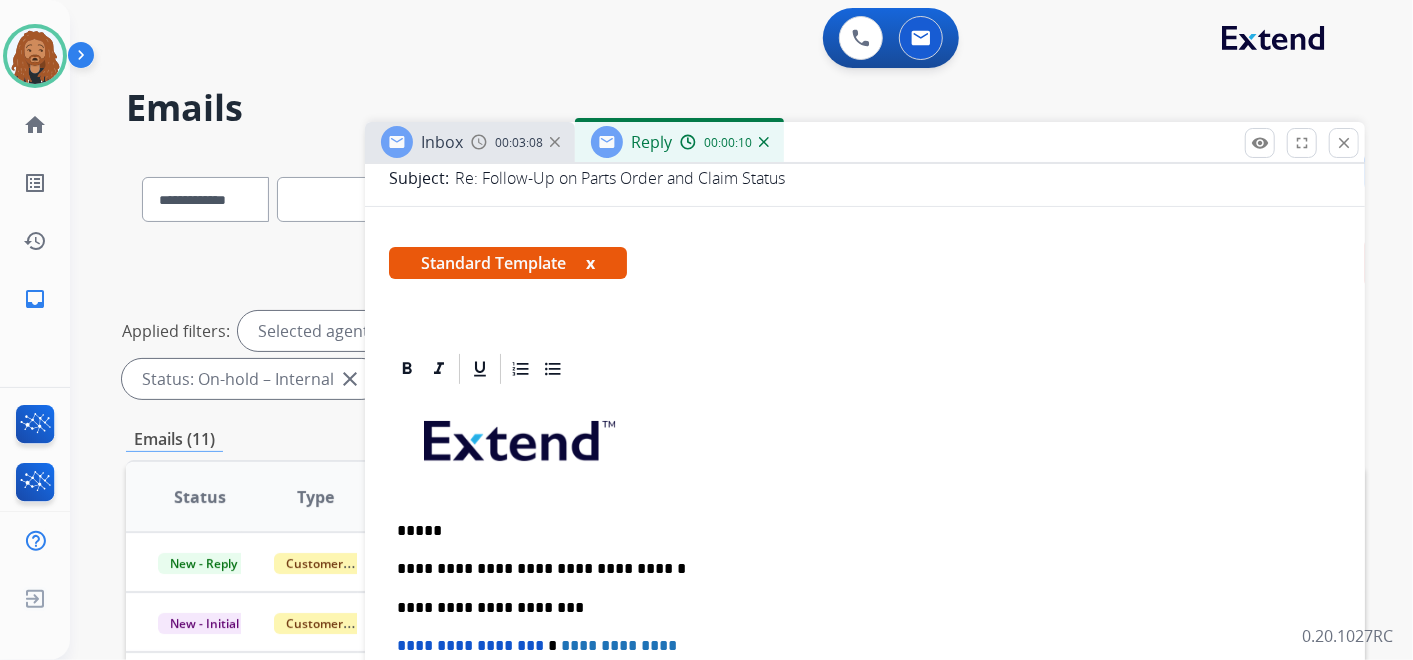 scroll, scrollTop: 222, scrollLeft: 0, axis: vertical 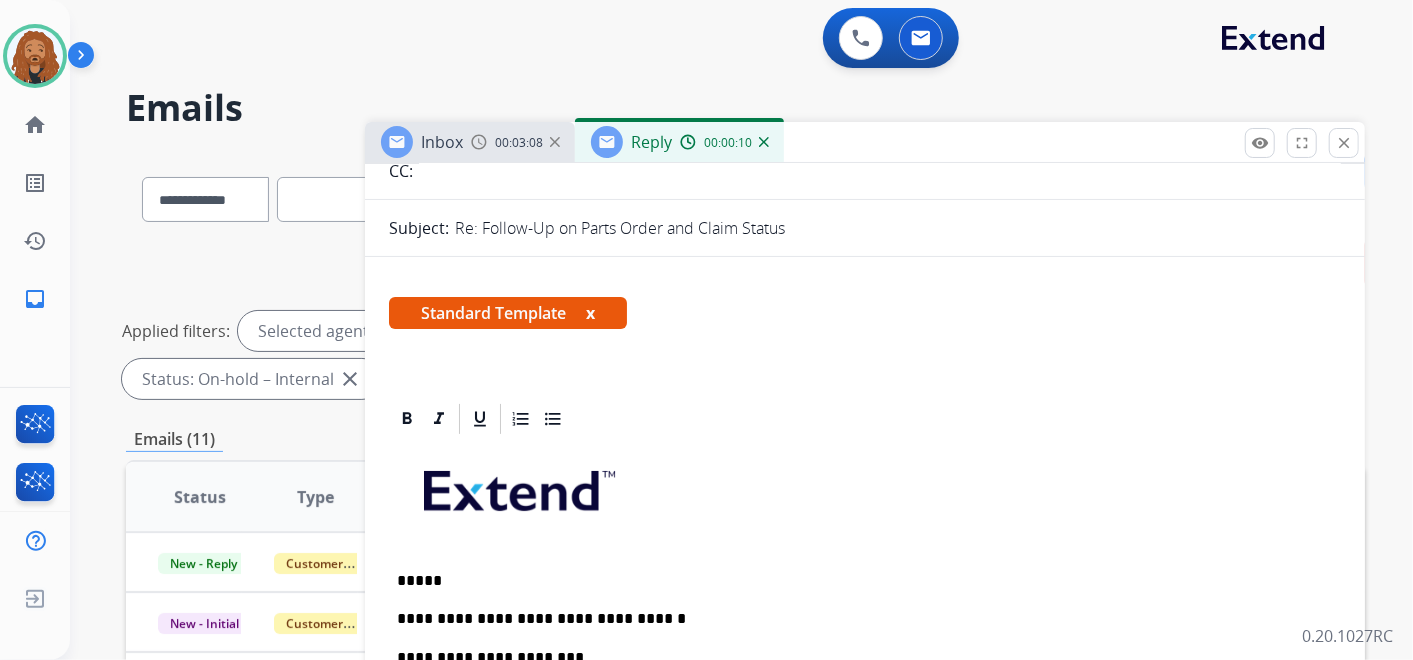 click on "*****" at bounding box center (857, 581) 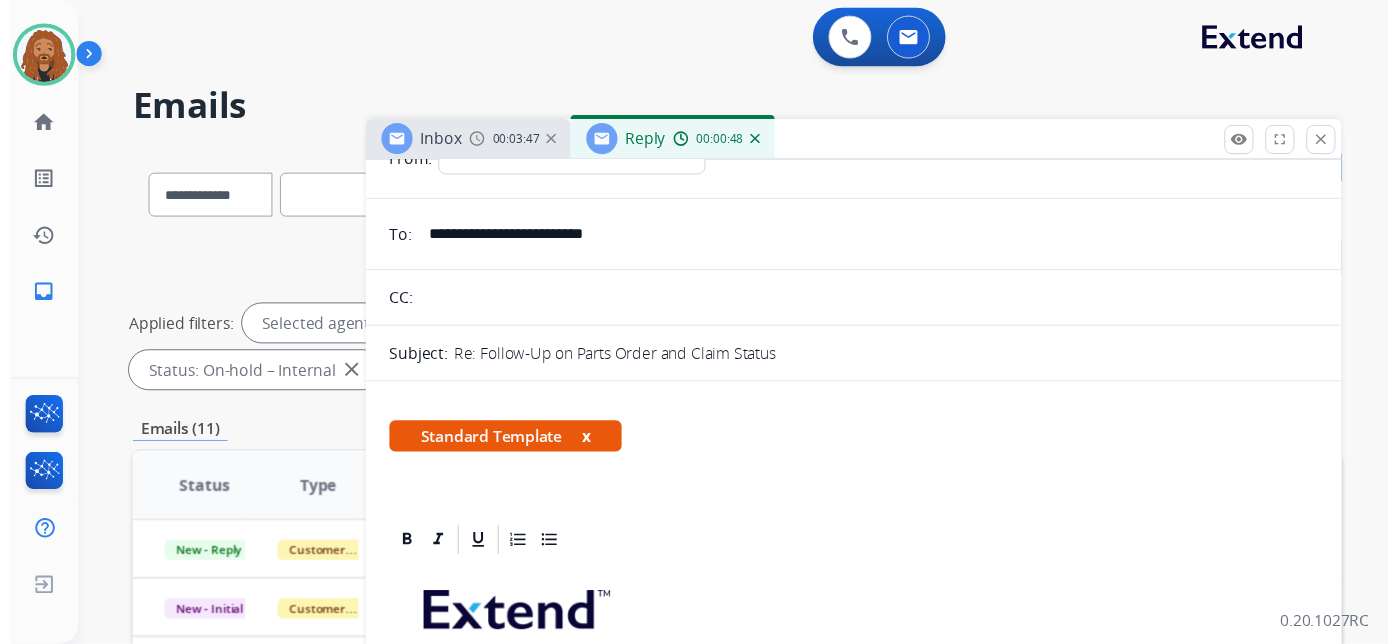 scroll, scrollTop: 0, scrollLeft: 0, axis: both 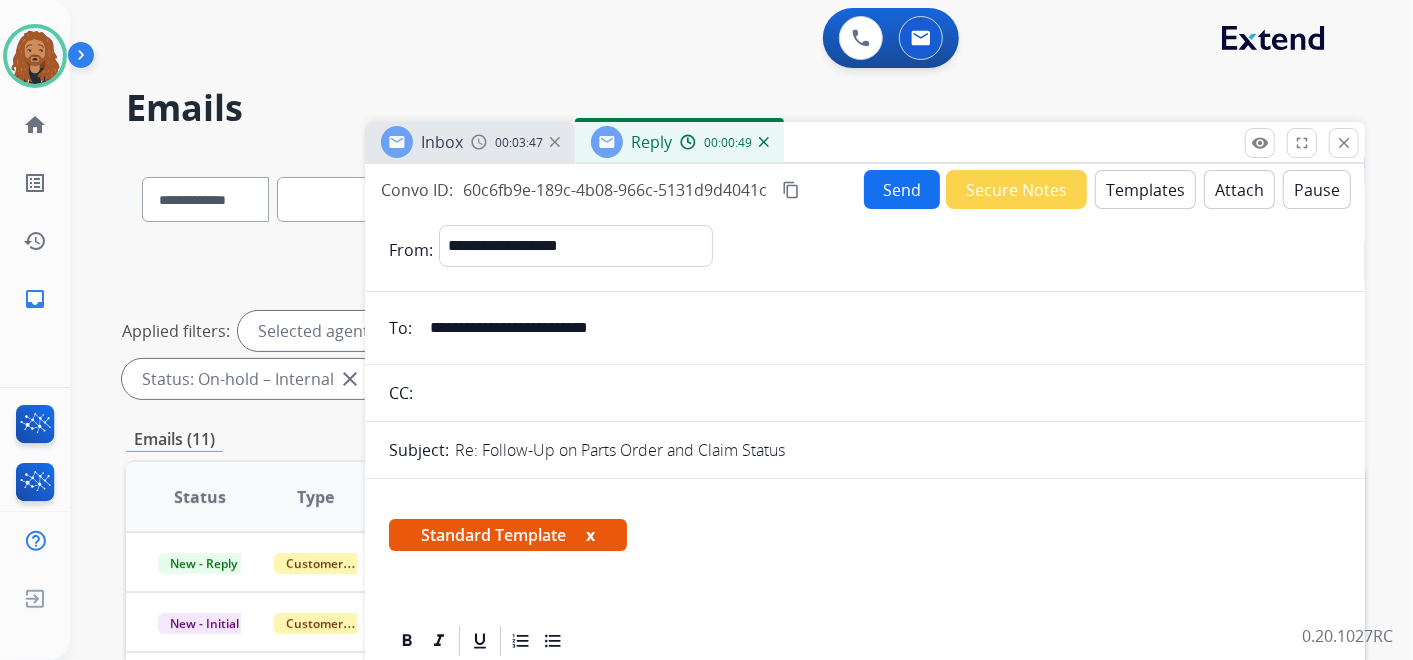 click on "Send" at bounding box center [902, 189] 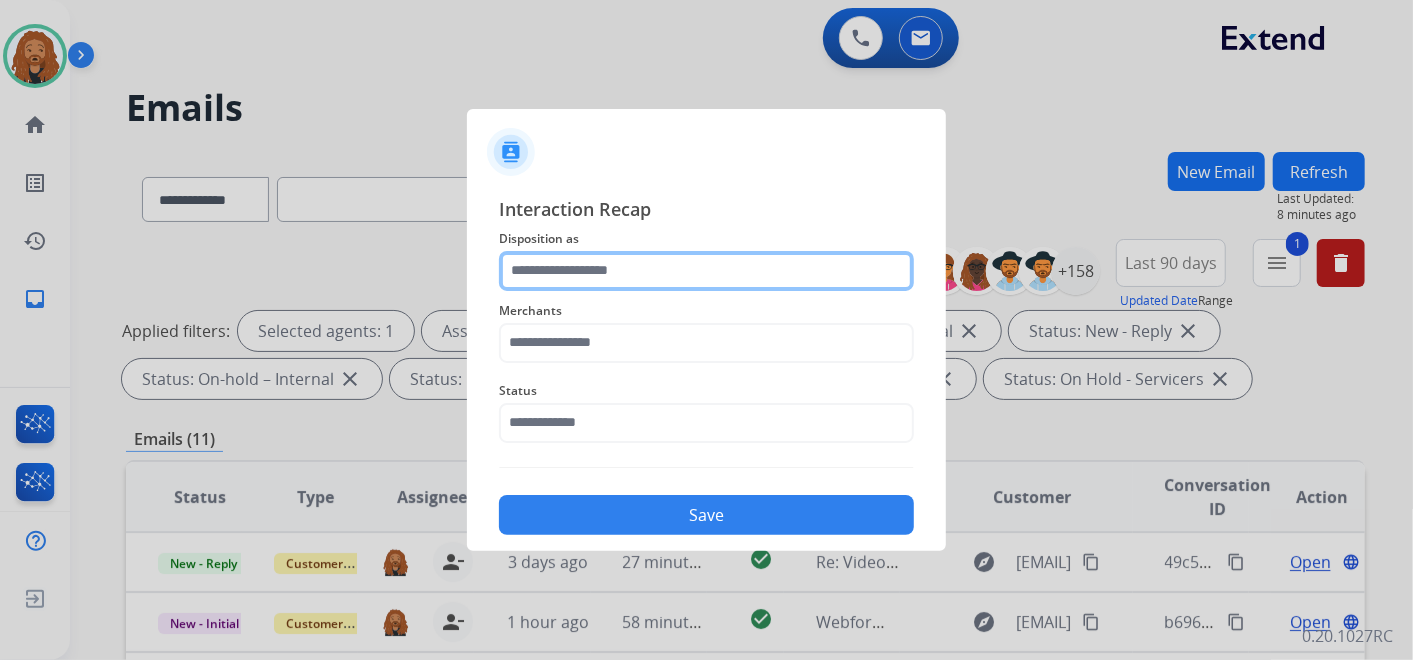 click 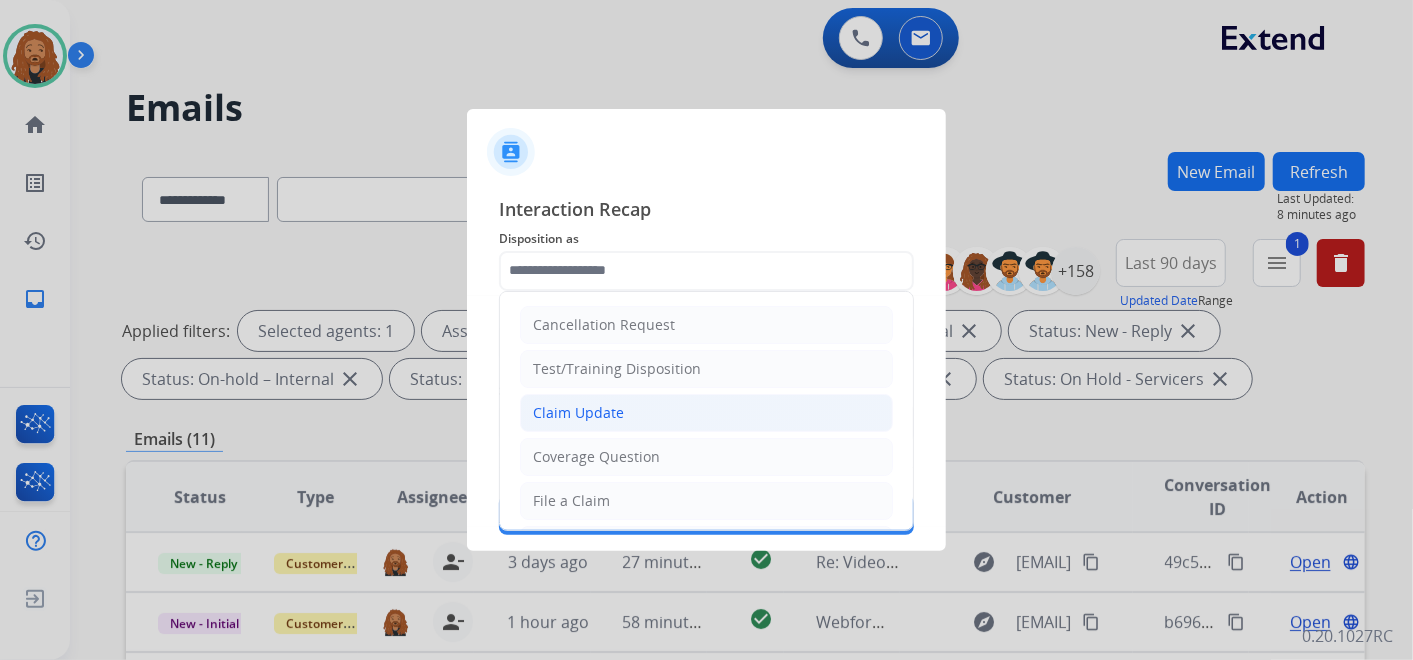 click on "Claim Update" 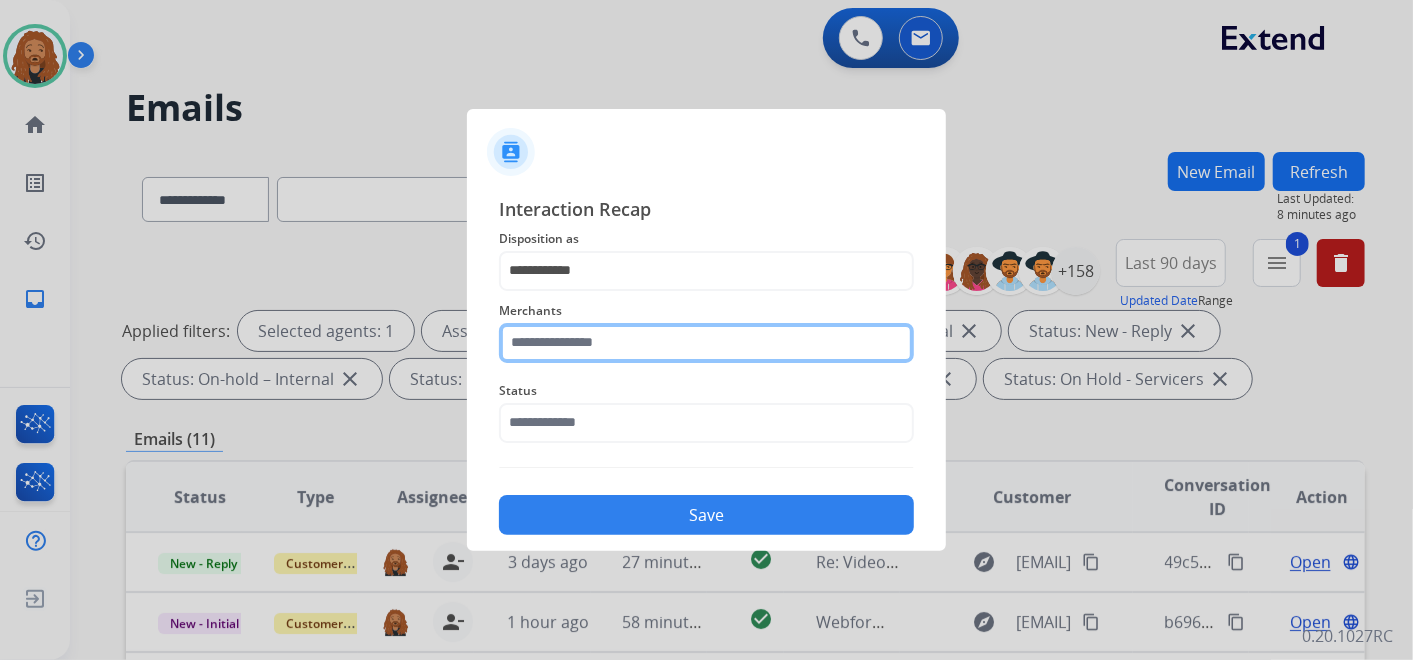 click 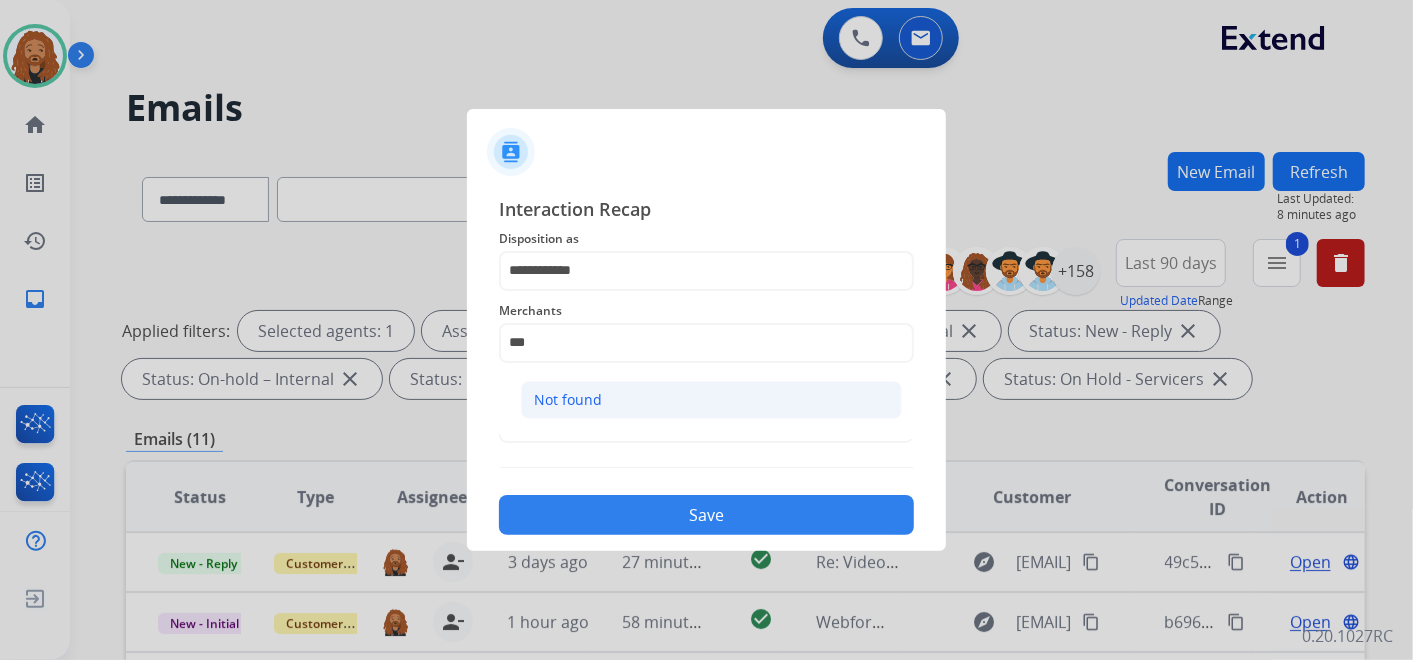 click on "Not found" 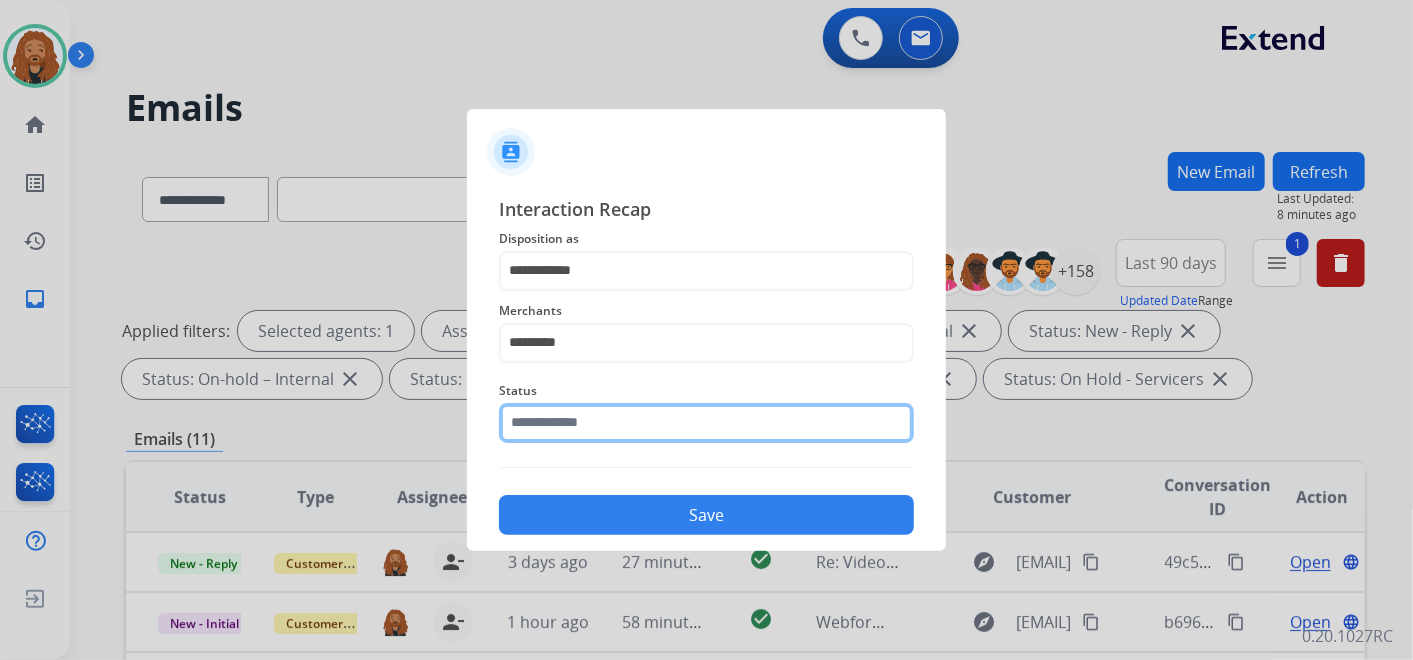 click 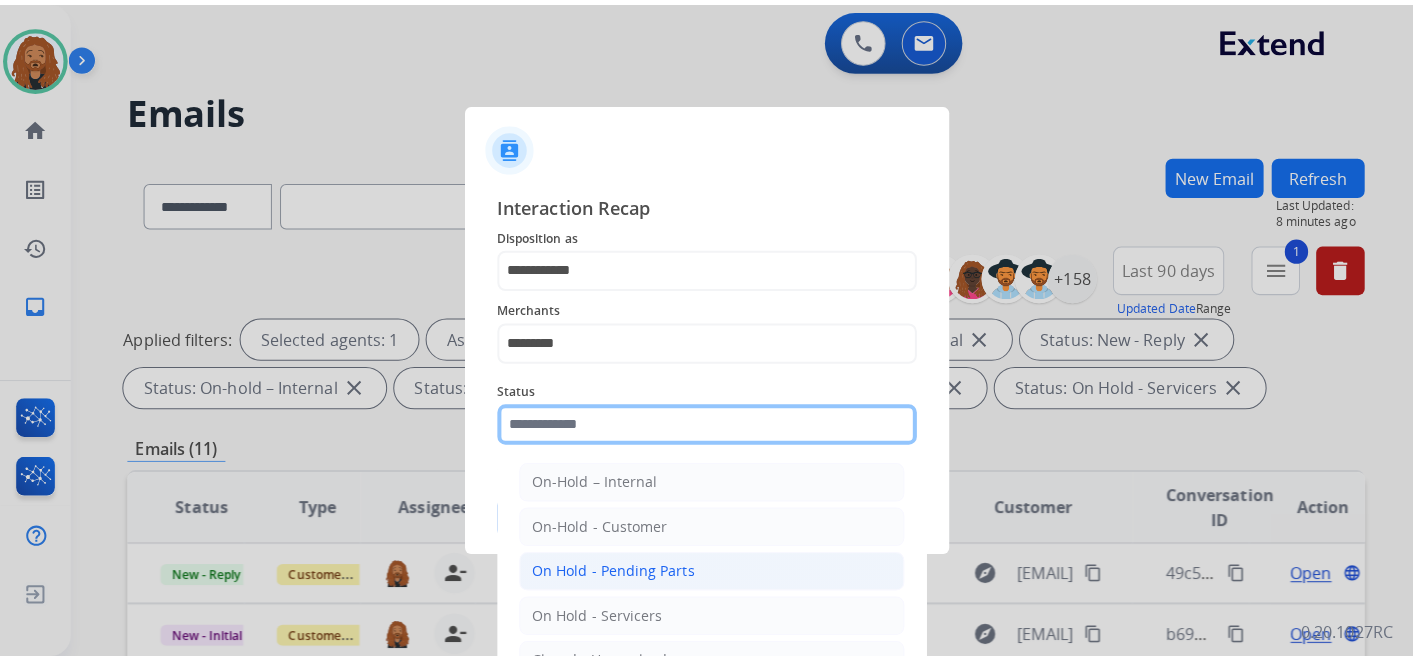 scroll, scrollTop: 114, scrollLeft: 0, axis: vertical 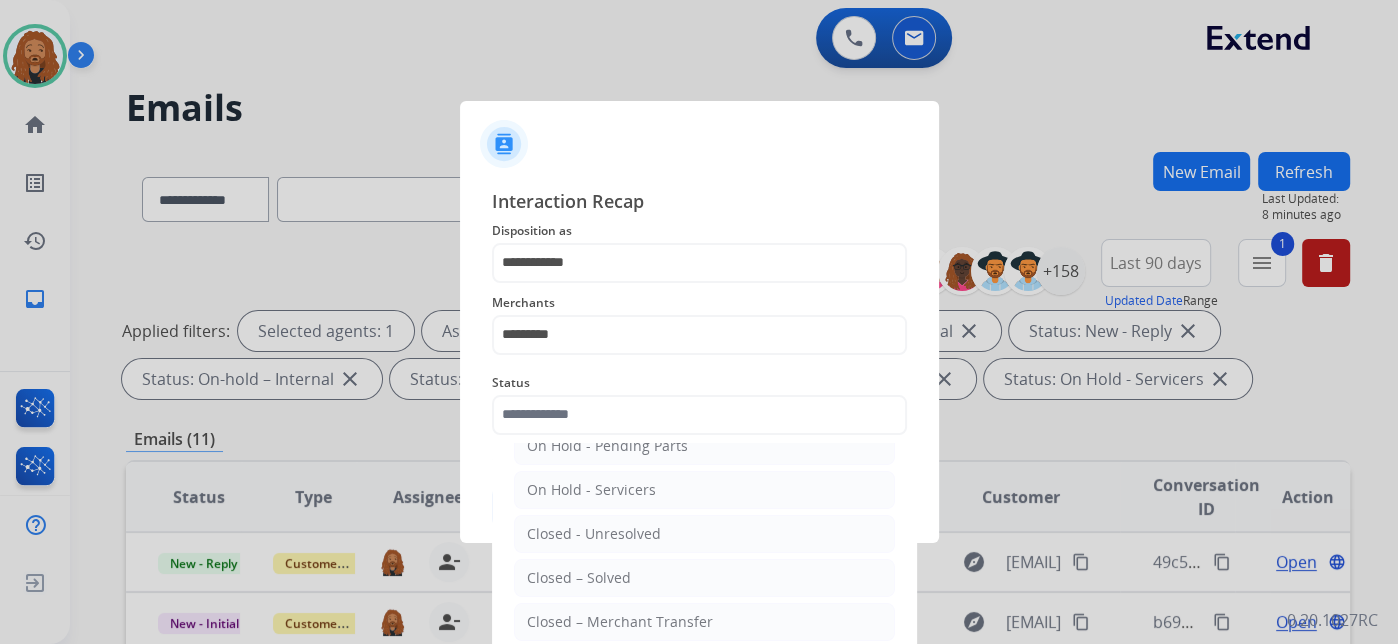 drag, startPoint x: 611, startPoint y: 570, endPoint x: 611, endPoint y: 550, distance: 20 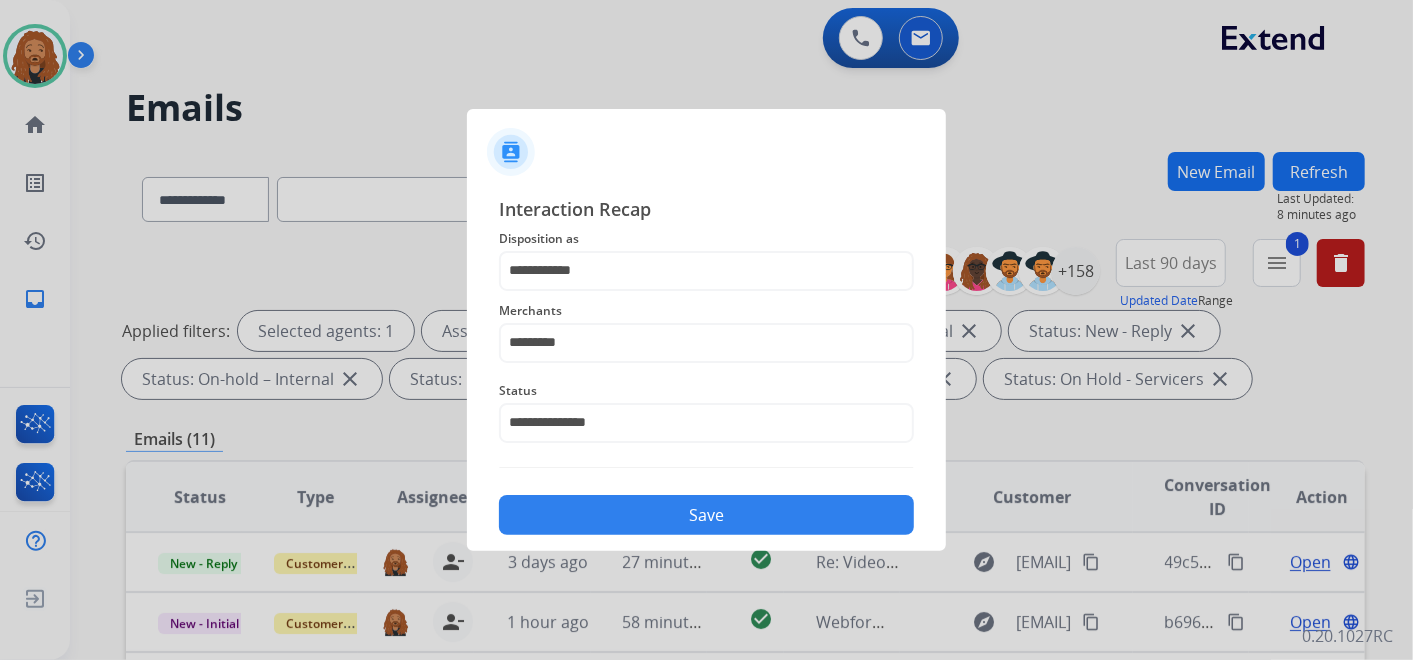 click on "Save" 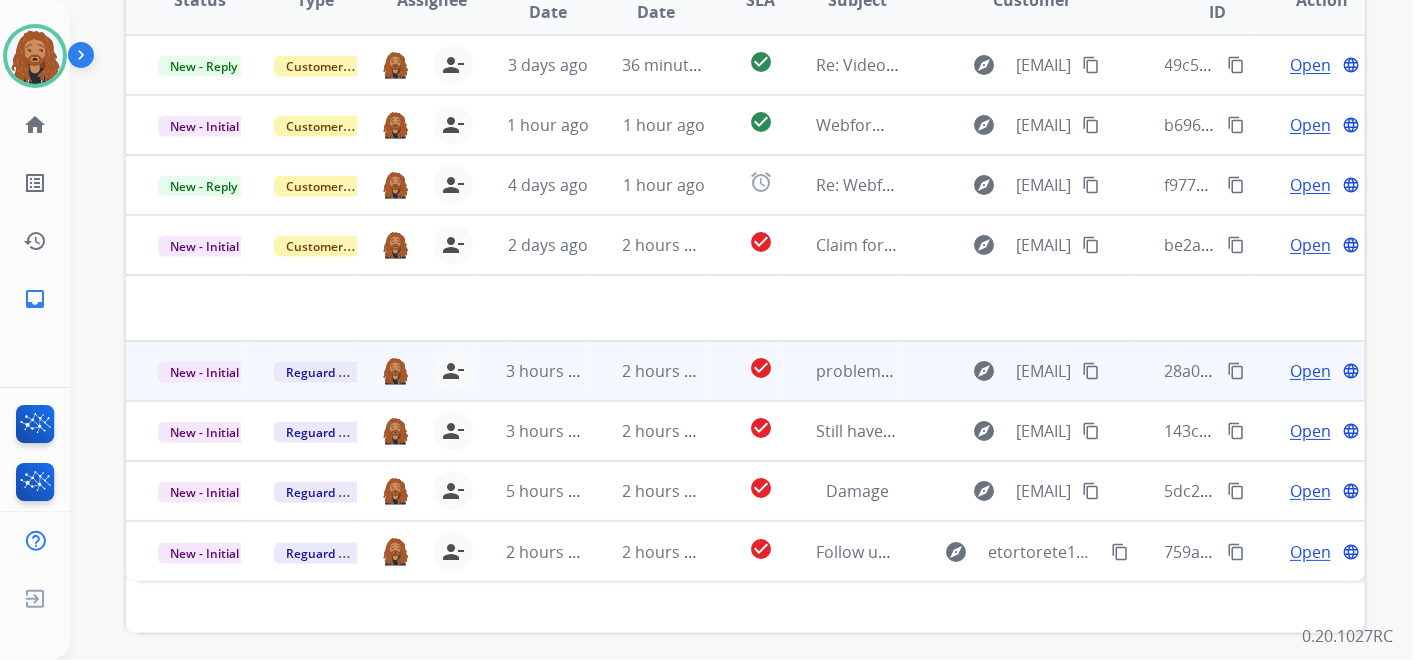 scroll, scrollTop: 462, scrollLeft: 0, axis: vertical 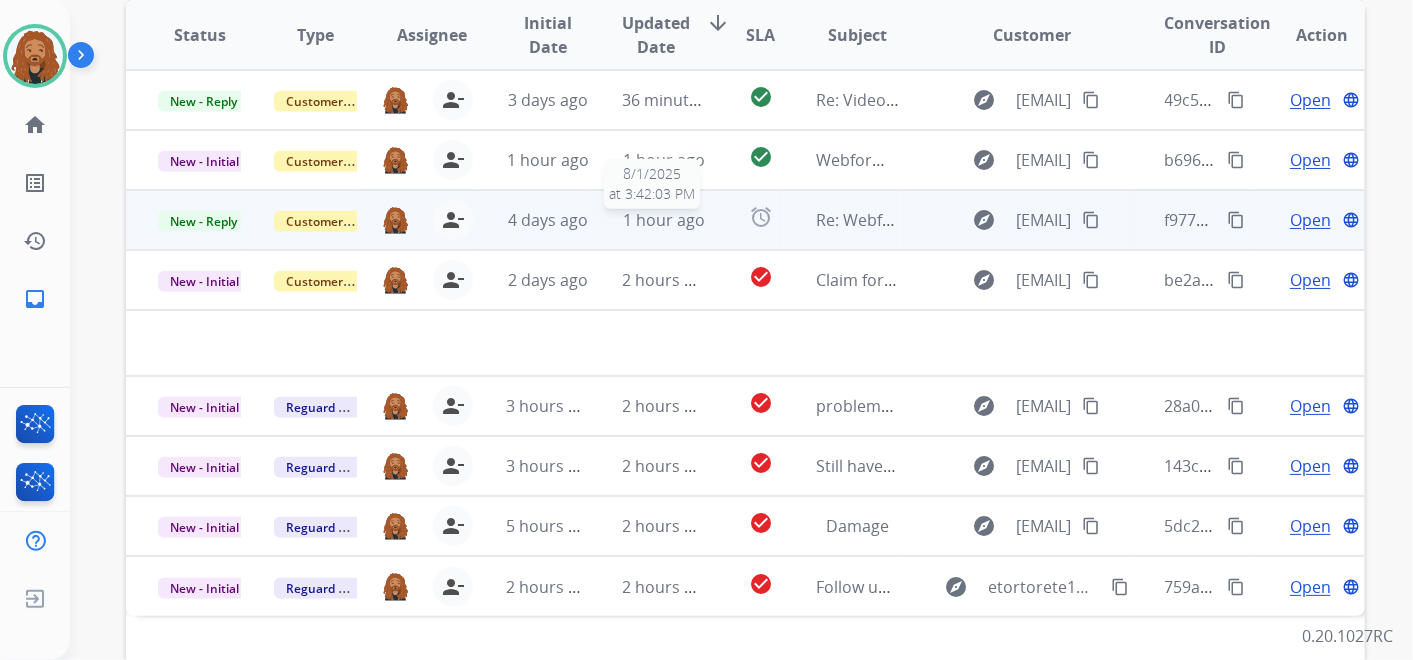 click on "1 hour ago" at bounding box center [664, 220] 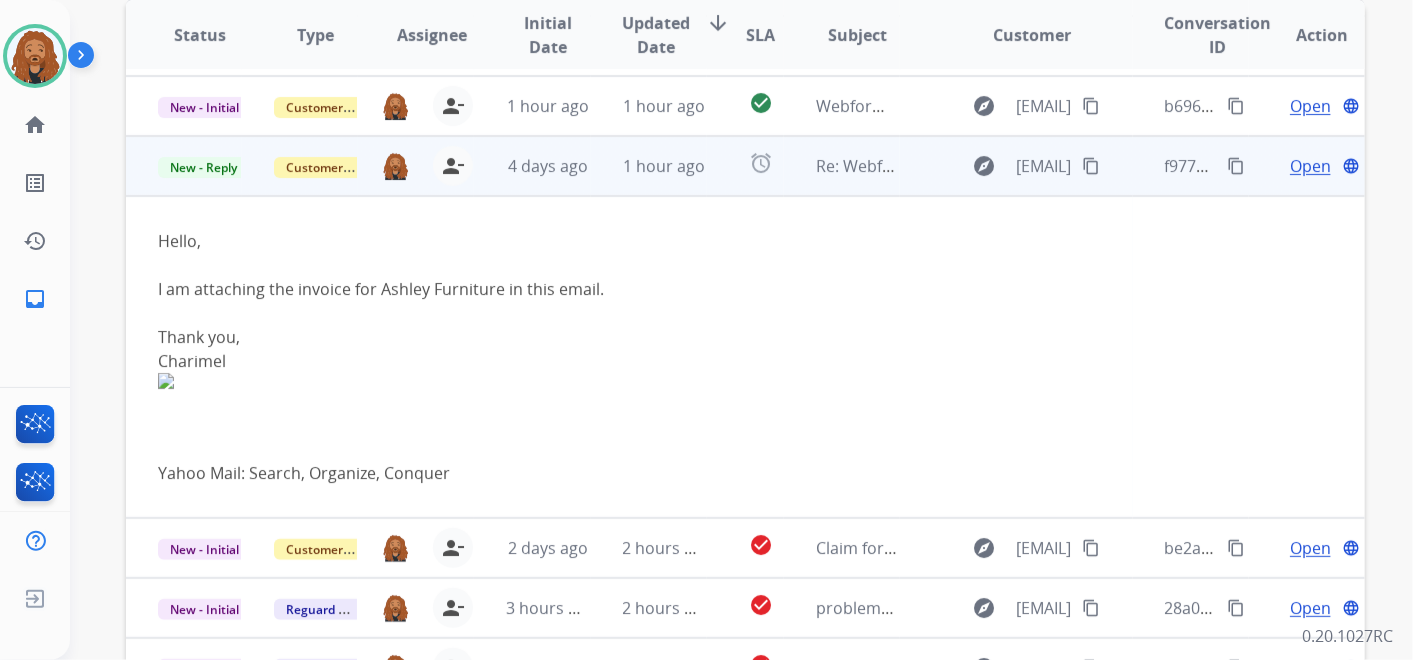 scroll, scrollTop: 120, scrollLeft: 0, axis: vertical 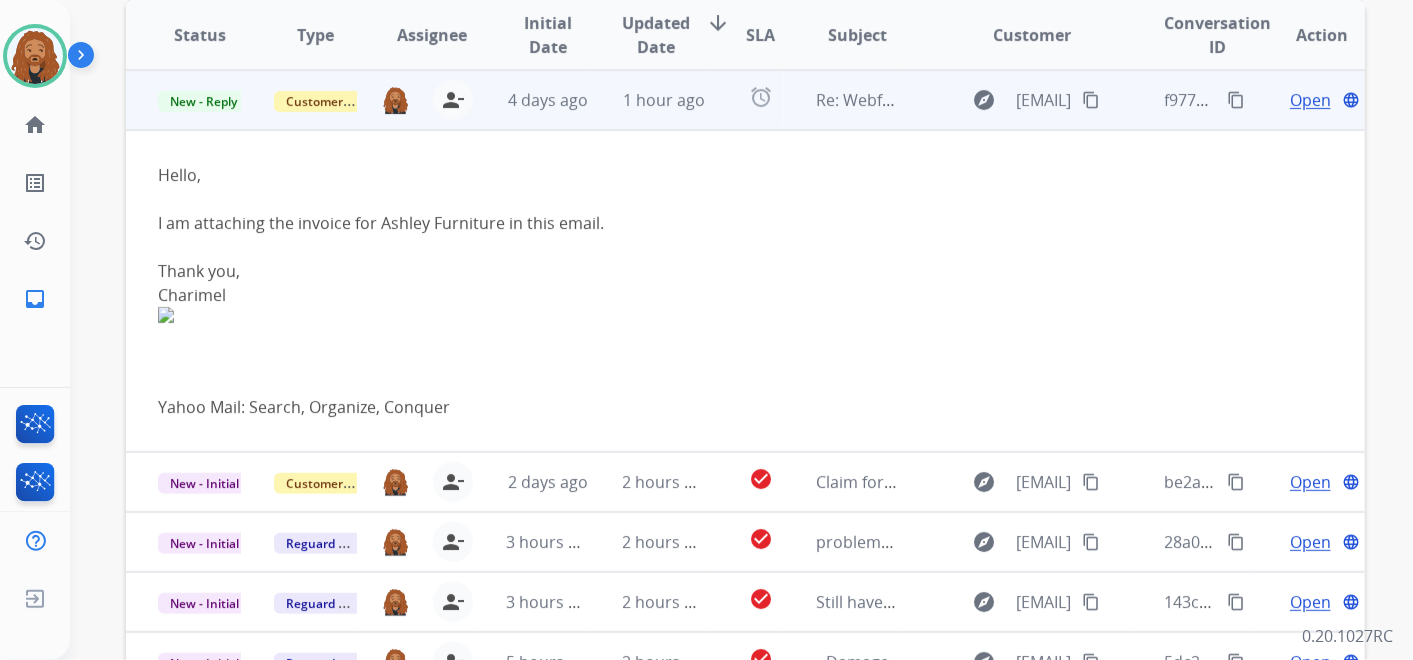click on "Open" at bounding box center (1310, 100) 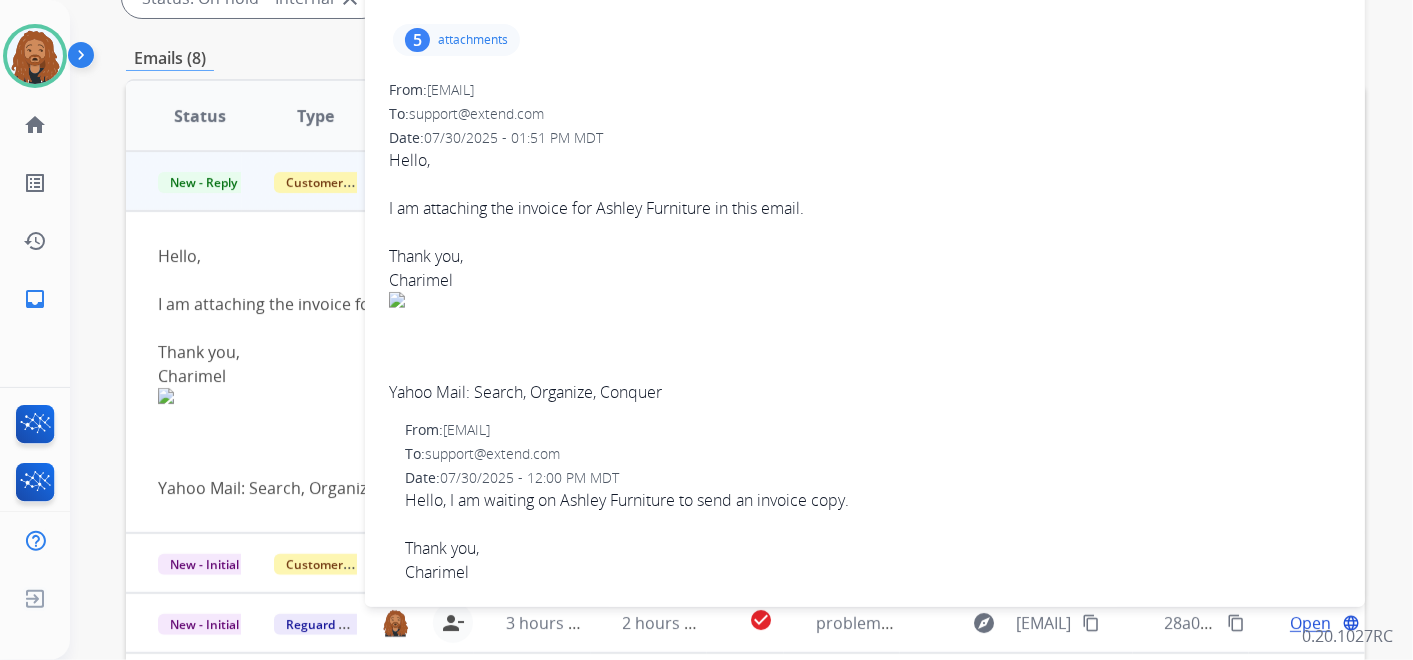 scroll, scrollTop: 351, scrollLeft: 0, axis: vertical 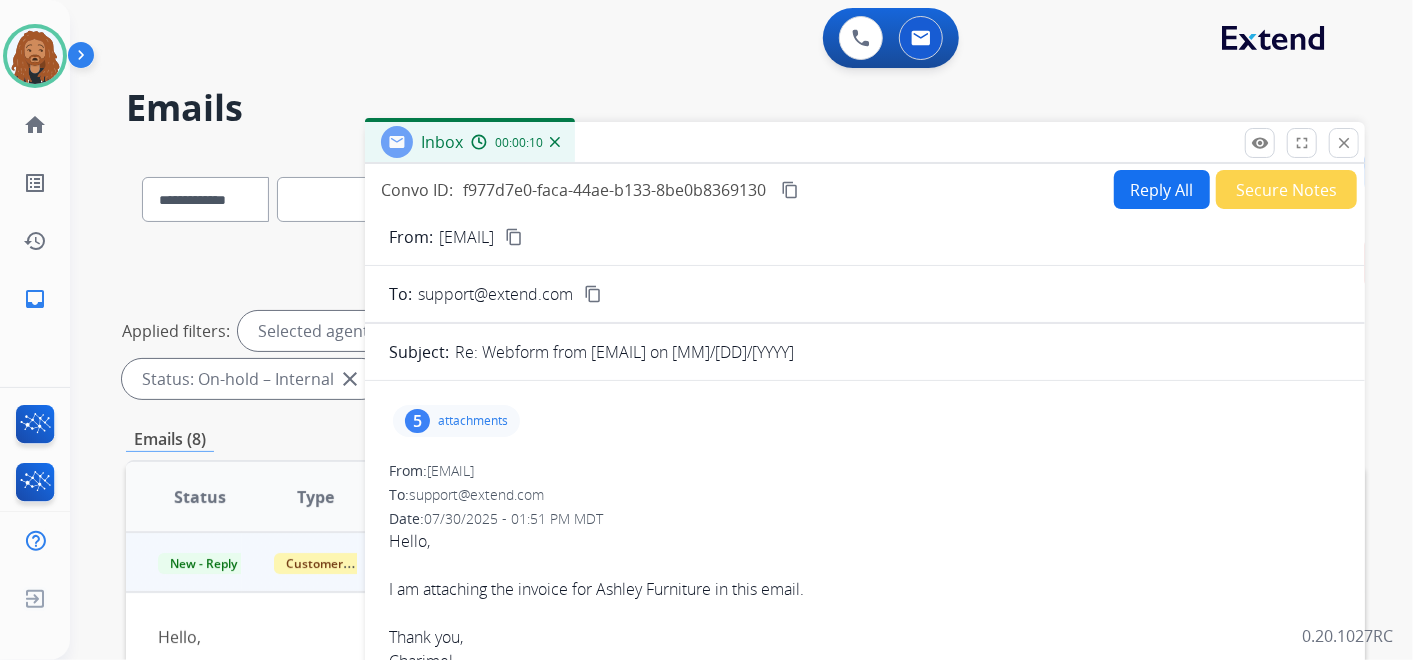 click on "content_copy" at bounding box center (514, 237) 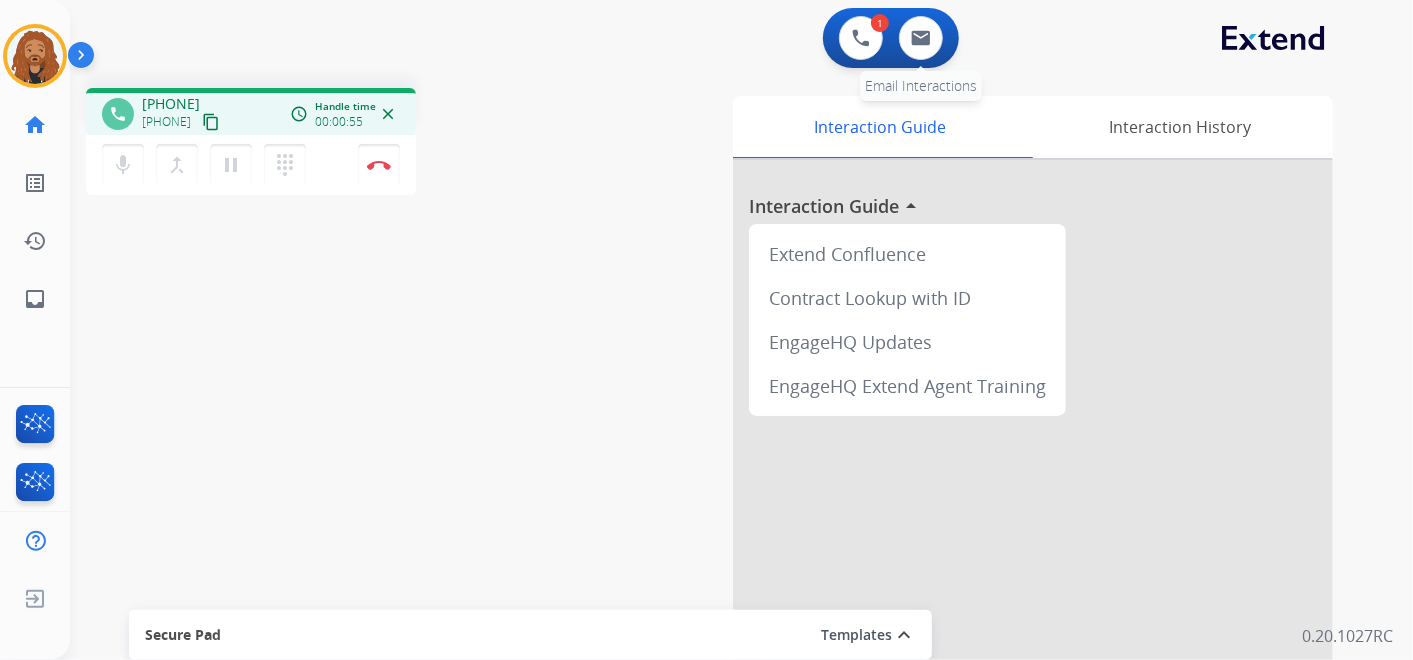 click on "0  Email Interactions" at bounding box center [921, 38] 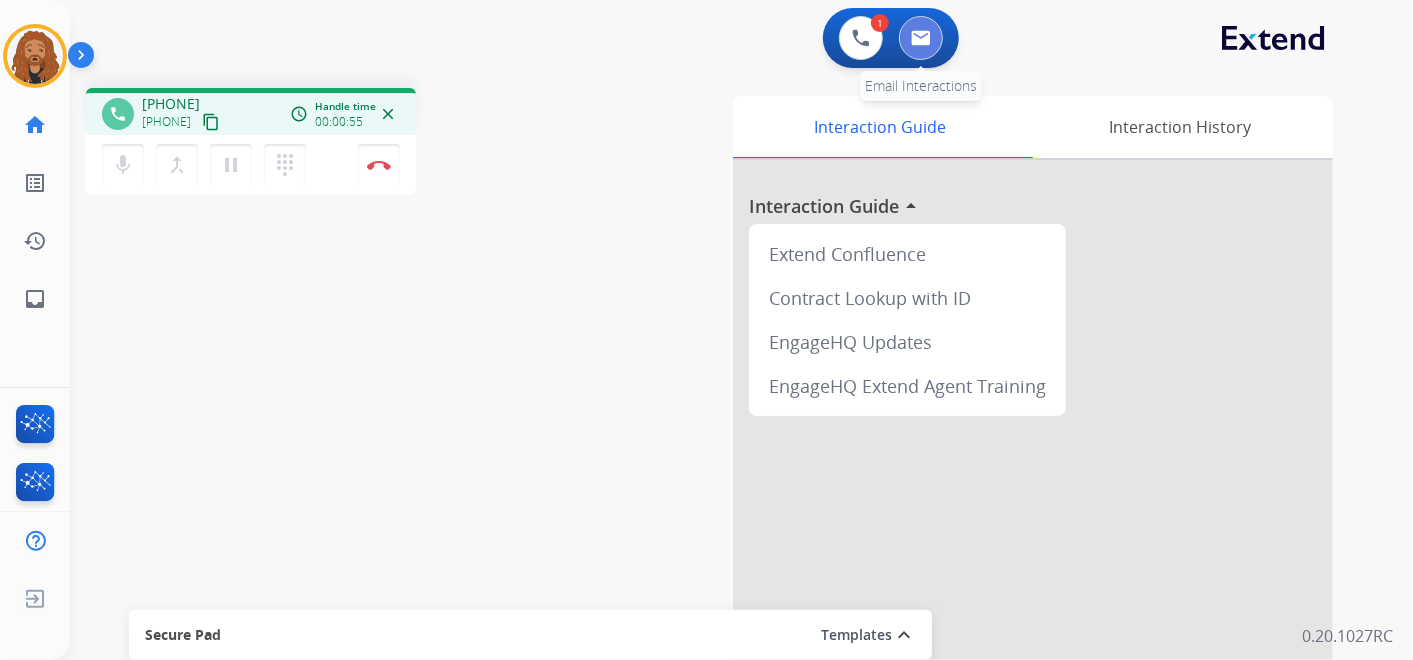 click at bounding box center (921, 38) 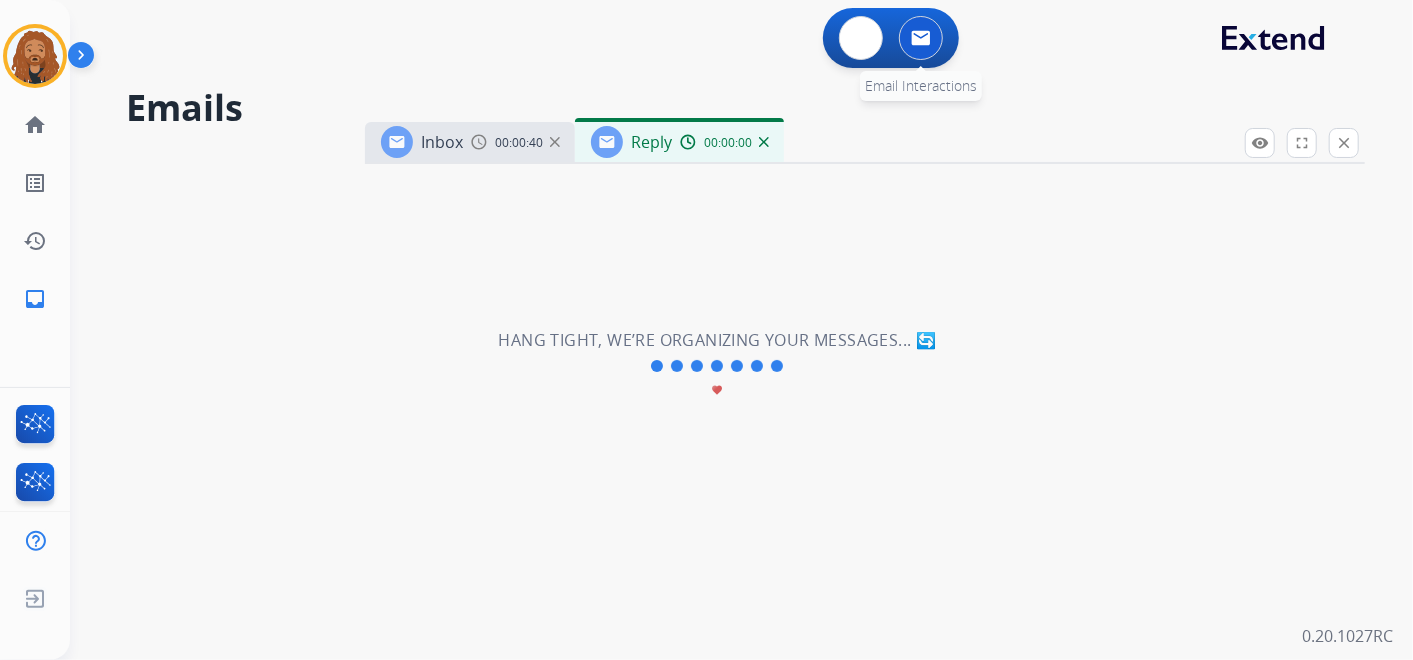 select on "**********" 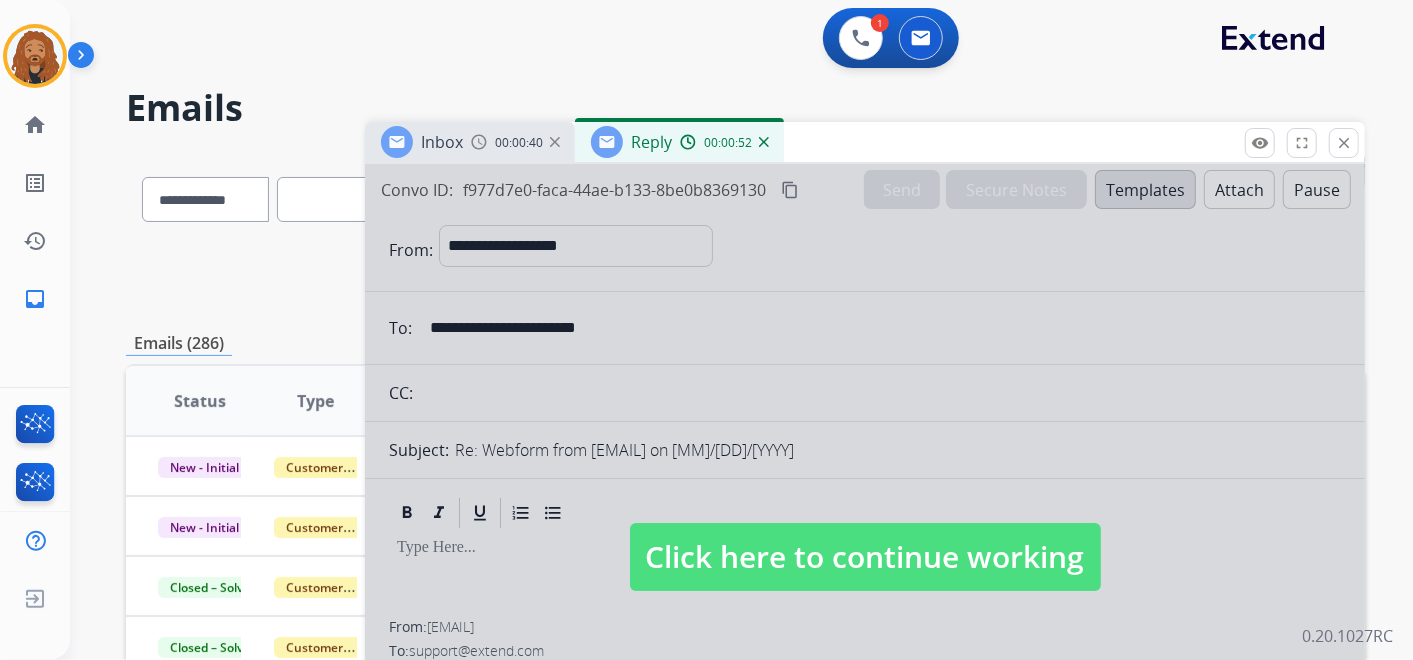click on "Click here to continue working" at bounding box center [865, 557] 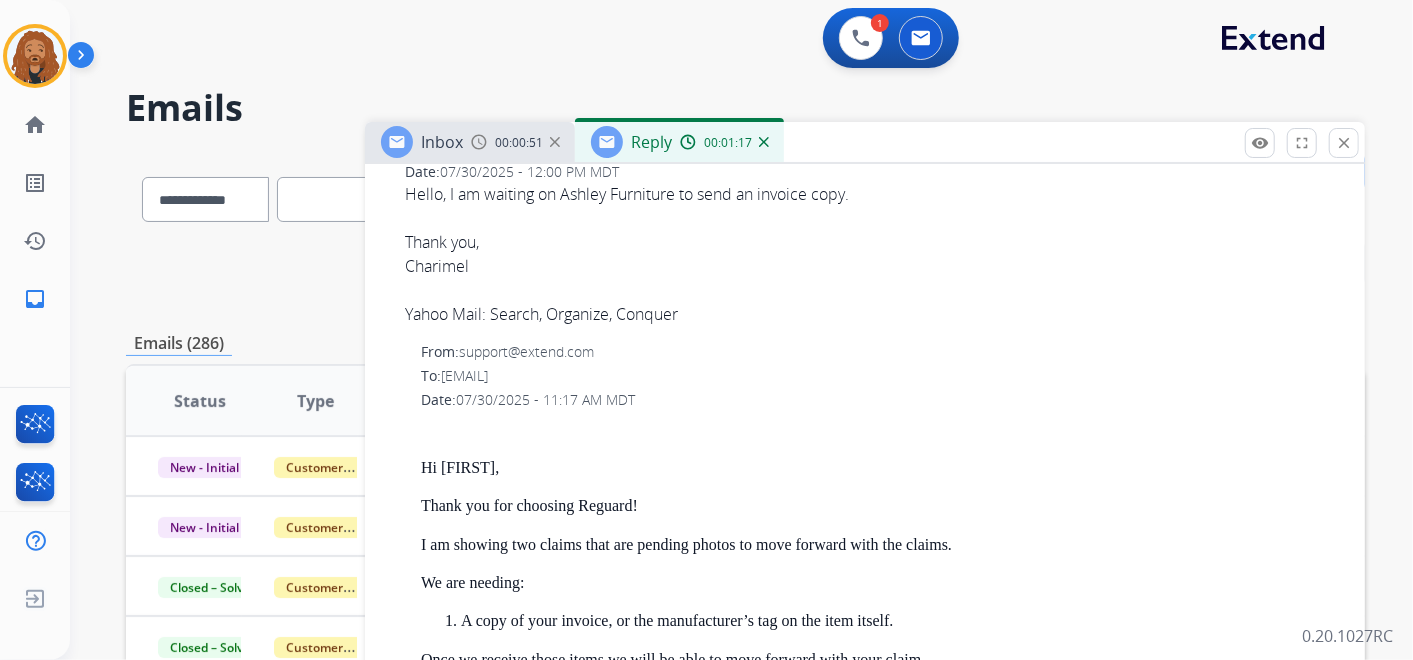 scroll, scrollTop: 888, scrollLeft: 0, axis: vertical 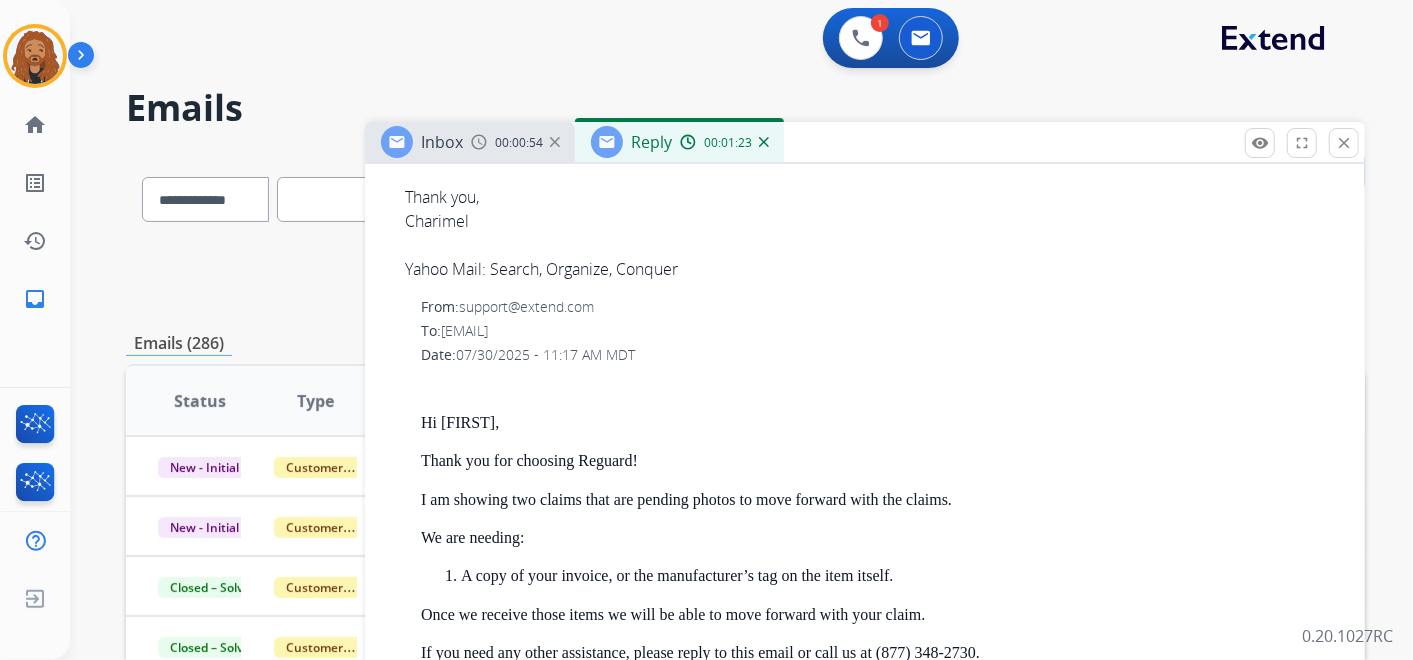 drag, startPoint x: 642, startPoint y: 330, endPoint x: 445, endPoint y: 337, distance: 197.12433 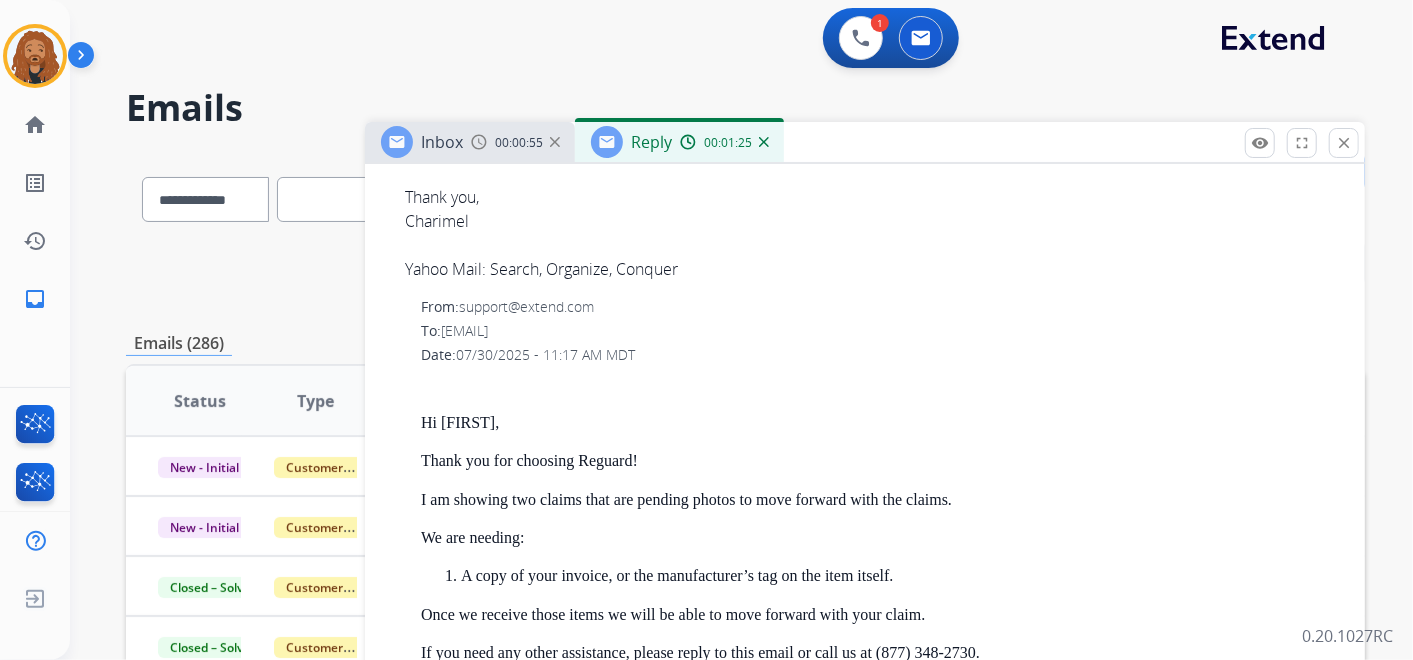 copy on "[EMAIL]" 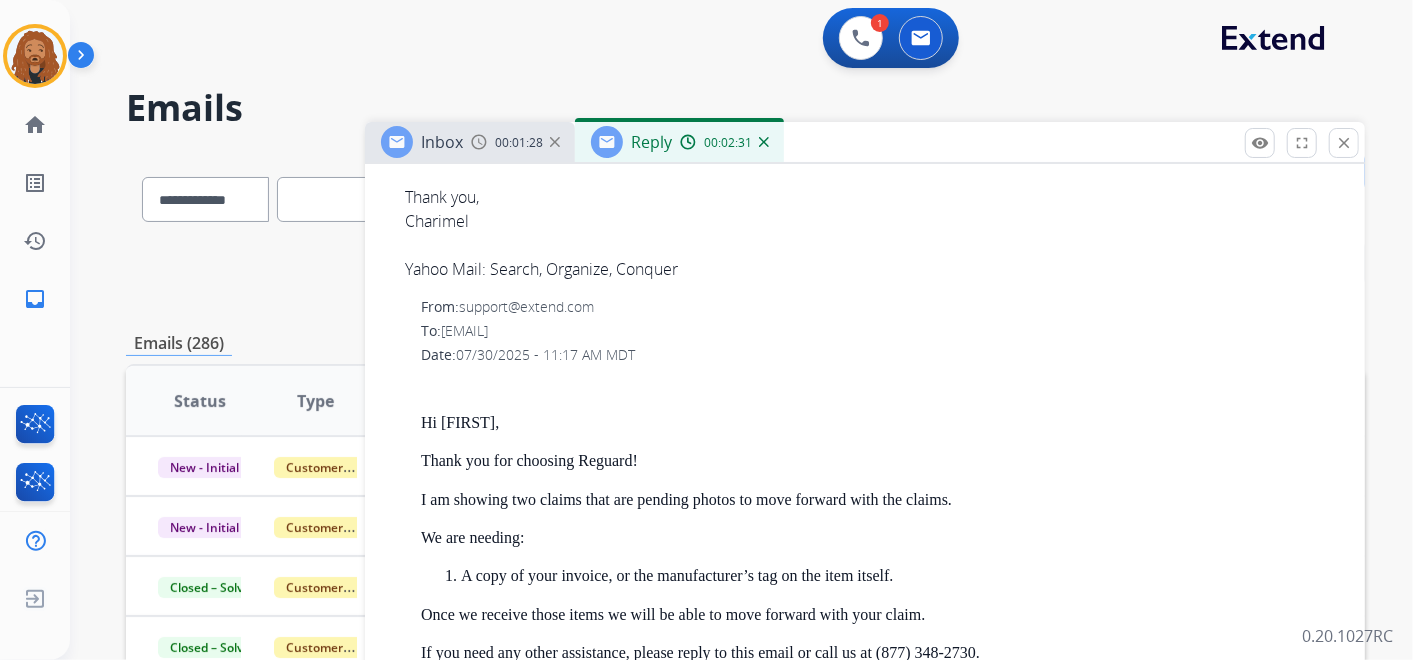 click at bounding box center (764, 142) 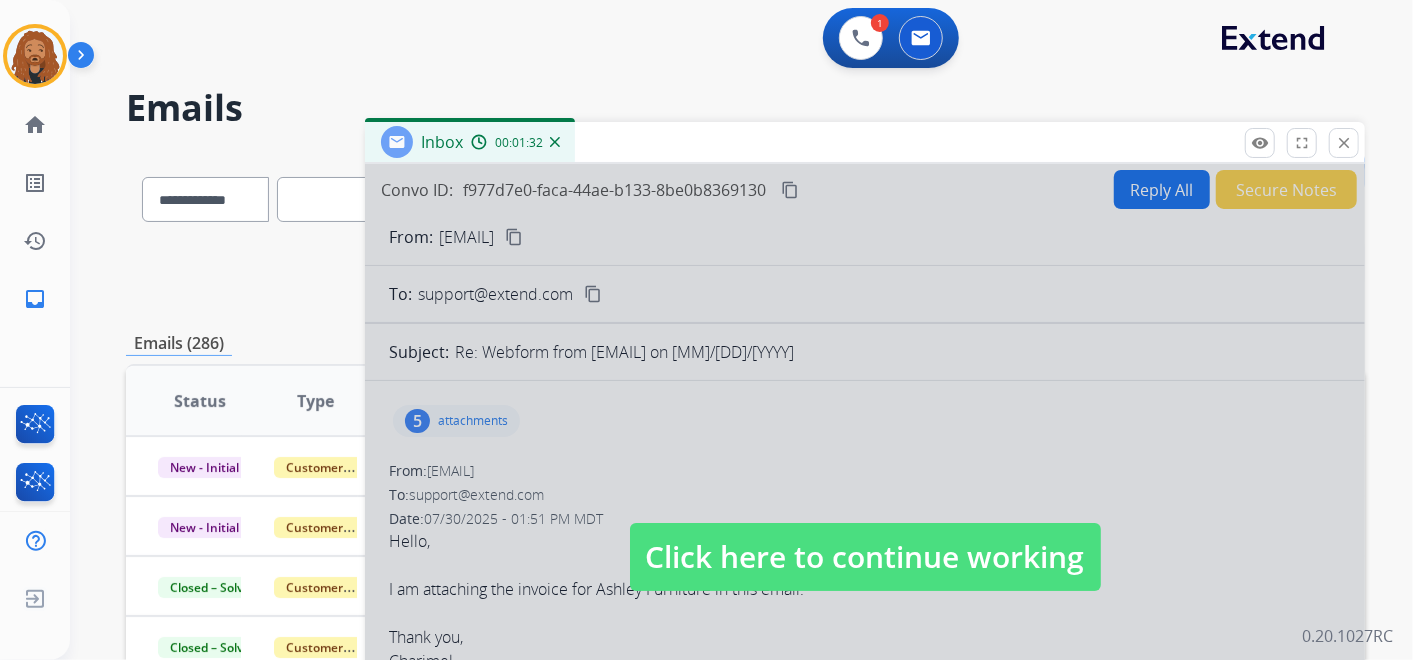 click on "Click here to continue working" at bounding box center [865, 557] 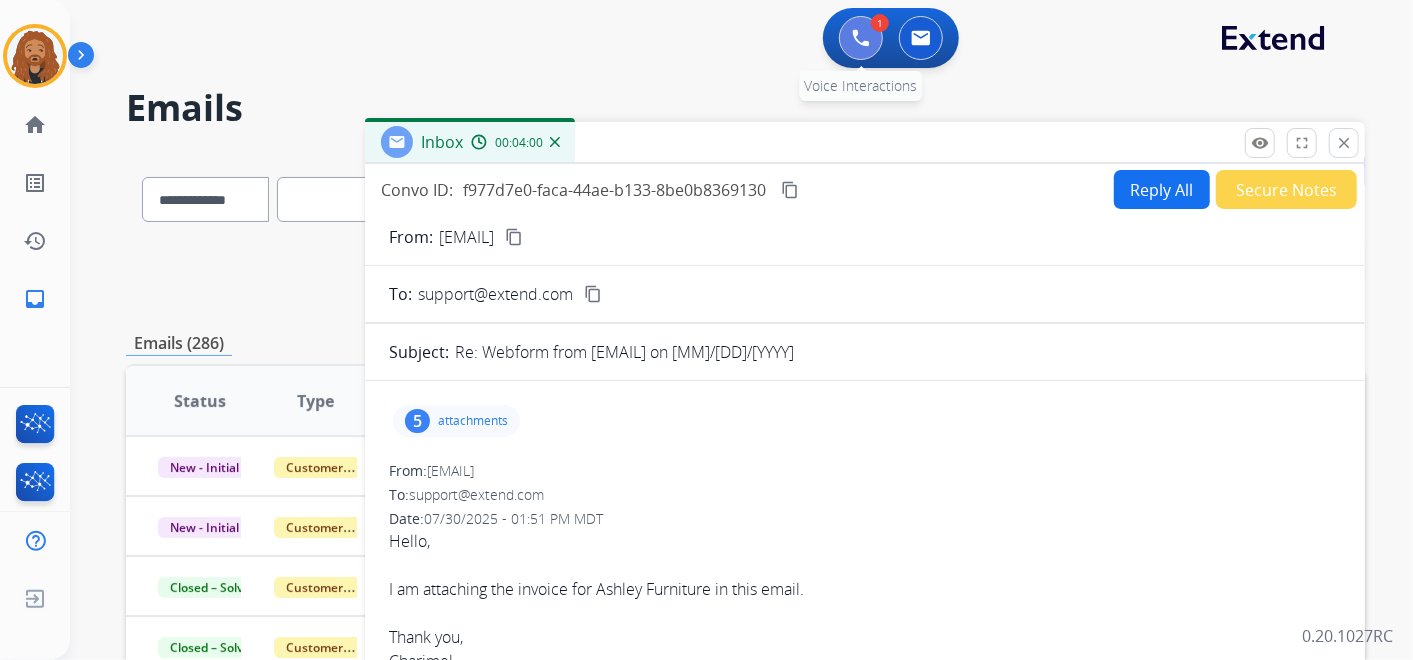 click at bounding box center (861, 38) 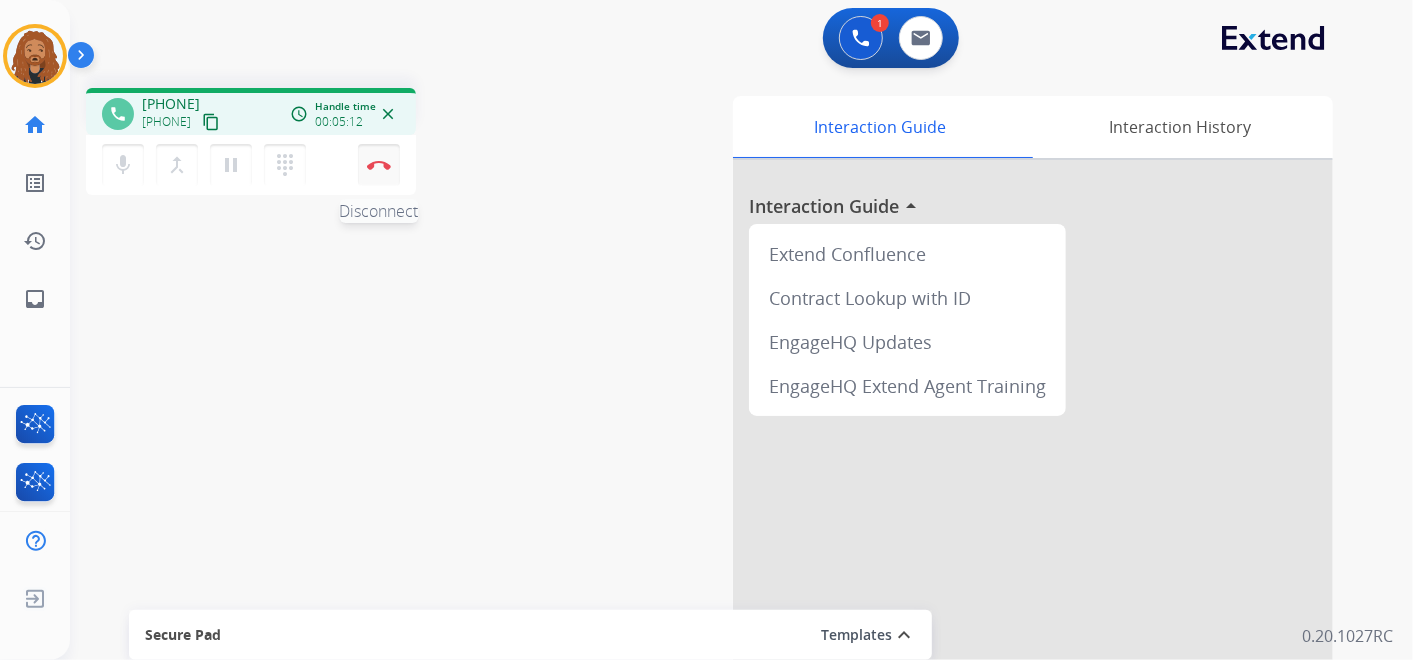 click on "Disconnect" at bounding box center (379, 165) 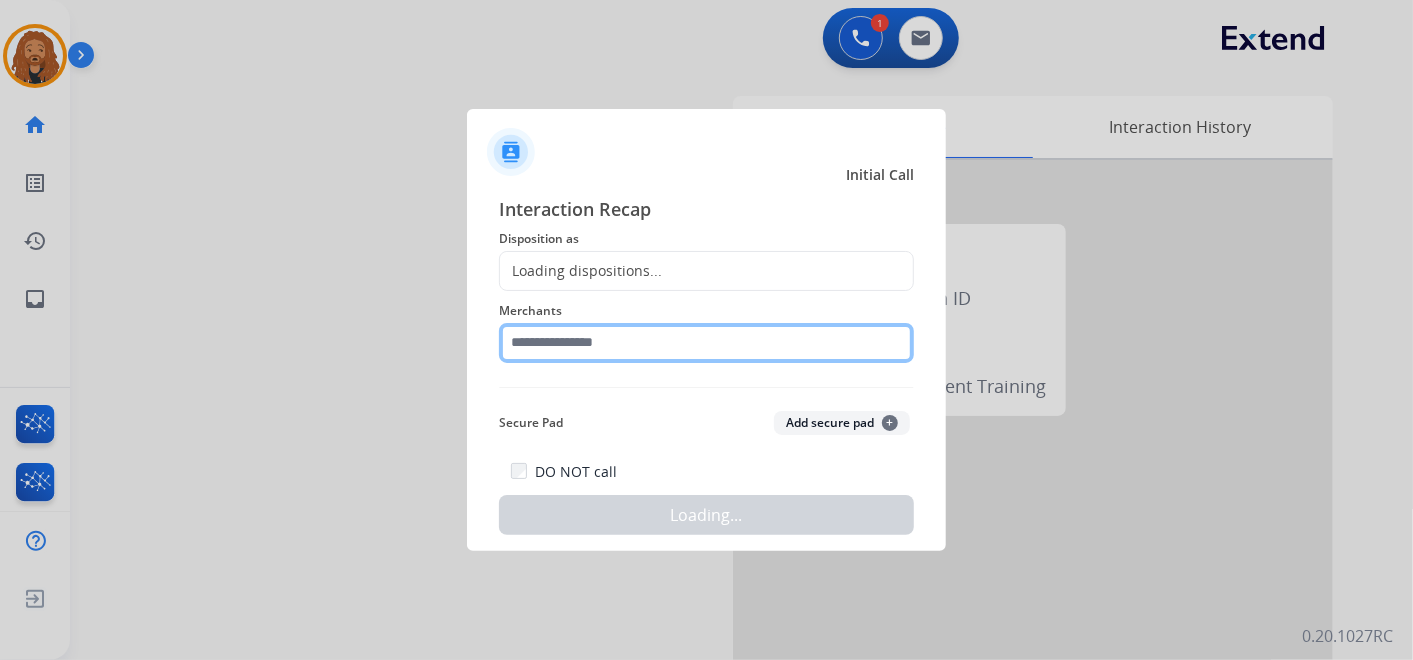 click 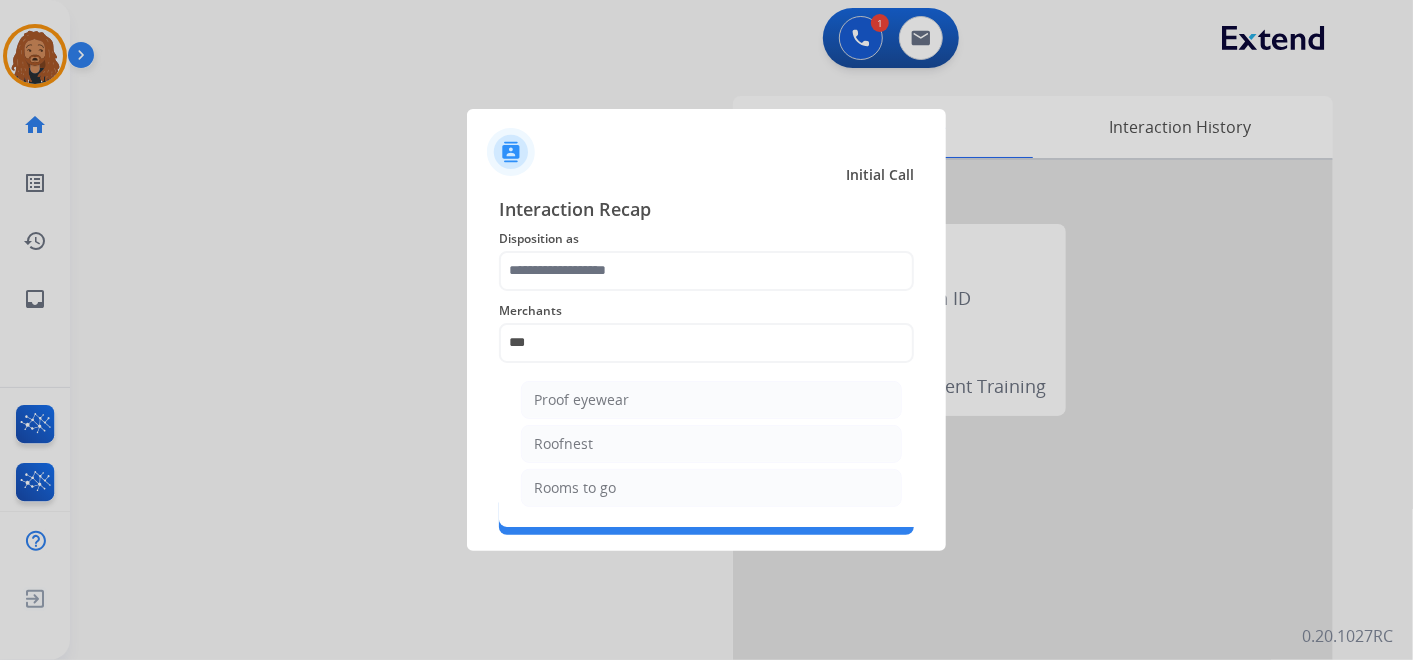drag, startPoint x: 597, startPoint y: 485, endPoint x: 597, endPoint y: 372, distance: 113 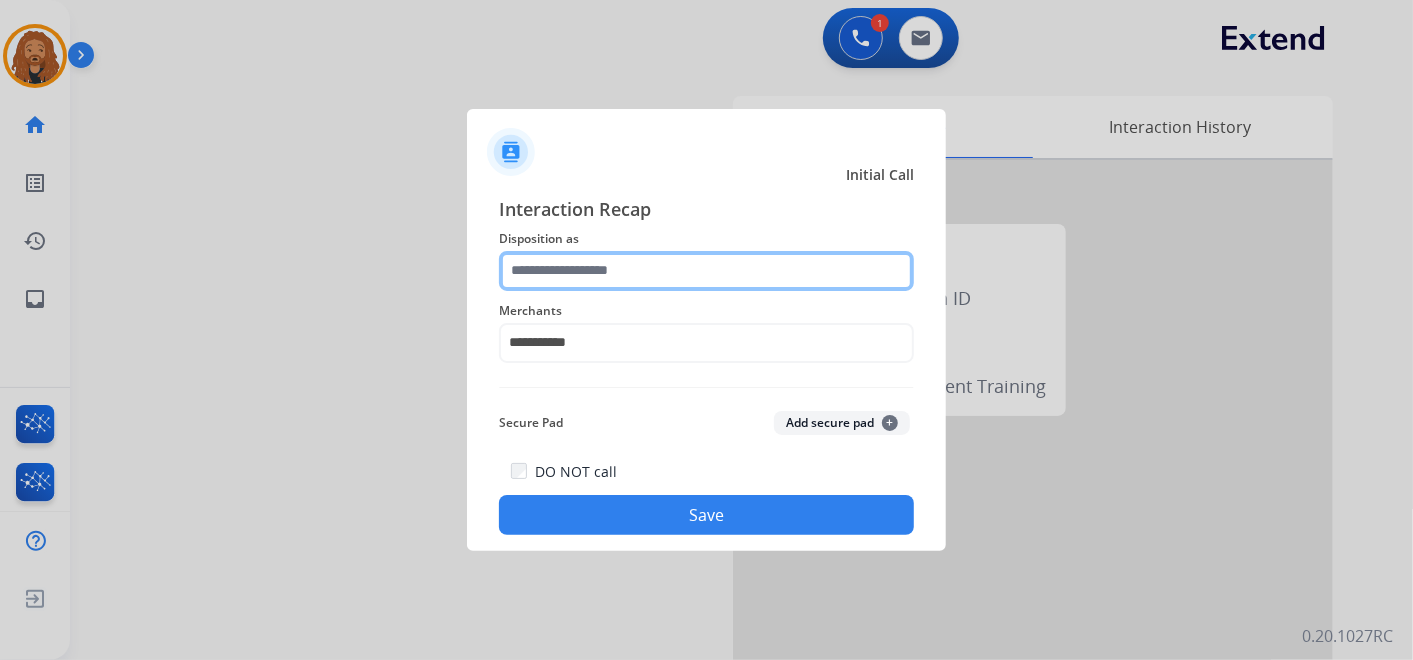 click 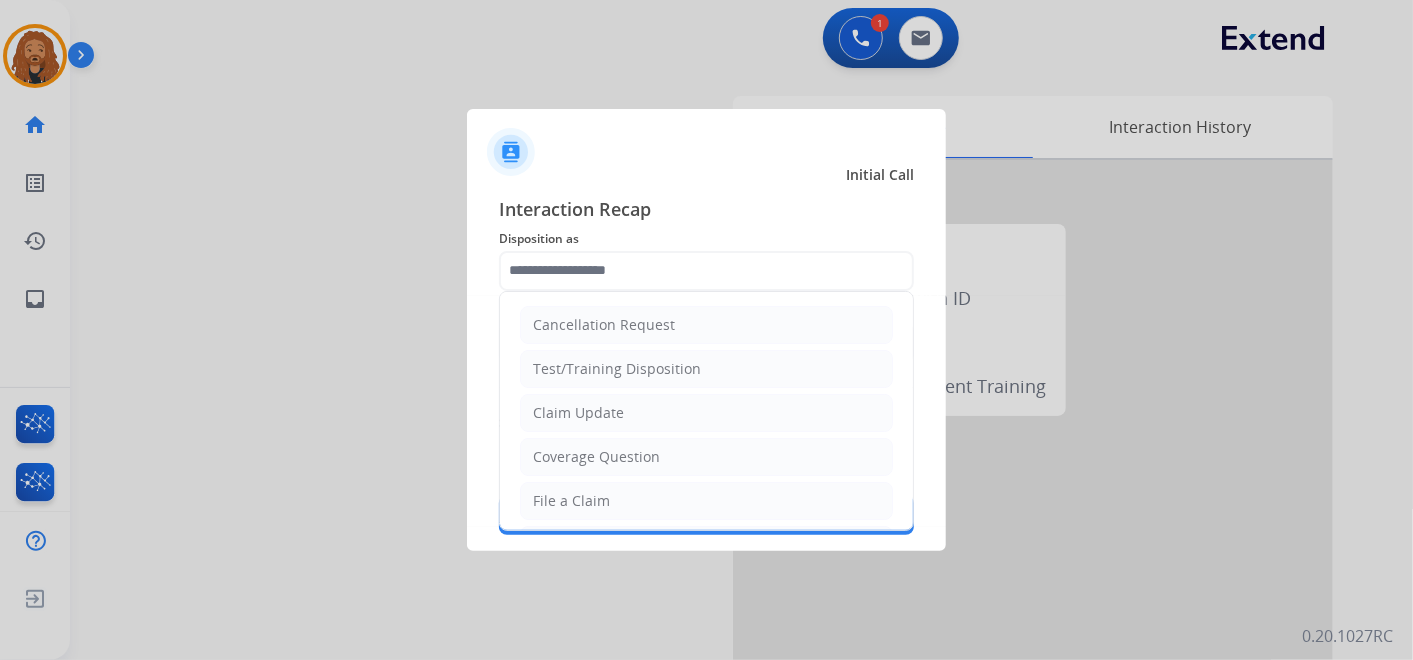 click on "File a Claim" 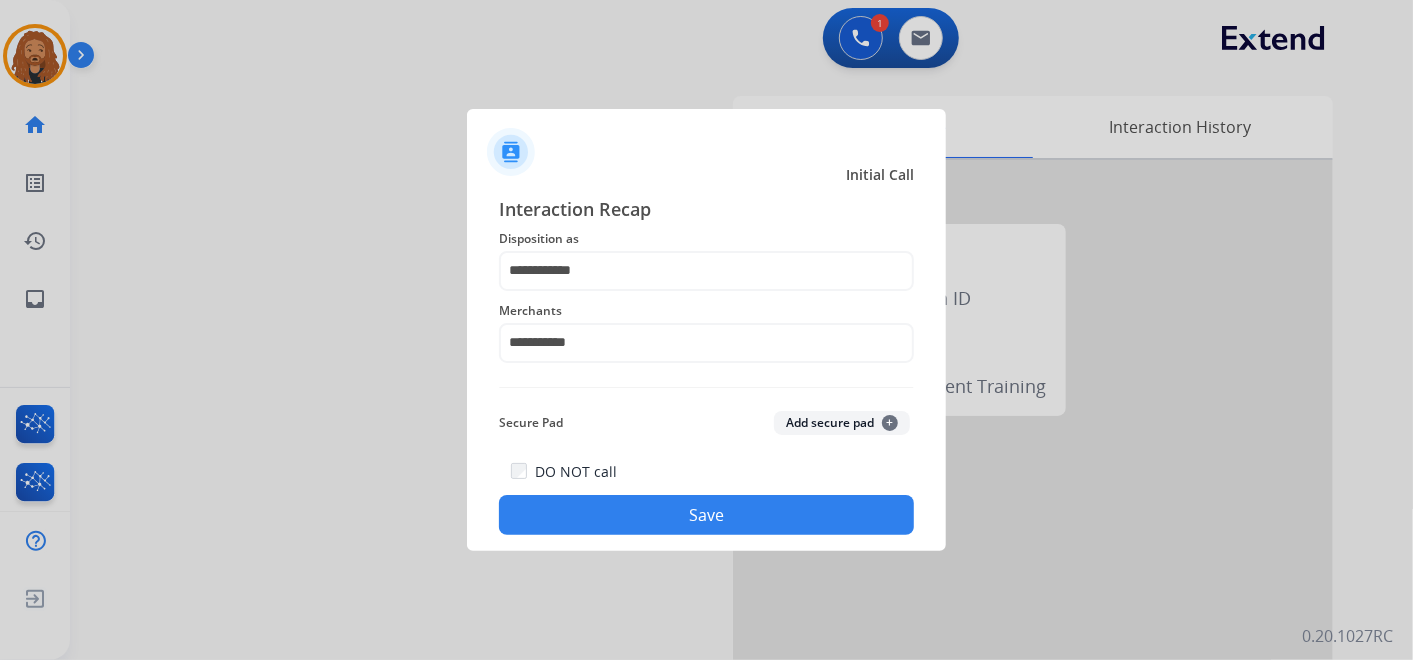 click on "Save" 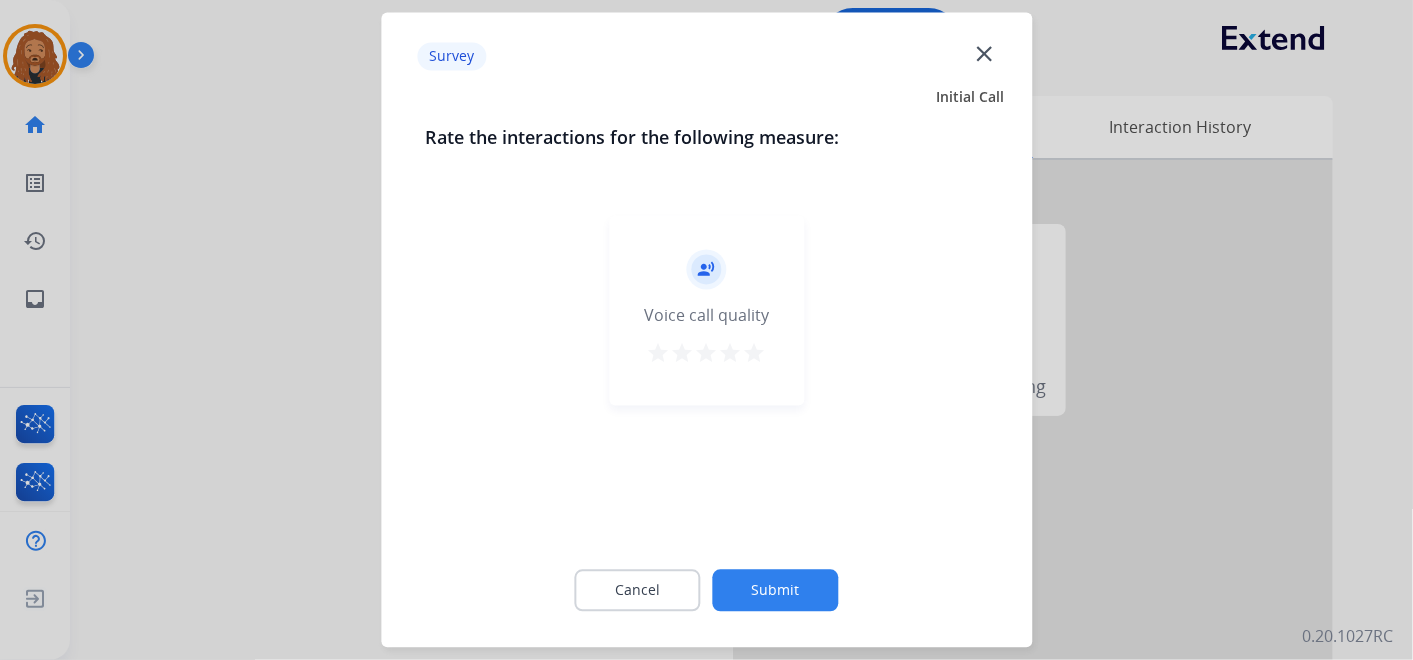 click on "star" at bounding box center (755, 354) 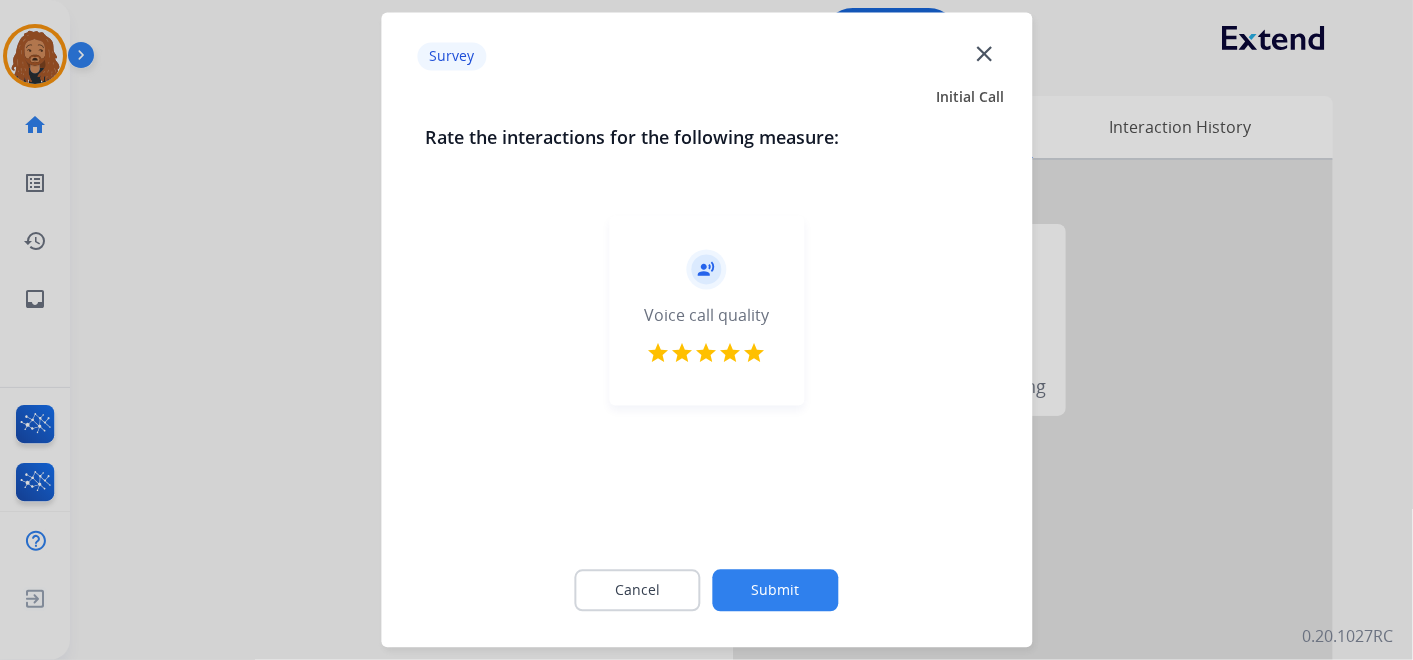 click on "Submit" 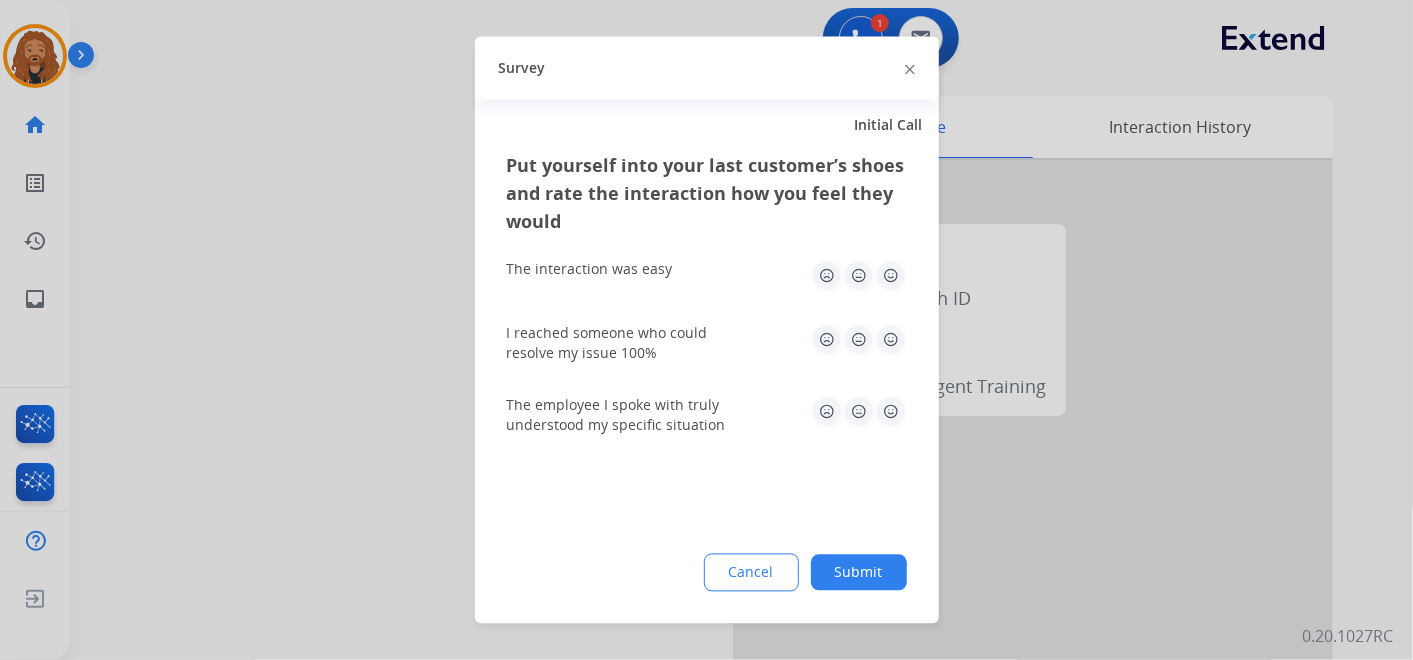 click 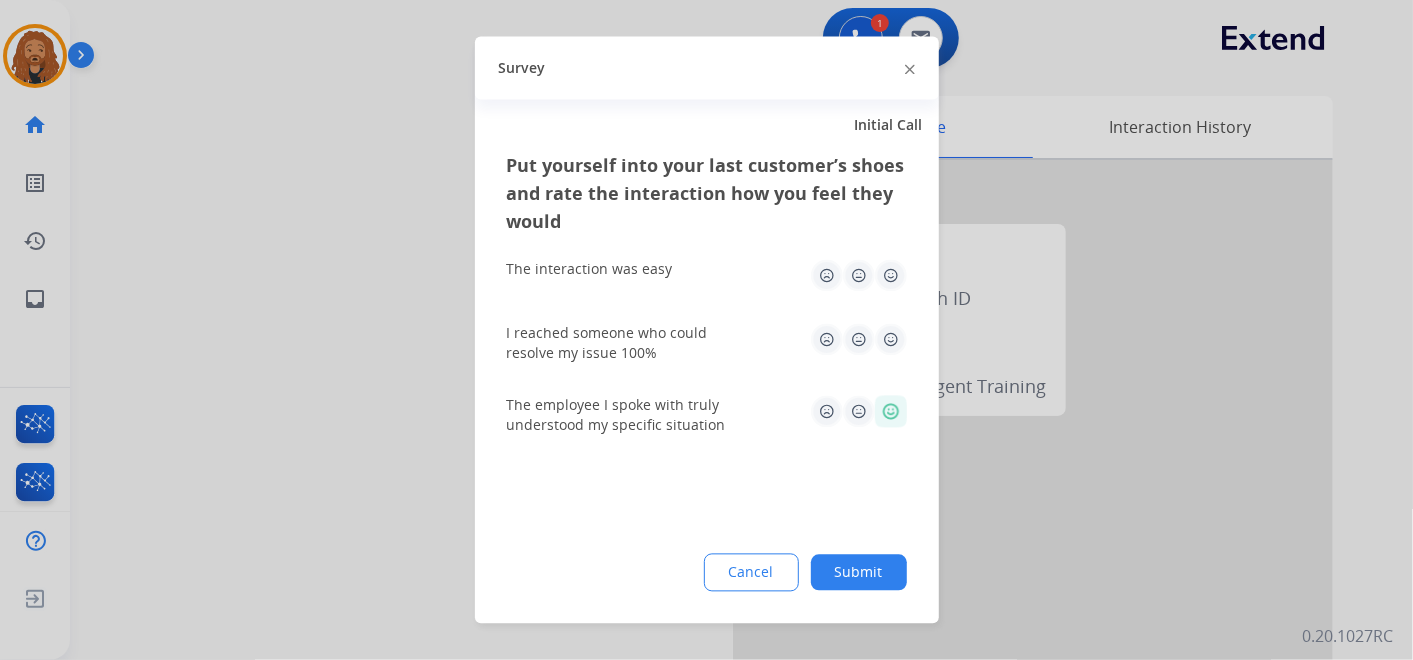 click on "I reached someone who could resolve my issue 100%" 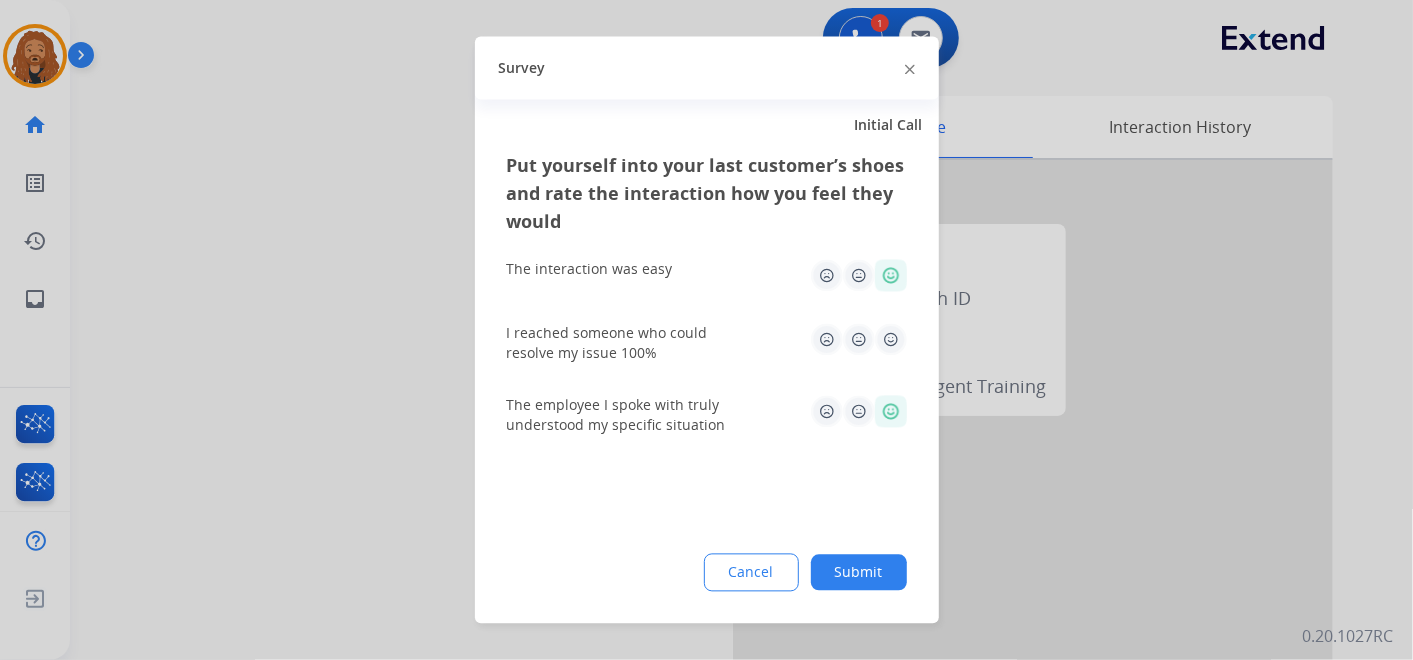 click 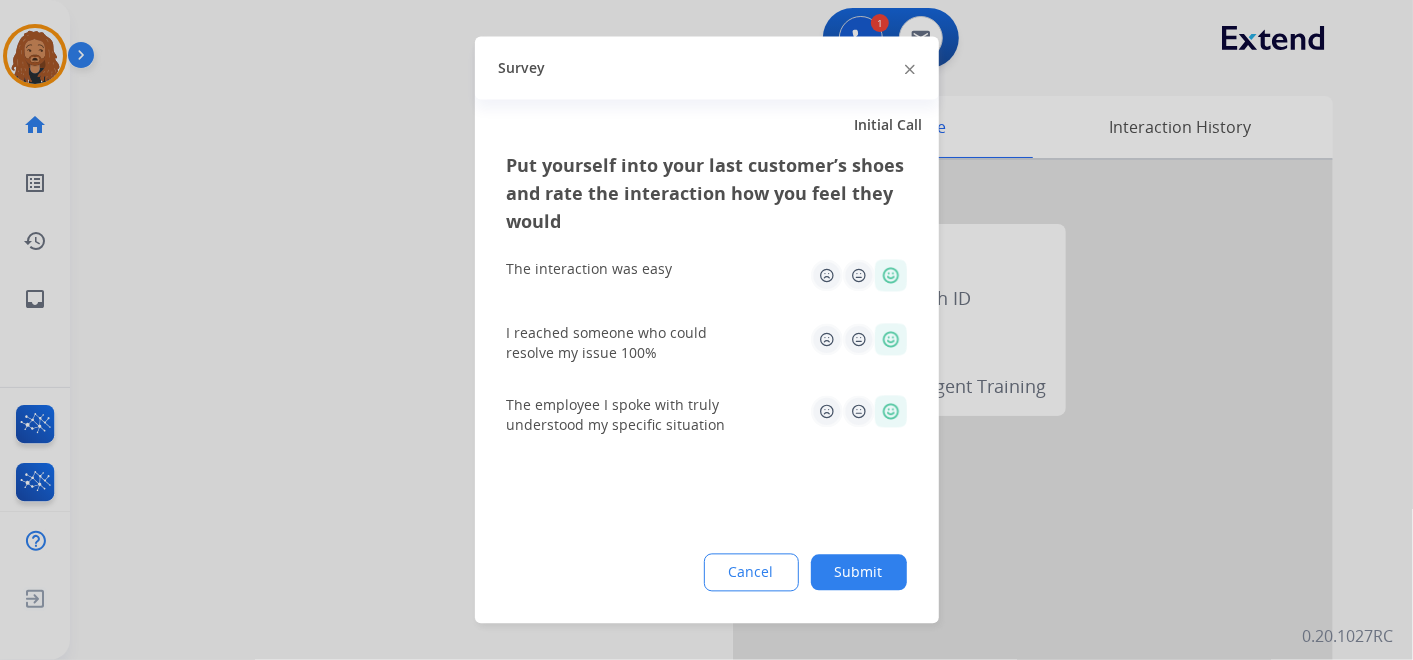 click on "Submit" 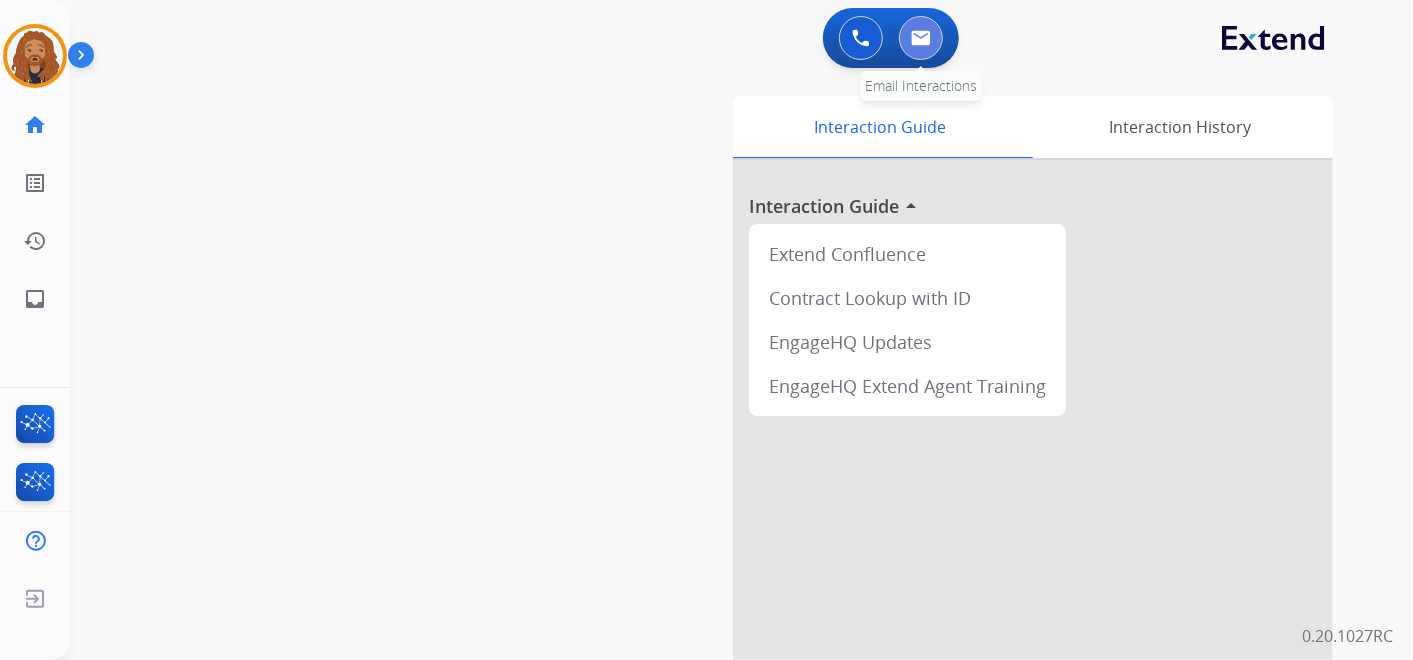 click at bounding box center [921, 38] 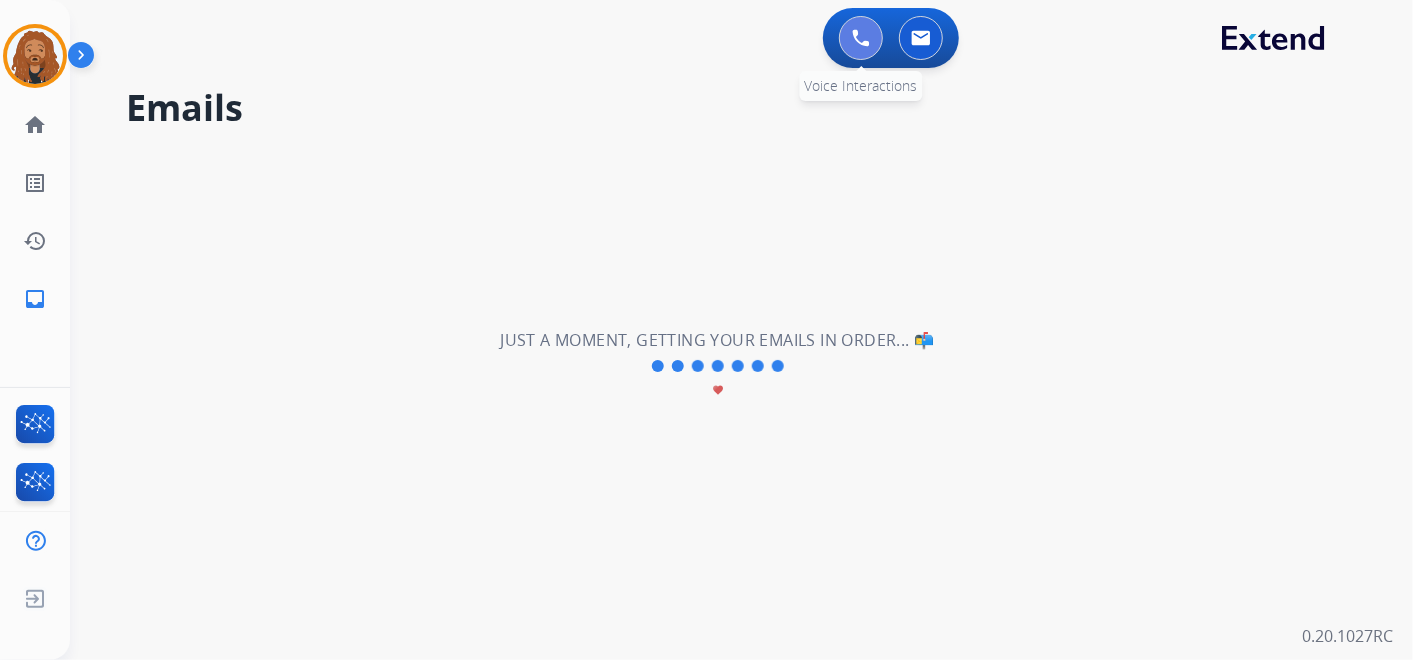 click at bounding box center [861, 38] 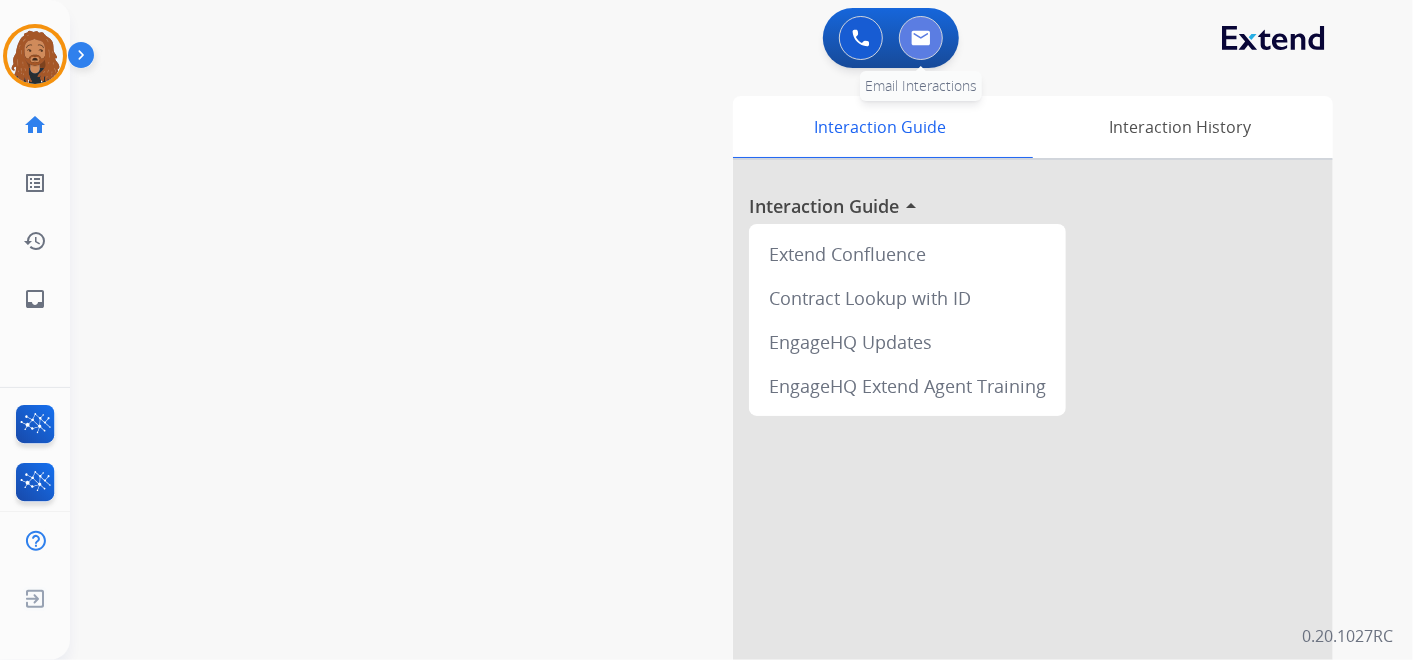 click at bounding box center [921, 38] 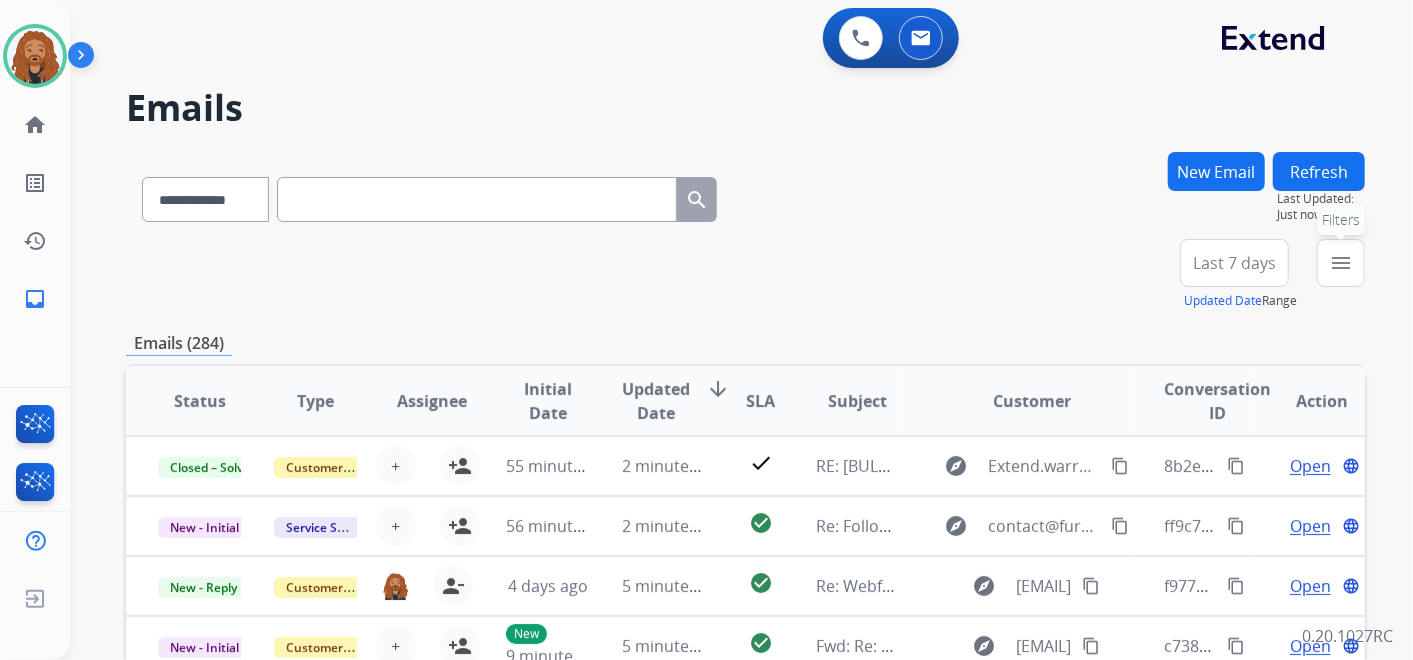 click on "menu  Filters" at bounding box center [1341, 263] 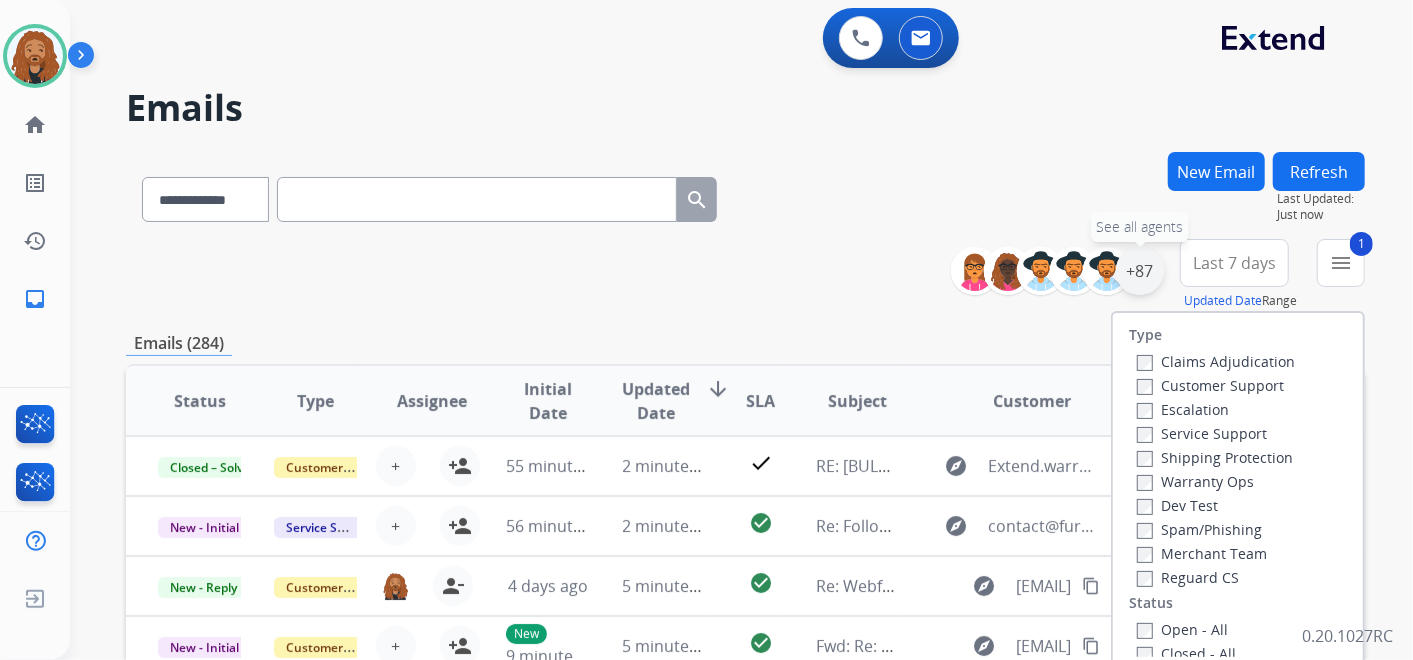 click on "+87" at bounding box center (1140, 271) 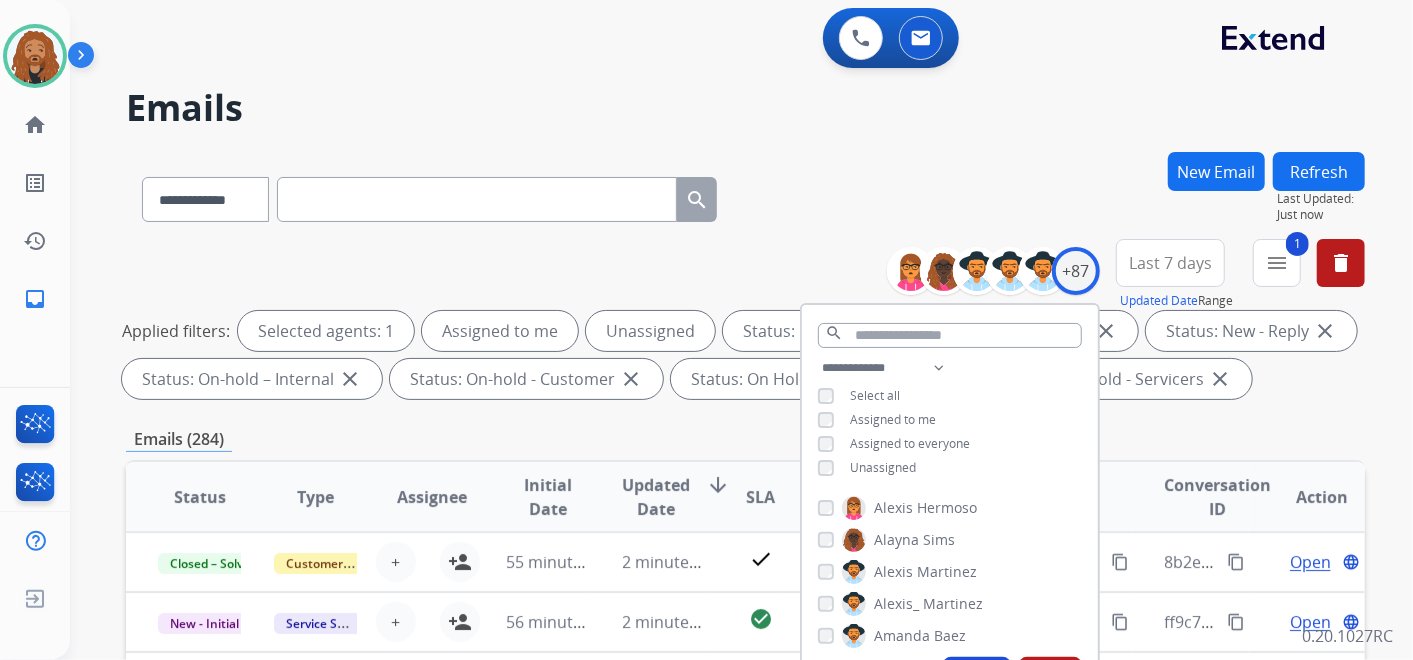 click on "**********" at bounding box center [950, 420] 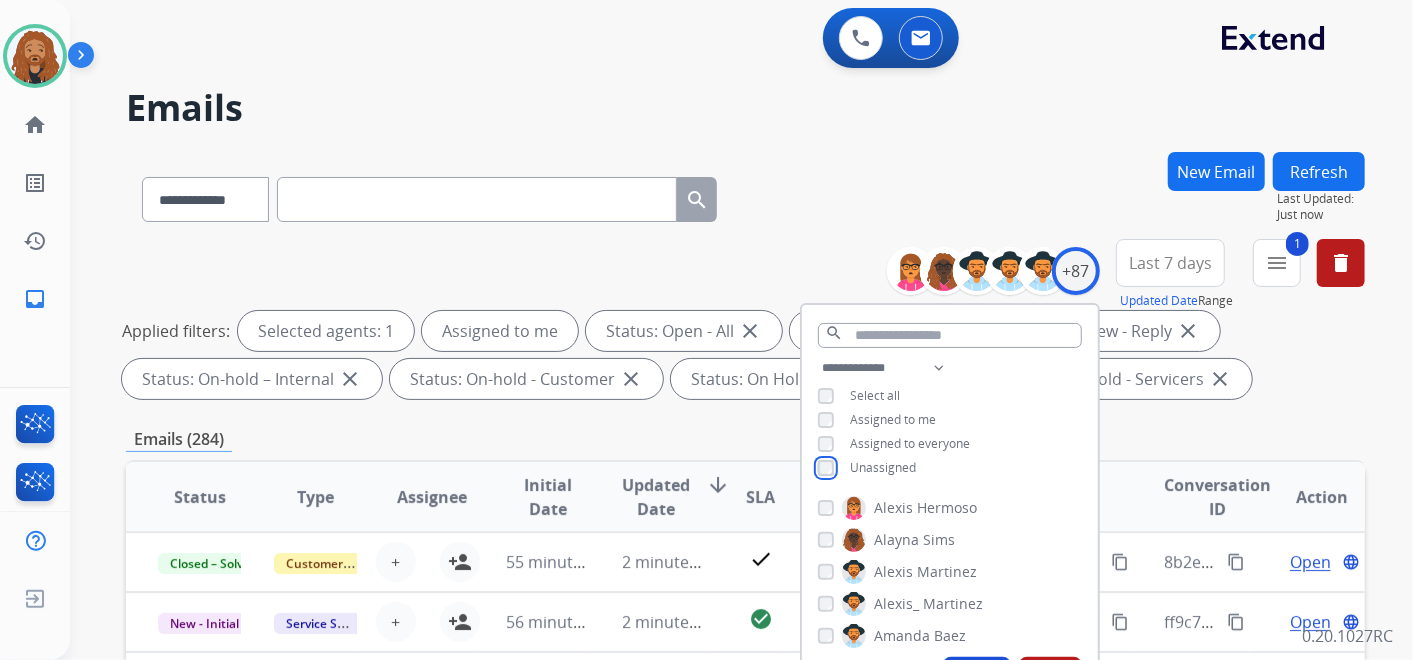 scroll, scrollTop: 111, scrollLeft: 0, axis: vertical 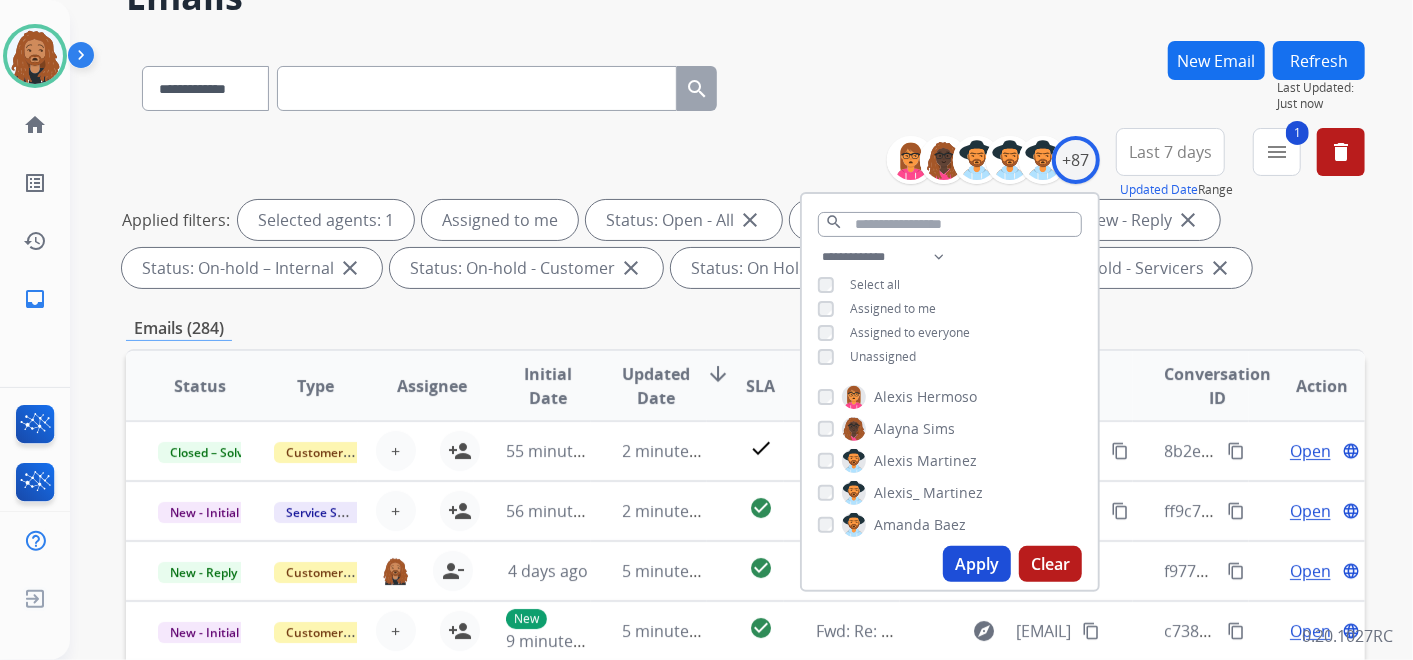 click on "Apply" at bounding box center (977, 564) 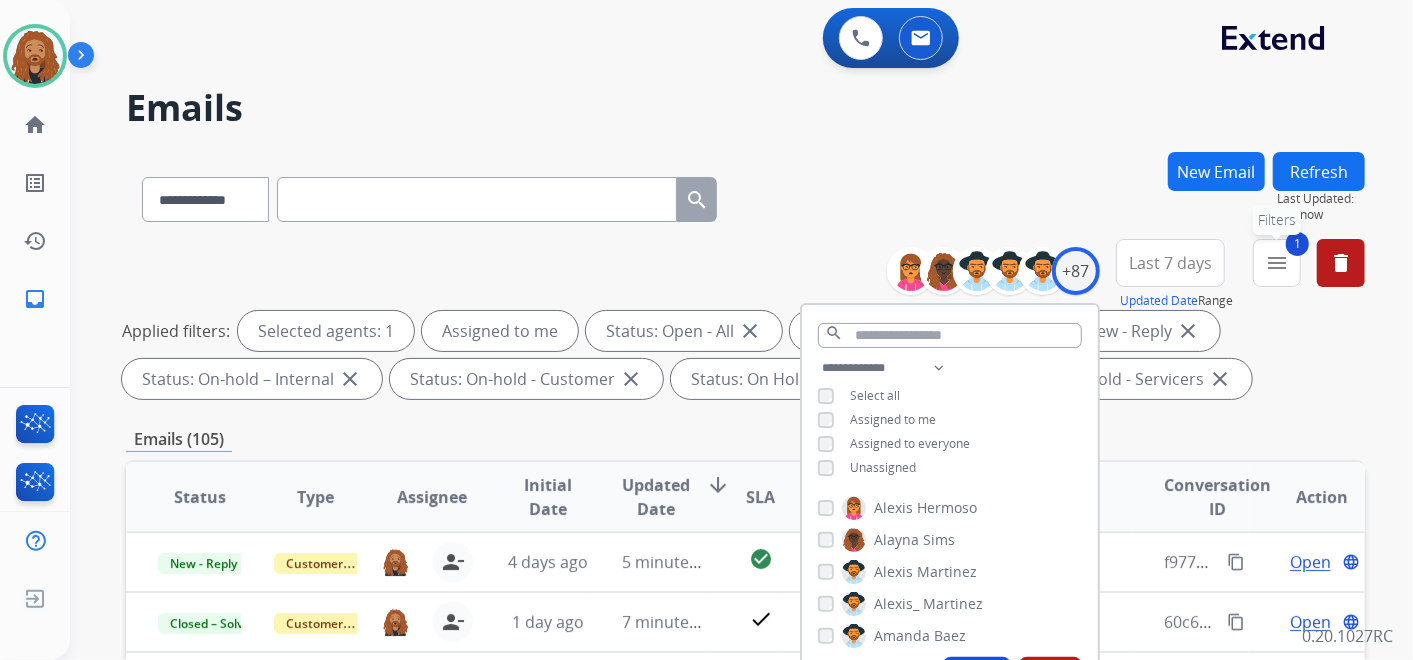 click on "1 menu  Filters" at bounding box center (1277, 263) 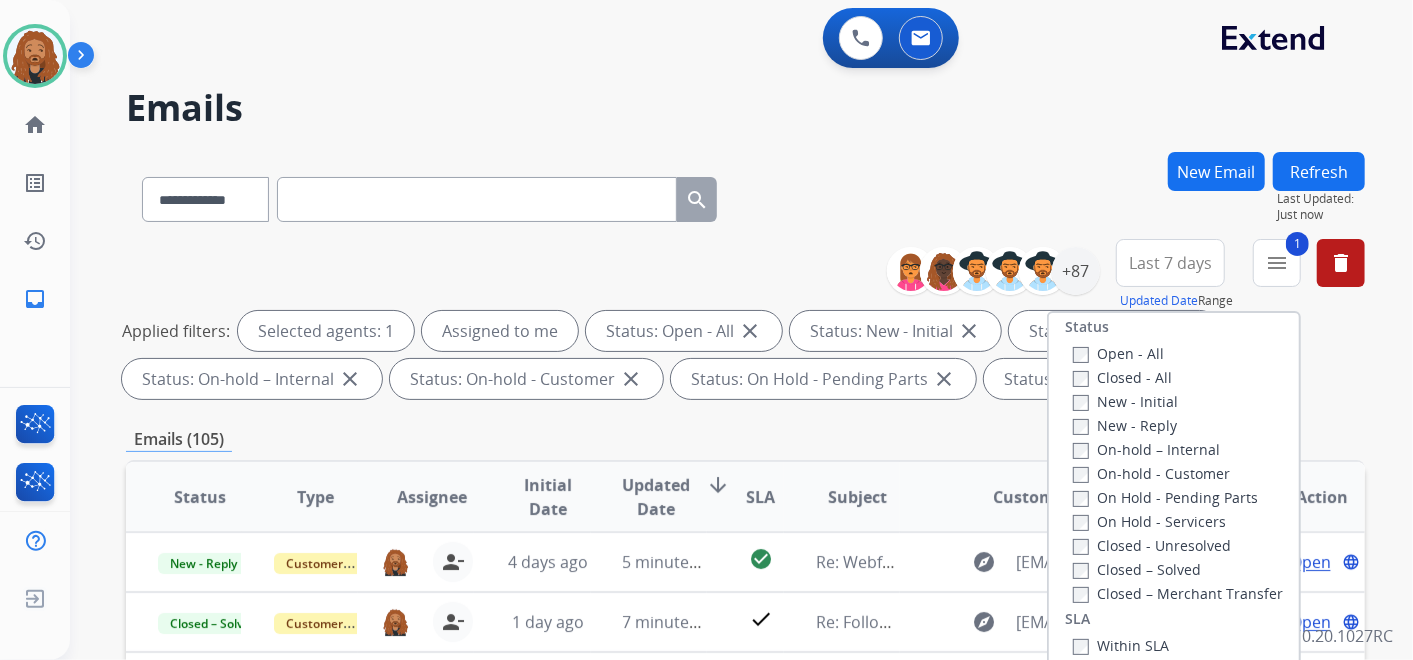 scroll, scrollTop: 333, scrollLeft: 0, axis: vertical 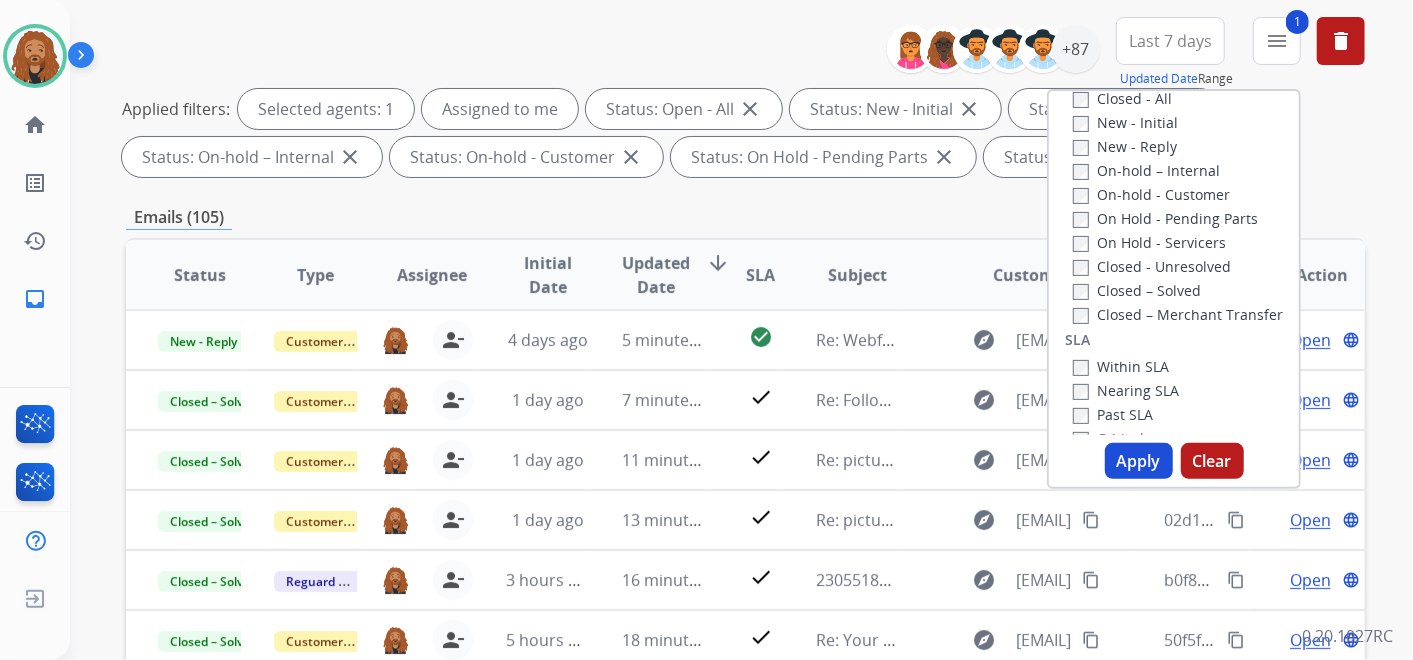 click on "Apply" at bounding box center [1139, 461] 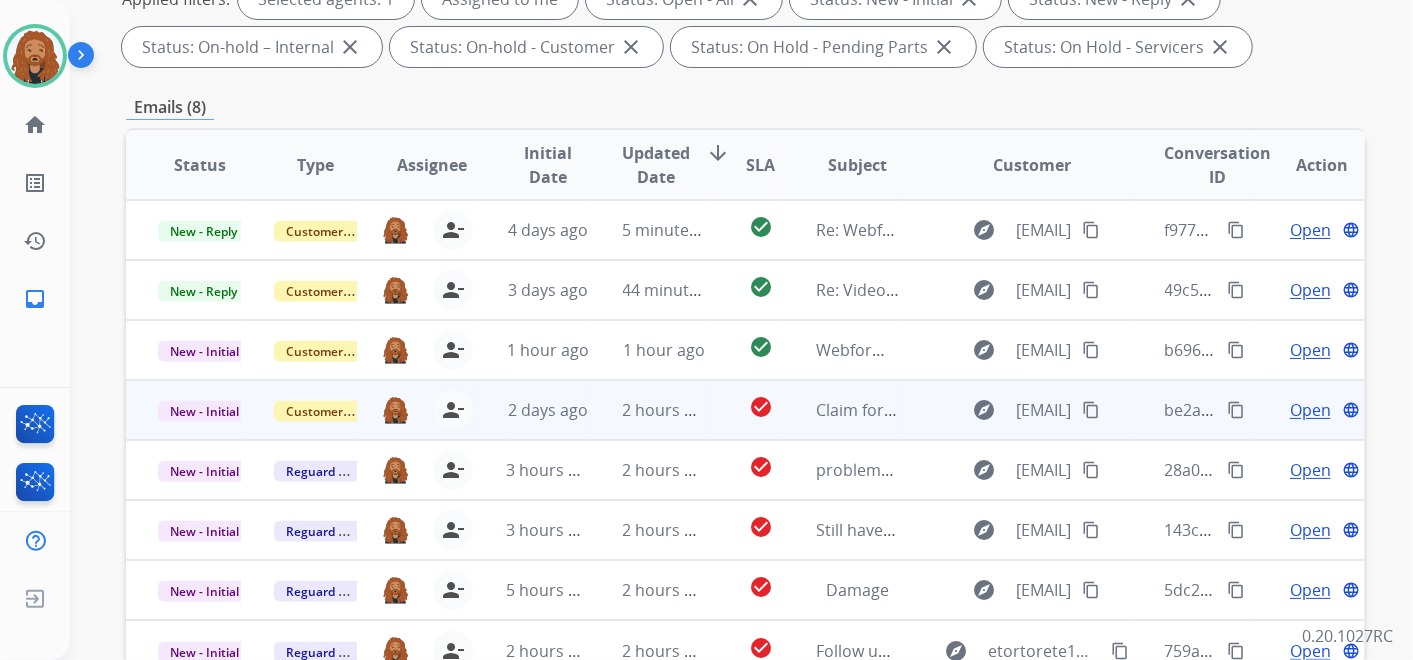 scroll, scrollTop: 333, scrollLeft: 0, axis: vertical 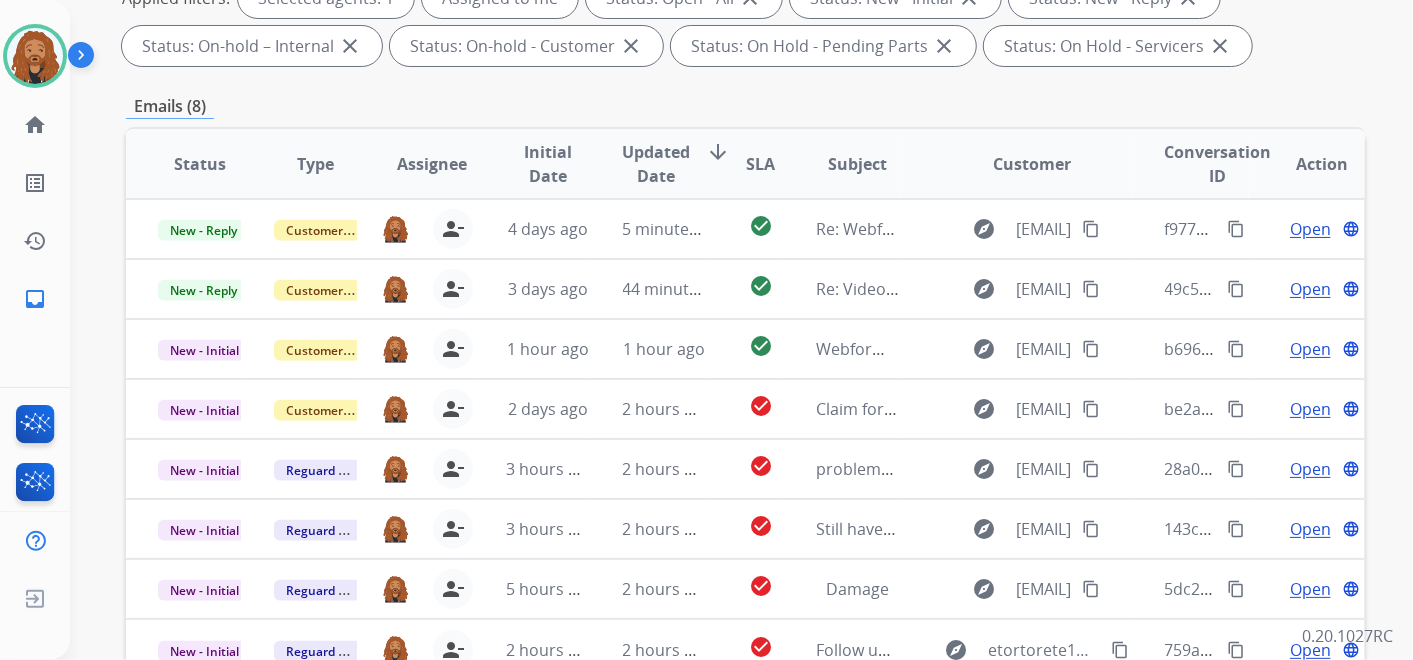 click on "Updated Date" at bounding box center [657, 164] 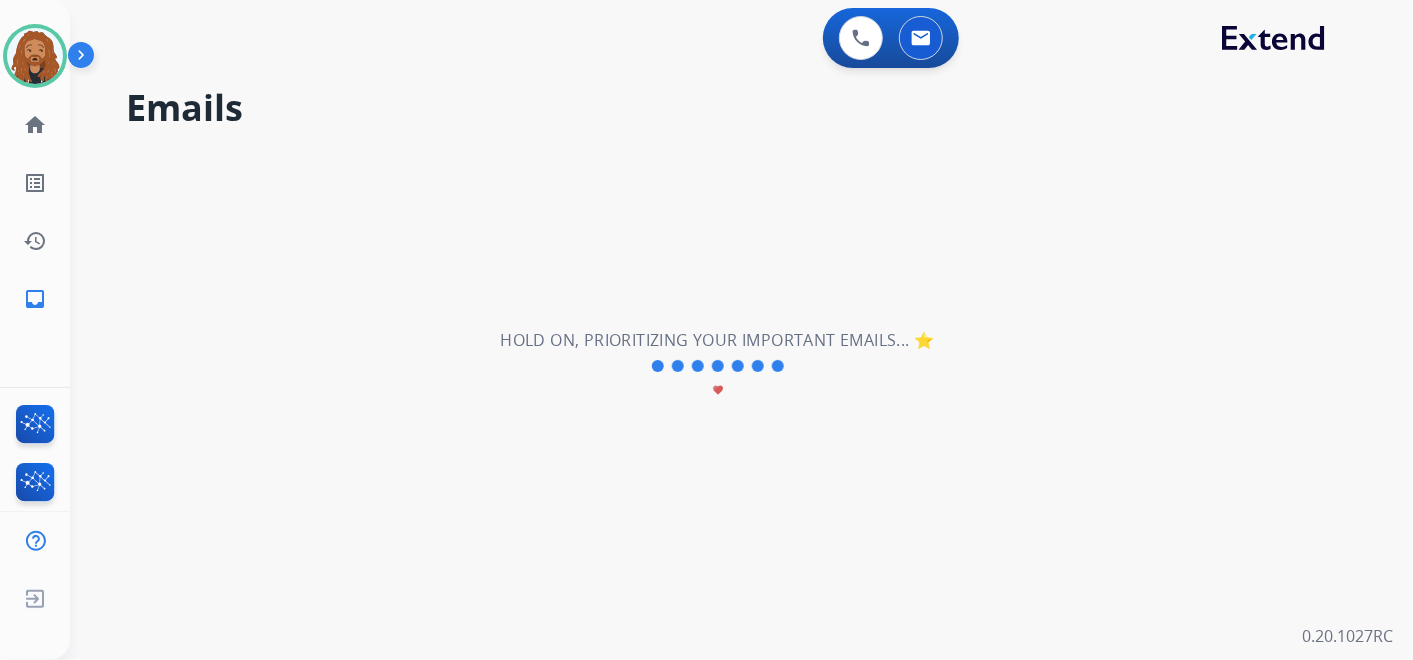 scroll, scrollTop: 0, scrollLeft: 0, axis: both 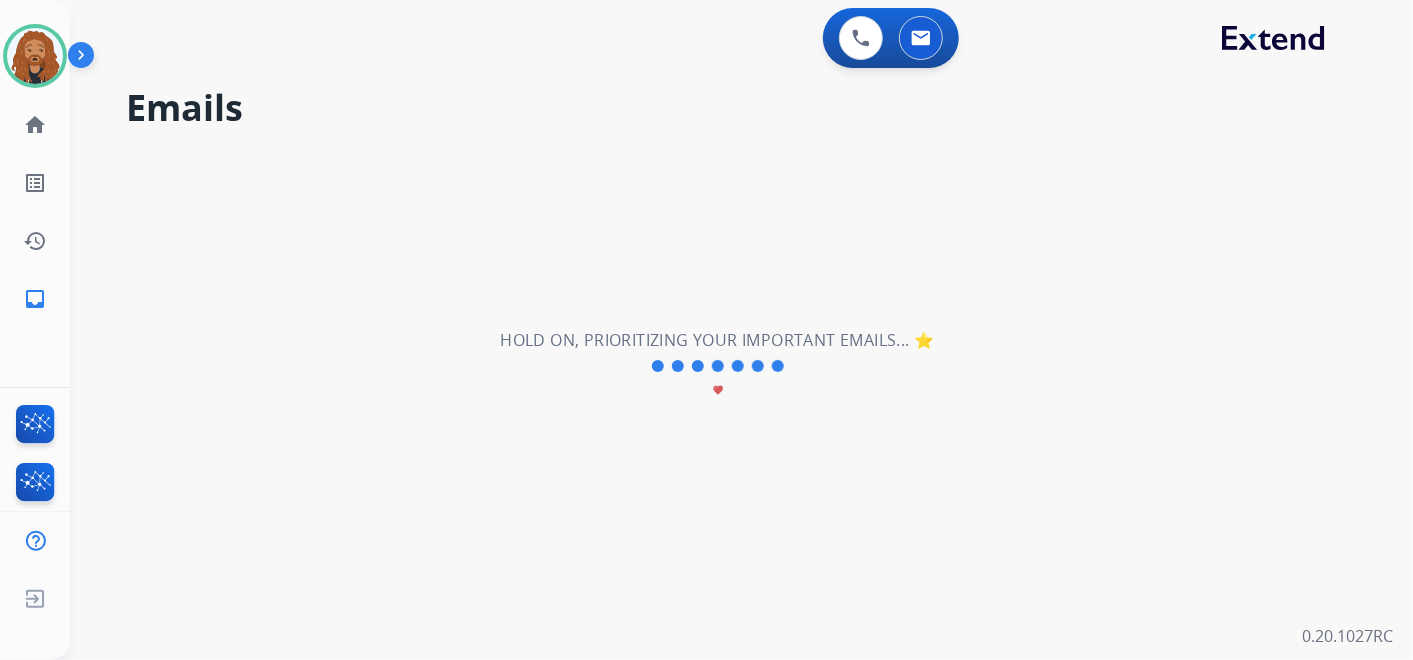 click on "**********" at bounding box center (717, 366) 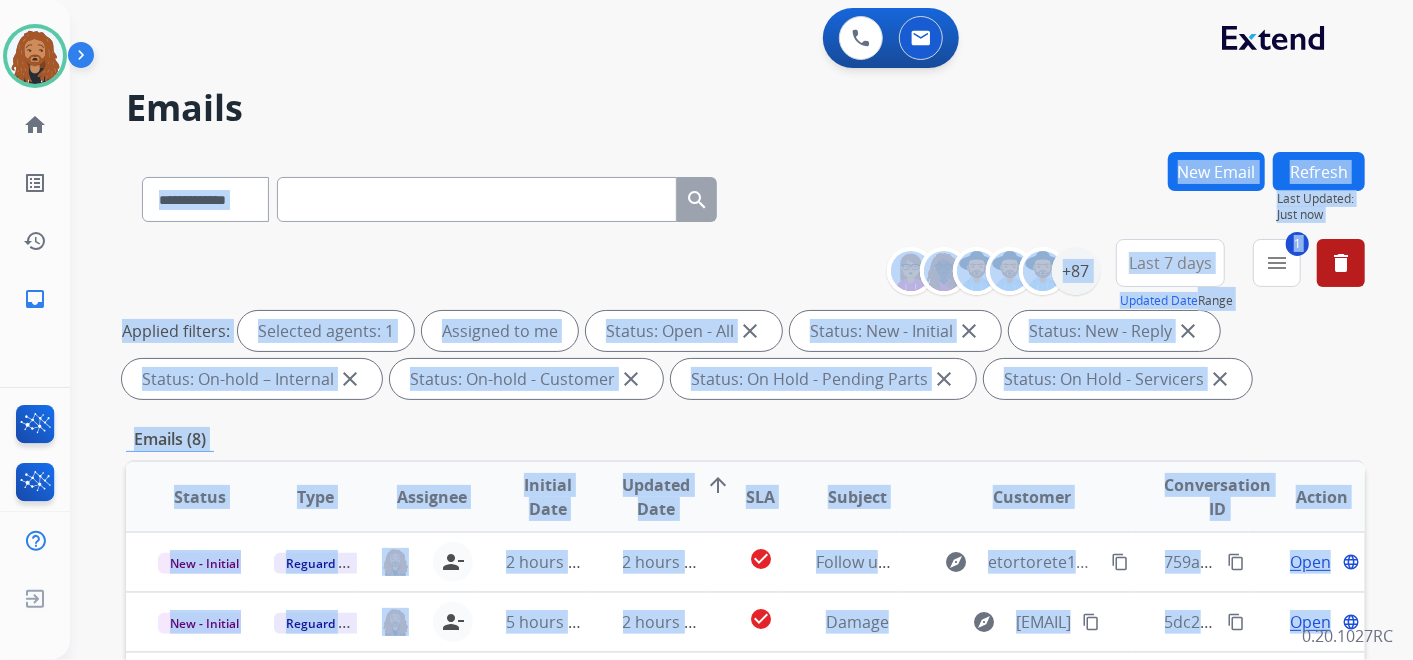 click on "Emails" at bounding box center [745, 108] 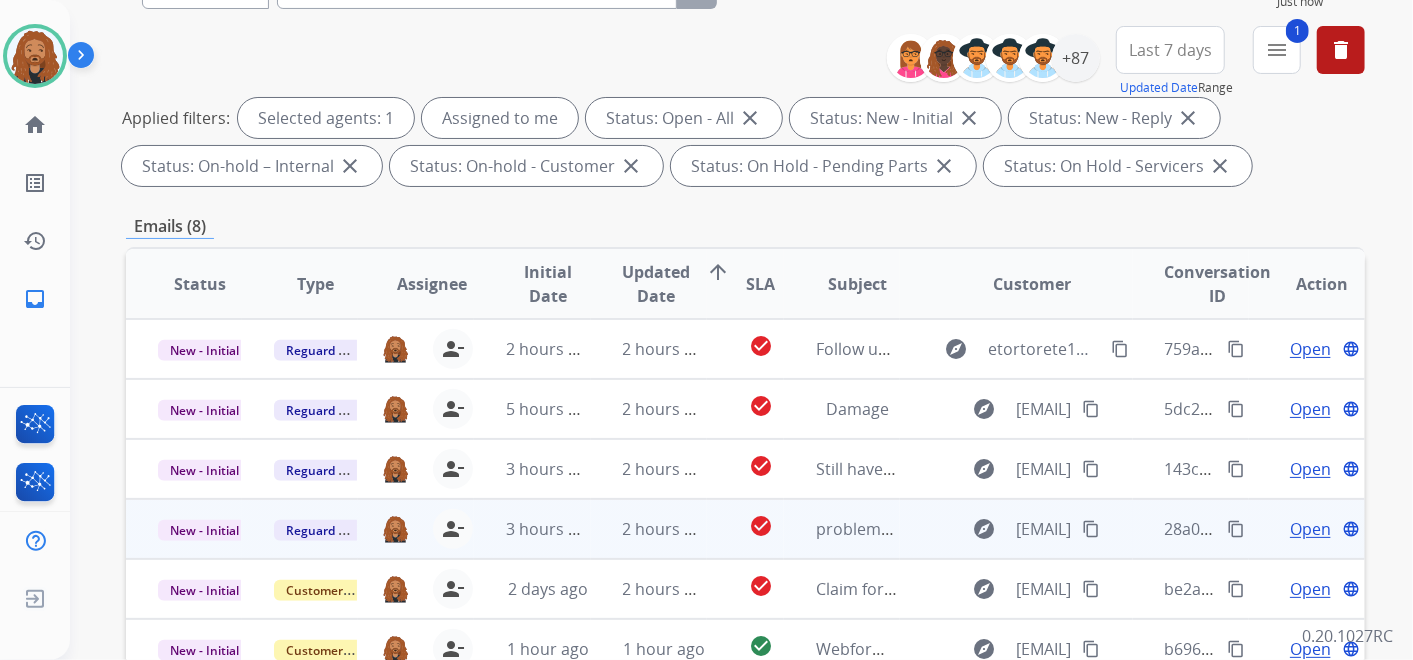 scroll, scrollTop: 444, scrollLeft: 0, axis: vertical 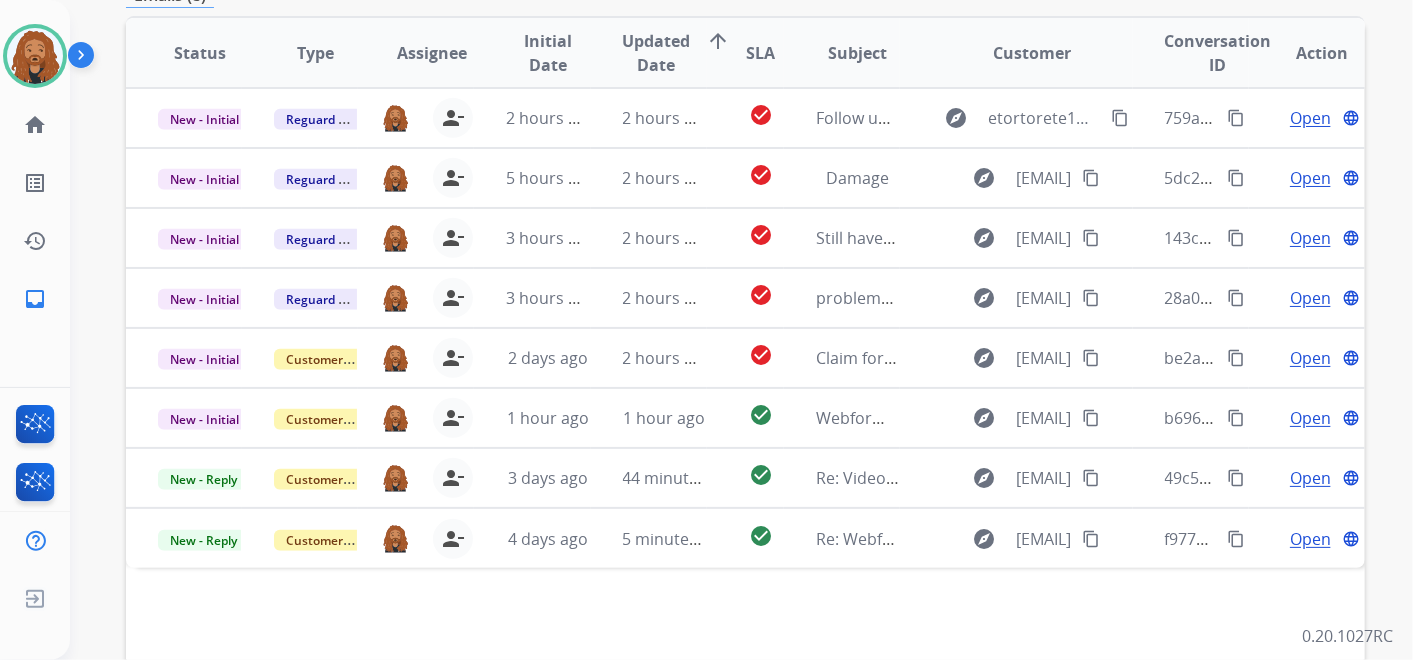 click on "Status" at bounding box center [200, 53] 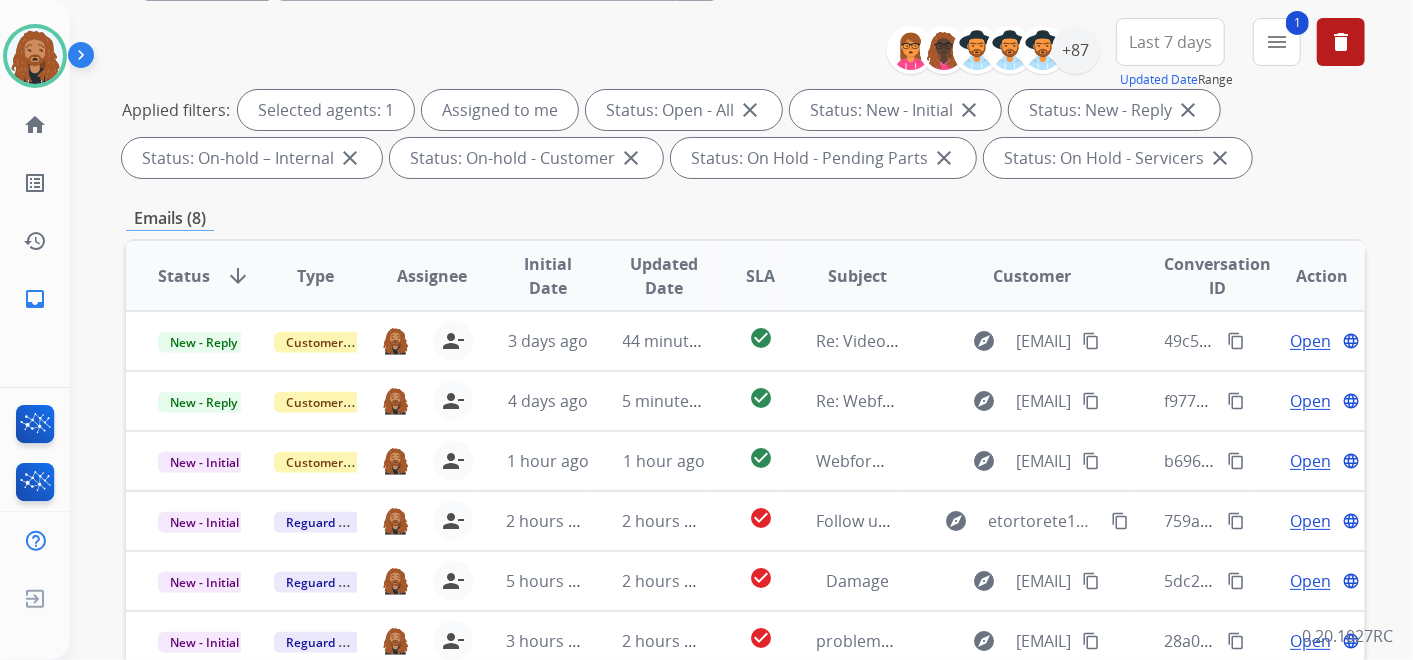 scroll, scrollTop: 222, scrollLeft: 0, axis: vertical 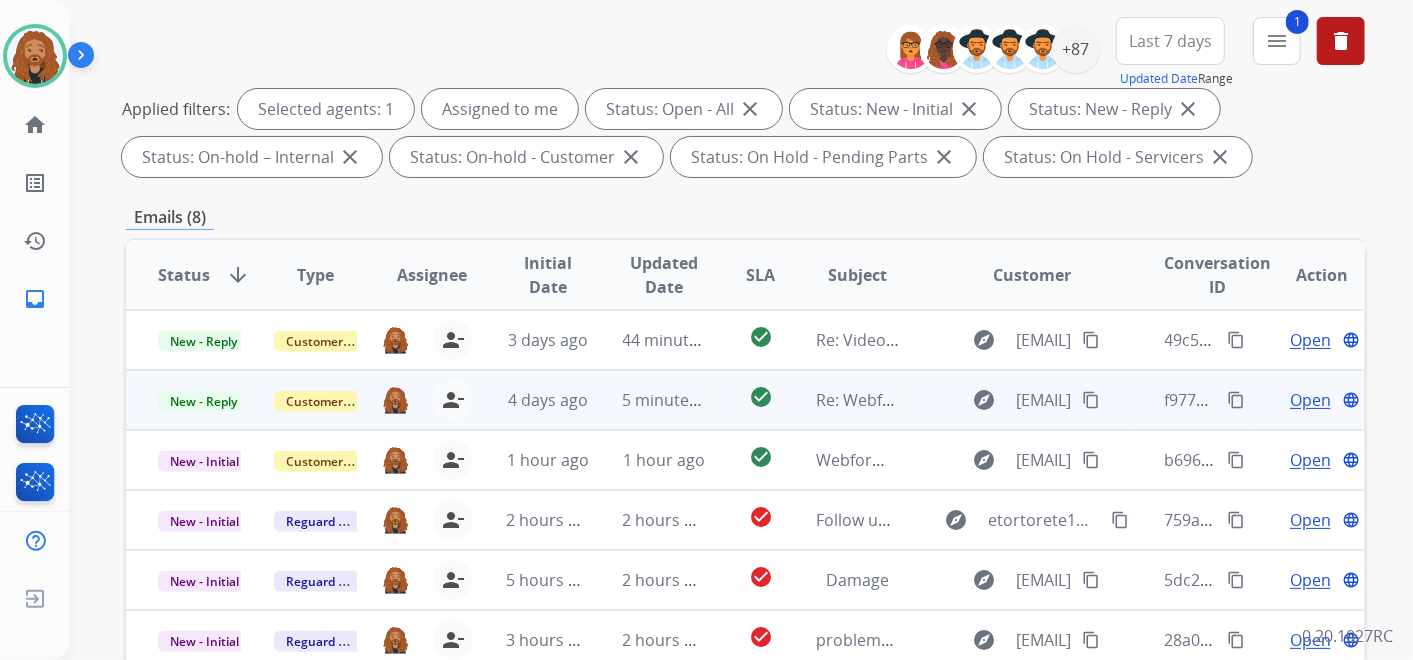 click on "5 minutes ago" at bounding box center (649, 400) 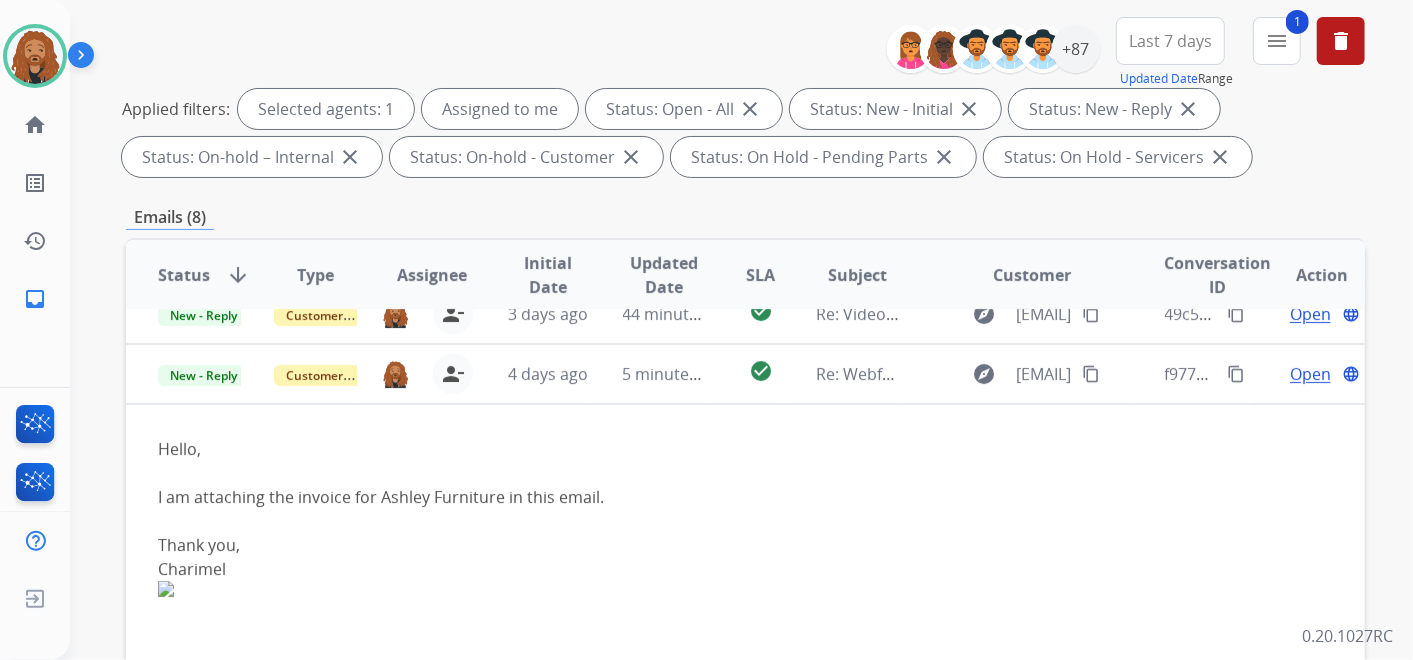 scroll, scrollTop: 0, scrollLeft: 0, axis: both 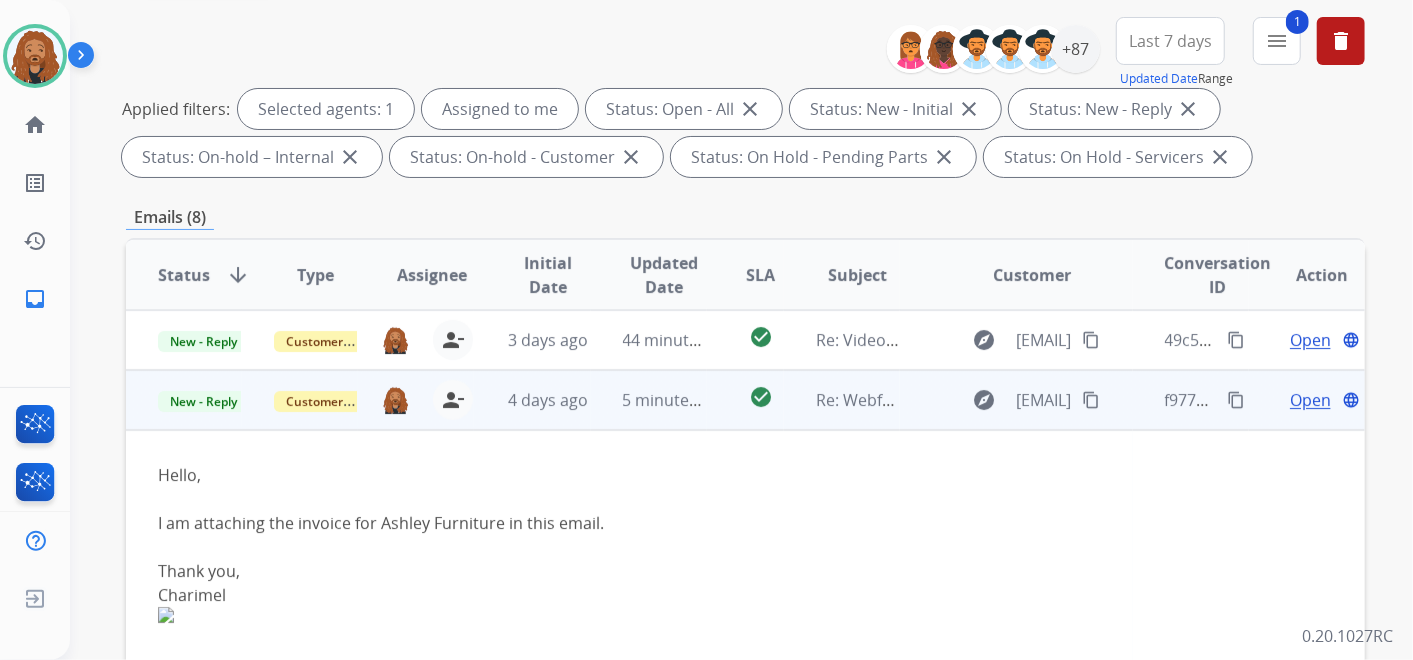 click on "Open" at bounding box center [1310, 400] 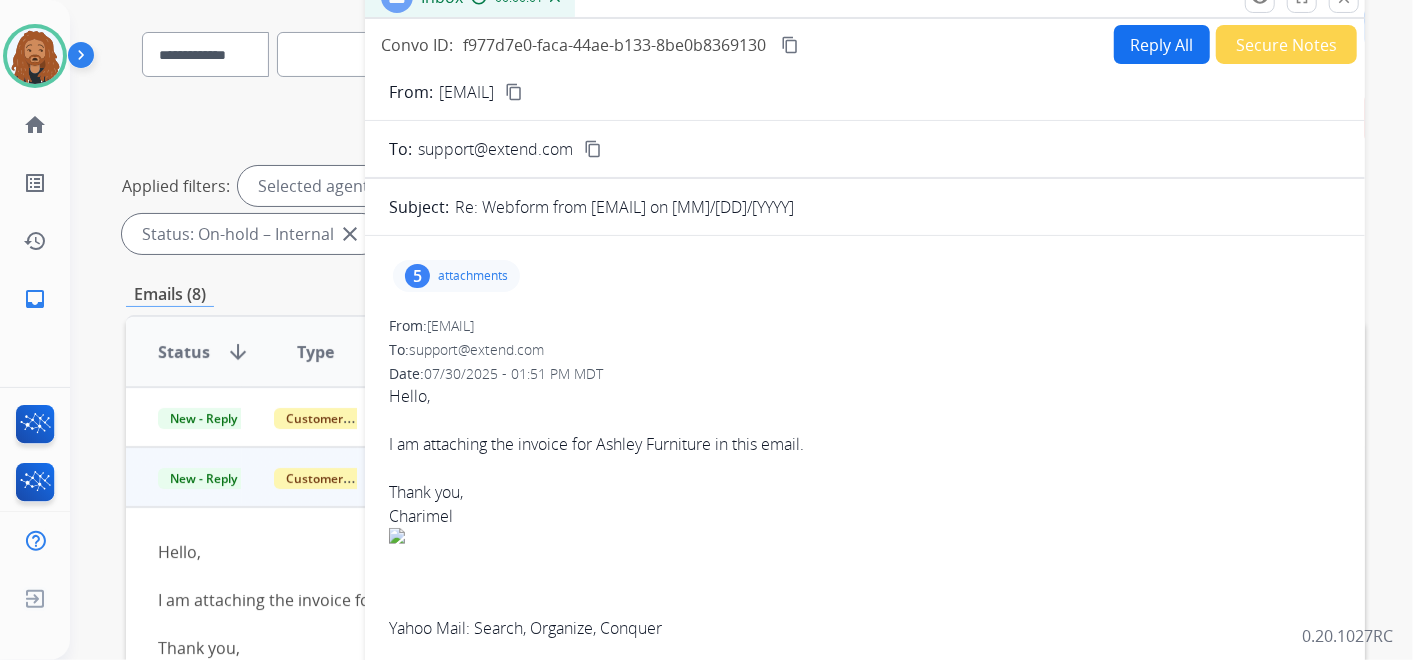 scroll, scrollTop: 111, scrollLeft: 0, axis: vertical 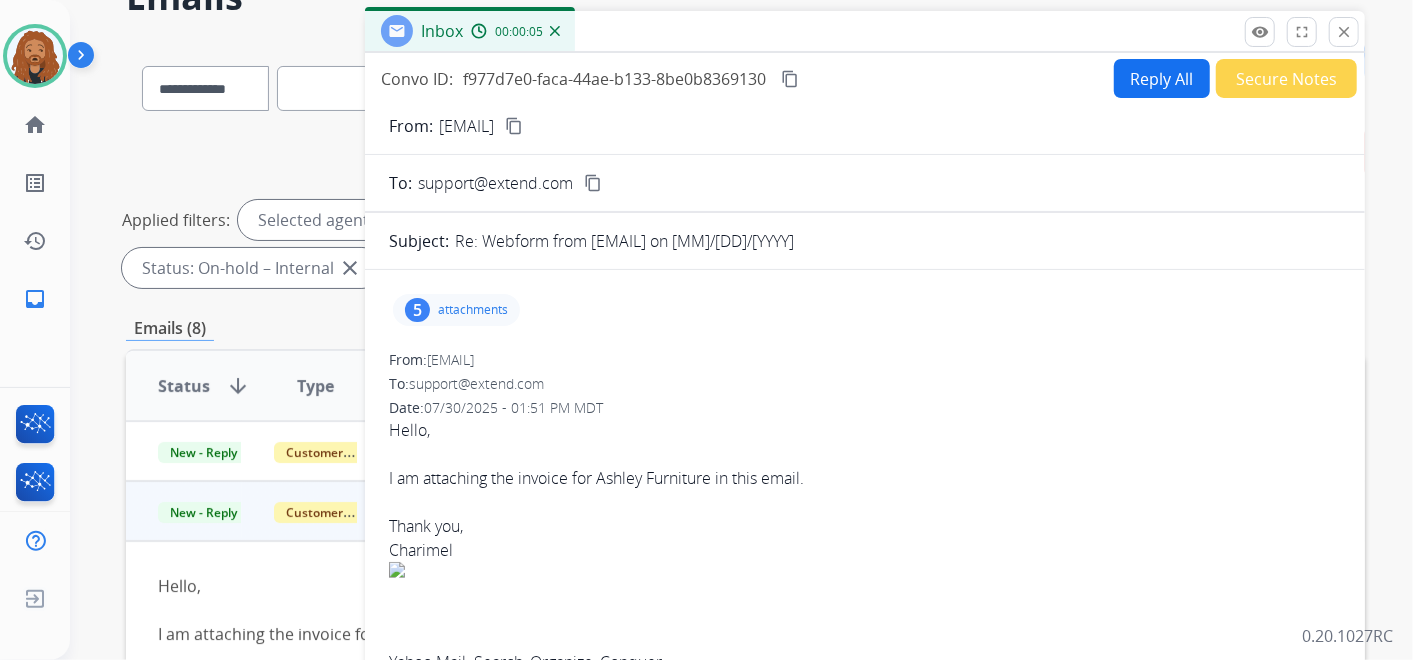 click on "attachments" at bounding box center [473, 310] 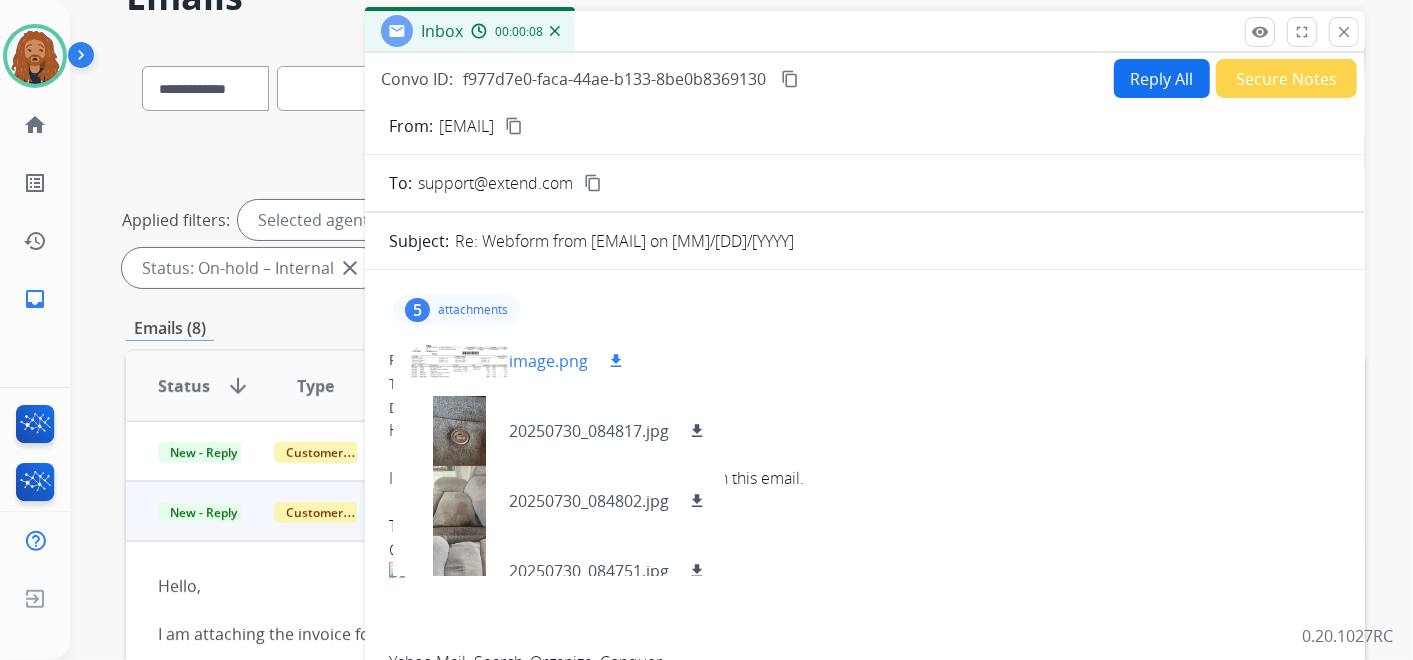 click on "download" at bounding box center (616, 361) 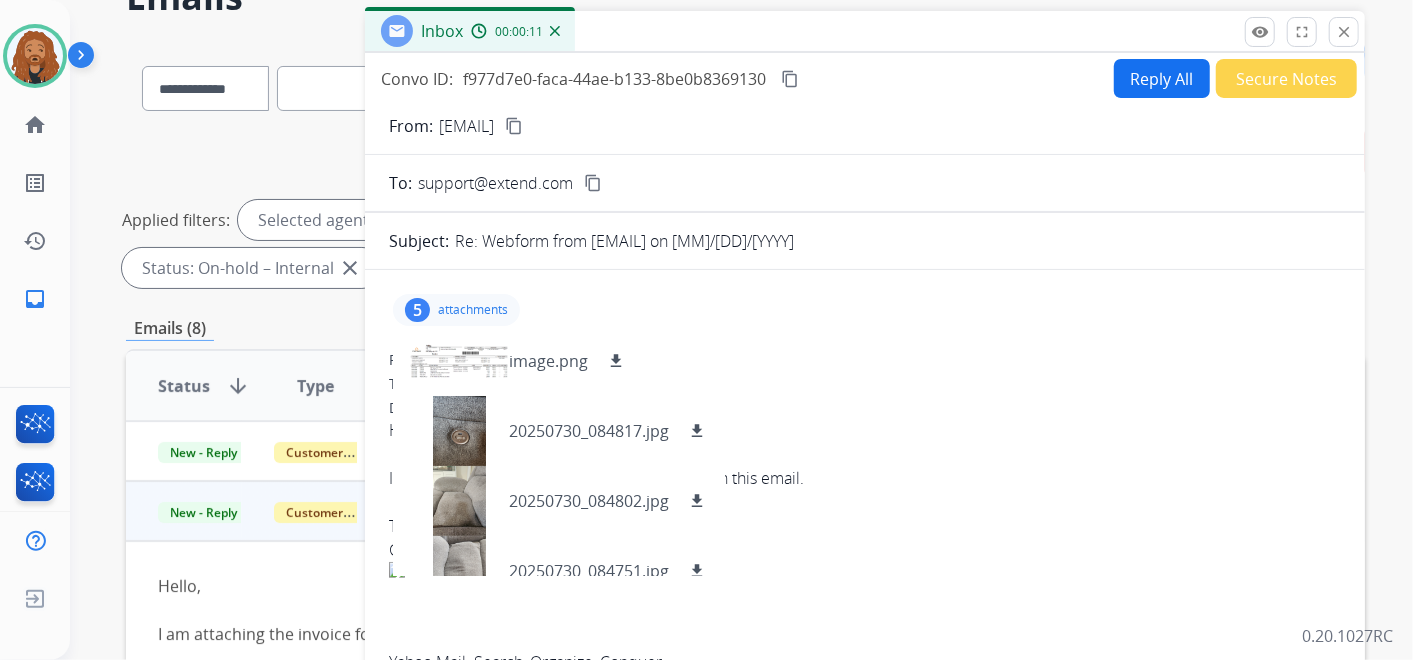 click on "Reply All" at bounding box center [1162, 78] 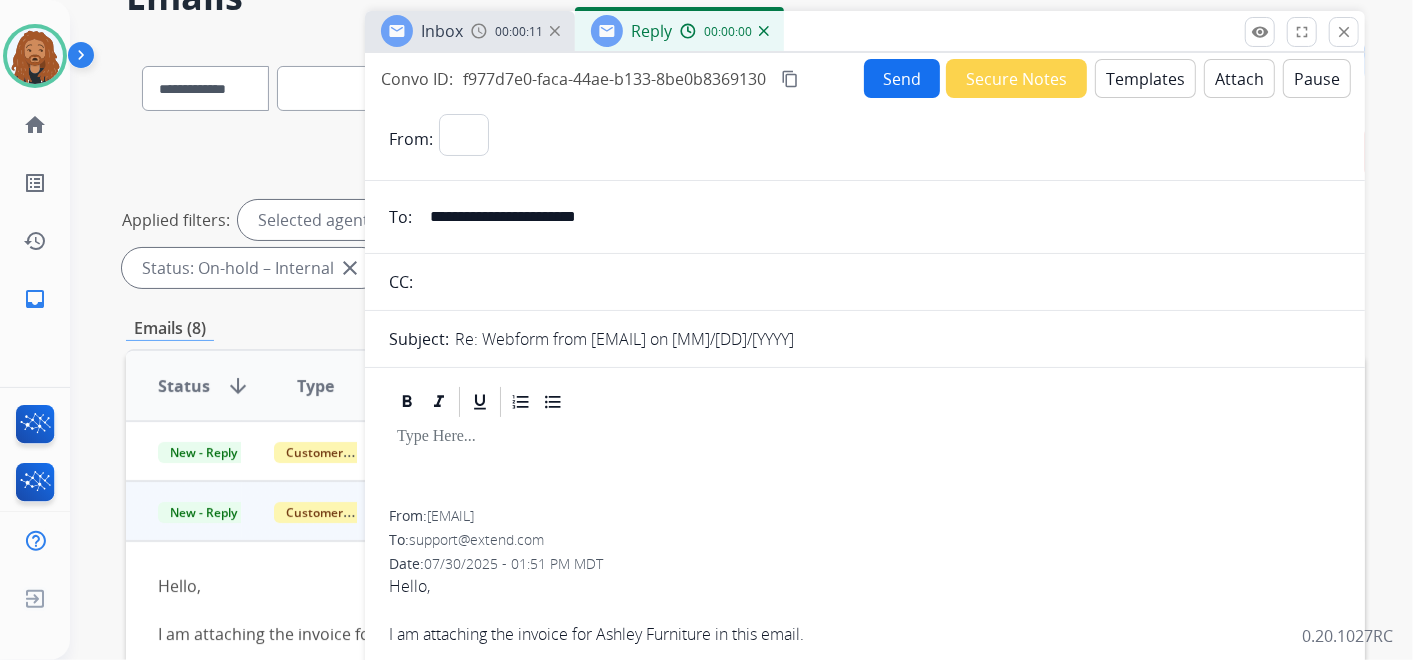 select on "**********" 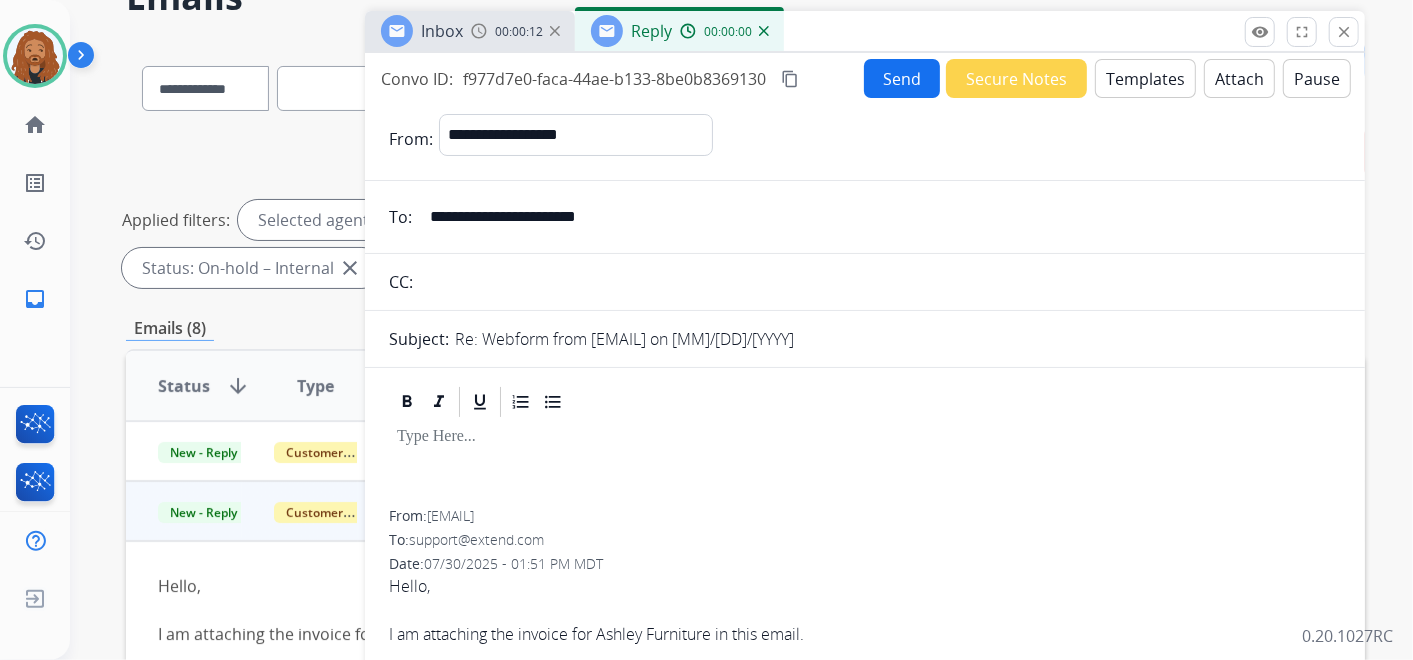 click on "Templates" at bounding box center [1145, 78] 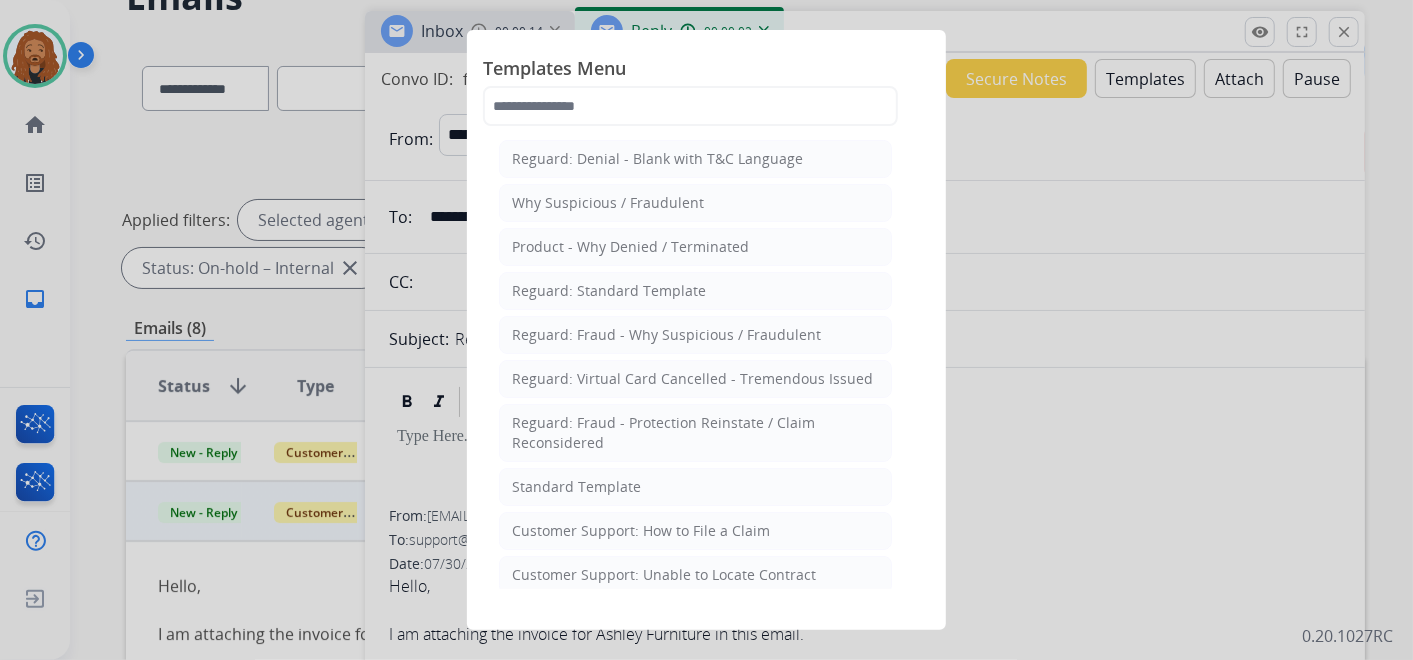 drag, startPoint x: 612, startPoint y: 480, endPoint x: 577, endPoint y: 485, distance: 35.35534 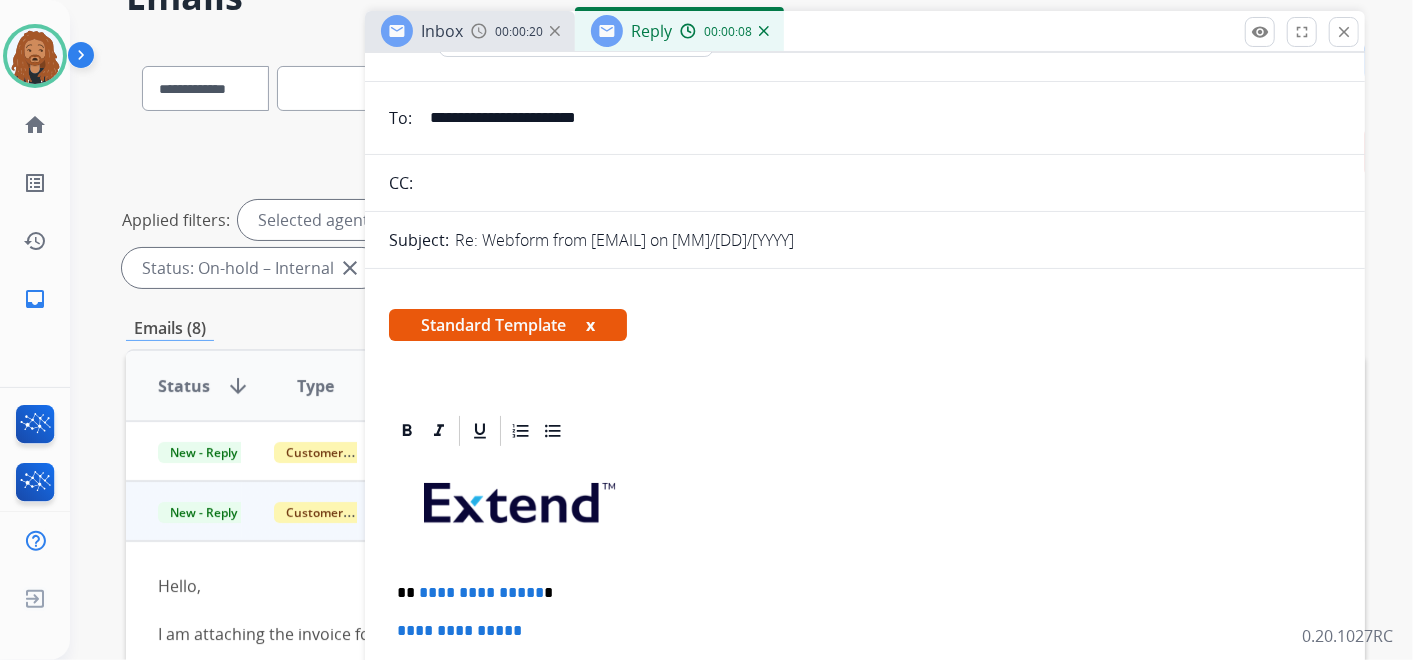 scroll, scrollTop: 222, scrollLeft: 0, axis: vertical 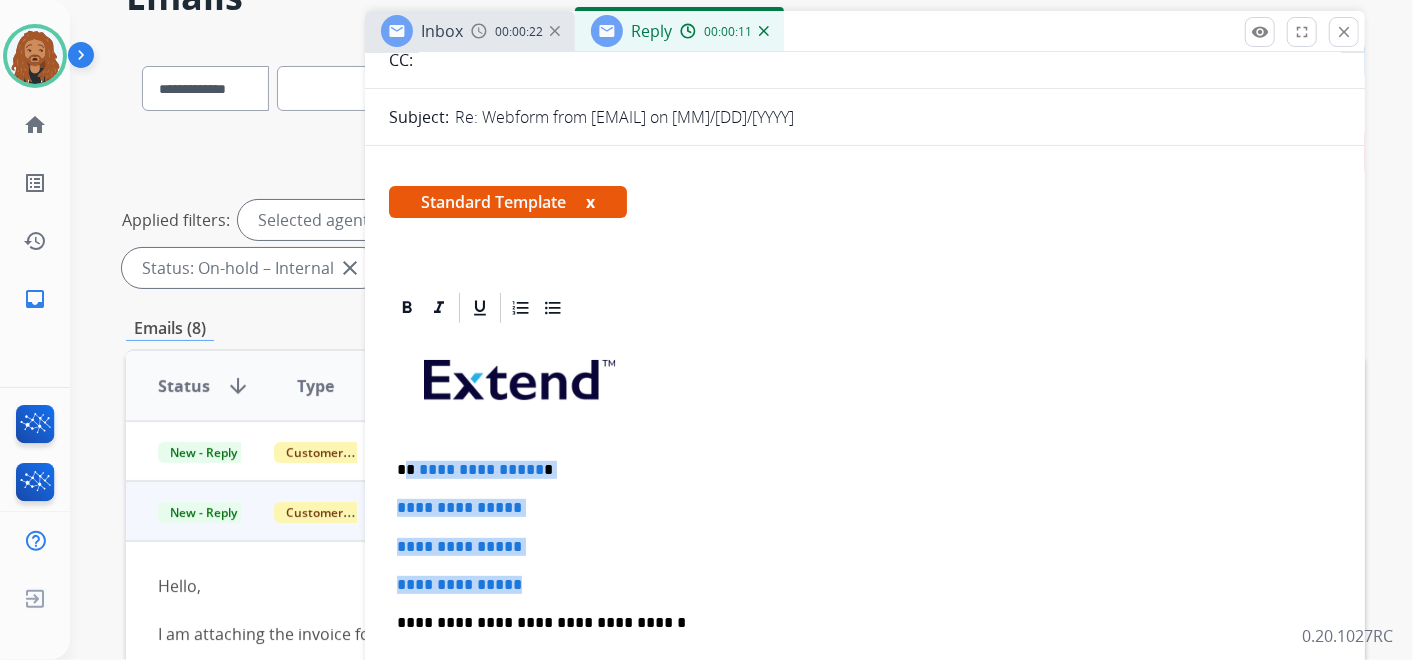 drag, startPoint x: 535, startPoint y: 576, endPoint x: 405, endPoint y: 471, distance: 167.10774 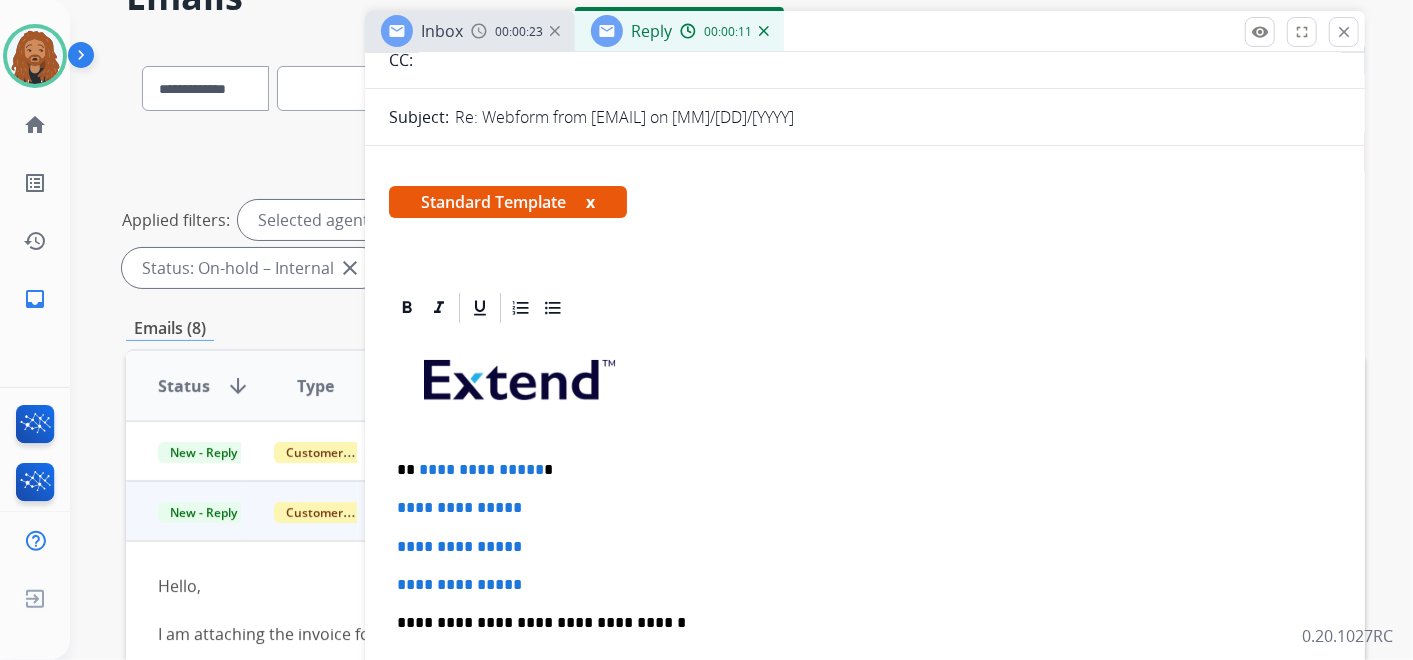 type 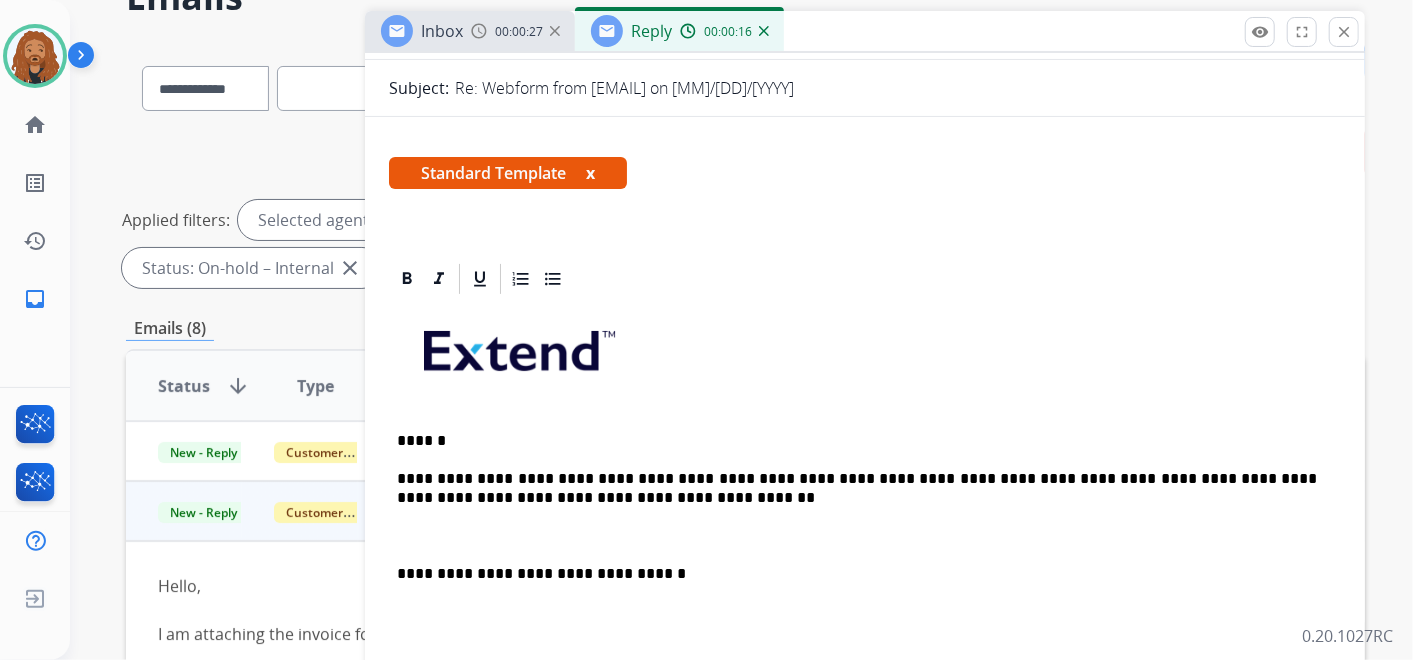 scroll, scrollTop: 333, scrollLeft: 0, axis: vertical 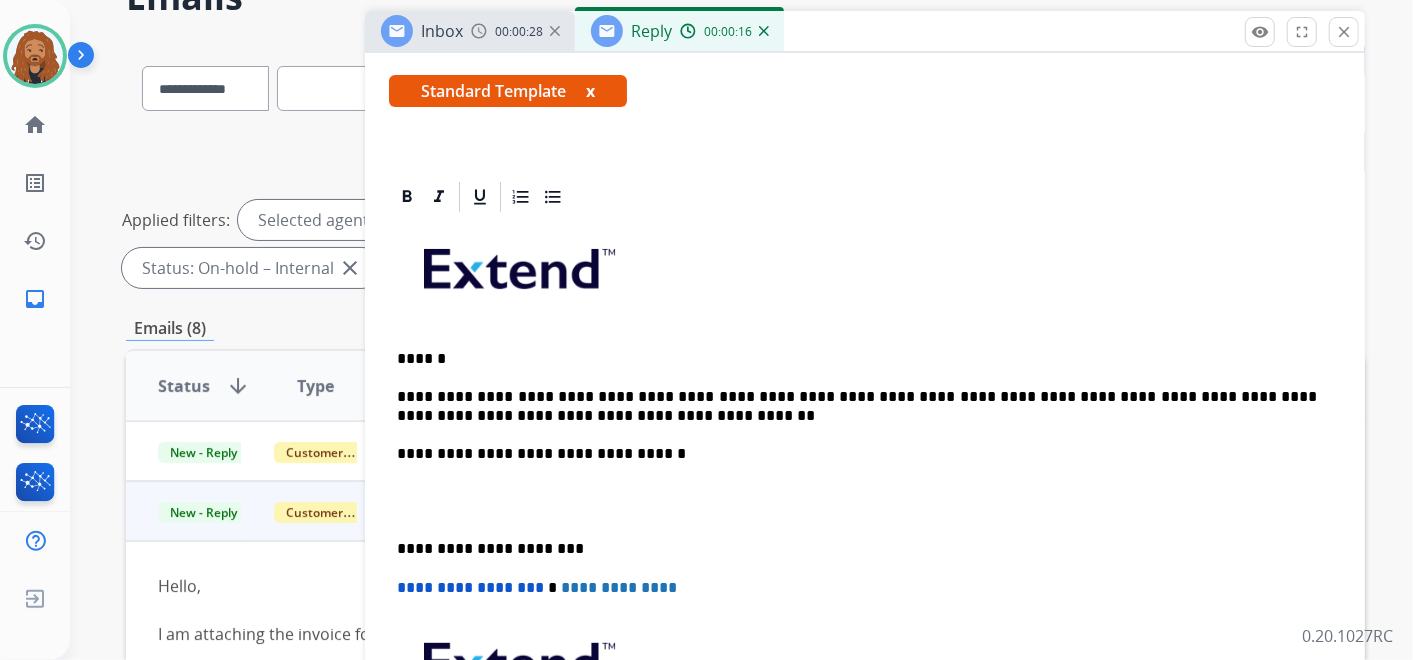 click at bounding box center [865, 501] 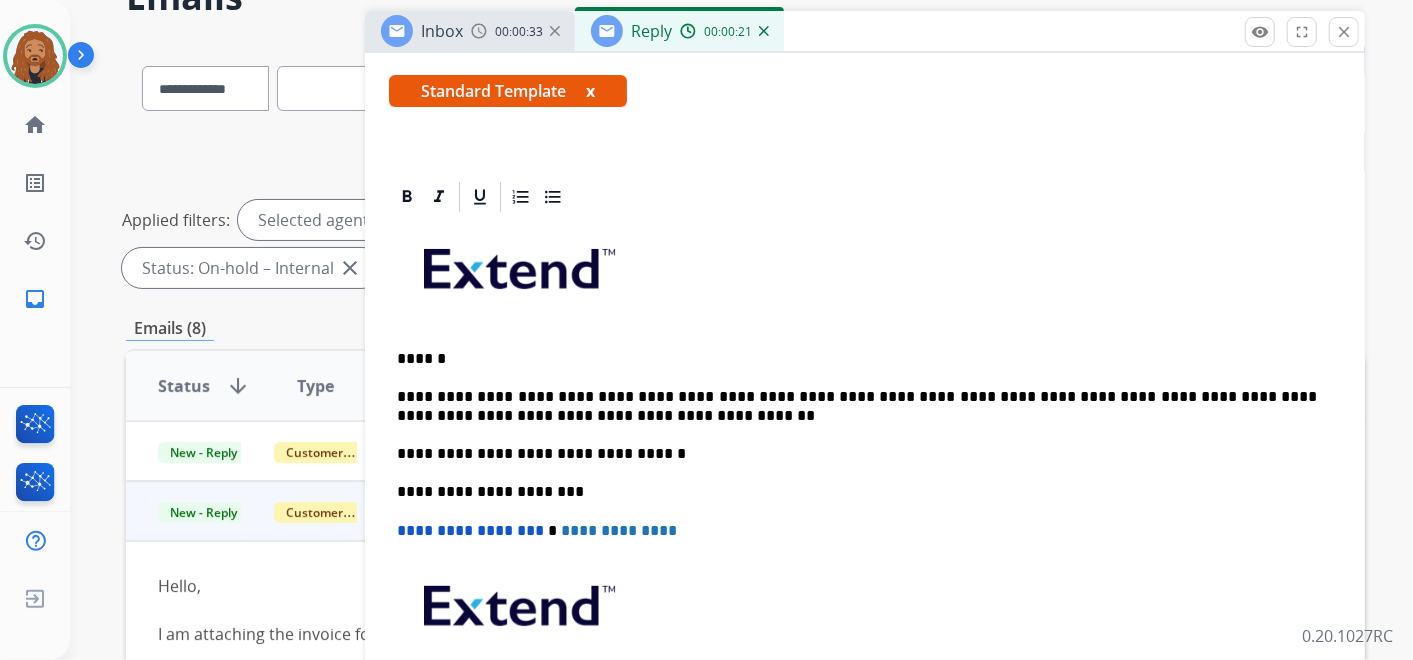 click on "**********" at bounding box center (857, 406) 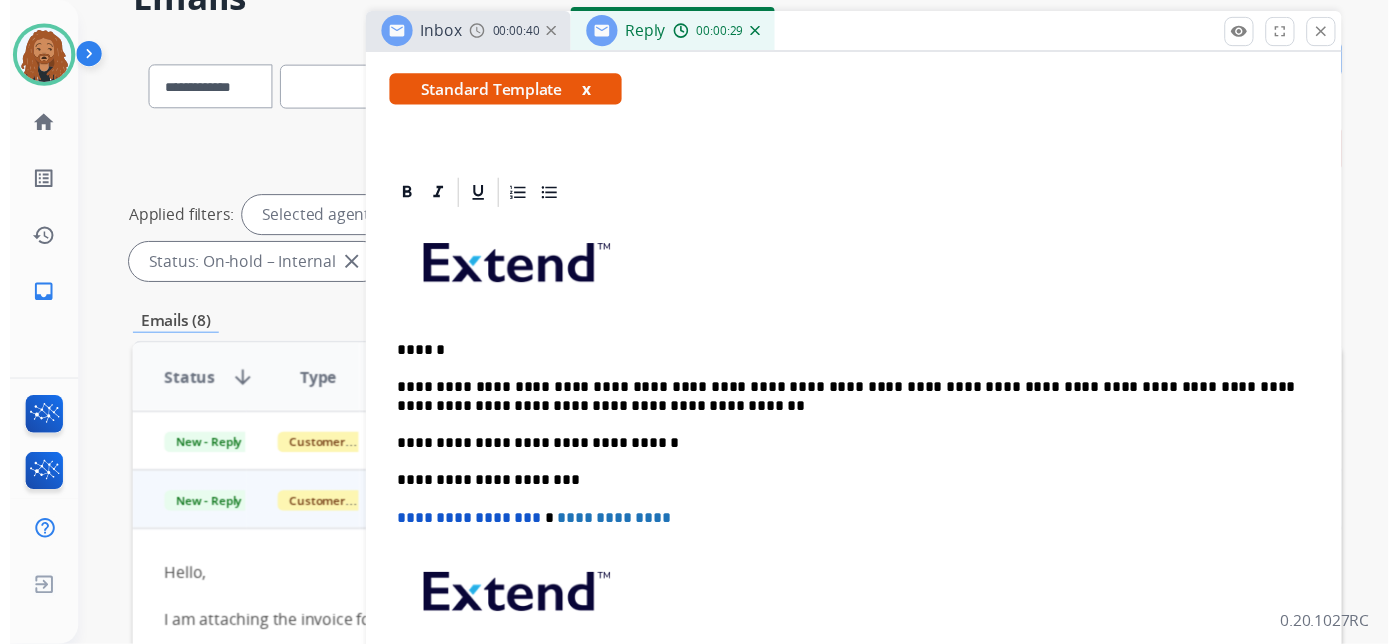 scroll, scrollTop: 0, scrollLeft: 0, axis: both 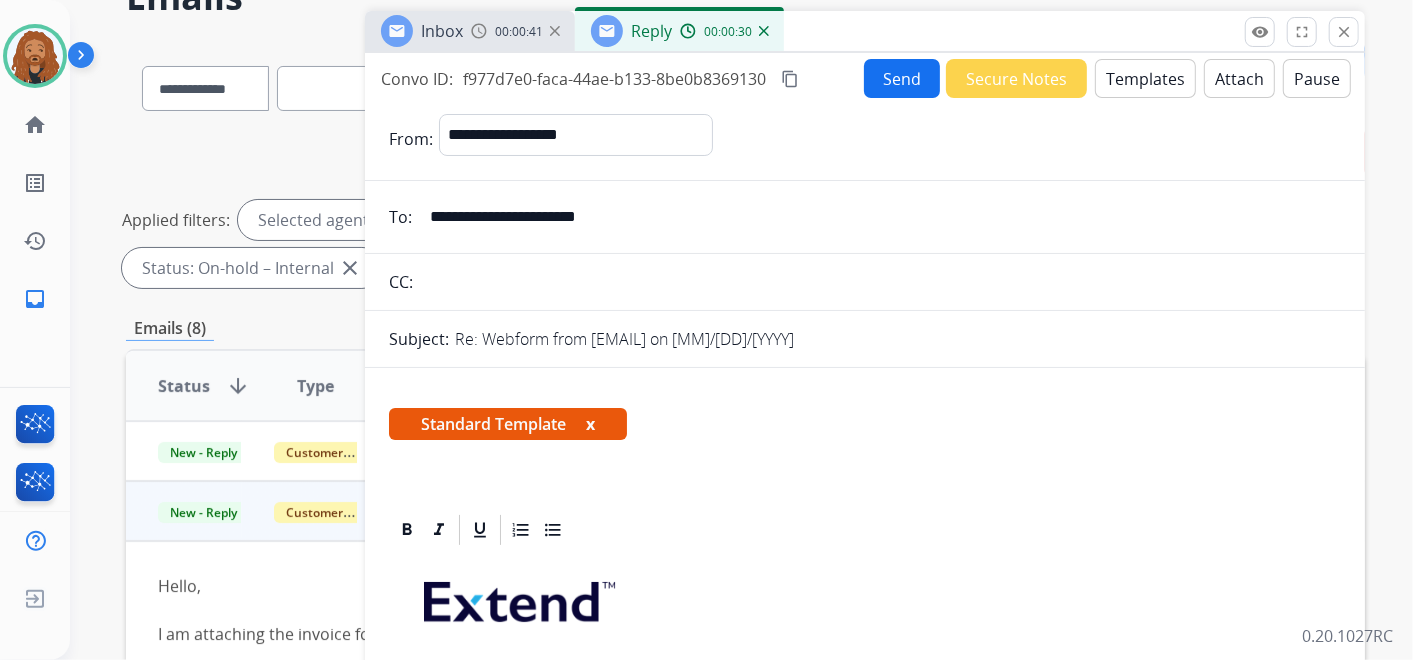 click on "Send" at bounding box center (902, 78) 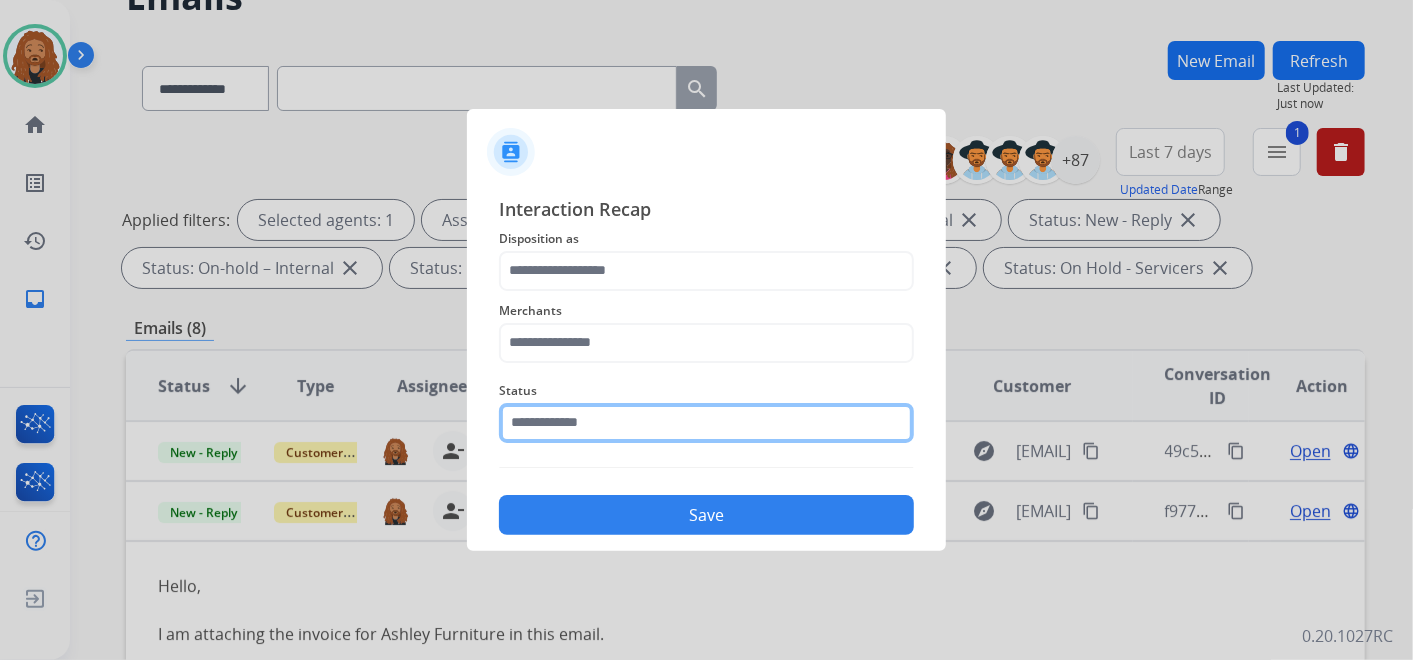 click 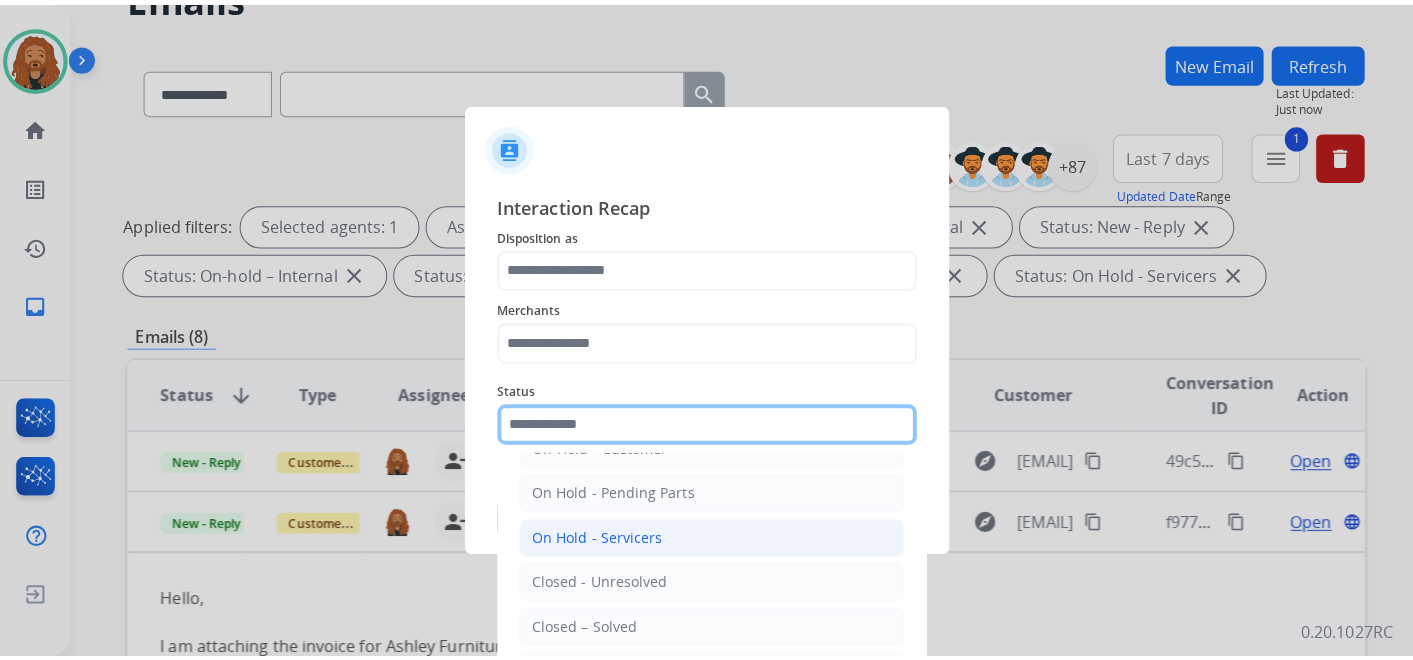 scroll, scrollTop: 114, scrollLeft: 0, axis: vertical 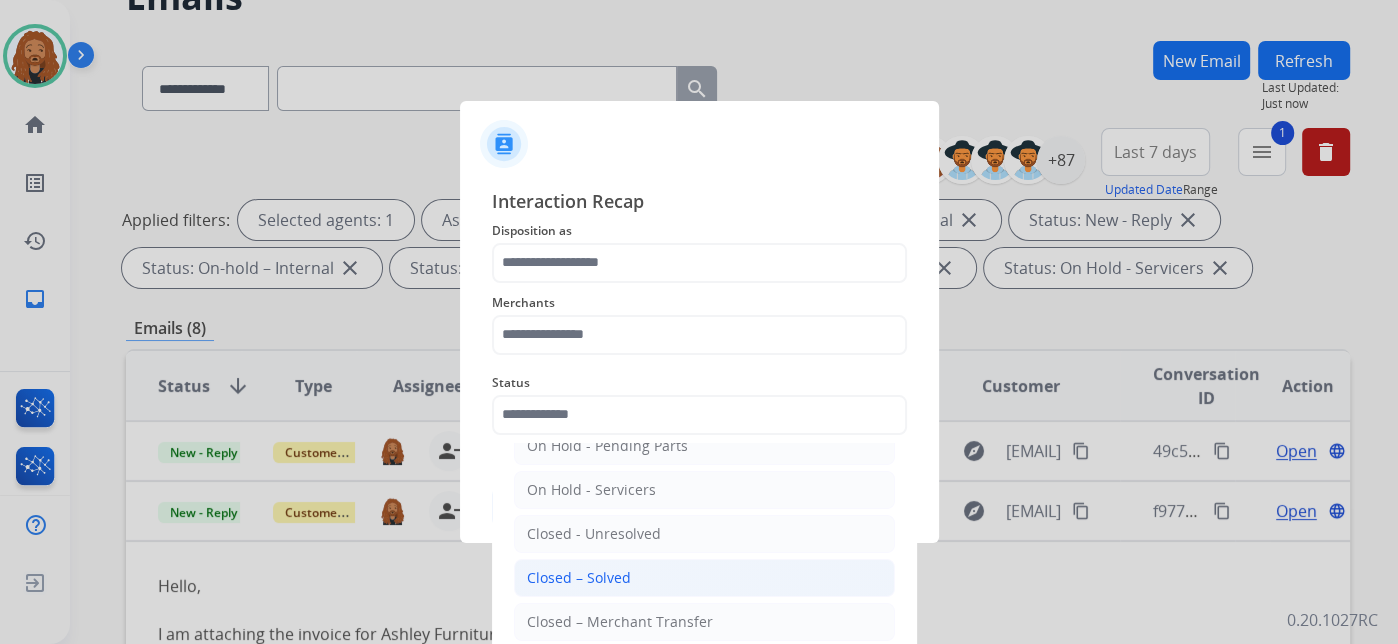 click on "Closed – Solved" 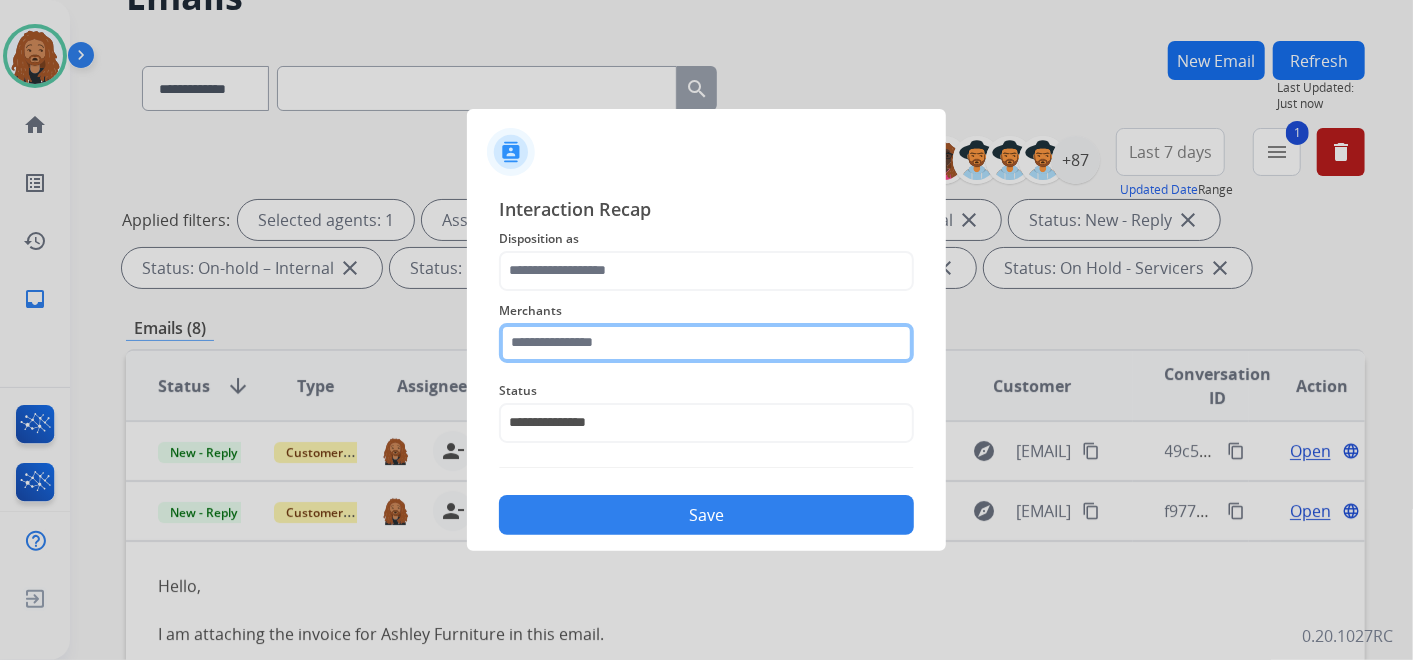 click on "Merchants" 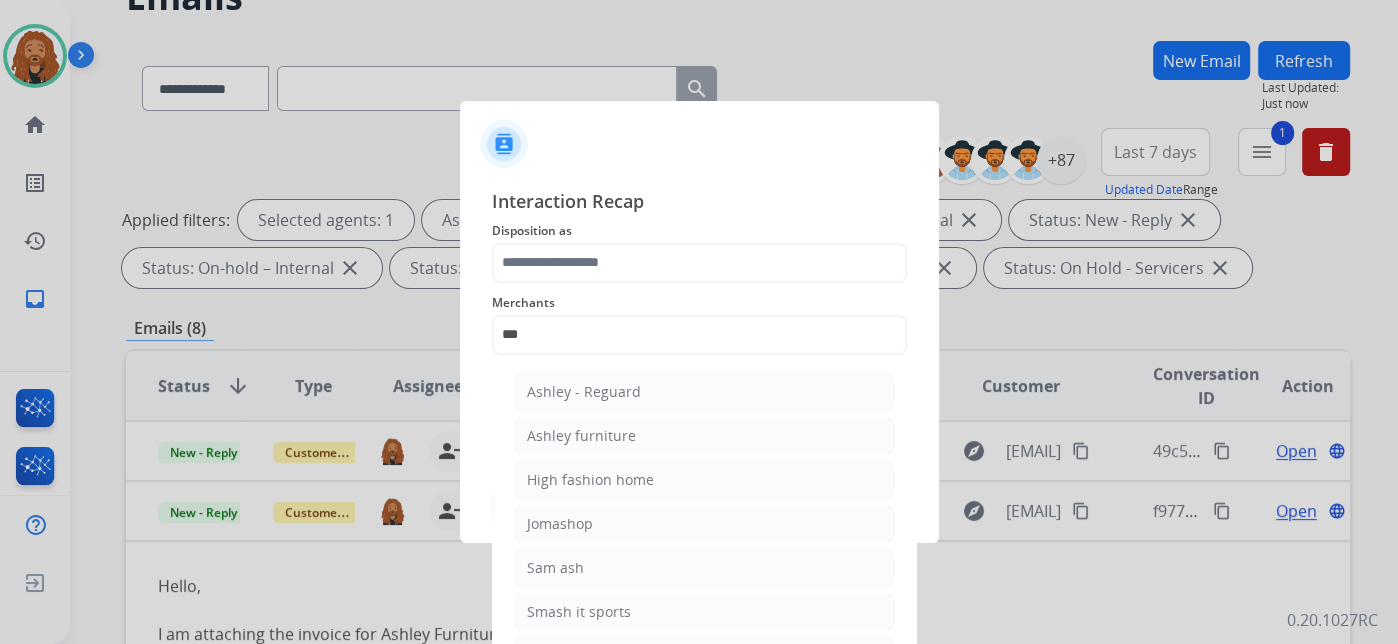 click on "Ashley - Reguard" 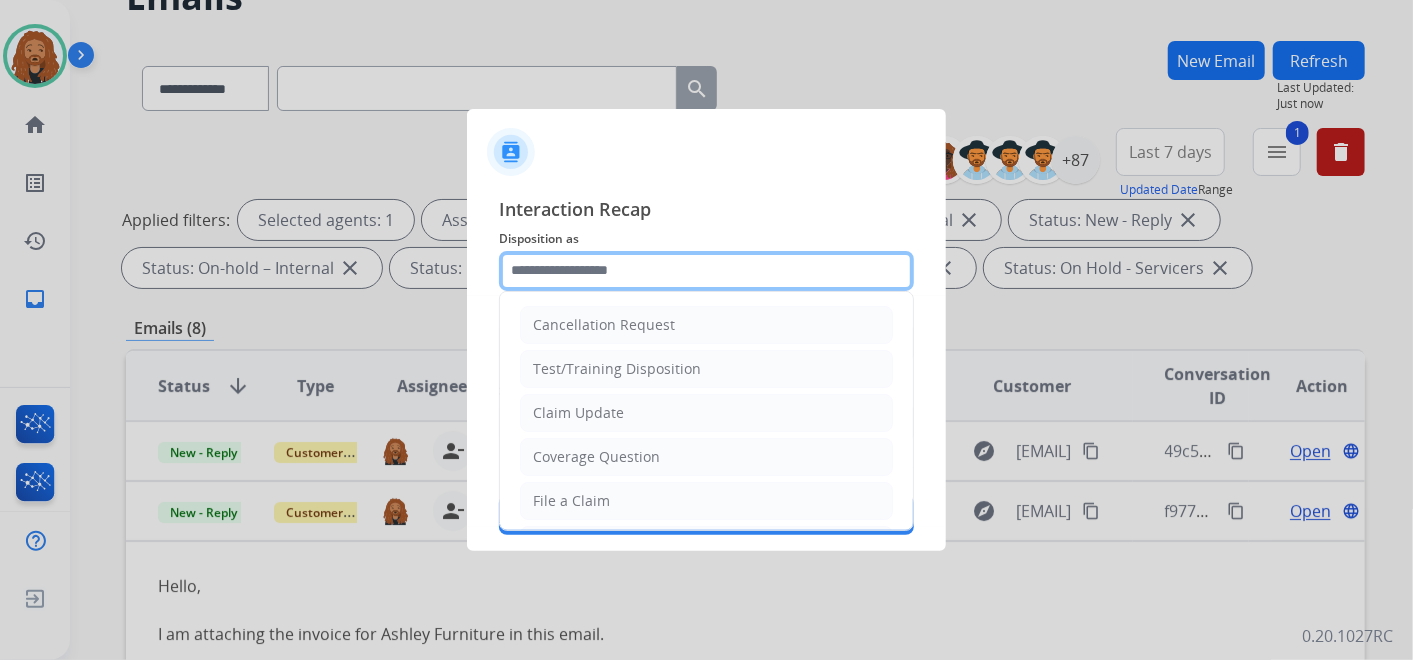 click 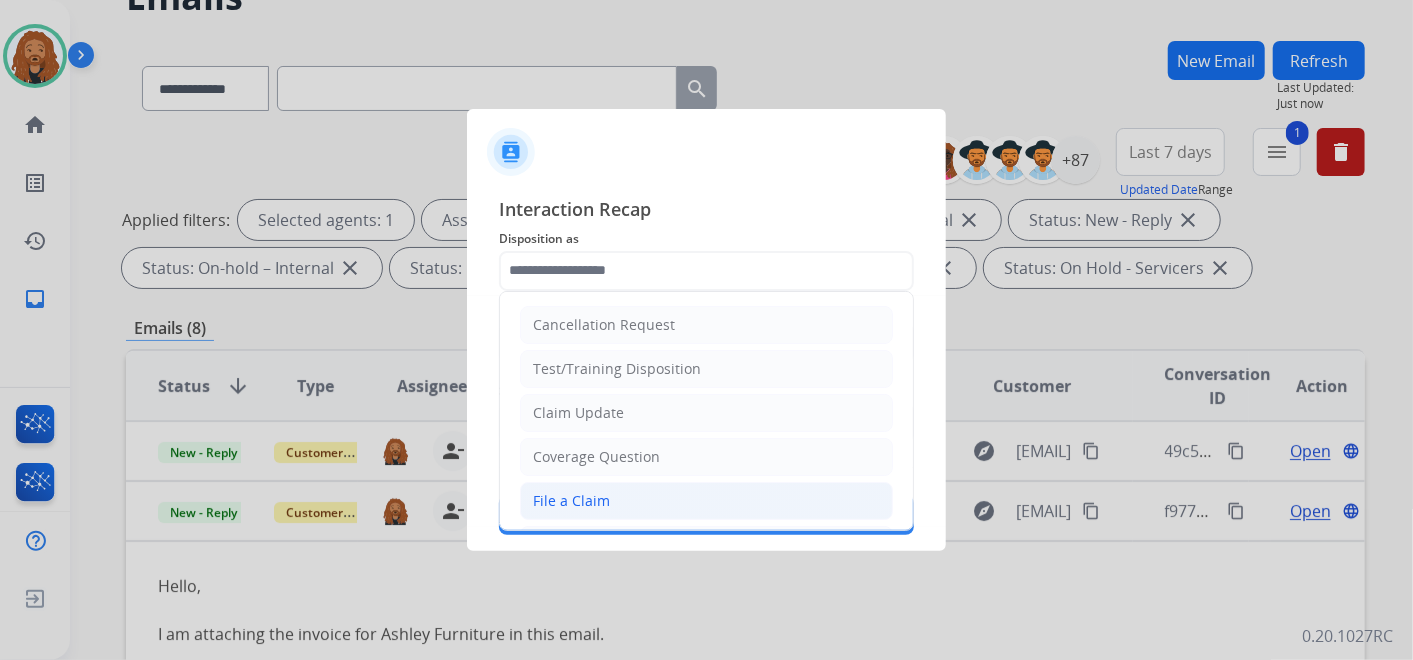 click on "File a Claim" 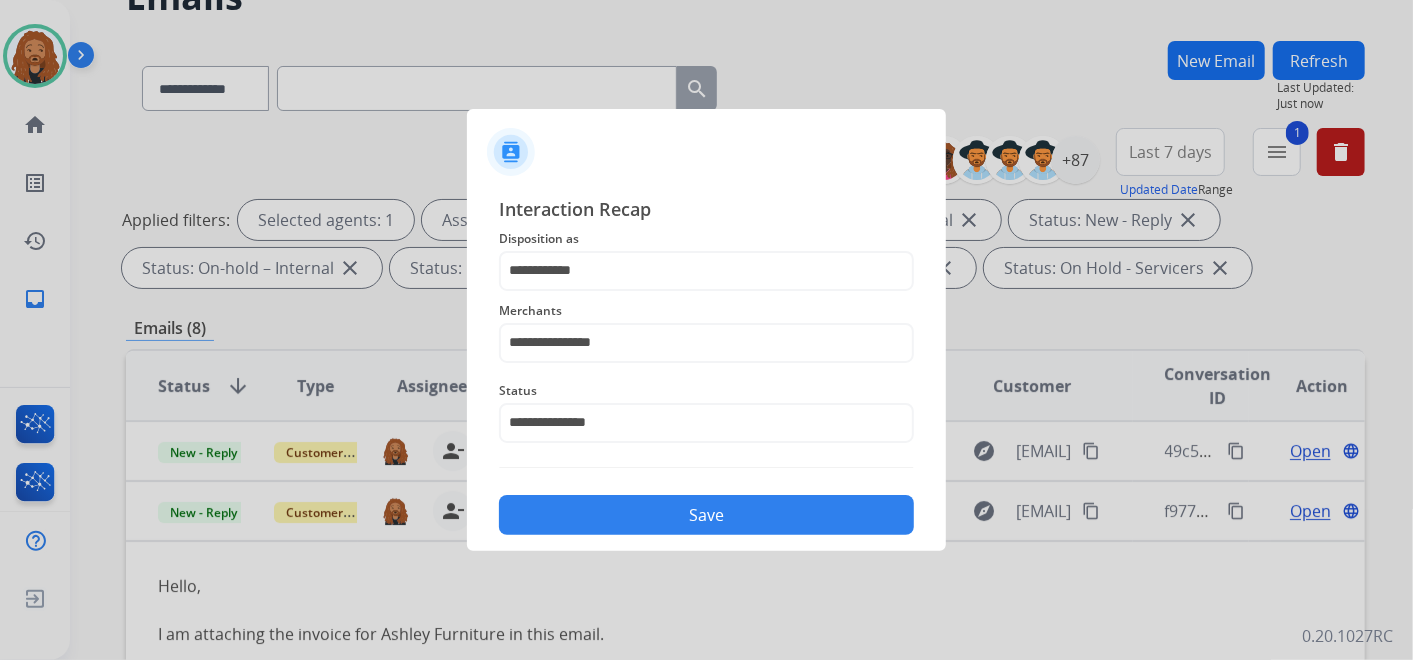click on "Save" 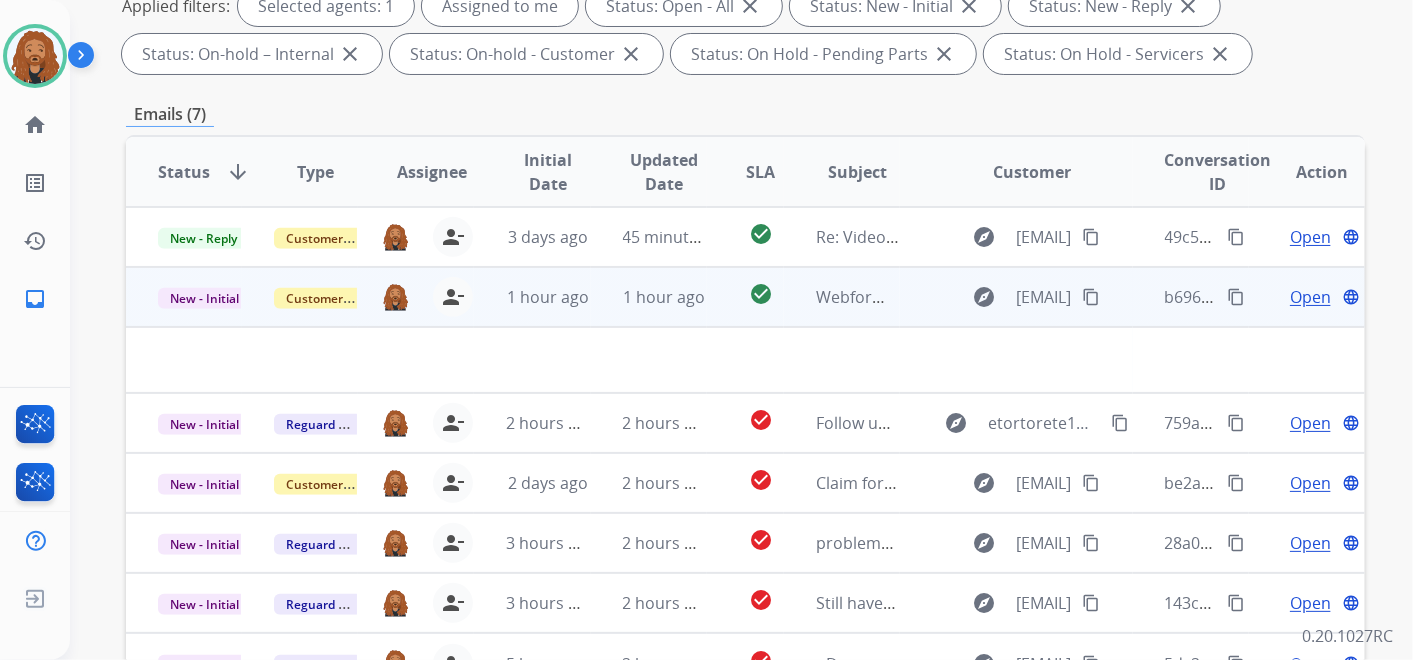 scroll, scrollTop: 333, scrollLeft: 0, axis: vertical 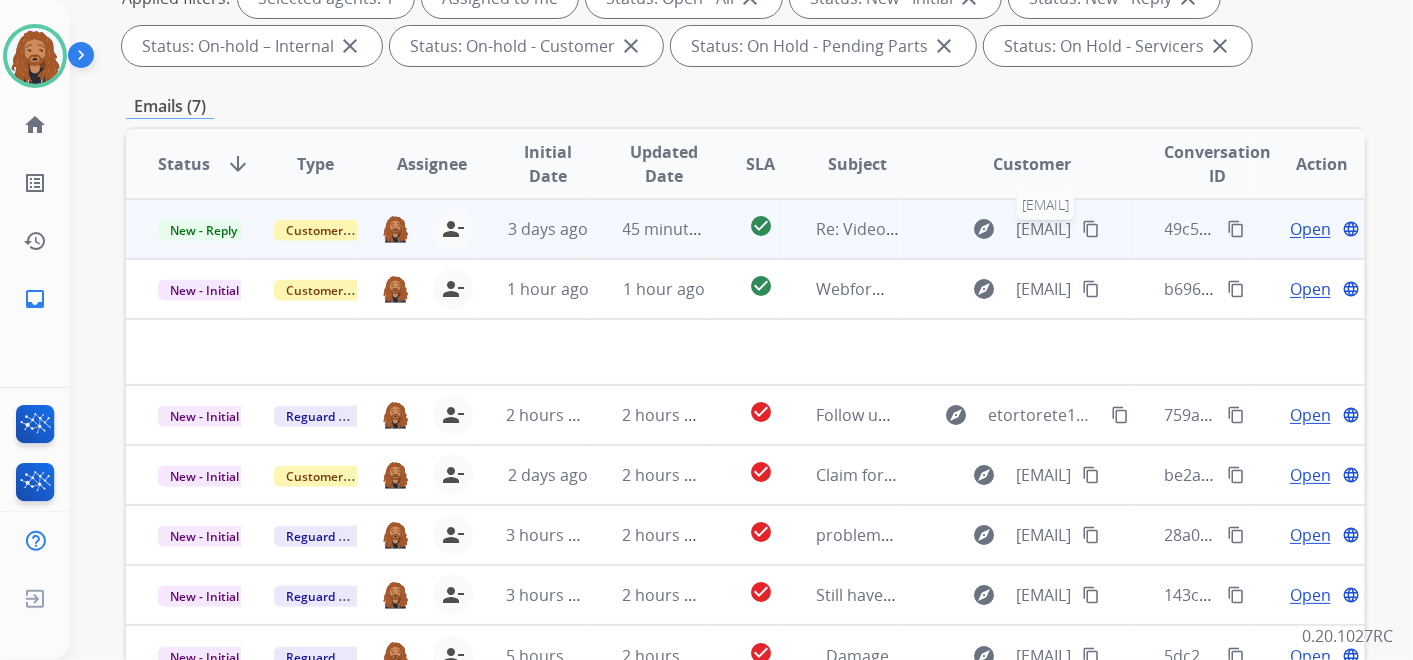 click on "[EMAIL]" at bounding box center [1043, 229] 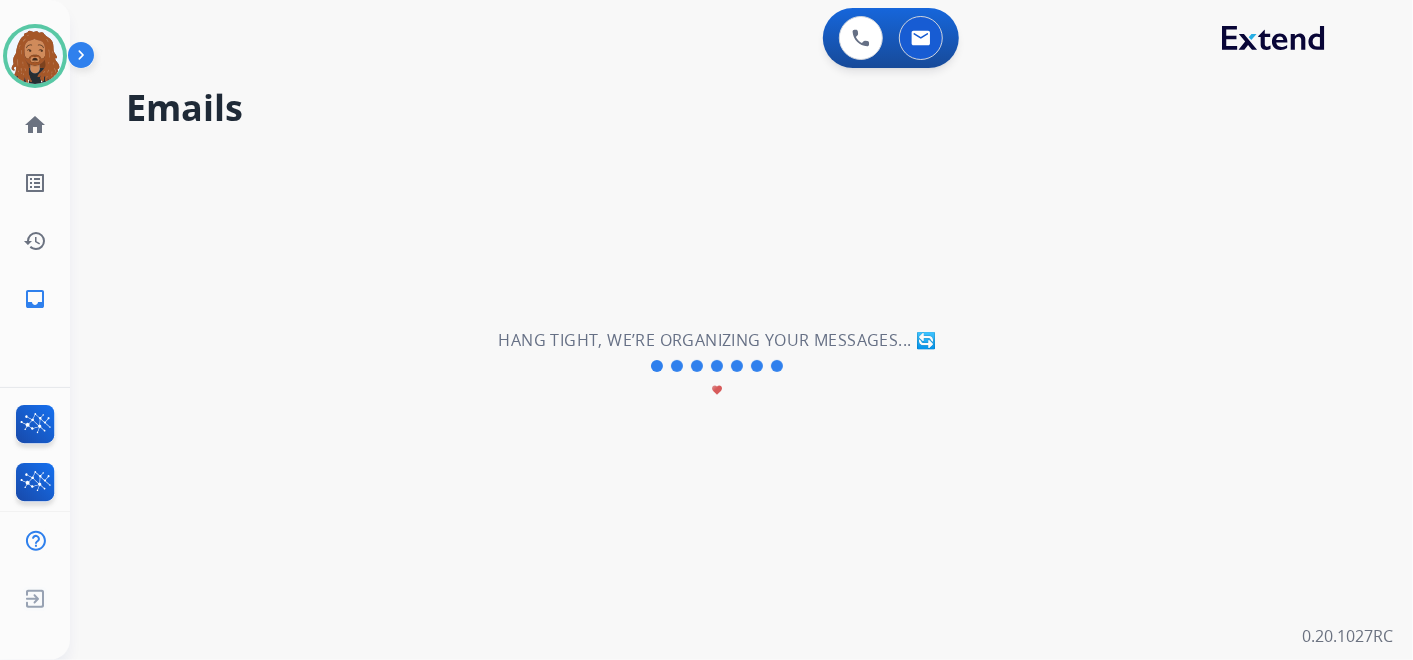 scroll, scrollTop: 0, scrollLeft: 0, axis: both 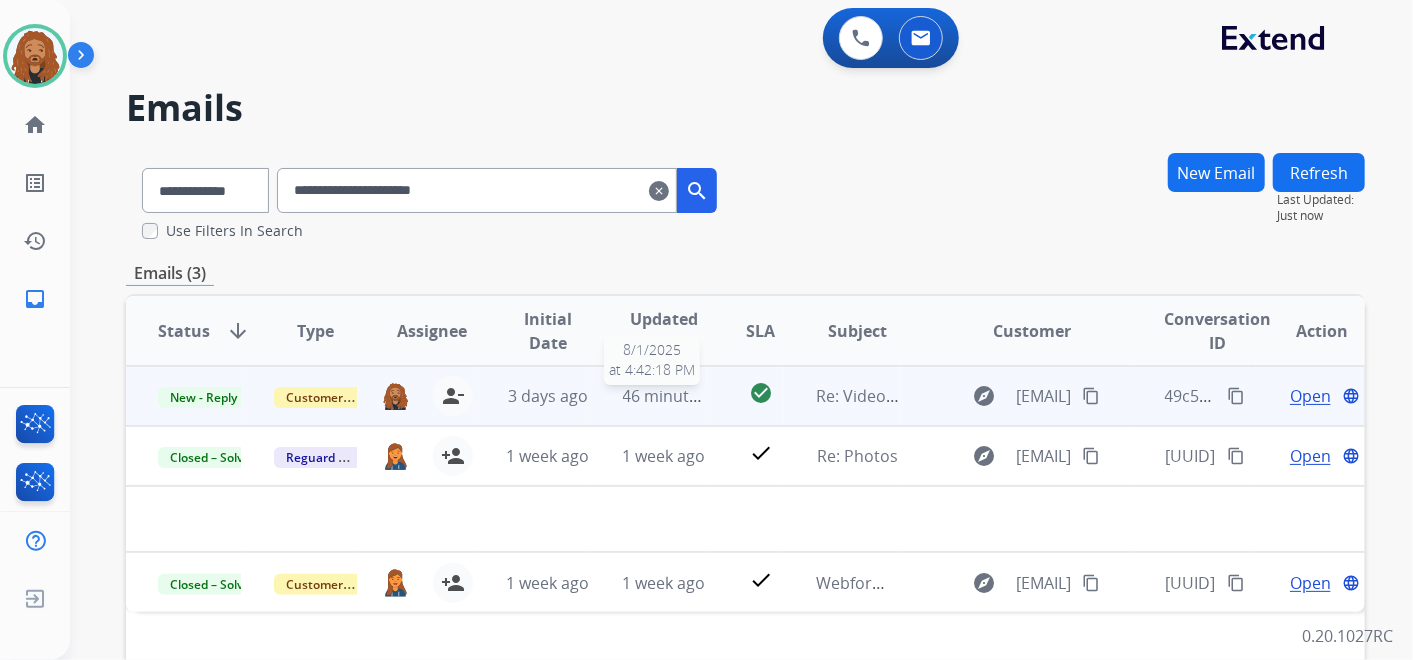 click on "46 minutes ago" at bounding box center (681, 396) 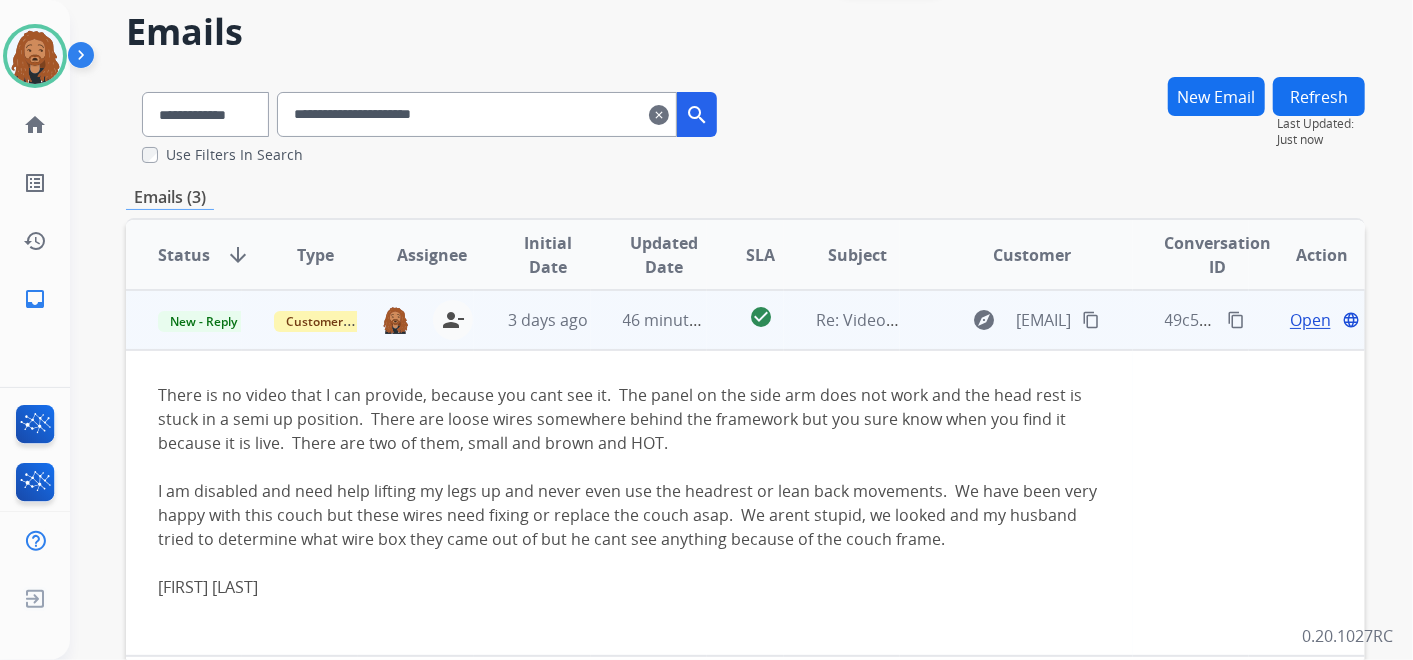 scroll, scrollTop: 111, scrollLeft: 0, axis: vertical 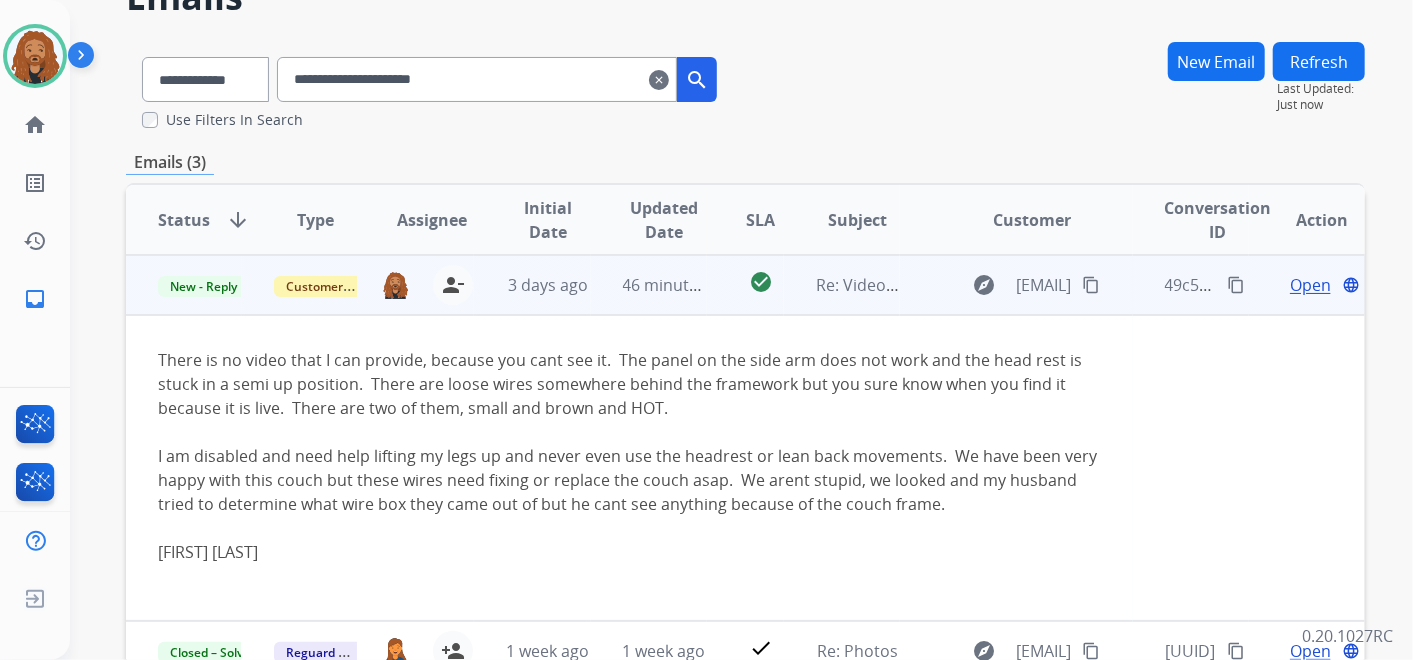 click on "Open" at bounding box center [1310, 285] 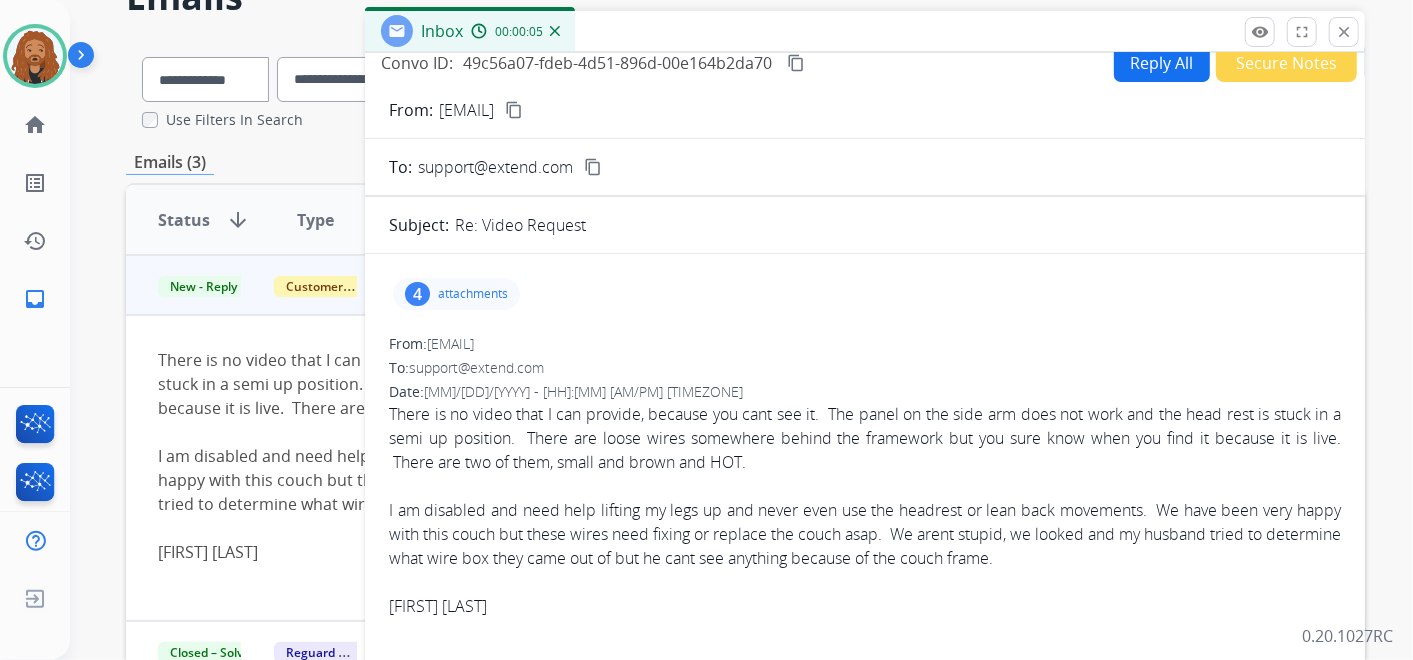 scroll, scrollTop: 0, scrollLeft: 0, axis: both 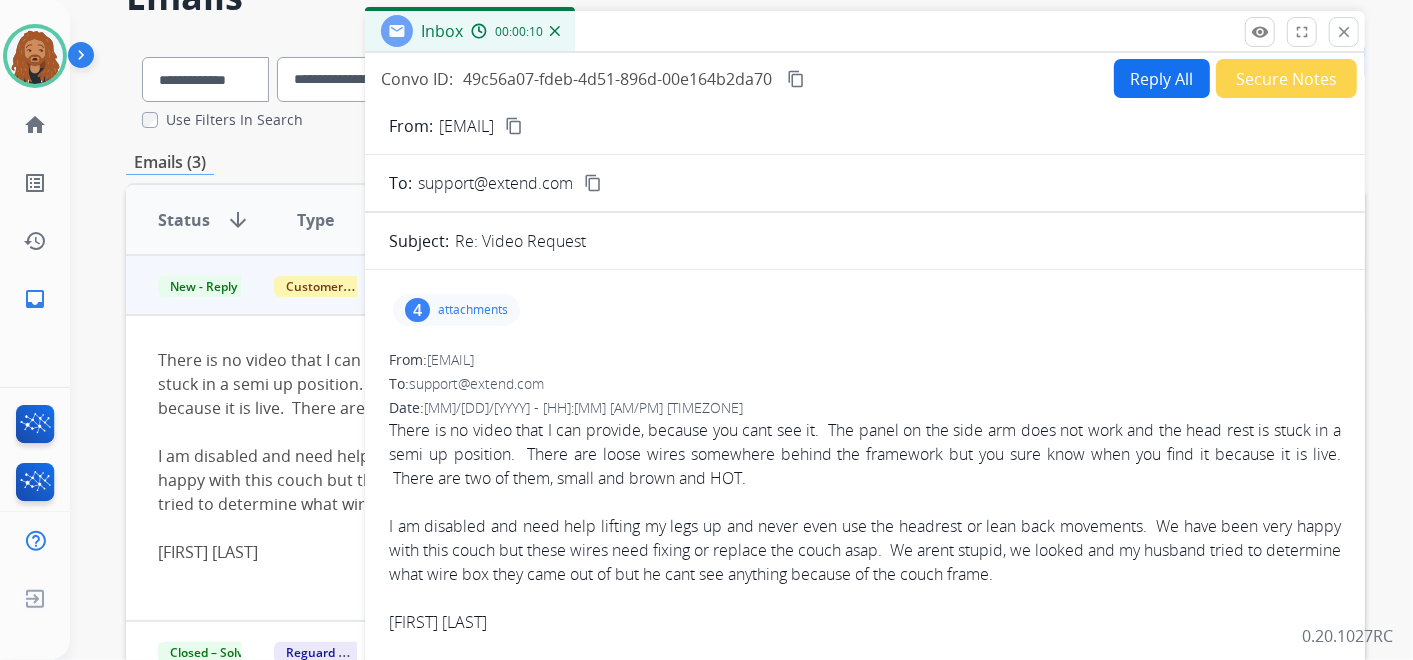 click on "content_copy" at bounding box center (796, 79) 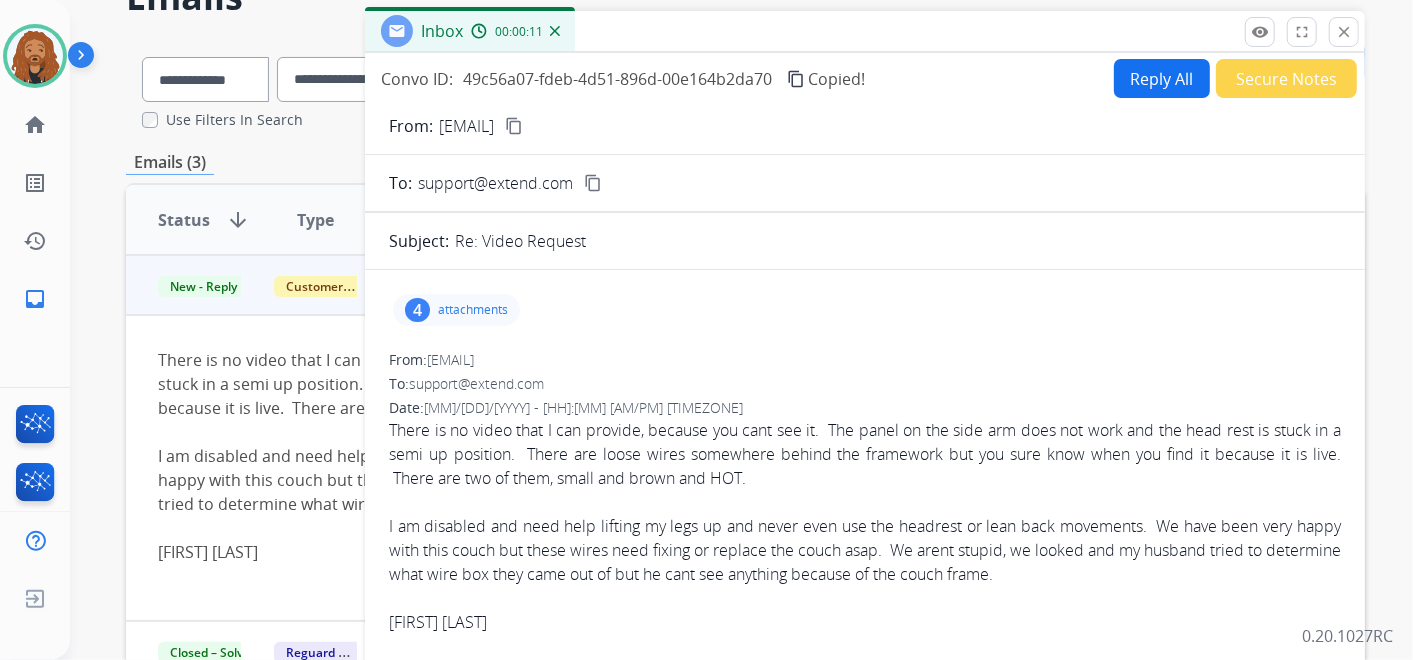 click on "content_copy" at bounding box center [514, 126] 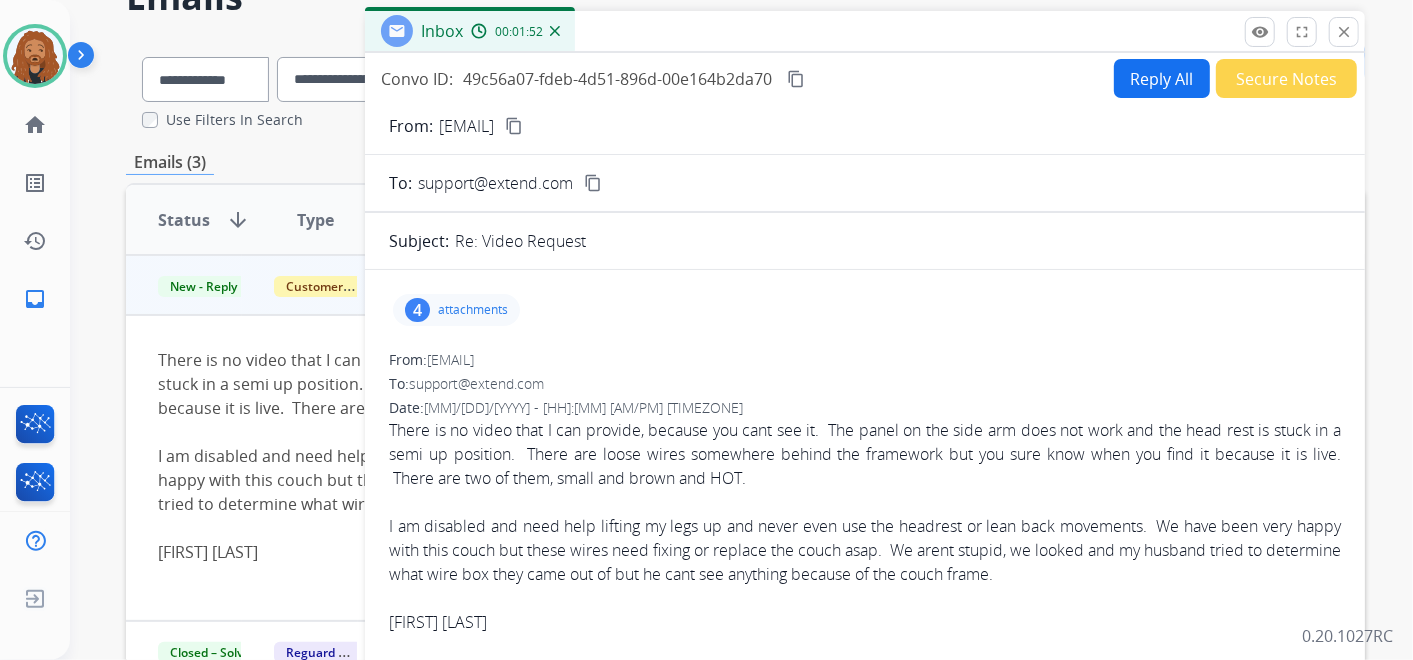 drag, startPoint x: 393, startPoint y: 425, endPoint x: 786, endPoint y: 481, distance: 396.96976 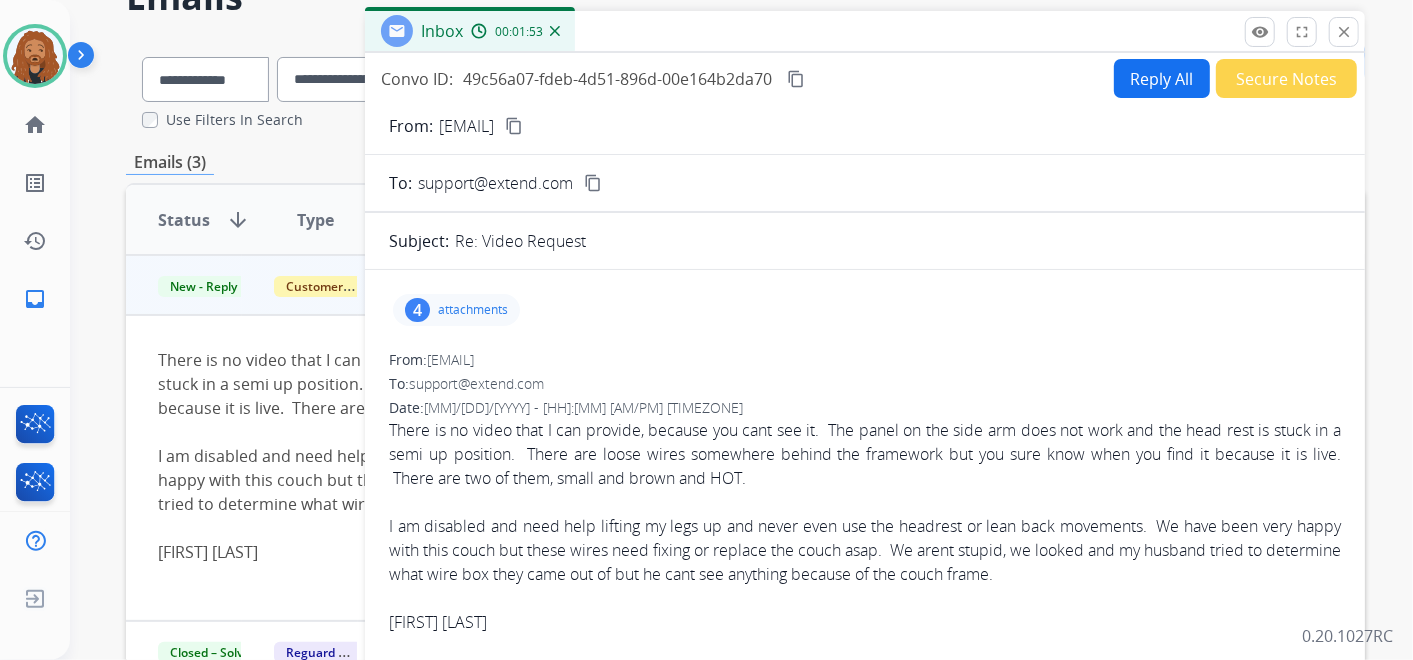 click on "content_copy" at bounding box center [796, 79] 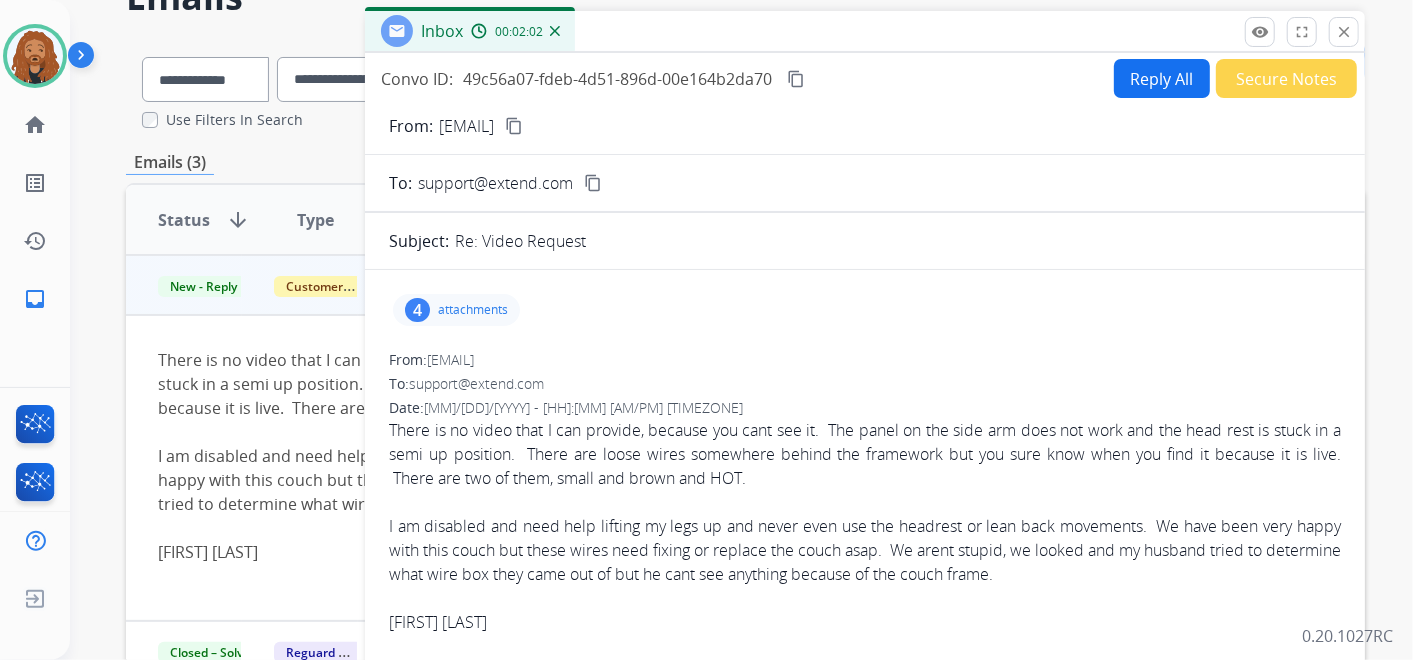 type 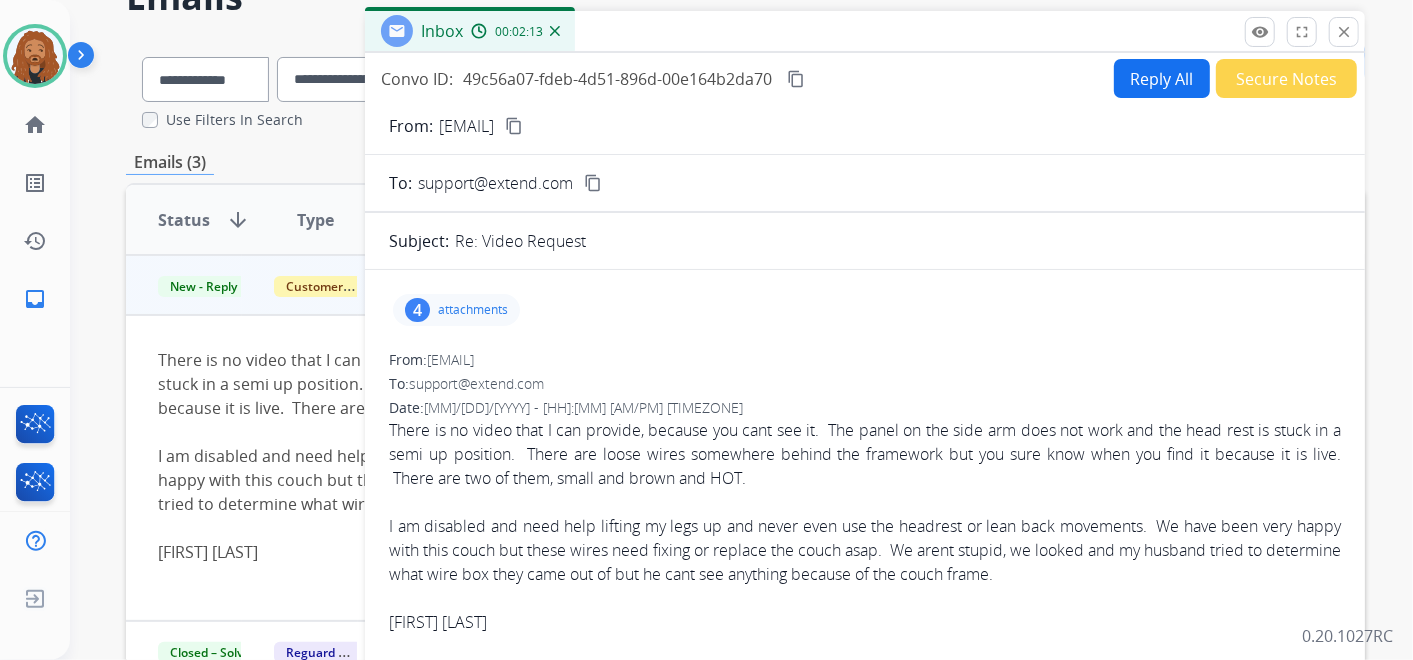 click on "content_copy" at bounding box center (796, 79) 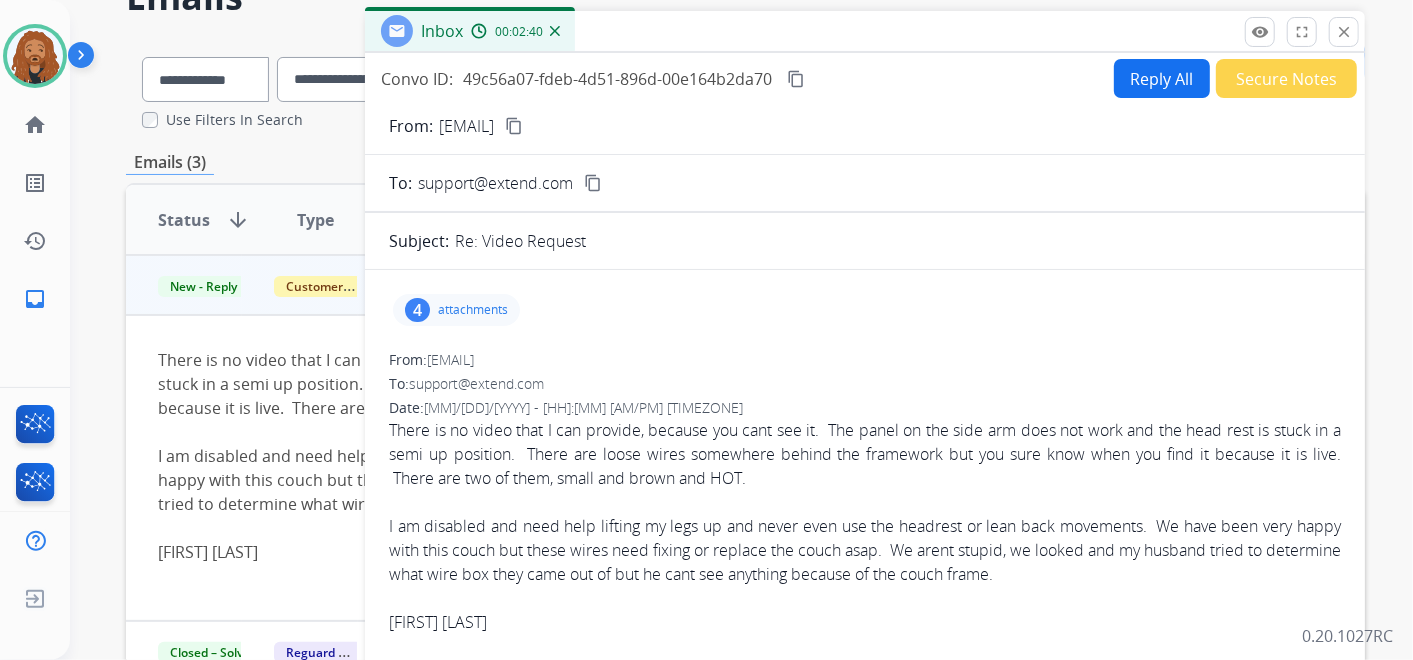 copy on "There is no video that I can provide, because you cant see it.  The panel on the side arm does not work and the head rest is stuck in a semi up position.  There are loose wires somewhere behind the framework but you sure know when you find it because it is live.  There are two of them, small and brown and HOT." 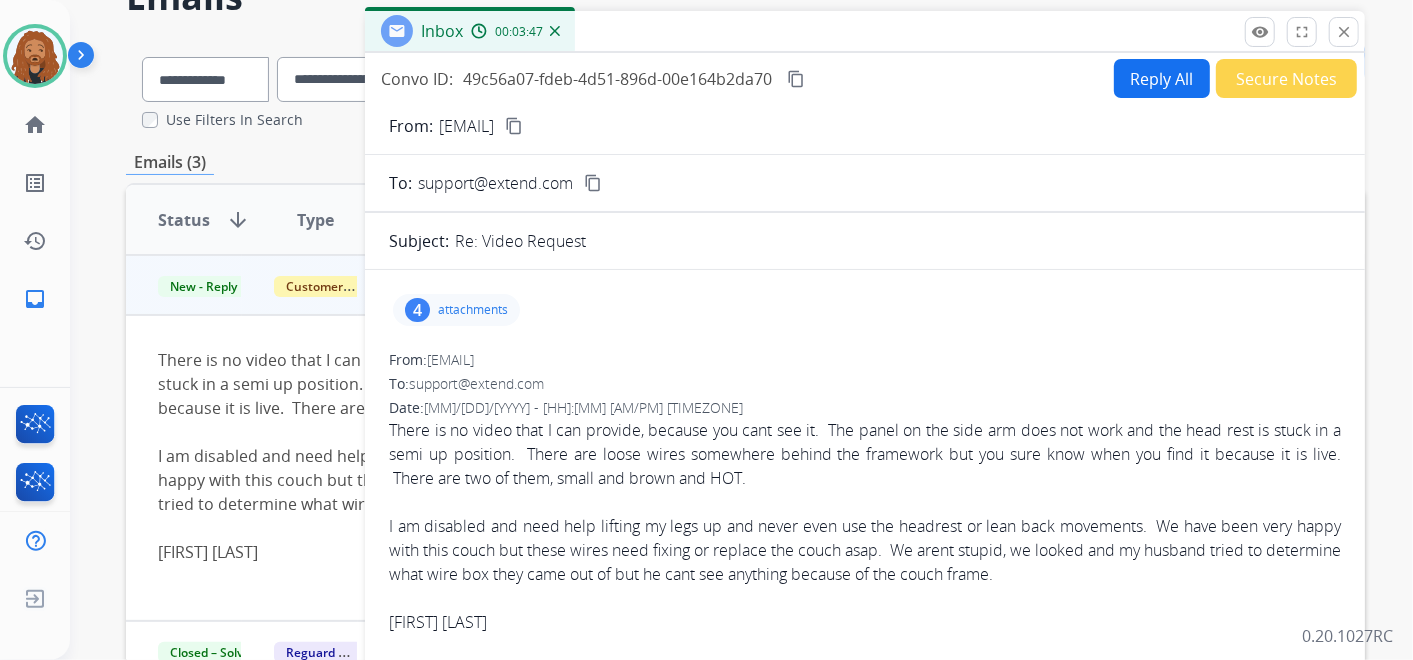 click on "Reply All" at bounding box center [1162, 78] 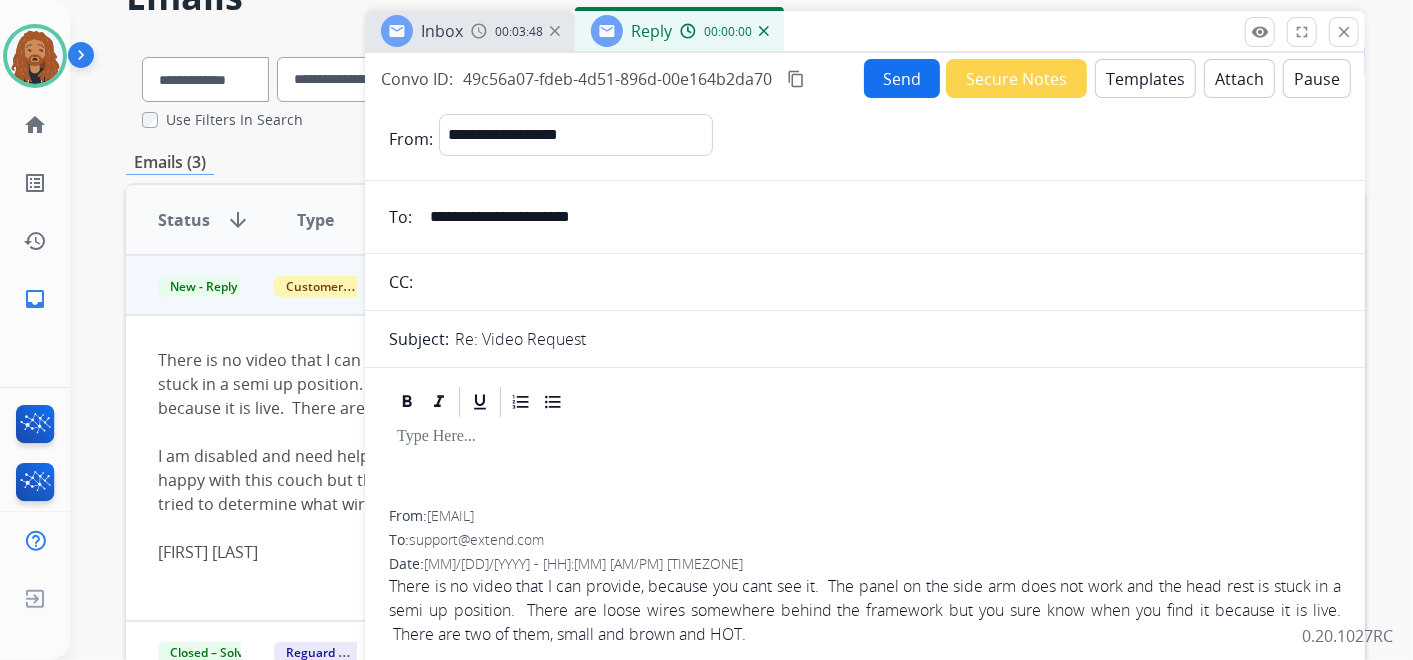 click on "Templates" at bounding box center (1145, 78) 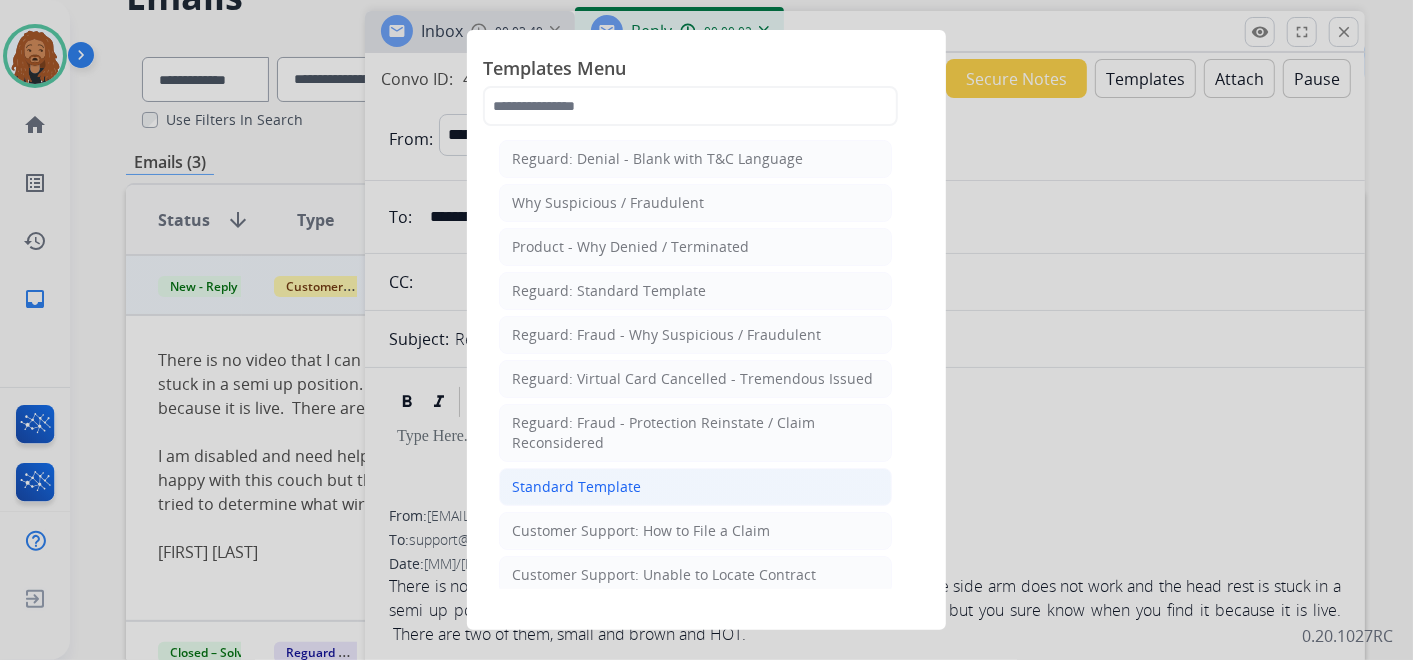 click on "Standard Template" 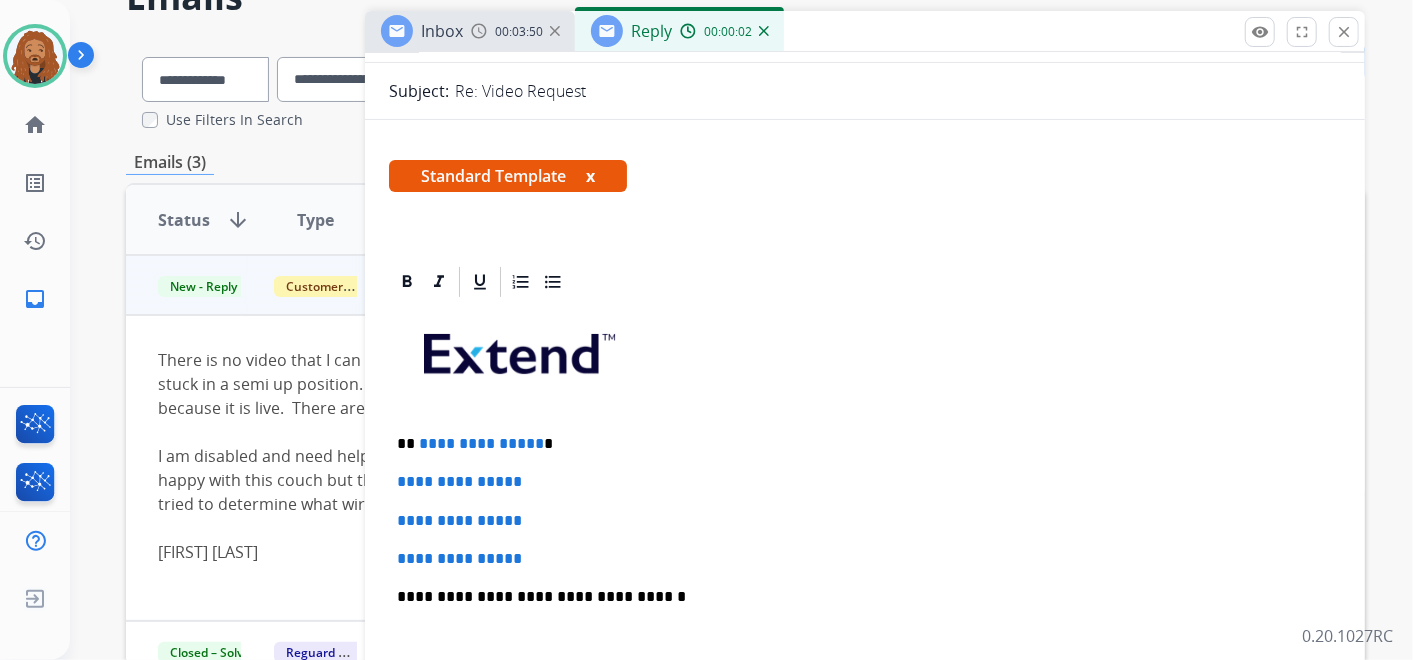 scroll, scrollTop: 444, scrollLeft: 0, axis: vertical 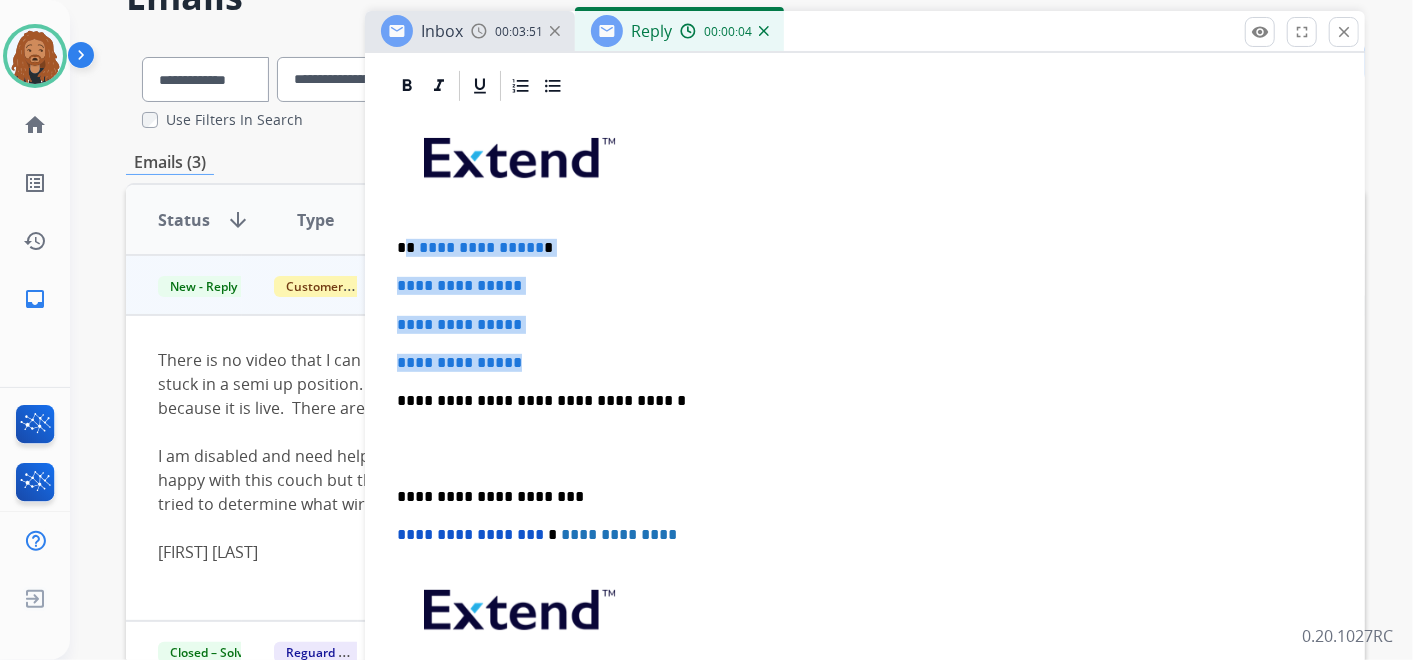 drag, startPoint x: 539, startPoint y: 356, endPoint x: 405, endPoint y: 242, distance: 175.93181 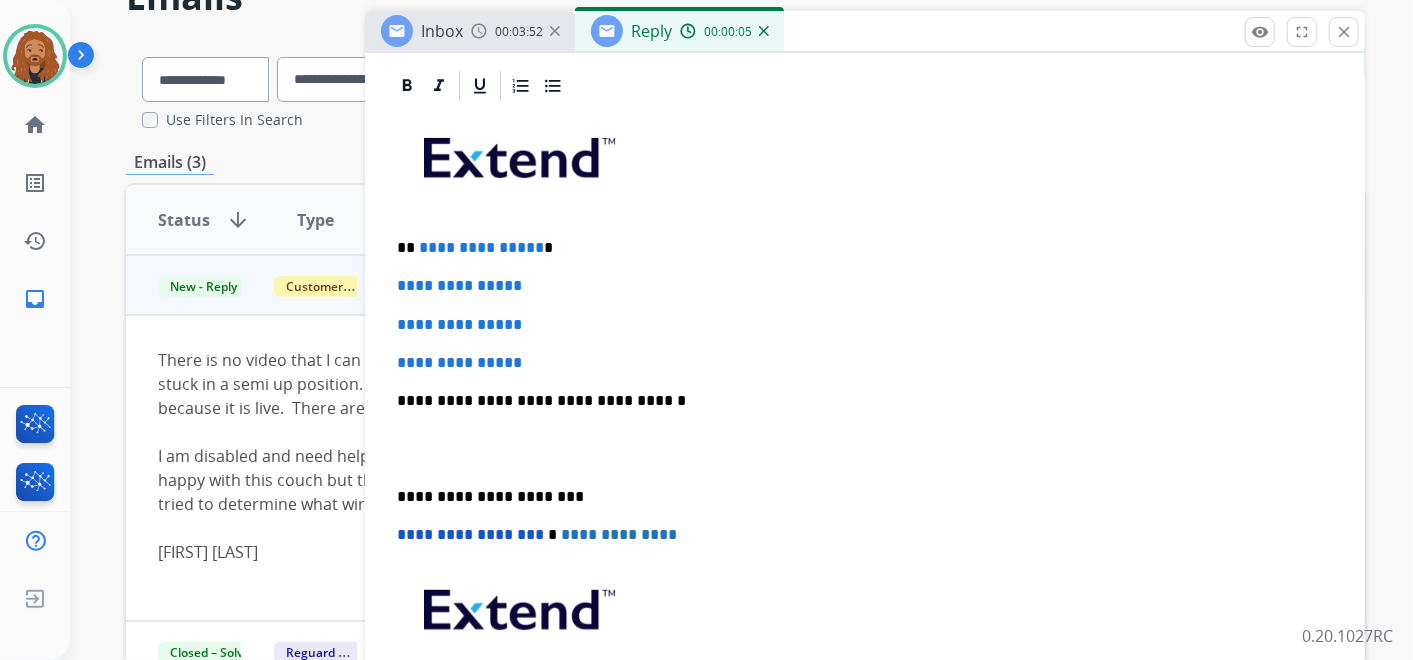 type 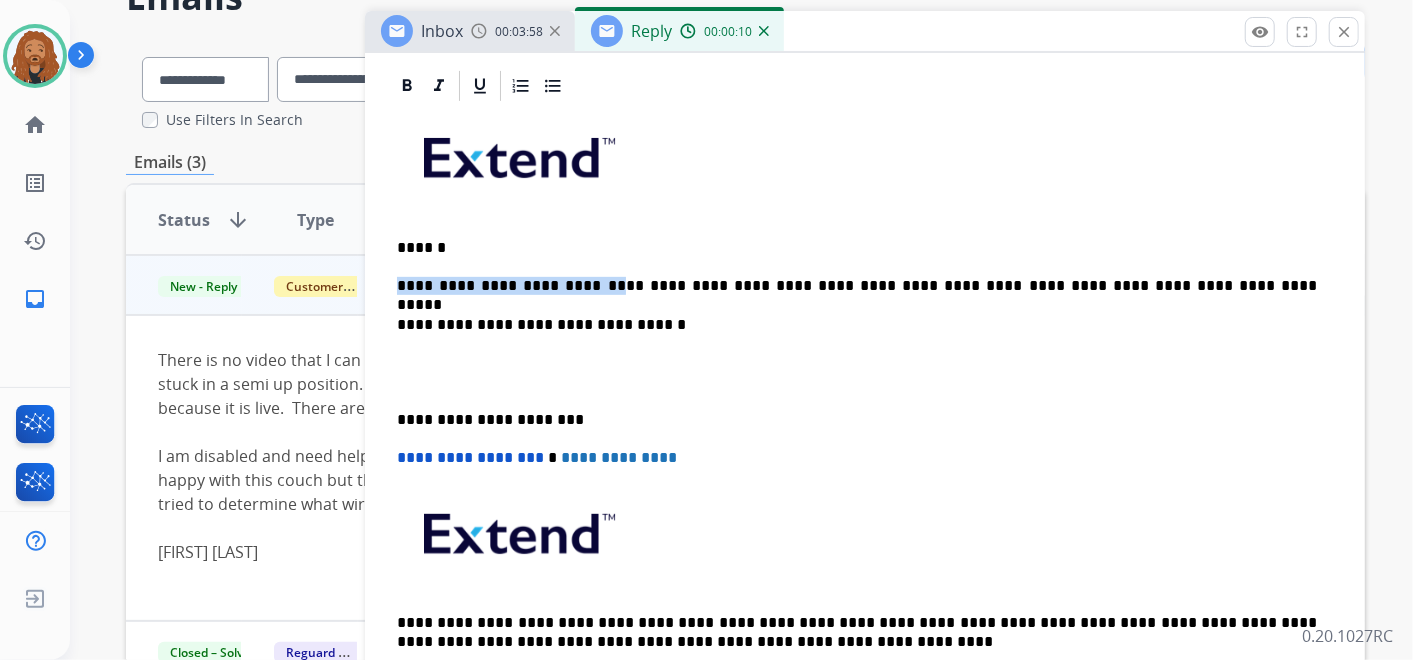 drag, startPoint x: 575, startPoint y: 282, endPoint x: 475, endPoint y: 210, distance: 123.22337 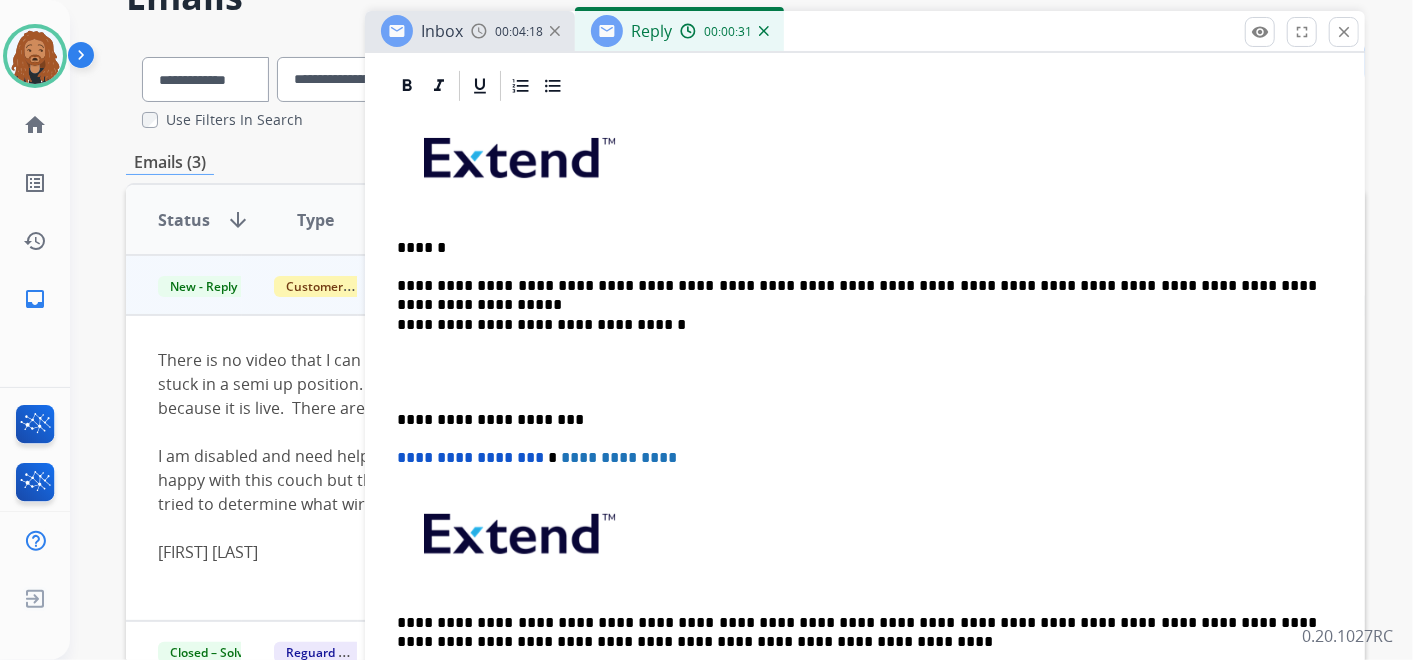 click on "**********" at bounding box center [857, 286] 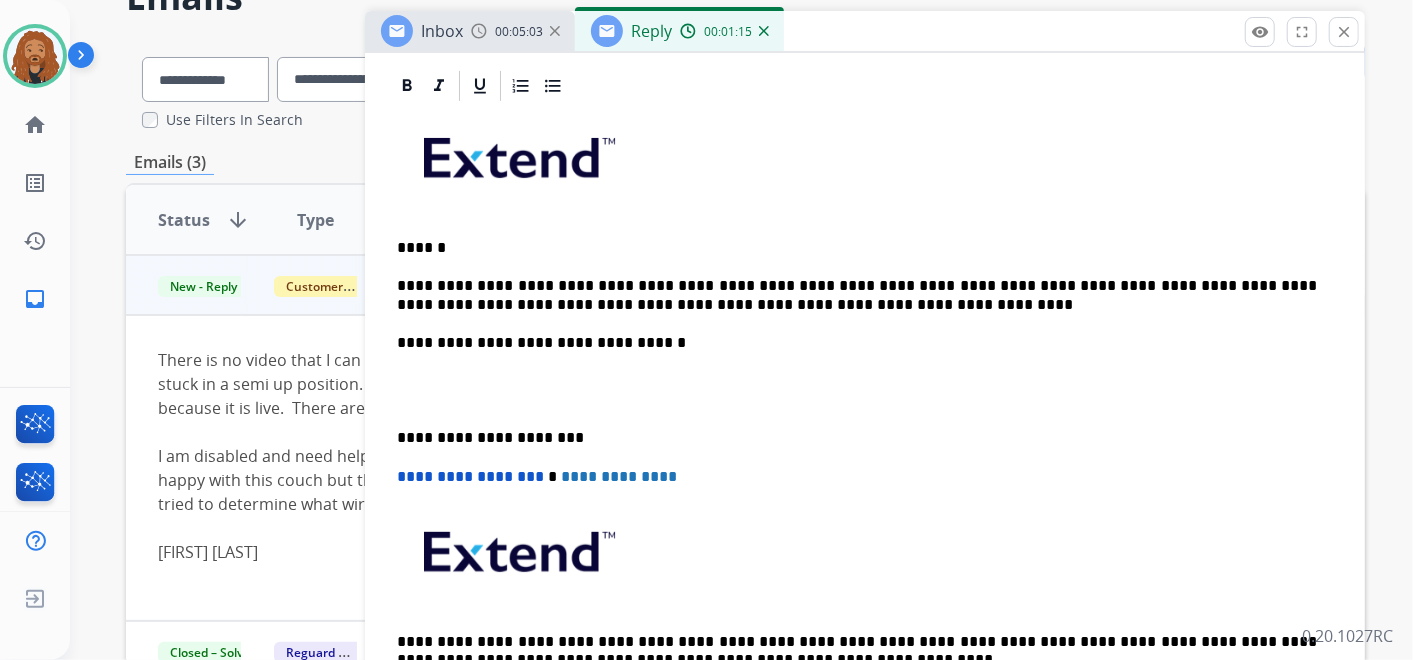 click at bounding box center [865, 390] 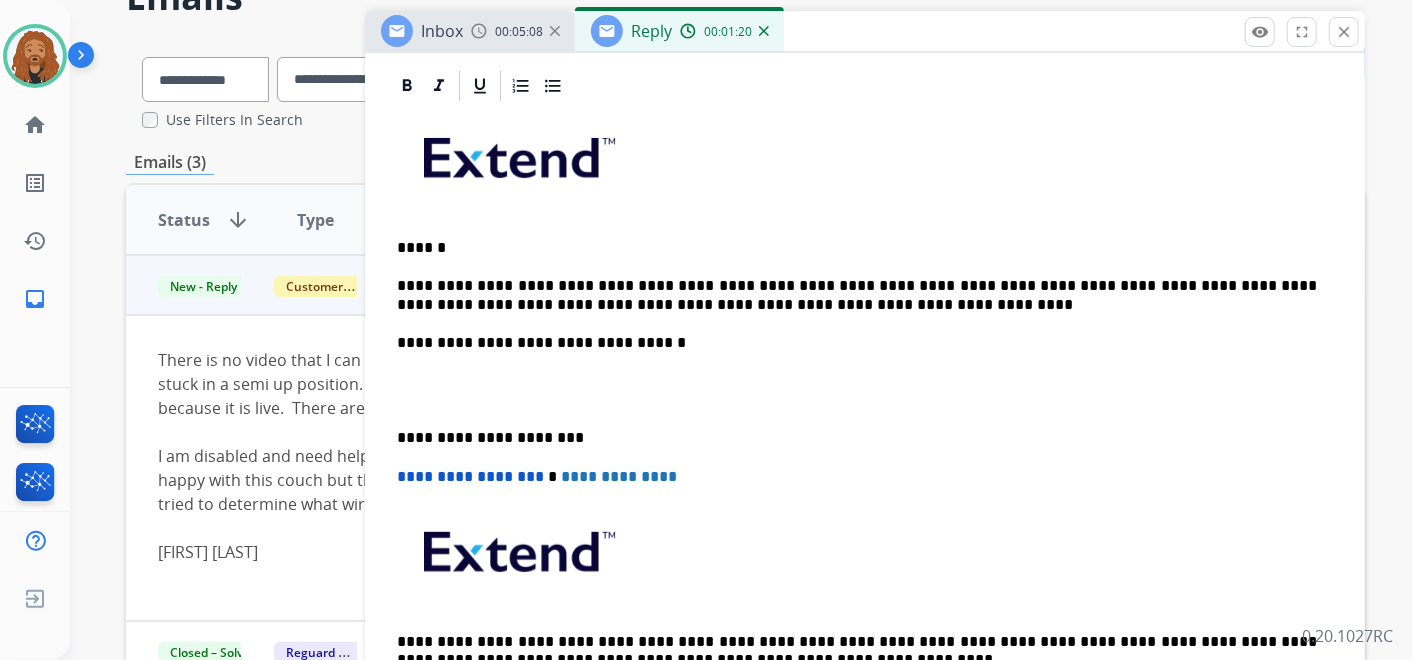 click at bounding box center [865, 390] 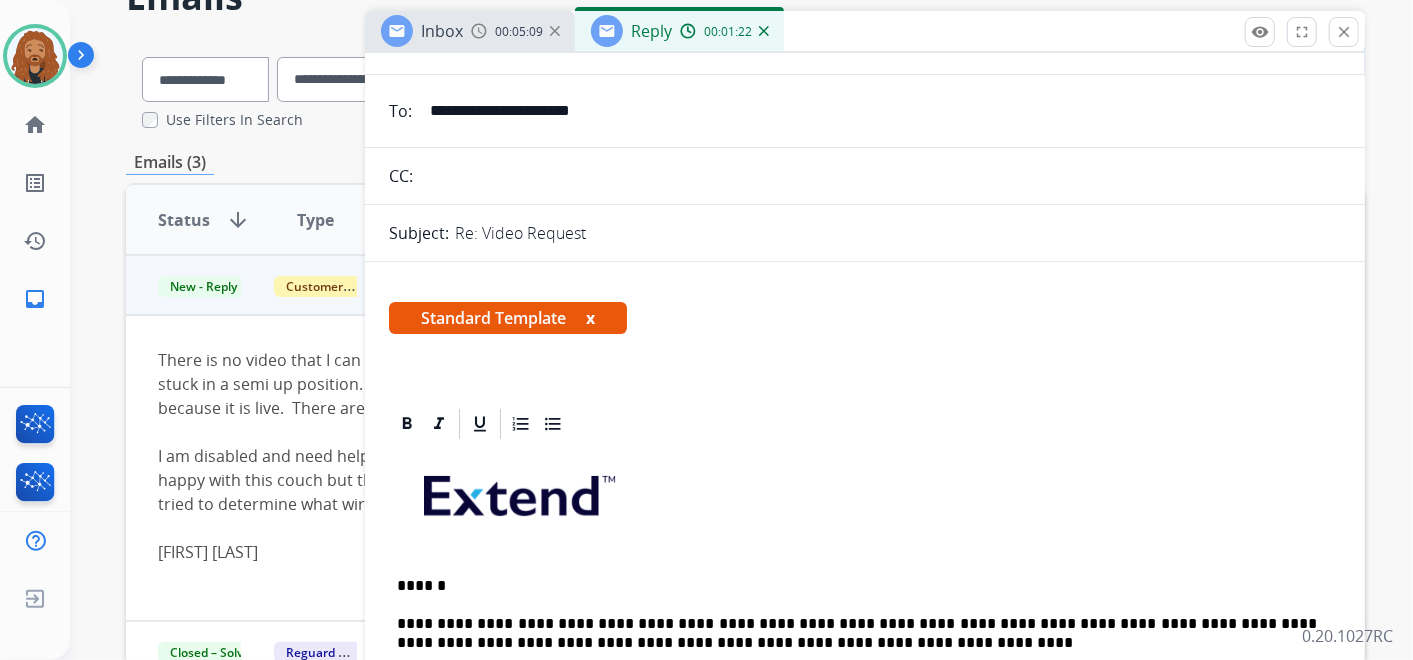 scroll, scrollTop: 0, scrollLeft: 0, axis: both 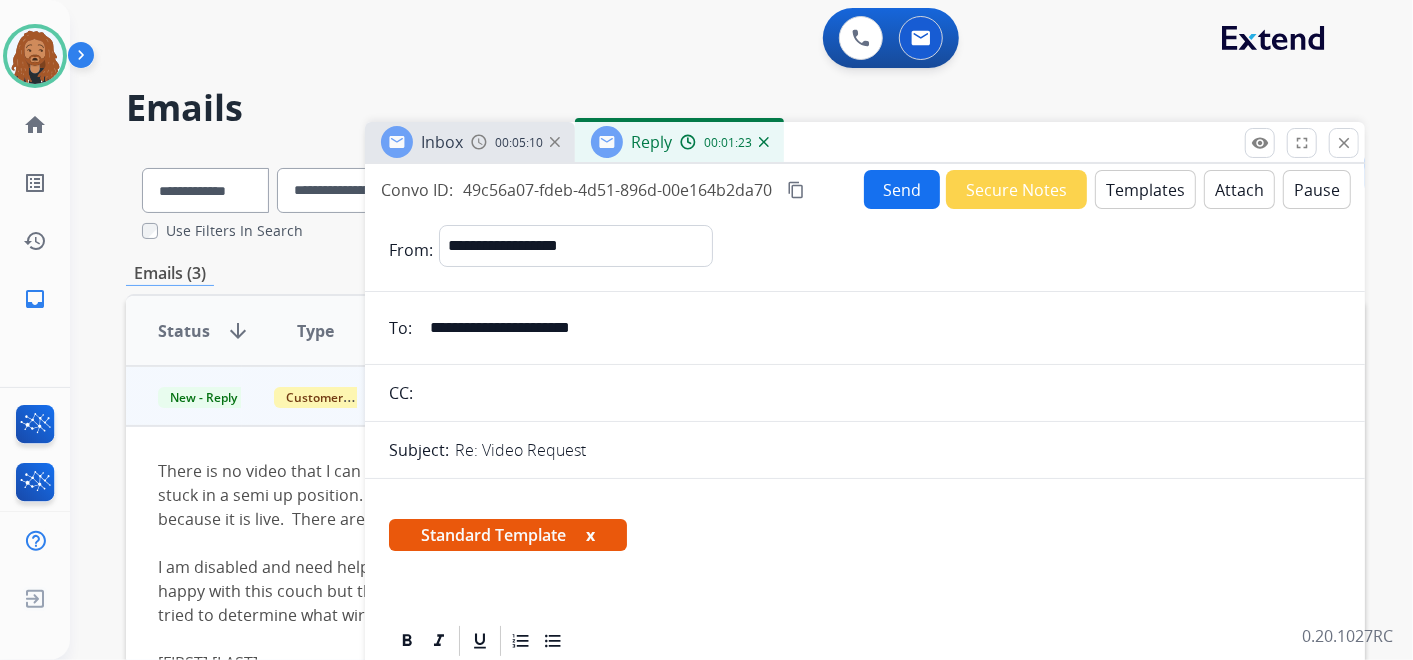click on "Send" at bounding box center (902, 189) 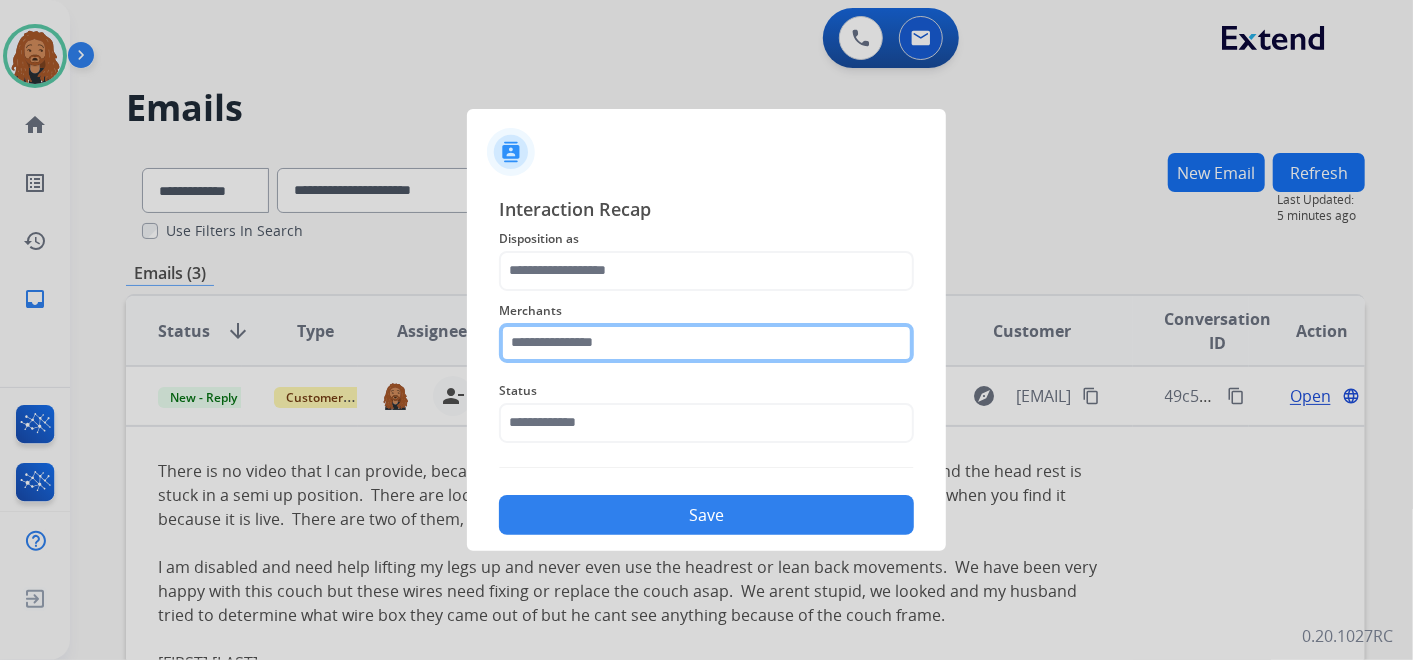 click 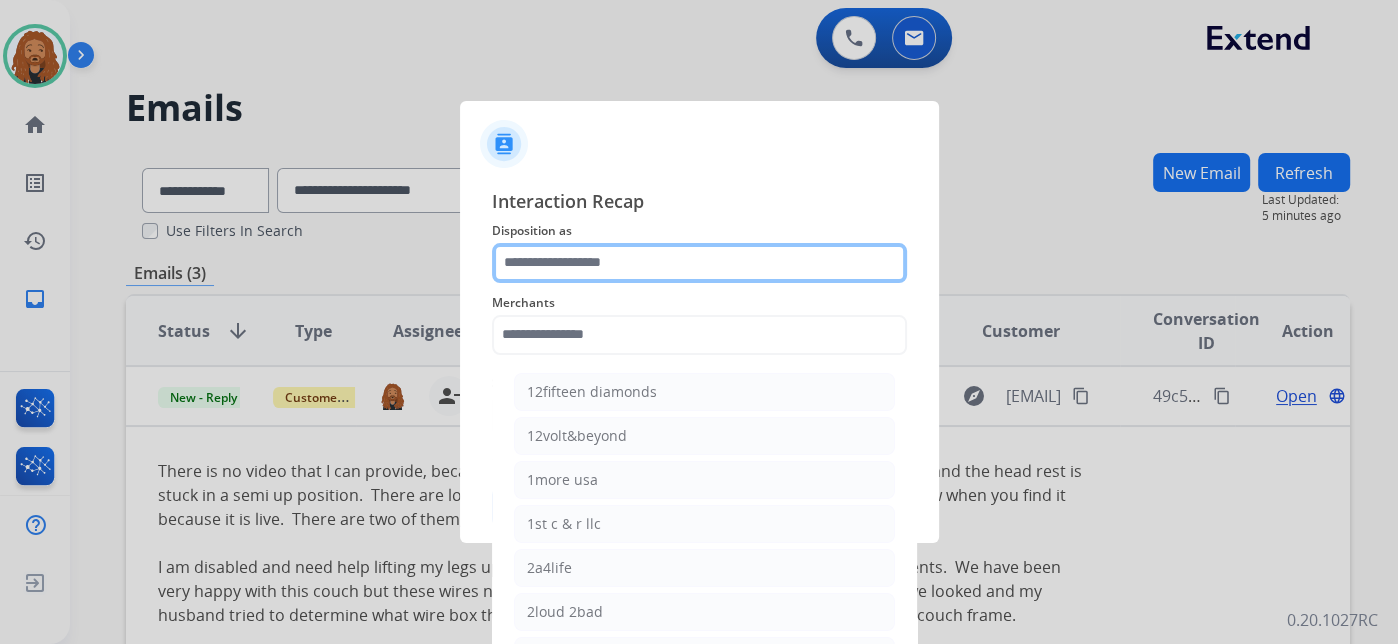 click 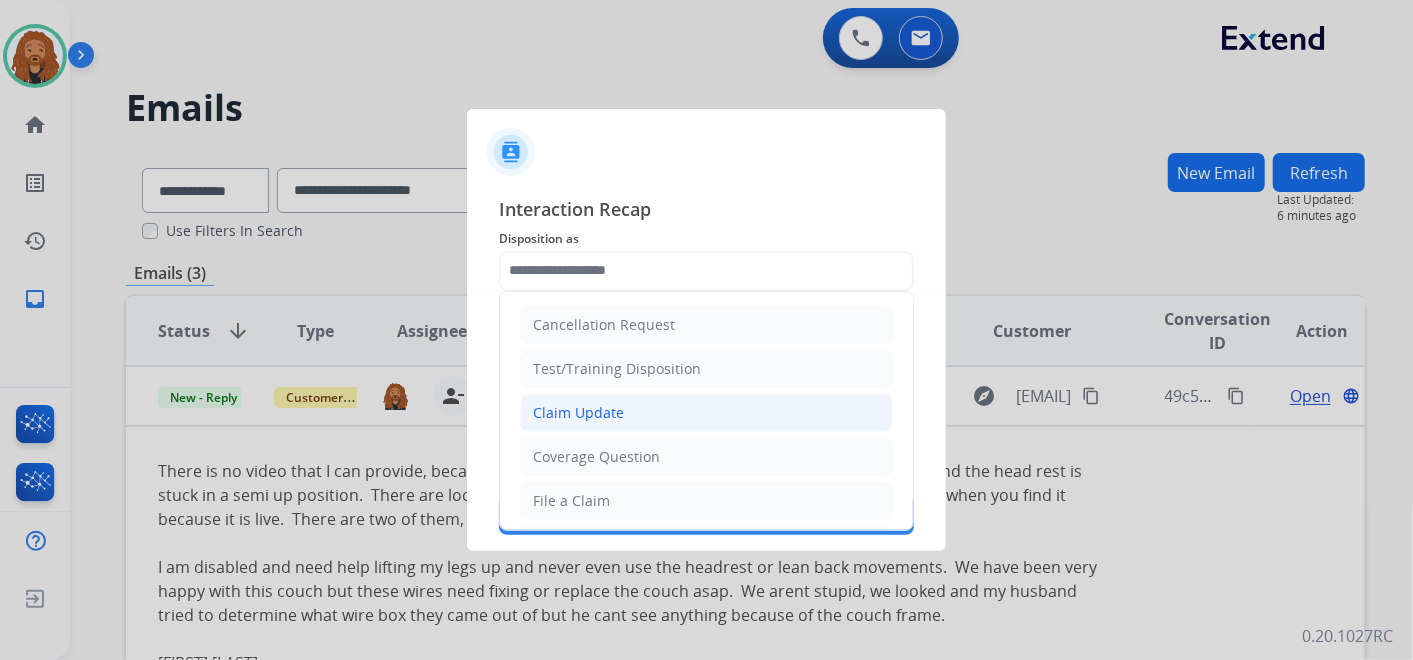 click on "Claim Update" 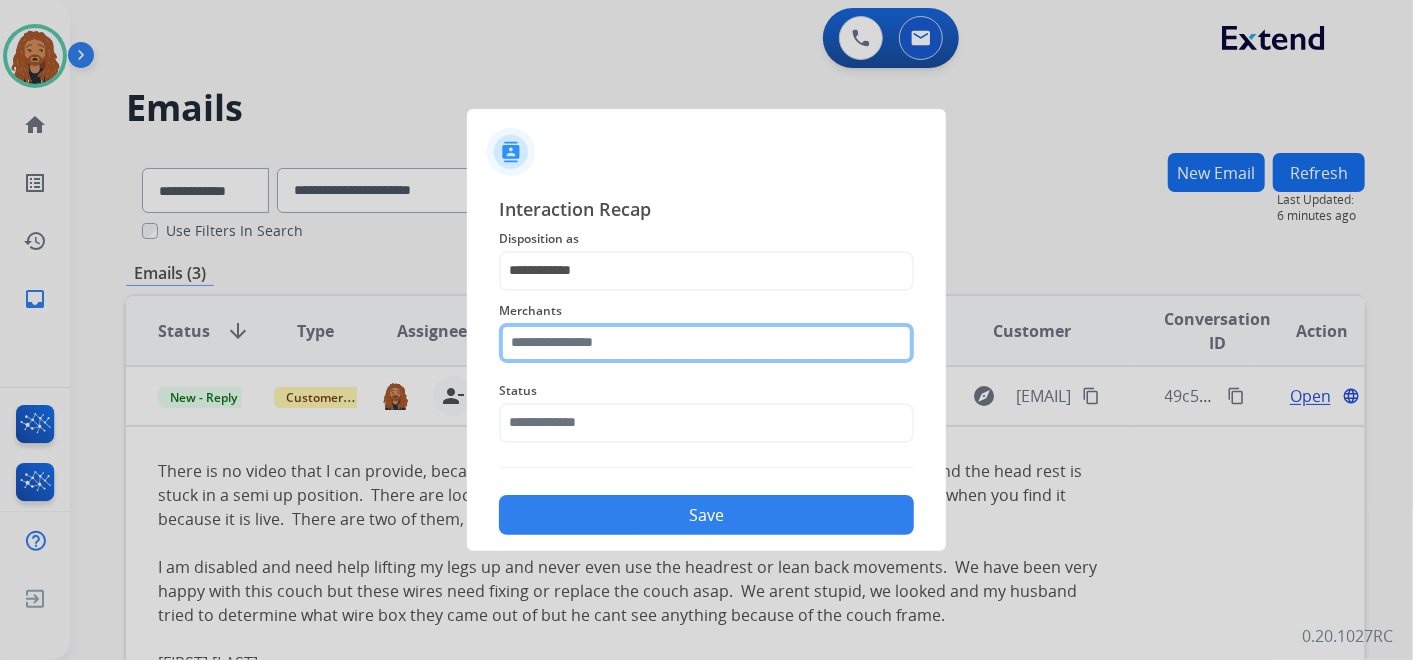 click 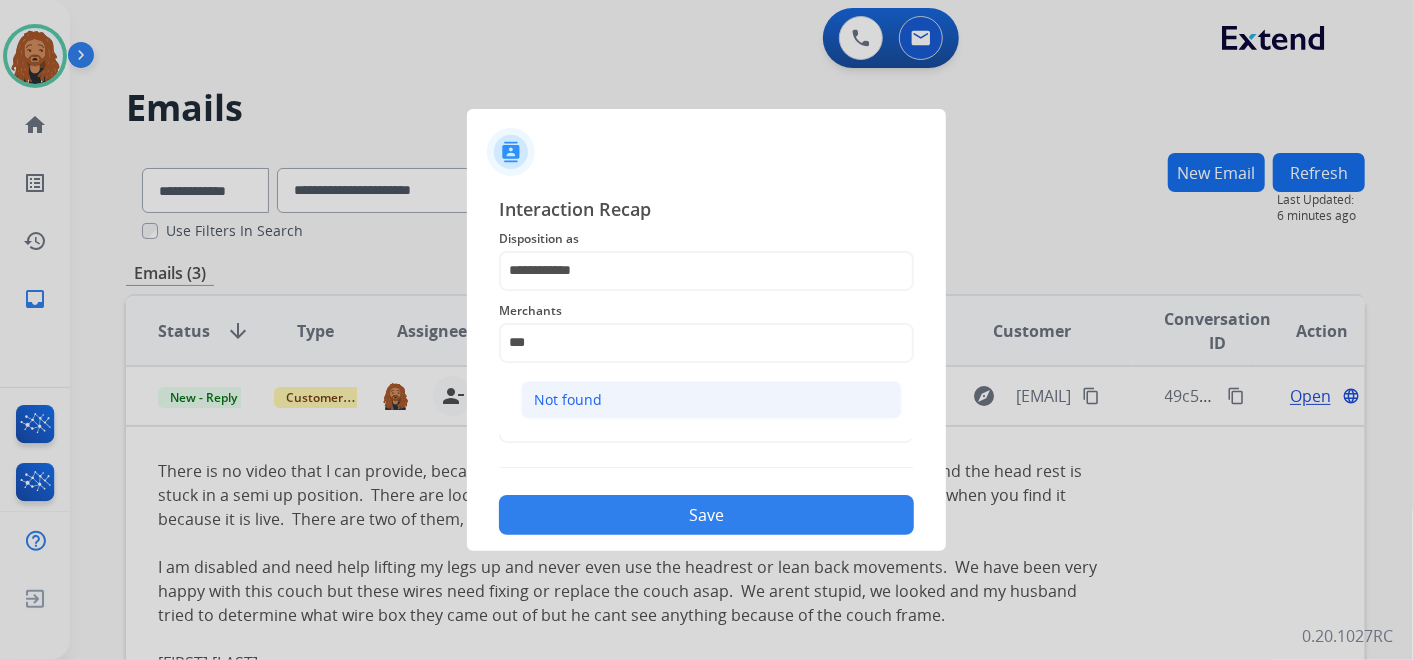 click on "Not found" 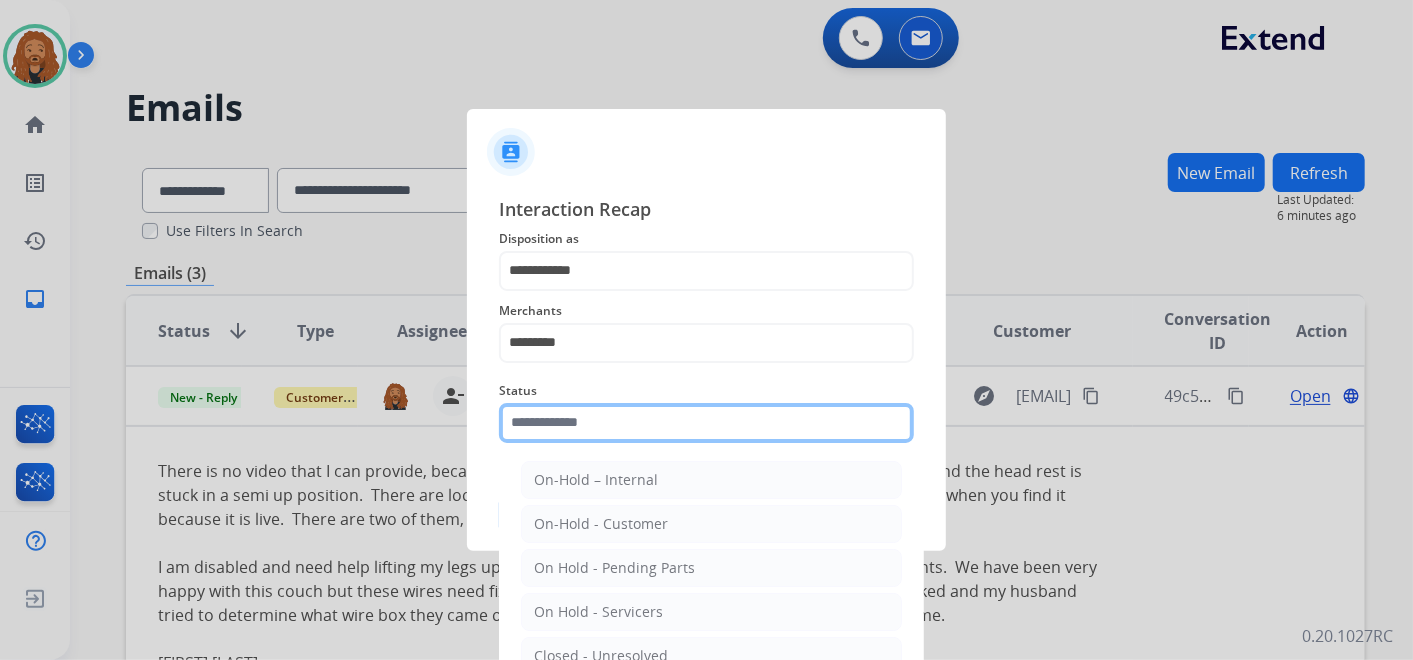 click 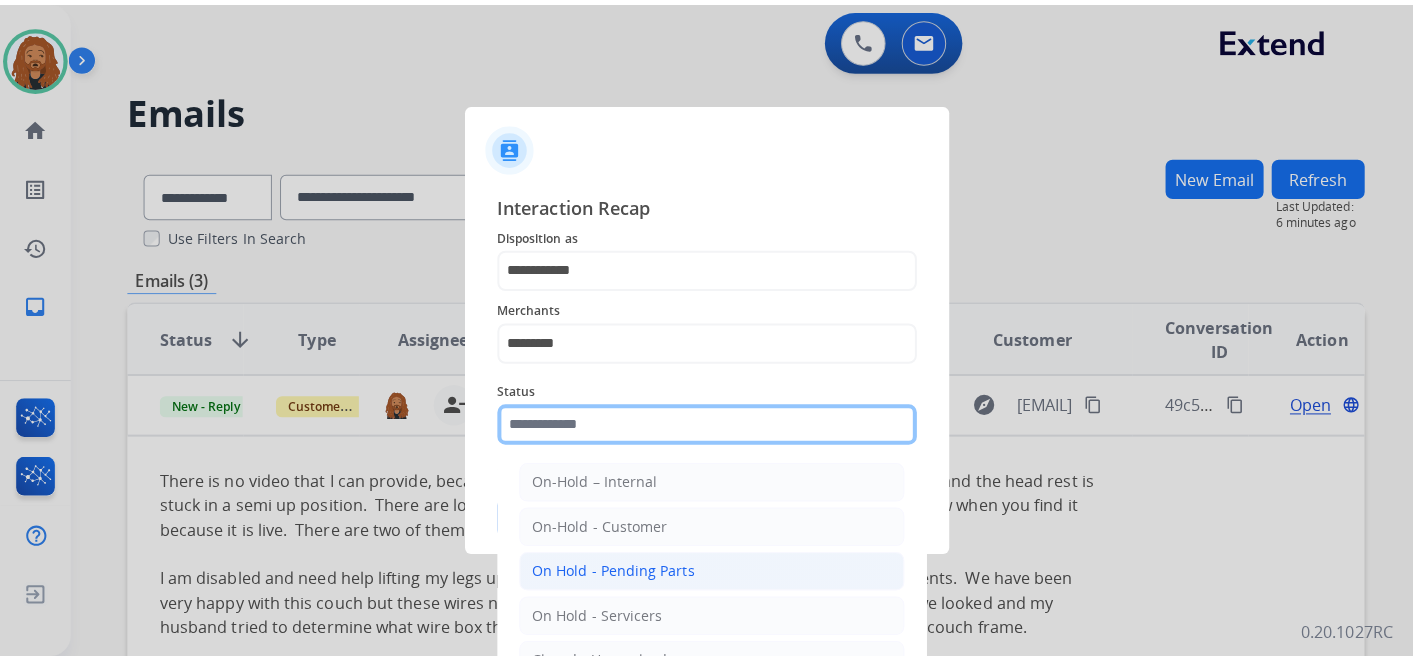 scroll, scrollTop: 114, scrollLeft: 0, axis: vertical 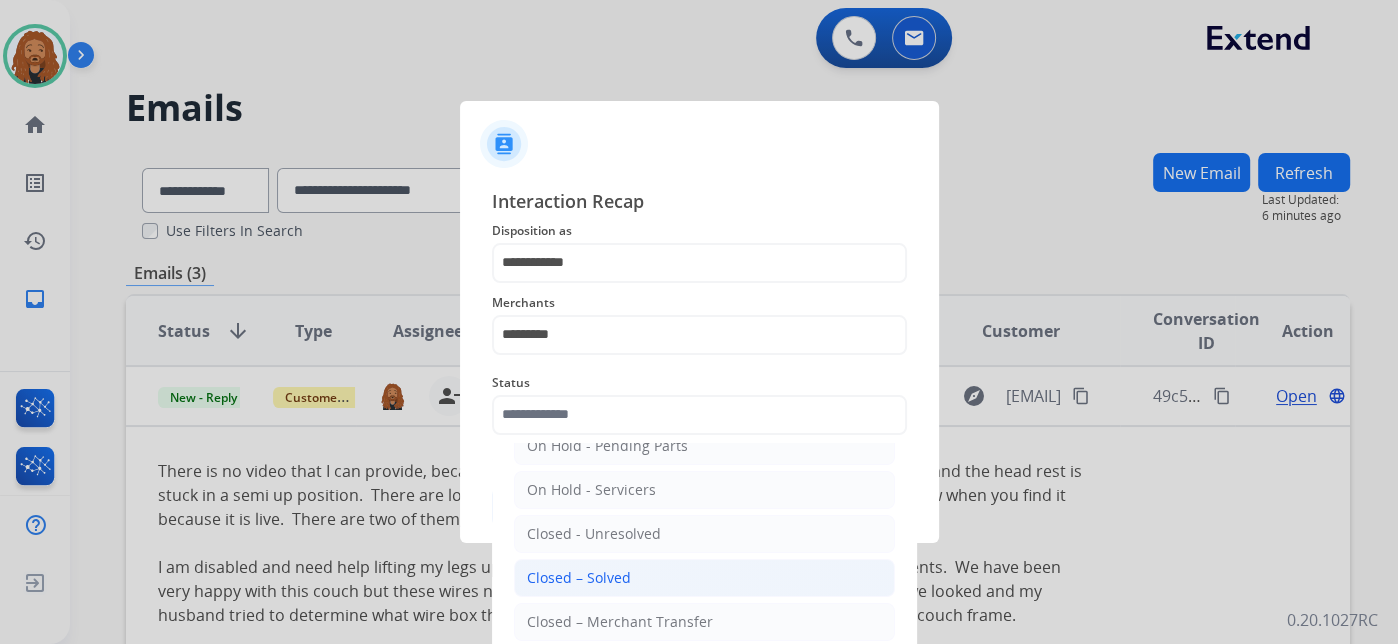 click on "Closed – Solved" 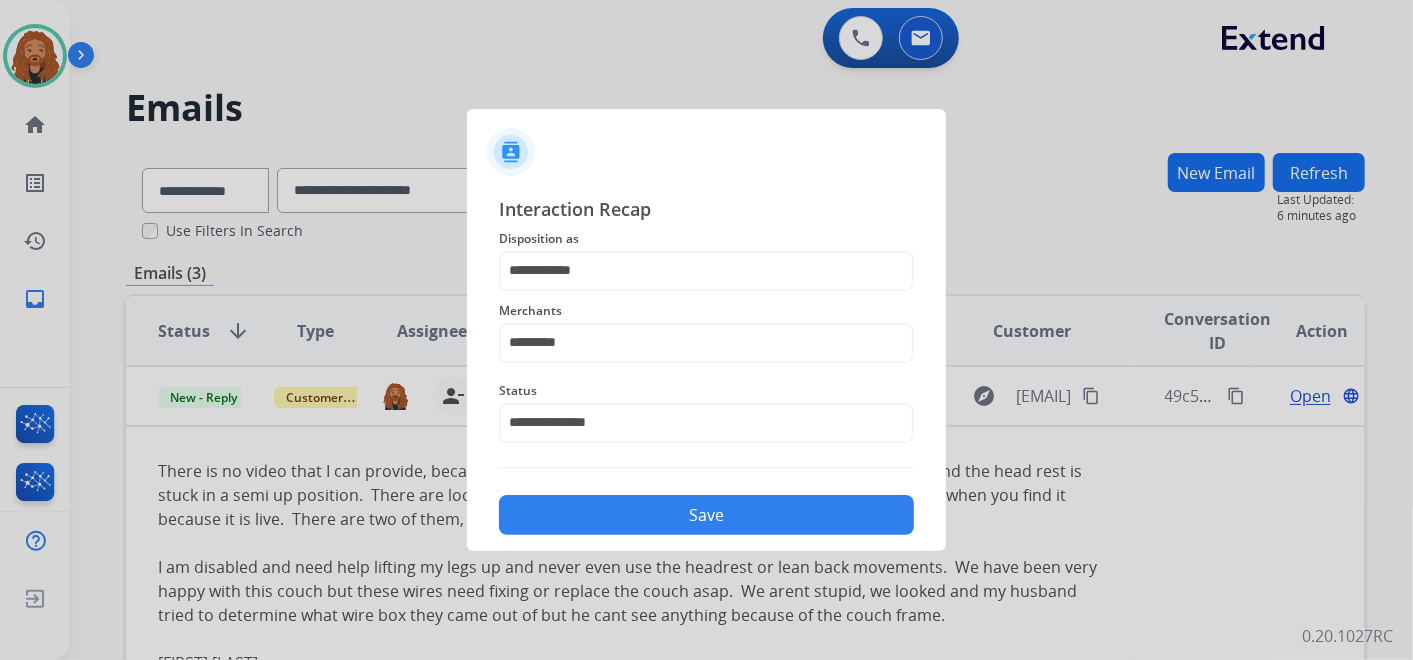 click on "Save" 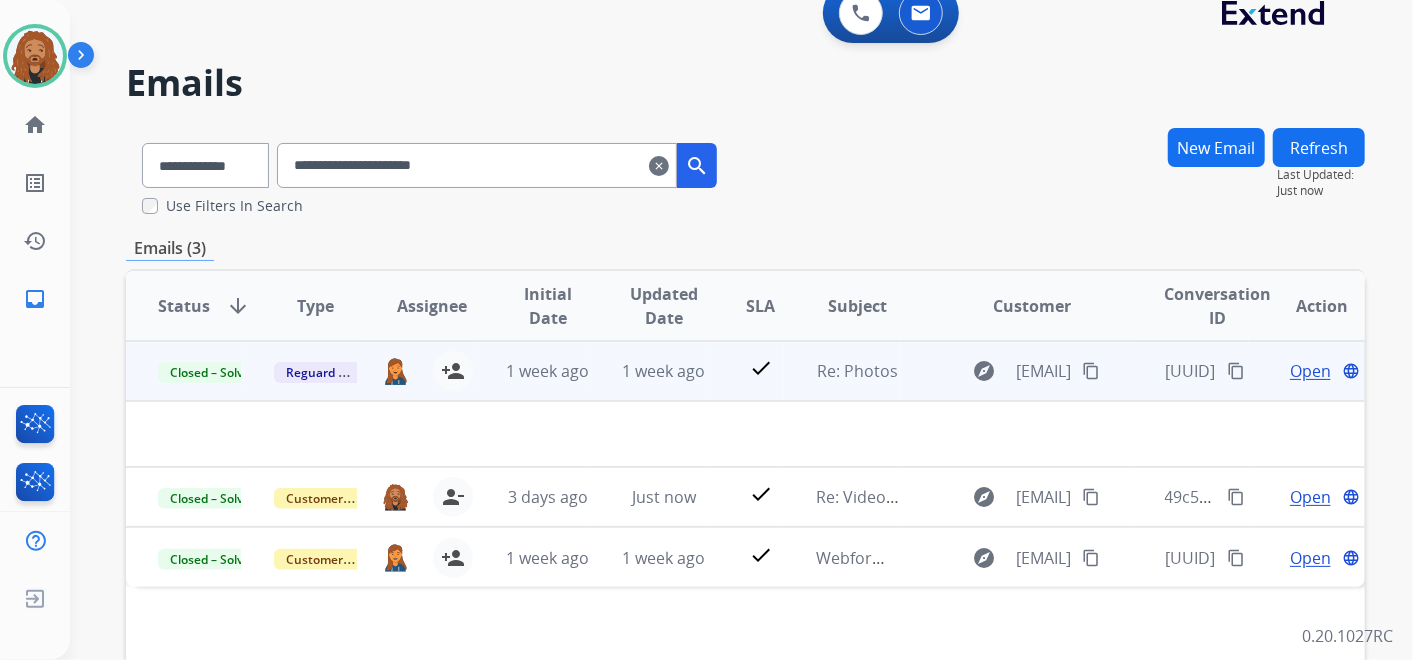 scroll, scrollTop: 0, scrollLeft: 0, axis: both 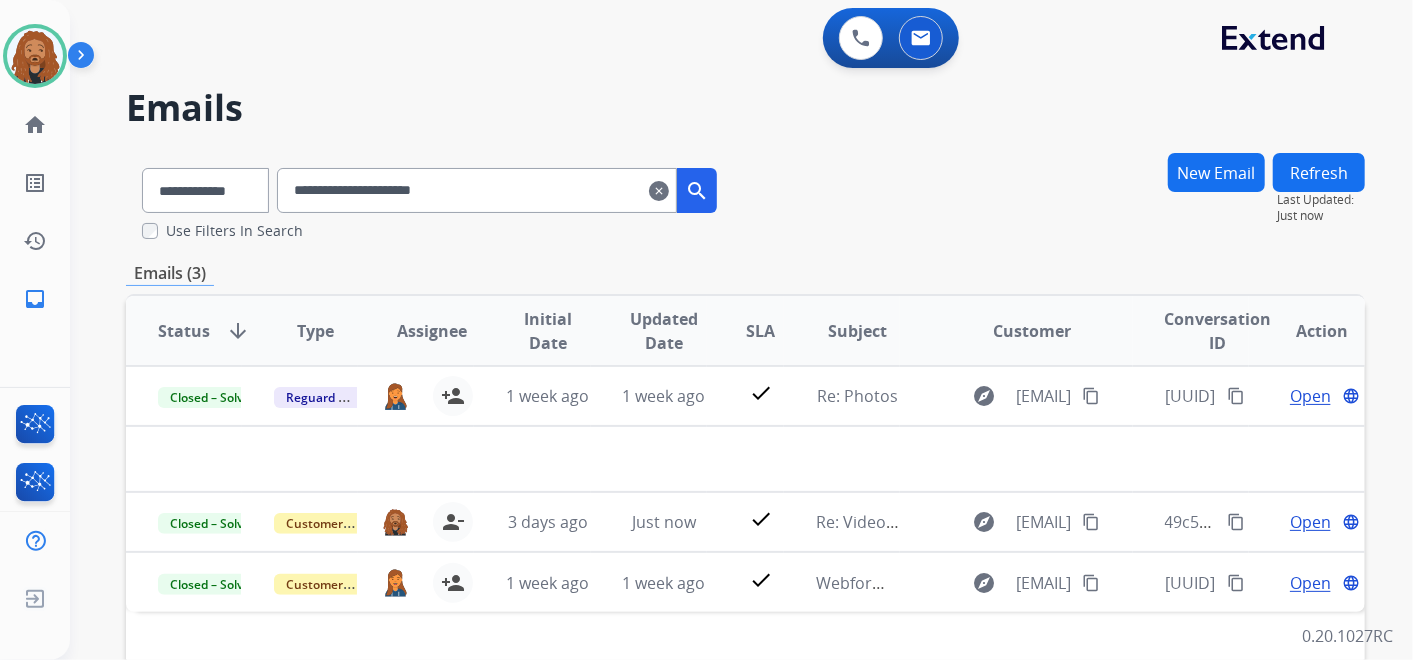 click on "clear" at bounding box center [659, 191] 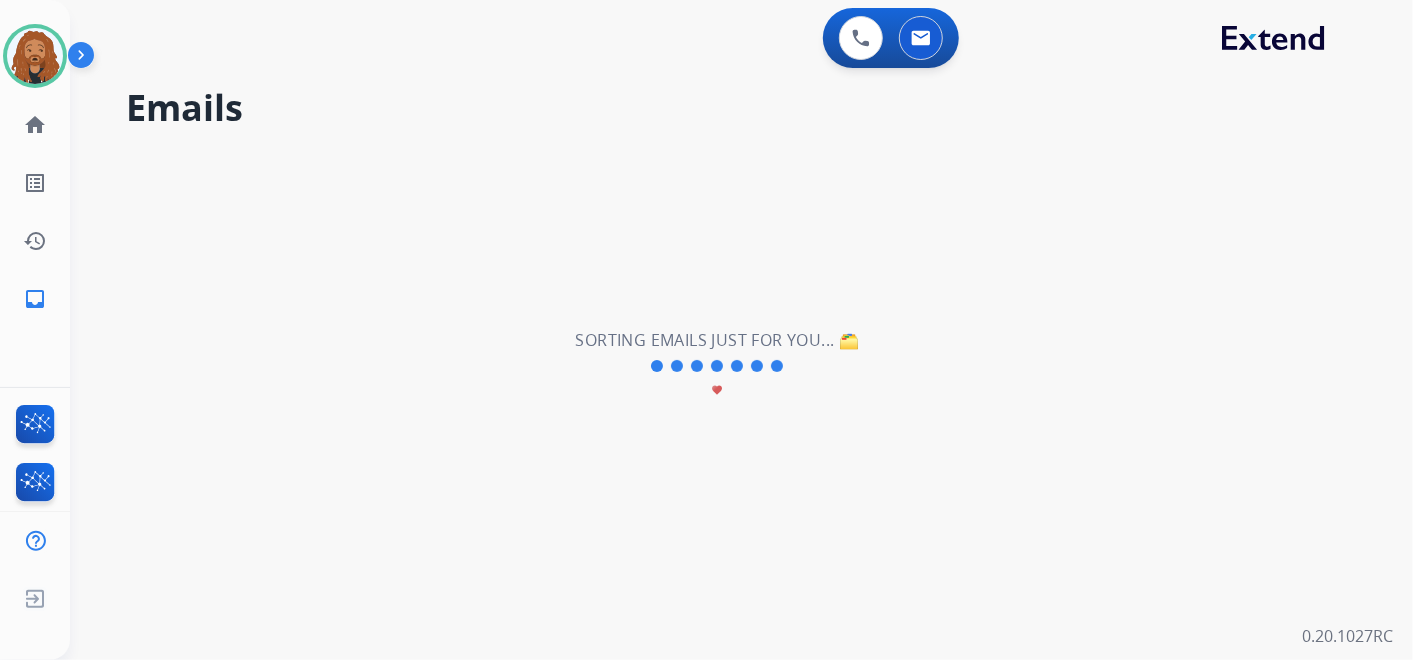 type 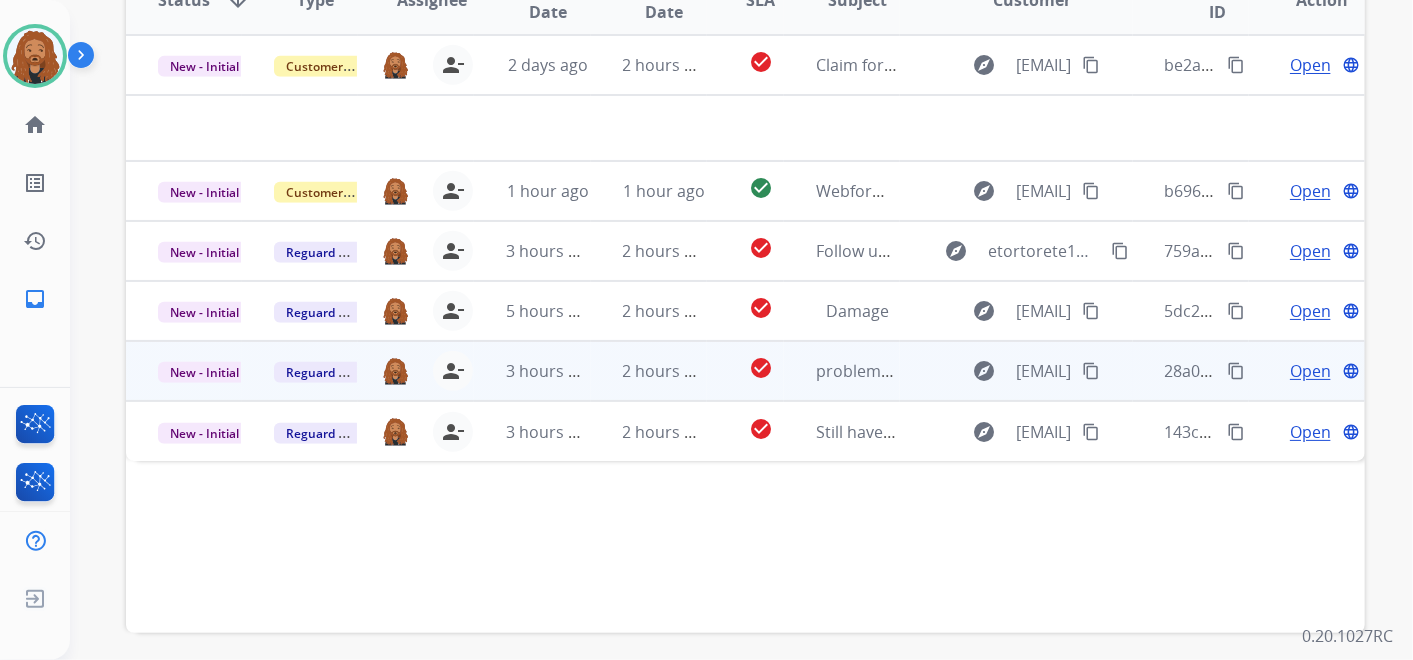 scroll, scrollTop: 462, scrollLeft: 0, axis: vertical 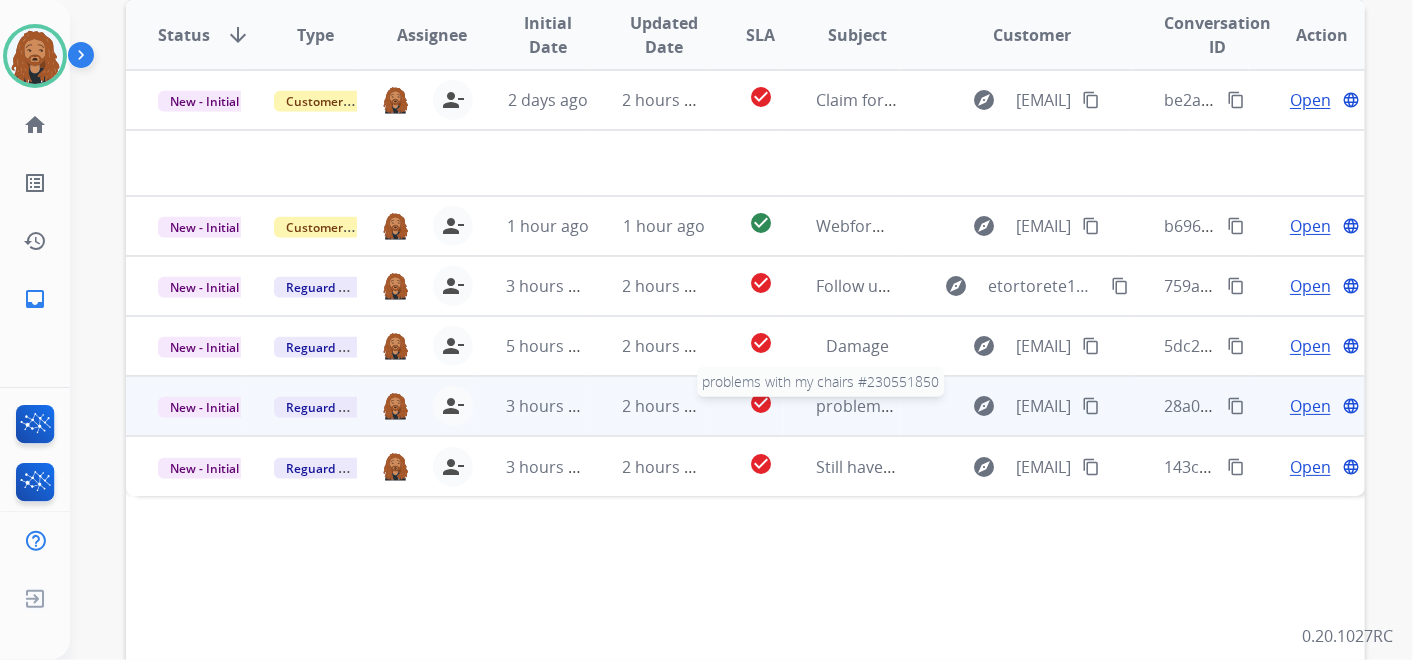 click on "problems with my chairs    #230551850" at bounding box center (956, 406) 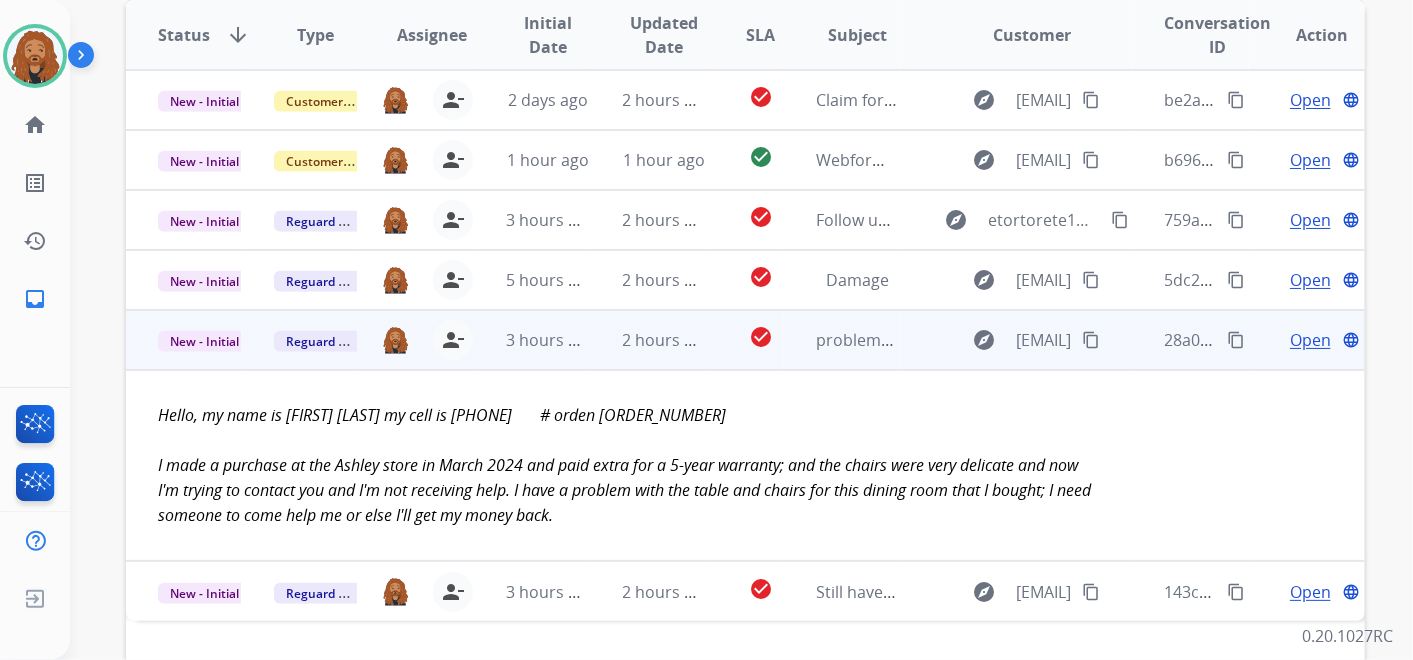 click on "Open language" at bounding box center (1307, 340) 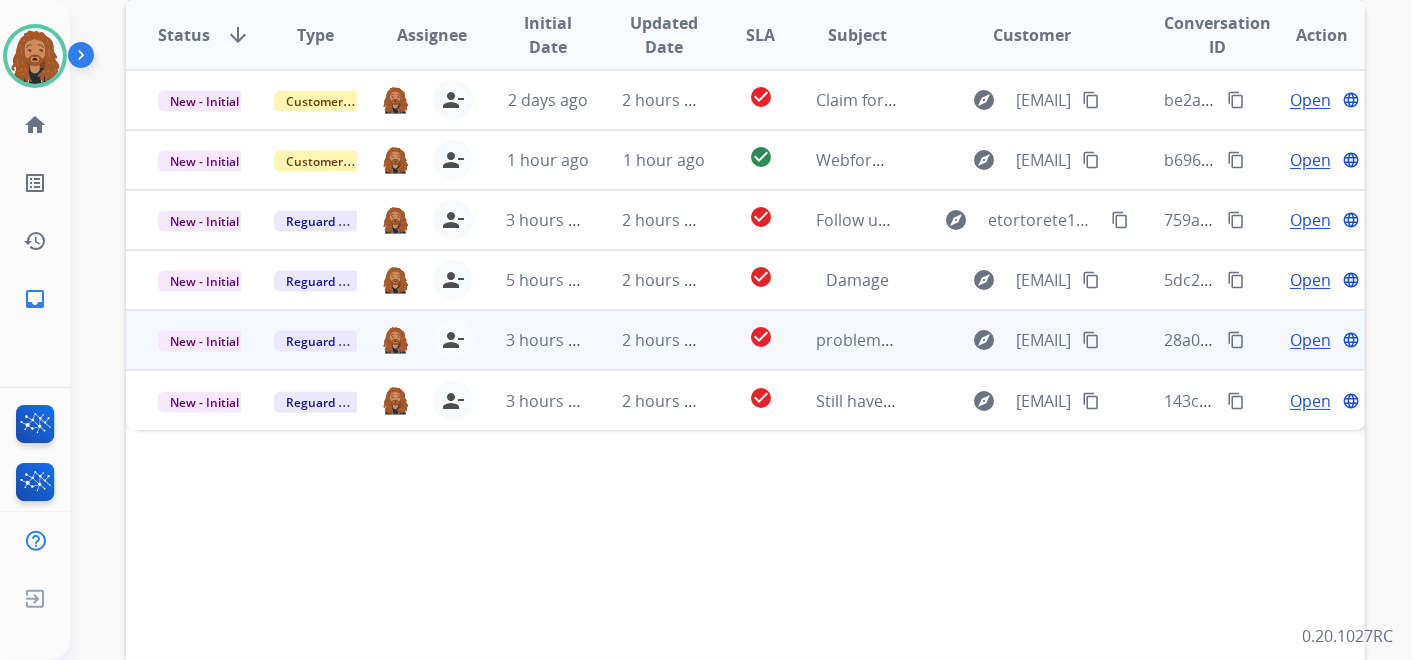 click on "Open" at bounding box center (1310, 340) 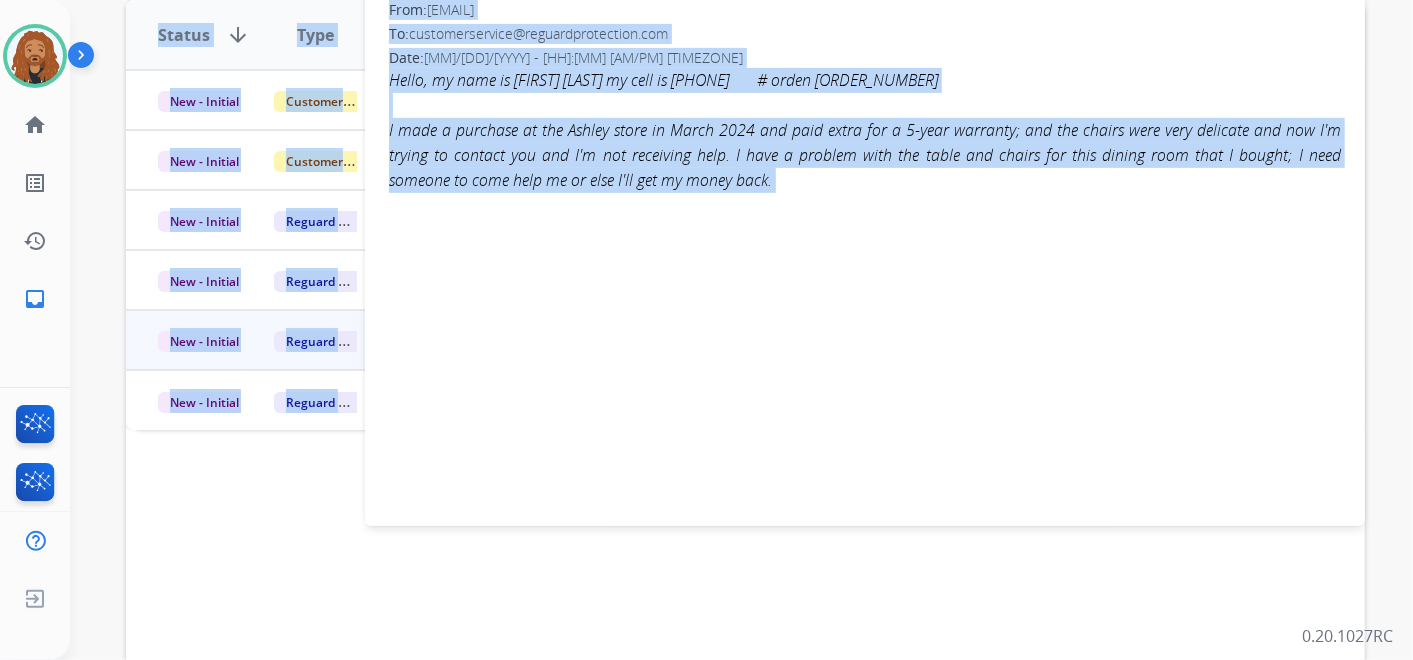 scroll, scrollTop: 0, scrollLeft: 0, axis: both 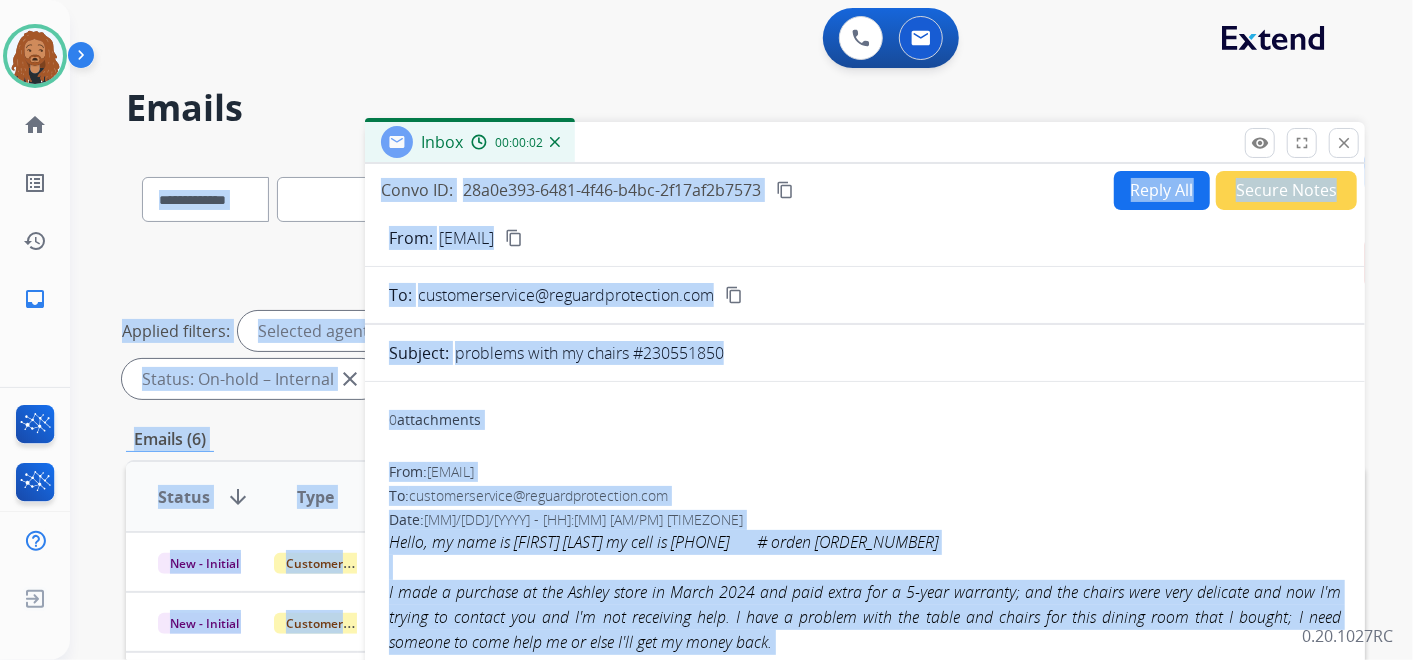 click on "Reply All" at bounding box center [1162, 190] 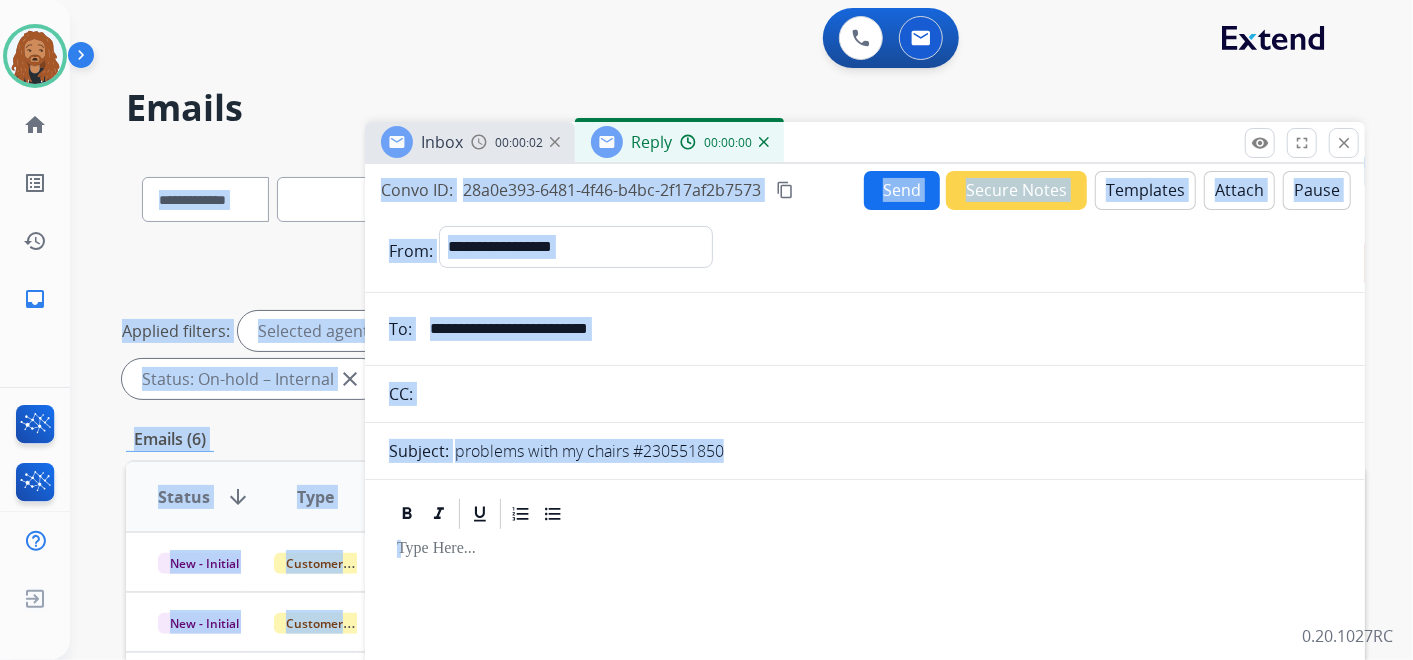 select on "**********" 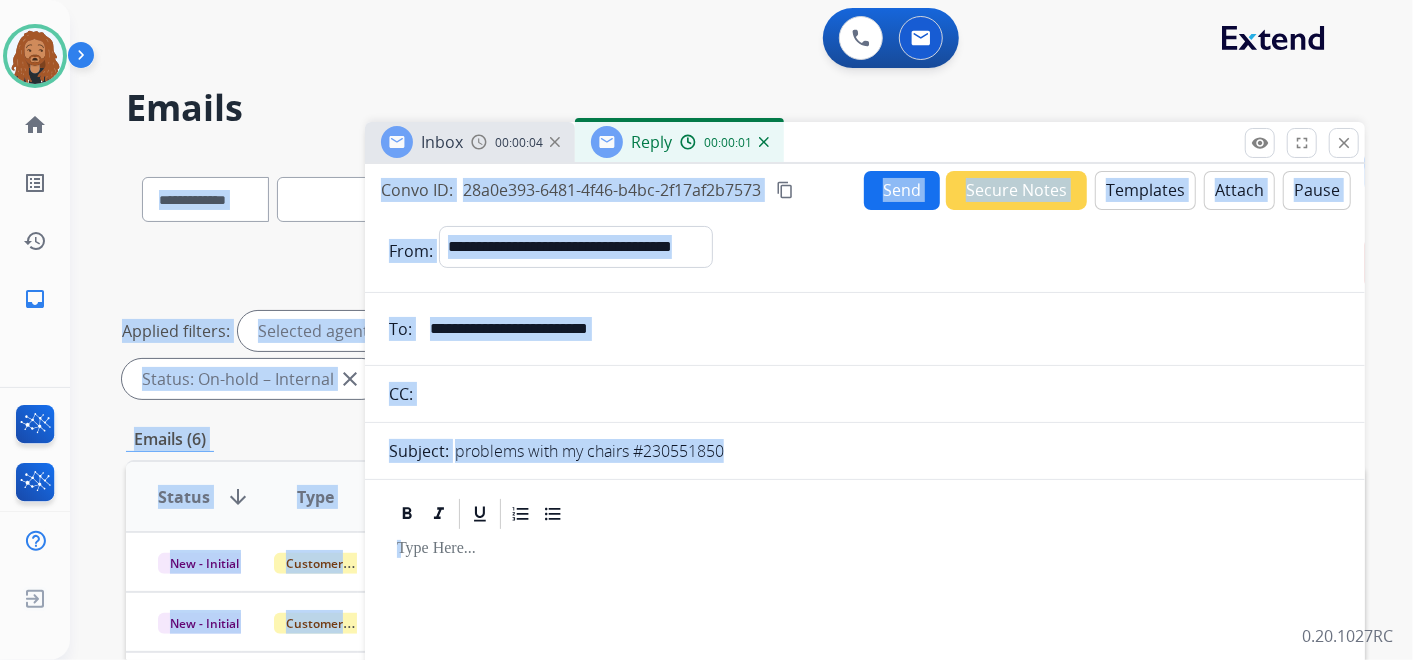 click on "Templates" at bounding box center (1145, 190) 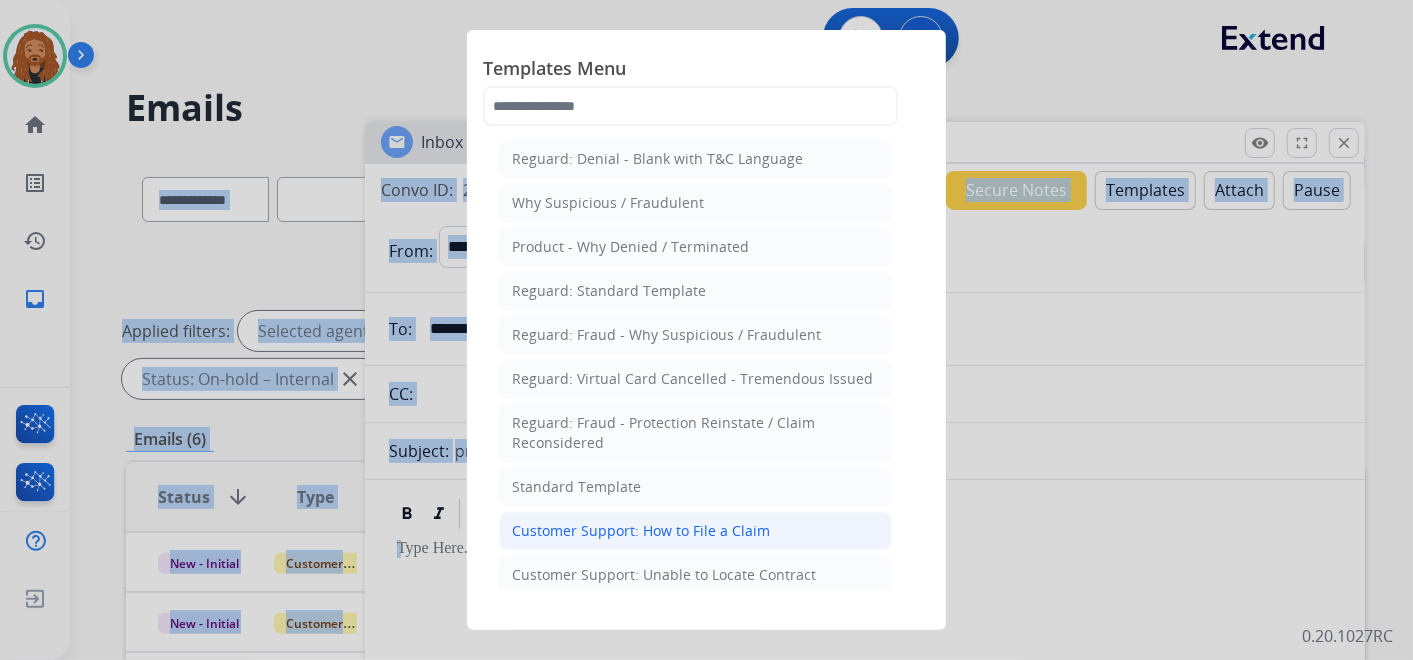 click on "Customer Support: How to File a Claim" 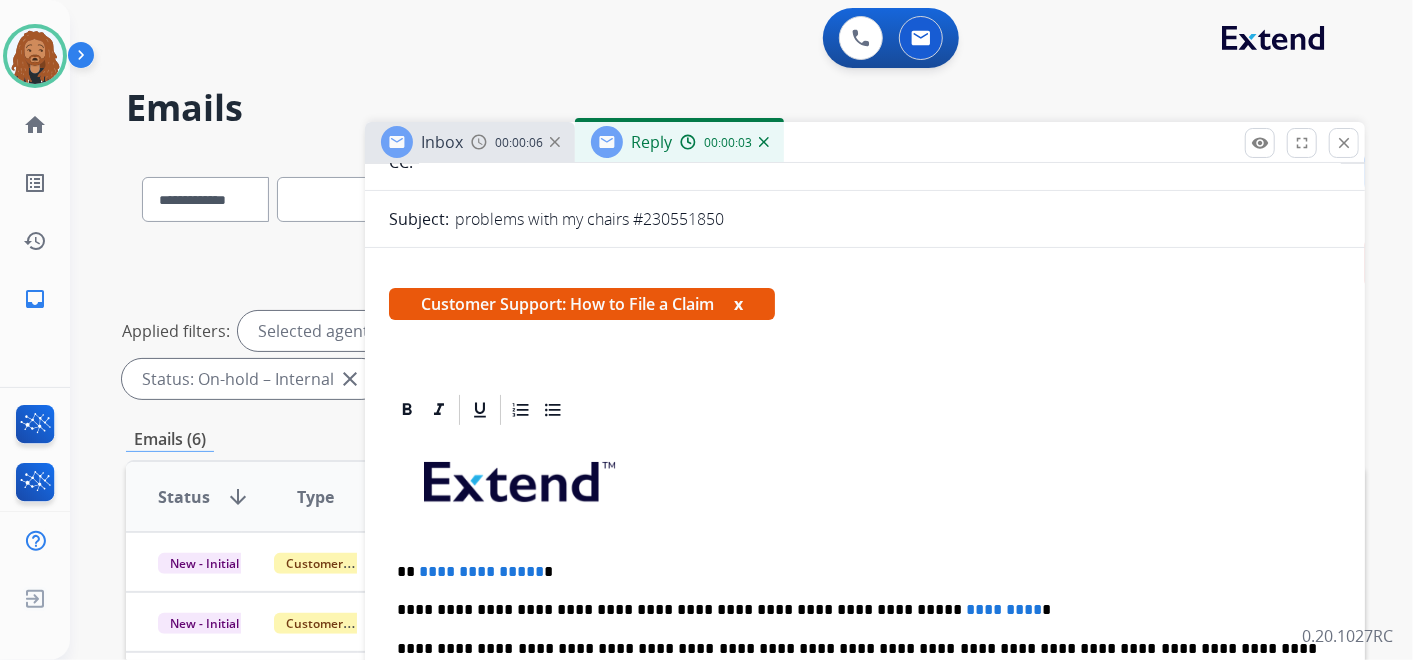 scroll, scrollTop: 444, scrollLeft: 0, axis: vertical 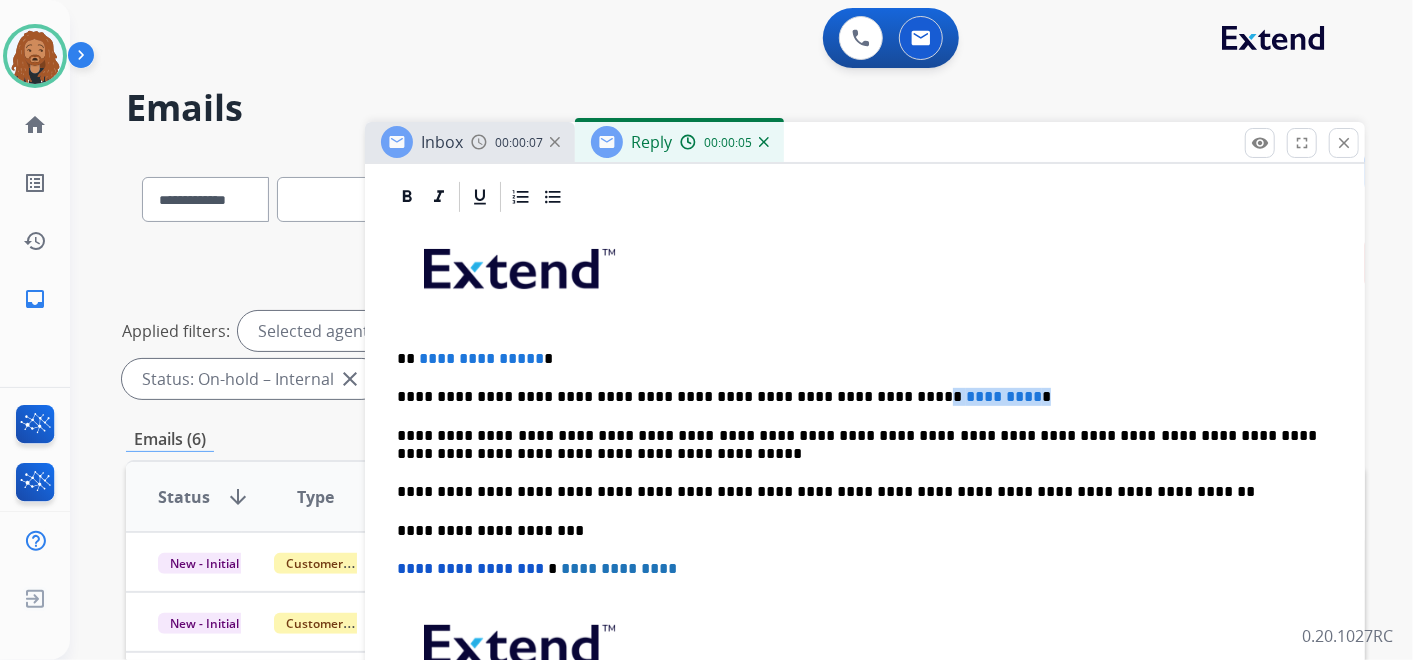 drag, startPoint x: 992, startPoint y: 390, endPoint x: 845, endPoint y: 381, distance: 147.27525 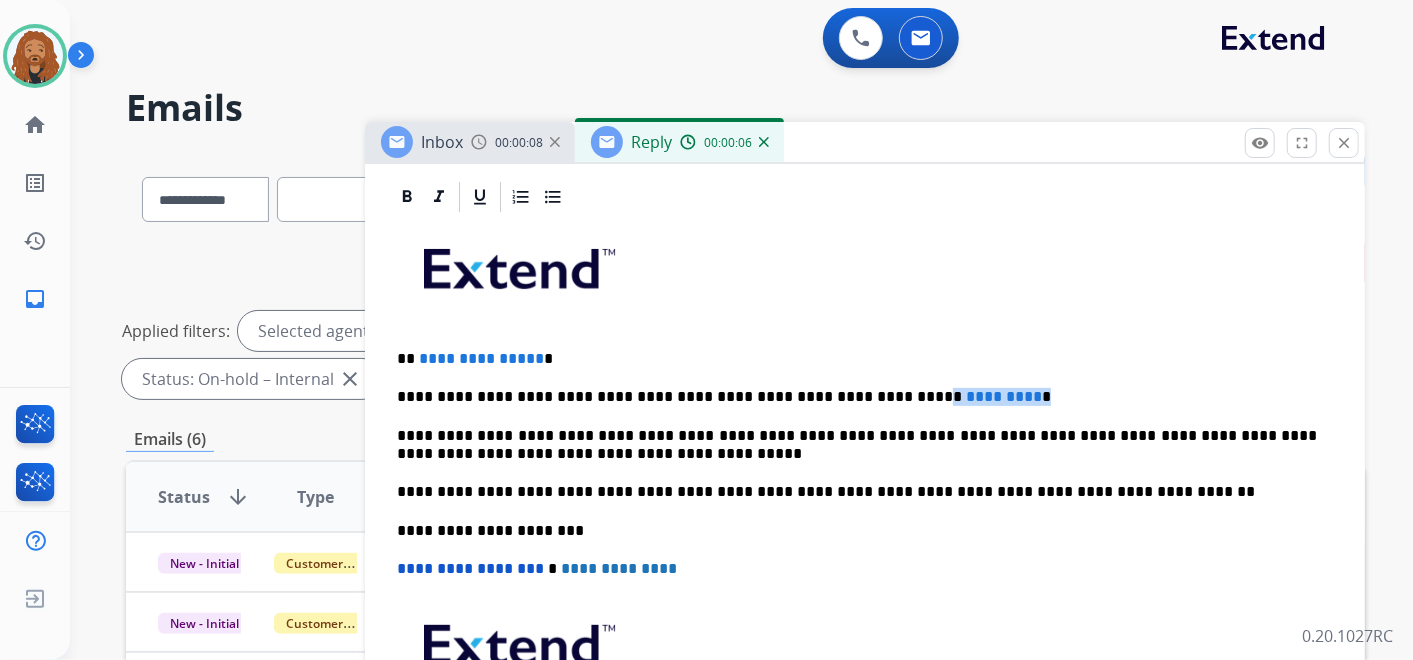 type 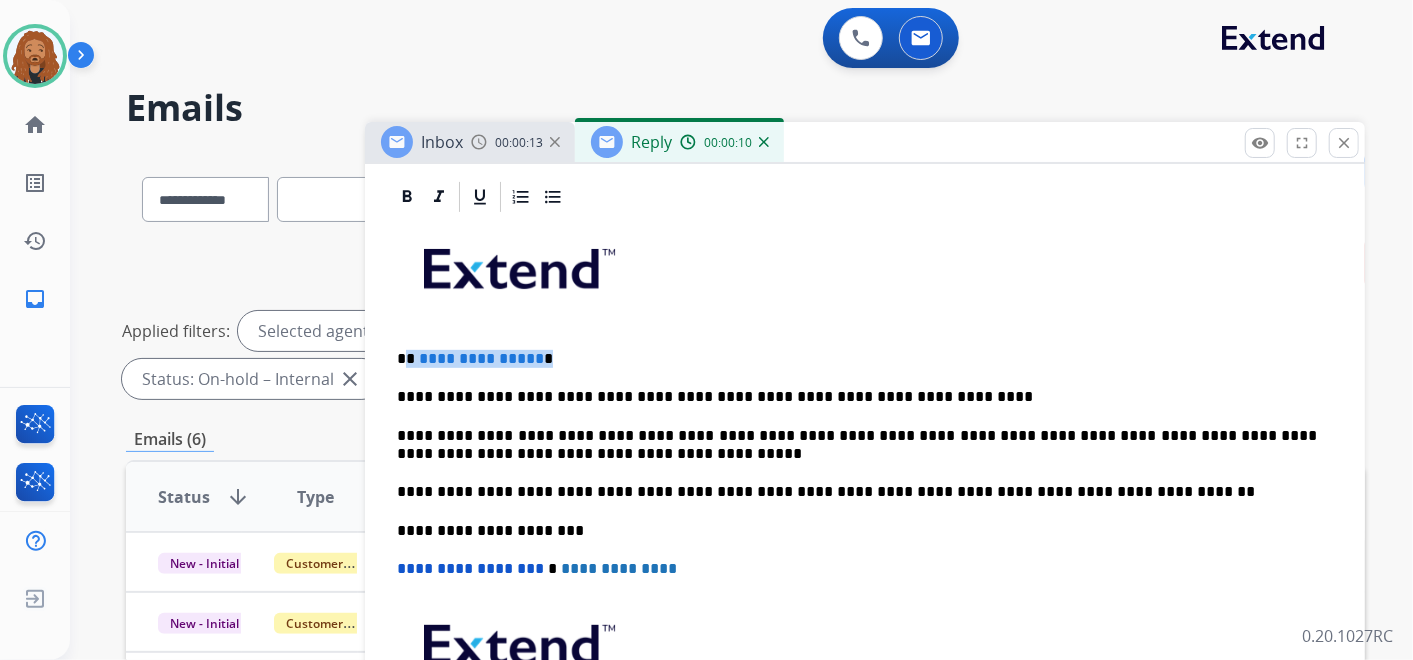 drag, startPoint x: 543, startPoint y: 357, endPoint x: 408, endPoint y: 350, distance: 135.18137 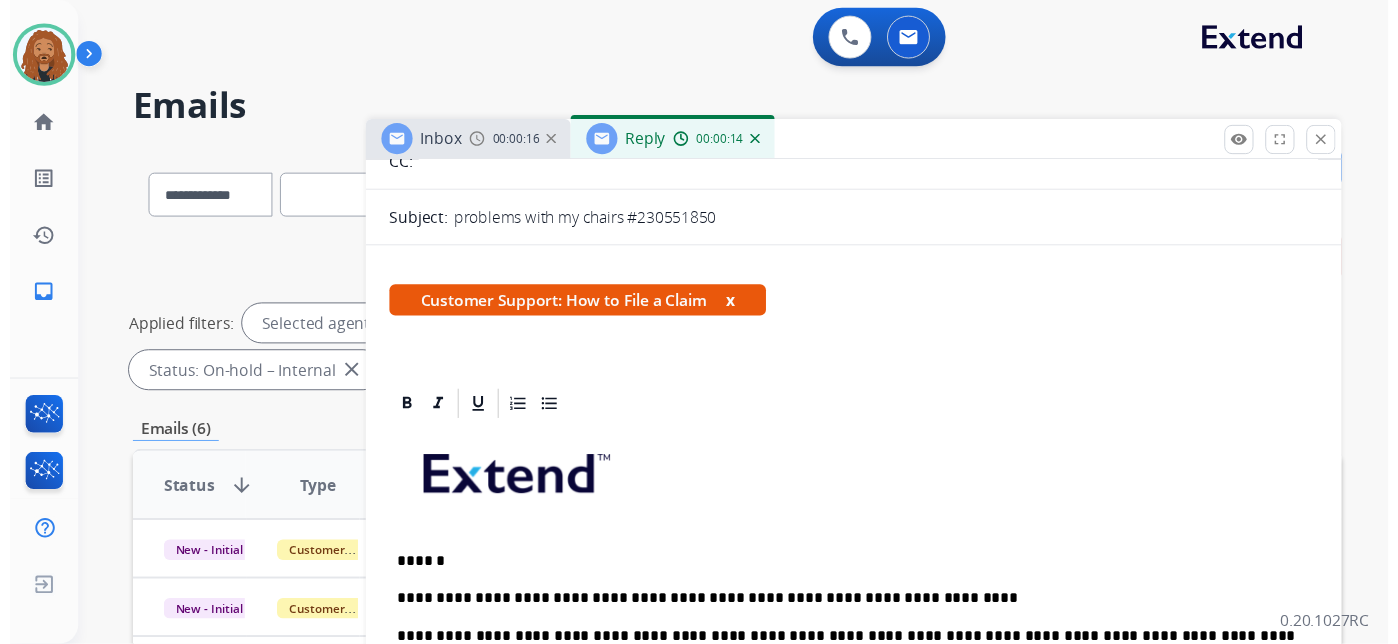 scroll, scrollTop: 0, scrollLeft: 0, axis: both 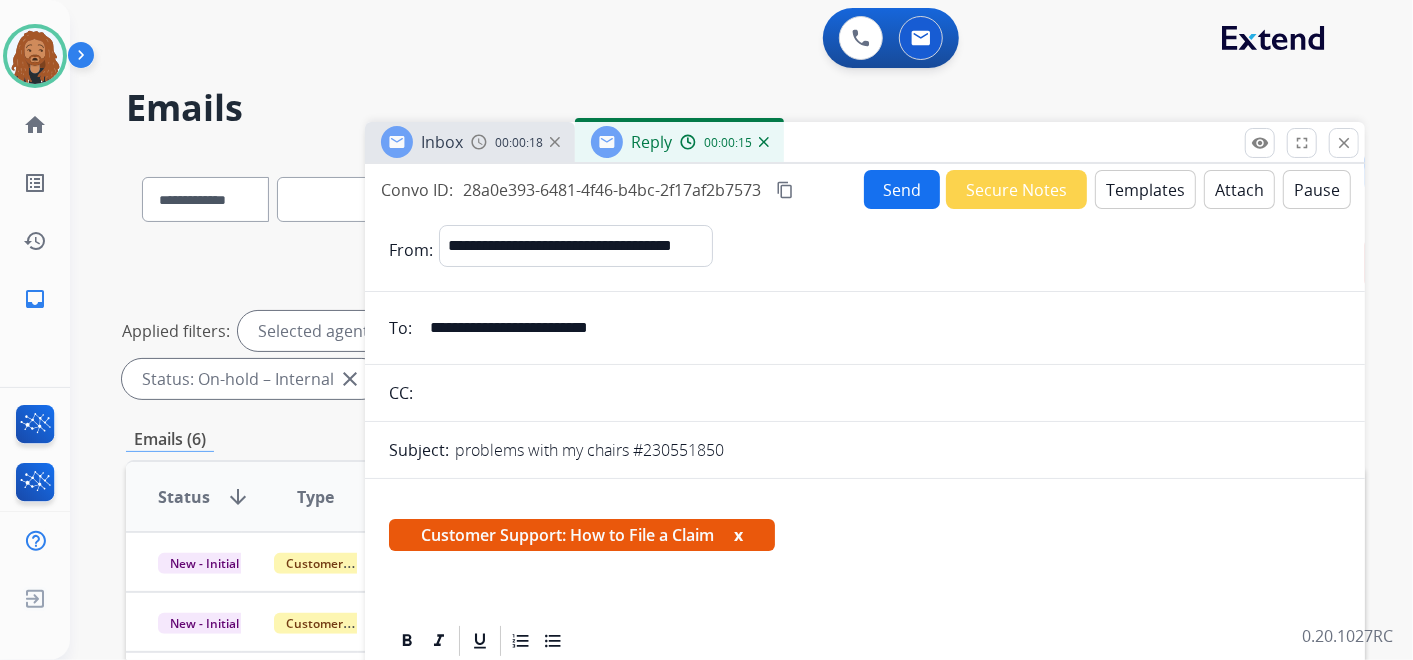 click on "Send" at bounding box center [902, 189] 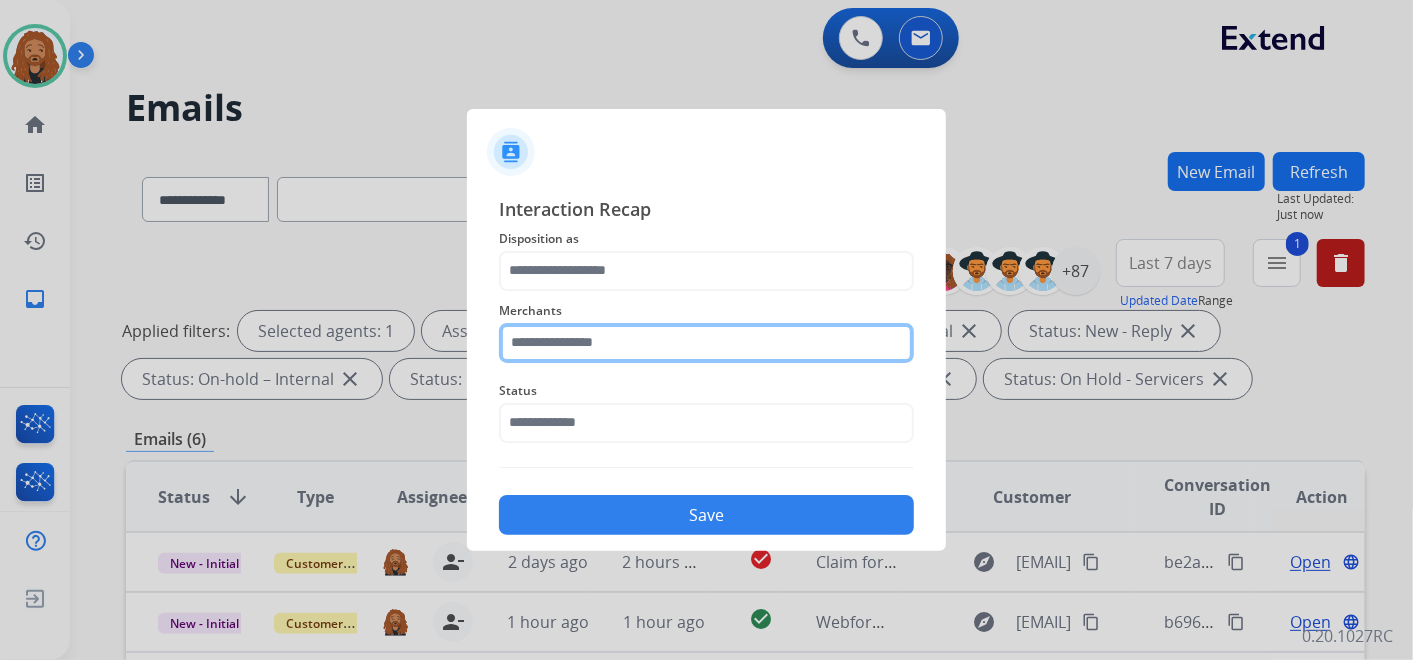 click 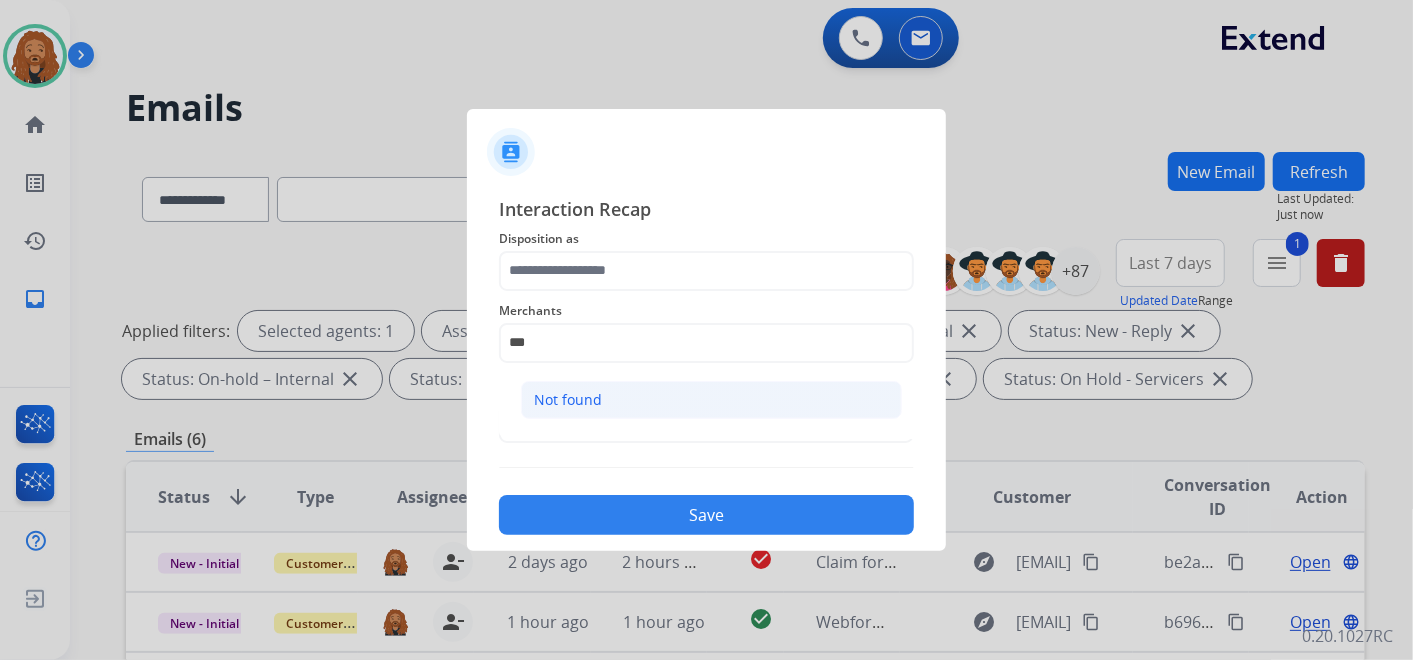 click on "Not found" 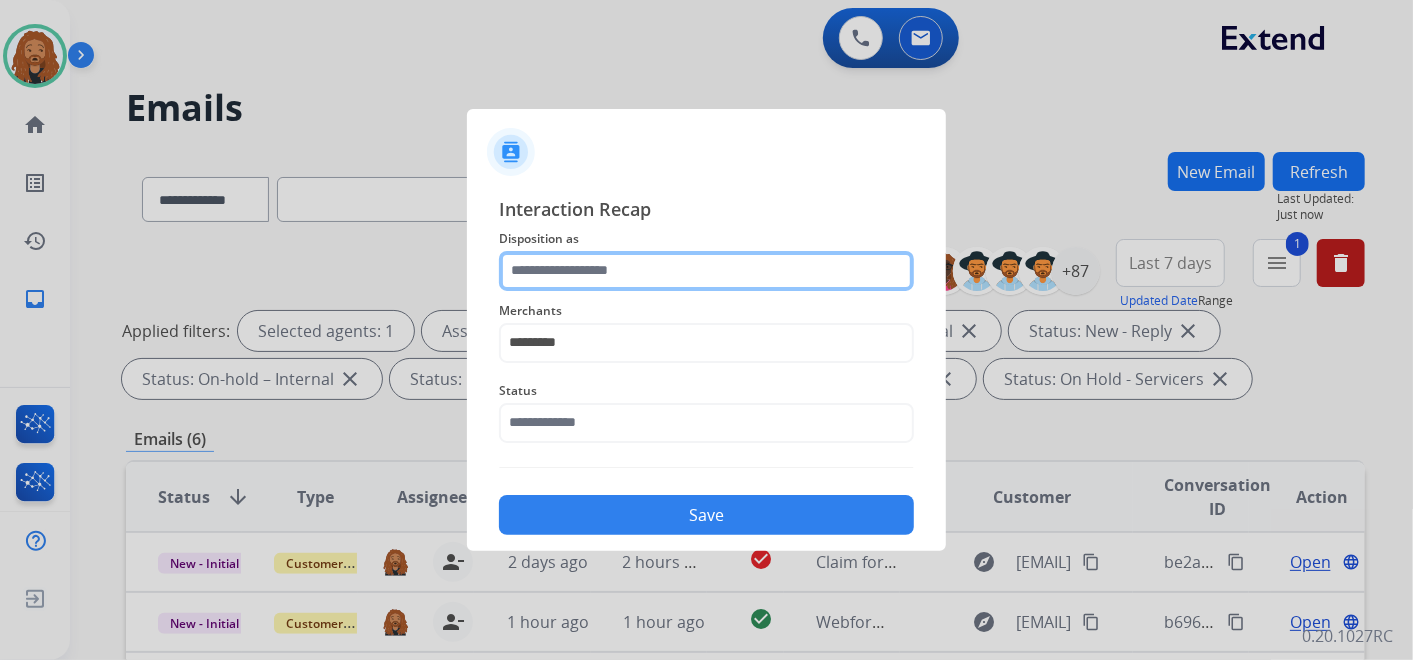 click 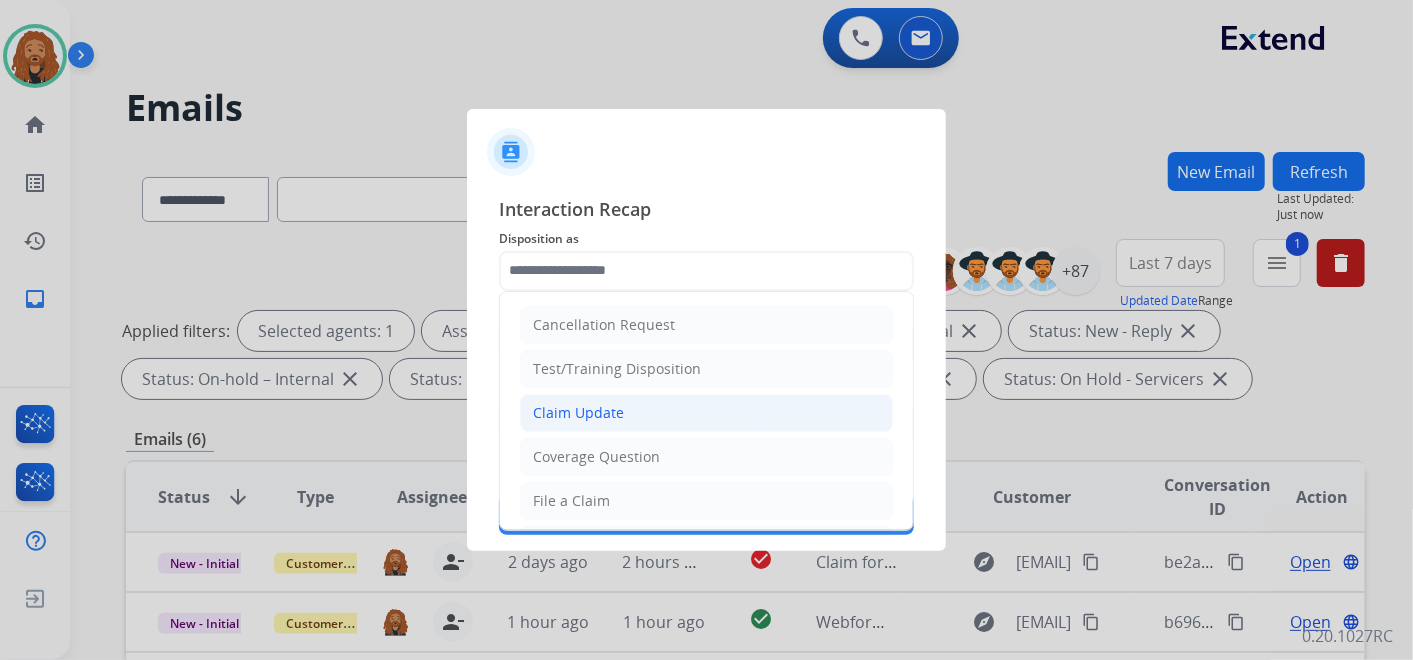 click on "Claim Update" 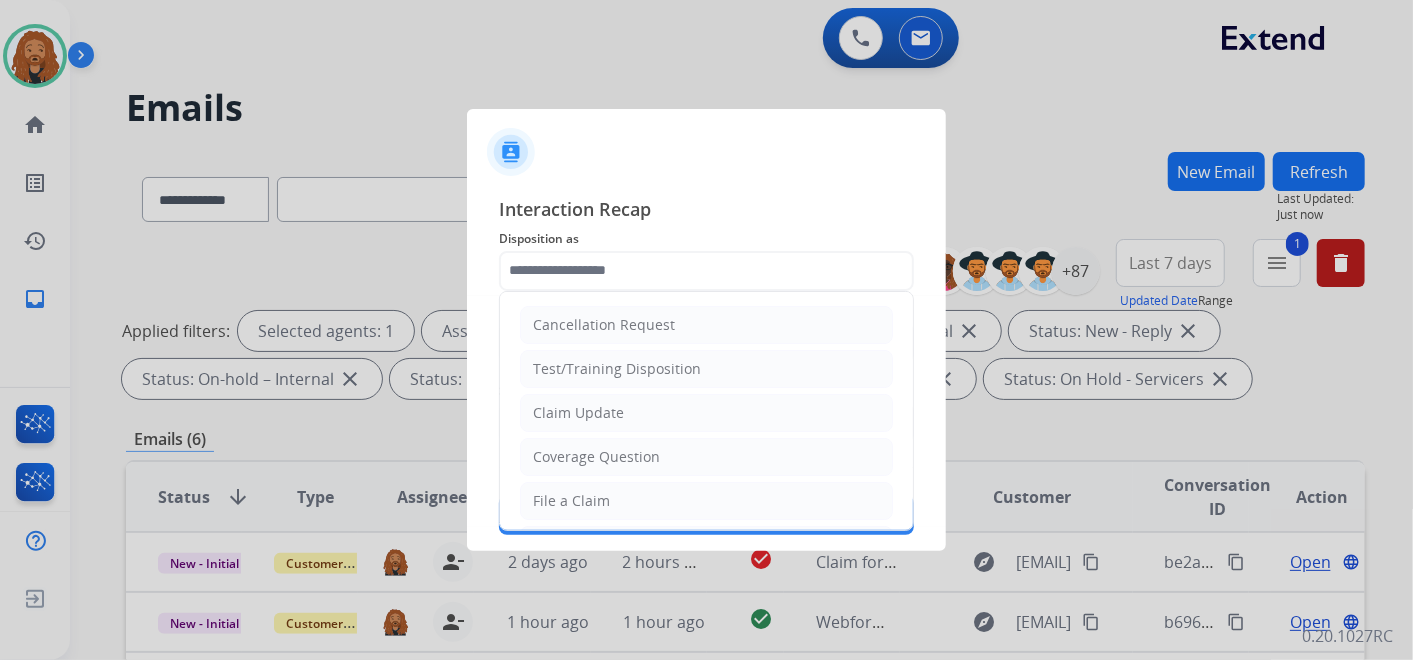 type on "**********" 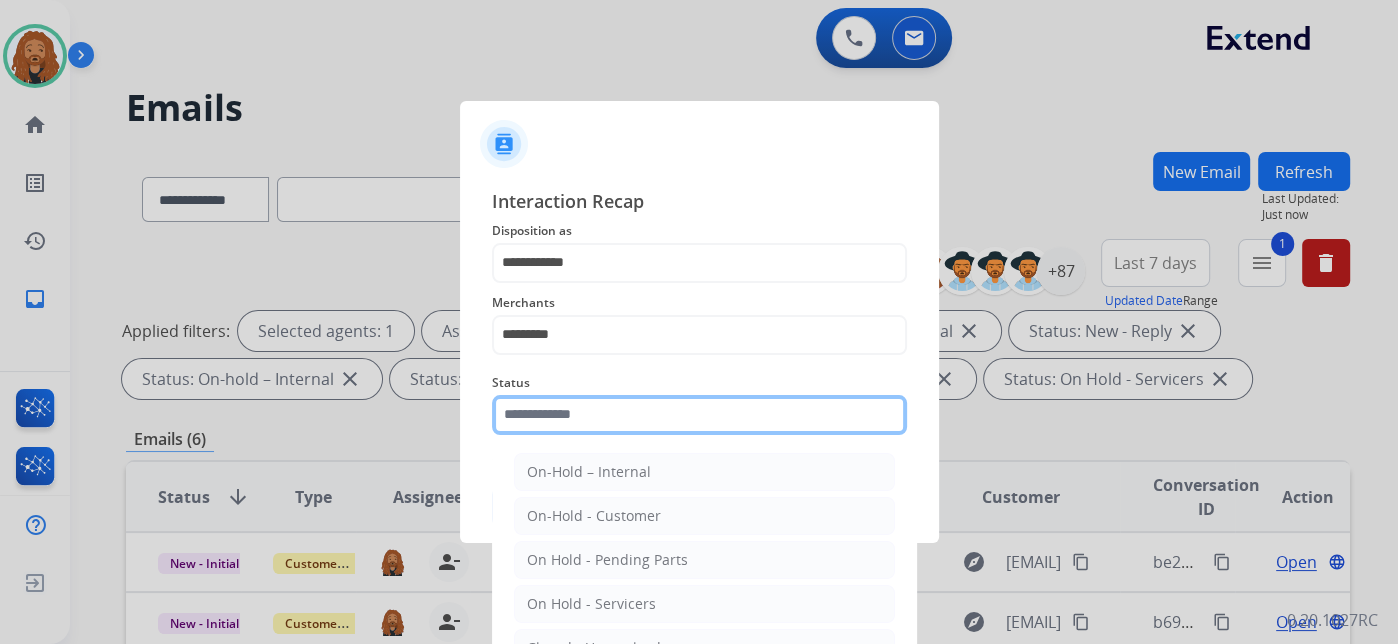click 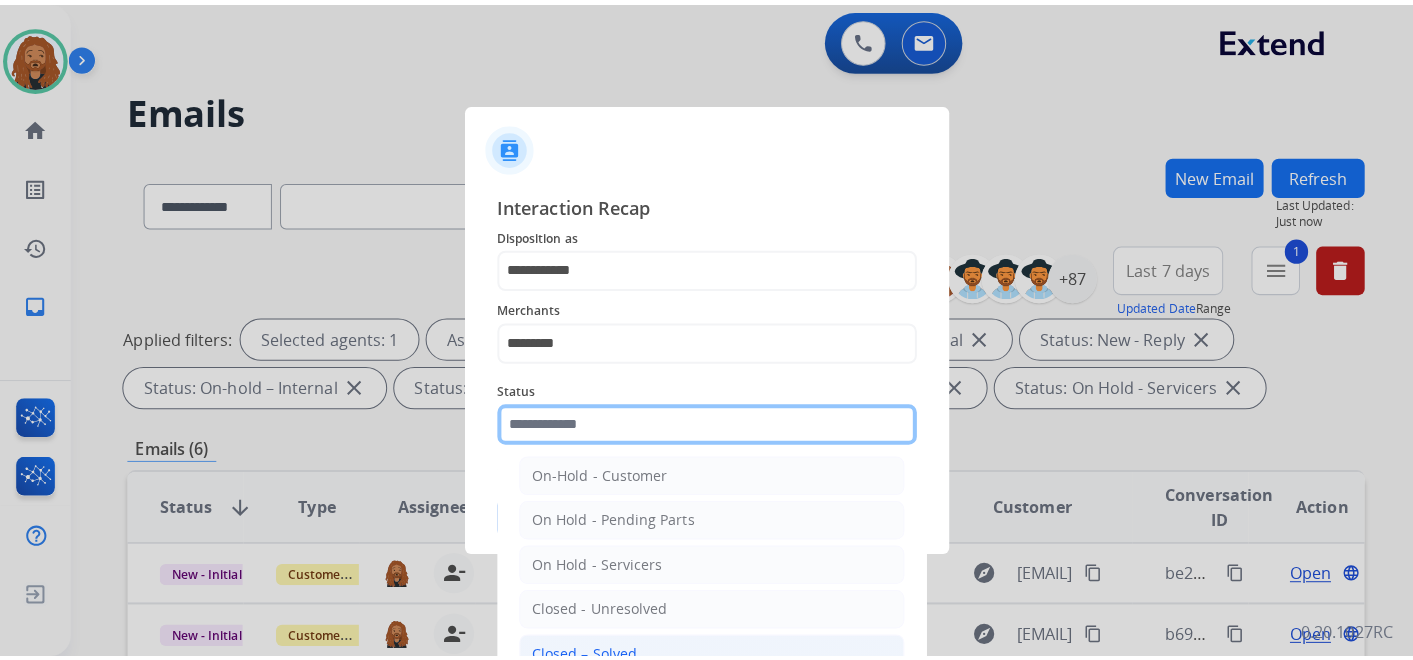 scroll, scrollTop: 114, scrollLeft: 0, axis: vertical 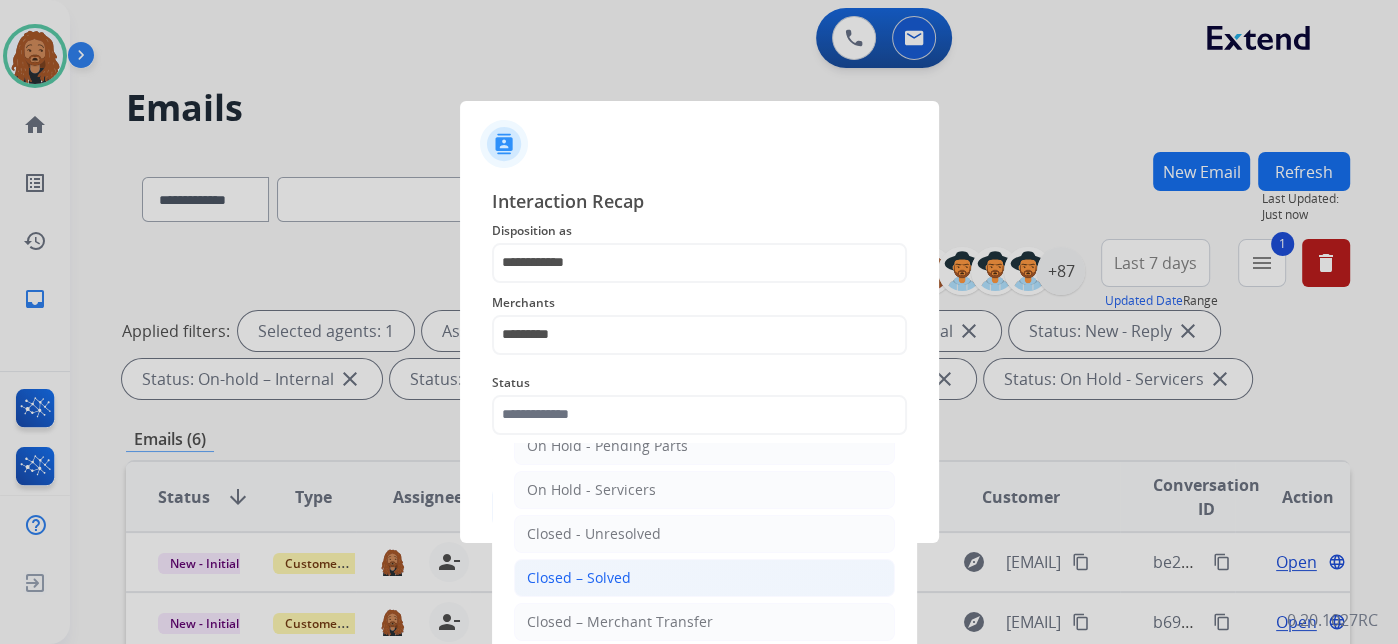 click on "Closed – Solved" 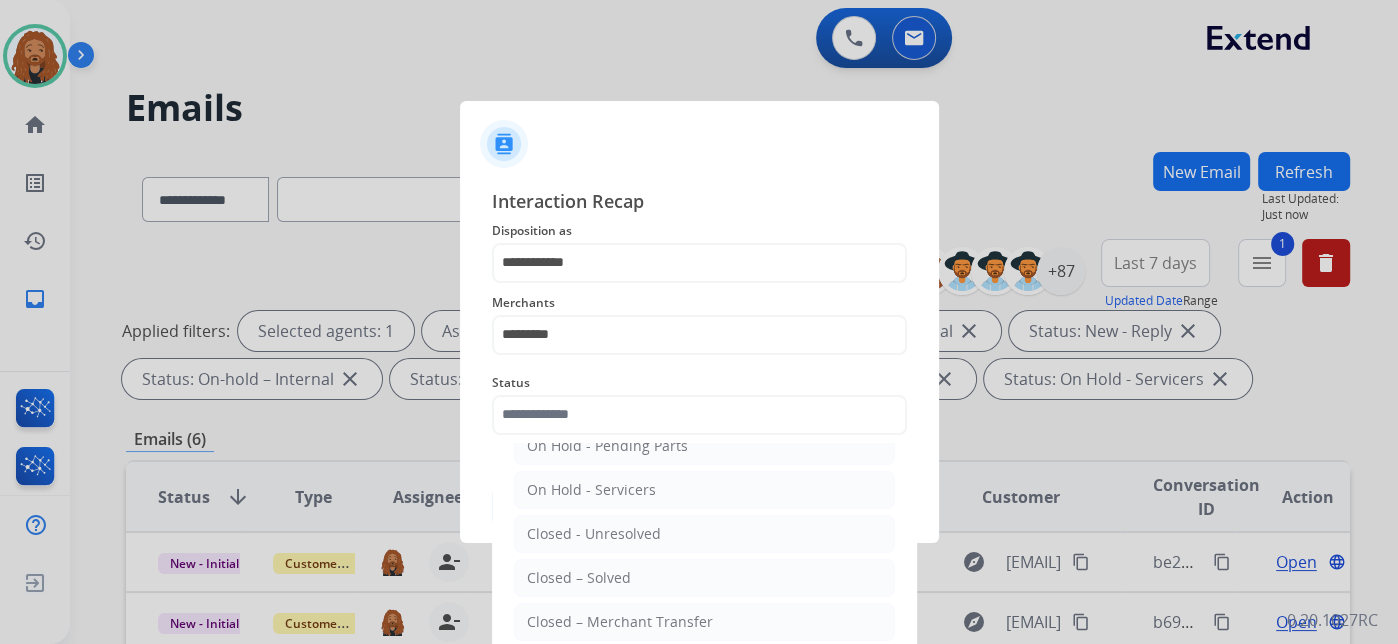 type on "**********" 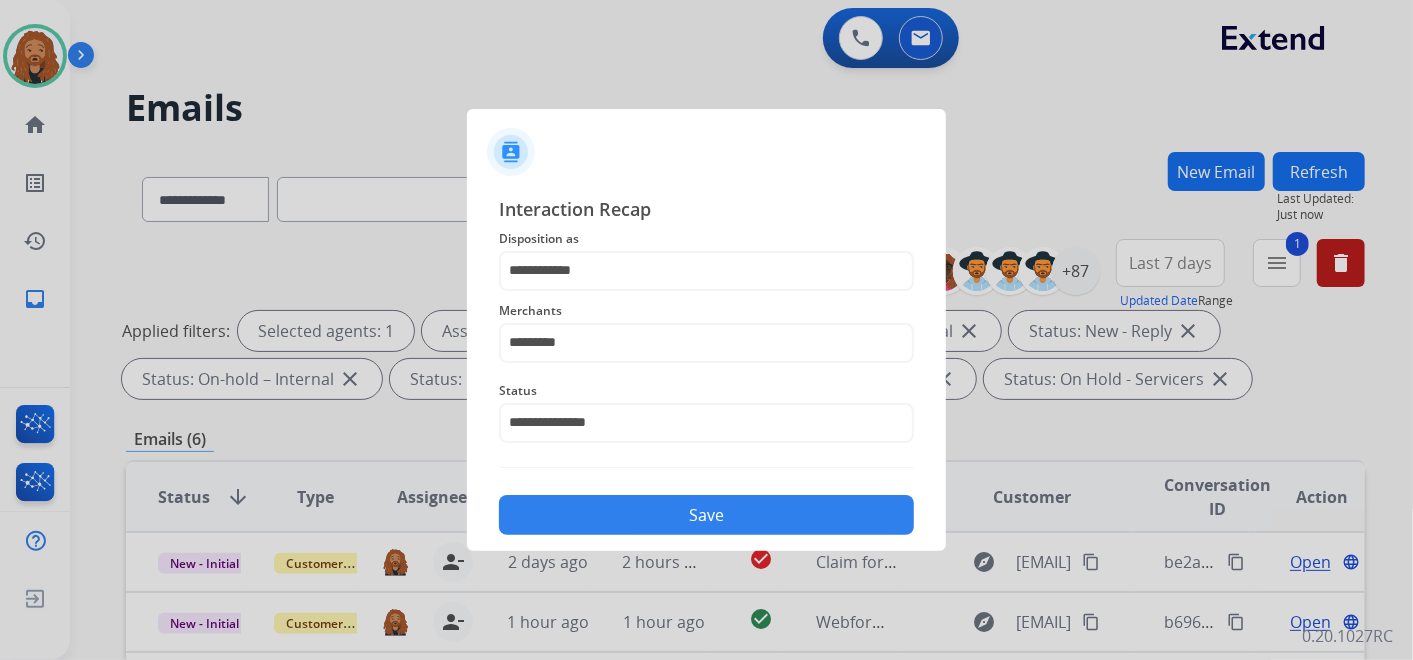 click on "Save" 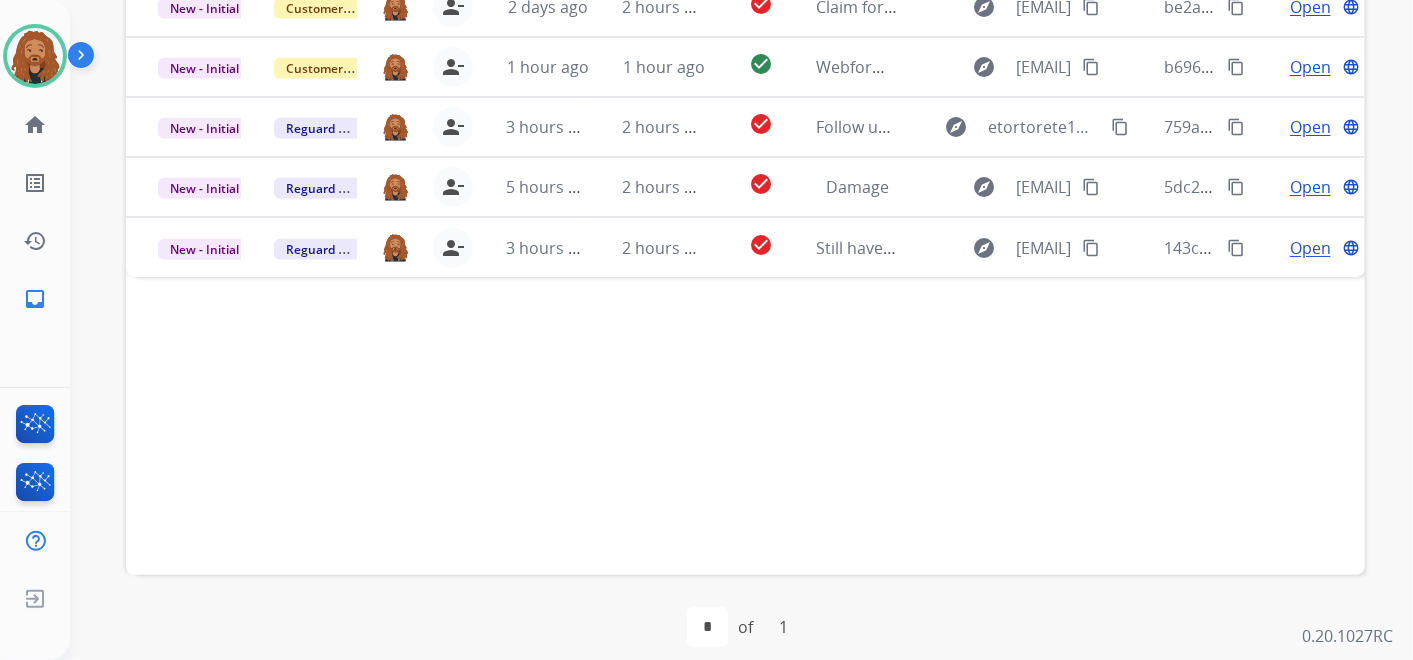 scroll, scrollTop: 444, scrollLeft: 0, axis: vertical 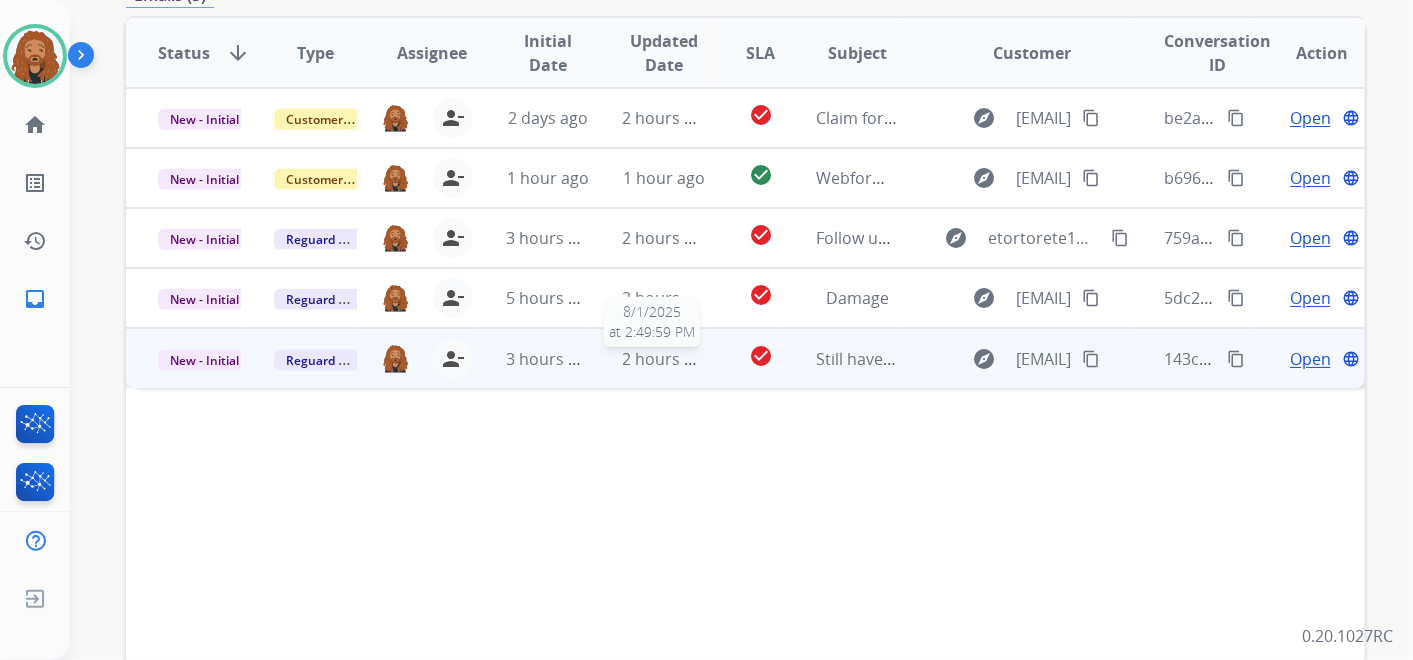 click on "2 hours ago" at bounding box center (668, 359) 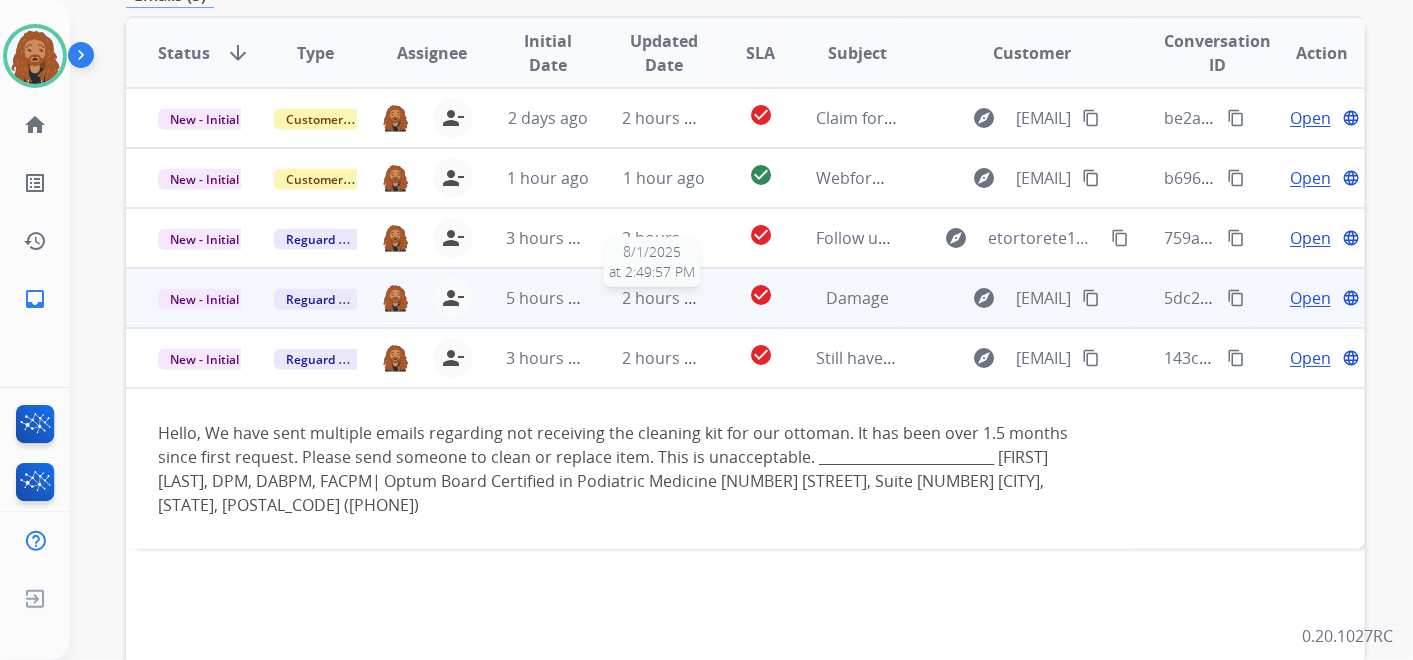 click on "2 hours ago" at bounding box center [668, 298] 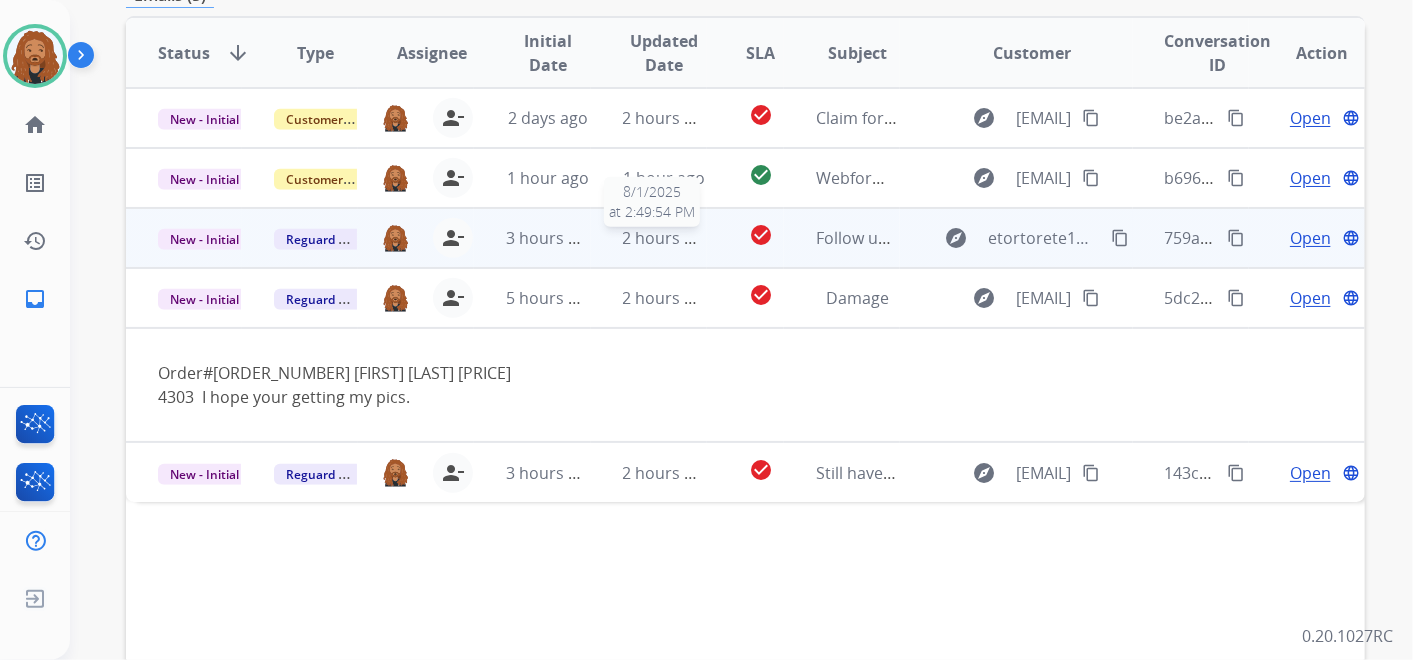 click on "2 hours ago" at bounding box center [668, 238] 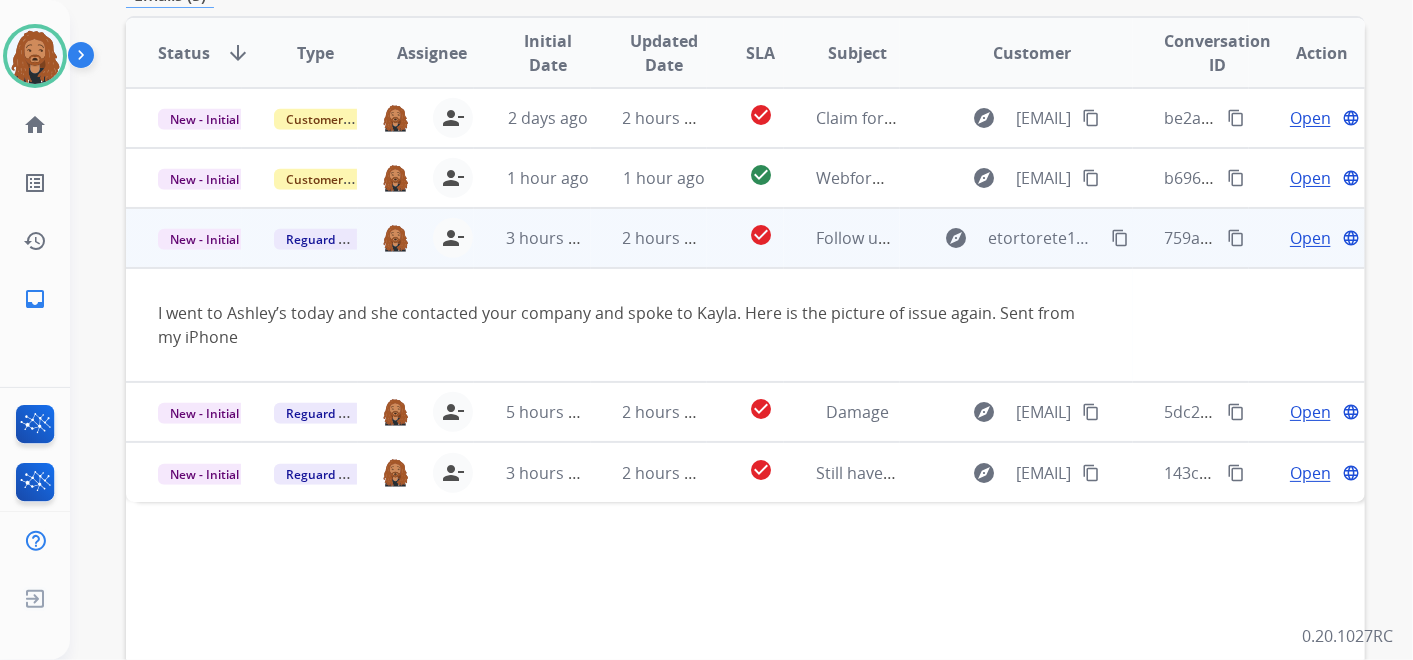 click on "Open" at bounding box center [1310, 238] 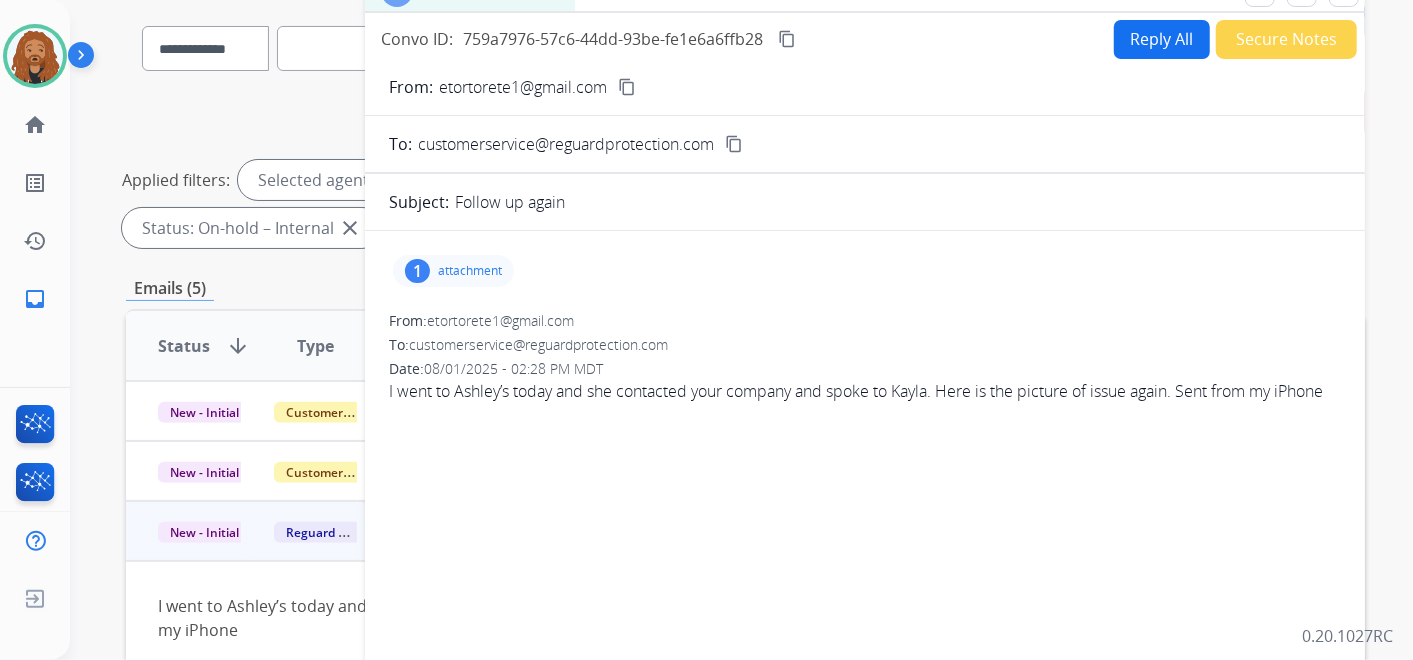scroll, scrollTop: 111, scrollLeft: 0, axis: vertical 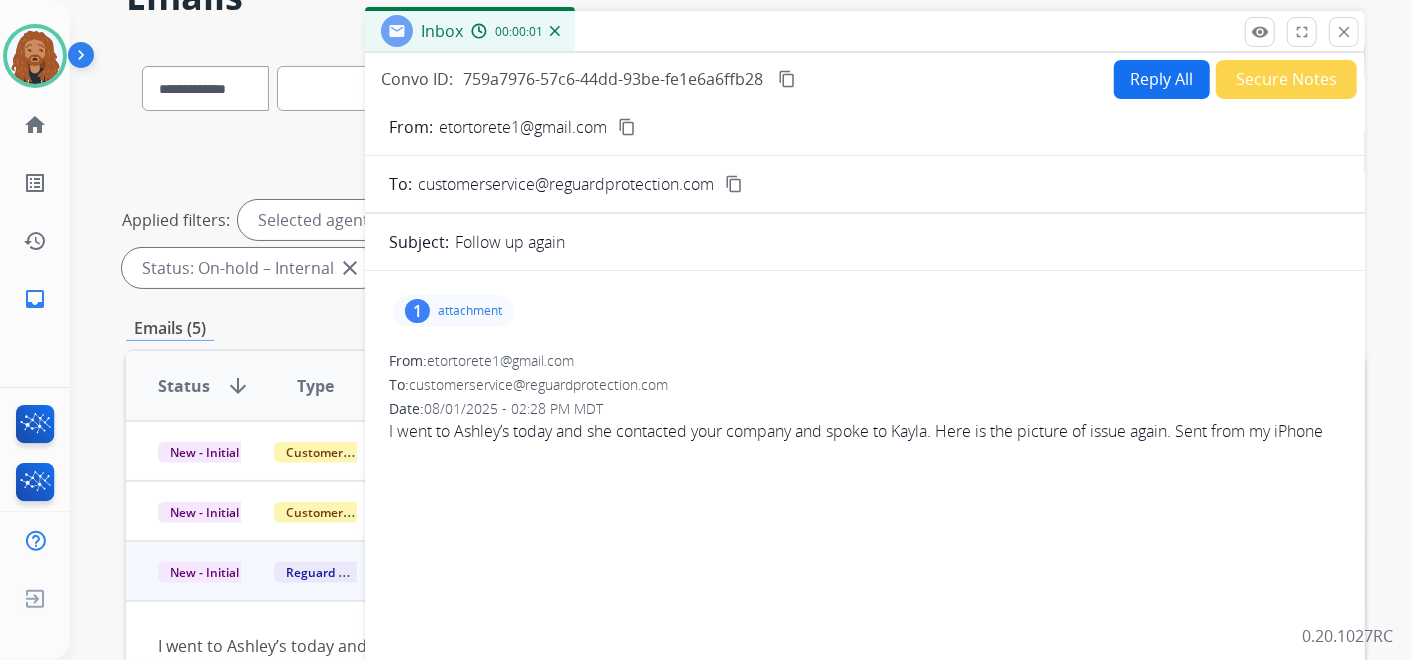 click on "attachment" at bounding box center (470, 311) 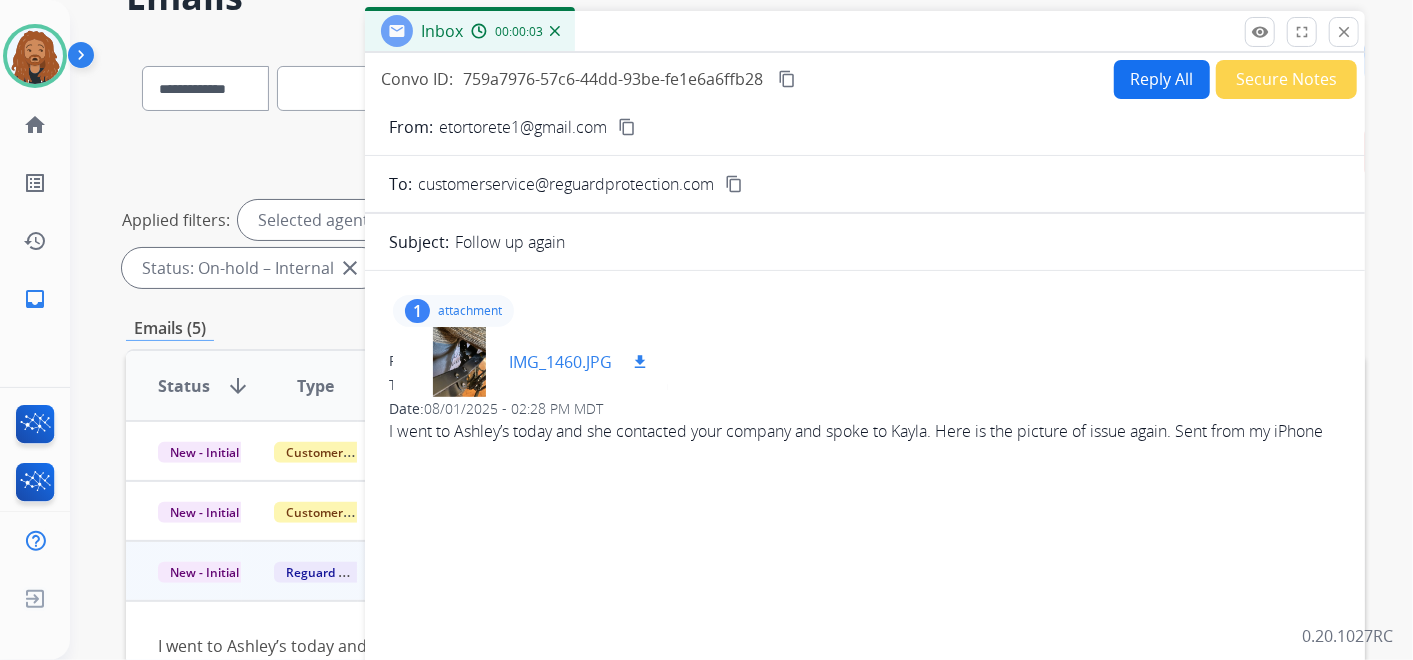 click on "IMG_1460.JPG" at bounding box center (560, 362) 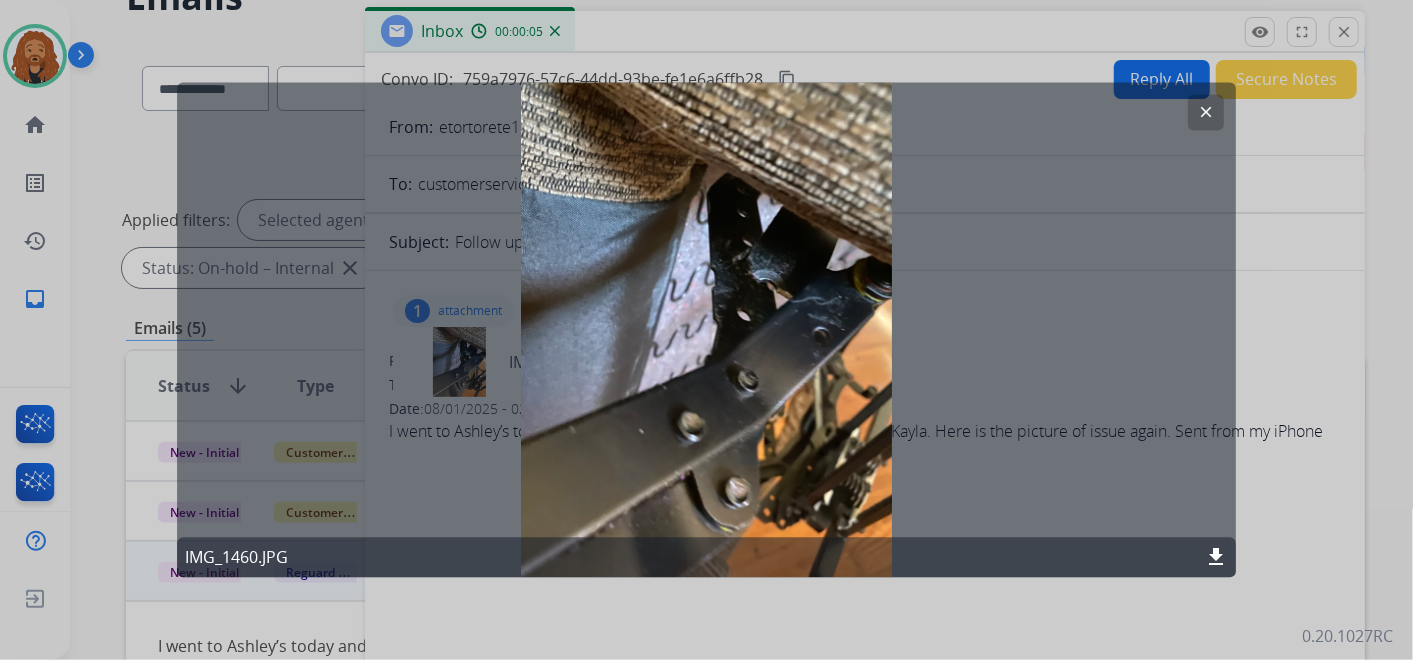click on "clear" 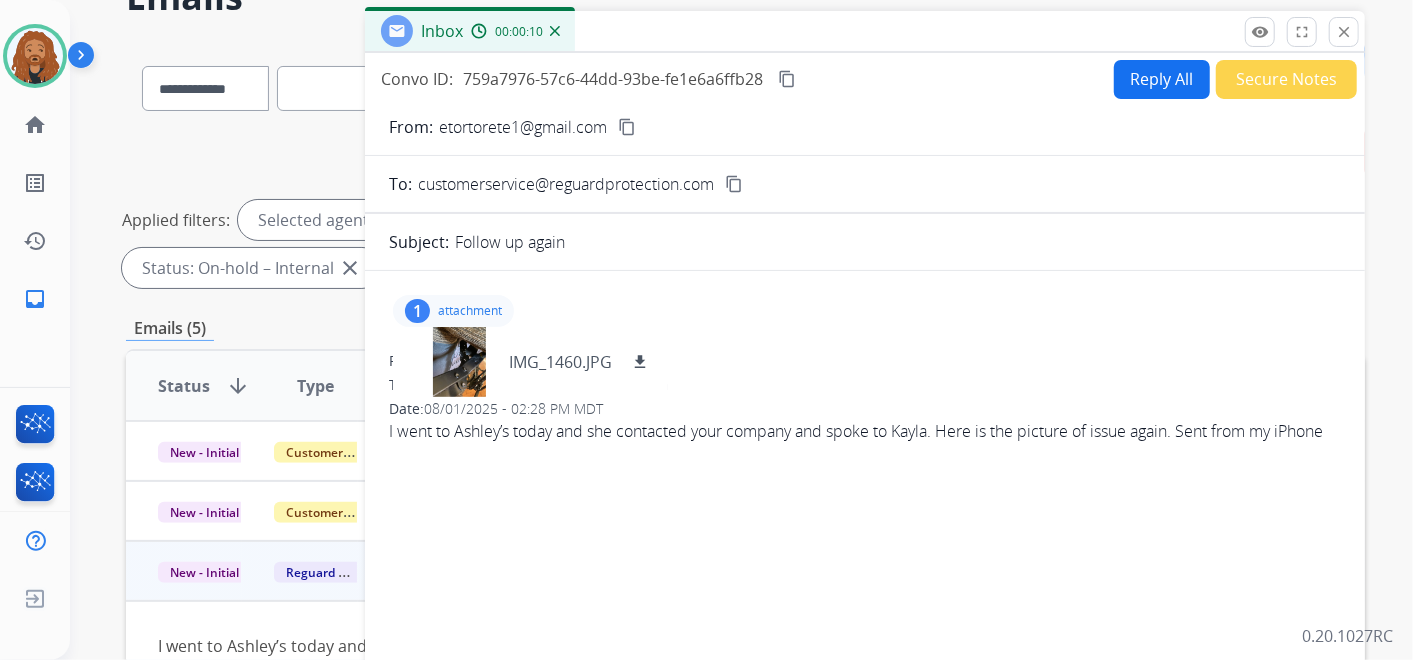 click on "content_copy" at bounding box center [627, 127] 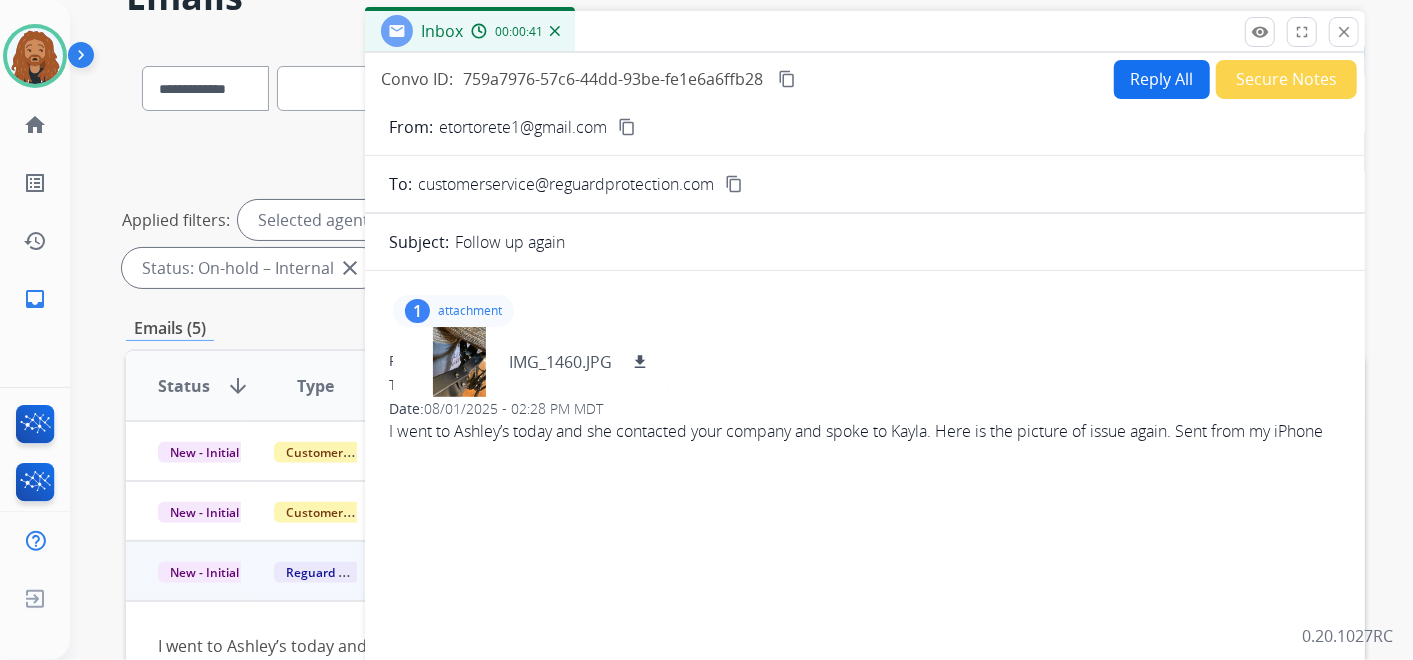 click on "Reply All" at bounding box center (1162, 79) 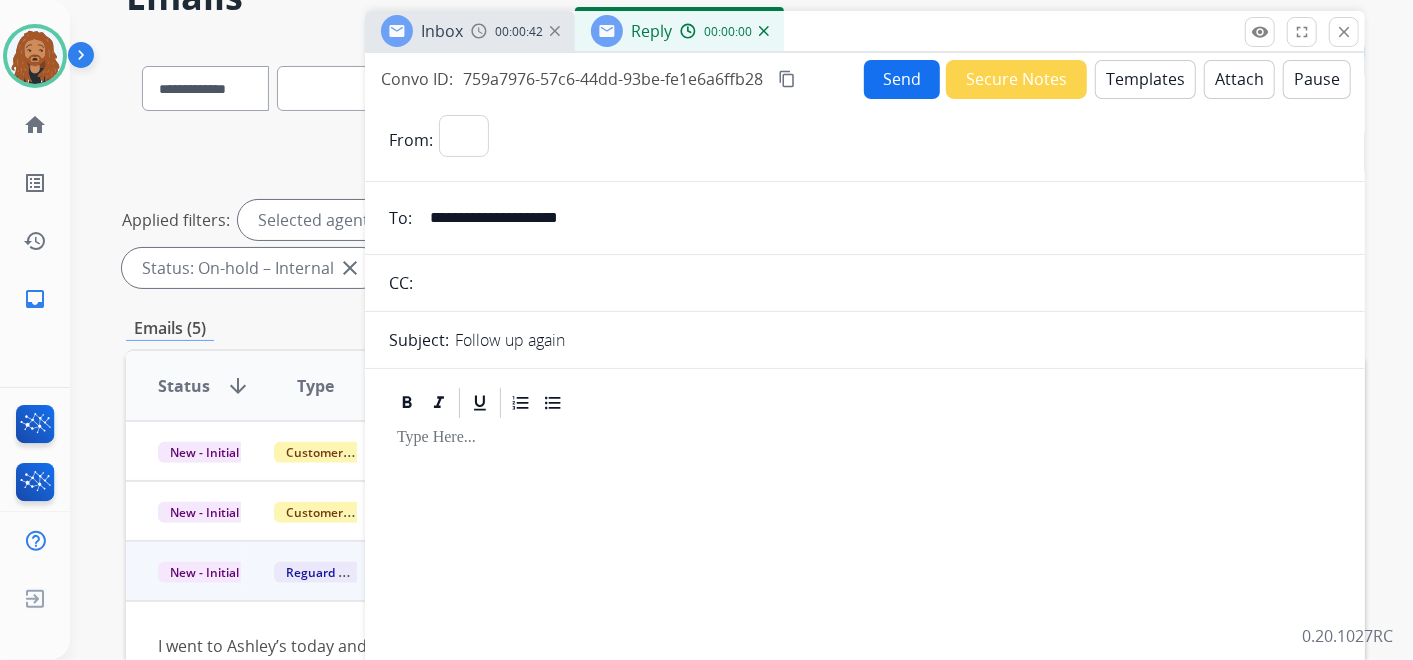 select on "**********" 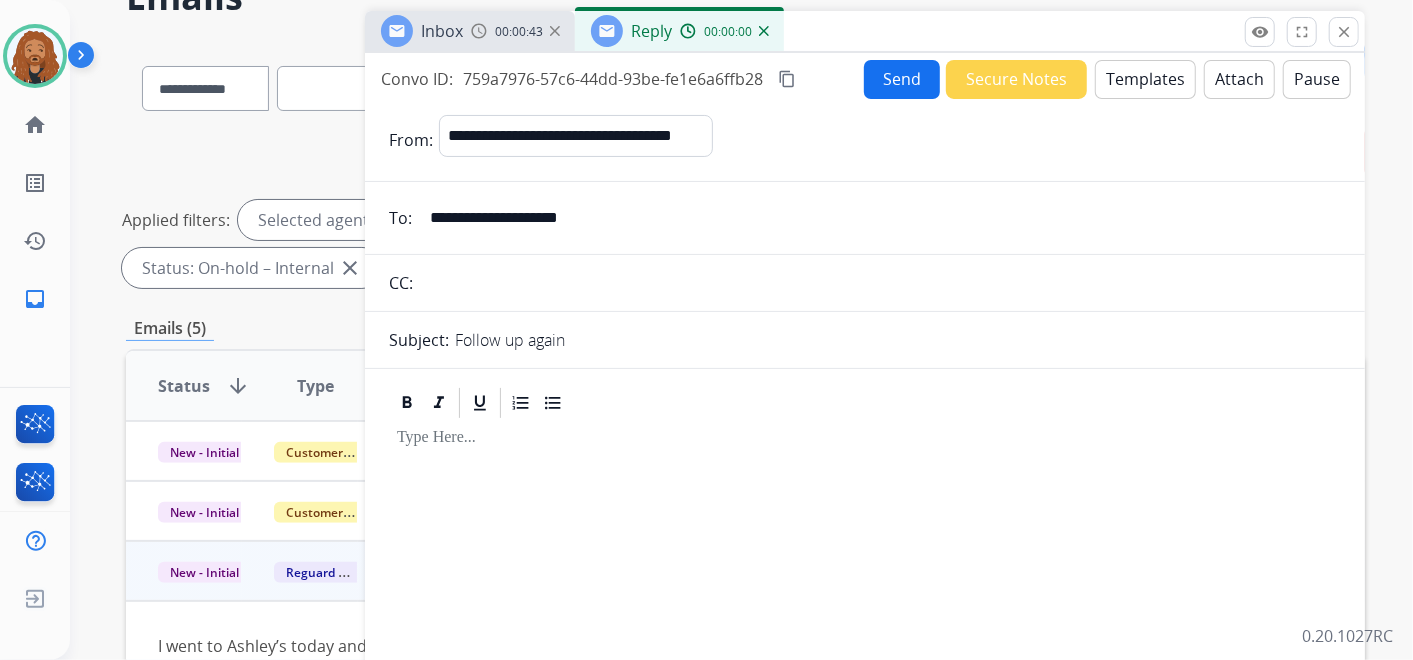 click on "Templates" at bounding box center (1145, 79) 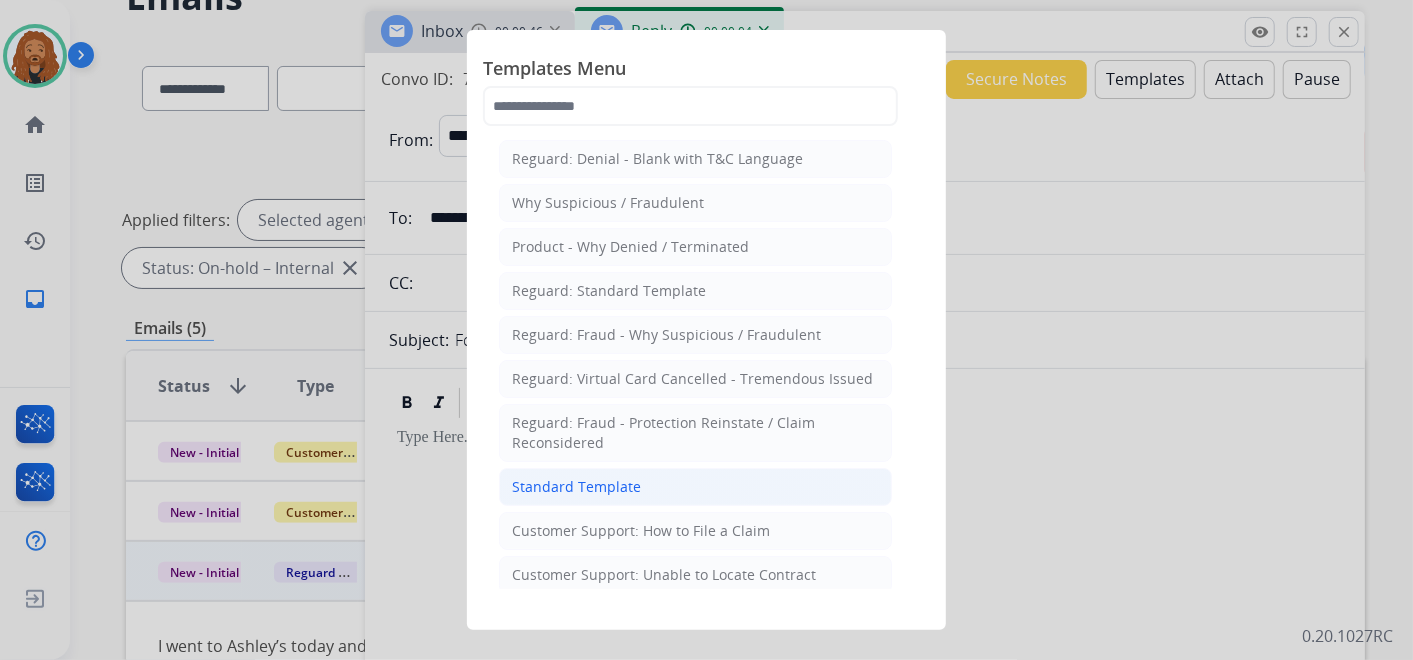 click on "Standard Template" 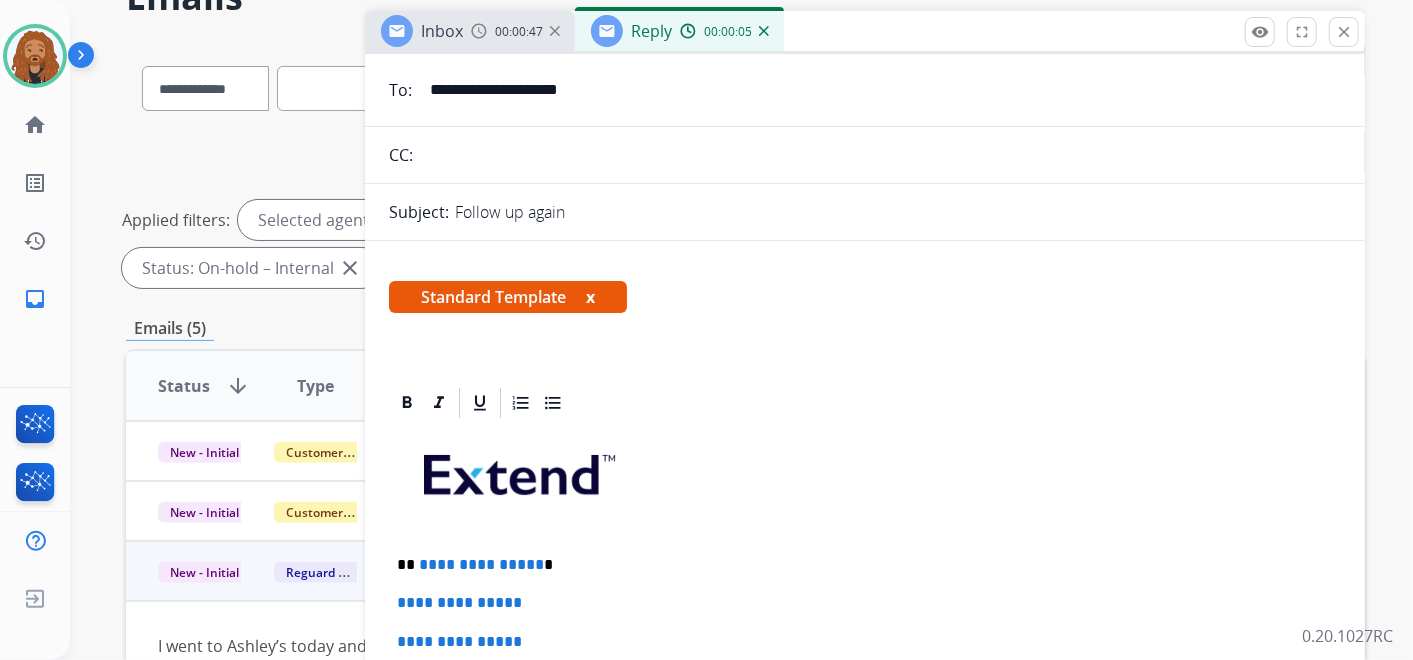 scroll, scrollTop: 444, scrollLeft: 0, axis: vertical 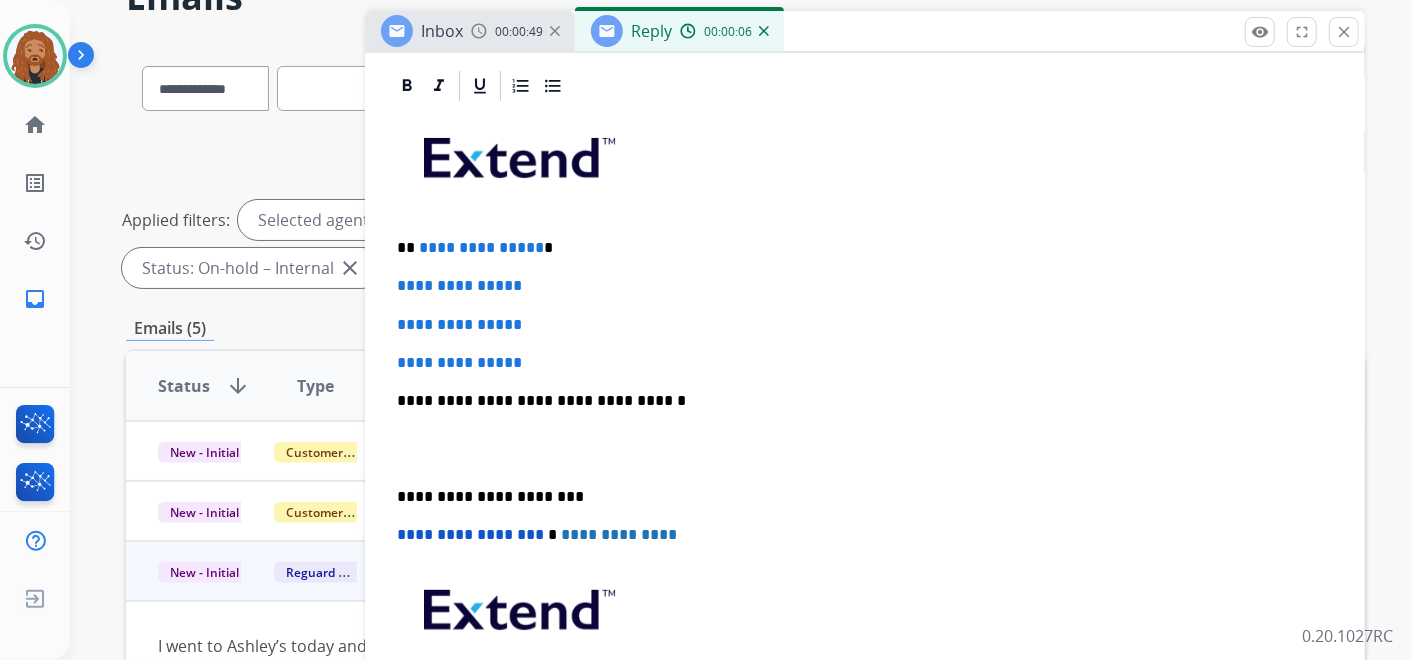 click on "**********" at bounding box center (865, 448) 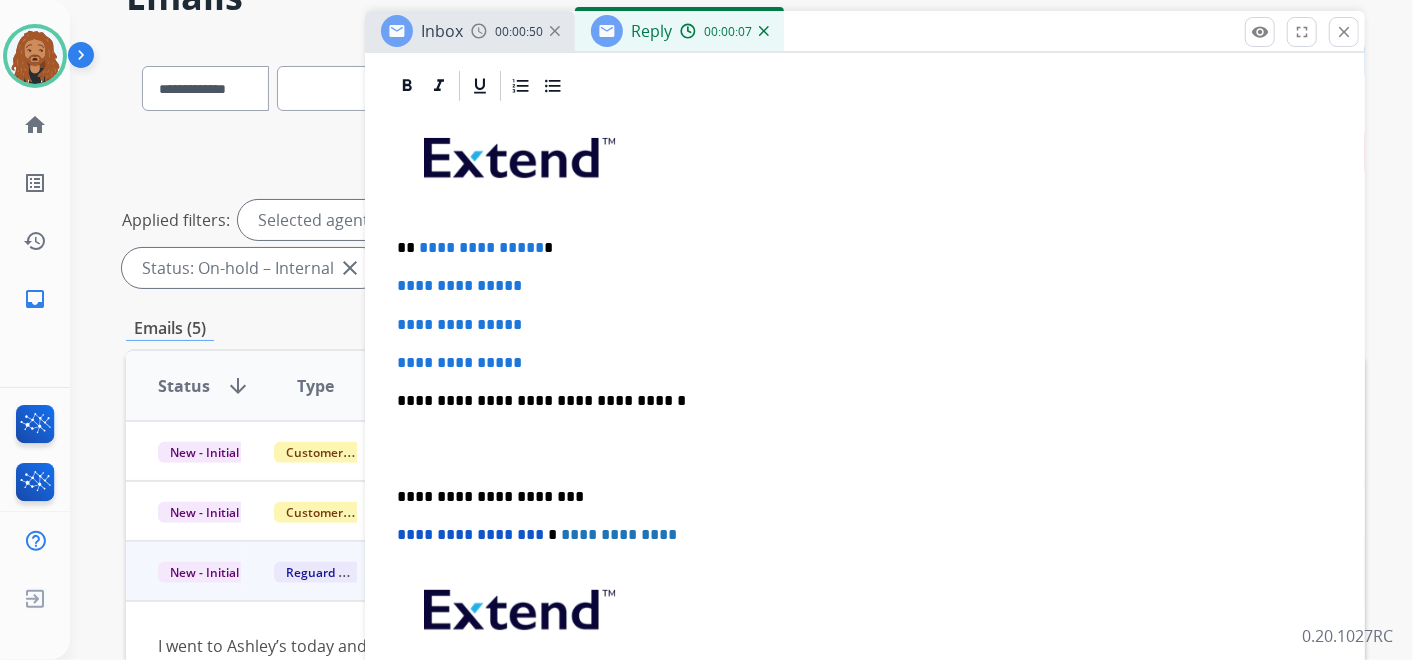 click at bounding box center [865, 449] 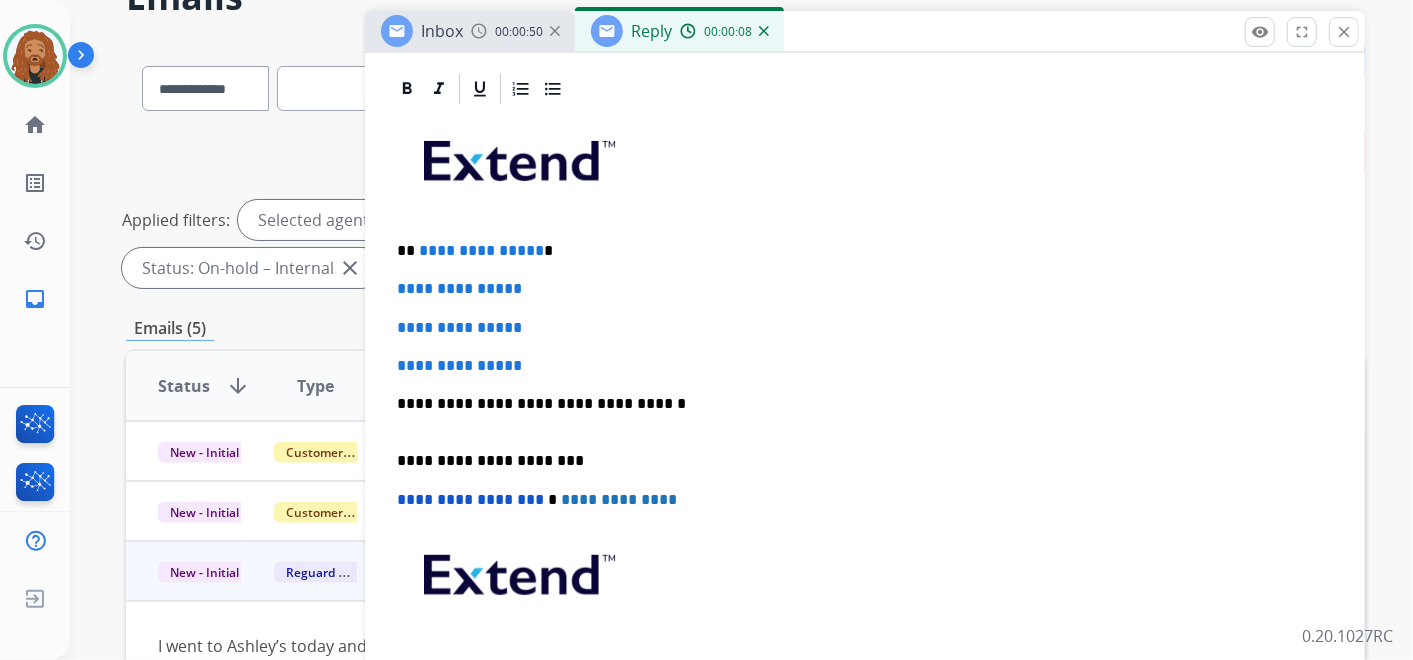 type 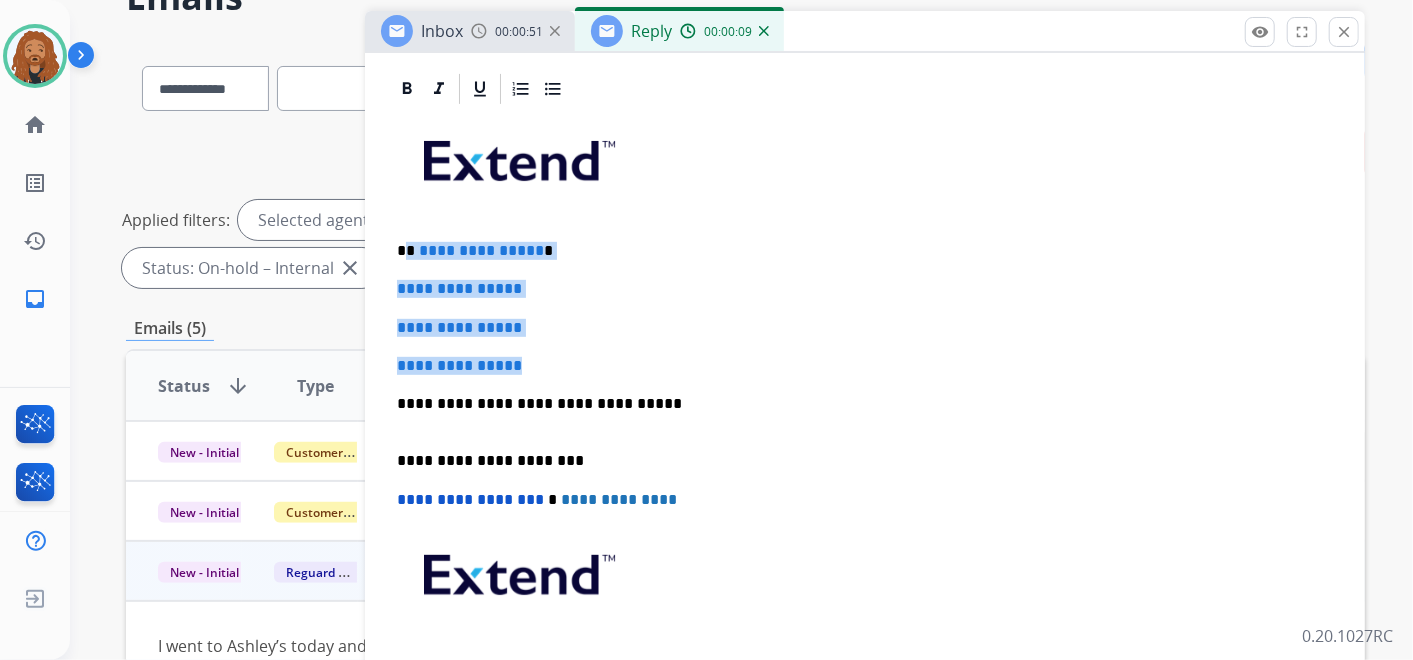 drag, startPoint x: 537, startPoint y: 360, endPoint x: 406, endPoint y: 228, distance: 185.97043 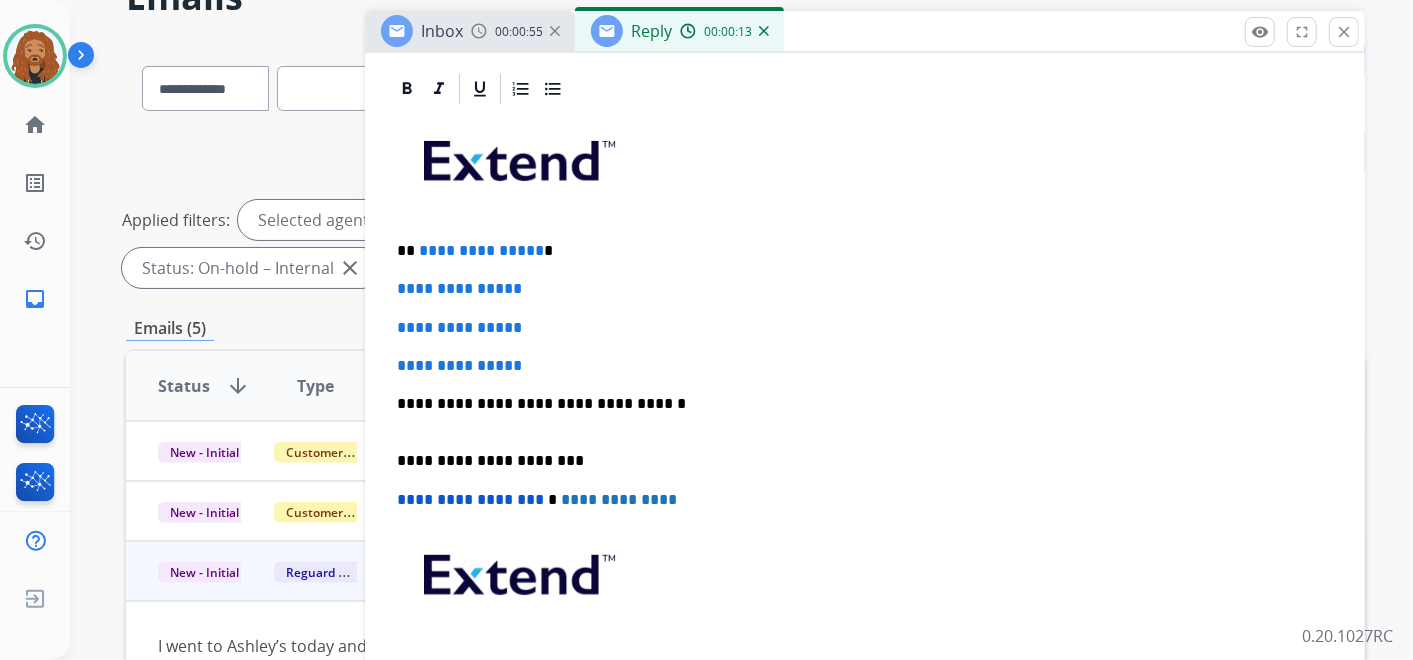 scroll, scrollTop: 442, scrollLeft: 0, axis: vertical 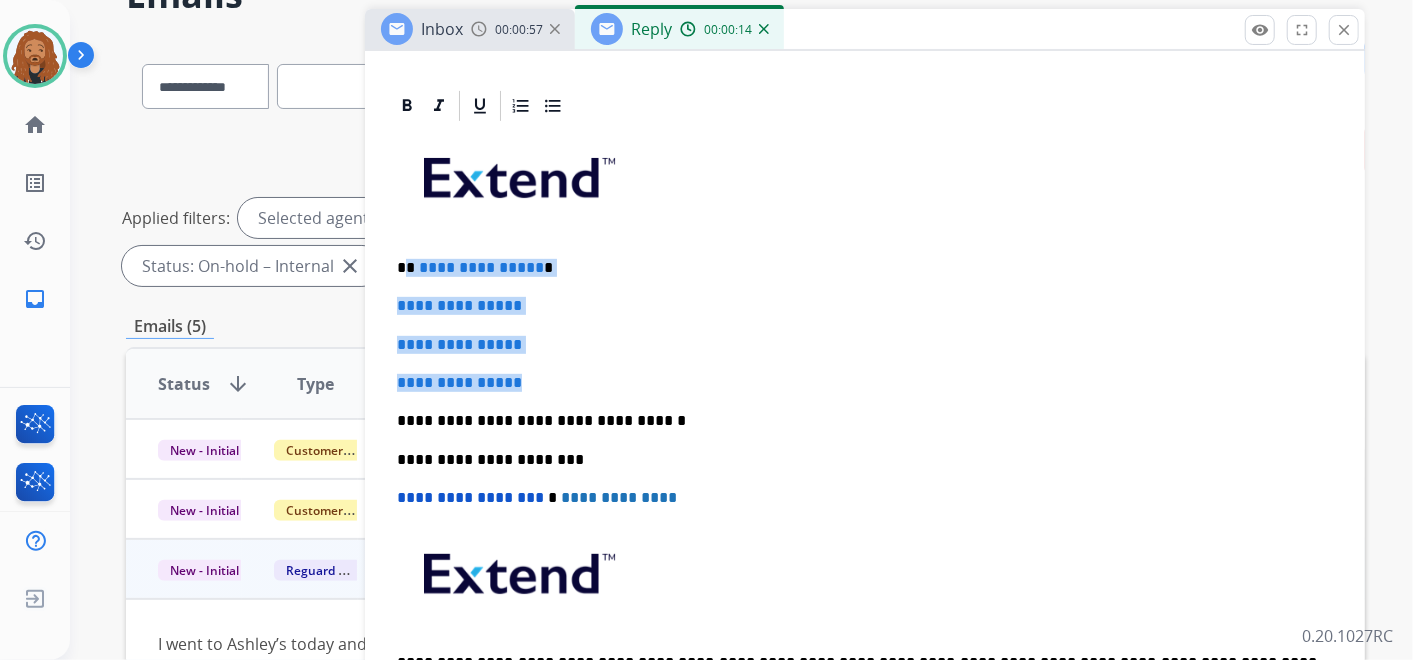 drag, startPoint x: 545, startPoint y: 352, endPoint x: 405, endPoint y: 222, distance: 191.04973 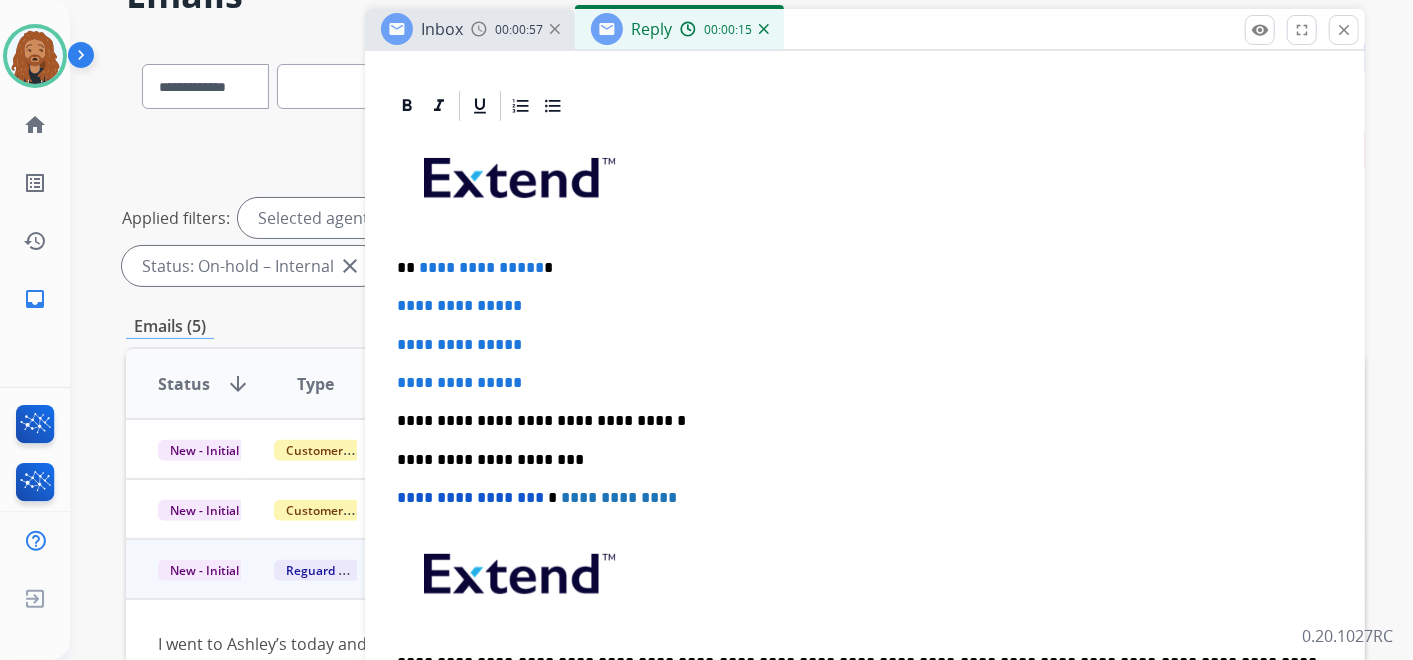 scroll, scrollTop: 327, scrollLeft: 0, axis: vertical 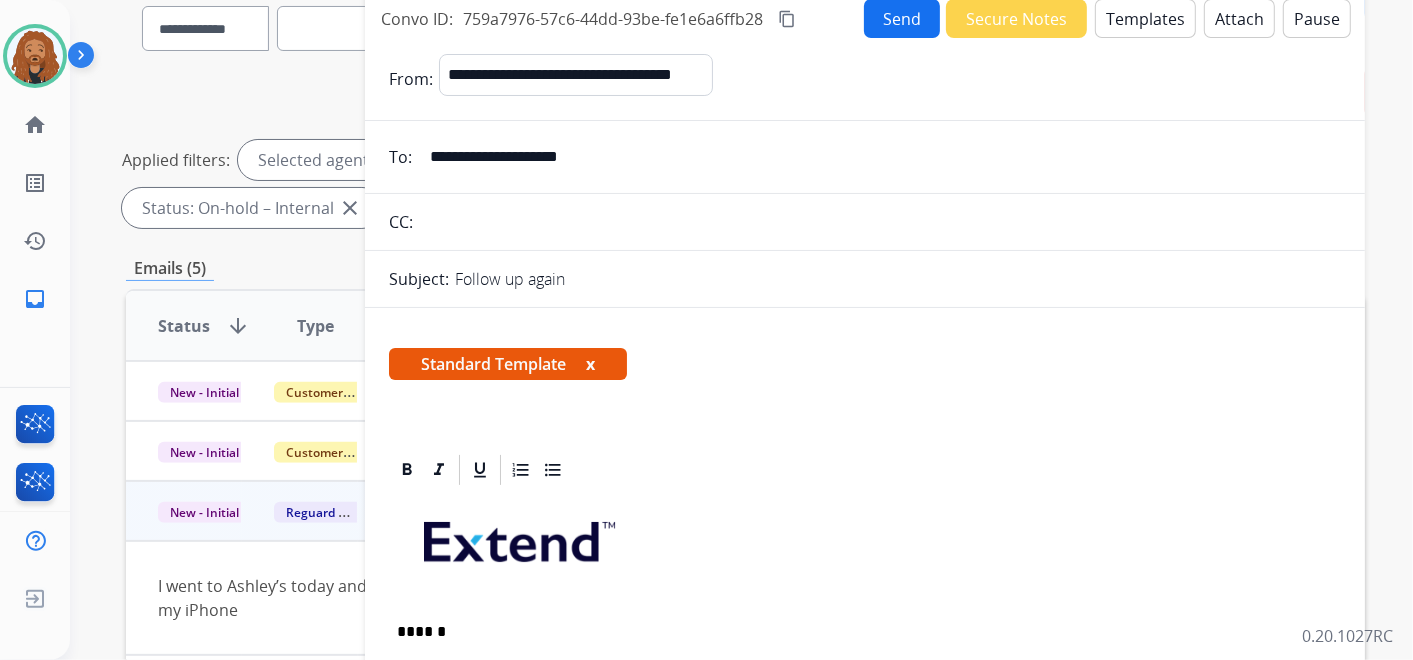 click on "Send" at bounding box center (902, 18) 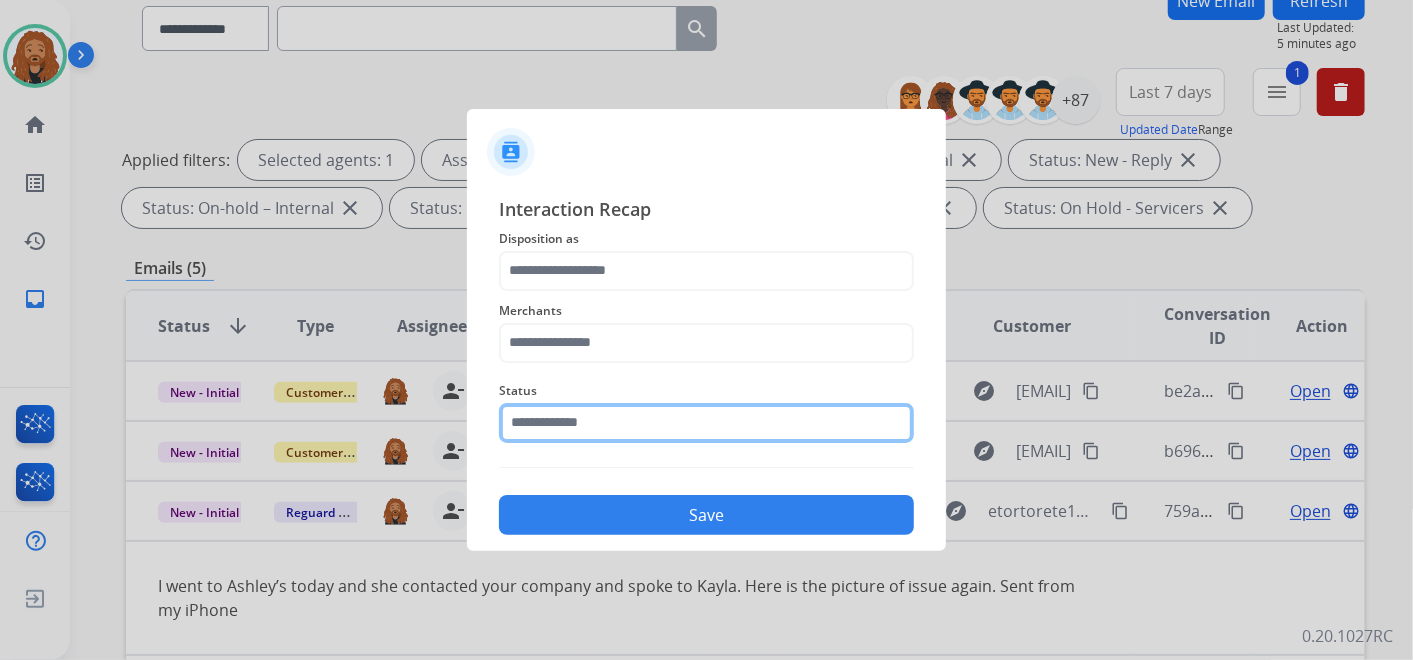 click 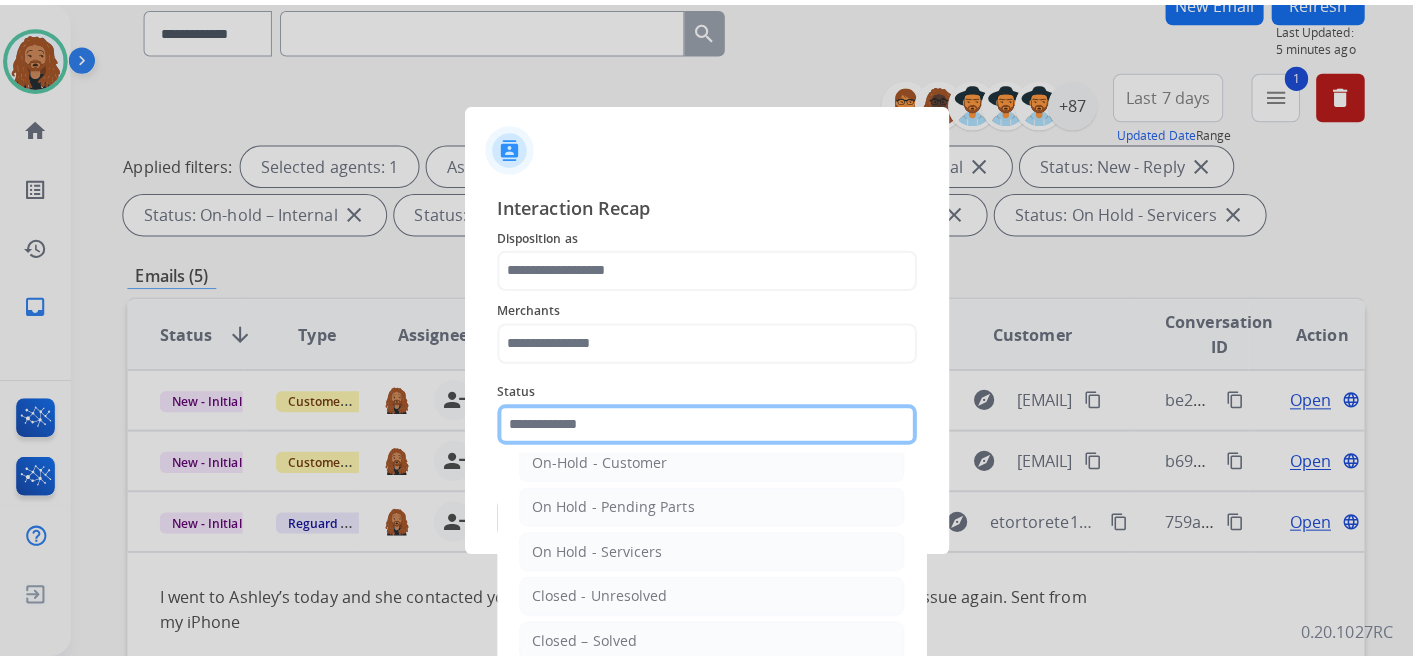 scroll, scrollTop: 114, scrollLeft: 0, axis: vertical 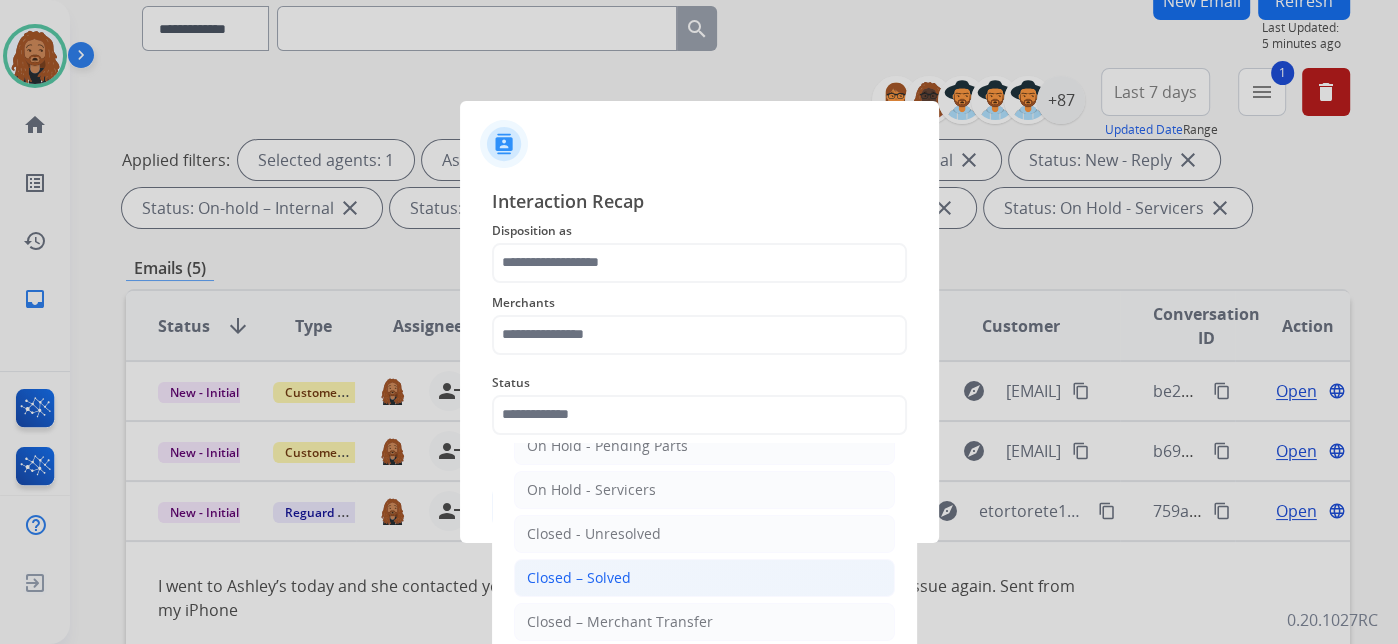 click on "Closed – Solved" 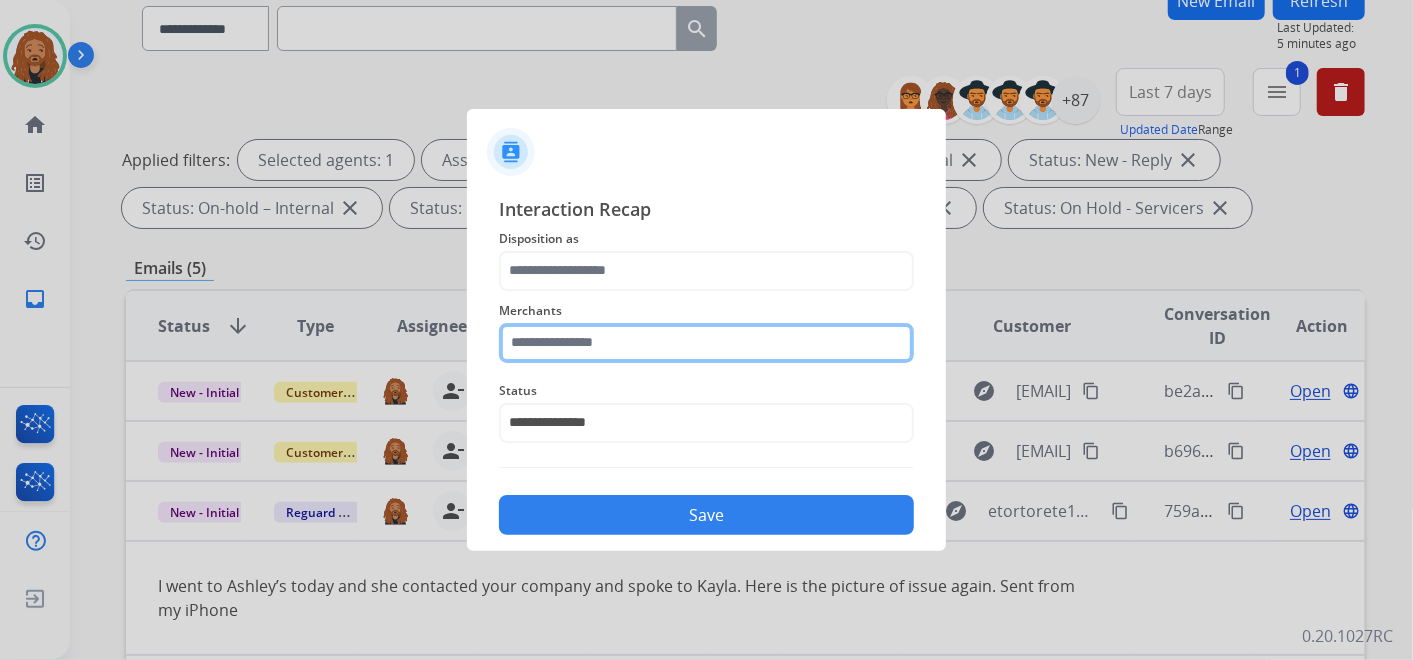 click 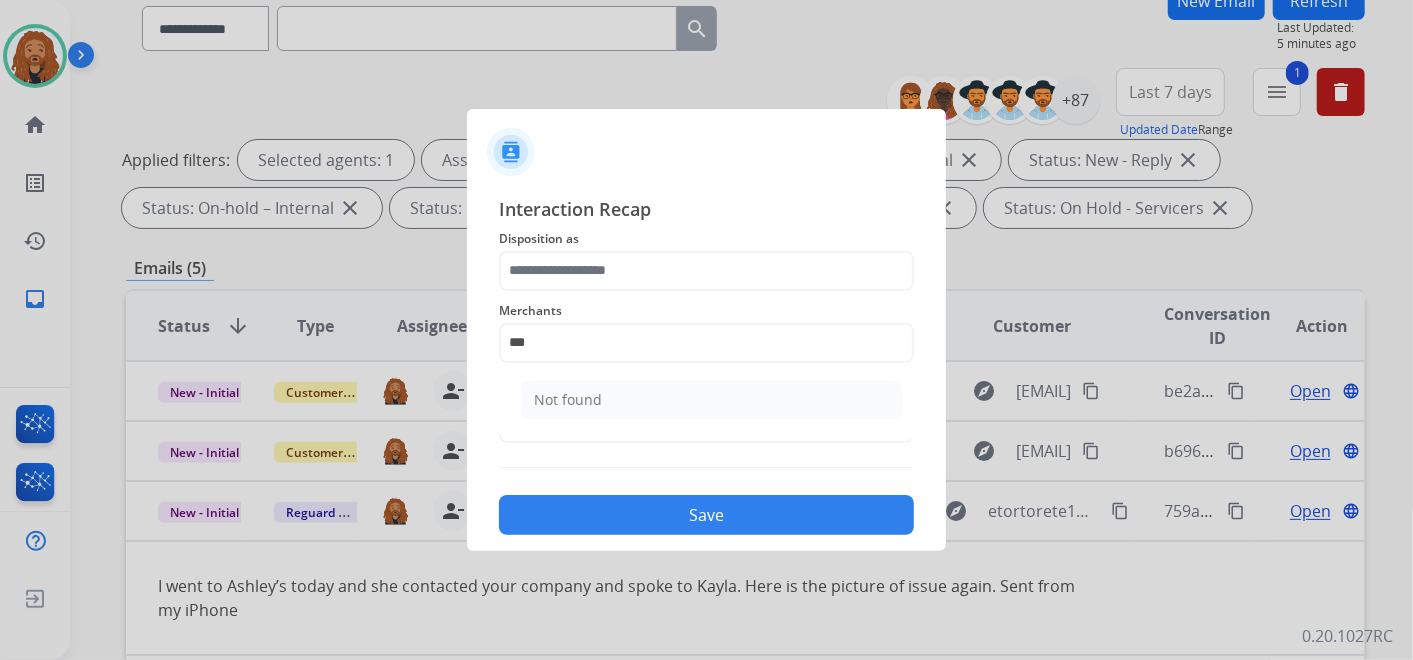 drag, startPoint x: 573, startPoint y: 403, endPoint x: 609, endPoint y: 271, distance: 136.82104 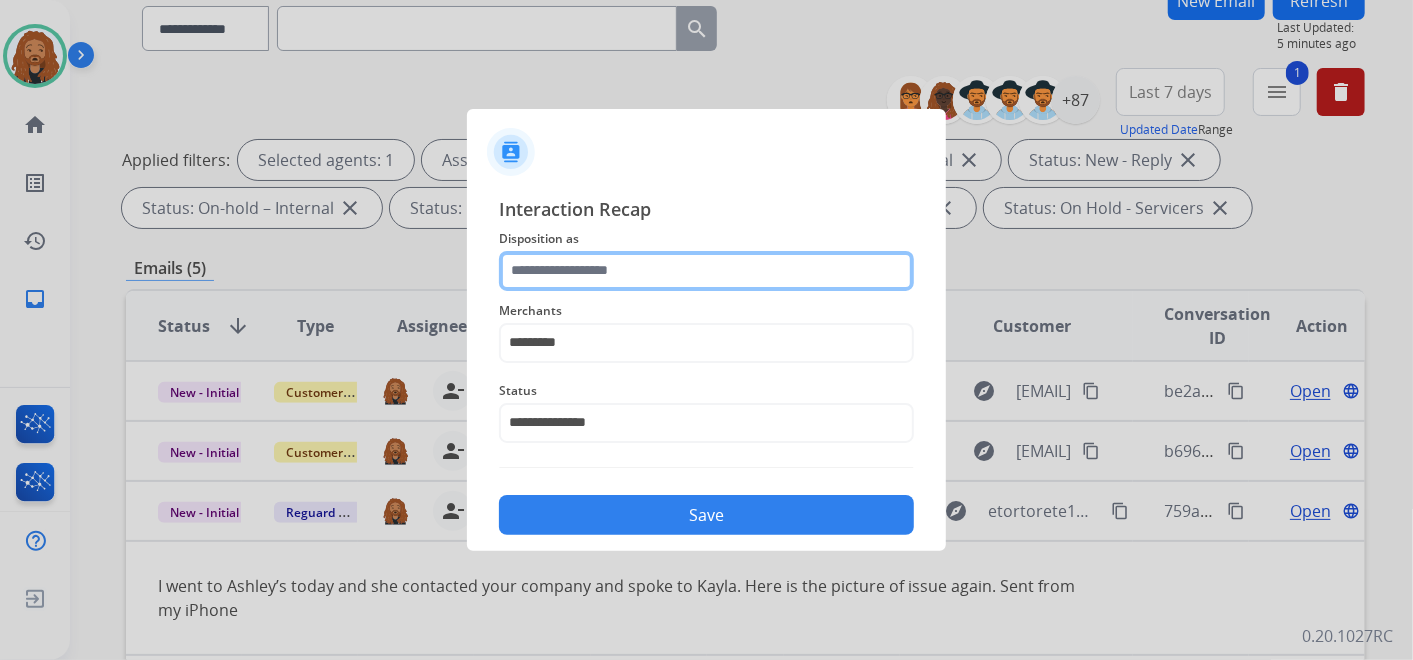 click 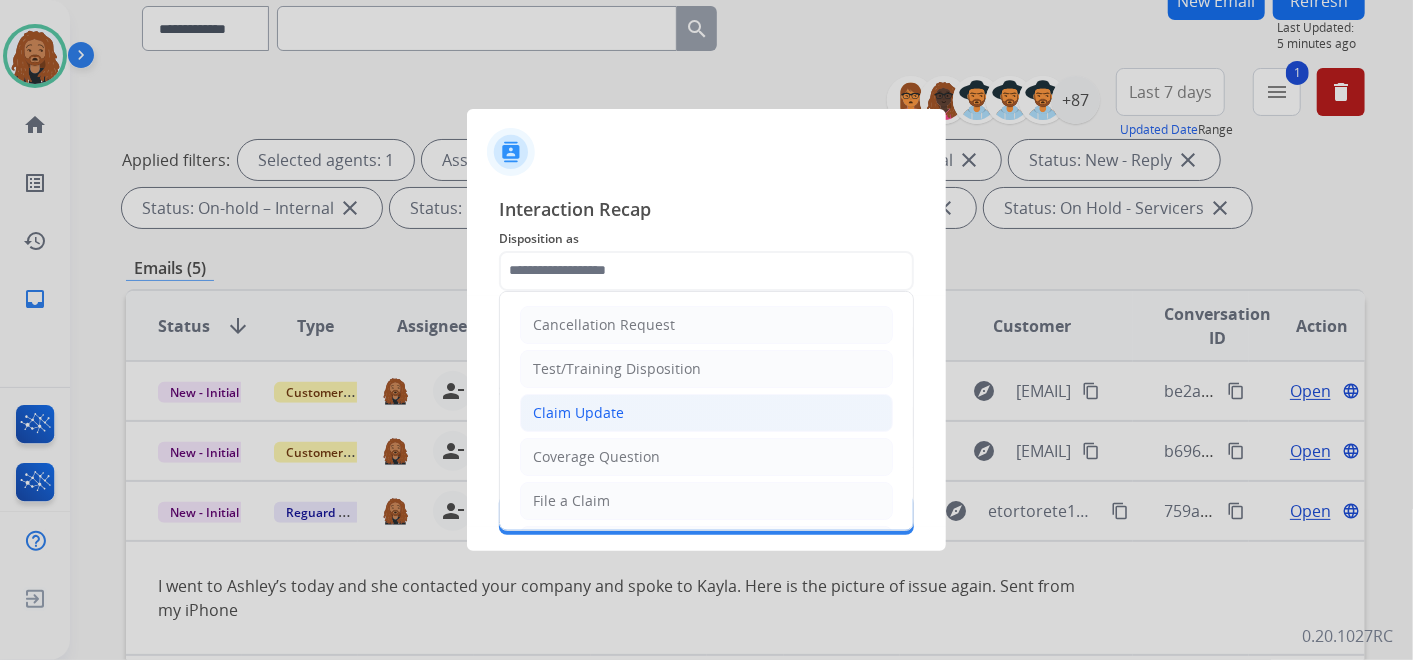 click on "Claim Update" 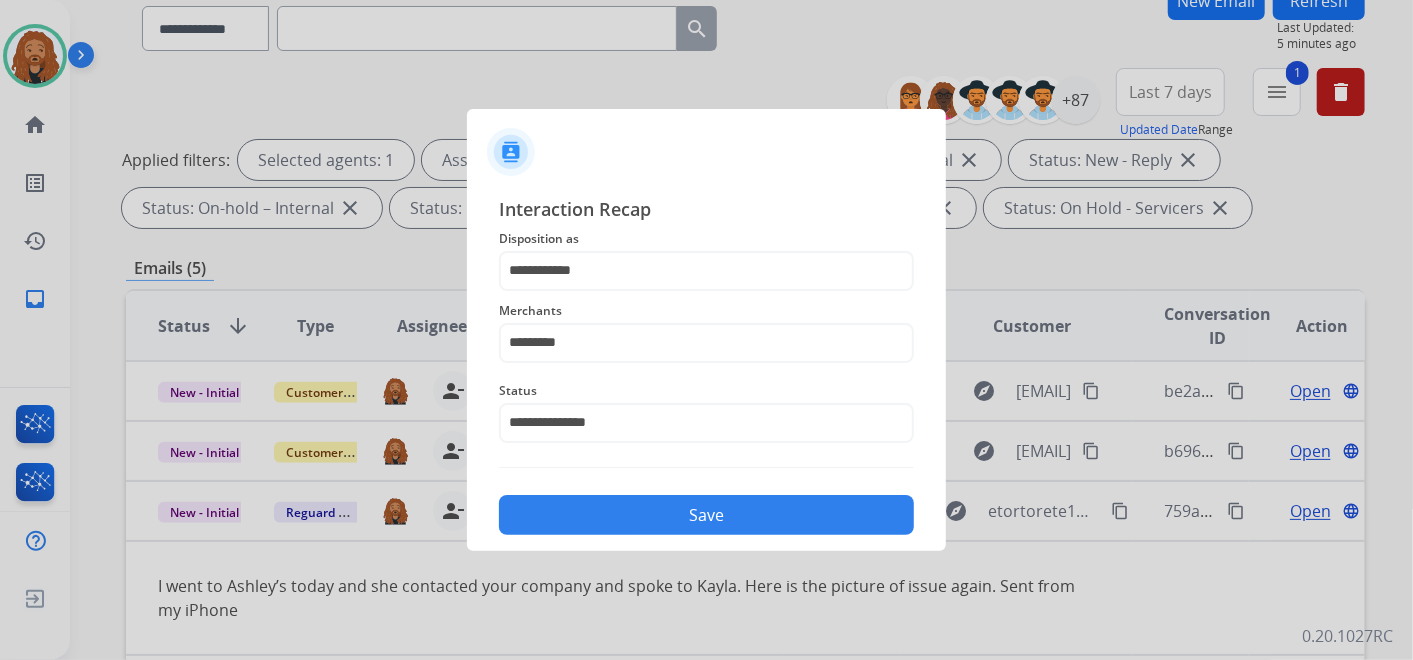 click on "Save" 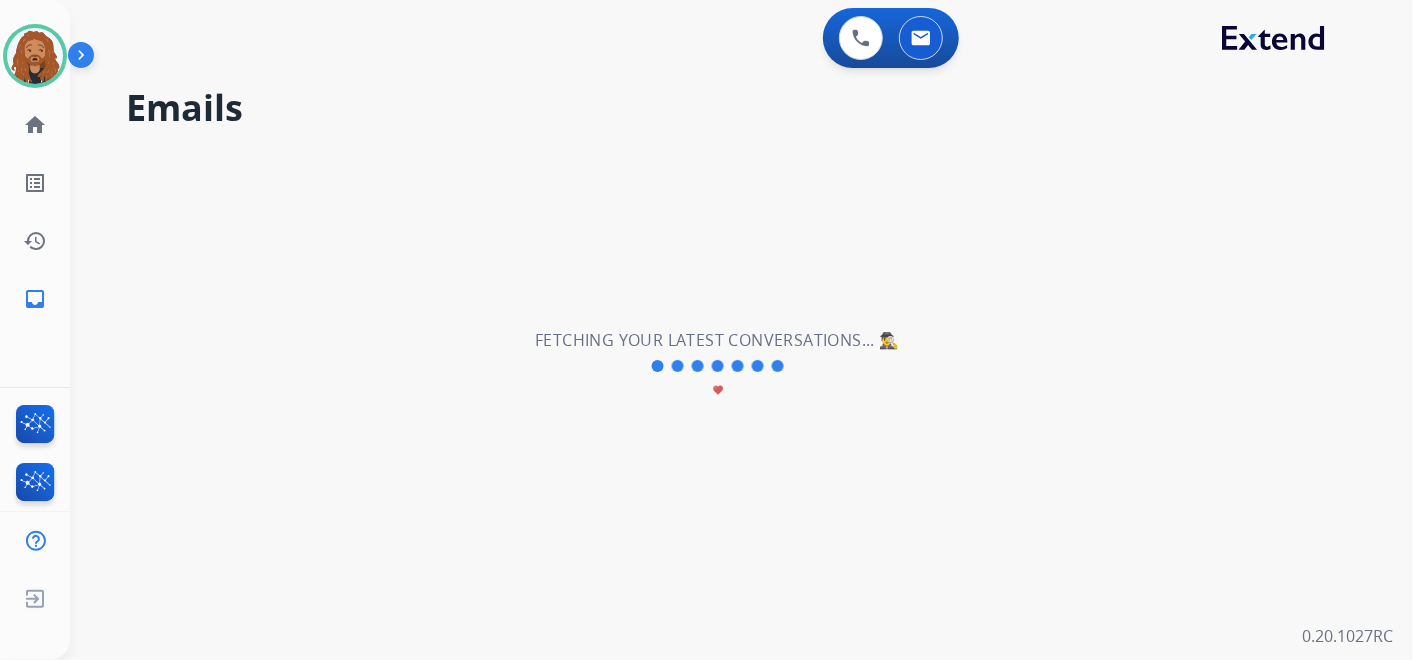 scroll, scrollTop: 0, scrollLeft: 0, axis: both 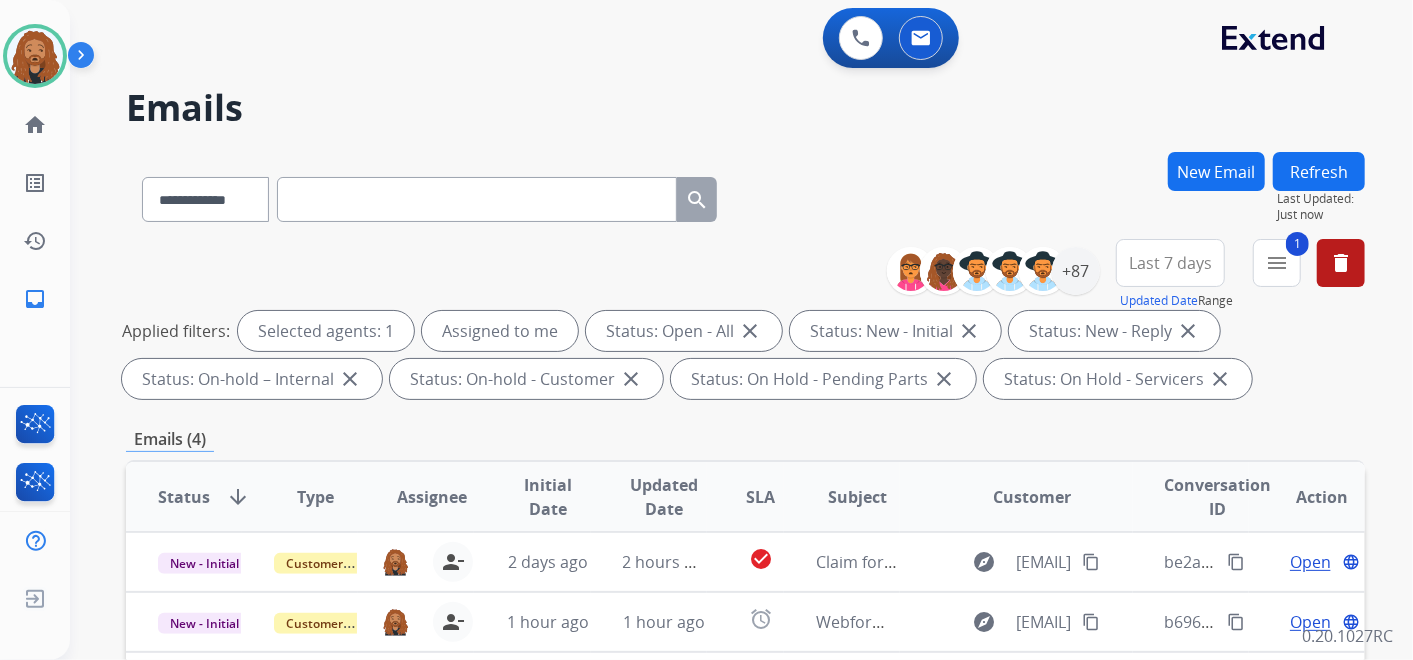 click on "New Email" at bounding box center [1216, 171] 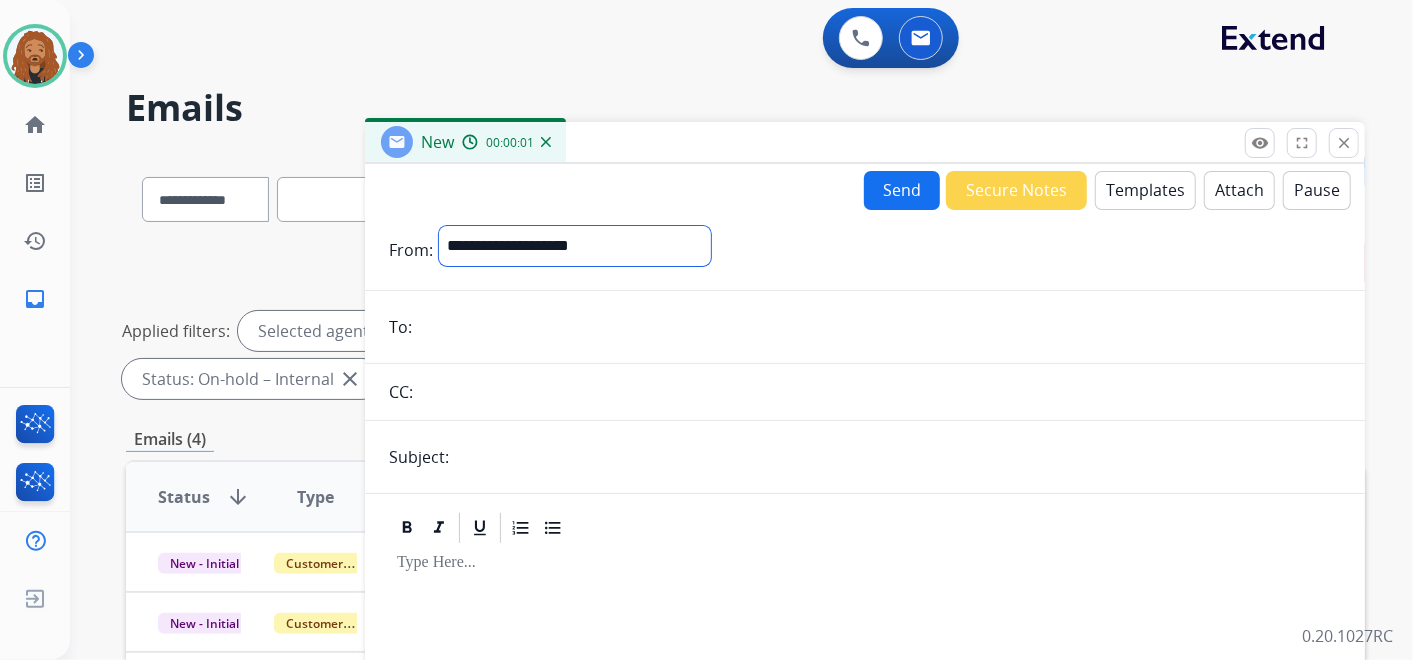 click on "**********" at bounding box center [575, 246] 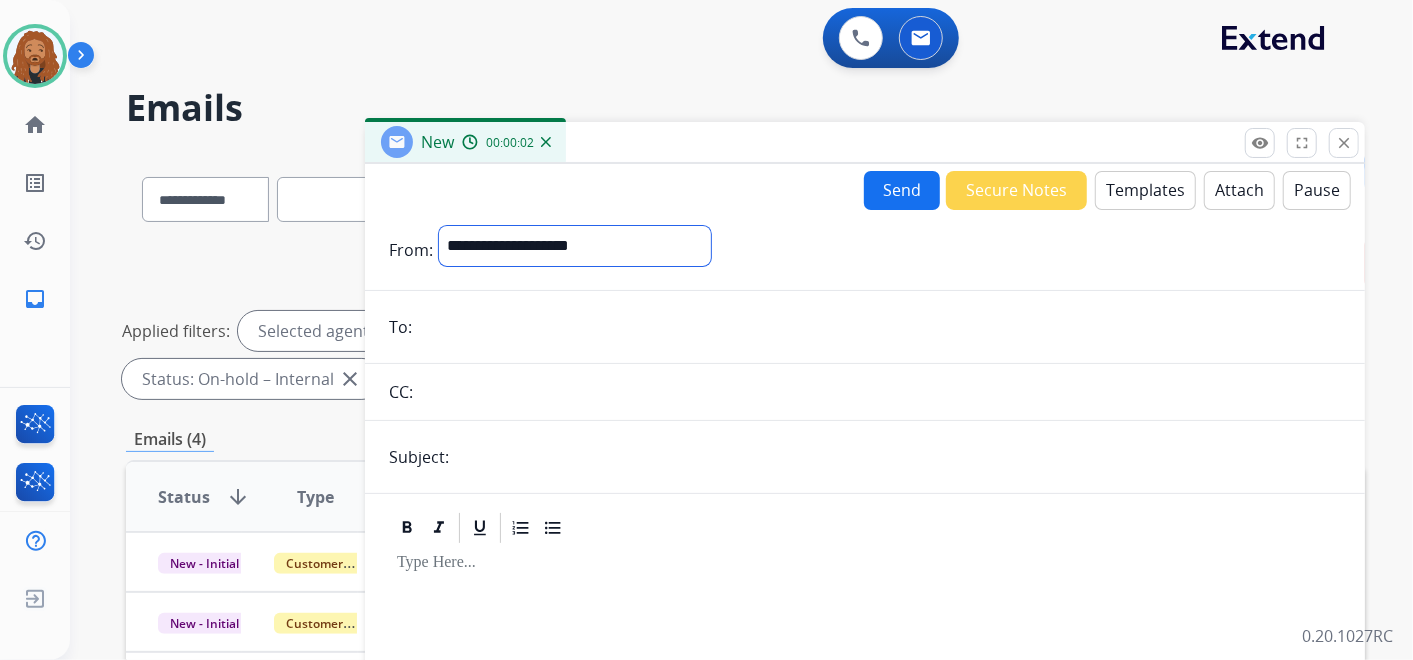 select on "**********" 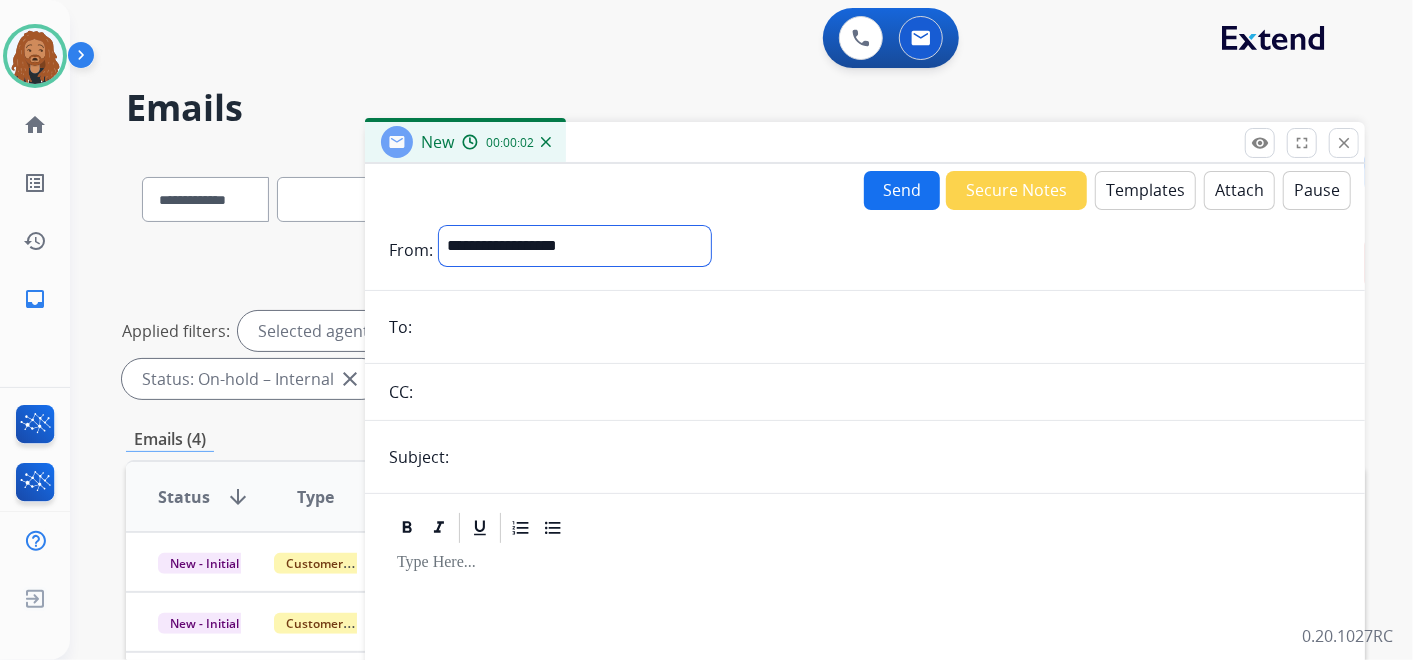 click on "**********" at bounding box center [575, 246] 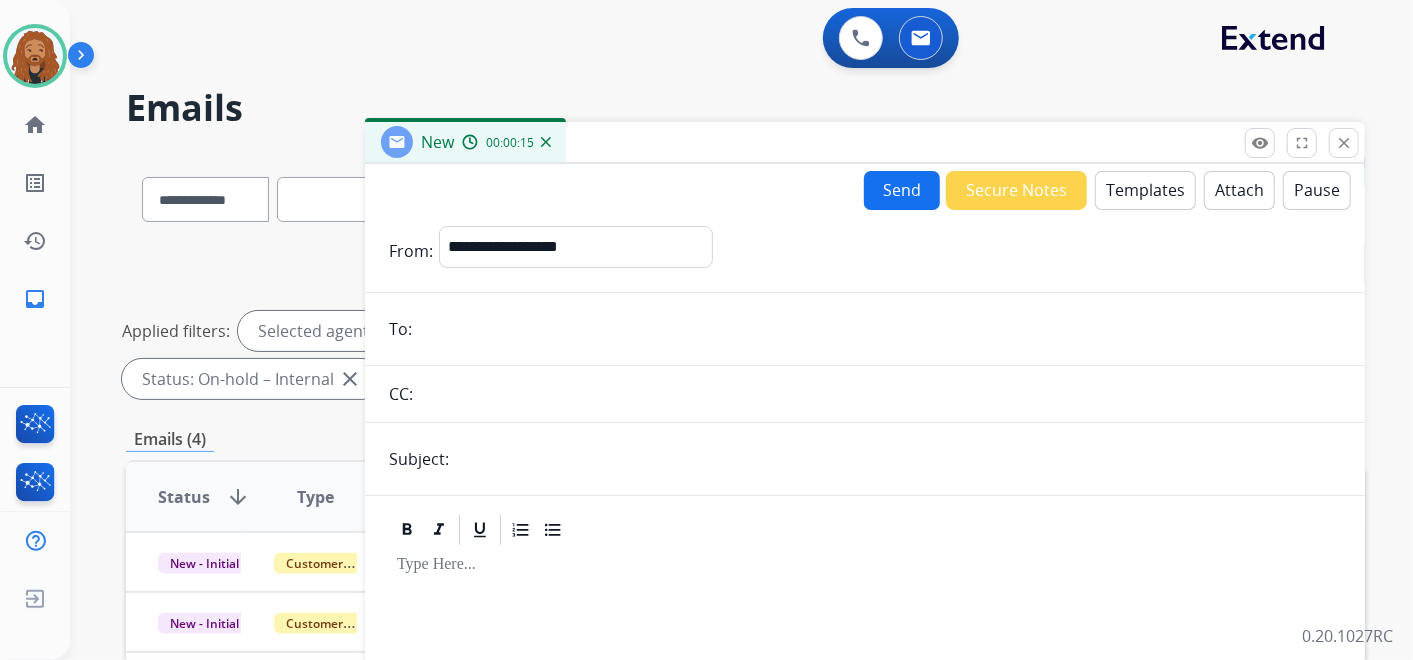 click at bounding box center [879, 329] 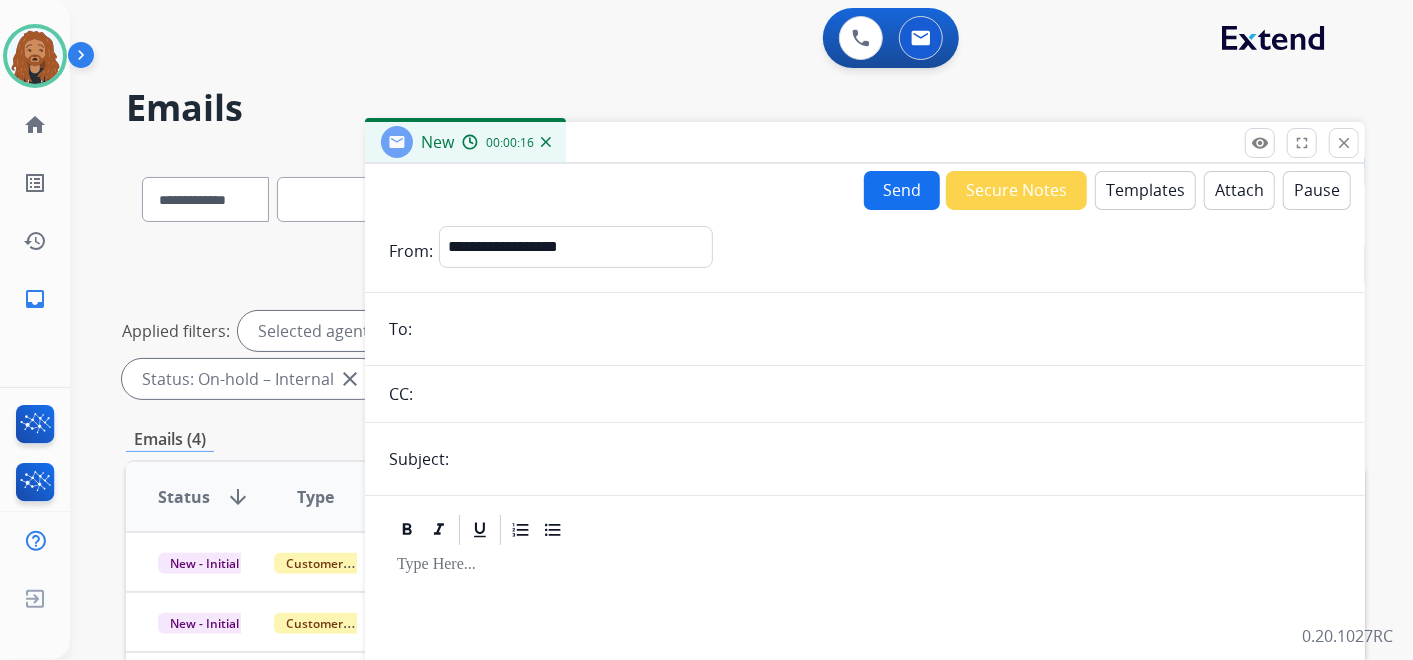 paste on "**********" 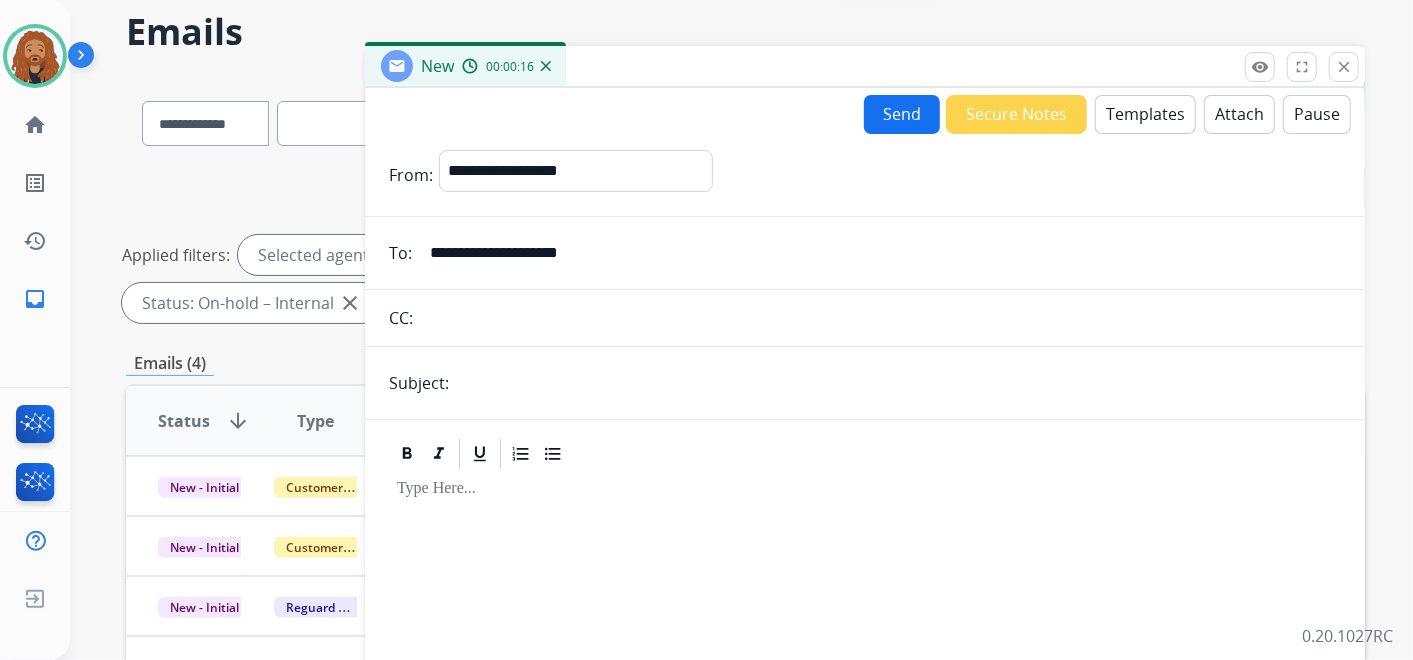 scroll, scrollTop: 111, scrollLeft: 0, axis: vertical 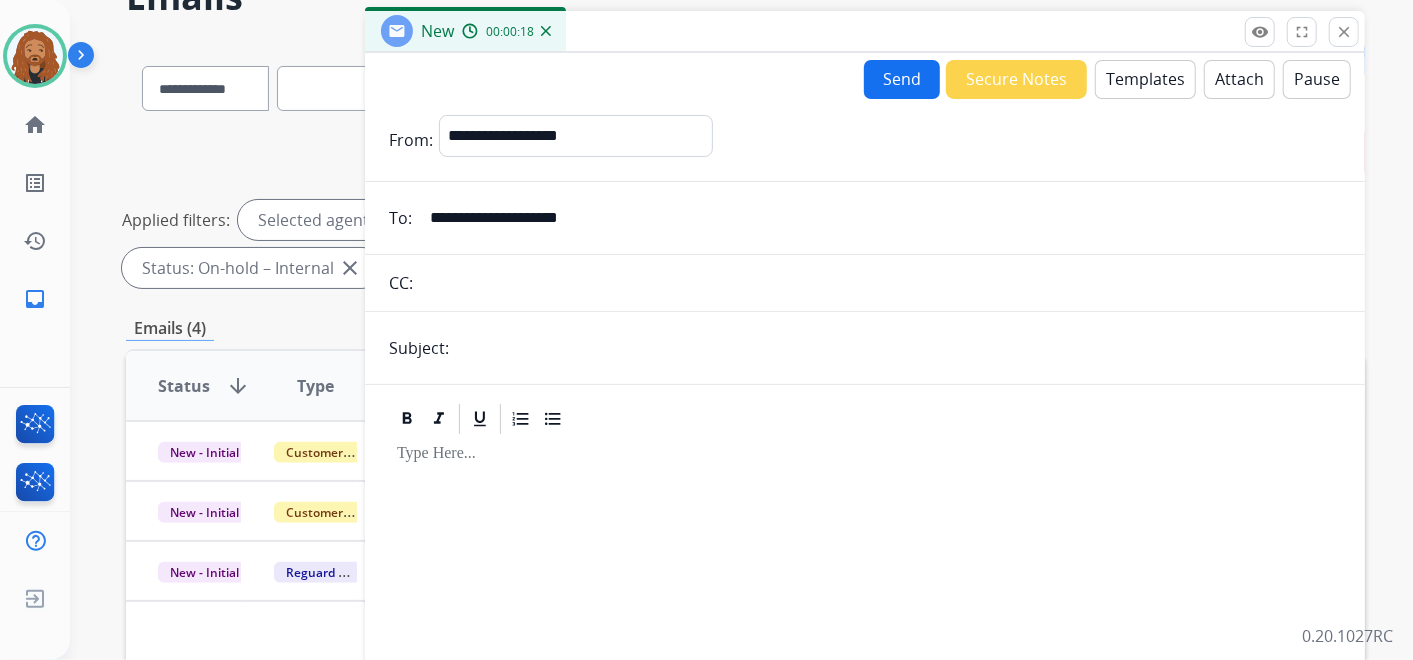 type on "**********" 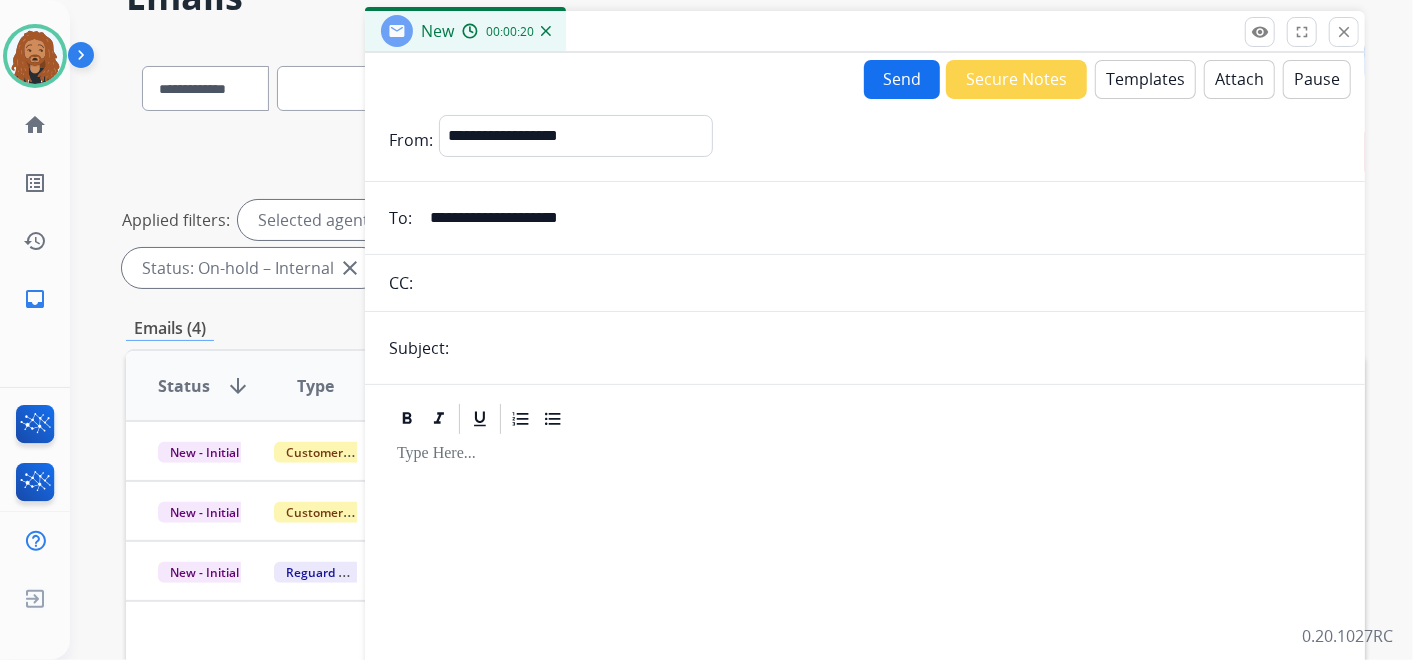 type on "**********" 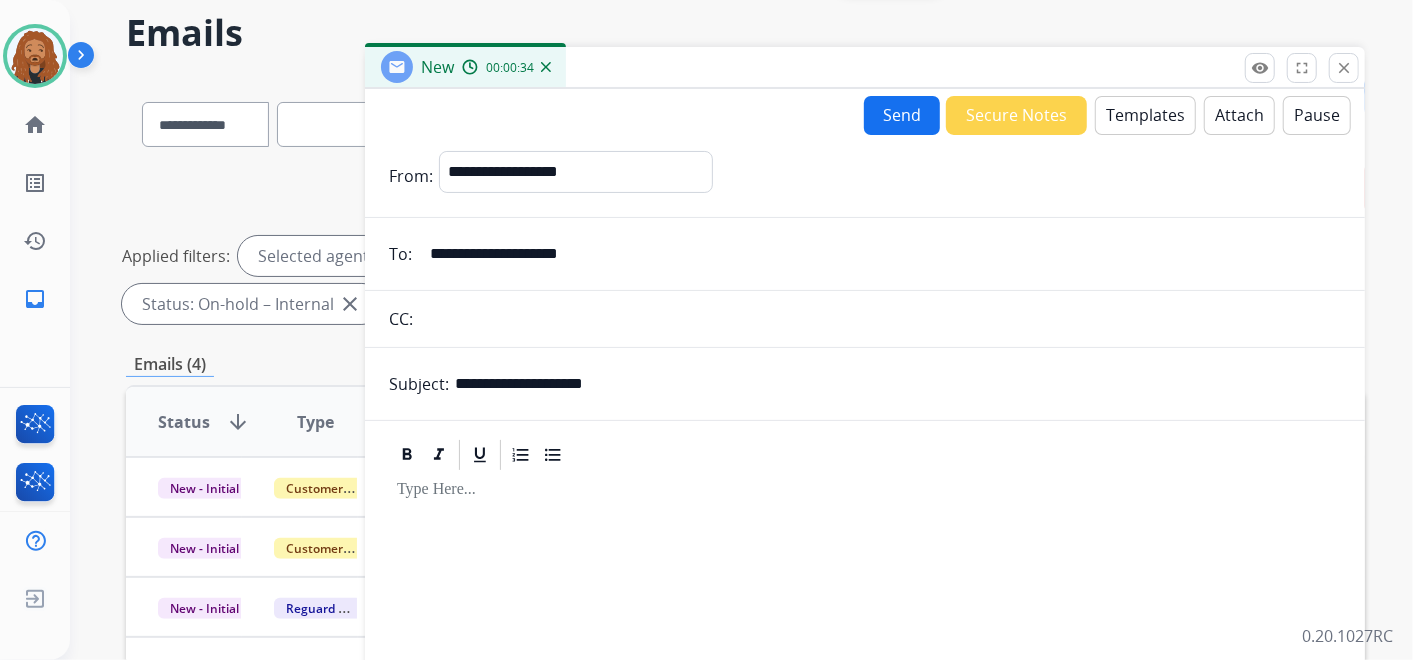 scroll, scrollTop: 0, scrollLeft: 0, axis: both 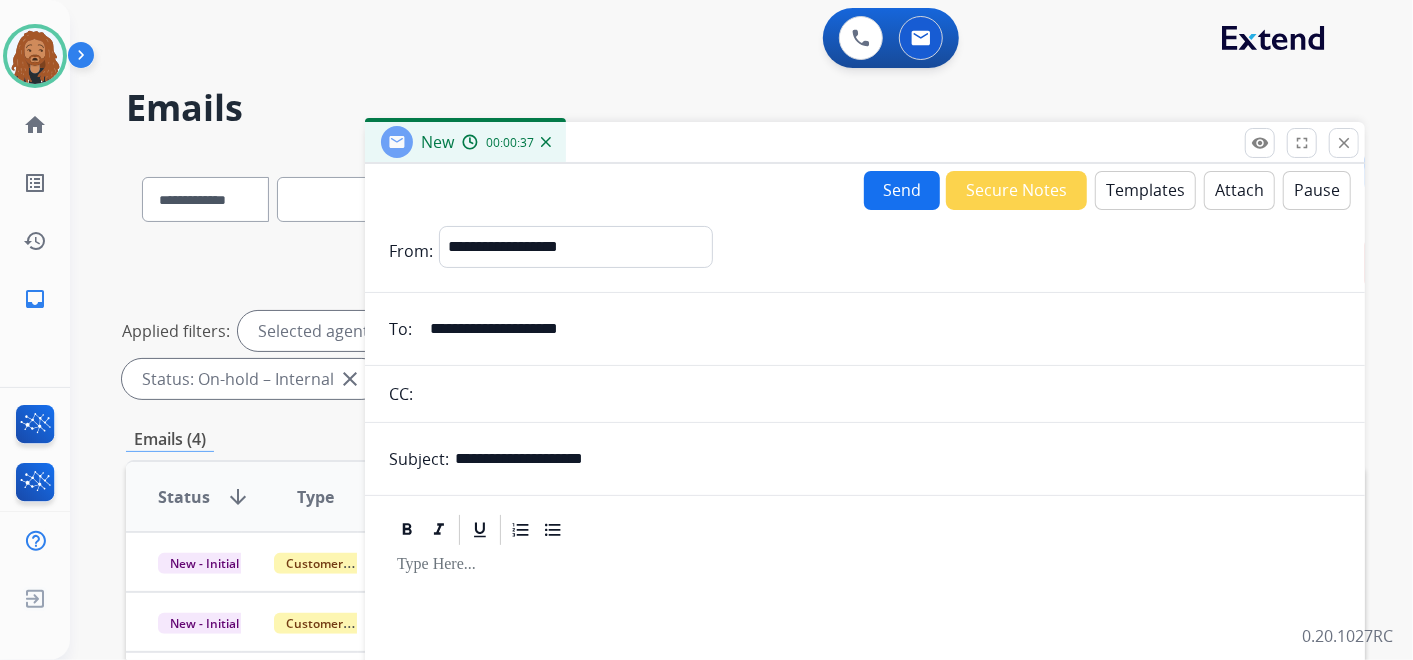 click on "Templates" at bounding box center [1145, 190] 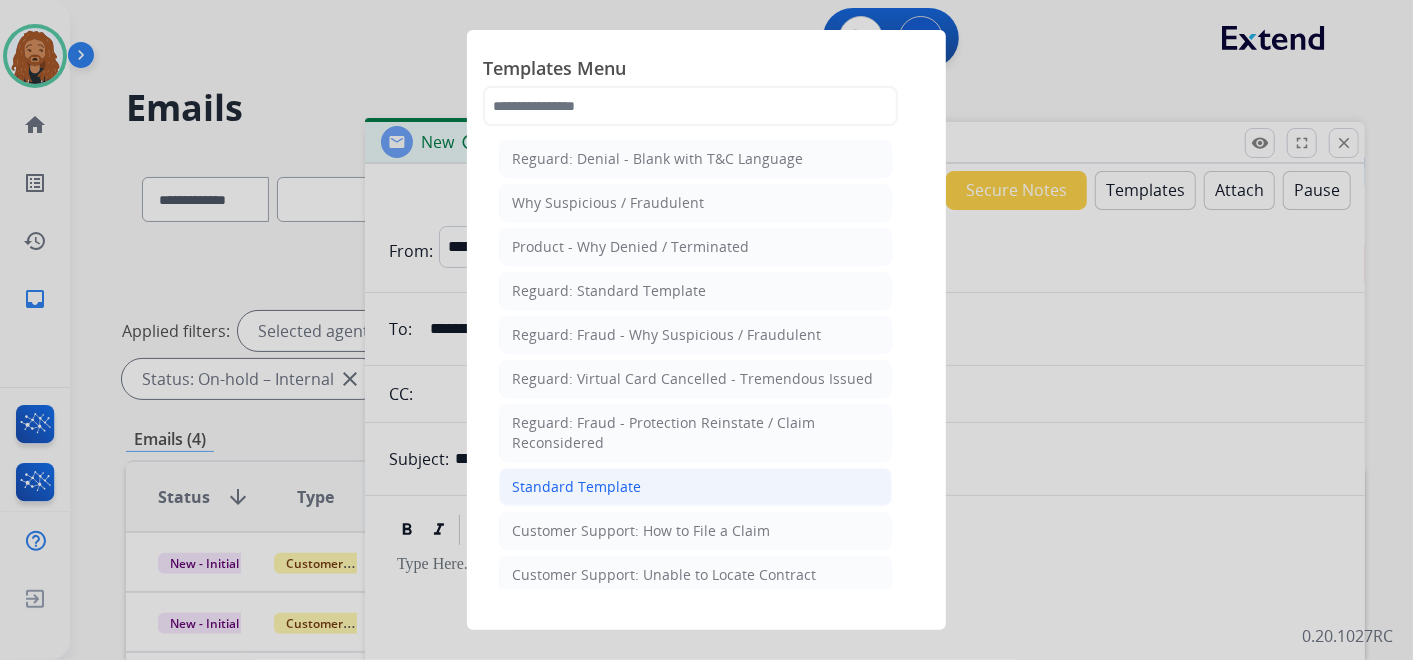 click on "Standard Template" 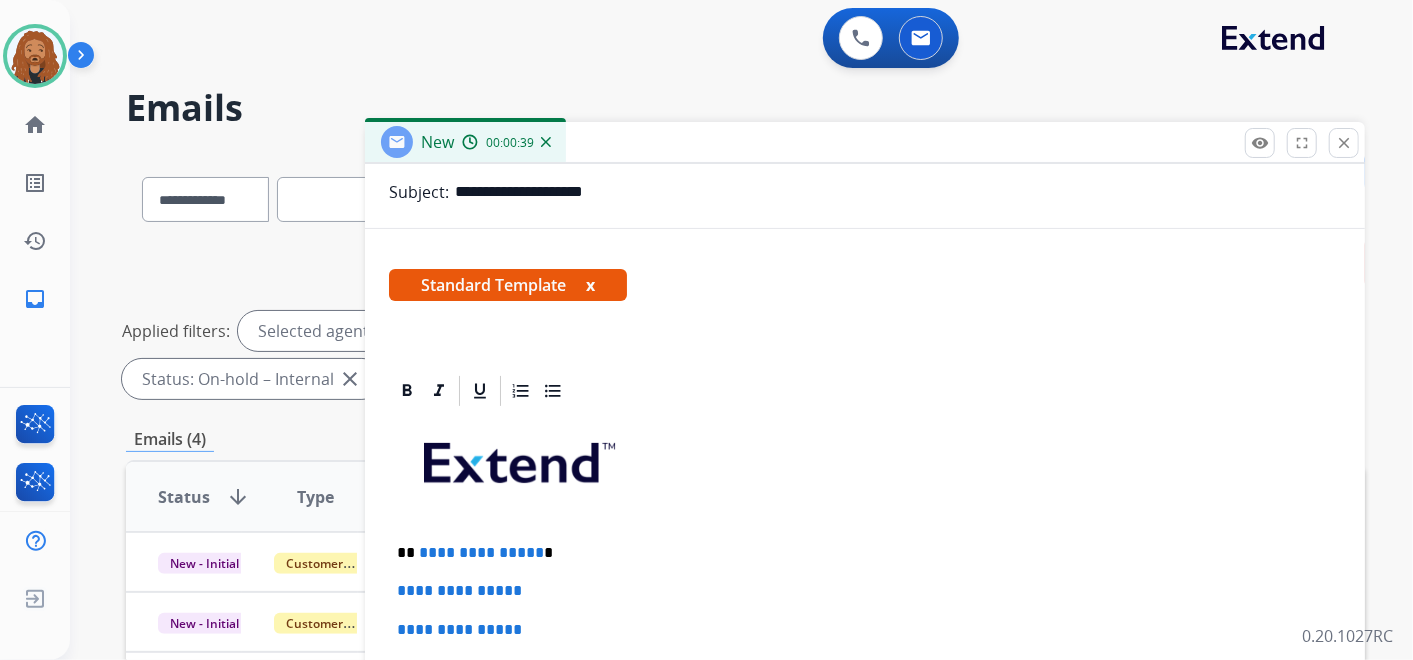 scroll, scrollTop: 382, scrollLeft: 0, axis: vertical 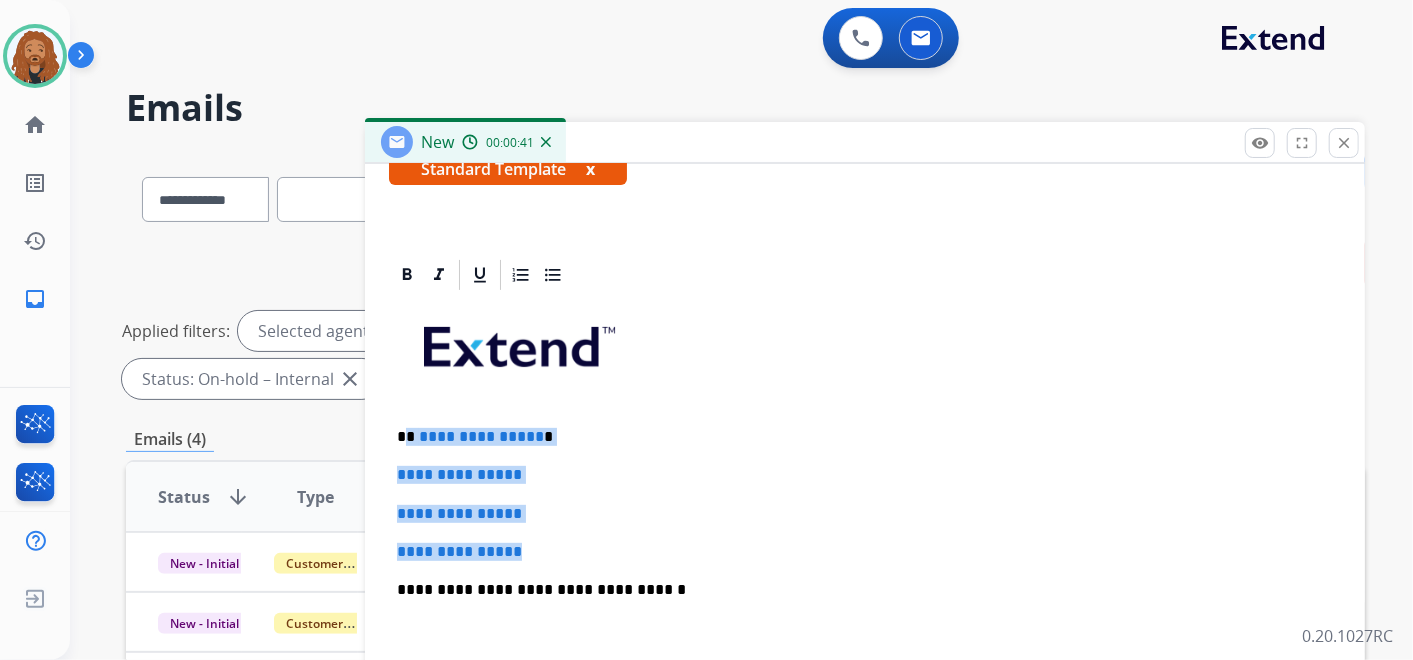 drag, startPoint x: 530, startPoint y: 549, endPoint x: 407, endPoint y: 435, distance: 167.7051 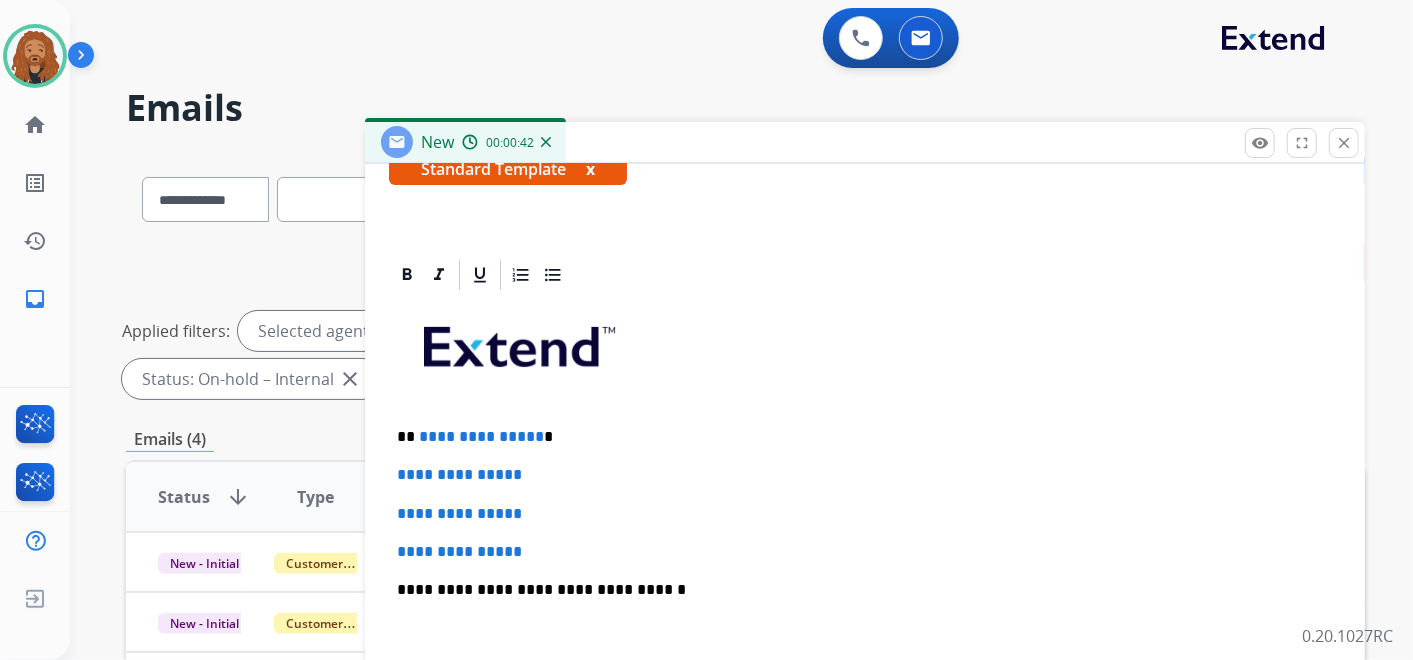 scroll, scrollTop: 268, scrollLeft: 0, axis: vertical 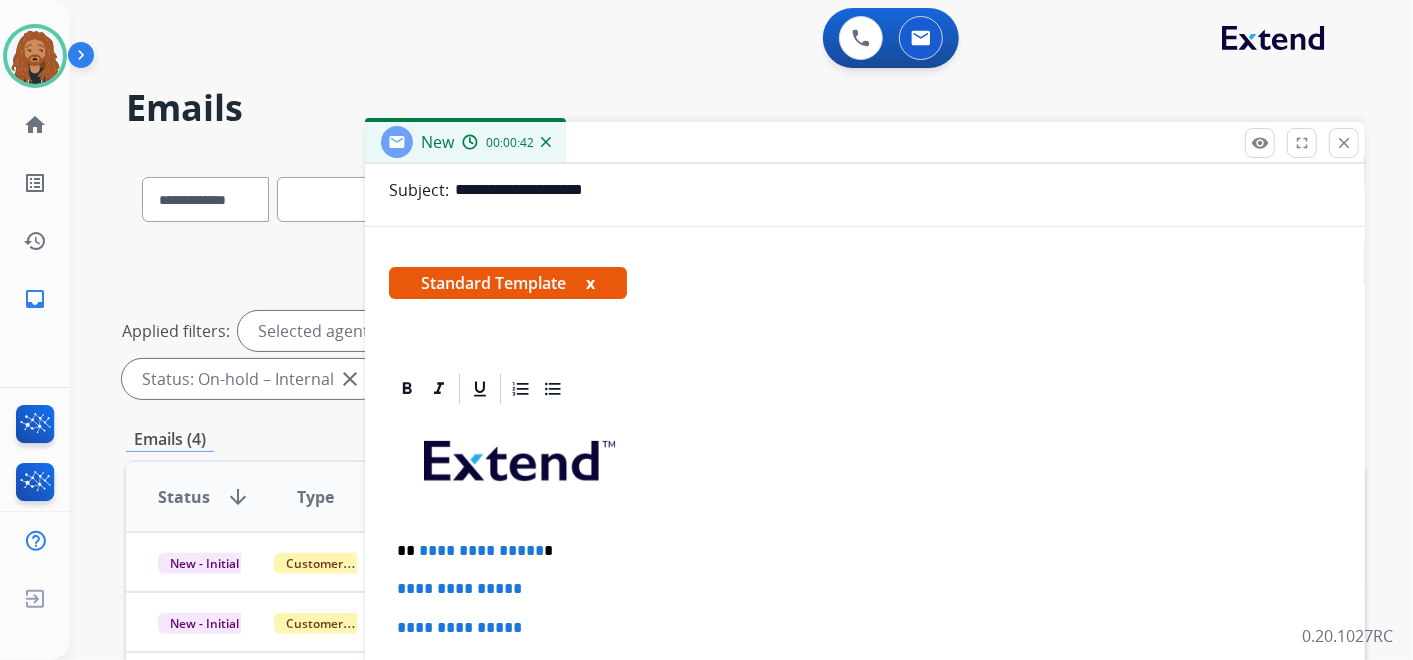 type 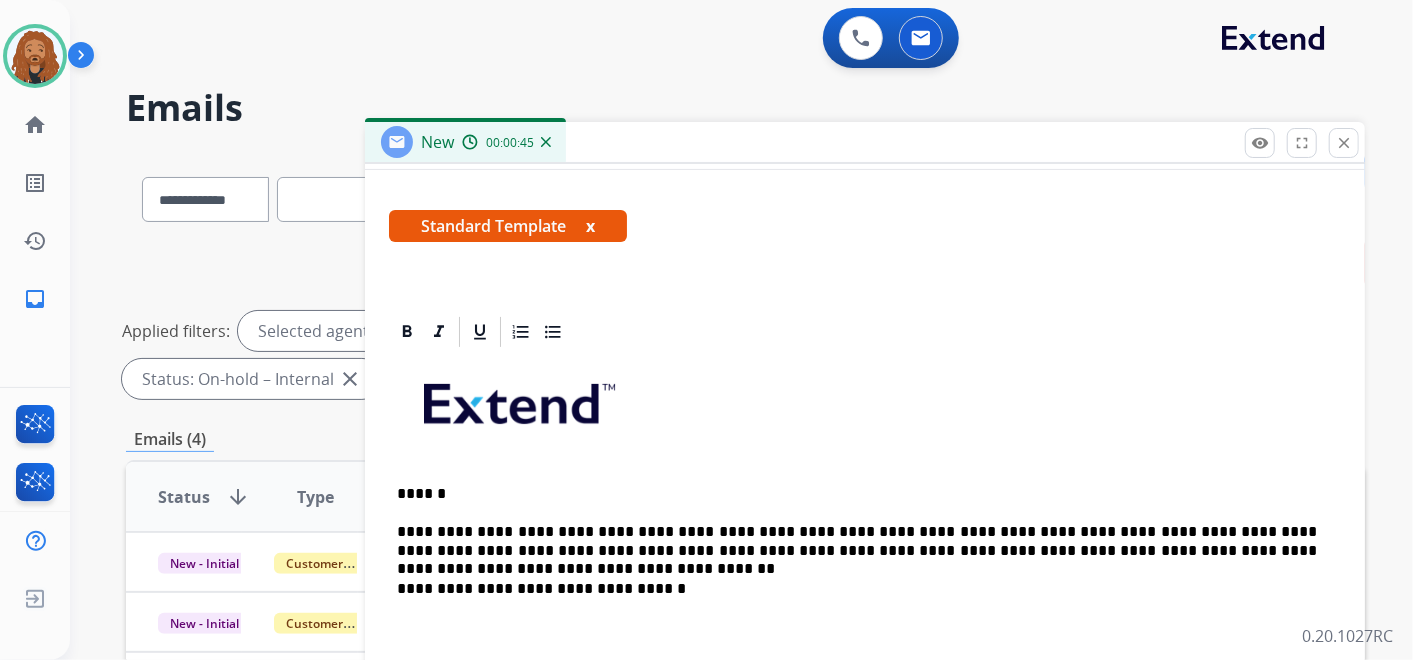 scroll, scrollTop: 324, scrollLeft: 0, axis: vertical 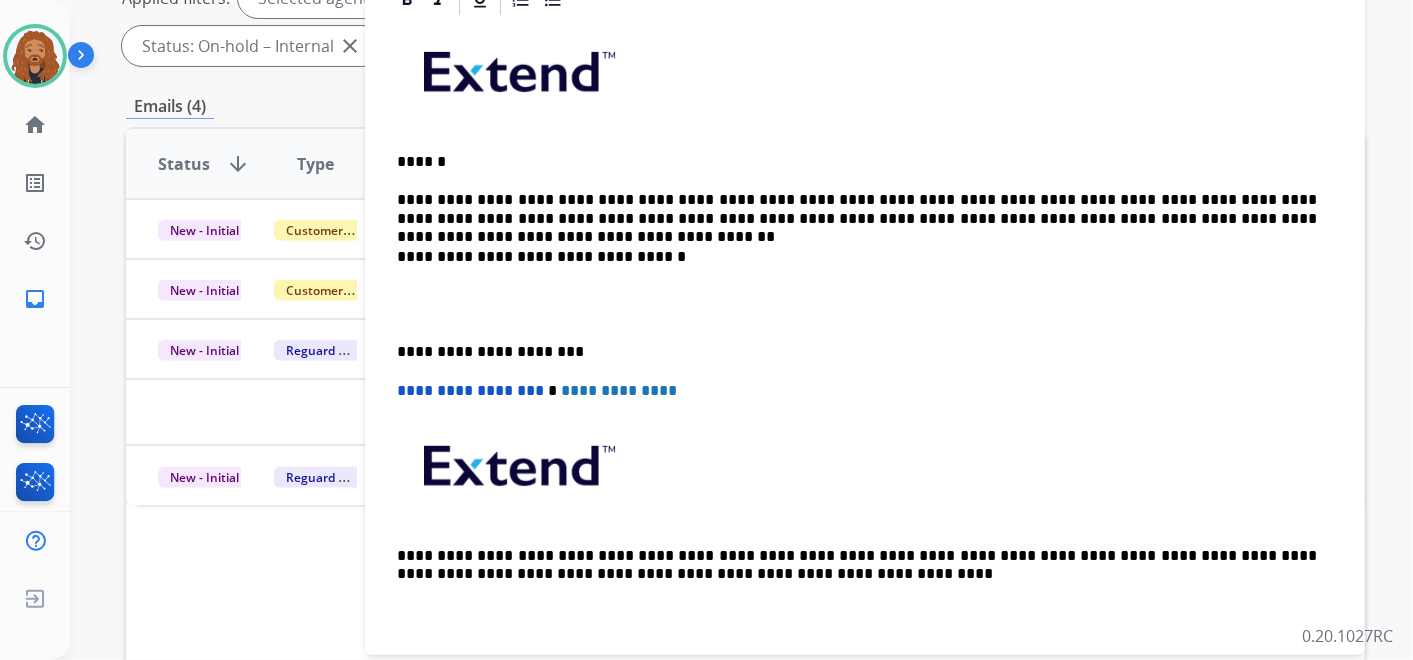 click at bounding box center [865, 304] 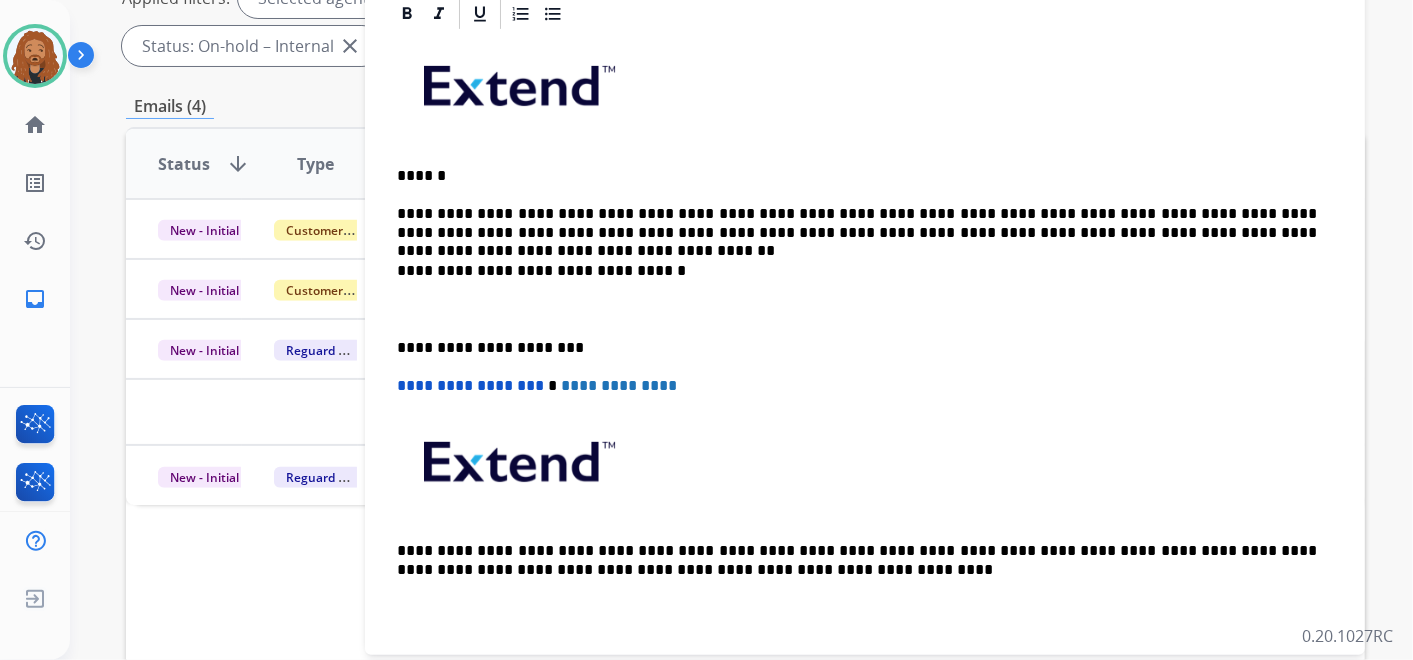 scroll, scrollTop: 306, scrollLeft: 0, axis: vertical 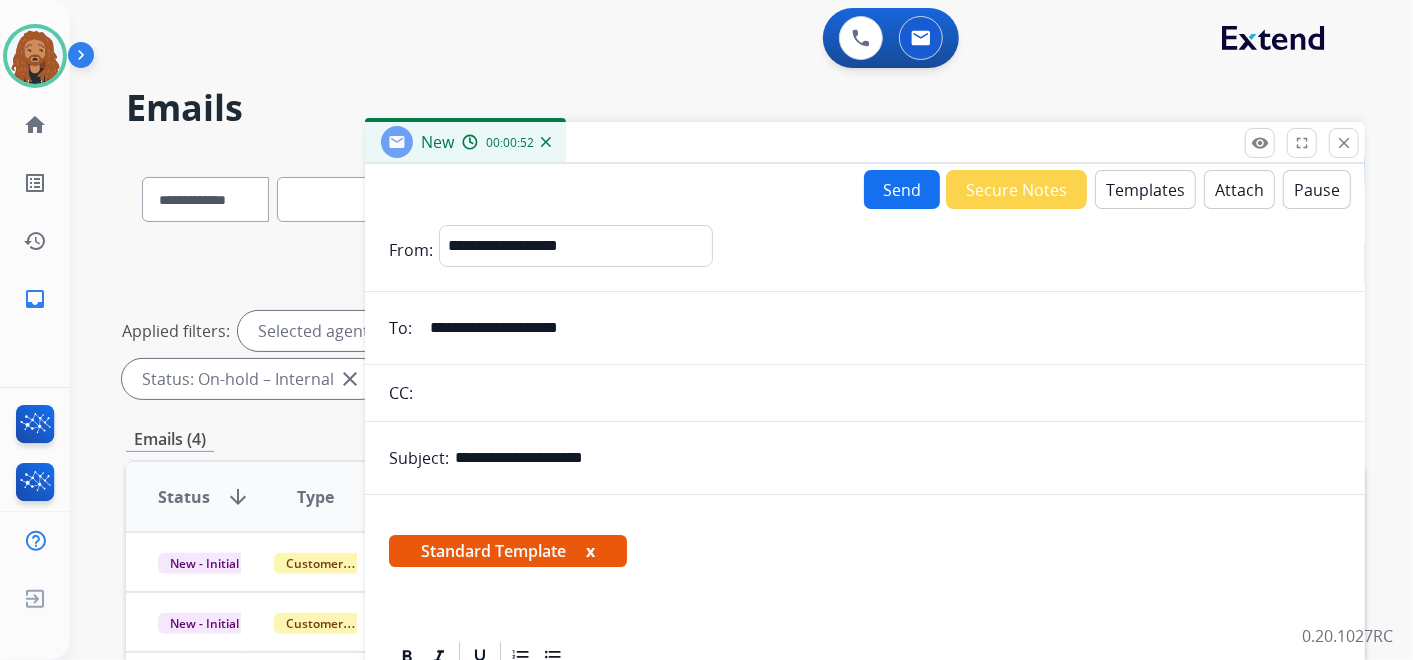 click on "Send" at bounding box center (902, 189) 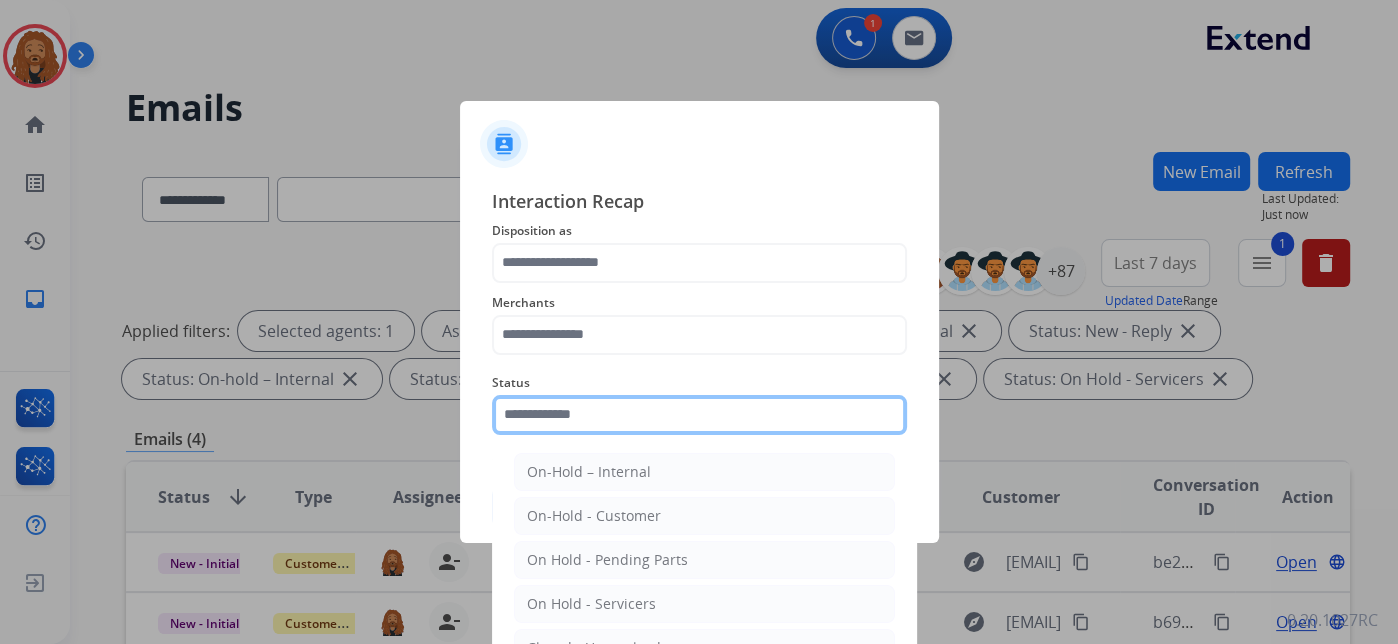 click 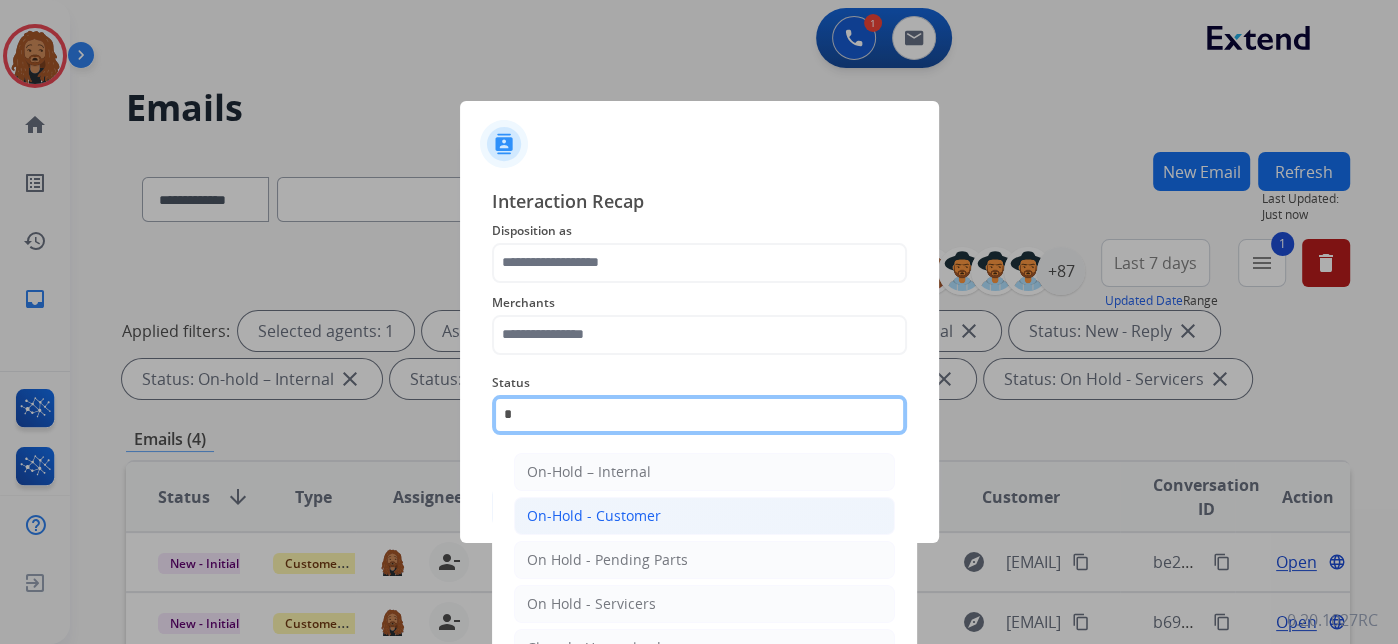 scroll, scrollTop: 71, scrollLeft: 0, axis: vertical 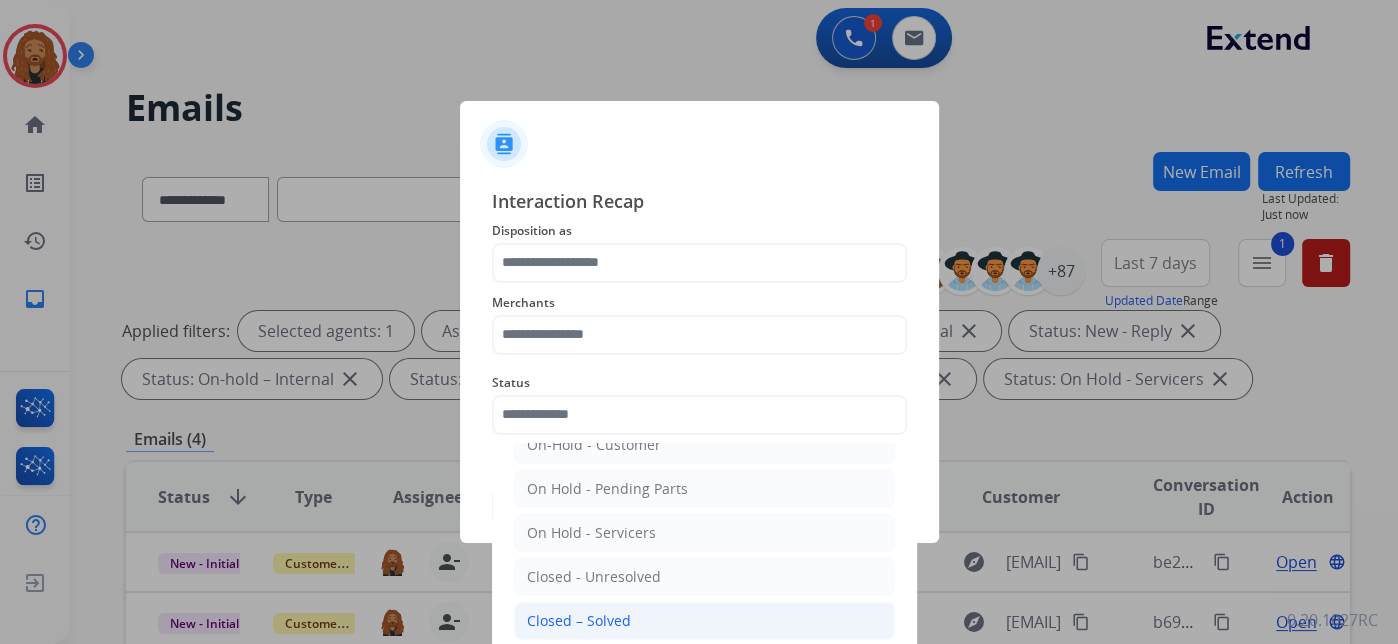 click on "Closed – Solved" 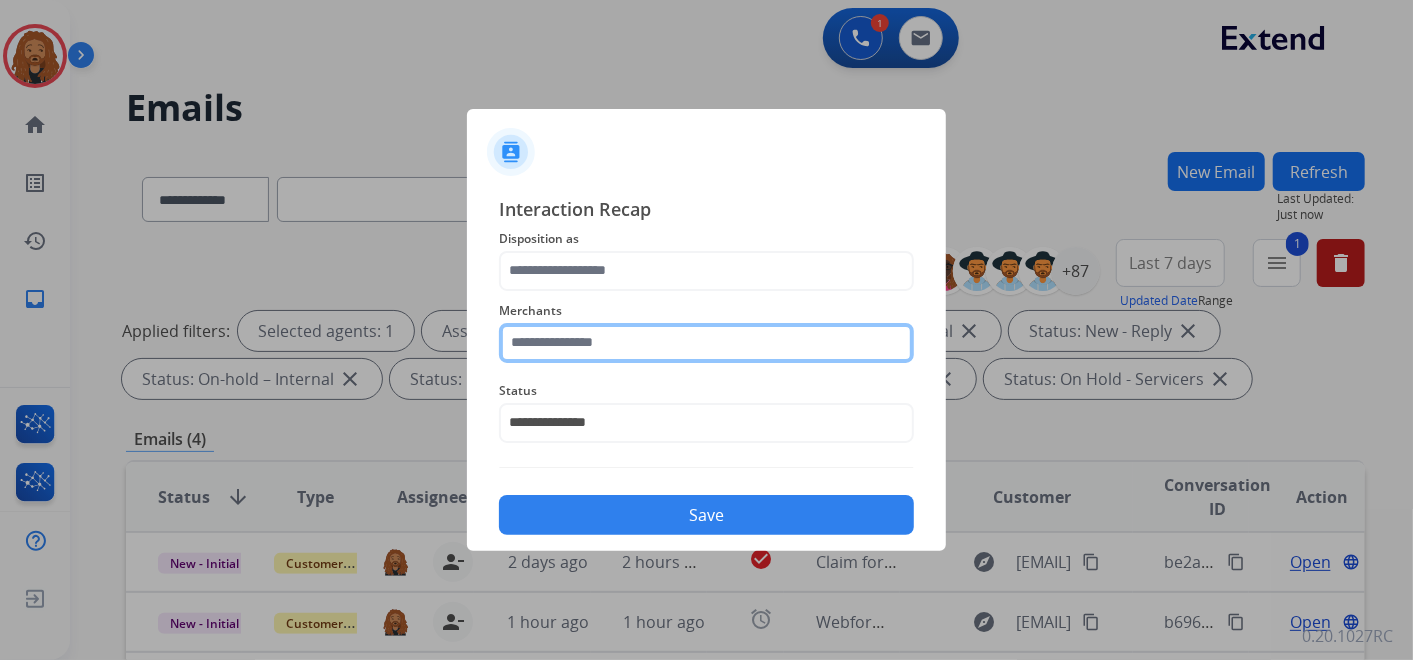 click 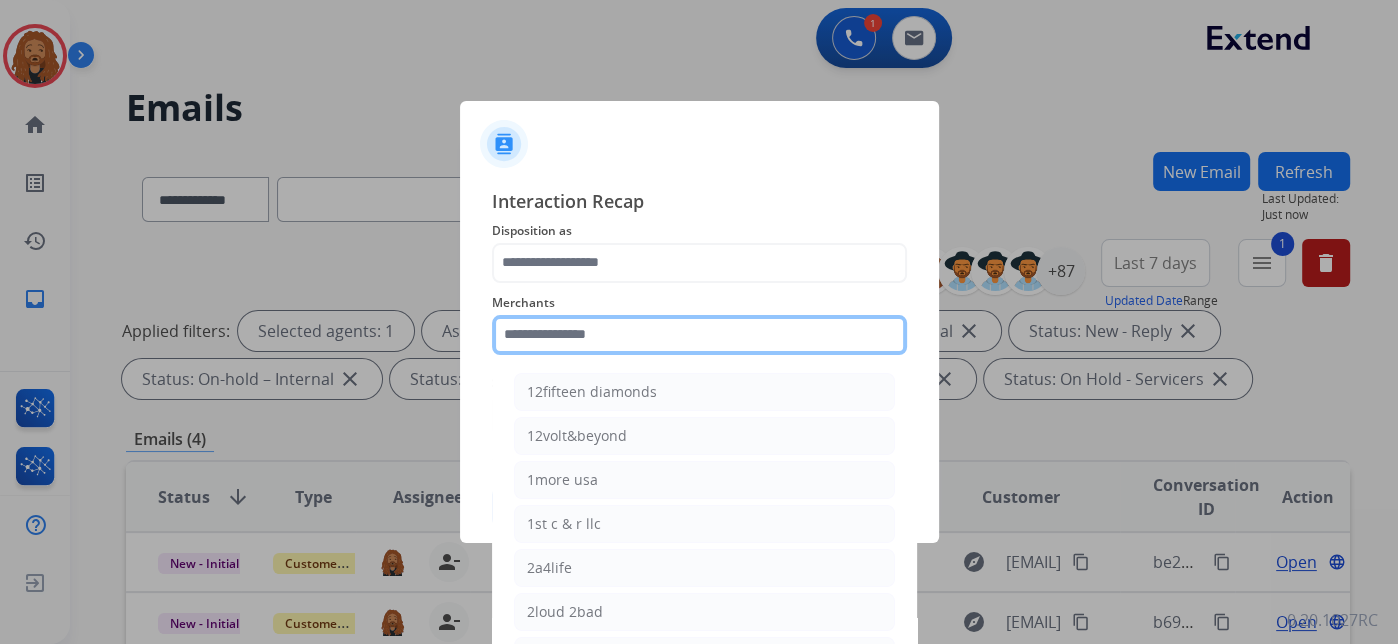 type on "*" 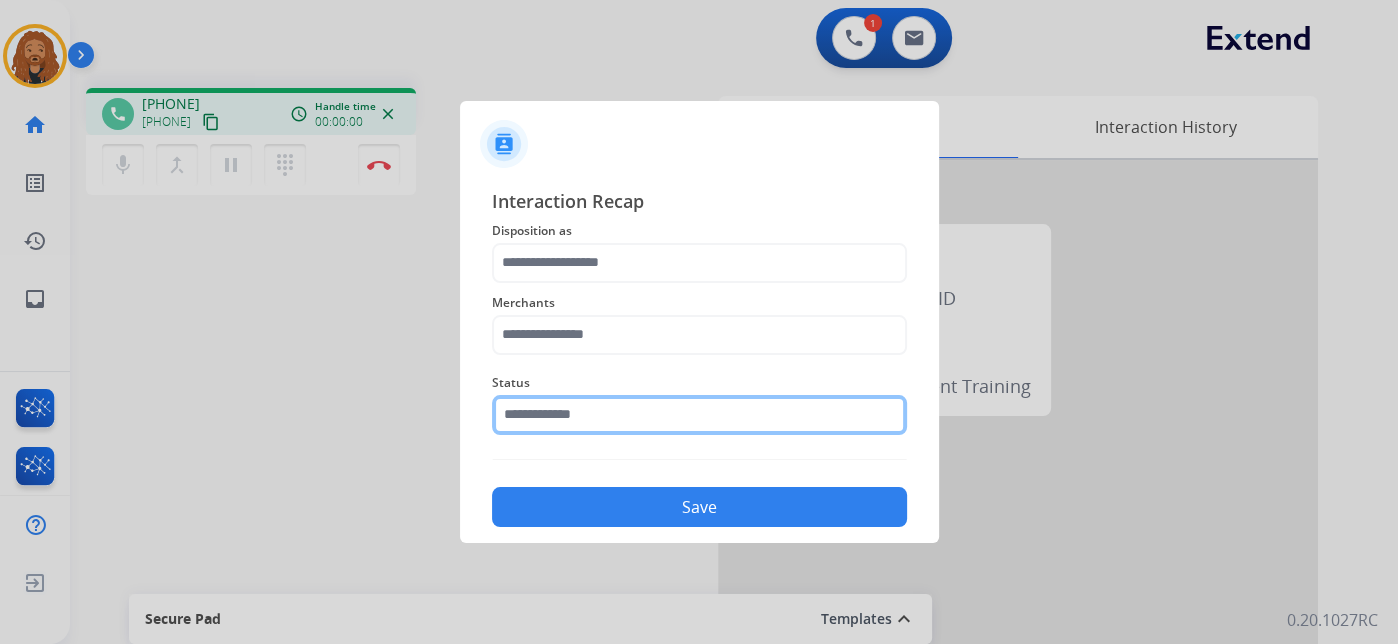 click 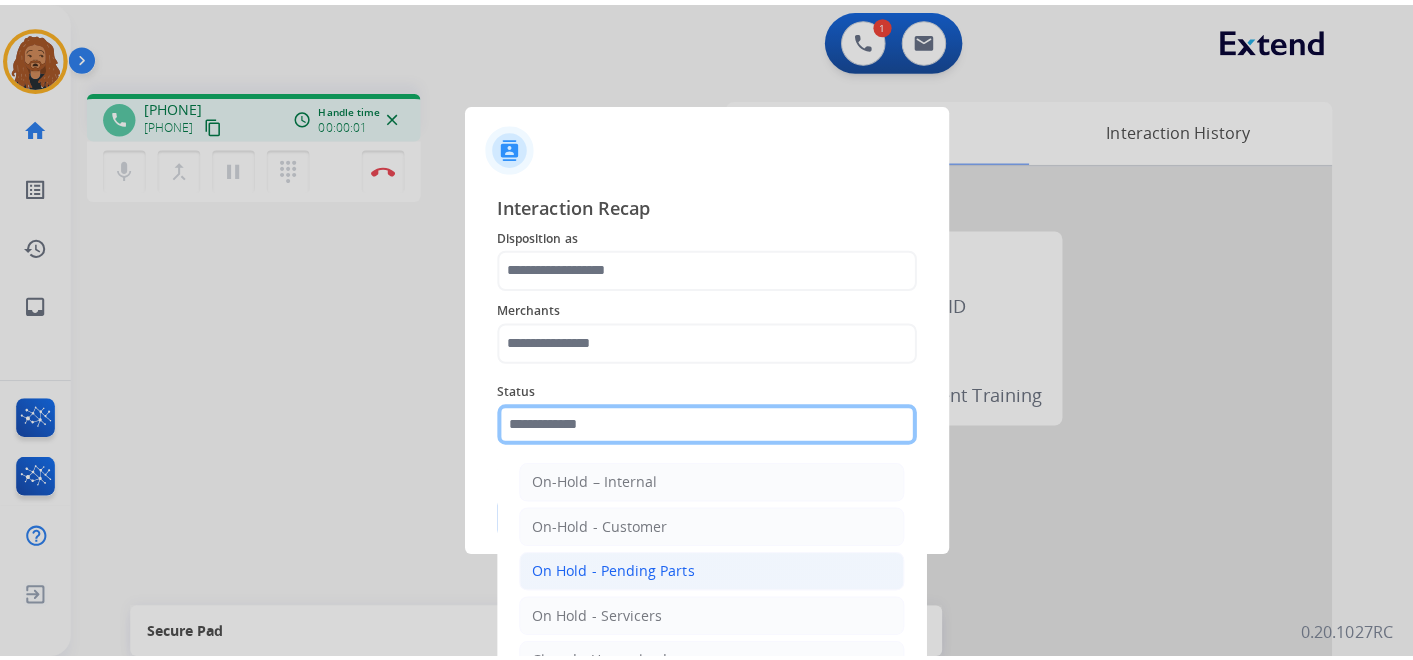 scroll, scrollTop: 114, scrollLeft: 0, axis: vertical 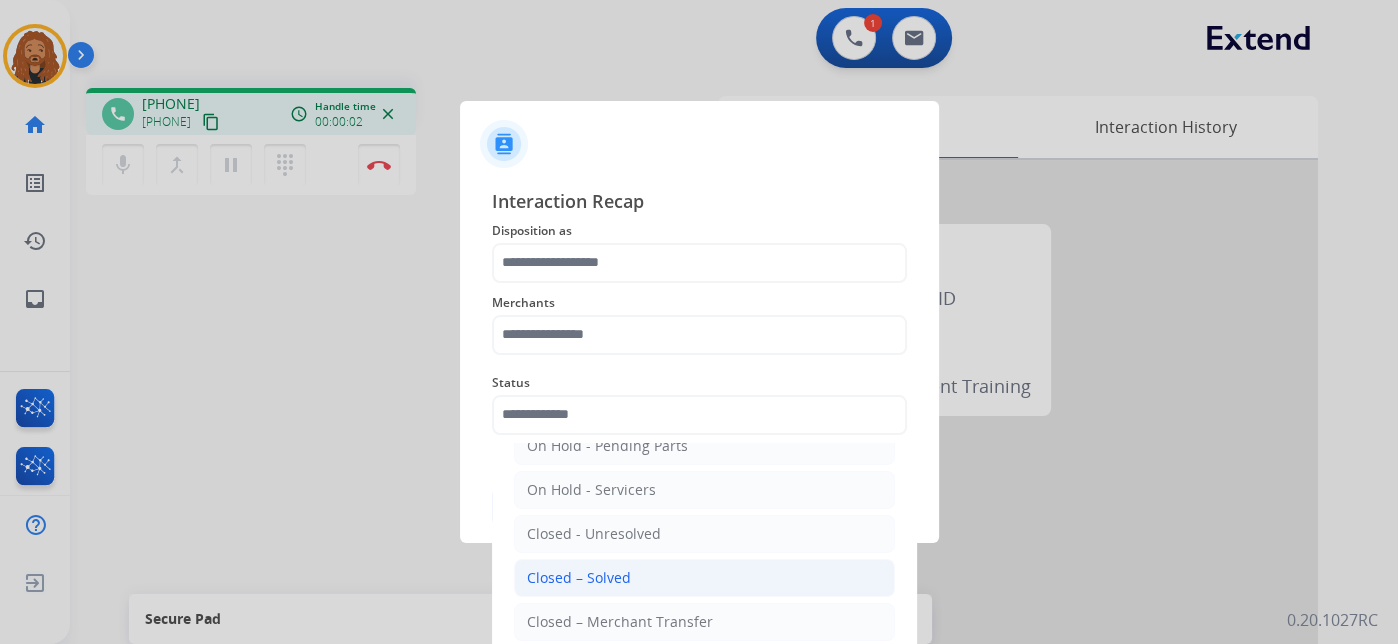click on "Closed – Solved" 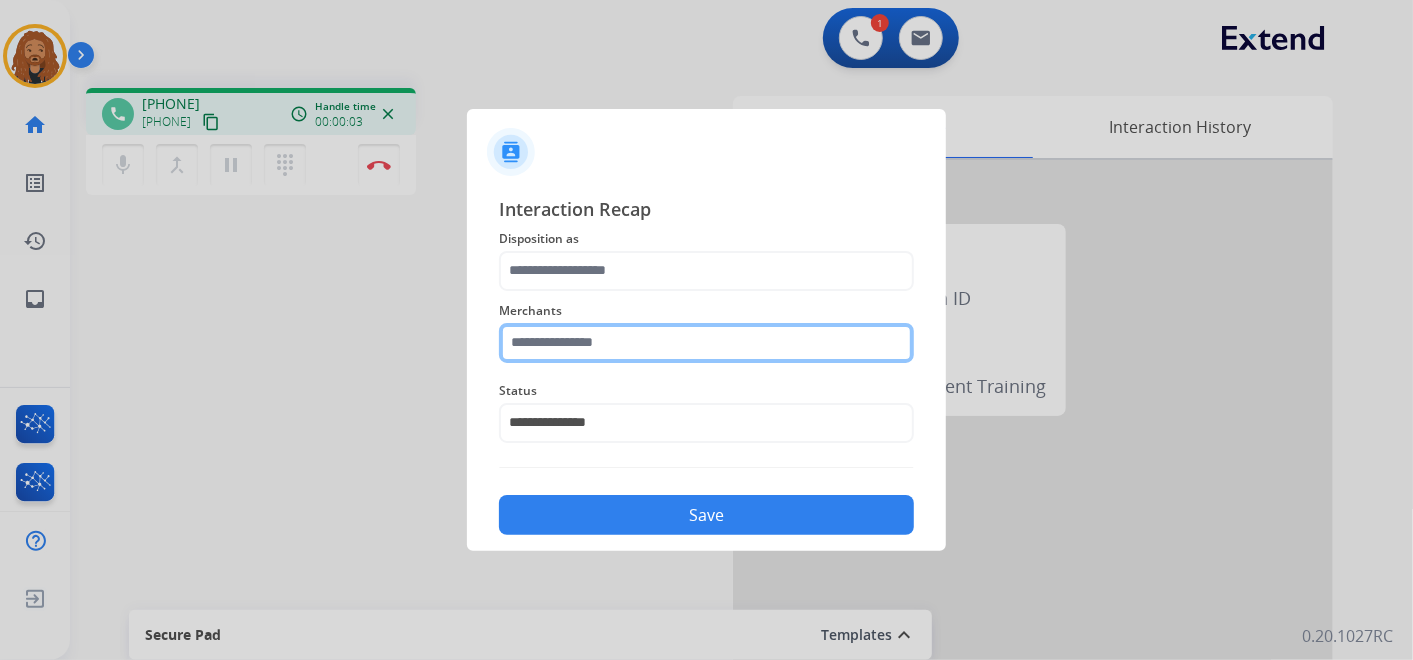 click 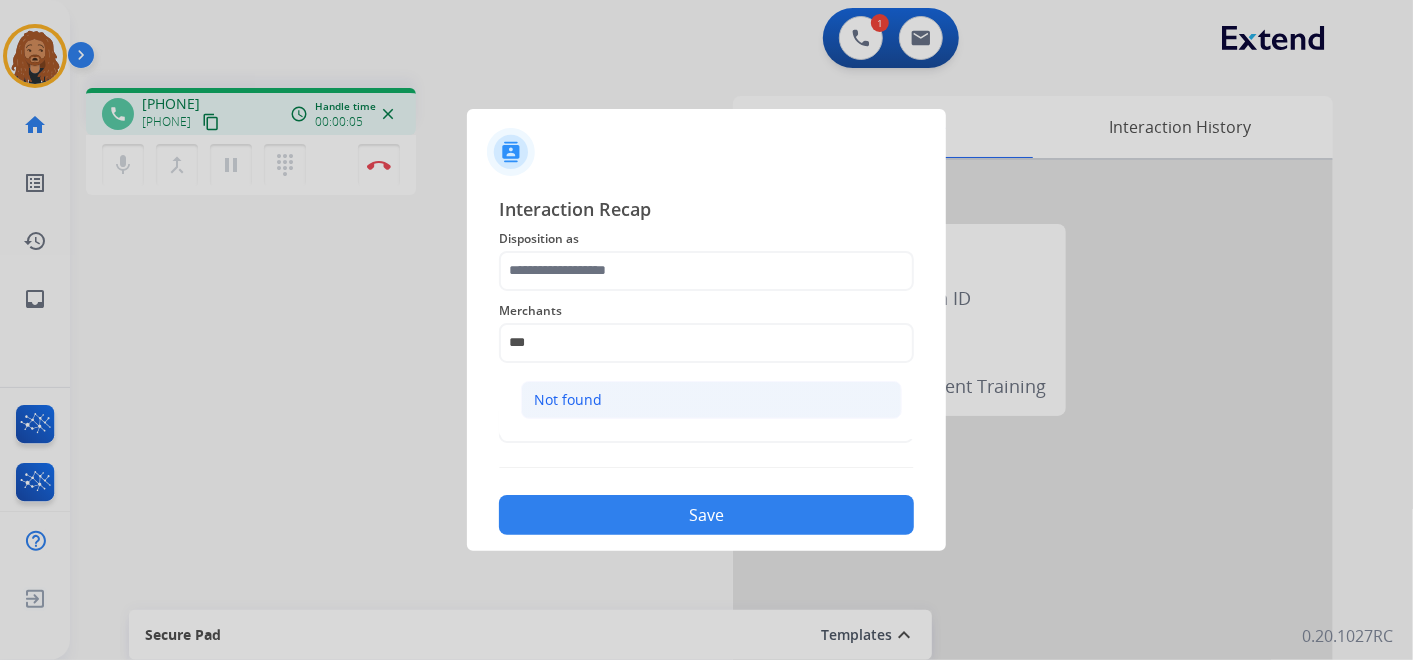 click on "Not found" 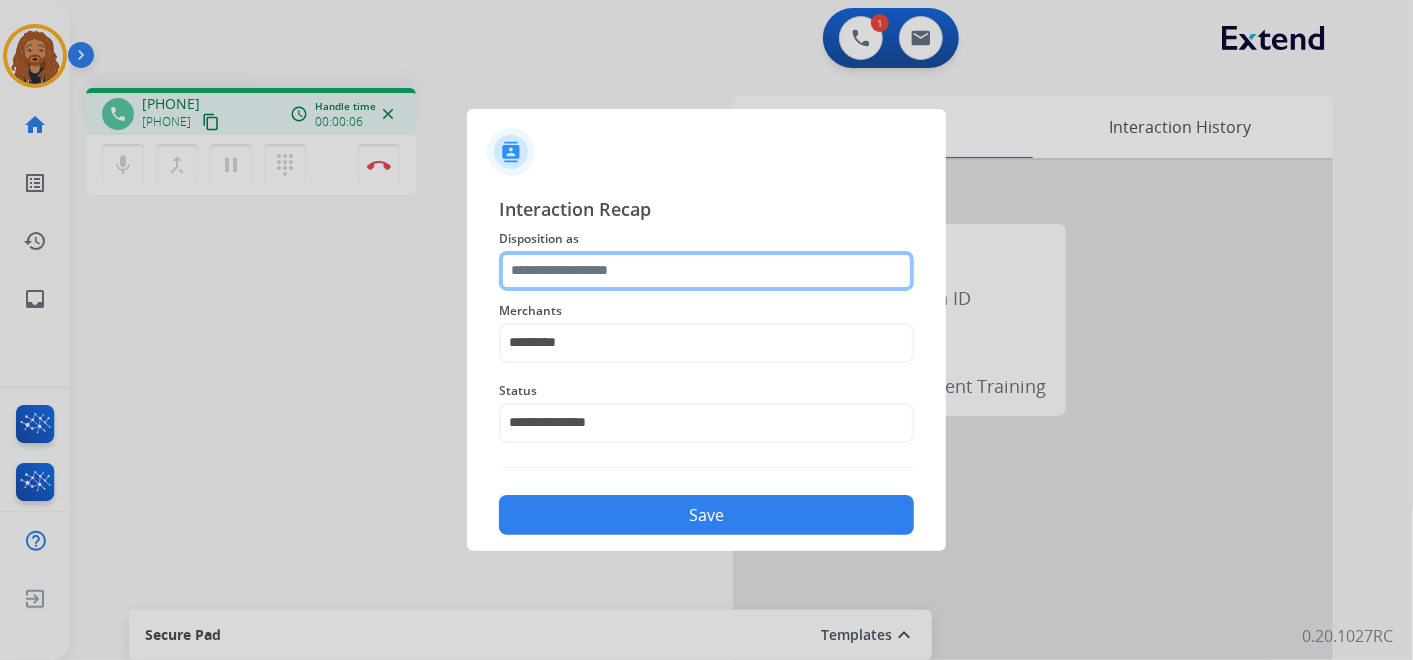 click 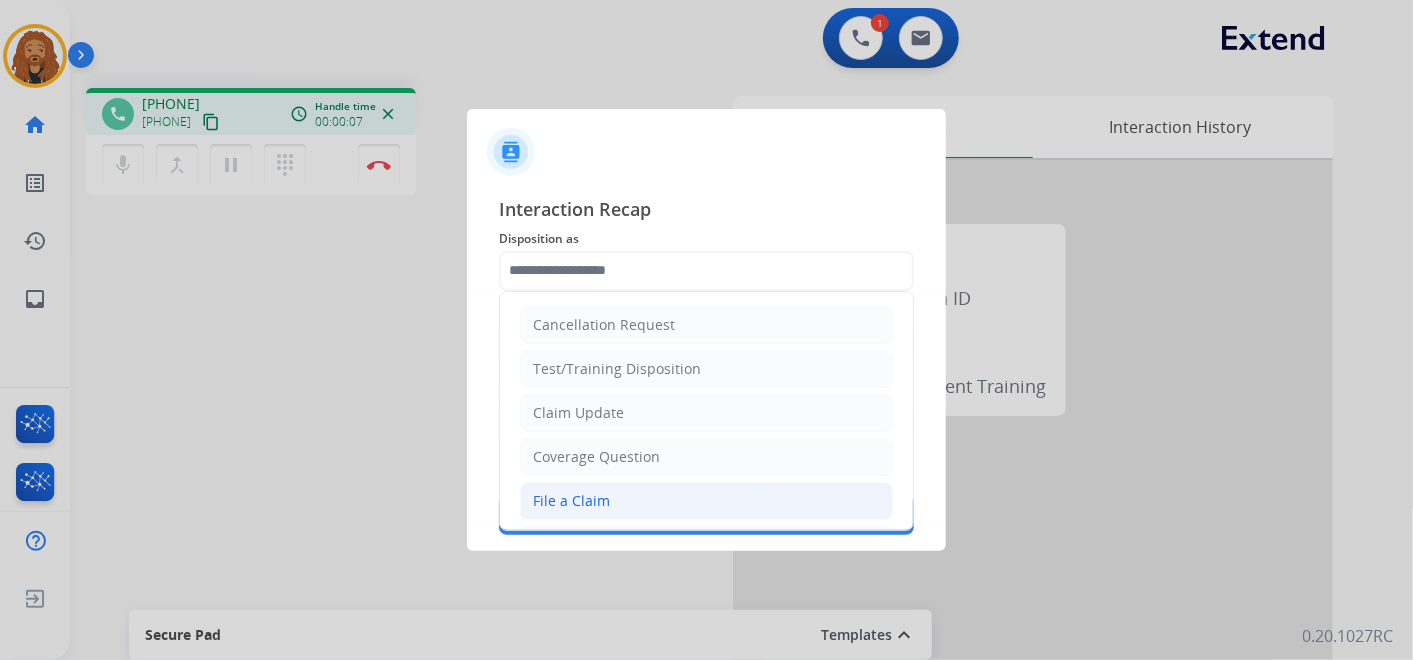 click on "File a Claim" 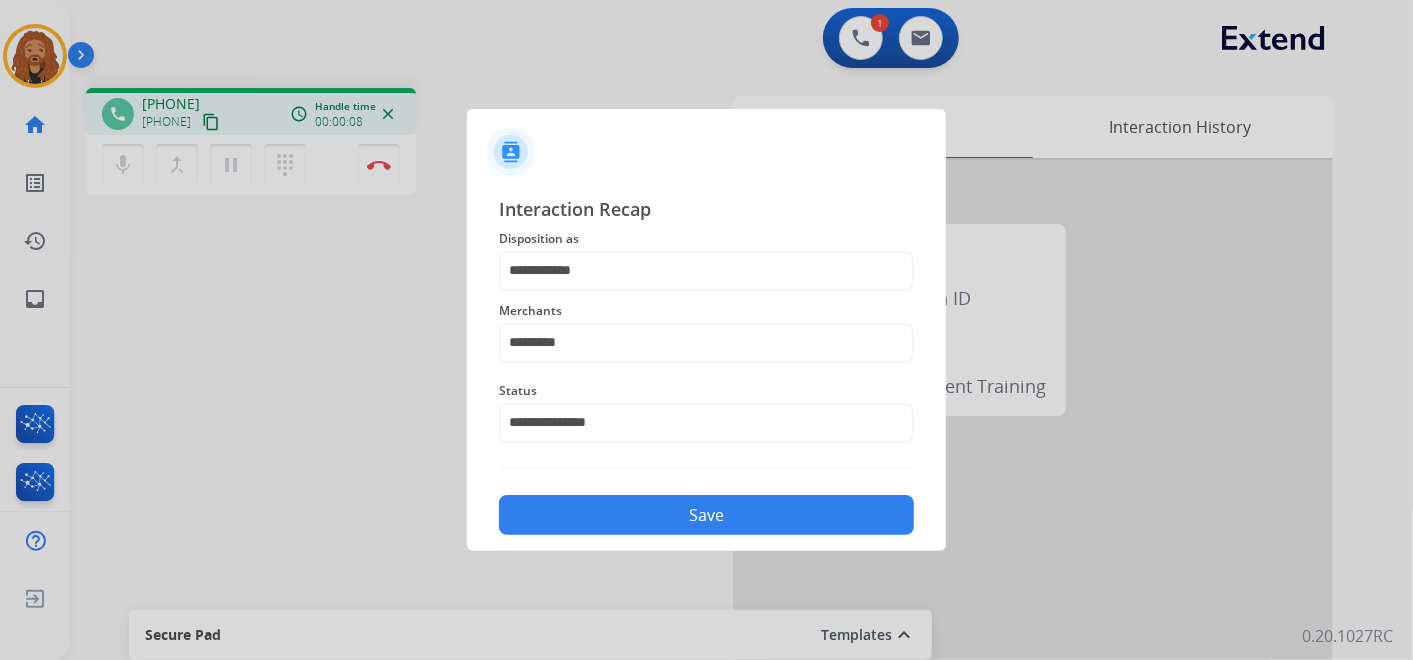 click on "Save" 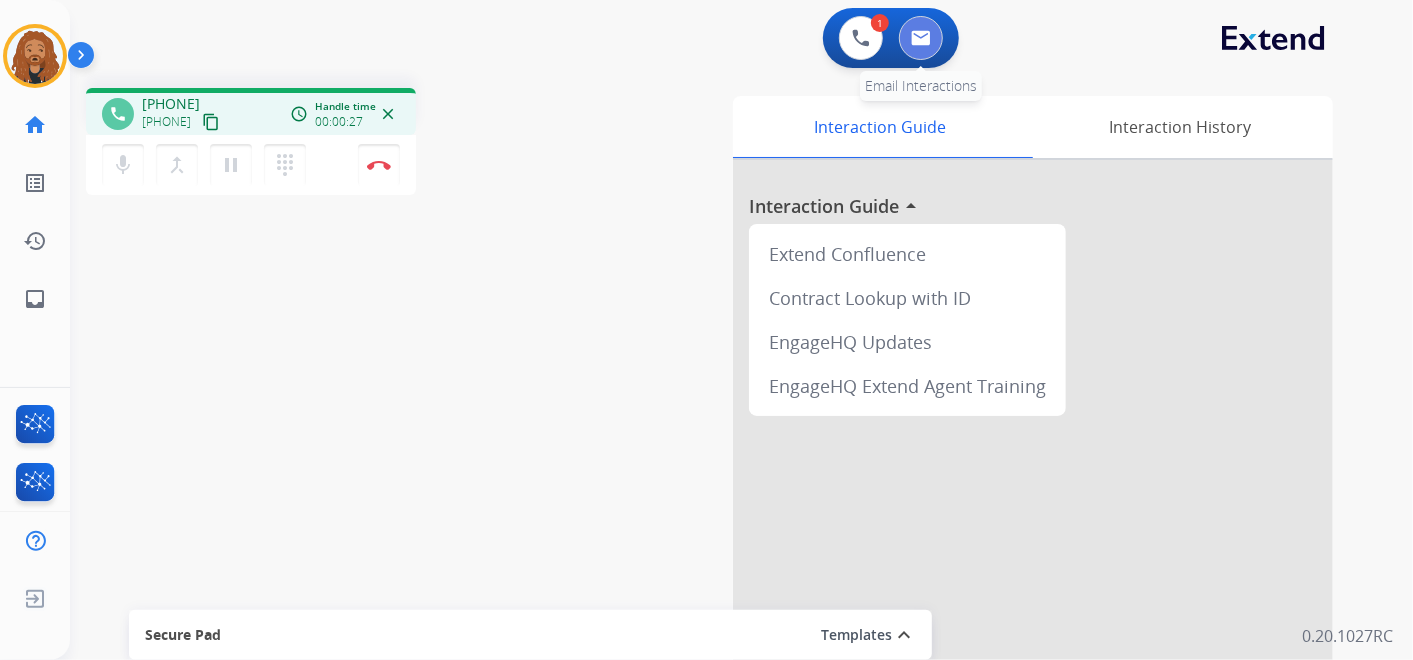 click at bounding box center (921, 38) 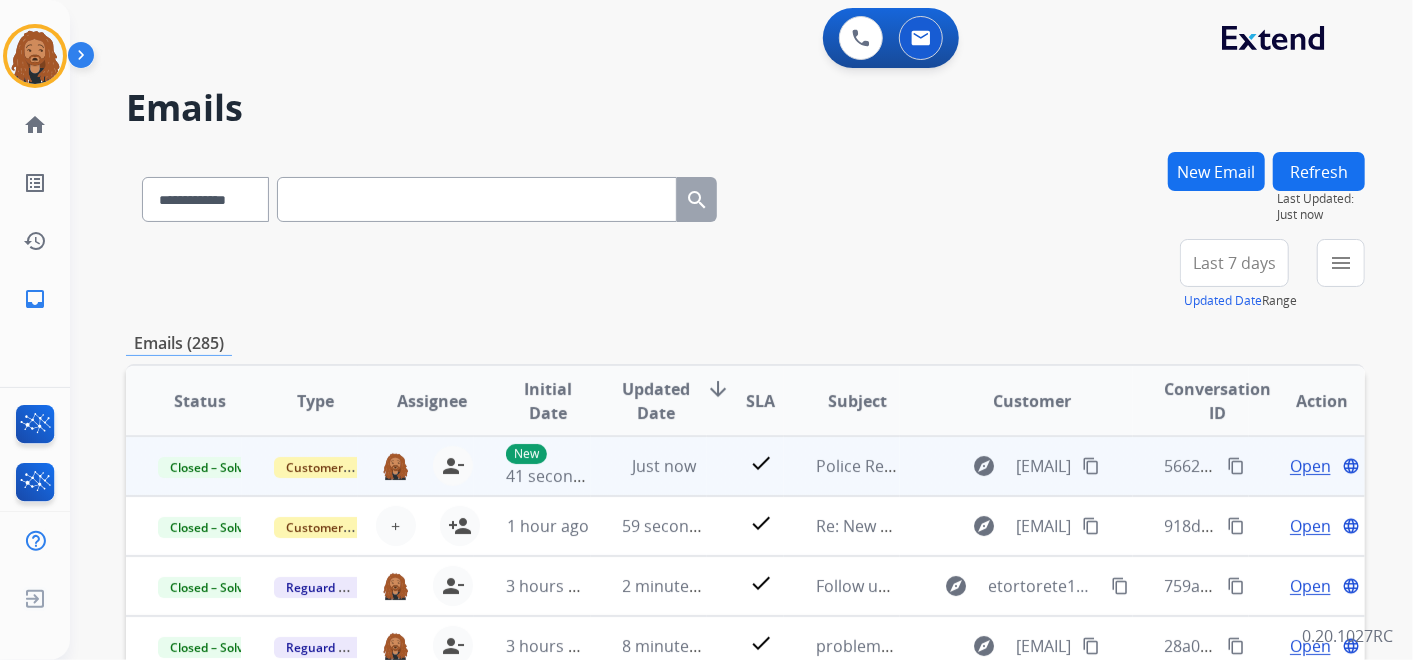 click on "content_copy" at bounding box center [1236, 466] 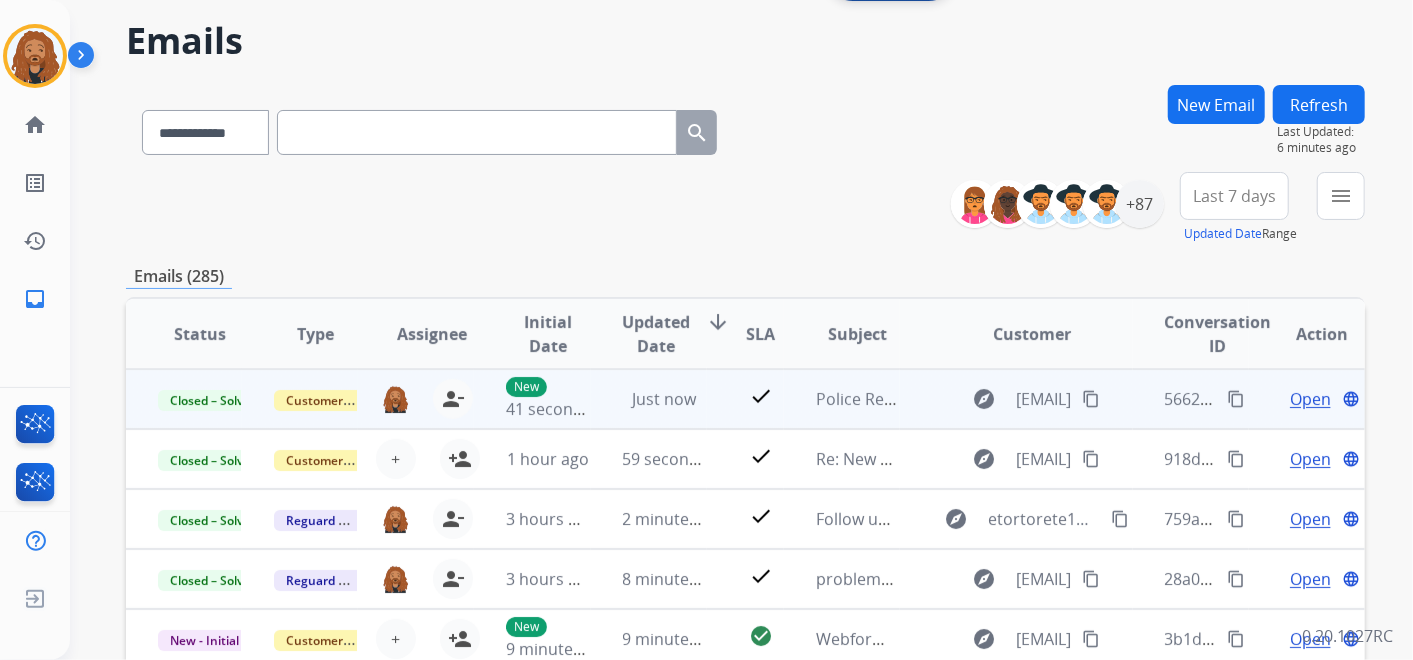 scroll, scrollTop: 222, scrollLeft: 0, axis: vertical 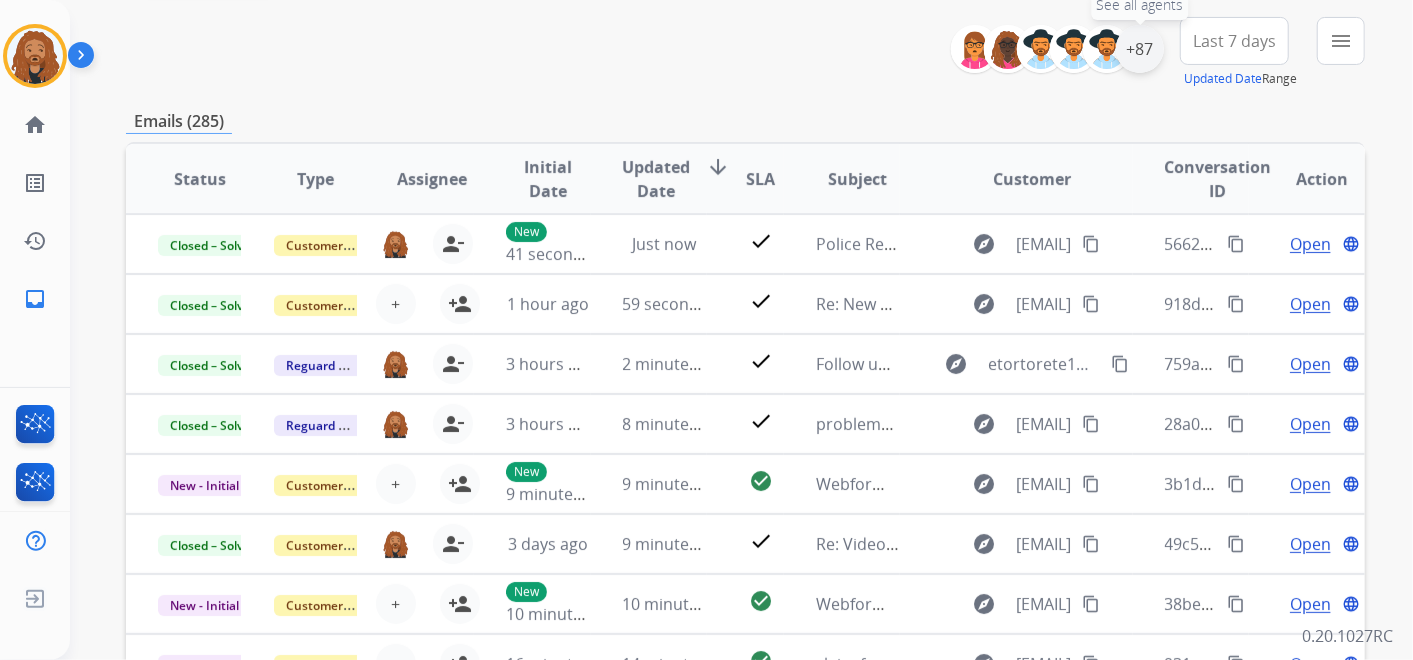 drag, startPoint x: 1145, startPoint y: 54, endPoint x: 1138, endPoint y: 63, distance: 11.401754 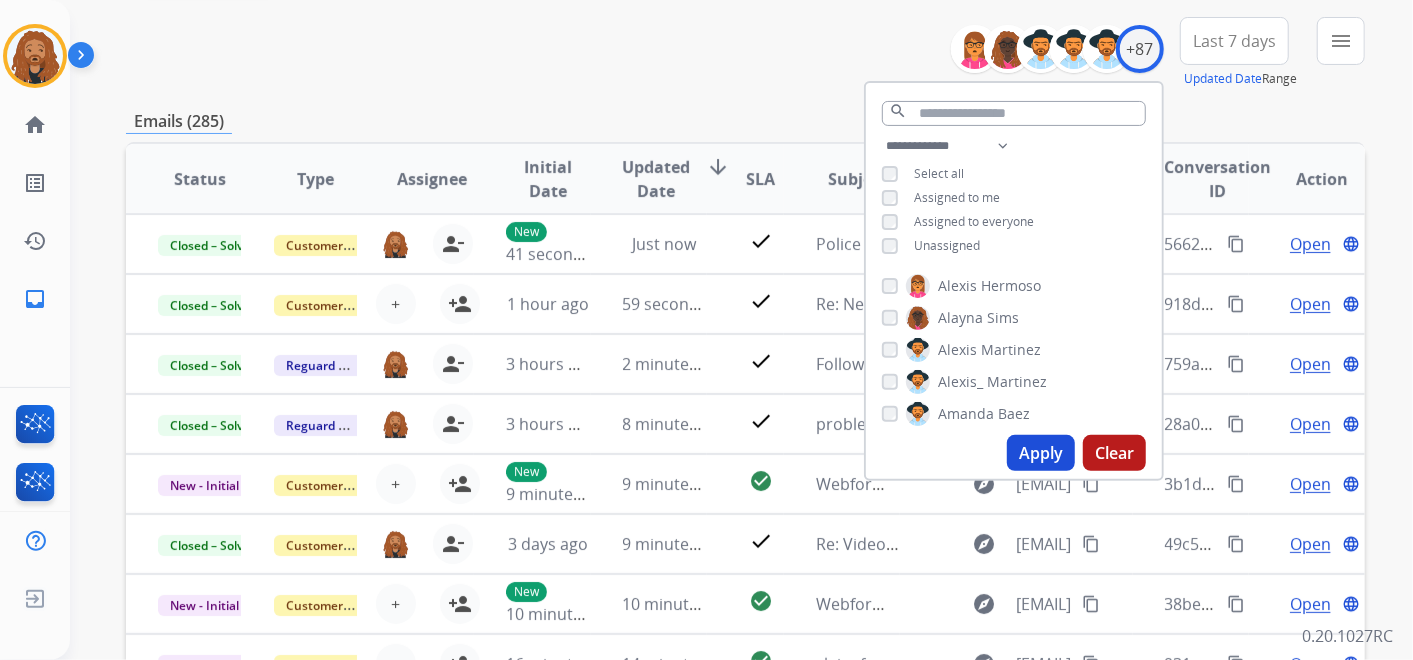 click on "Apply" at bounding box center (1041, 453) 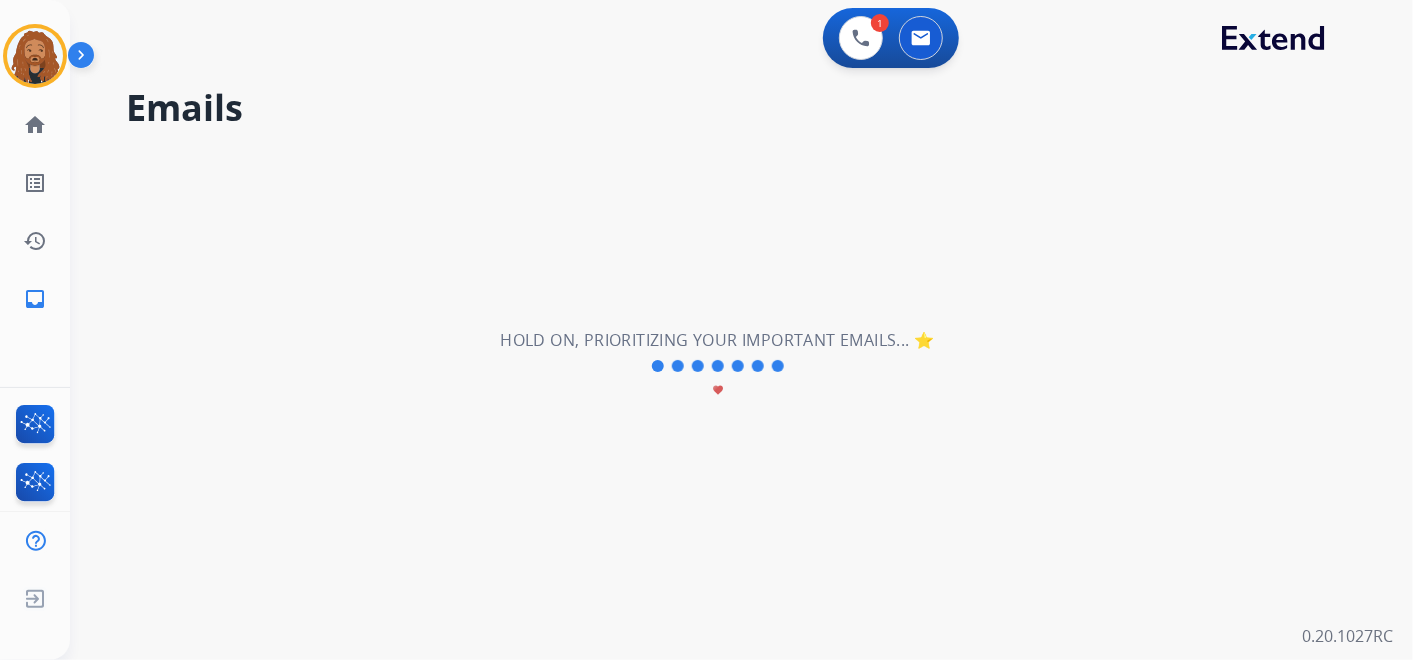 scroll, scrollTop: 0, scrollLeft: 0, axis: both 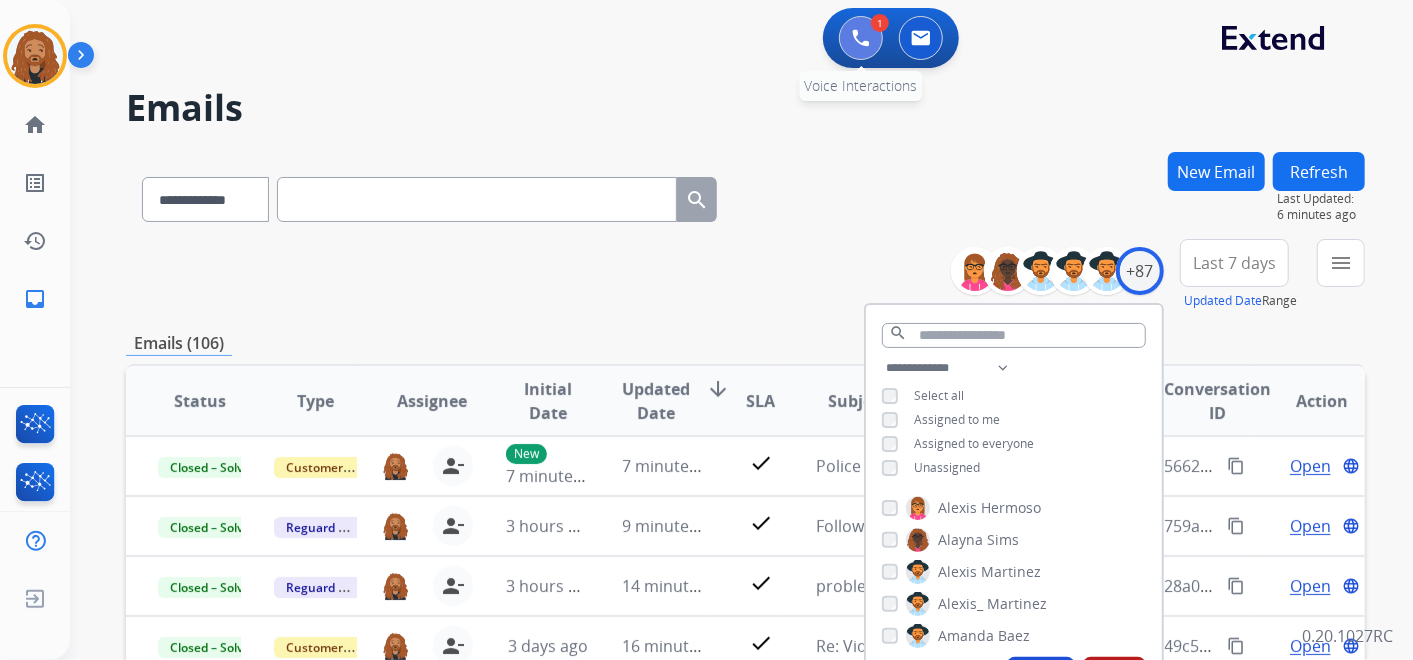 click at bounding box center (861, 38) 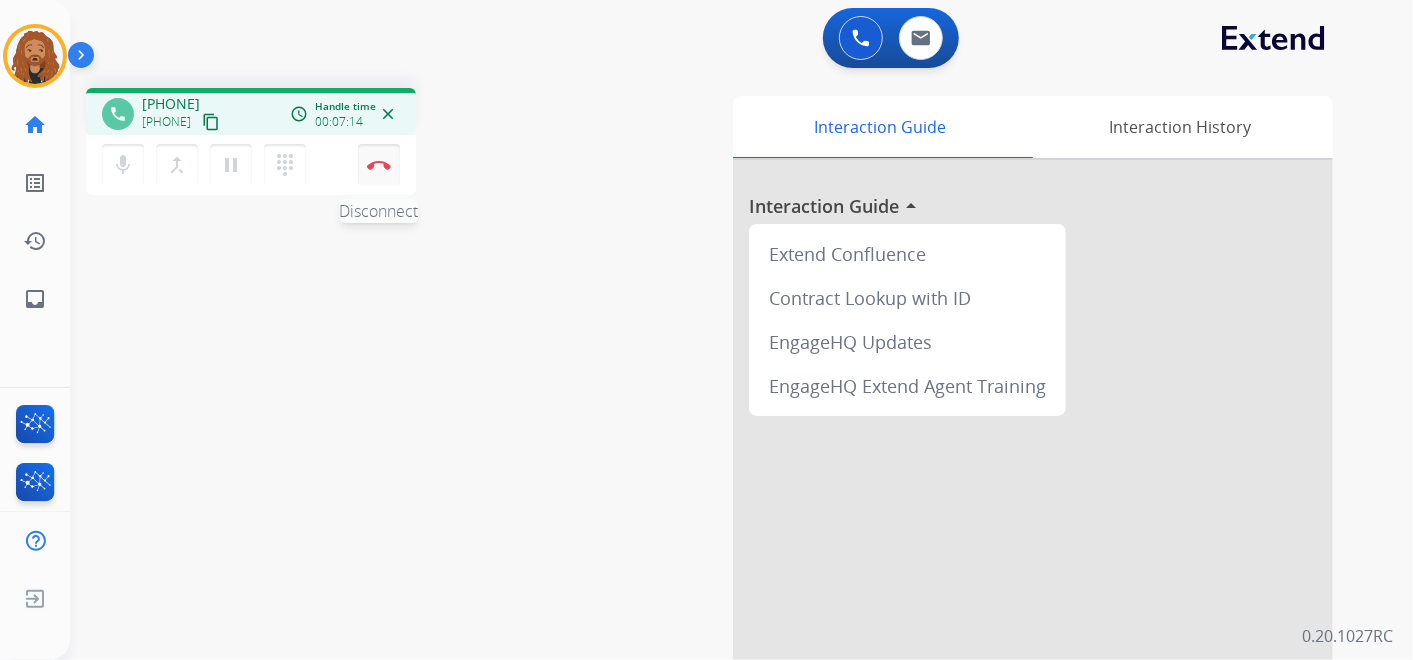 click on "Disconnect" at bounding box center (379, 165) 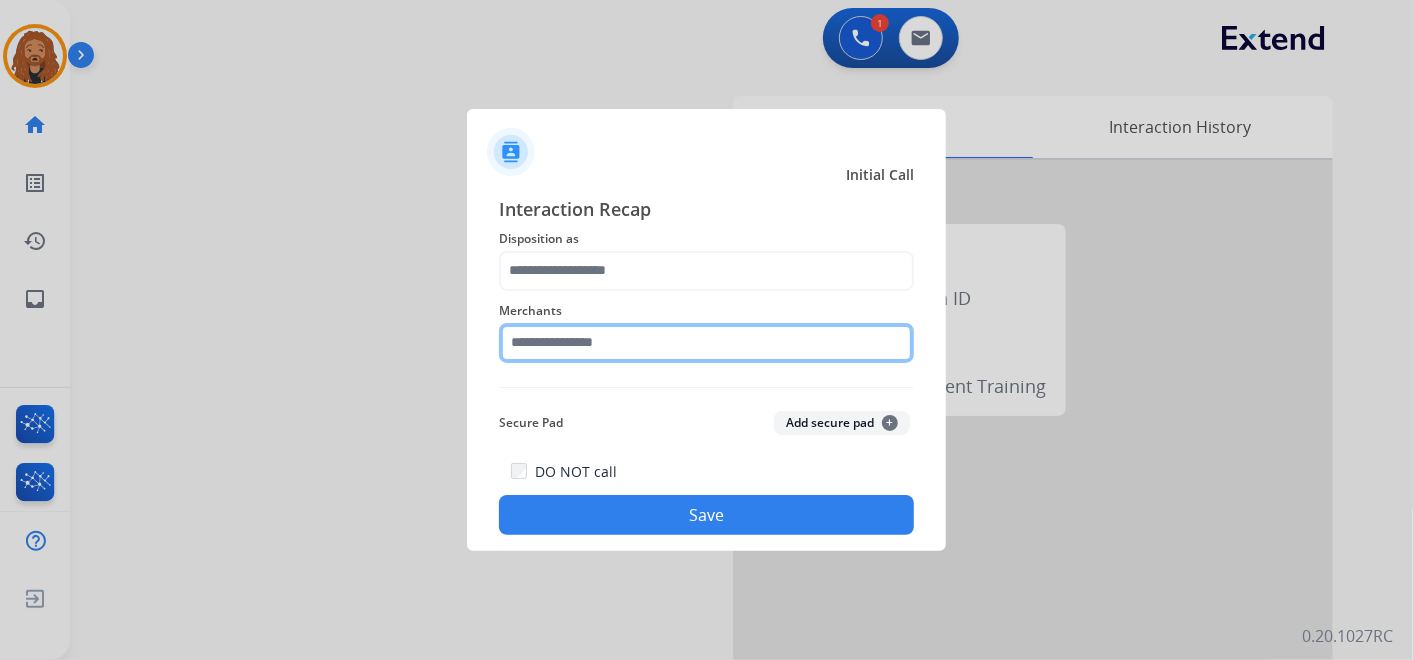 click 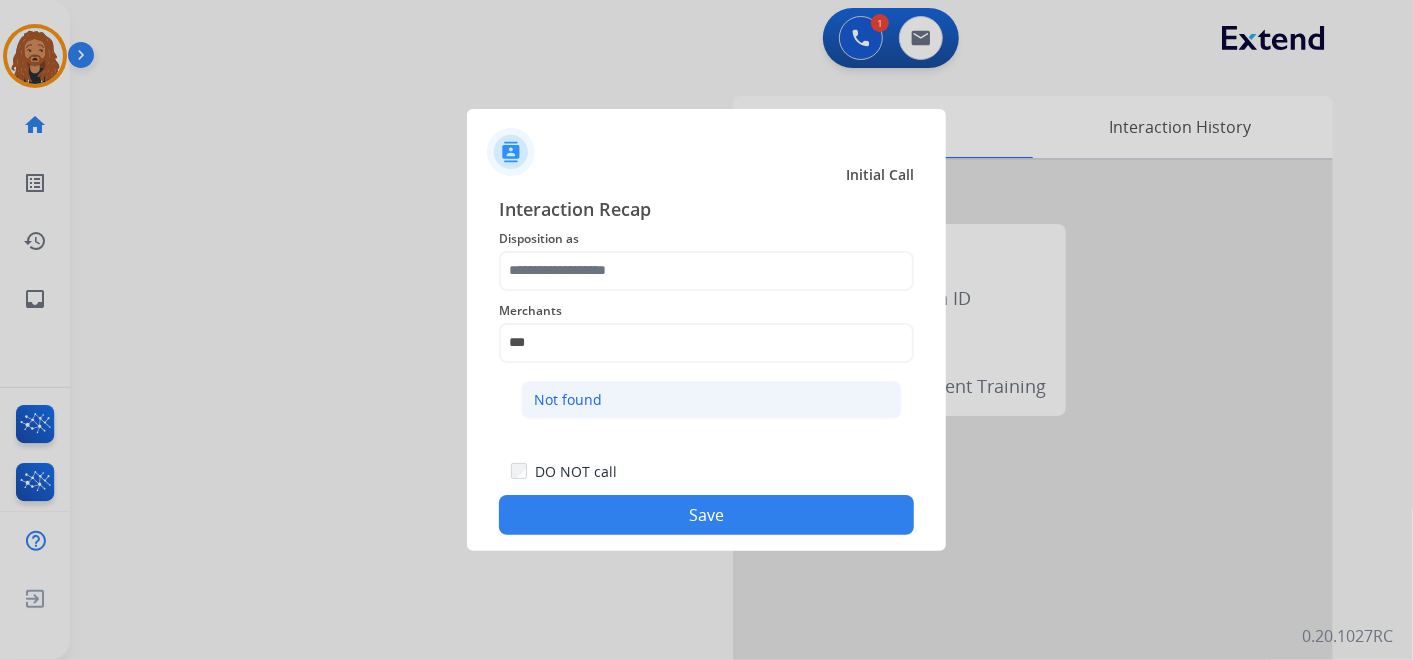click on "Not found" 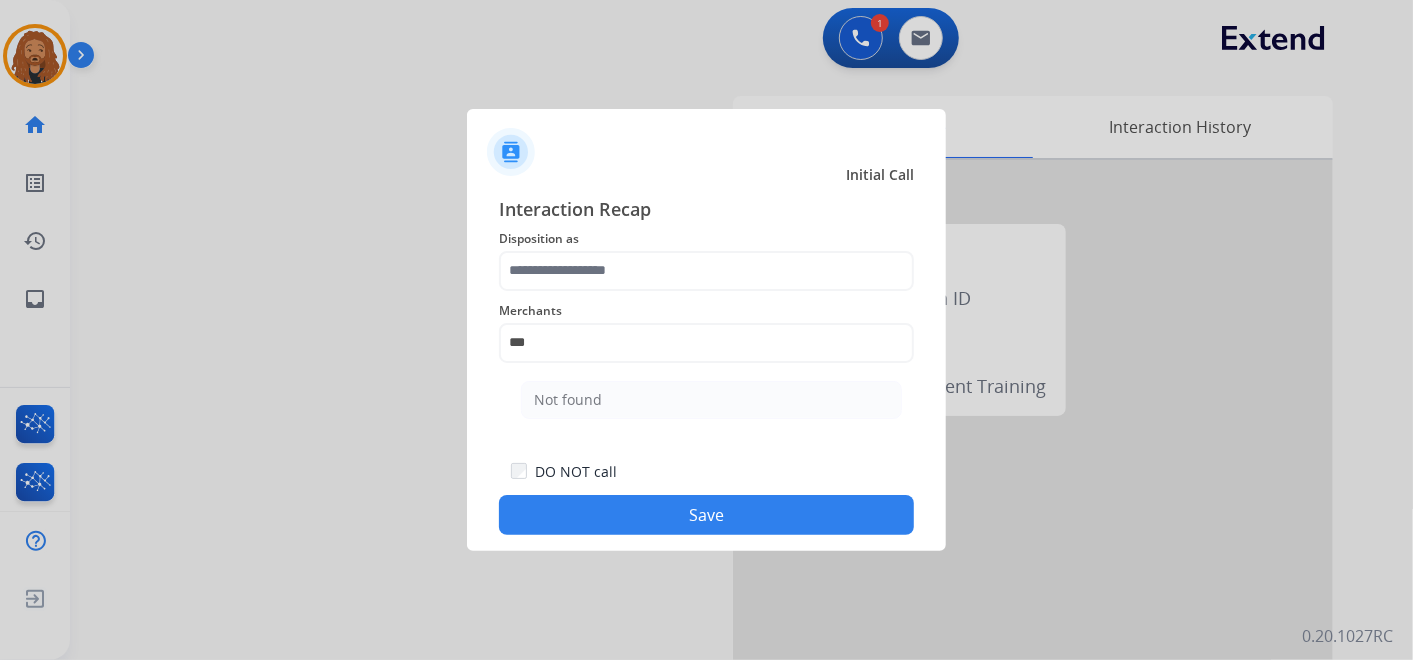 type on "*********" 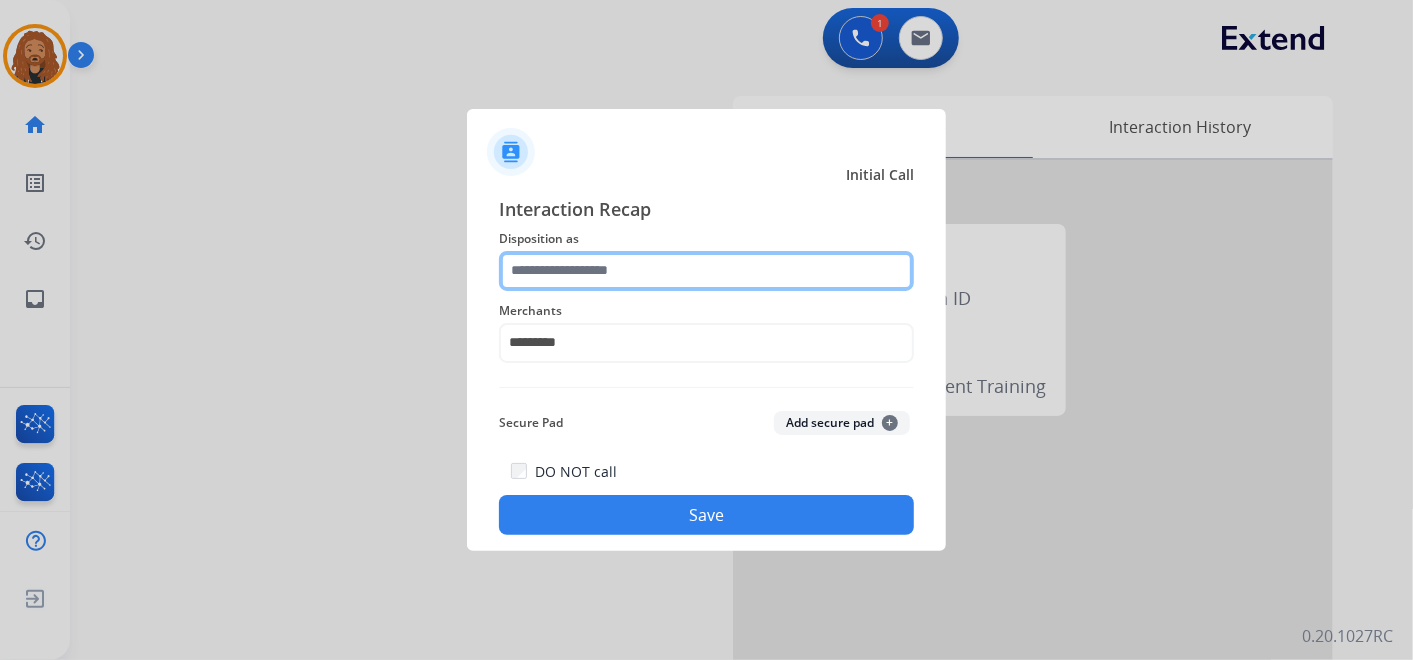 click 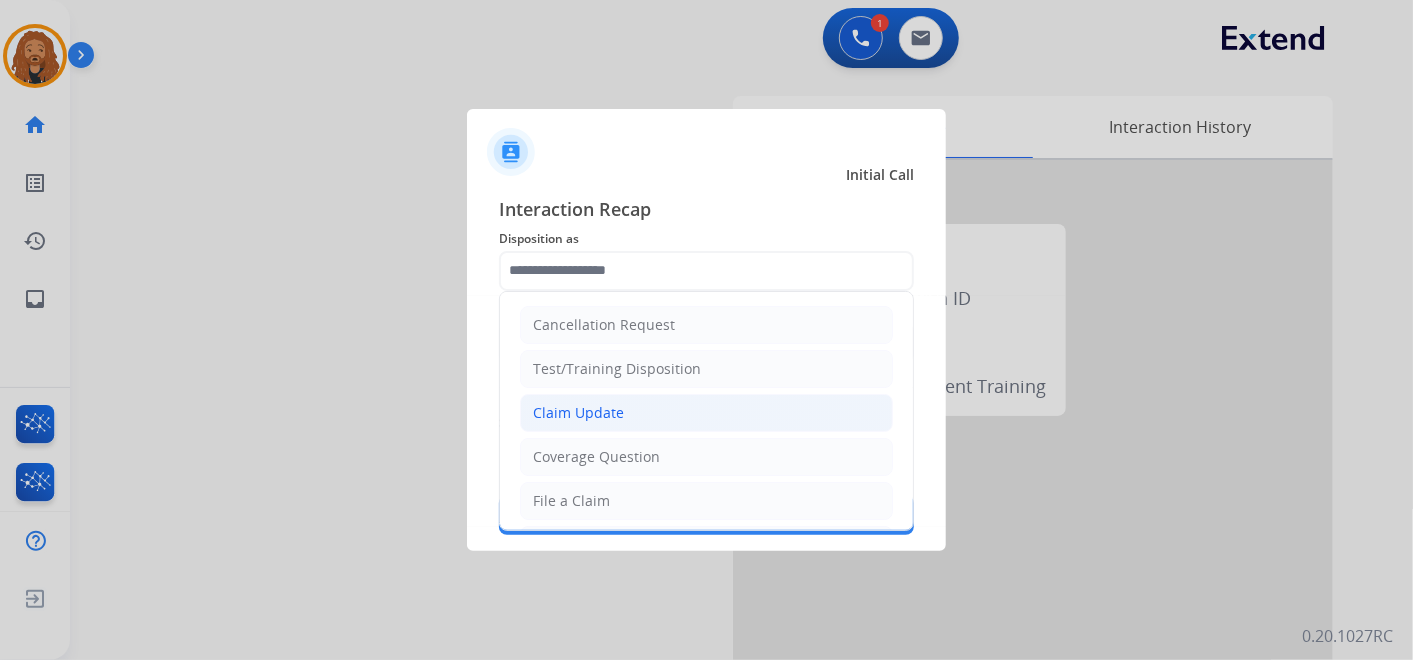 click on "Claim Update" 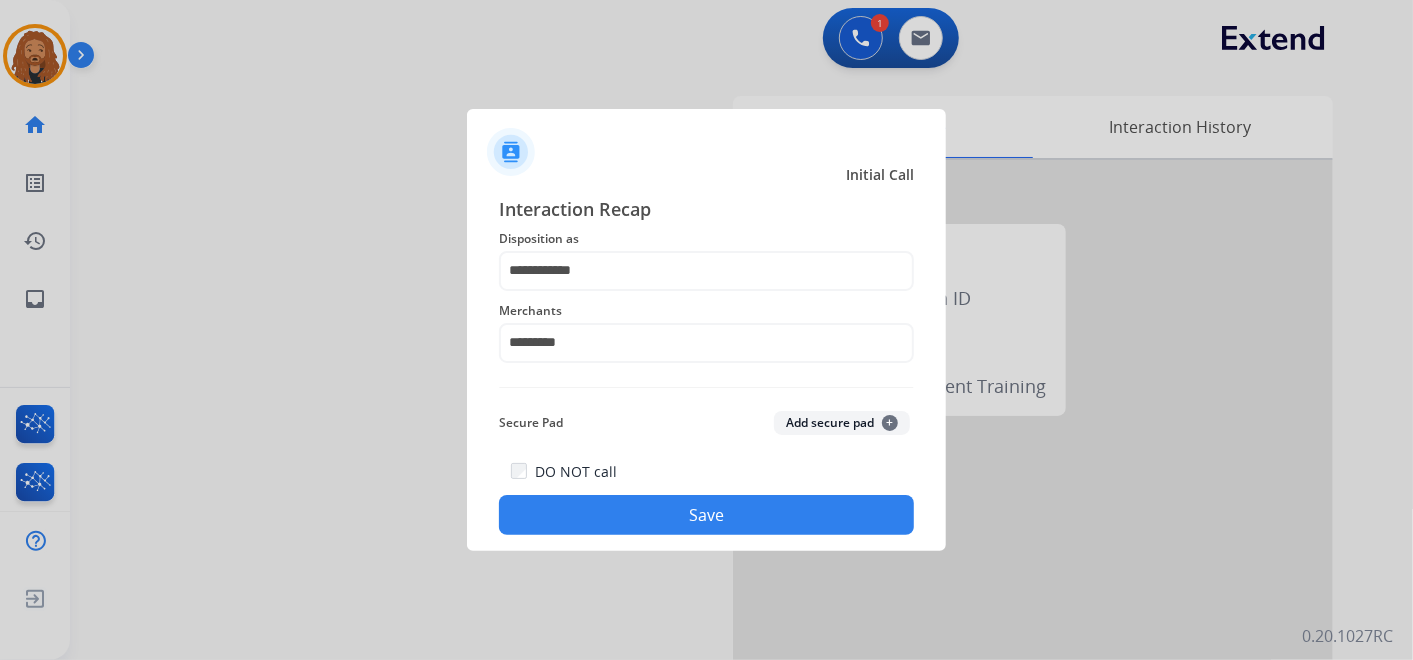 click on "Save" 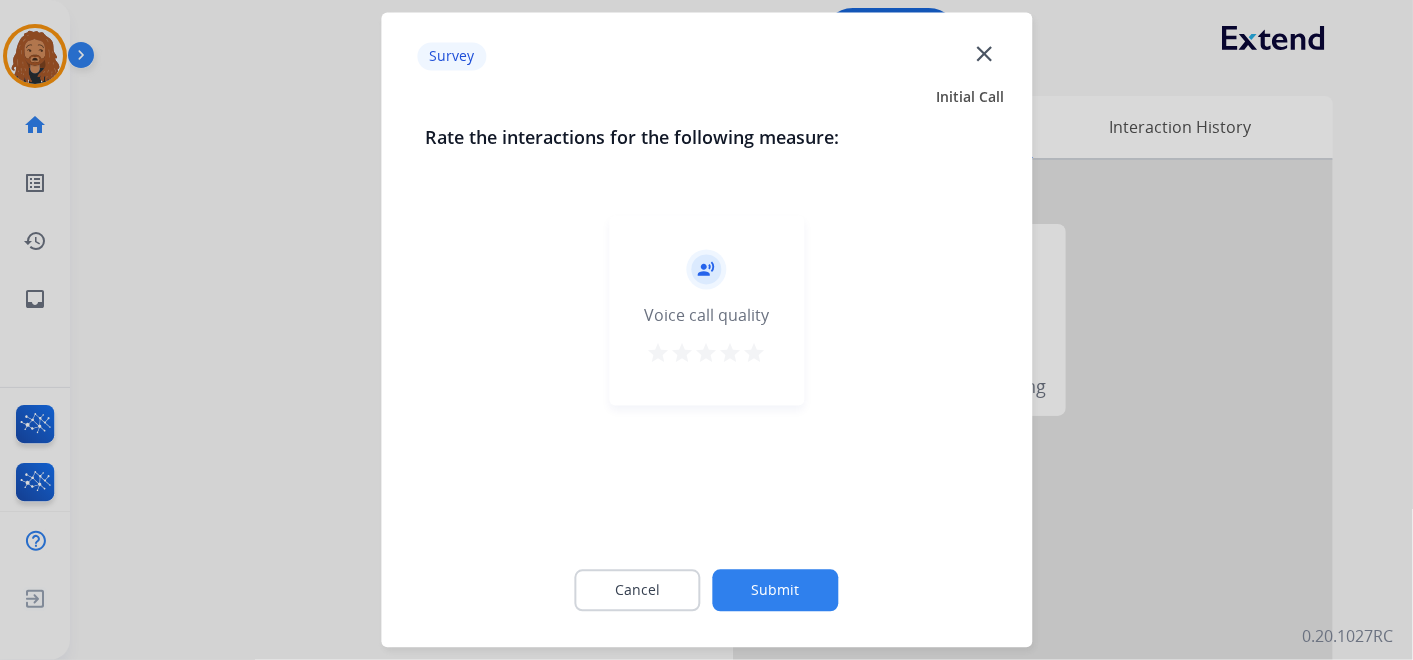 click on "star" at bounding box center [755, 354] 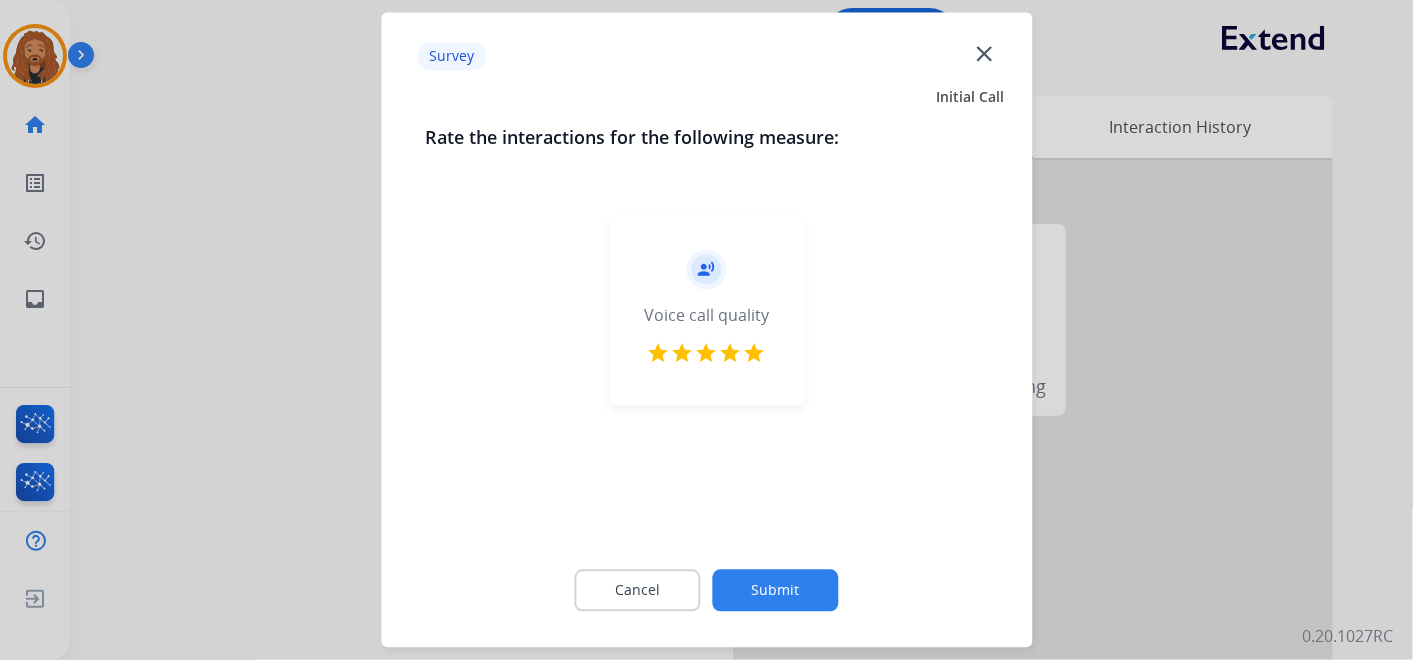 click on "Submit" 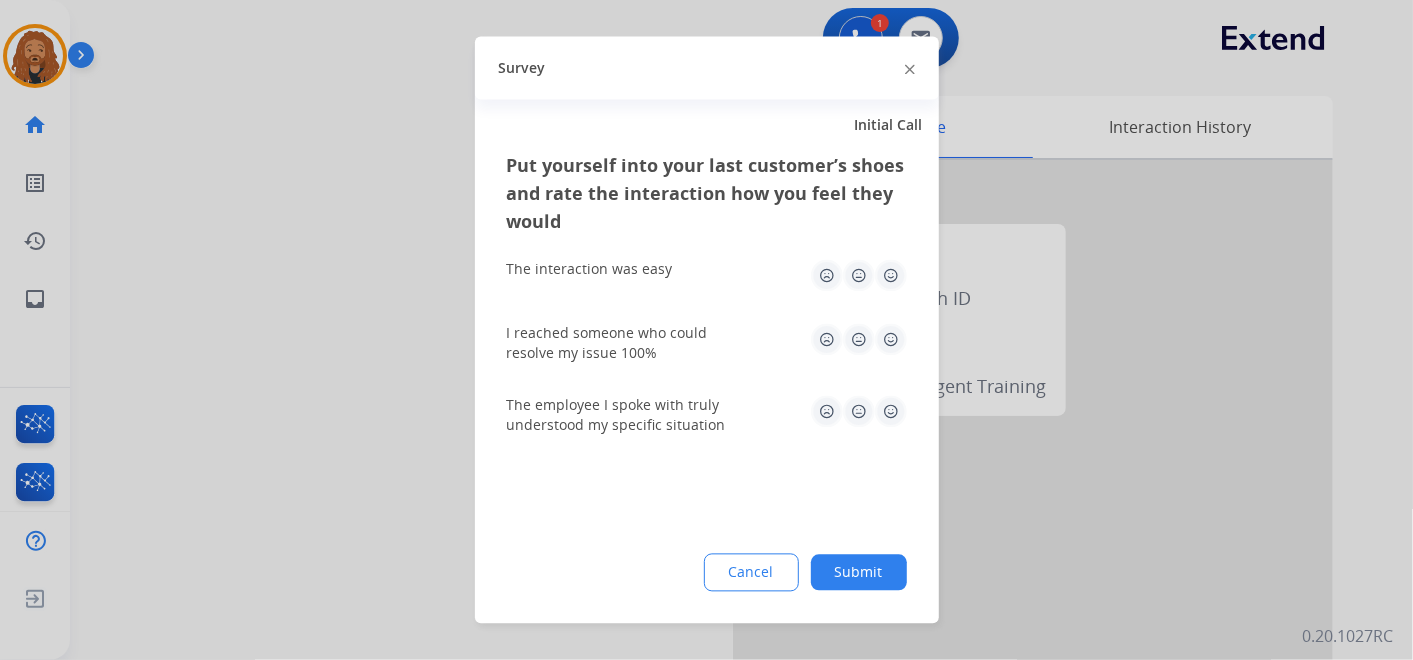 click 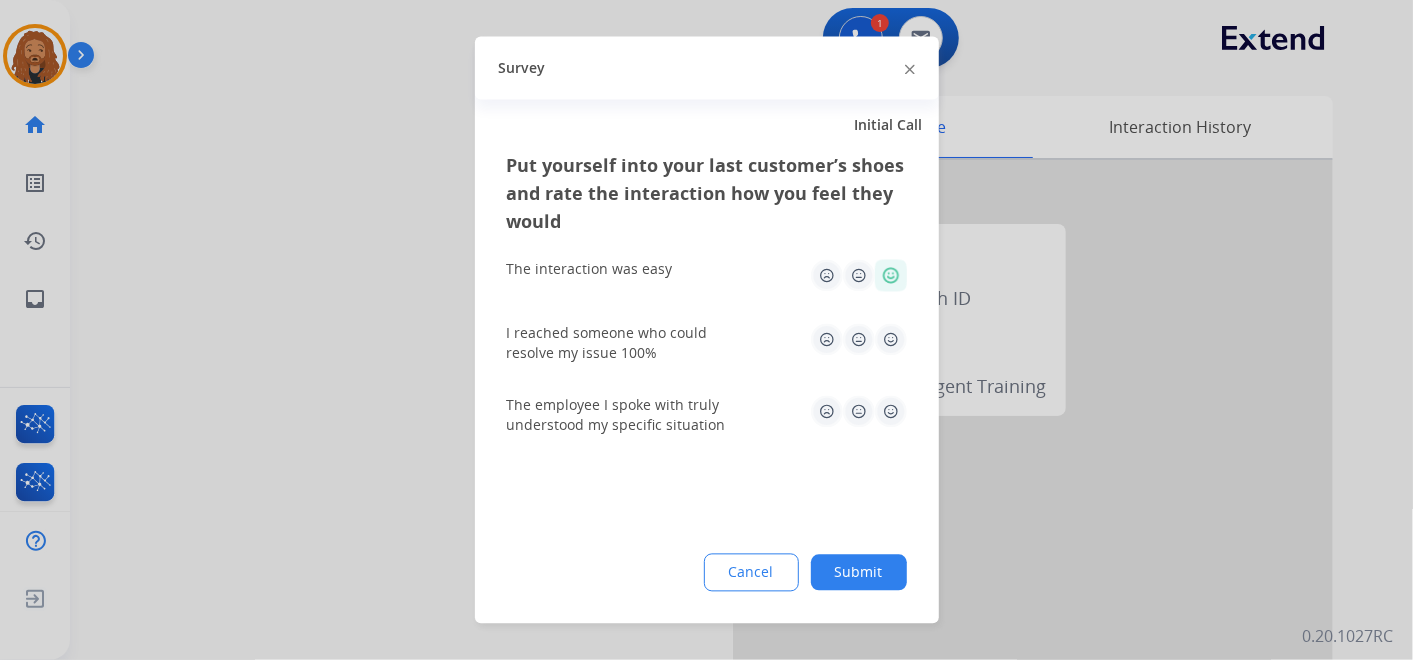 click 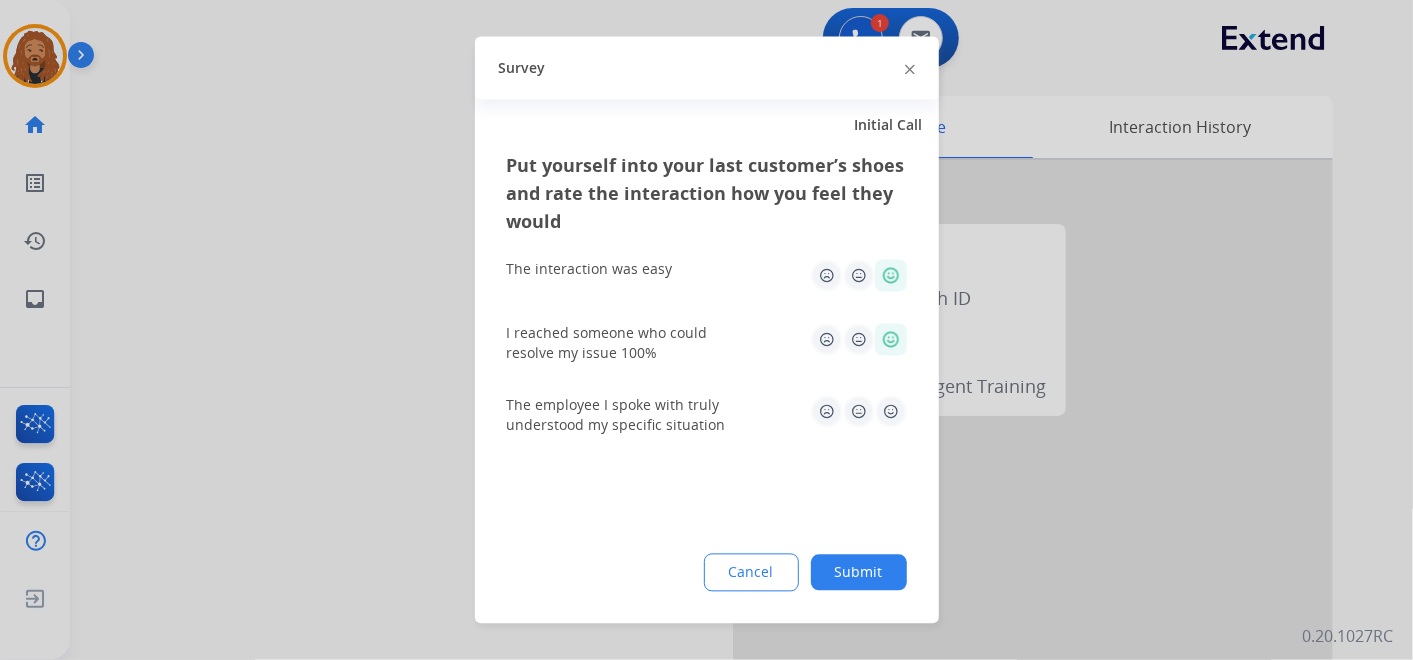click 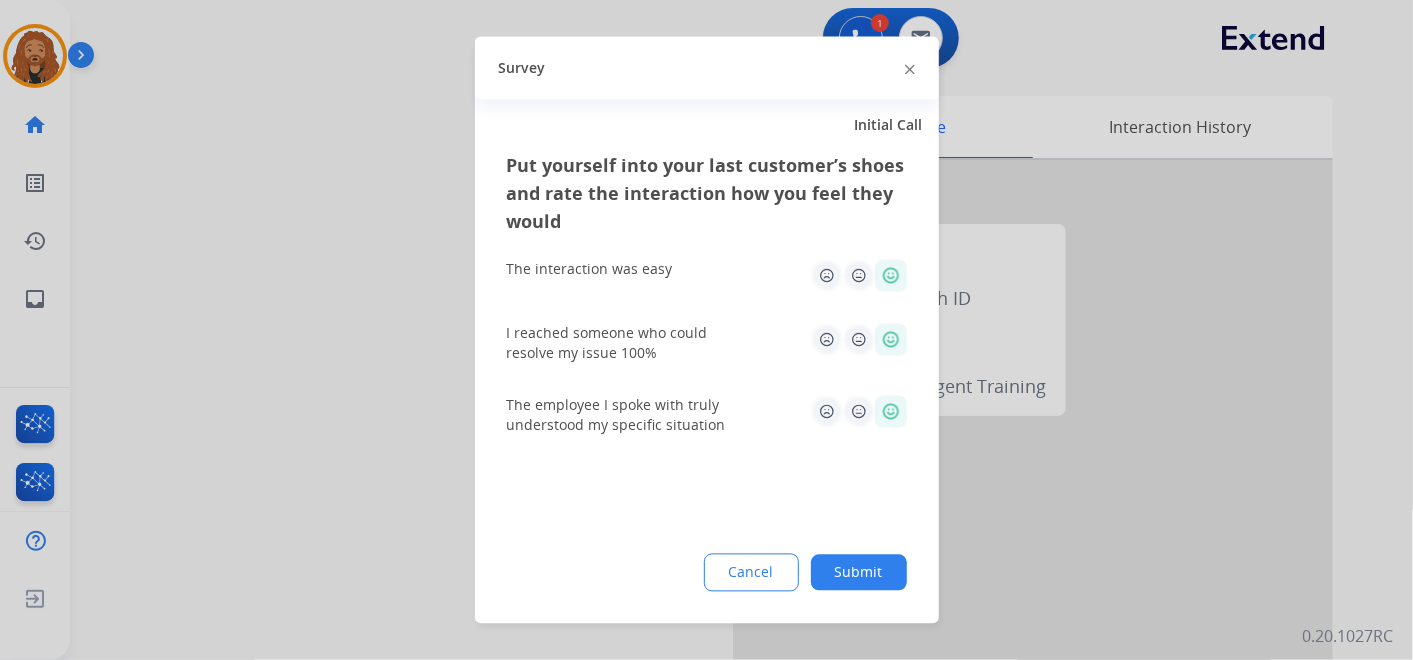 click on "Submit" 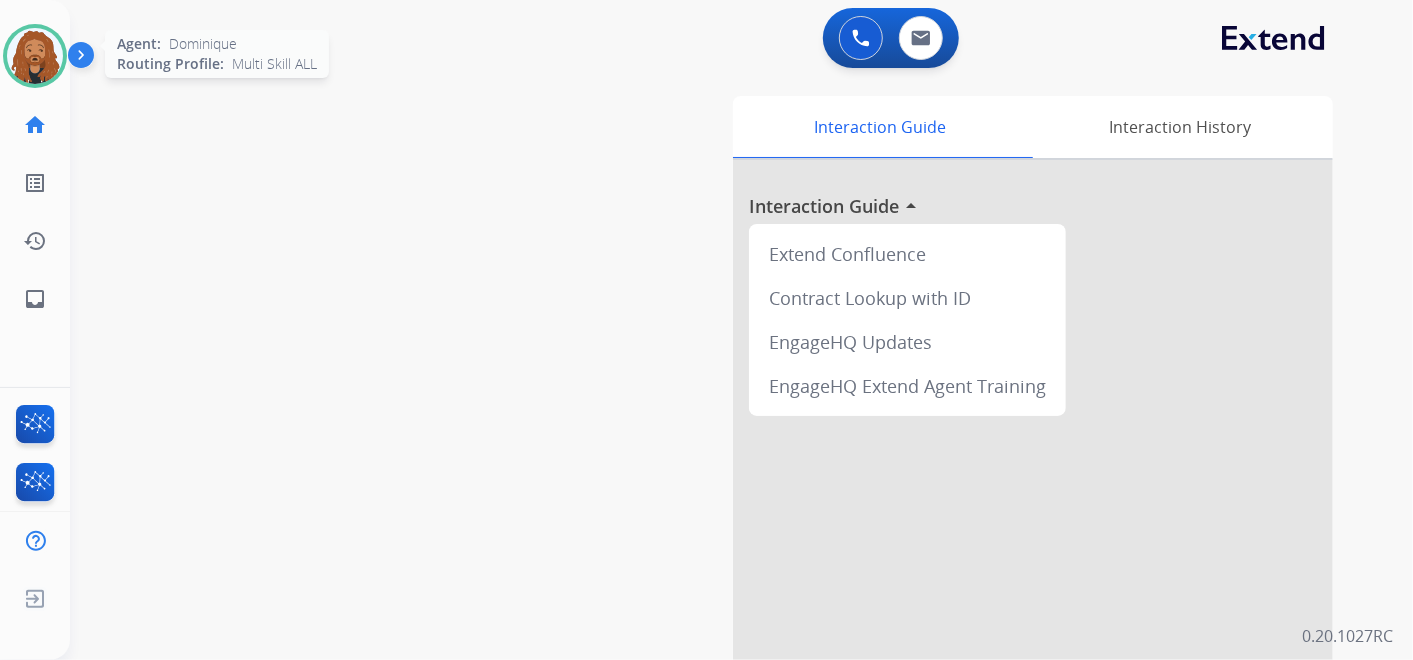click at bounding box center (35, 56) 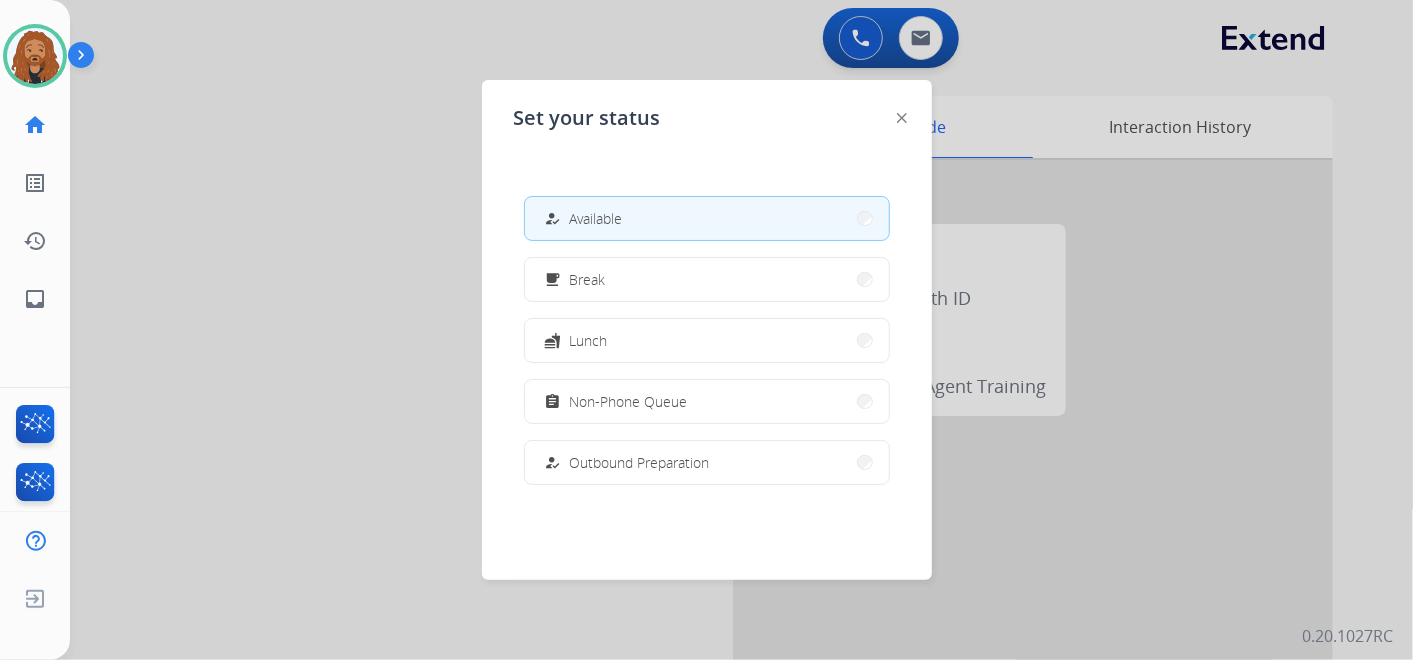 drag, startPoint x: 679, startPoint y: 166, endPoint x: 680, endPoint y: 177, distance: 11.045361 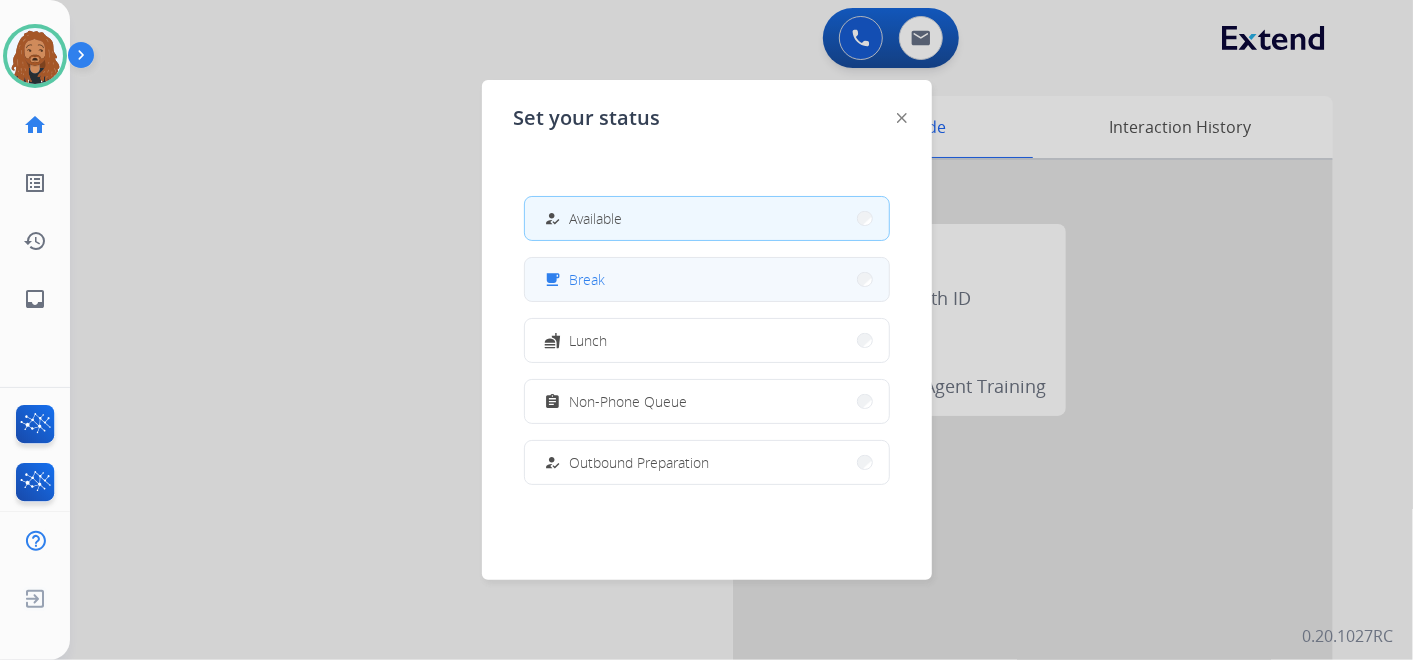 click on "free_breakfast Break" at bounding box center (707, 279) 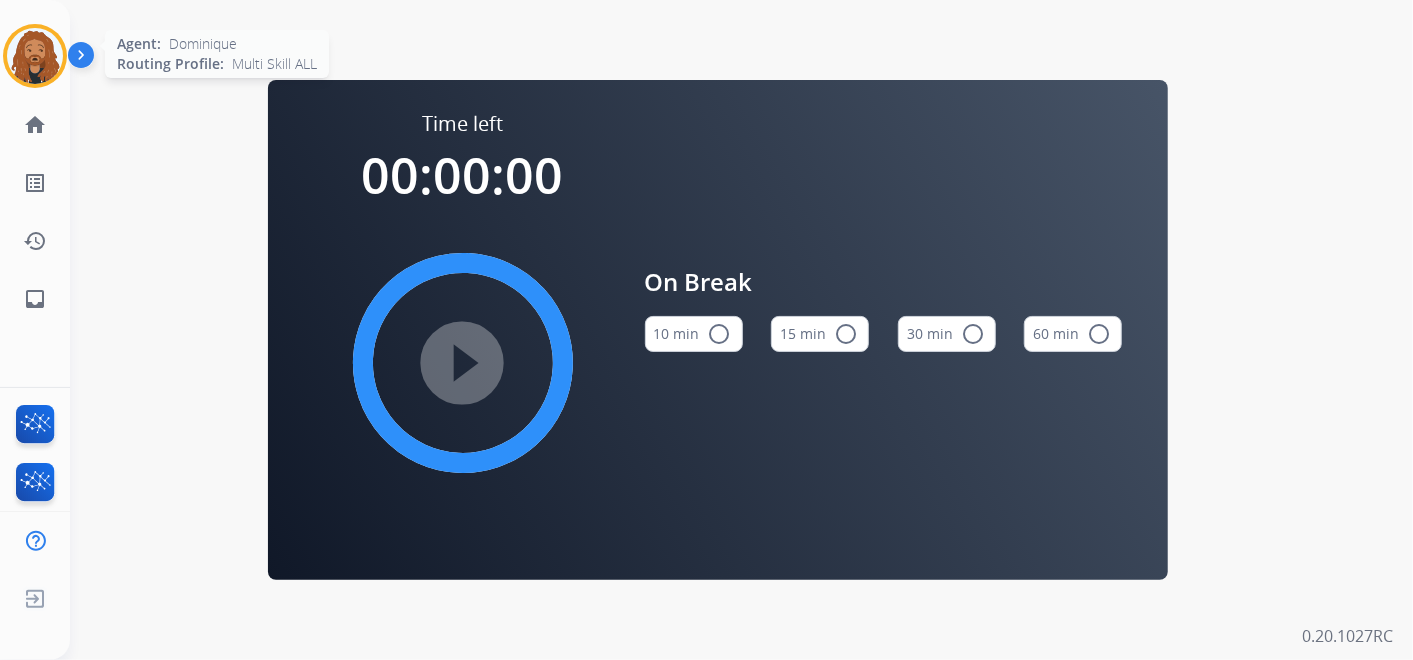 click at bounding box center [35, 56] 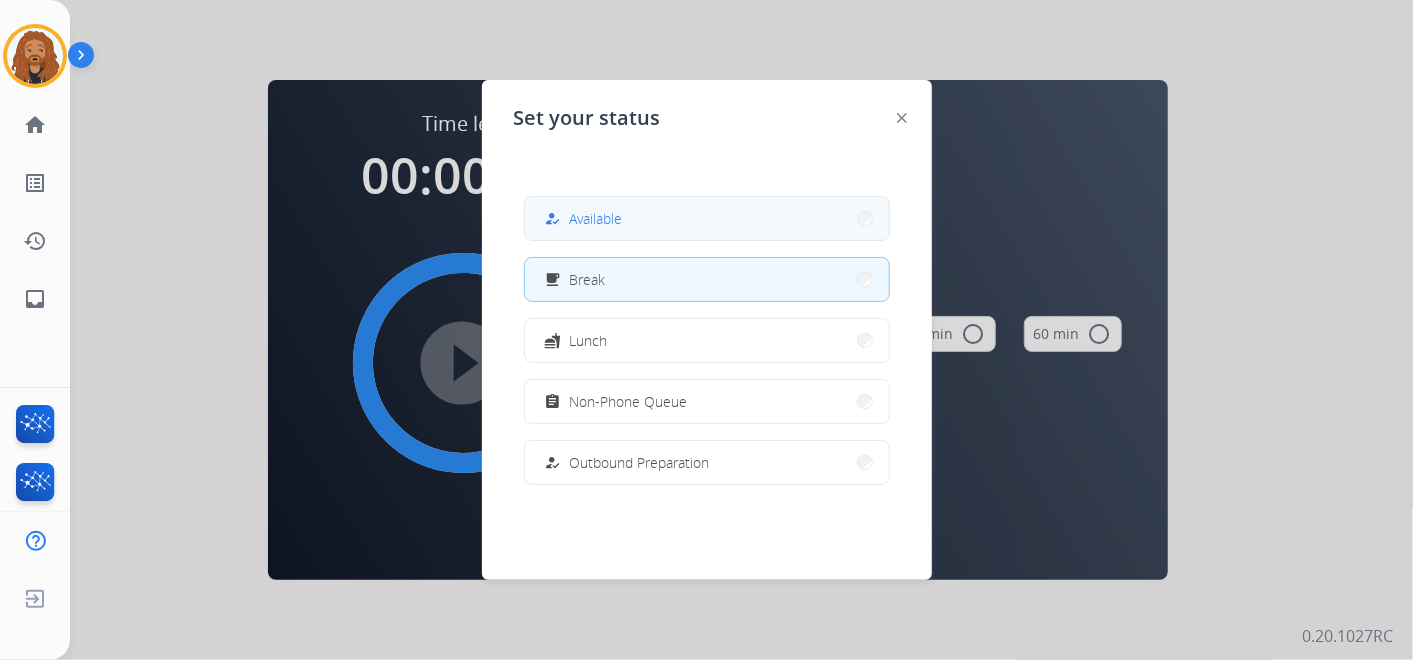 click on "how_to_reg Available" at bounding box center [707, 218] 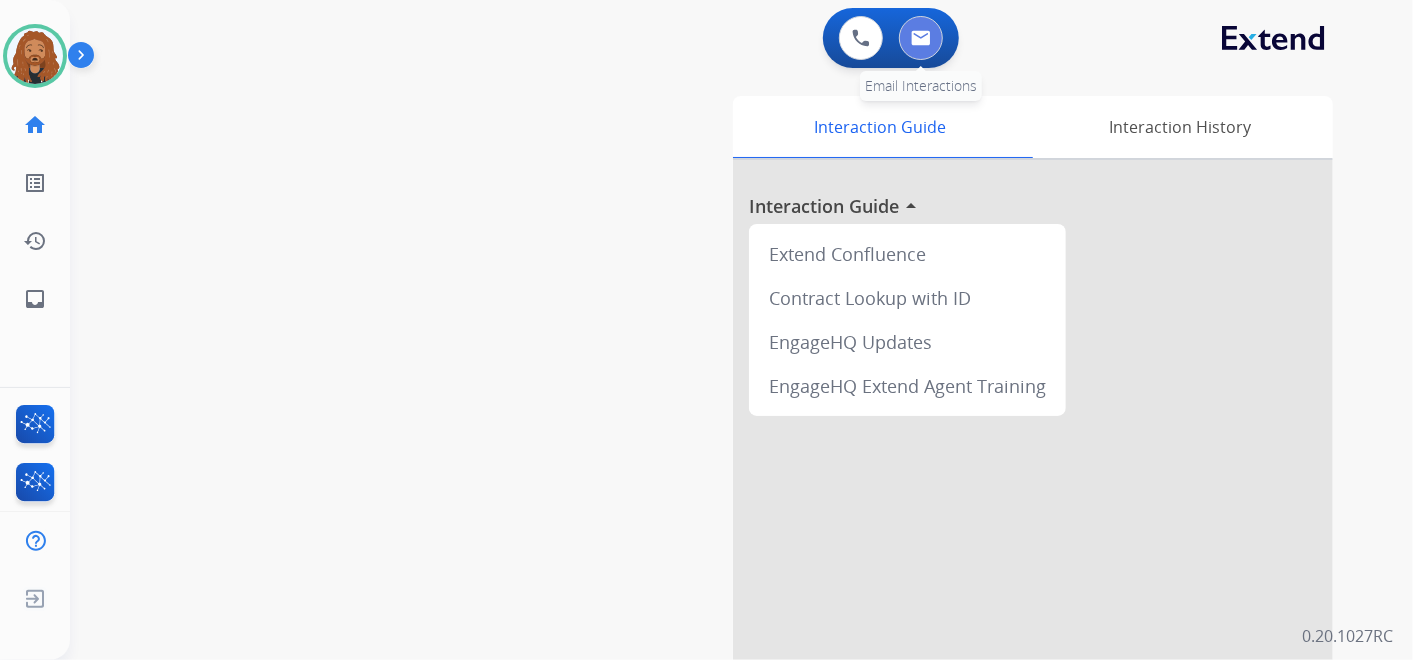 click at bounding box center [921, 38] 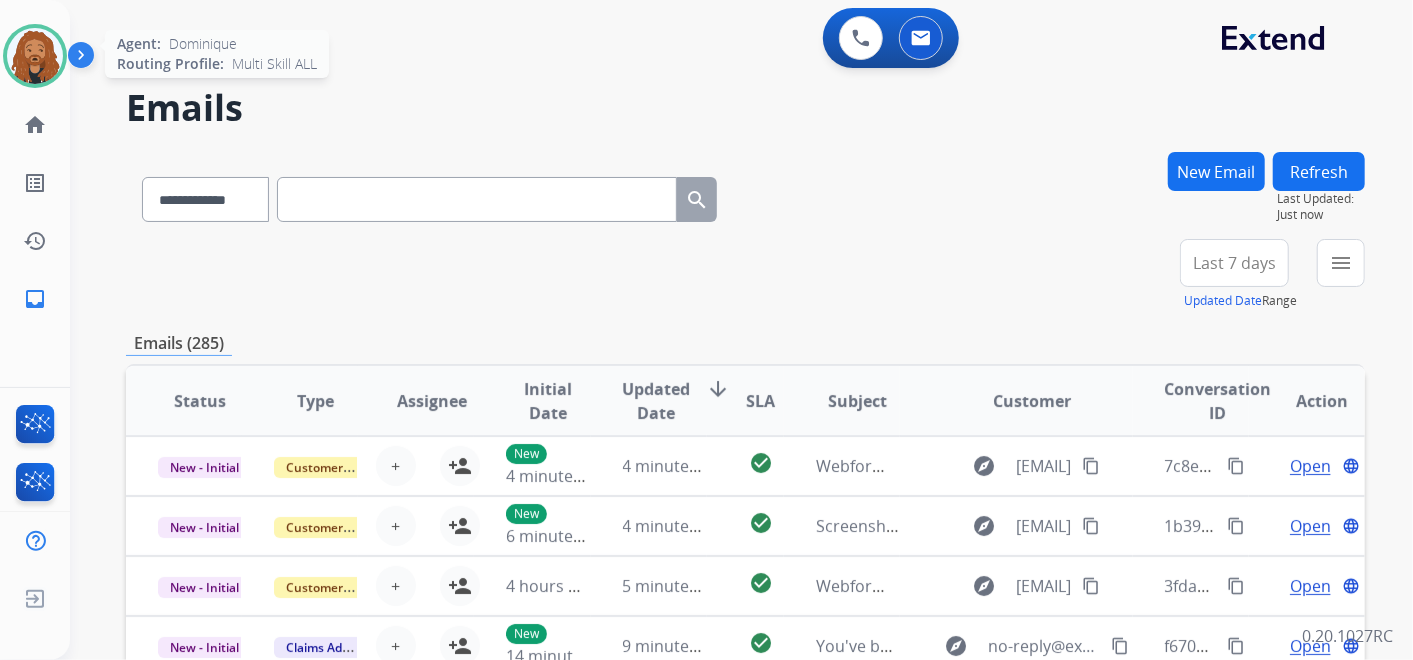 click at bounding box center [35, 56] 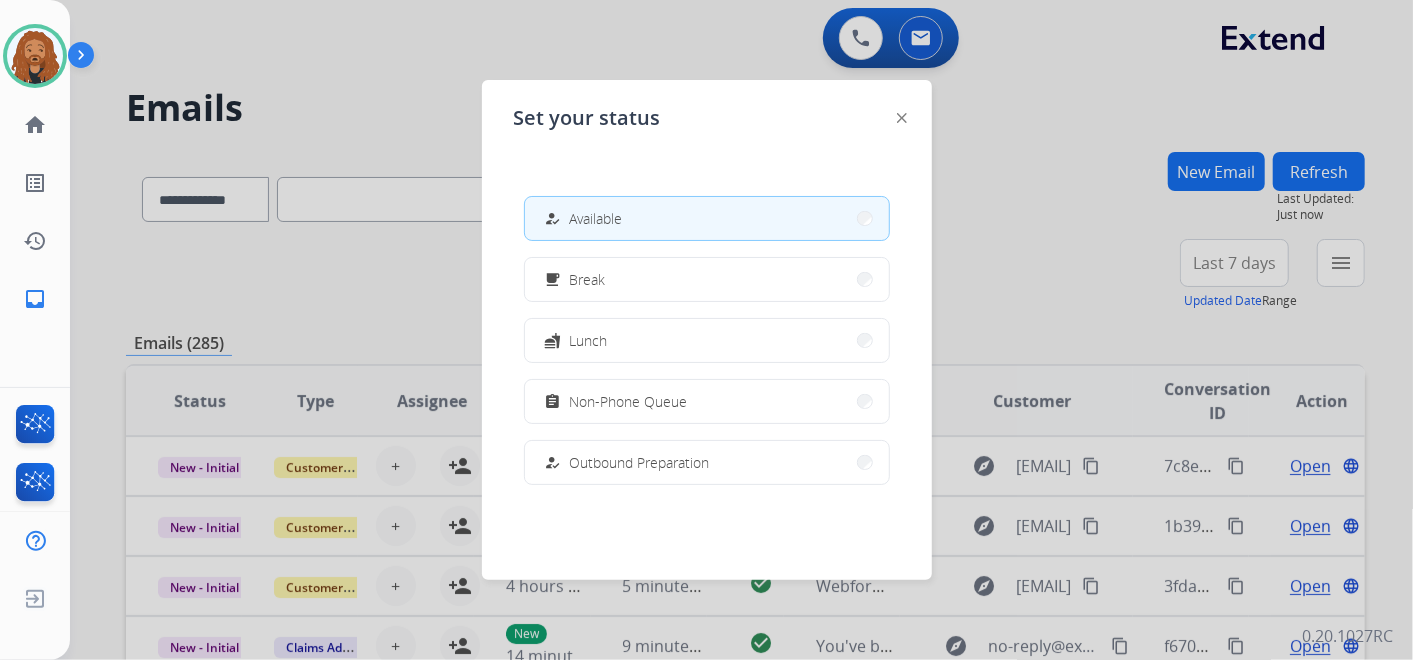 click at bounding box center [706, 330] 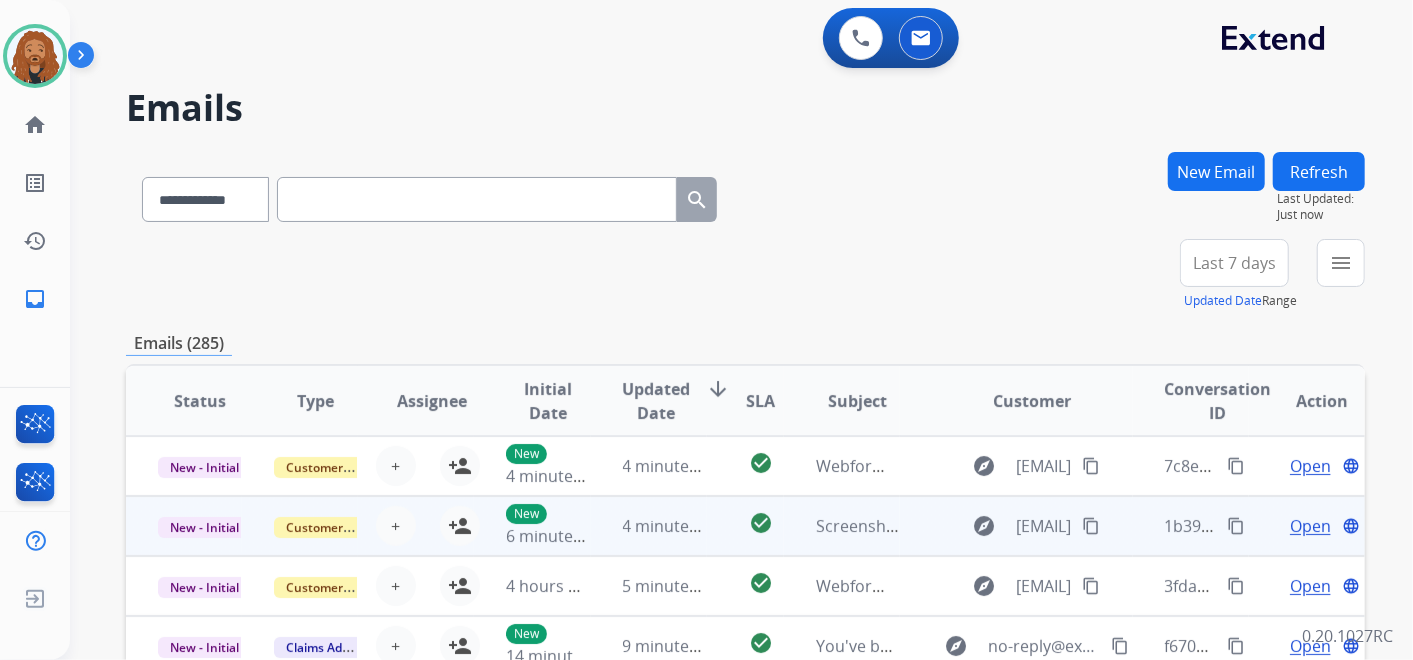 scroll, scrollTop: 1, scrollLeft: 0, axis: vertical 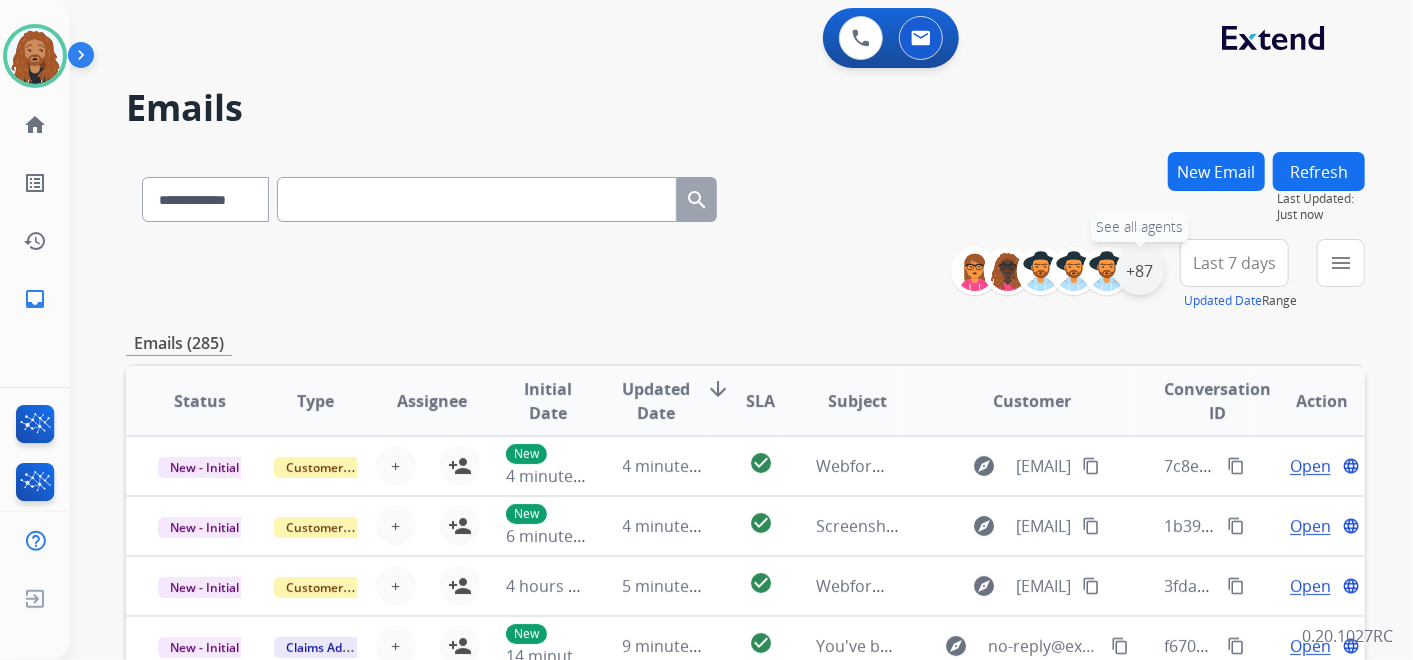 click on "+87" at bounding box center (1140, 271) 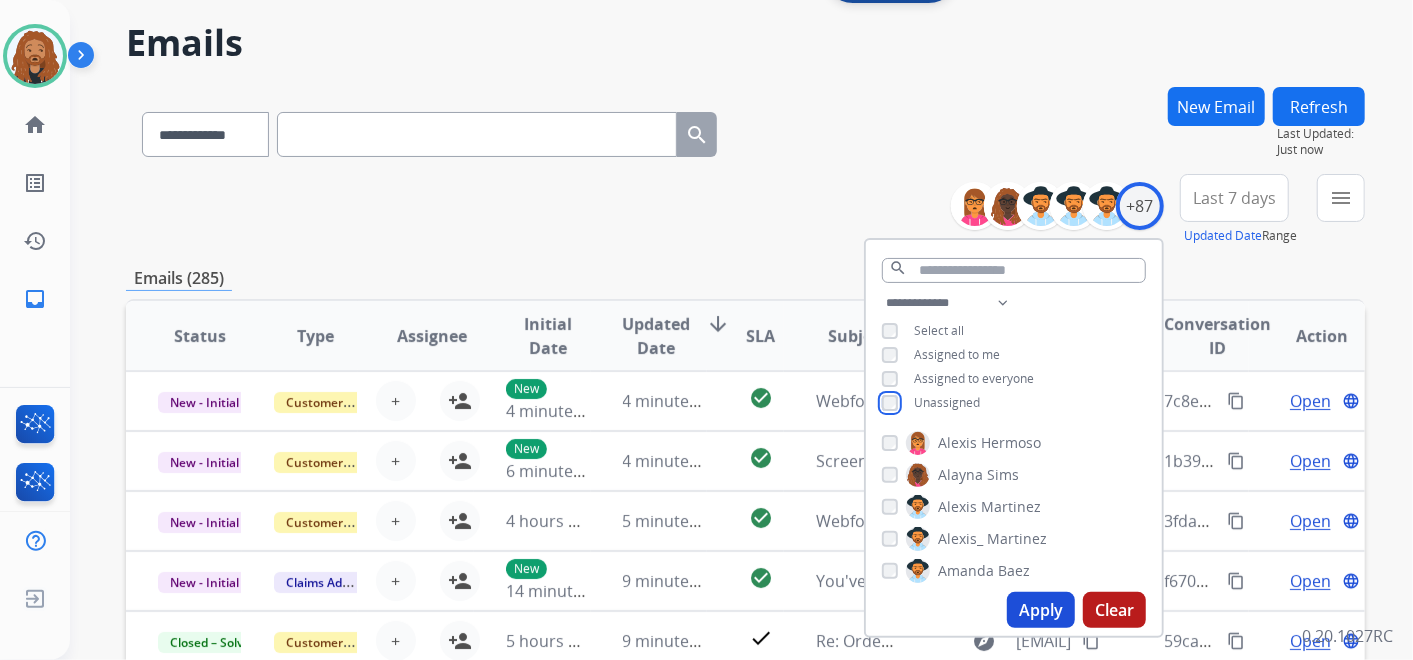 scroll, scrollTop: 222, scrollLeft: 0, axis: vertical 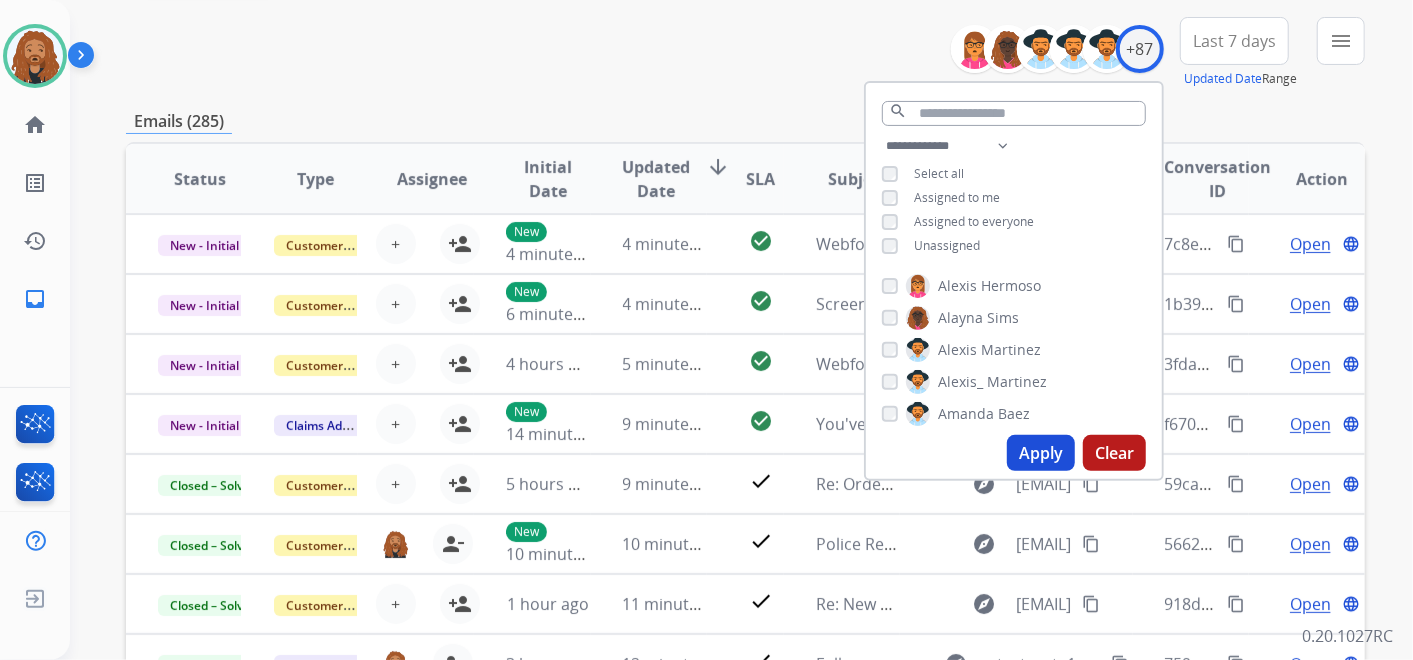 click on "Apply" at bounding box center [1041, 453] 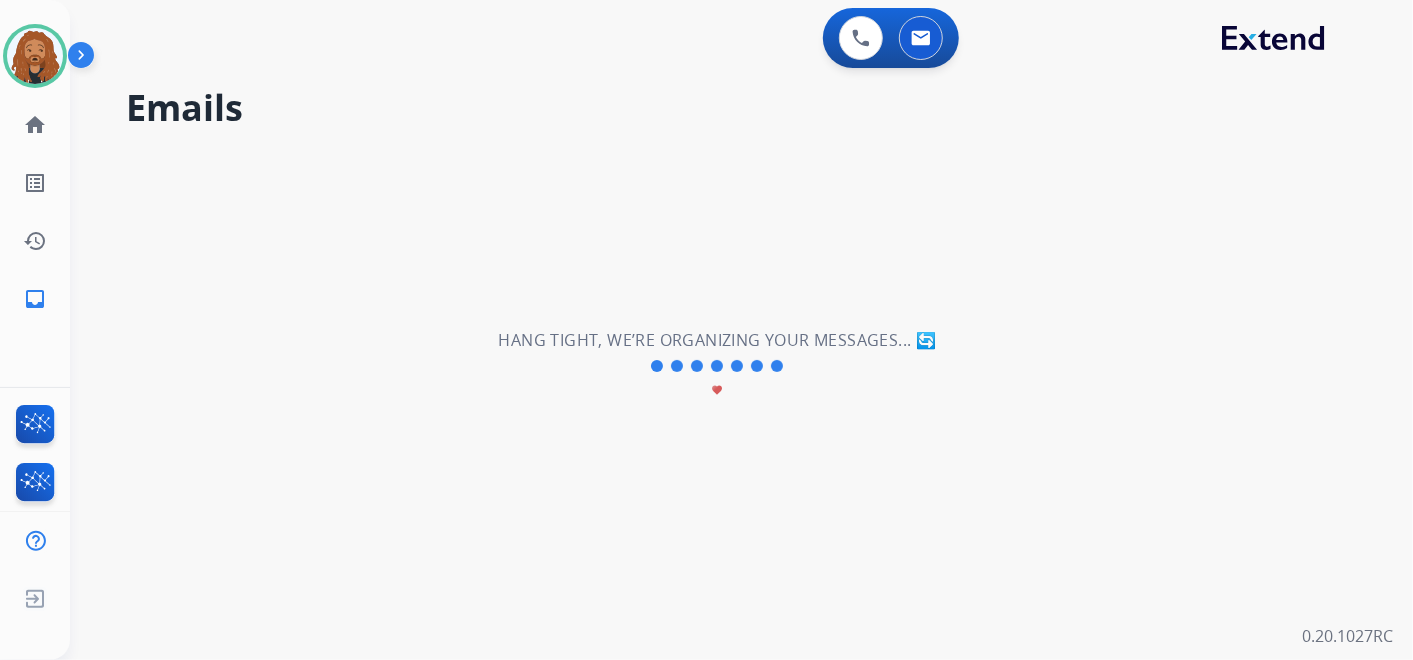 scroll, scrollTop: 0, scrollLeft: 0, axis: both 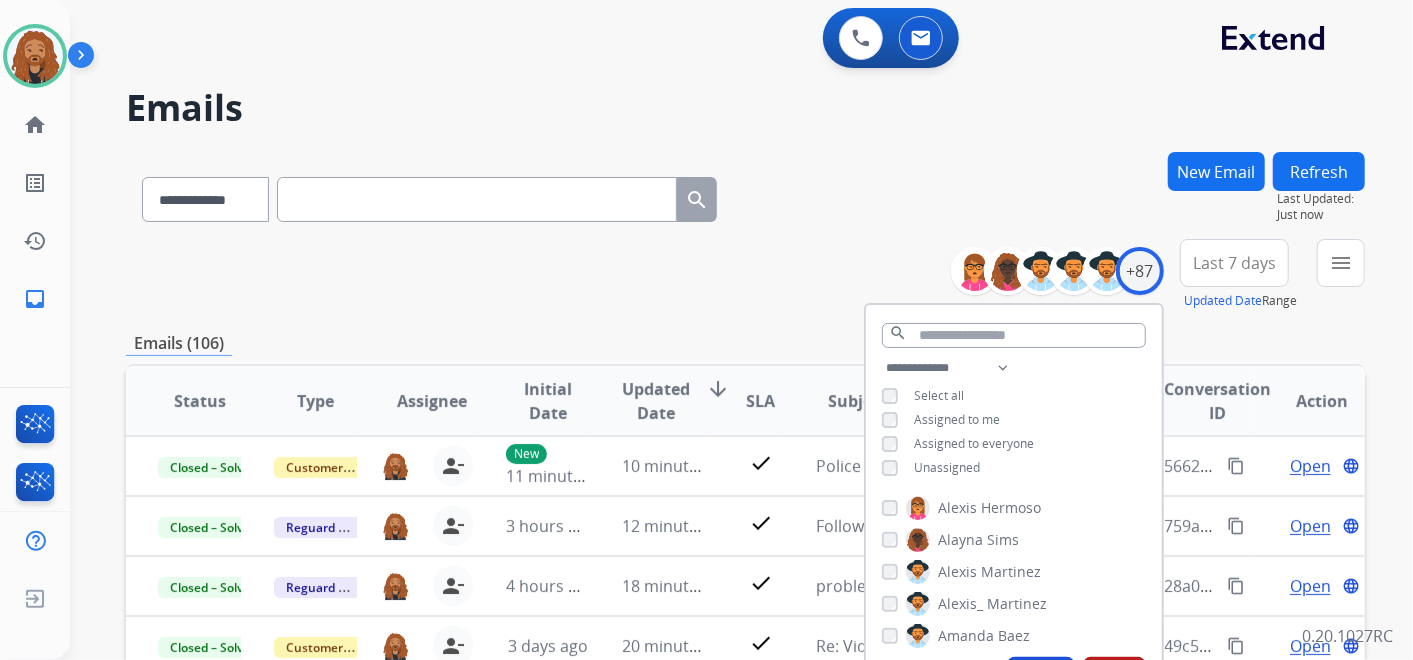 click on "Last 7 days" at bounding box center [1234, 263] 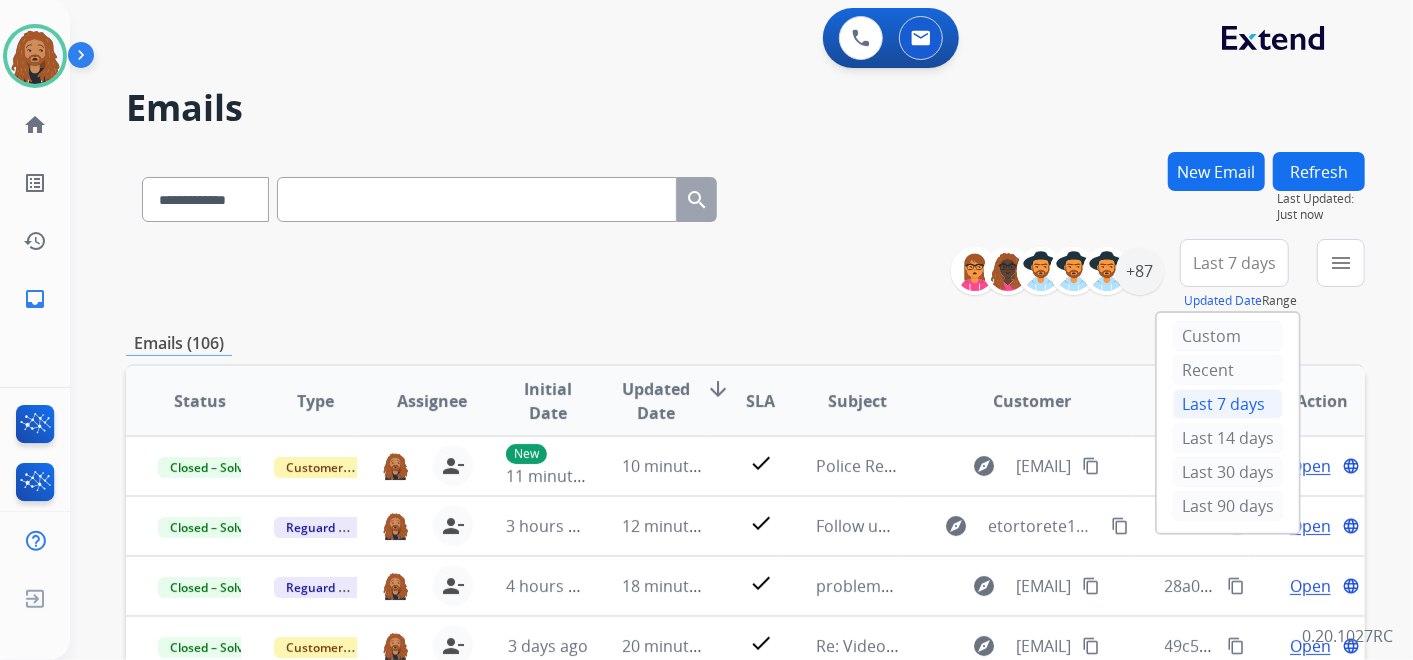 click on "Last 90 days" at bounding box center [1228, 506] 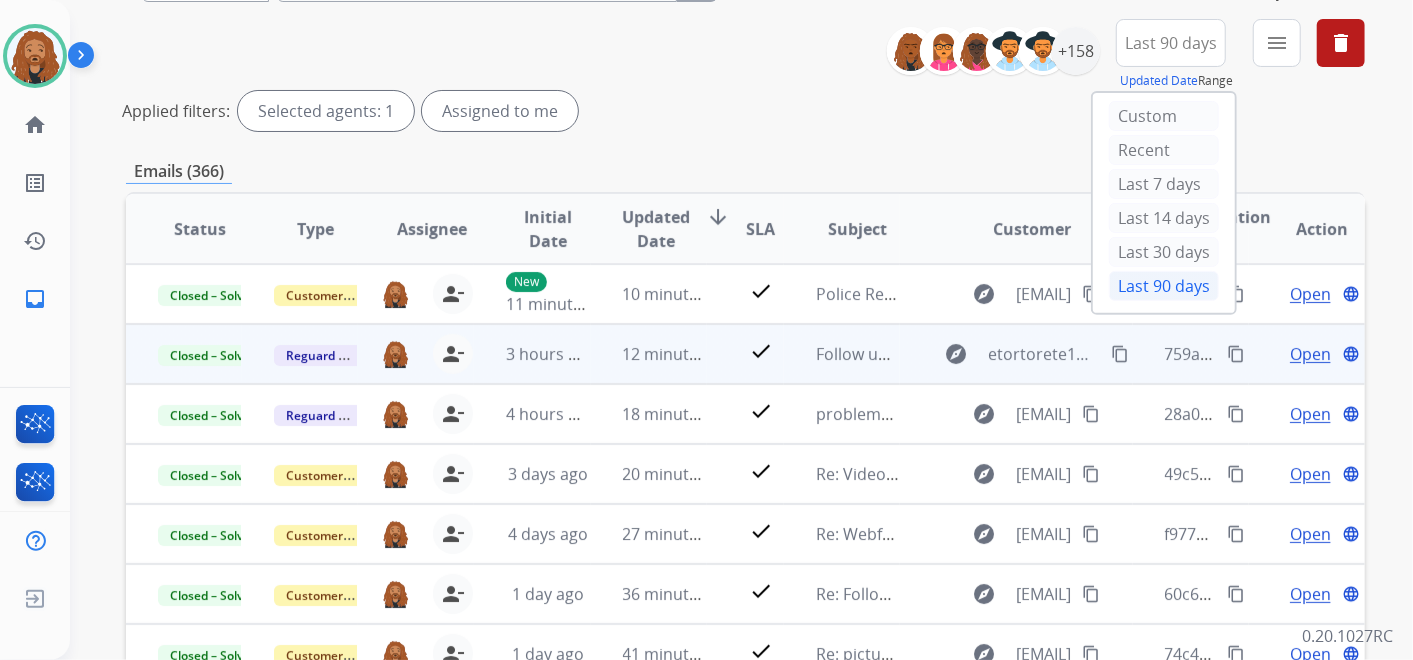scroll, scrollTop: 222, scrollLeft: 0, axis: vertical 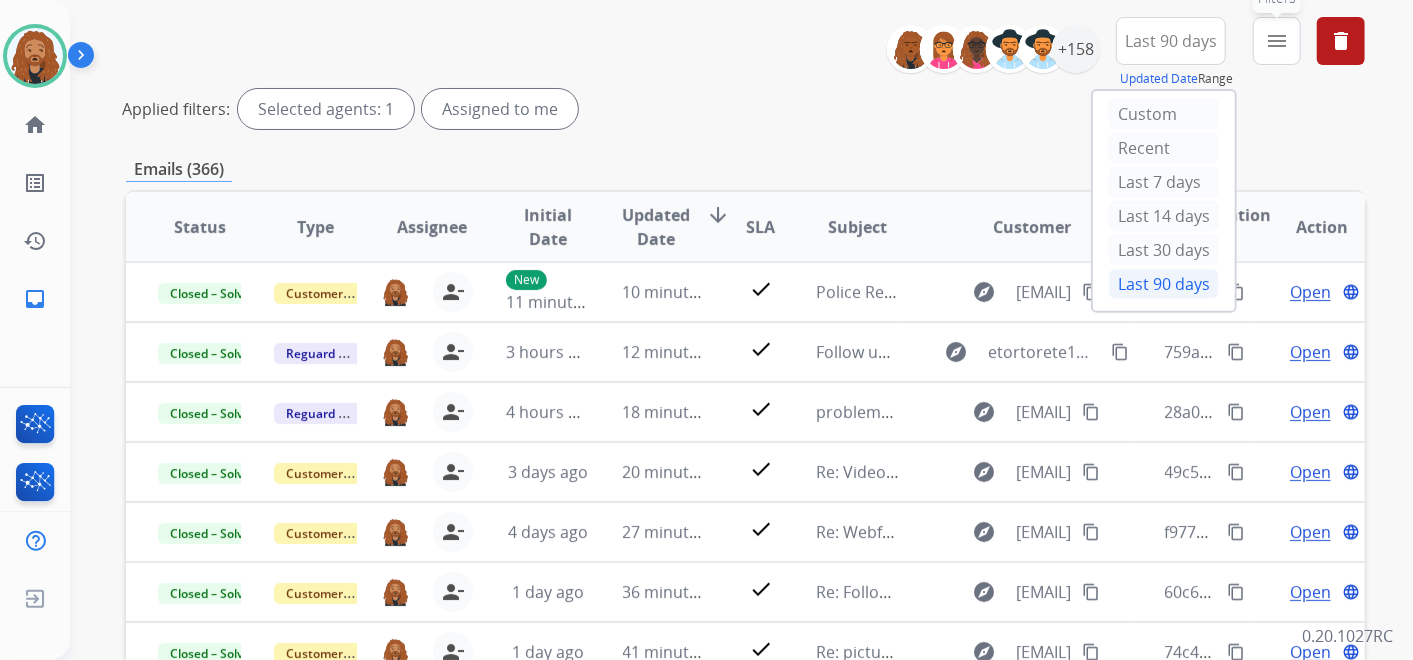 click on "menu" at bounding box center [1277, 41] 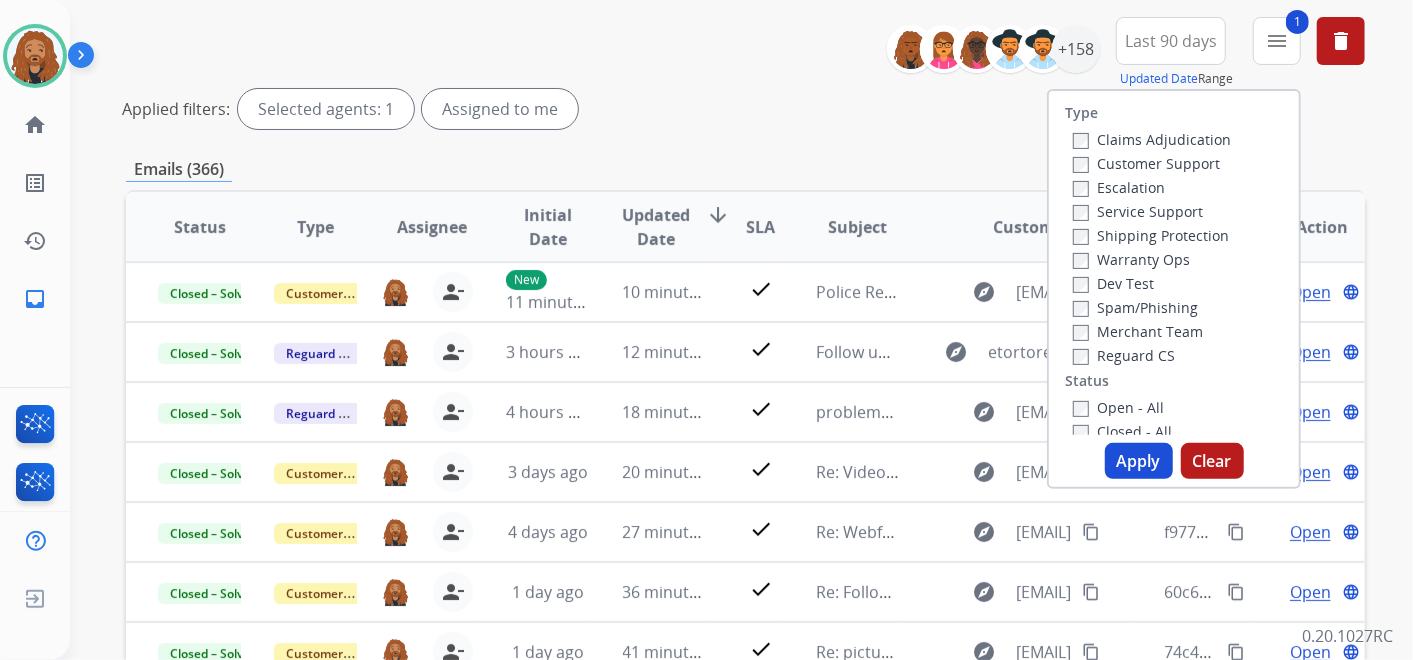 click on "Apply" at bounding box center [1139, 461] 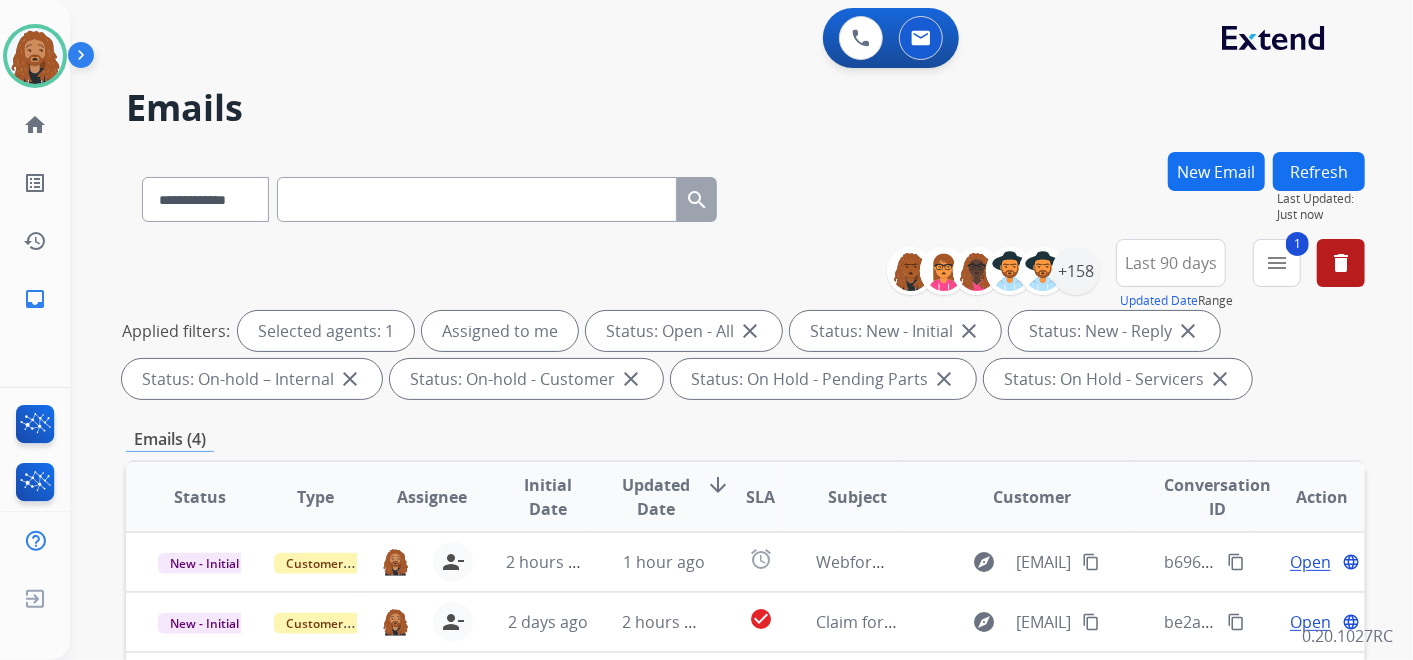 scroll, scrollTop: 444, scrollLeft: 0, axis: vertical 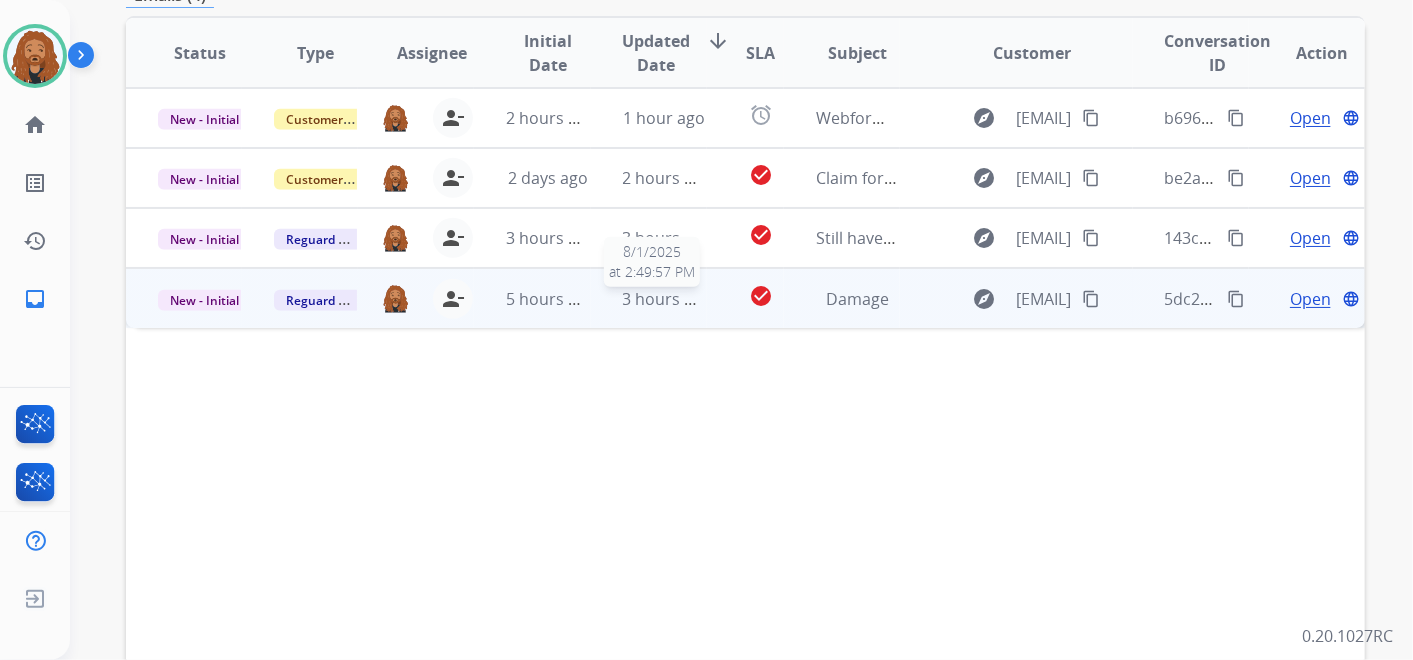 click on "3 hours ago" at bounding box center [668, 299] 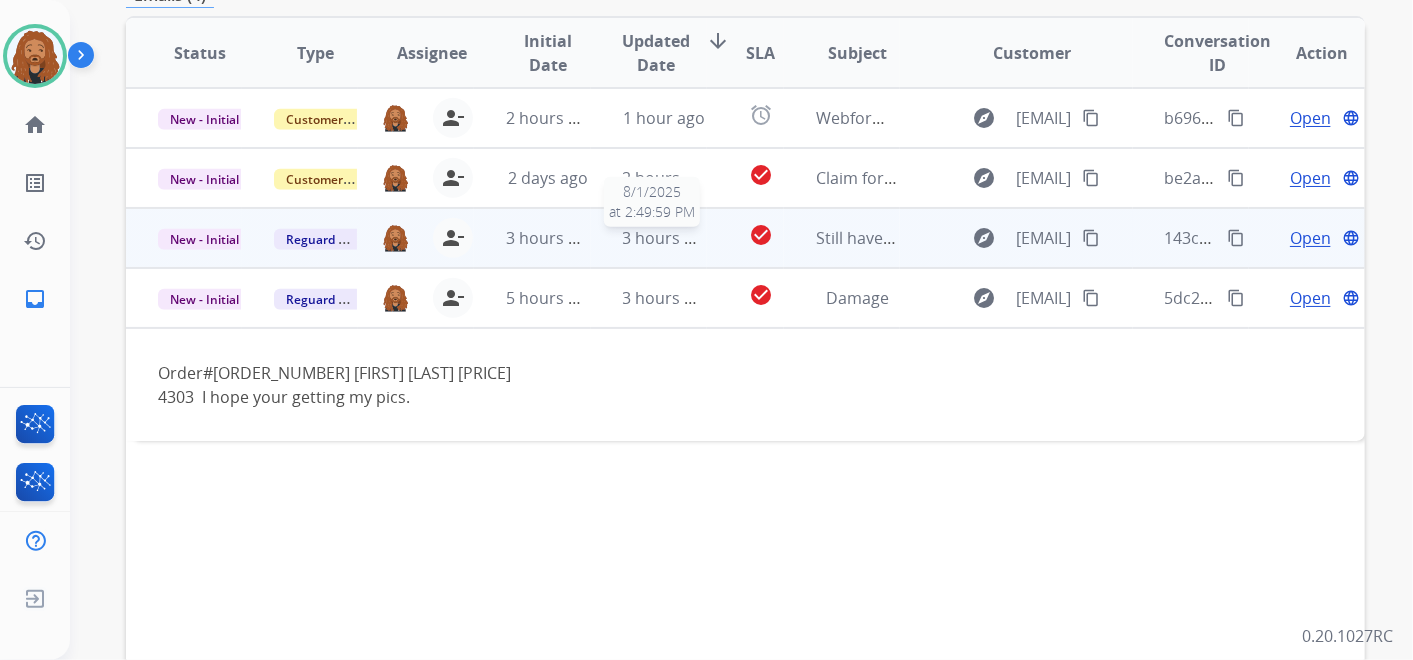 click on "3 hours ago" at bounding box center (668, 238) 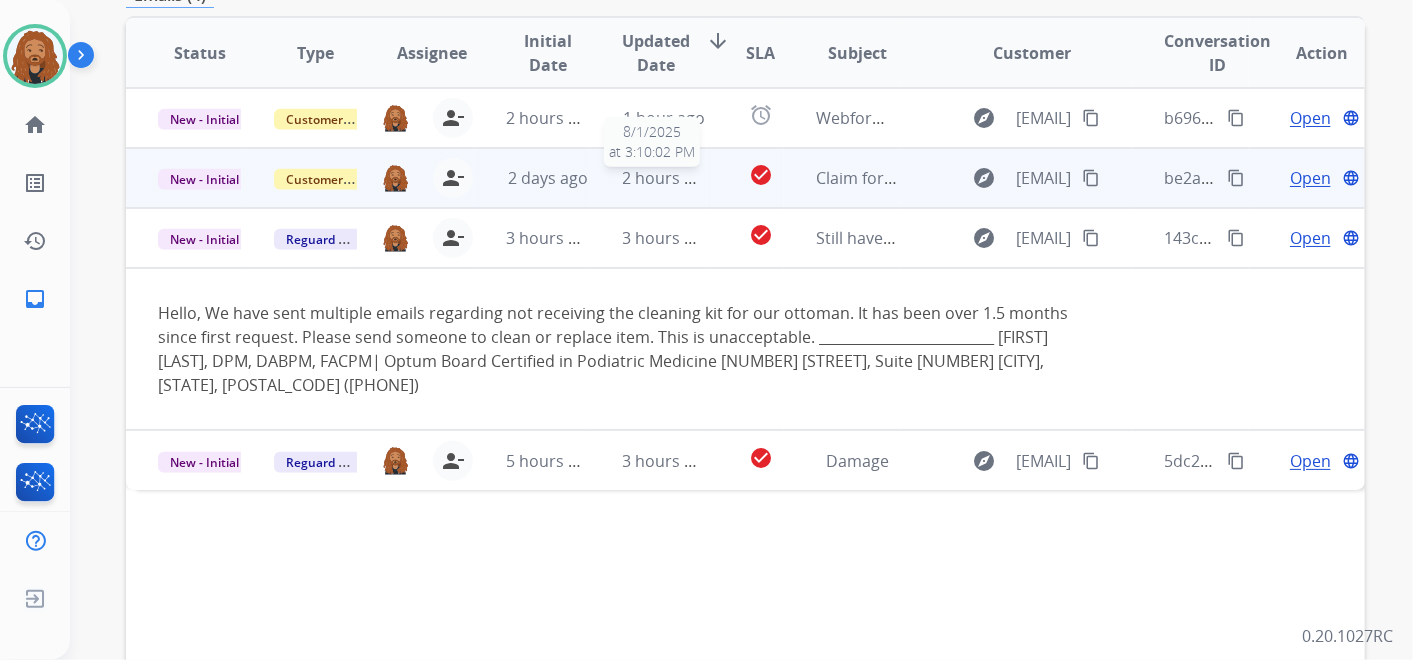 click on "2 hours ago" at bounding box center [664, 178] 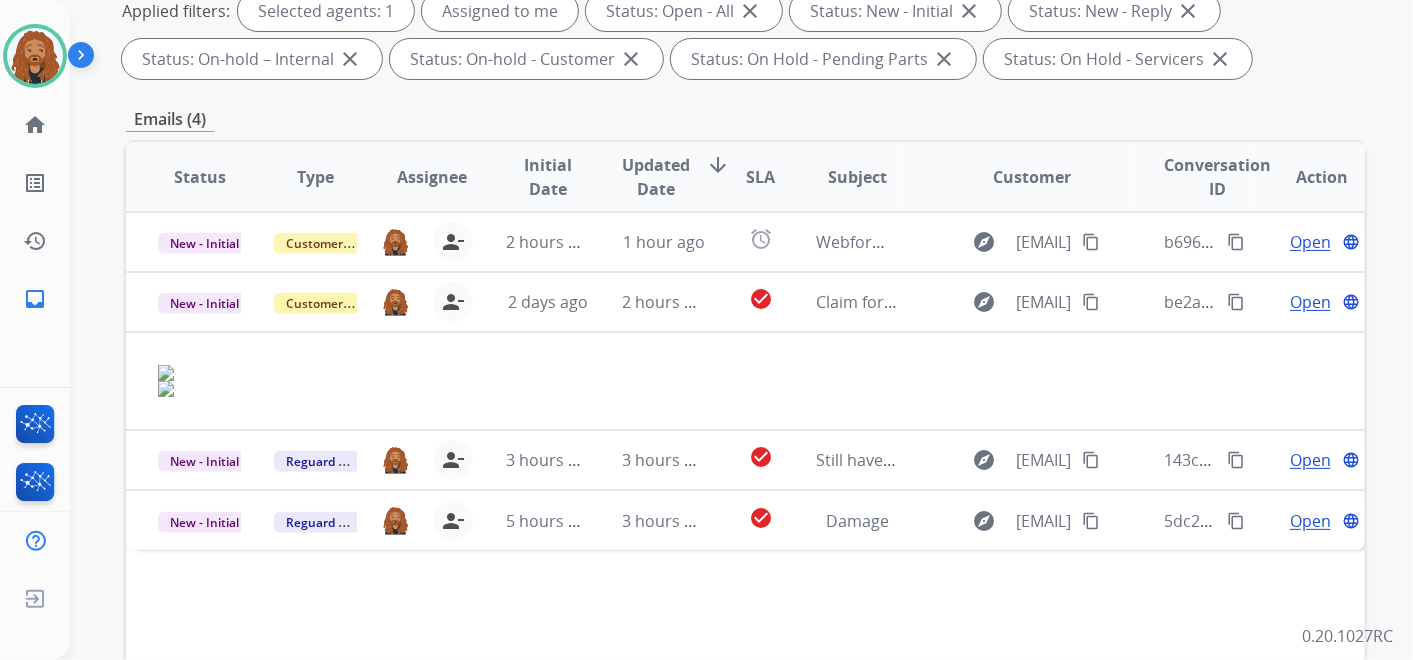 scroll, scrollTop: 111, scrollLeft: 0, axis: vertical 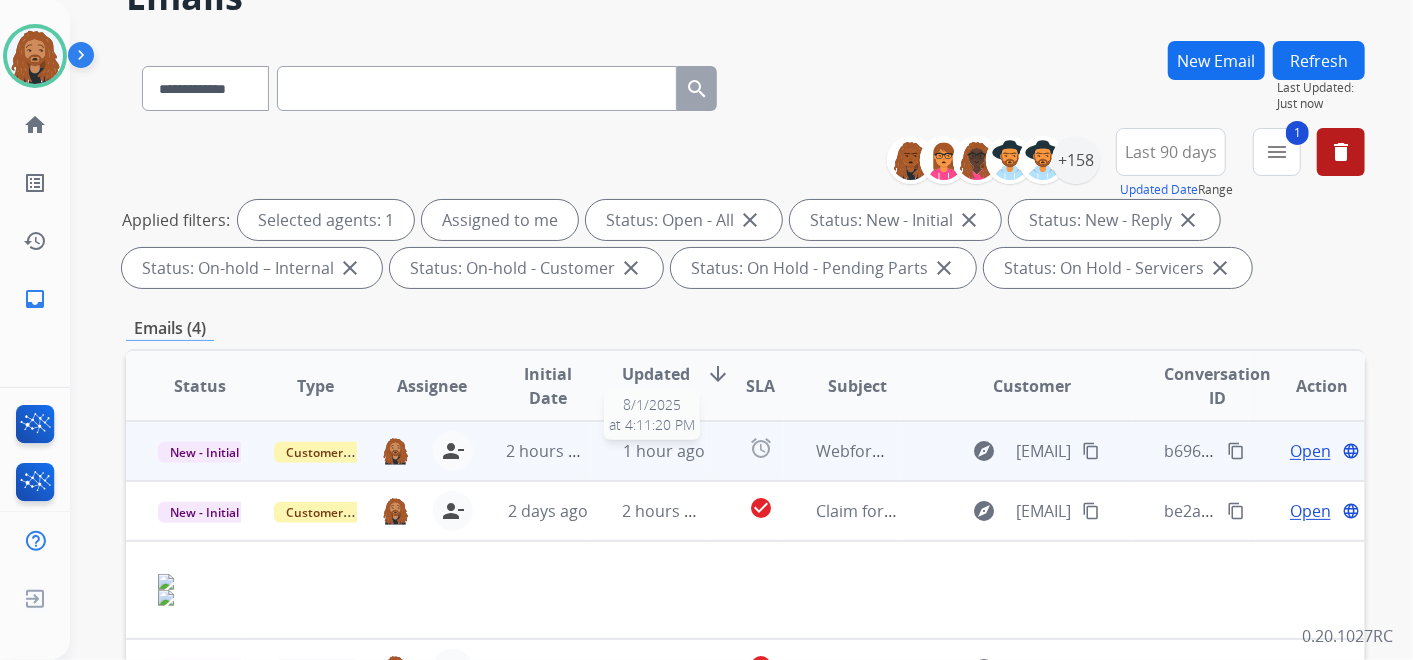click on "1 hour ago" at bounding box center (664, 451) 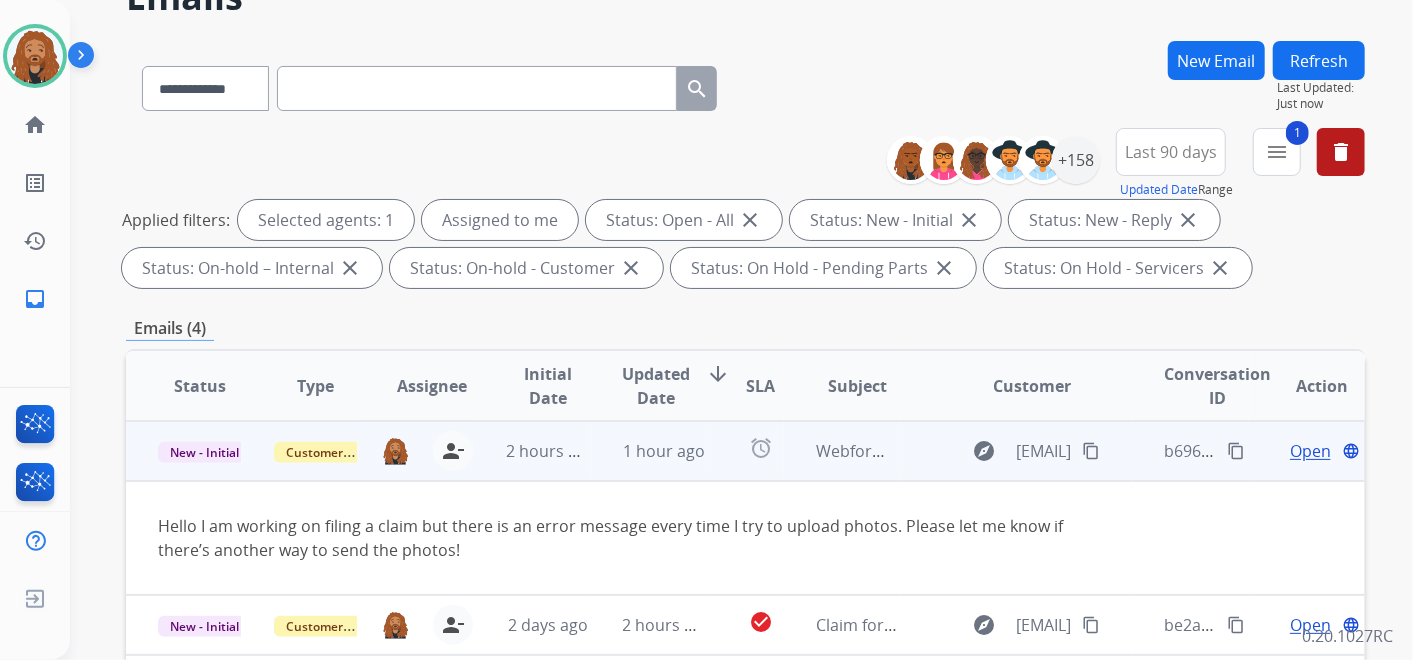 click on "Open" at bounding box center [1310, 451] 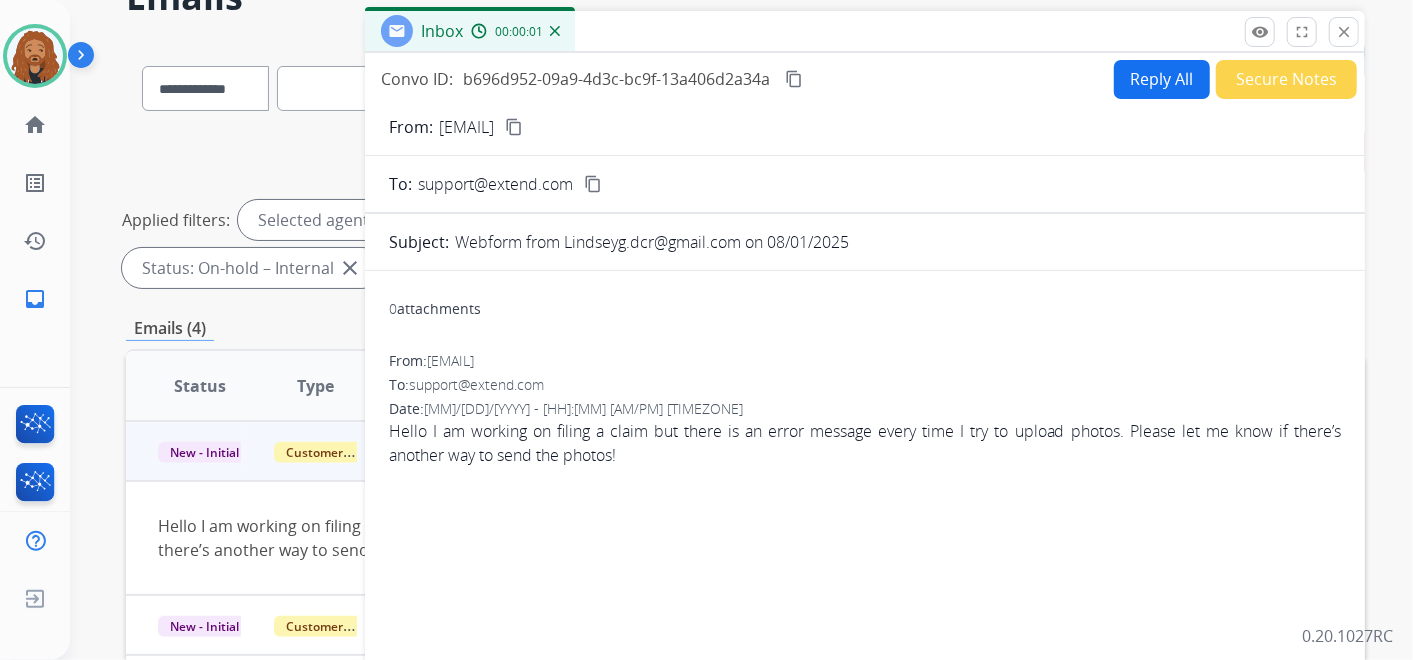 click on "Reply All" at bounding box center (1162, 79) 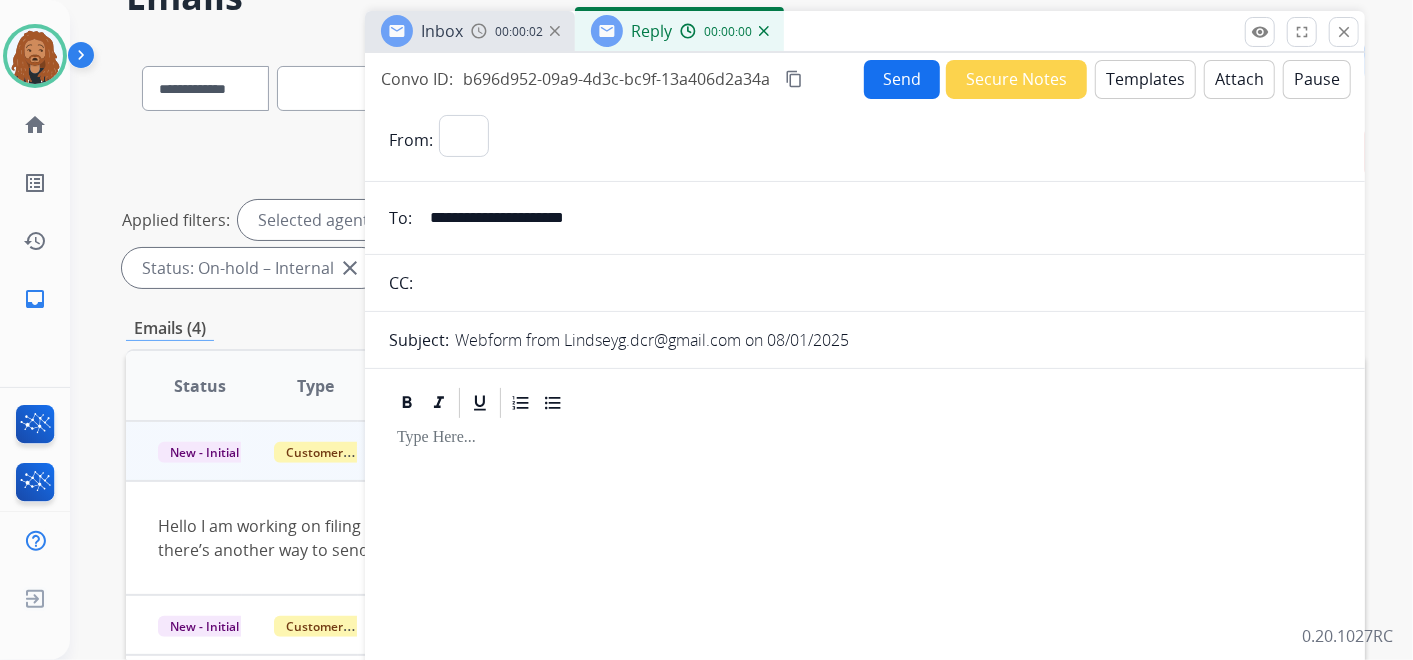 select on "**********" 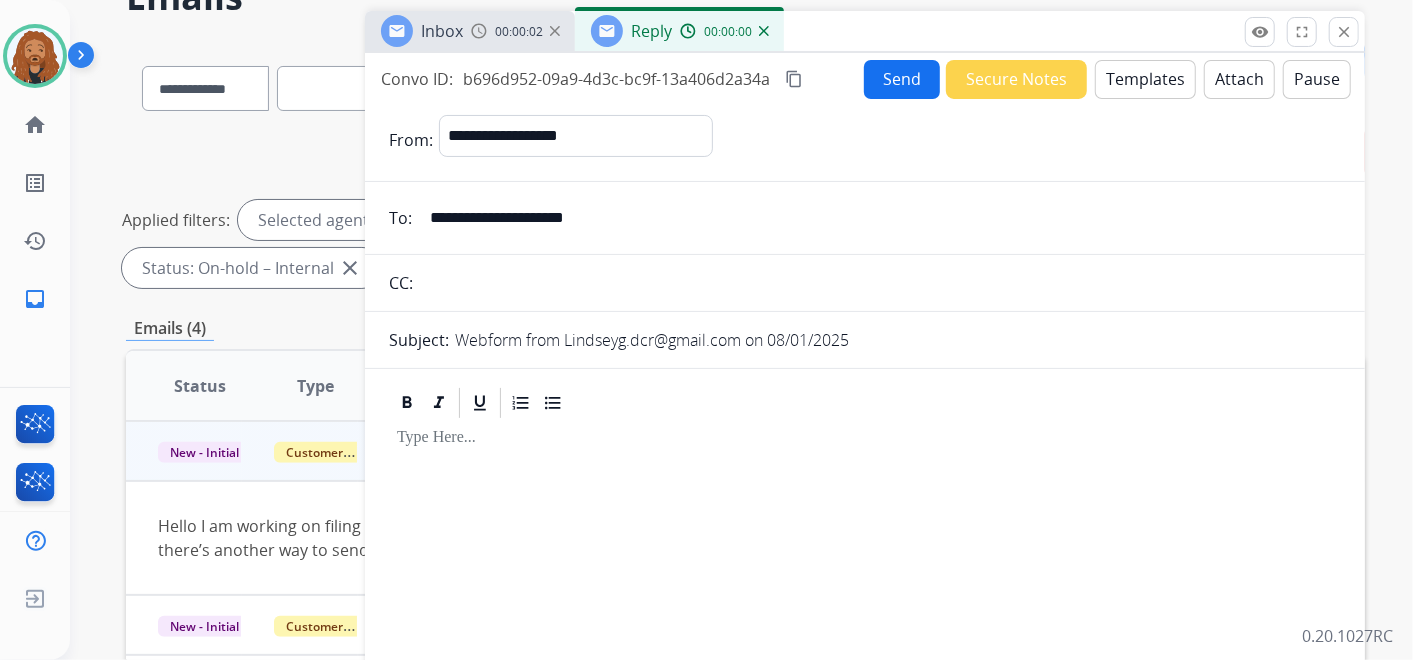 click on "Templates" at bounding box center (1145, 79) 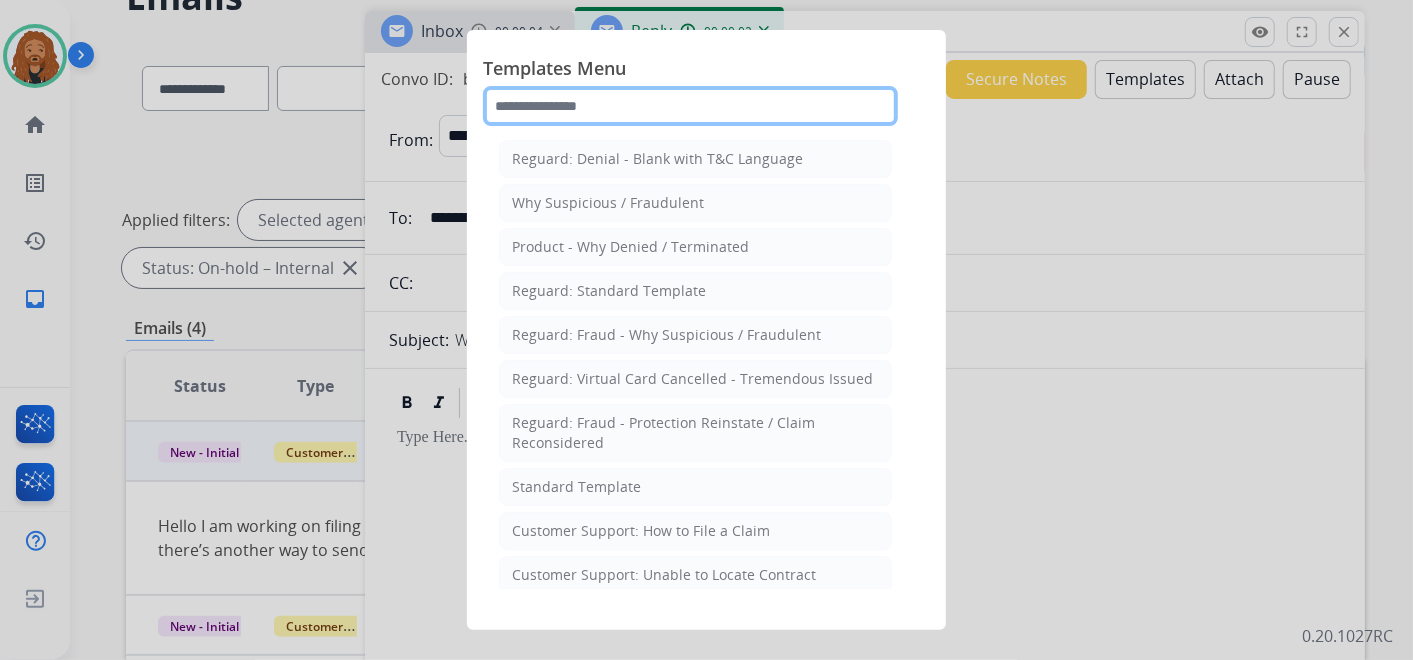 click 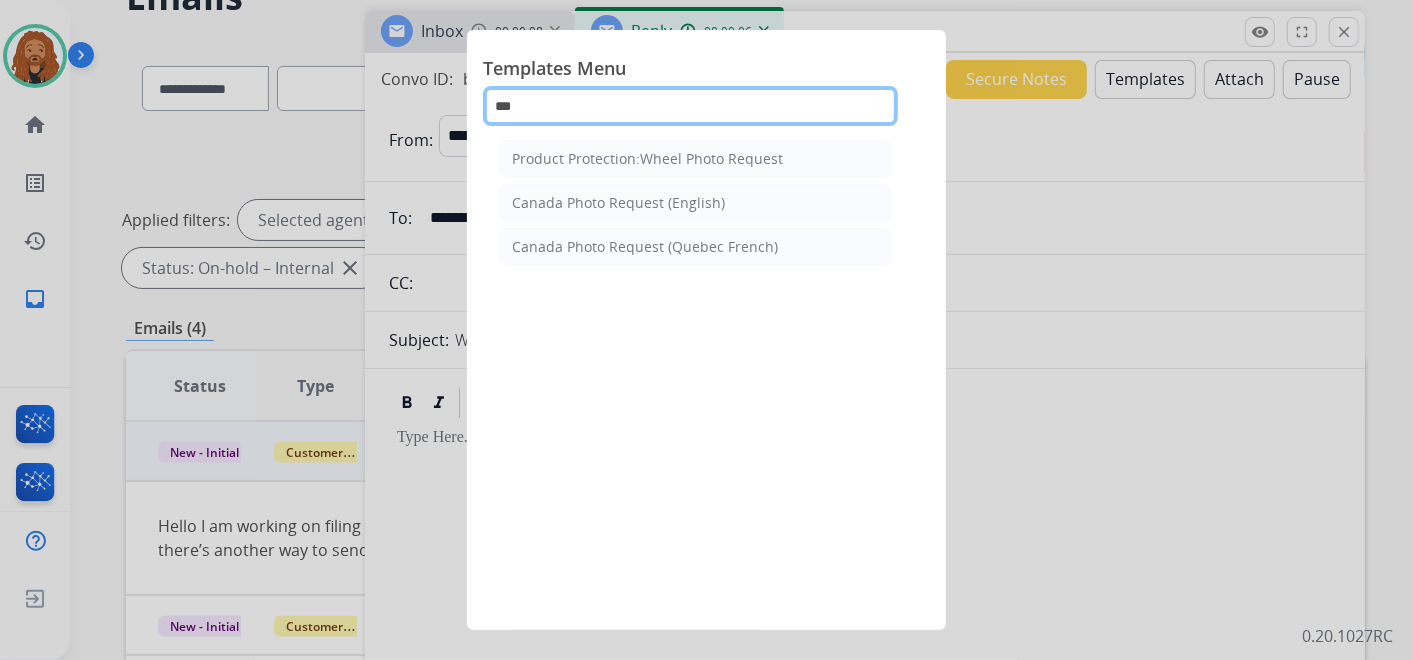 type on "****" 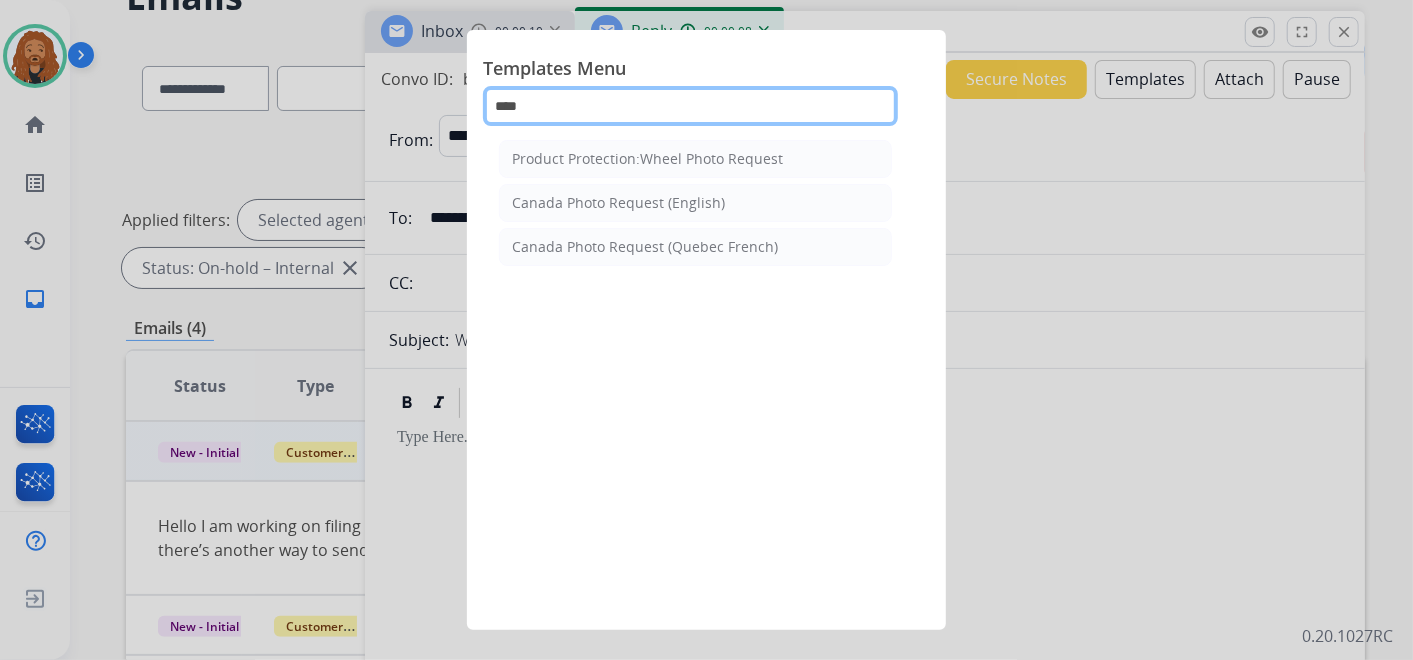 drag, startPoint x: 277, startPoint y: 108, endPoint x: 601, endPoint y: 230, distance: 346.20804 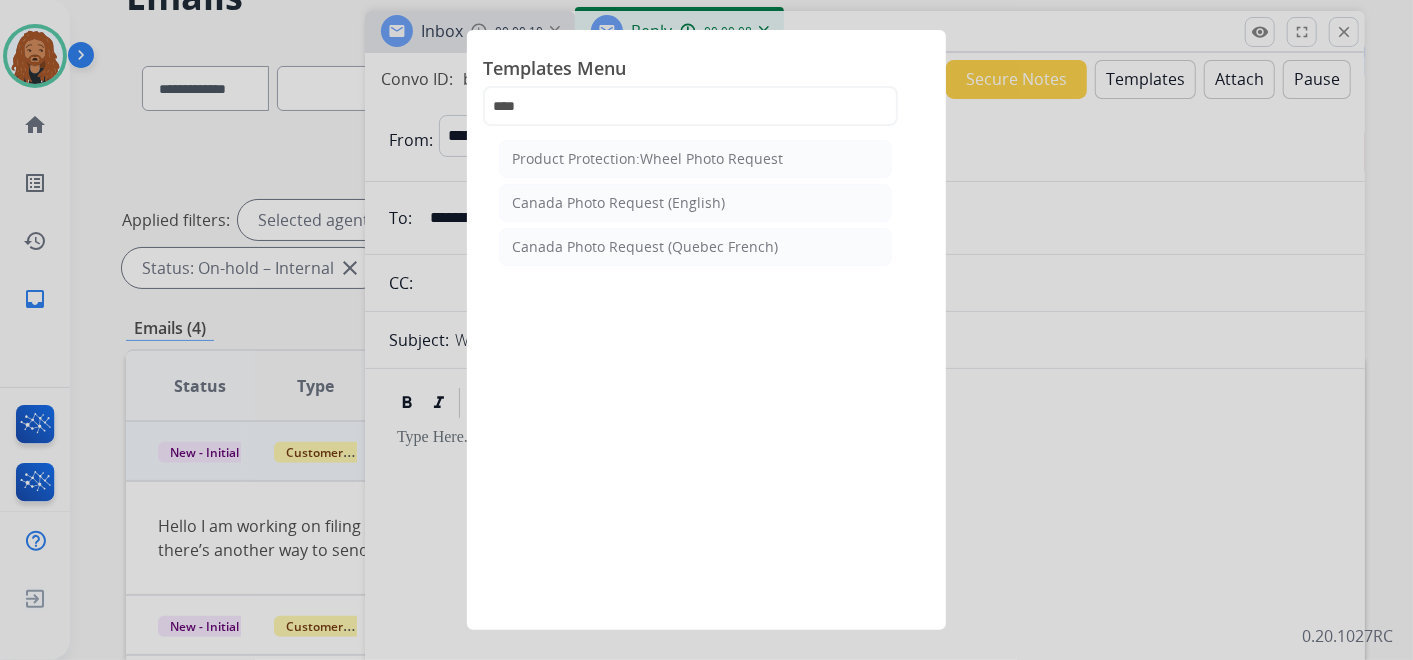click 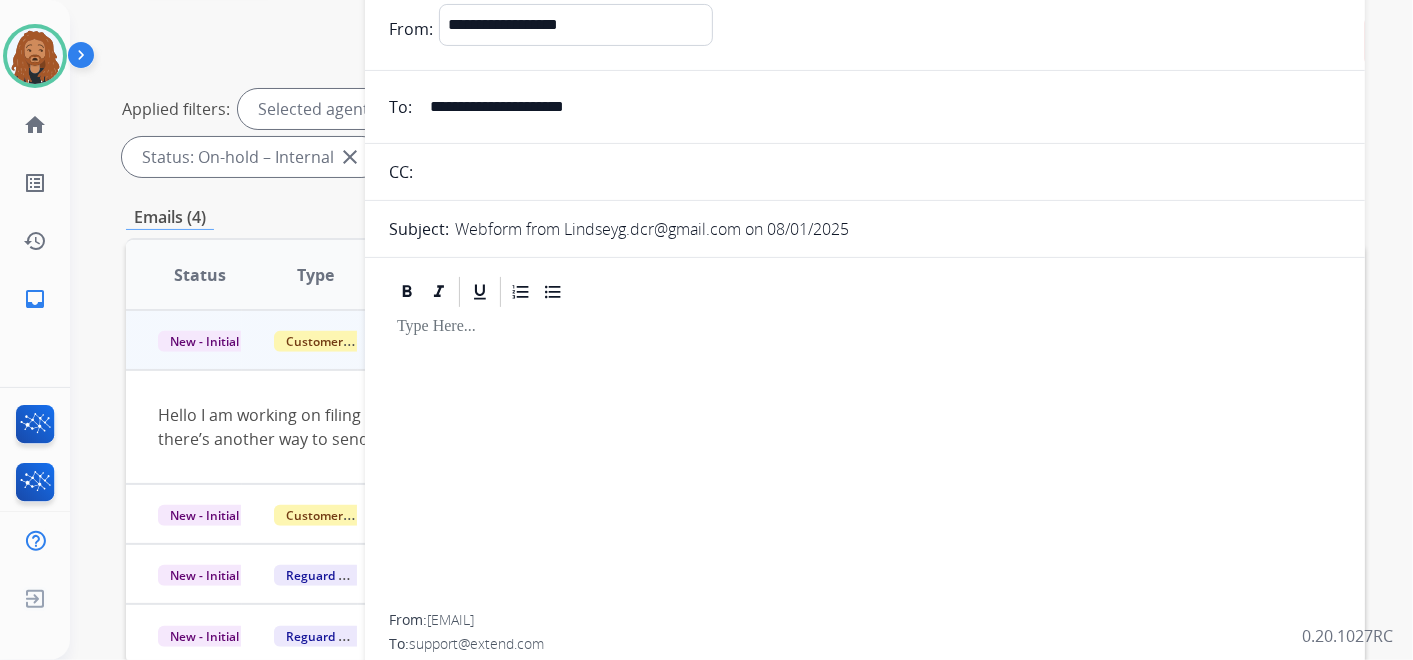 scroll, scrollTop: 0, scrollLeft: 0, axis: both 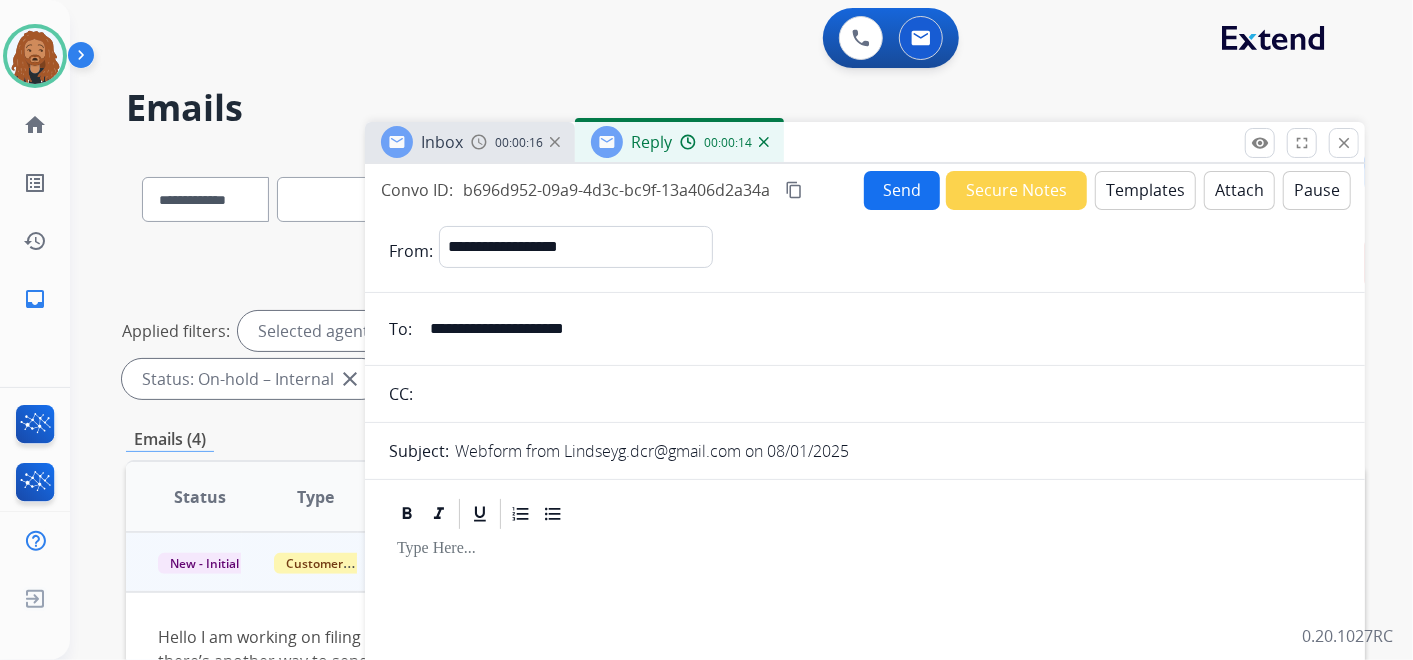 click on "Templates" at bounding box center (1145, 190) 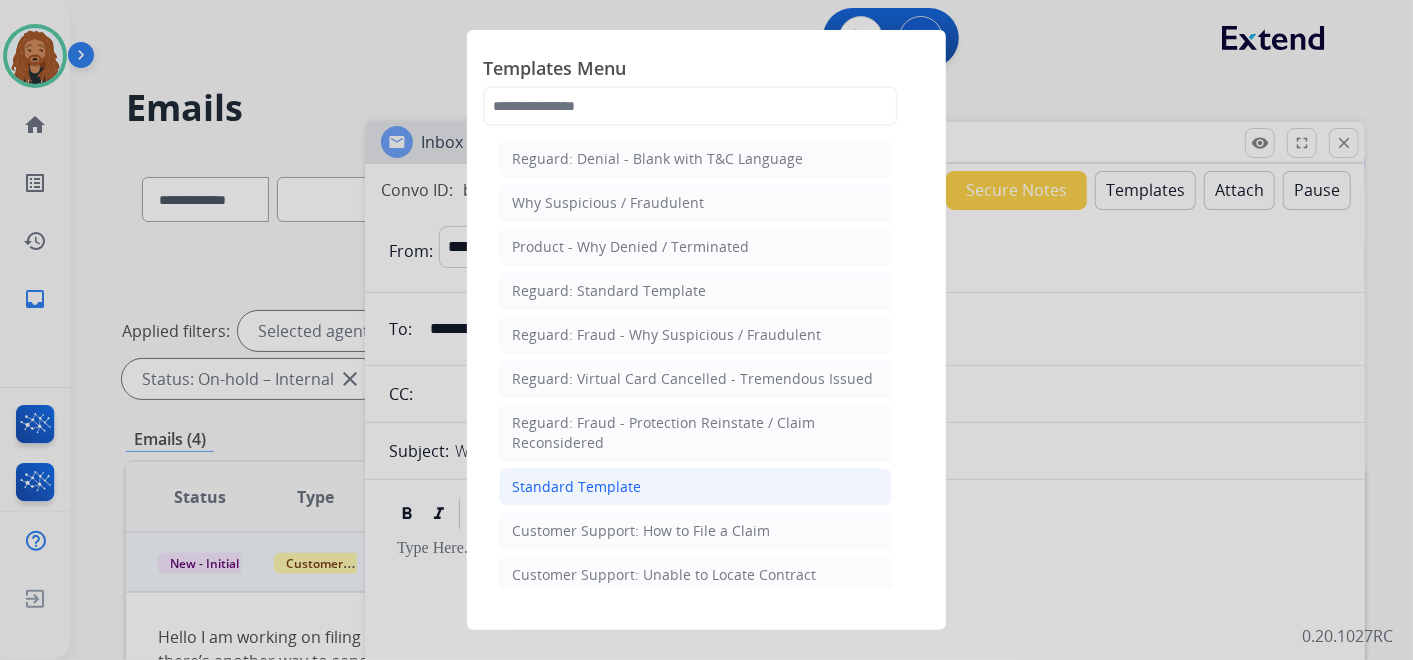 click on "Standard Template" 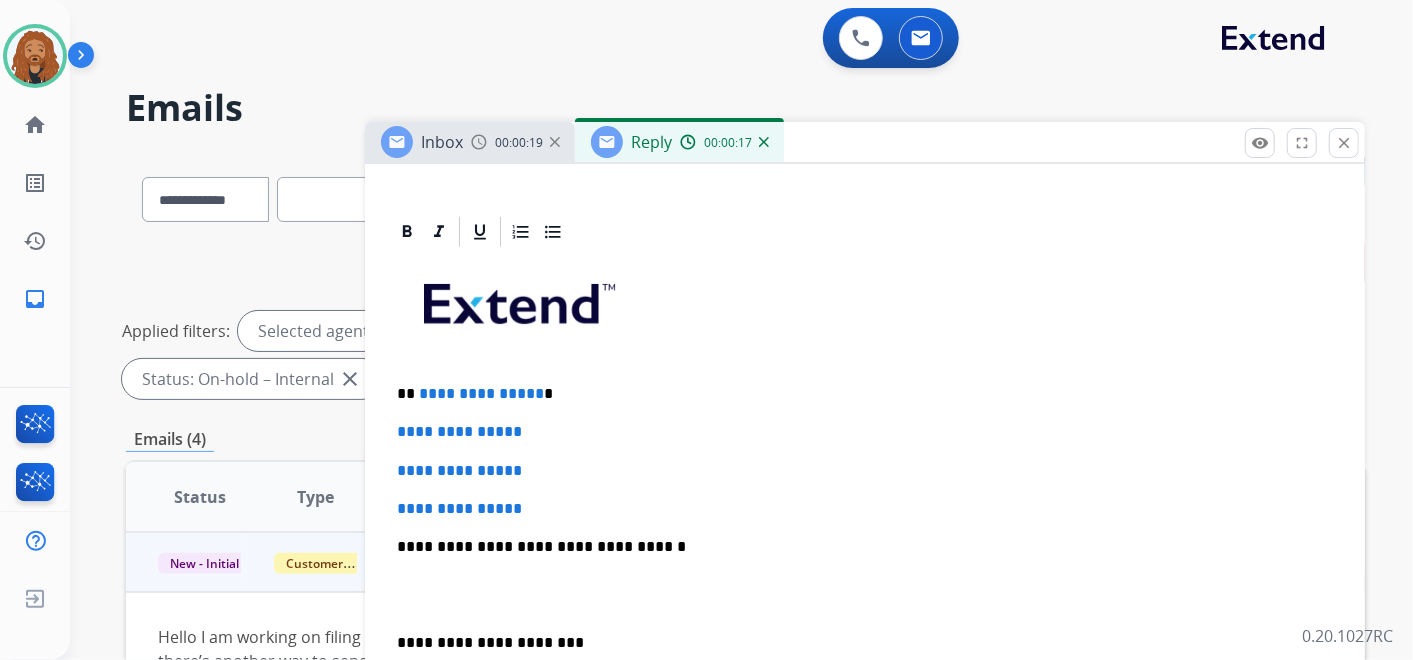 scroll, scrollTop: 444, scrollLeft: 0, axis: vertical 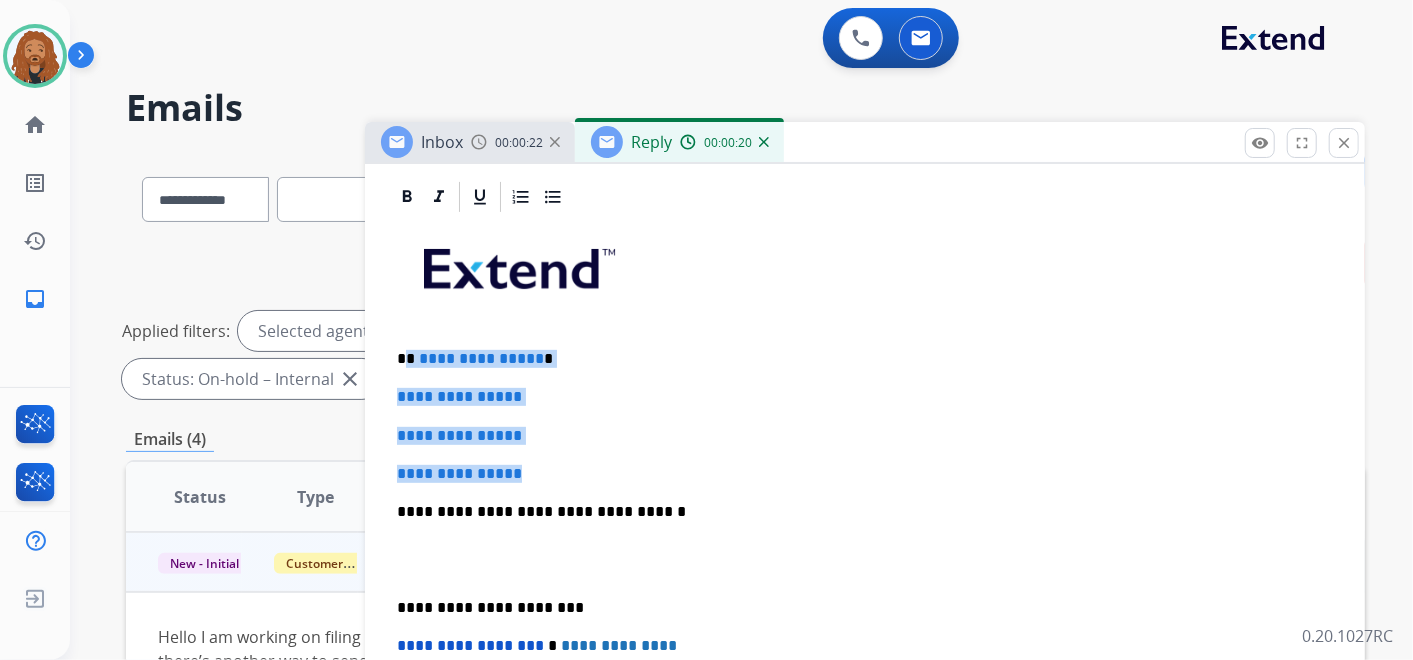 drag, startPoint x: 545, startPoint y: 466, endPoint x: 407, endPoint y: 353, distance: 178.36198 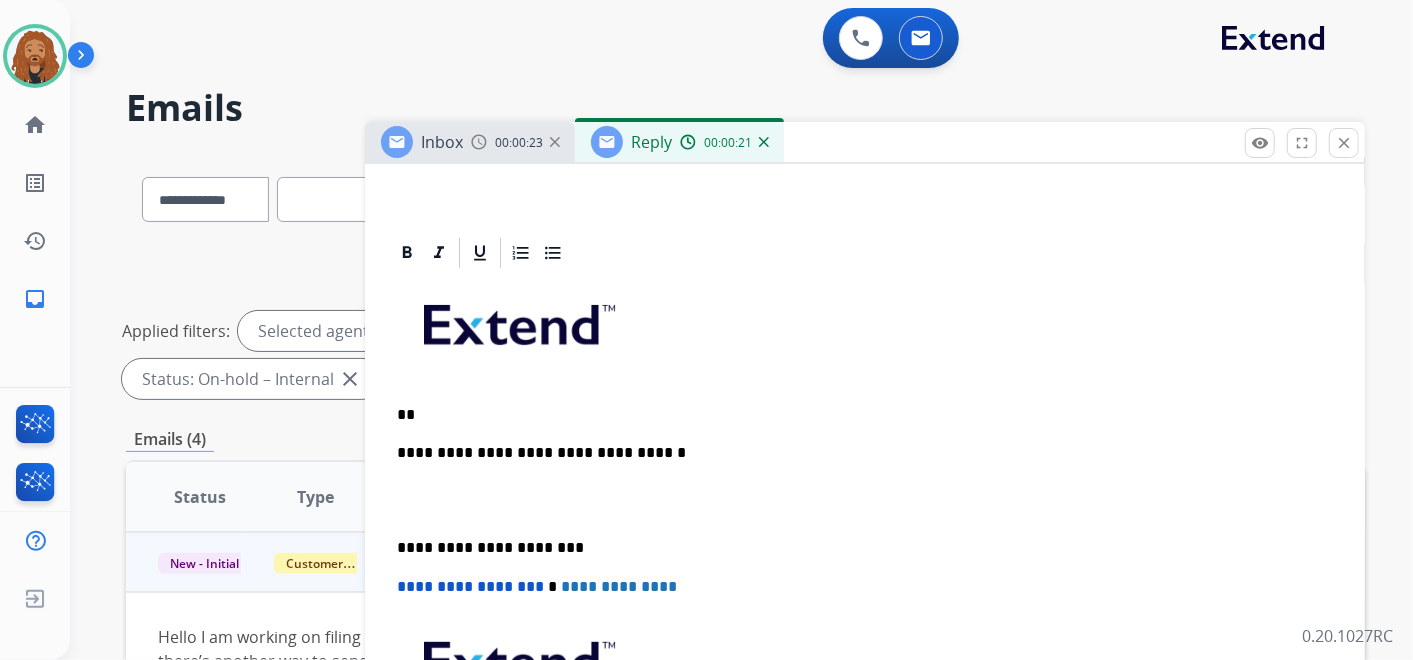 scroll, scrollTop: 384, scrollLeft: 0, axis: vertical 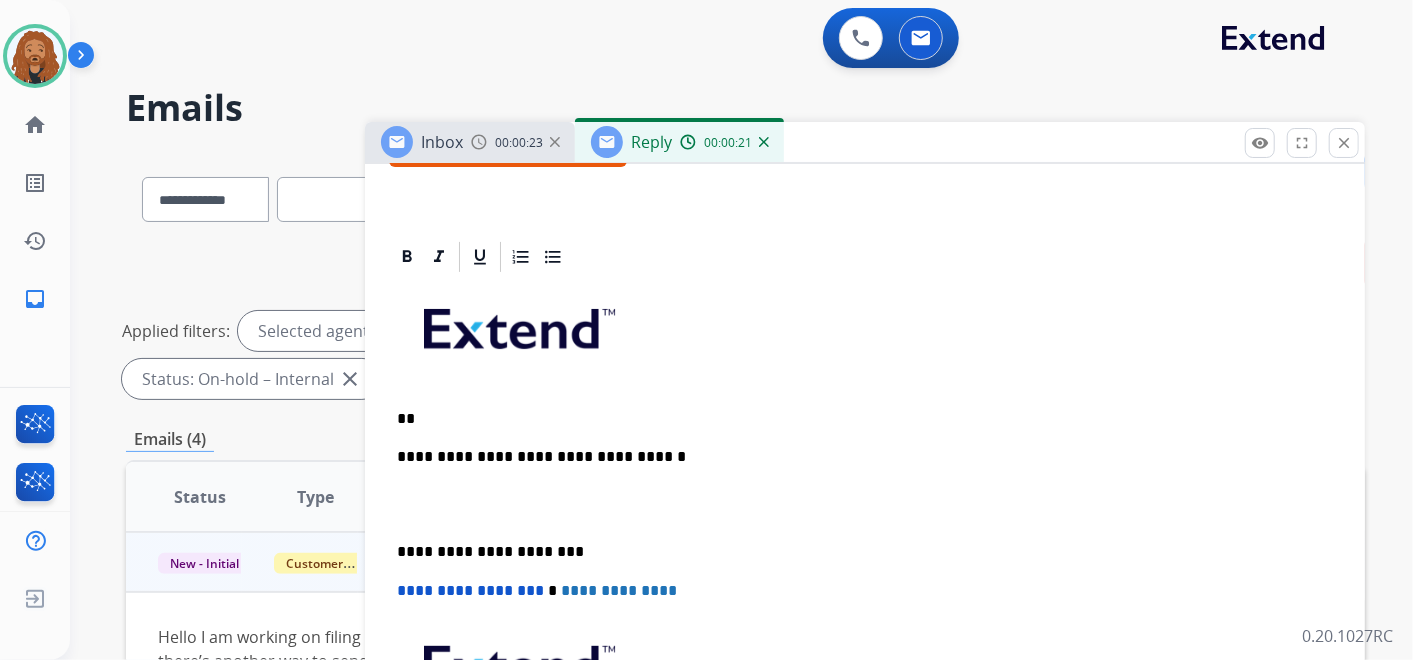 type 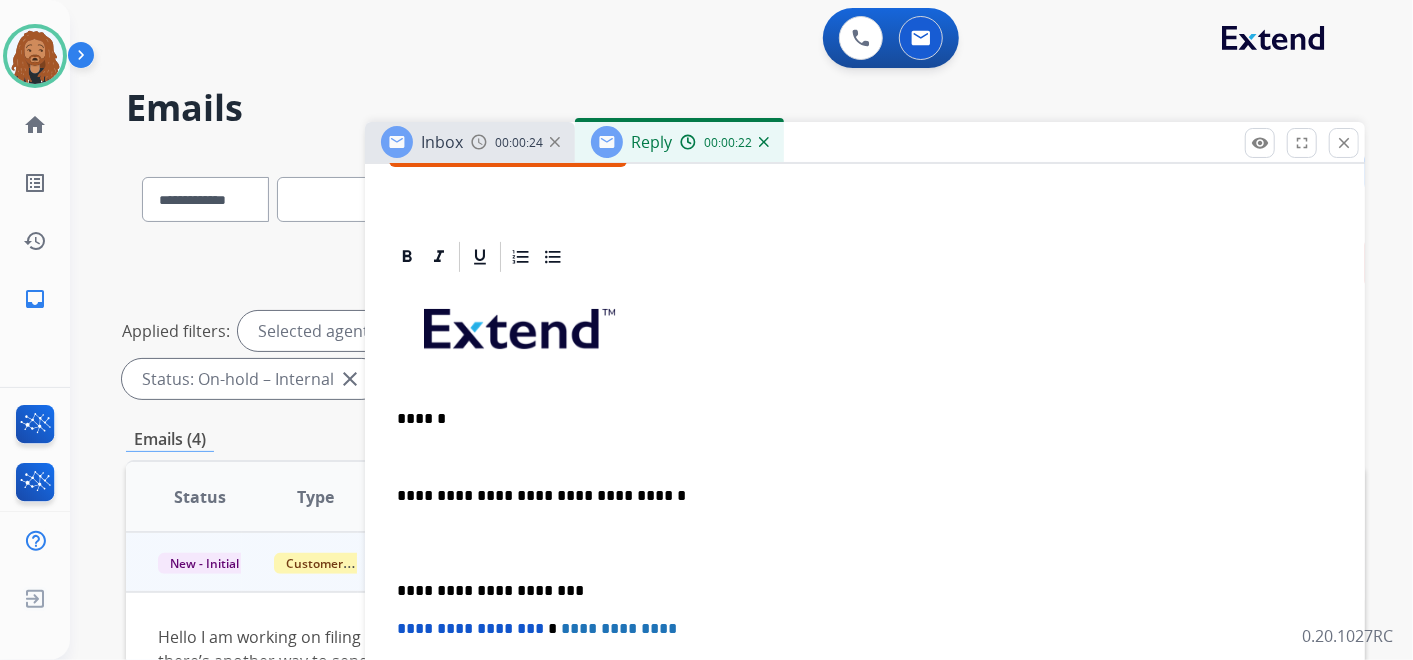 scroll, scrollTop: 422, scrollLeft: 0, axis: vertical 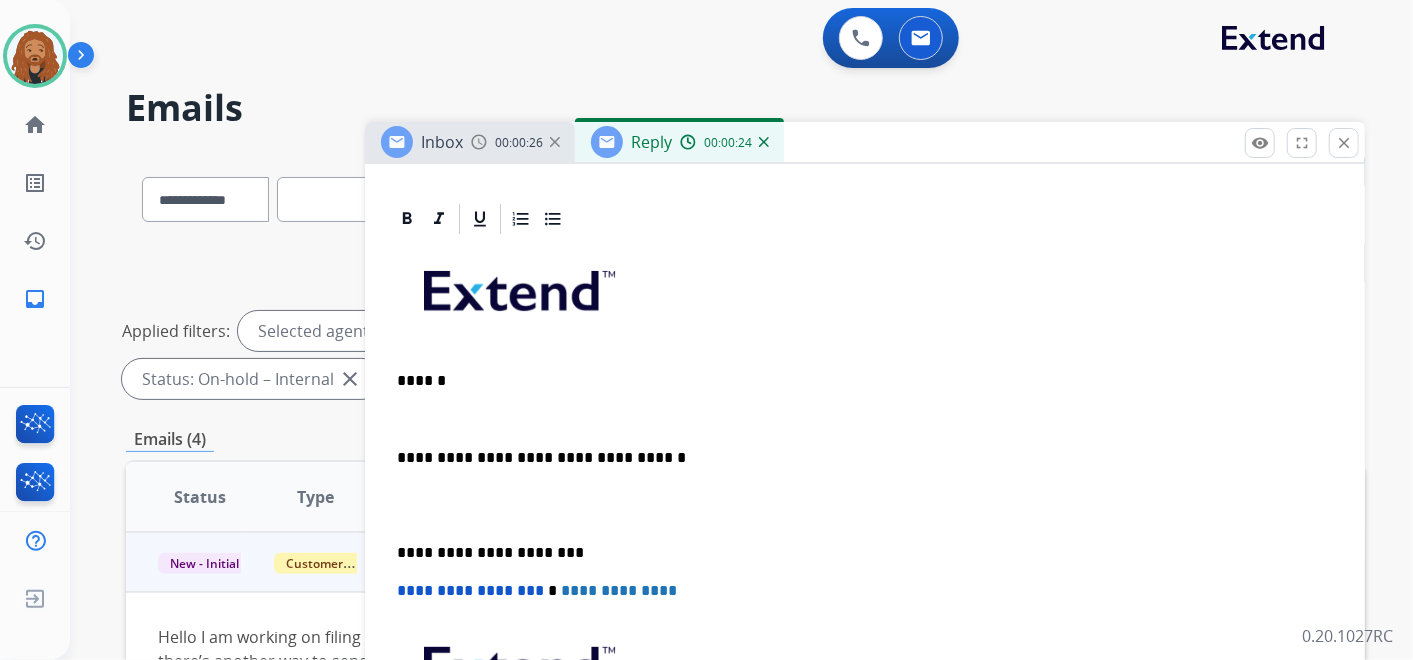 click at bounding box center [865, 505] 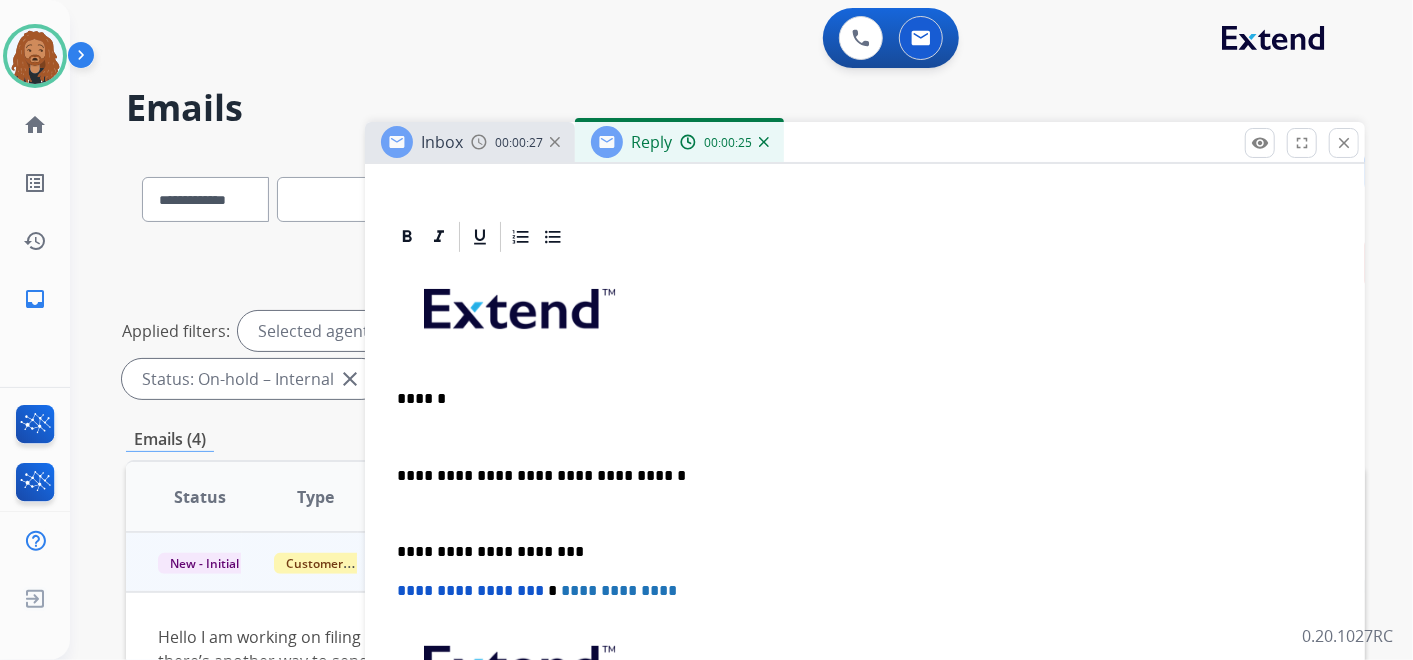 scroll, scrollTop: 365, scrollLeft: 0, axis: vertical 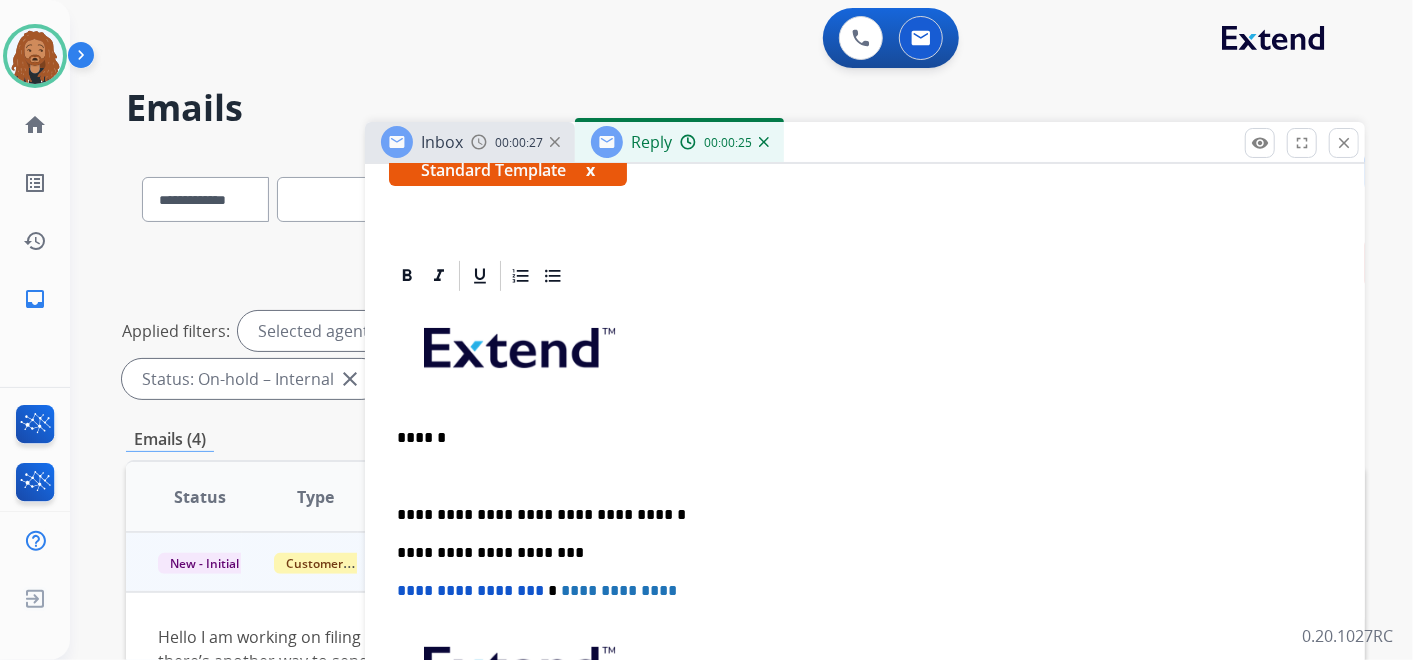 click at bounding box center [865, 476] 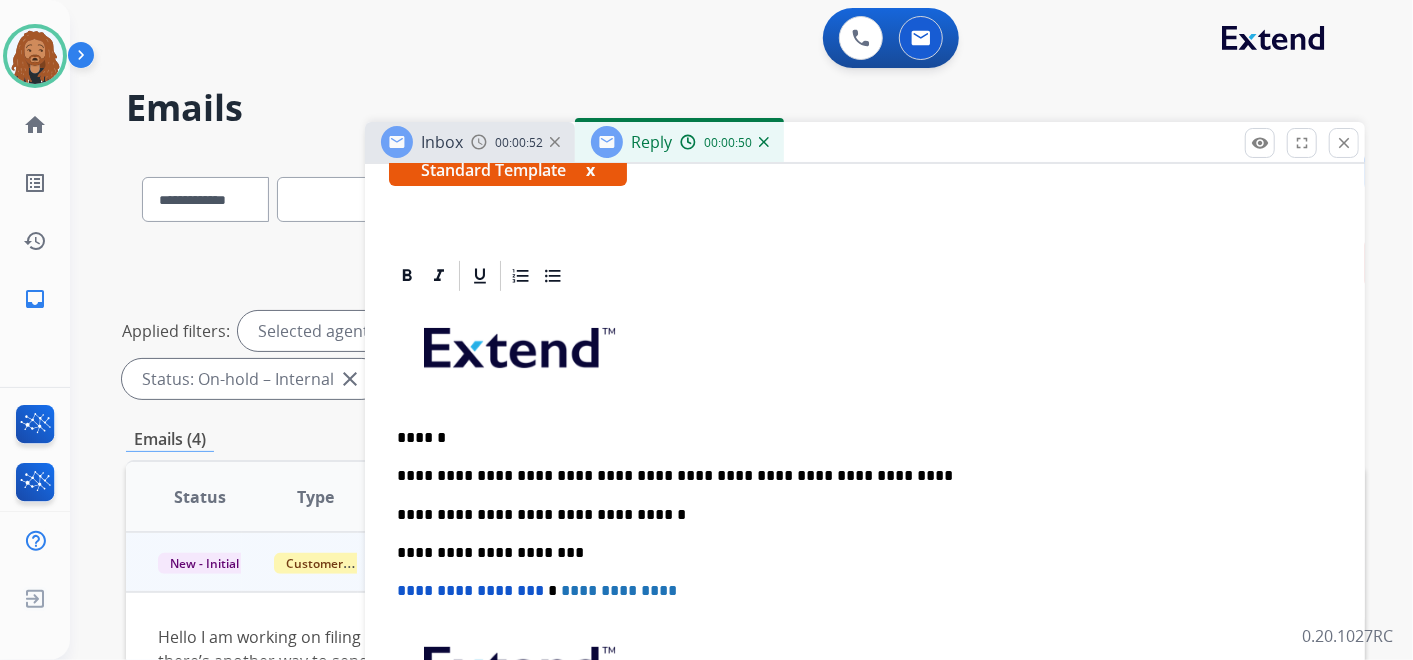 click on "**********" at bounding box center [865, 571] 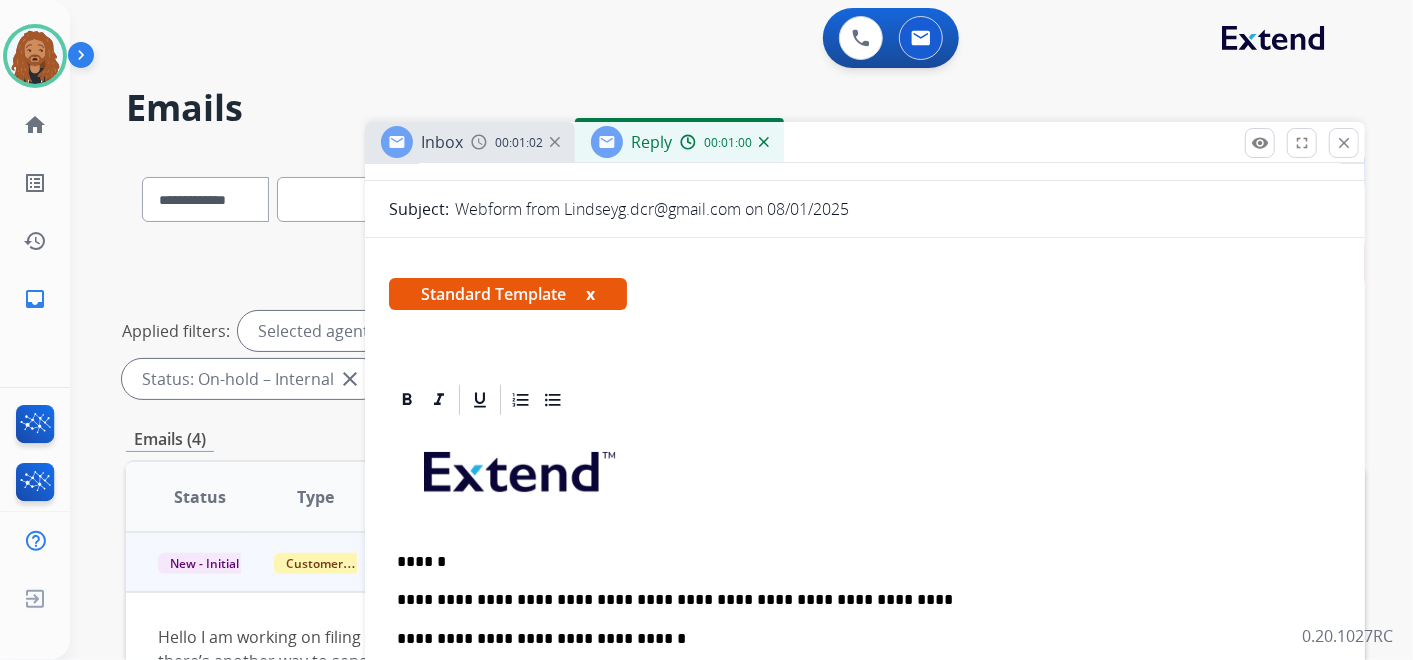 scroll, scrollTop: 365, scrollLeft: 0, axis: vertical 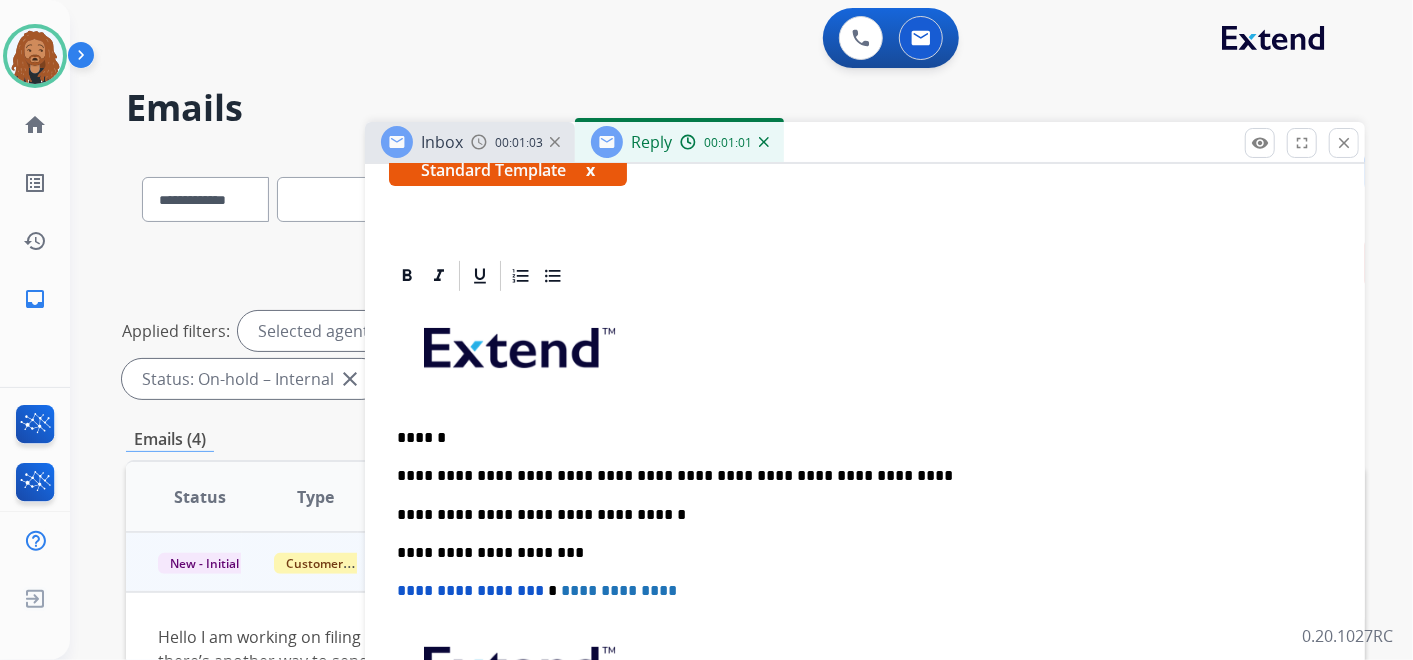click on "**********" at bounding box center [865, 571] 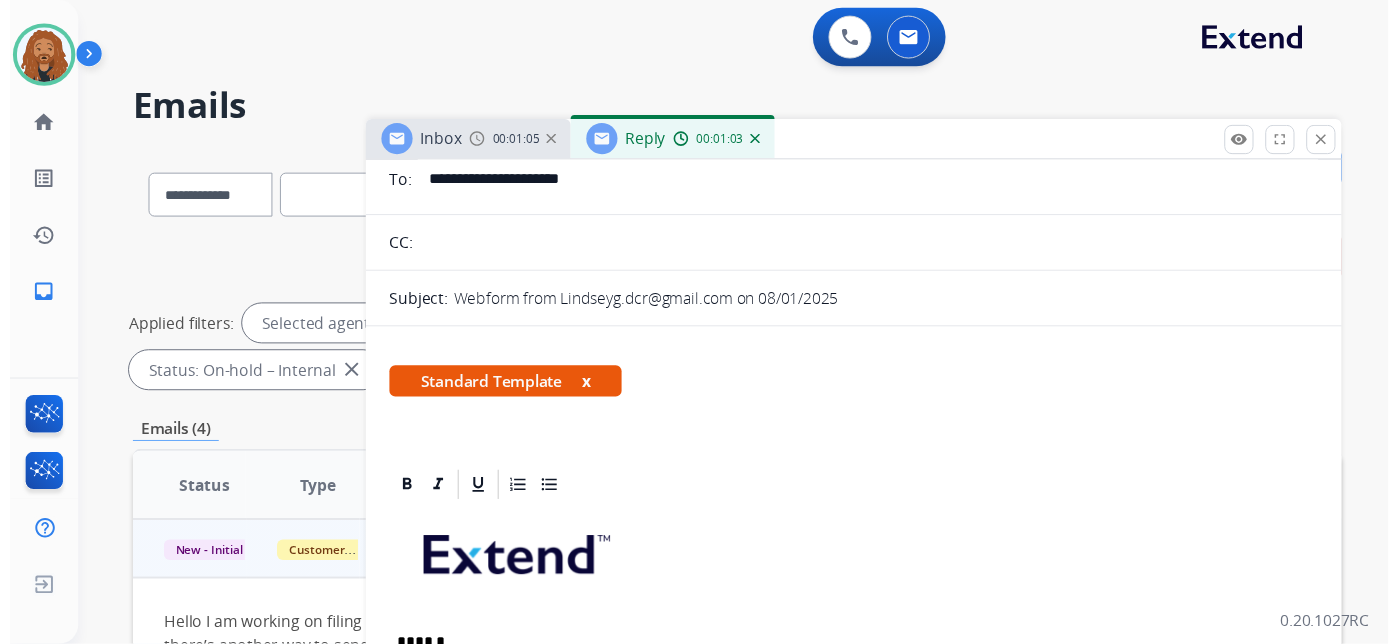 scroll, scrollTop: 0, scrollLeft: 0, axis: both 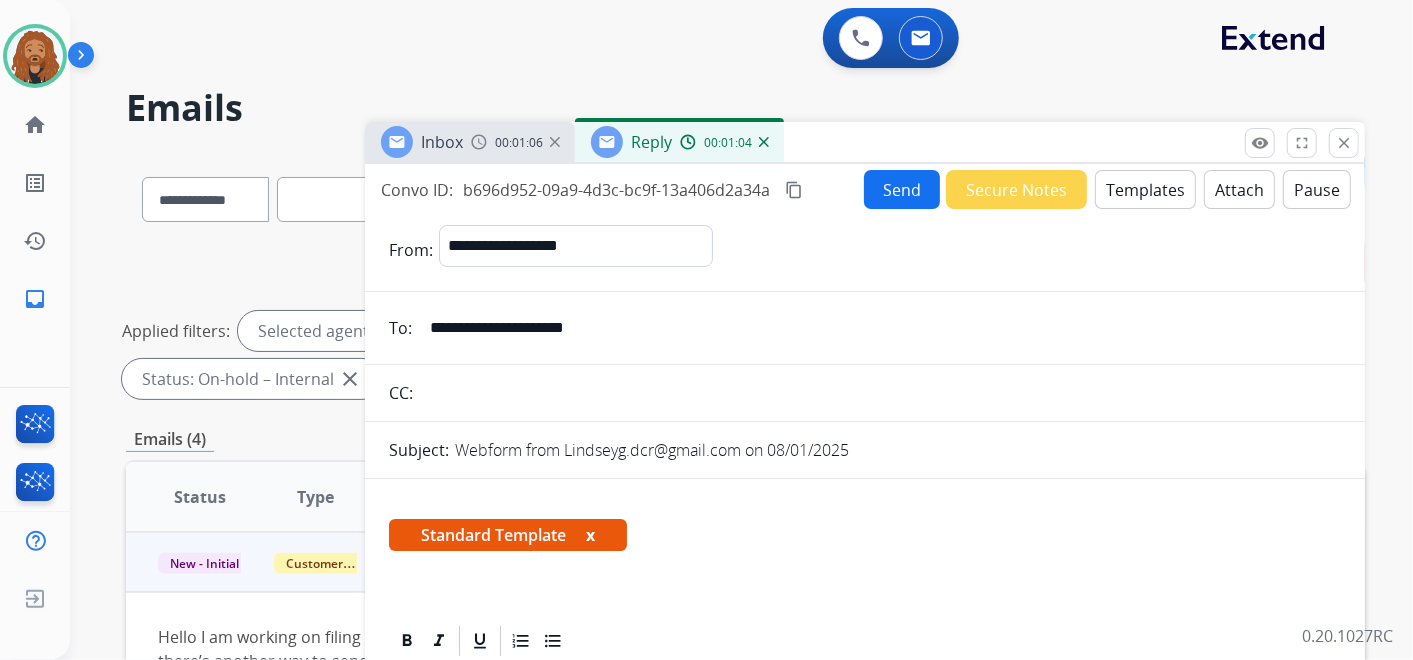click on "Send" at bounding box center [902, 189] 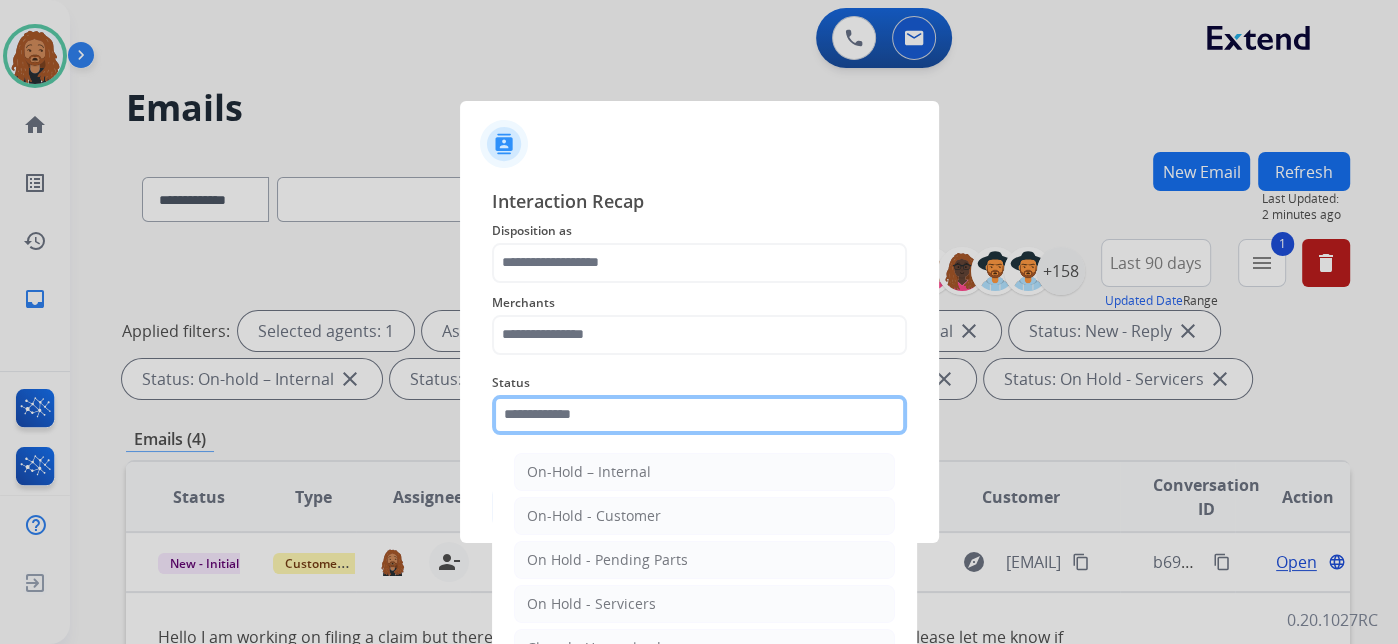 click on "Status    On-Hold – Internal   On-Hold - Customer   On Hold - Pending Parts   On Hold - Servicers   Closed - Unresolved   Closed – Solved   Closed – Merchant Transfer   New - Initial   New - Reply" 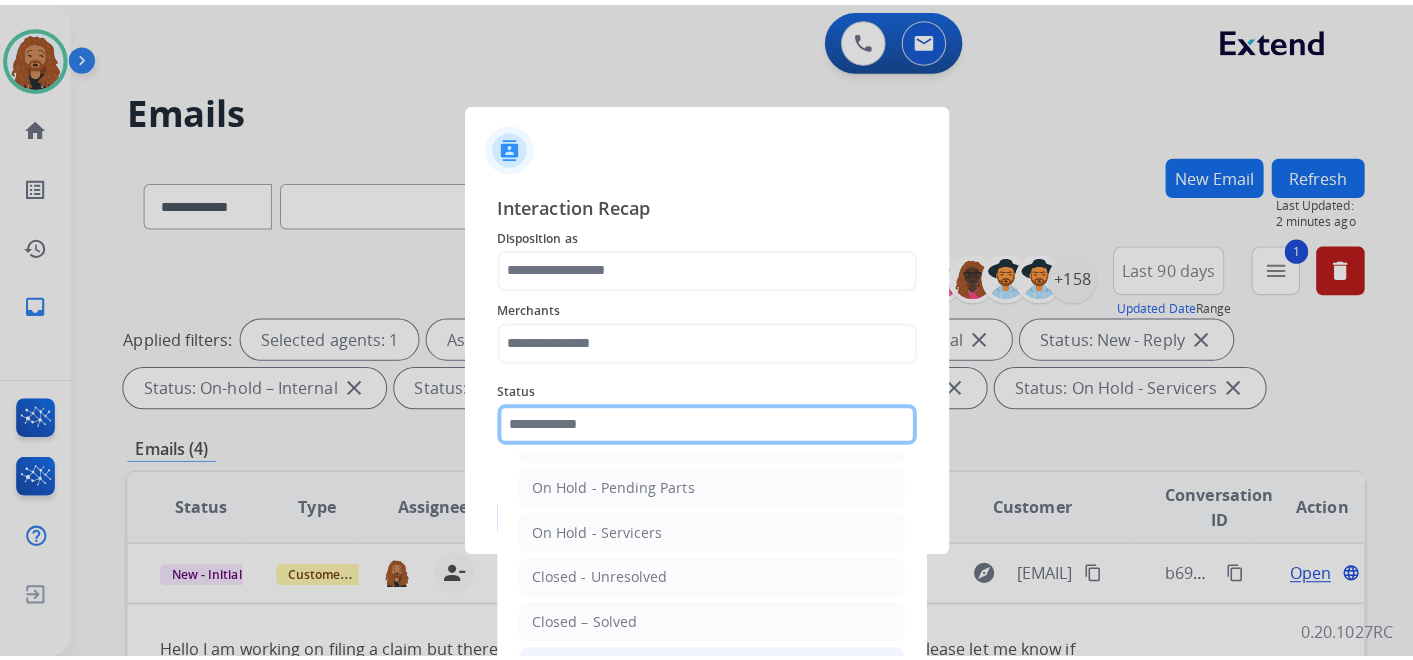 scroll, scrollTop: 114, scrollLeft: 0, axis: vertical 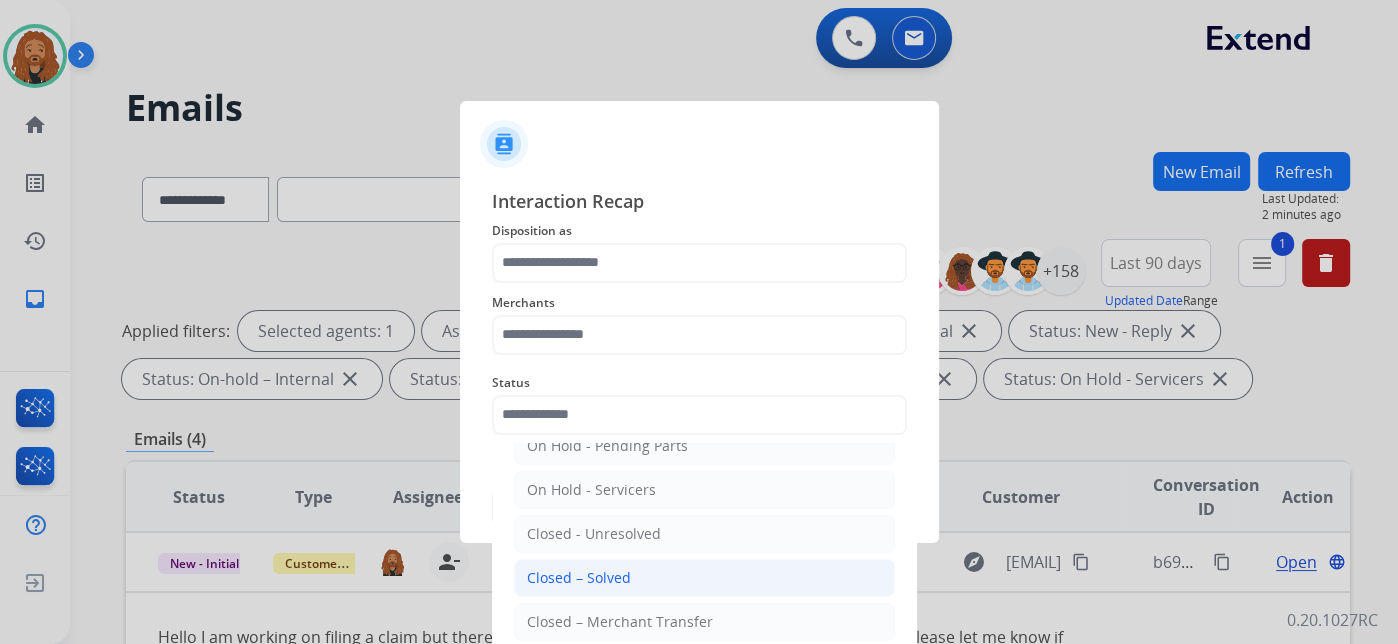 click on "Closed – Solved" 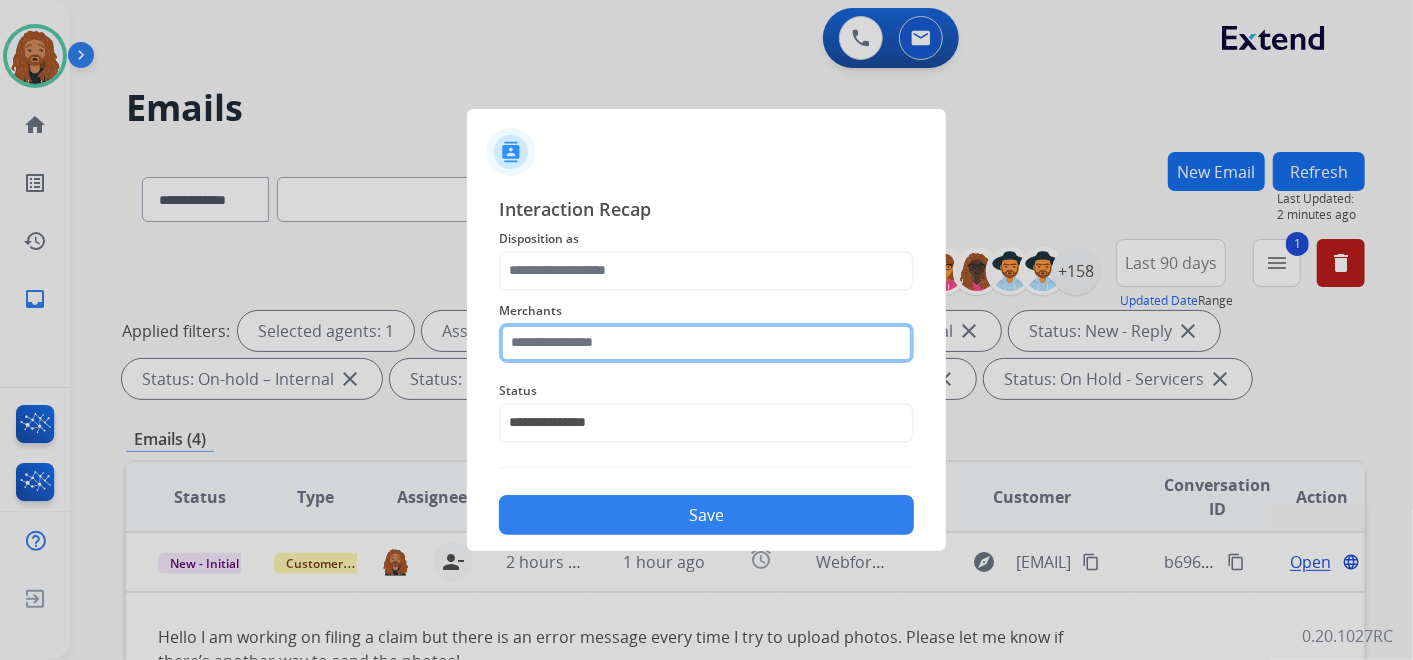 click 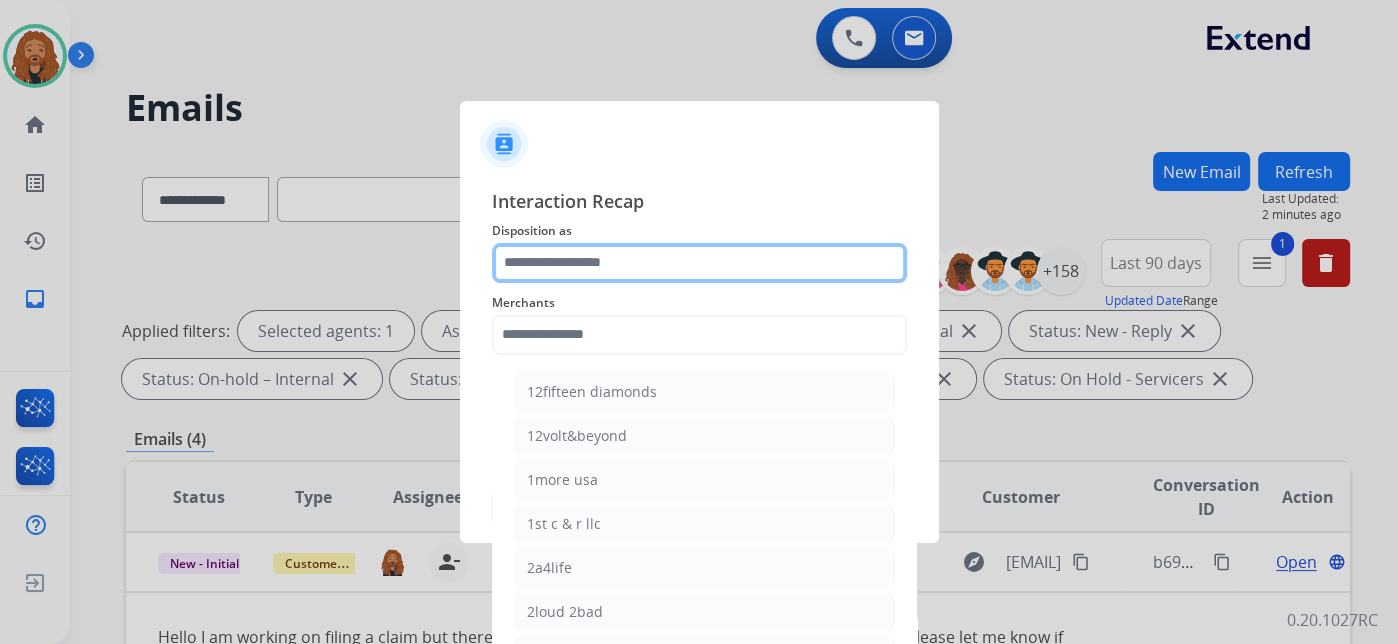 click 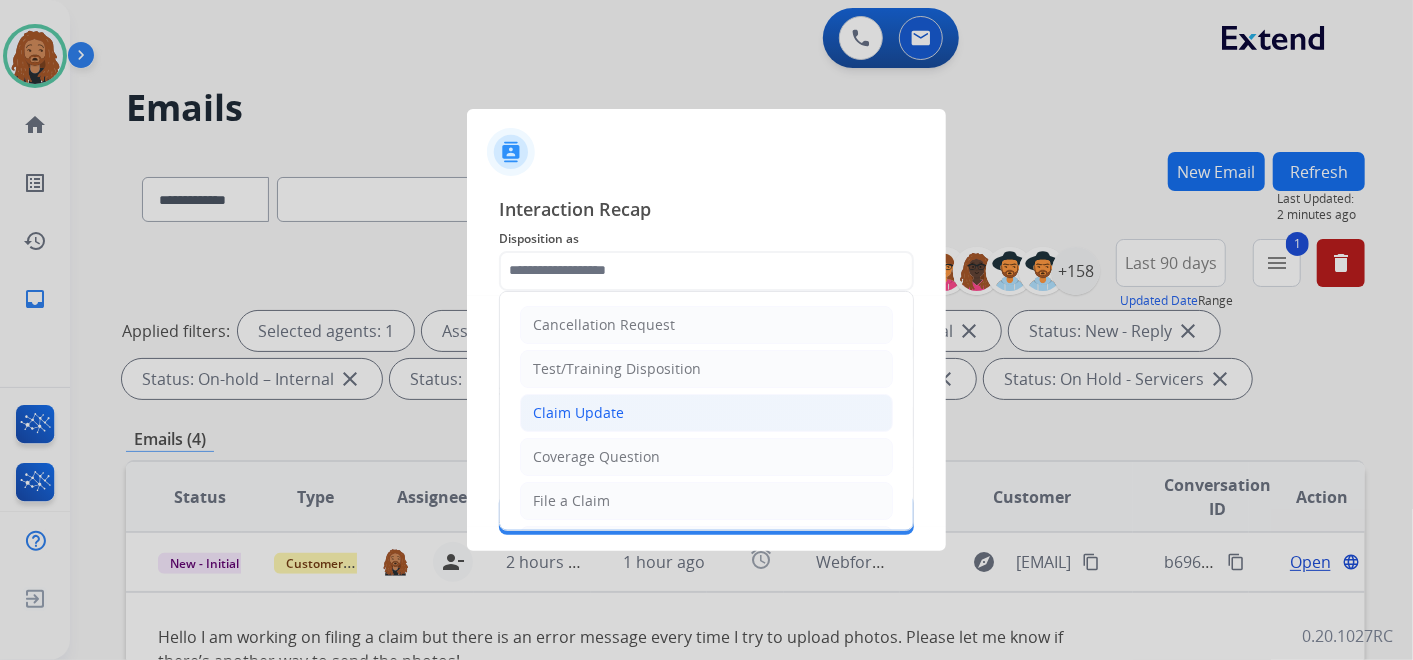 click on "Claim Update" 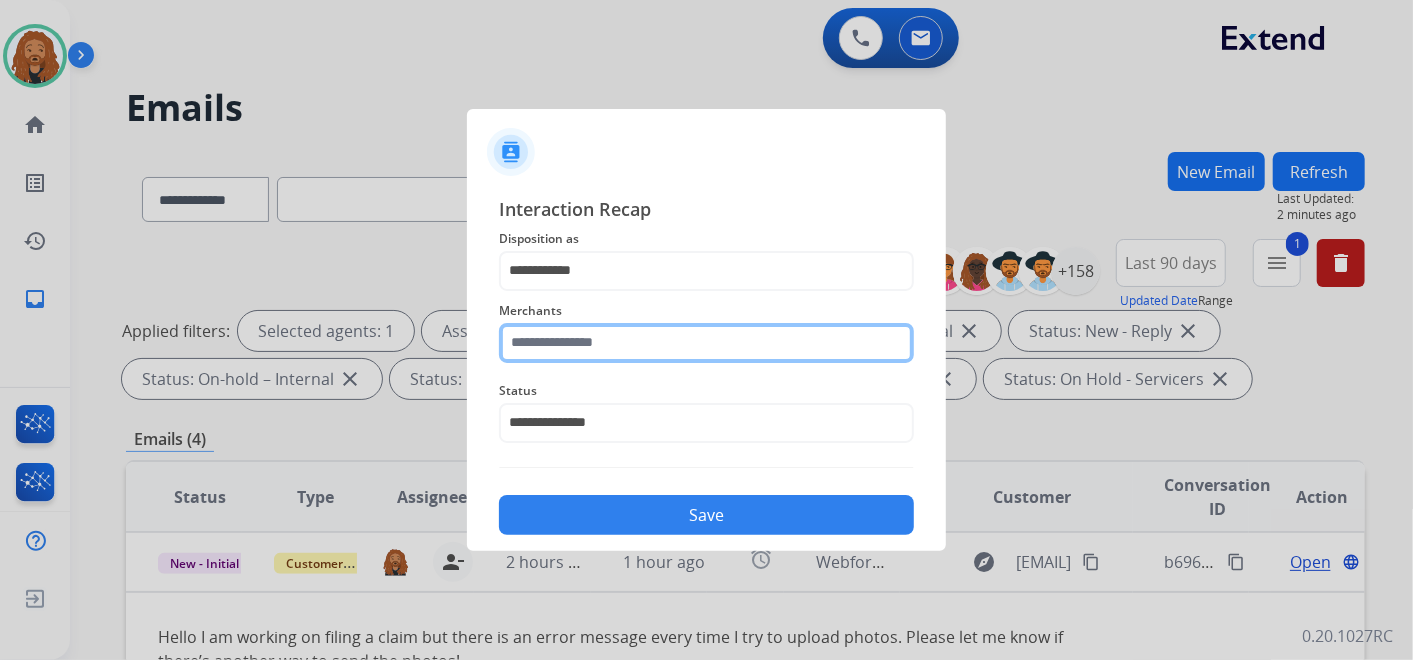 click 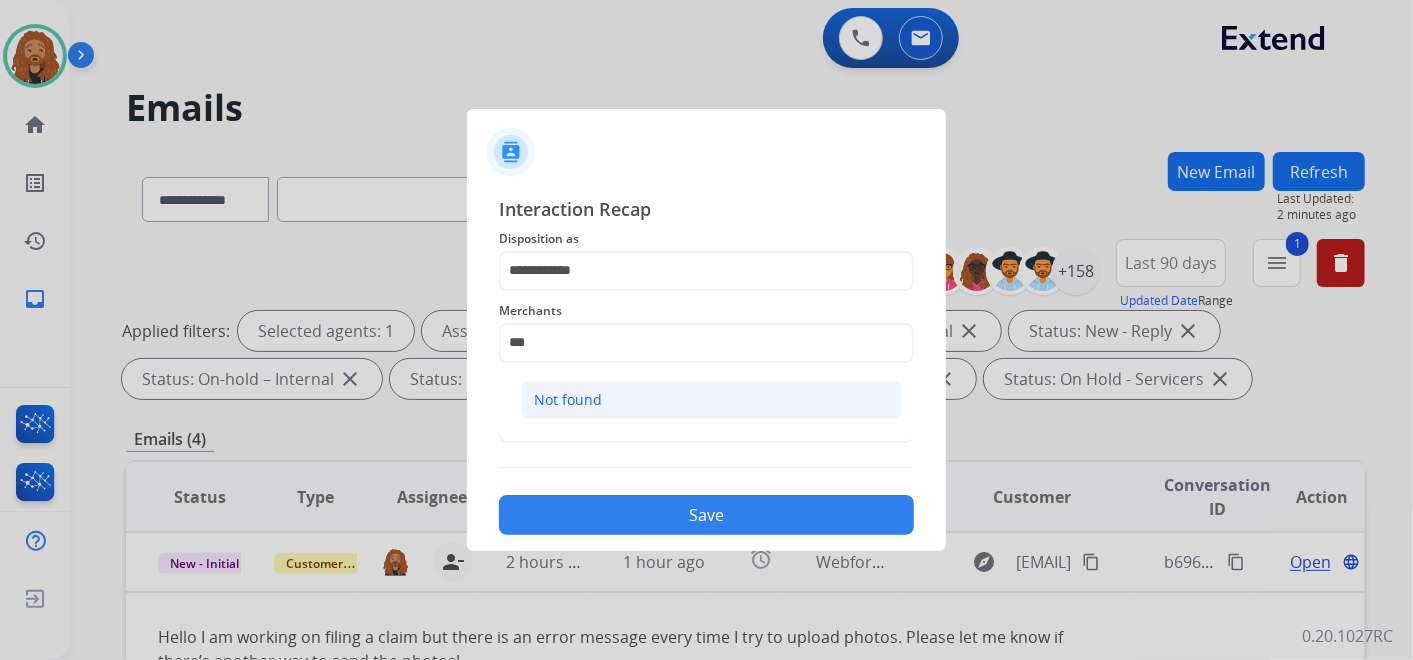 click on "Not found" 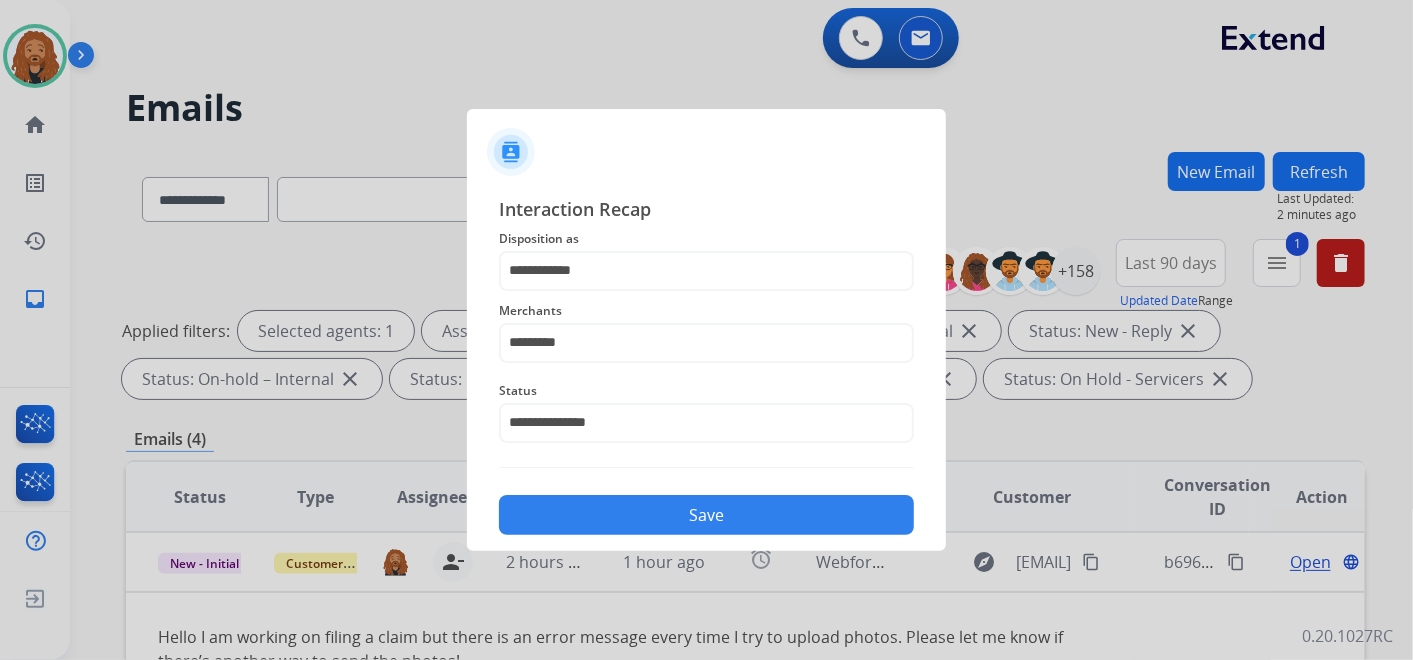 click on "Save" 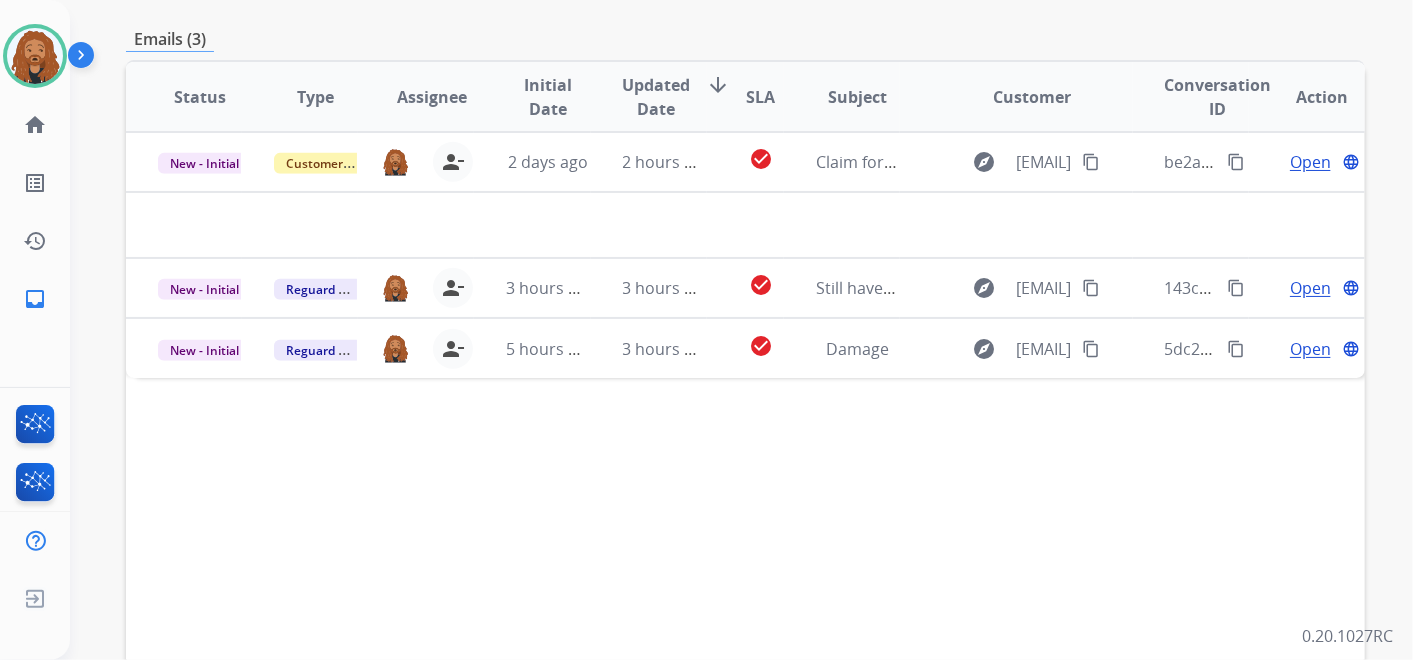 scroll, scrollTop: 444, scrollLeft: 0, axis: vertical 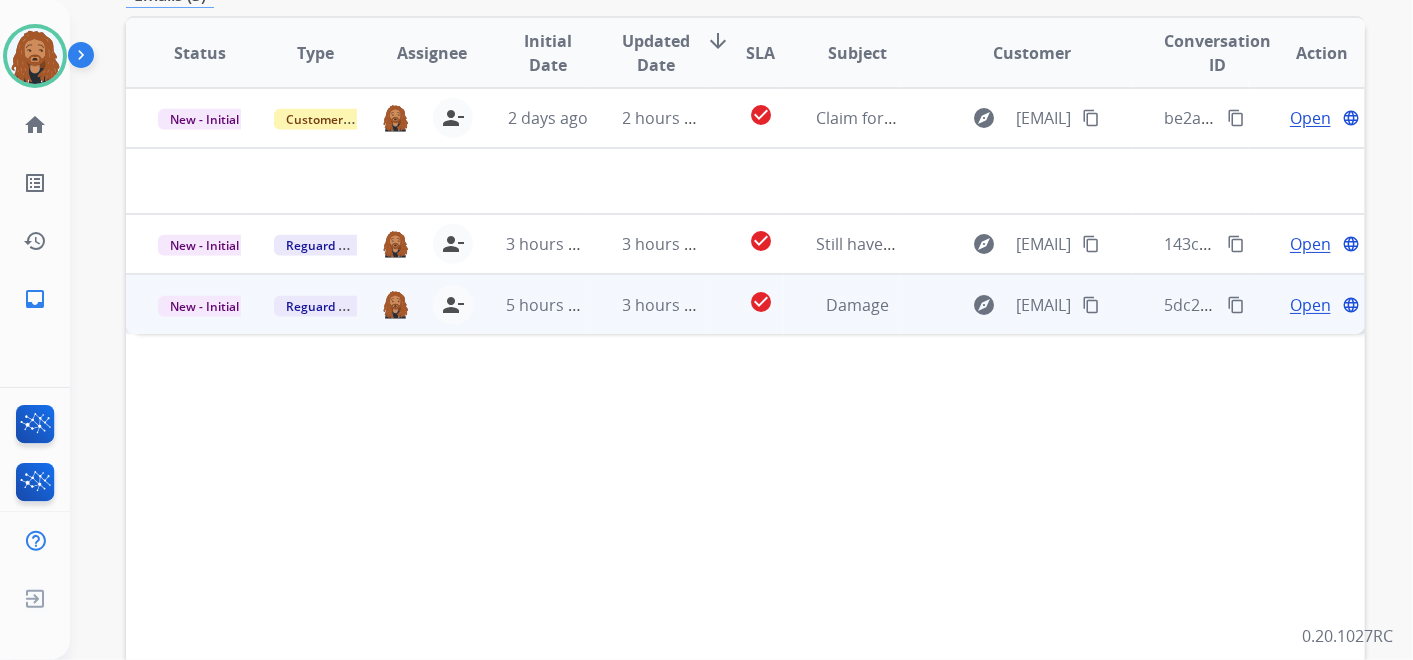 click on "5 hours ago" at bounding box center [551, 305] 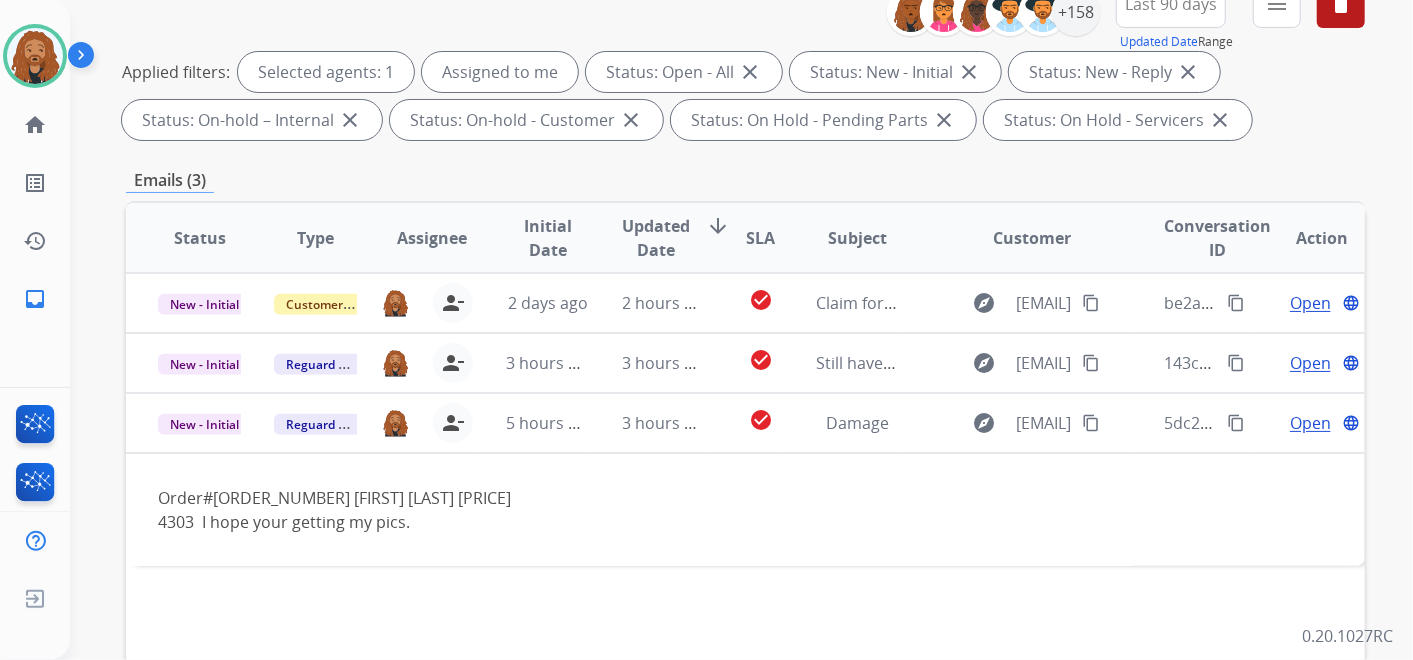 scroll, scrollTop: 222, scrollLeft: 0, axis: vertical 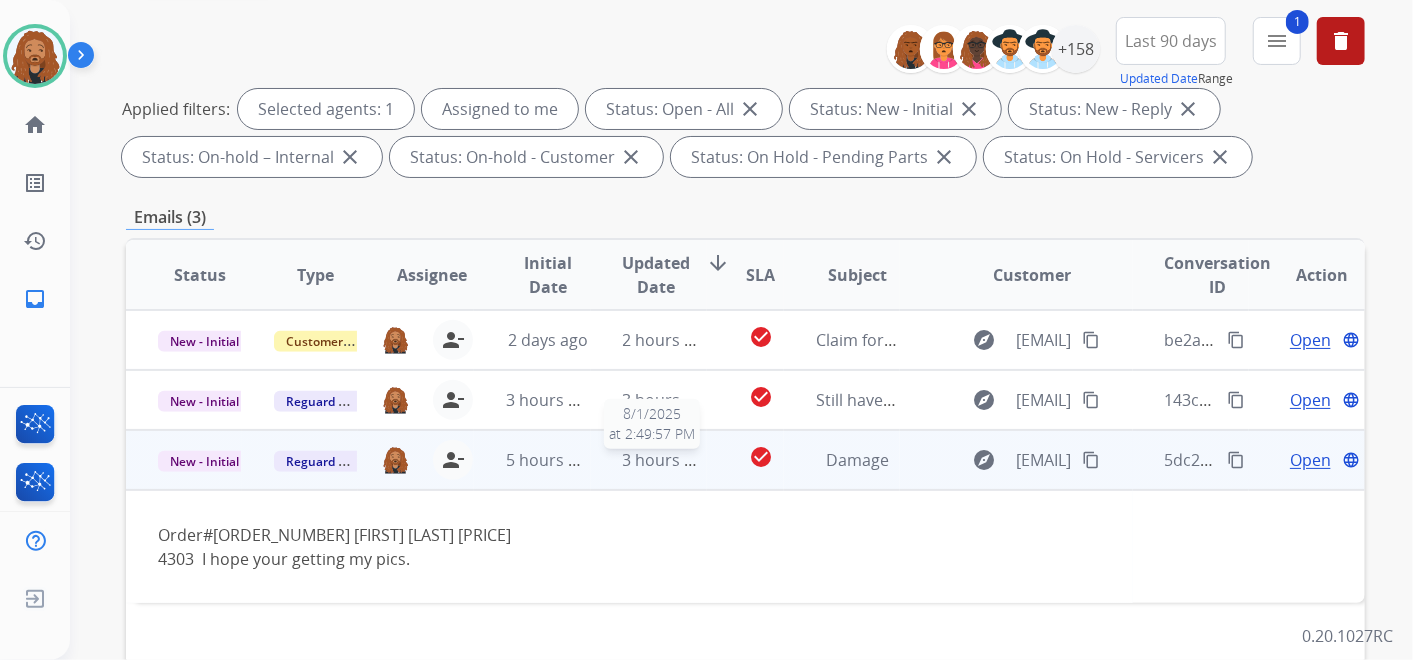 click on "3 hours ago" at bounding box center [668, 460] 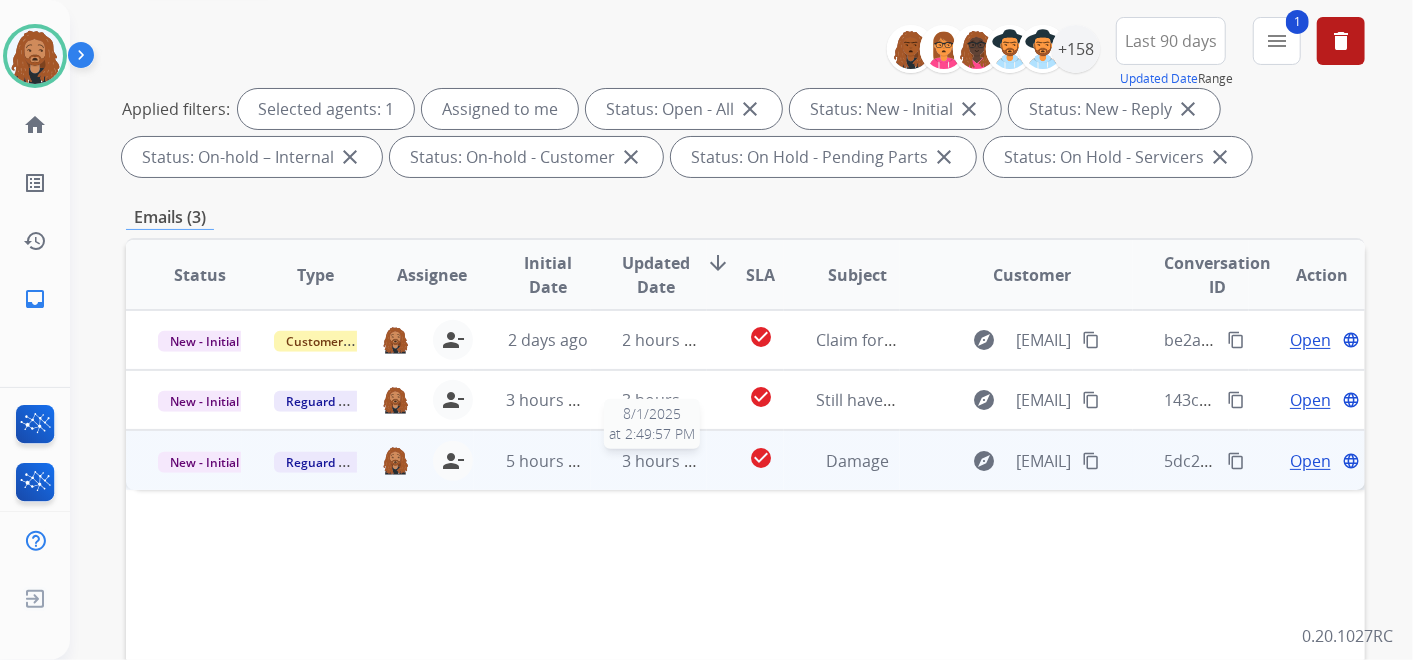 click on "3 hours ago" at bounding box center [668, 461] 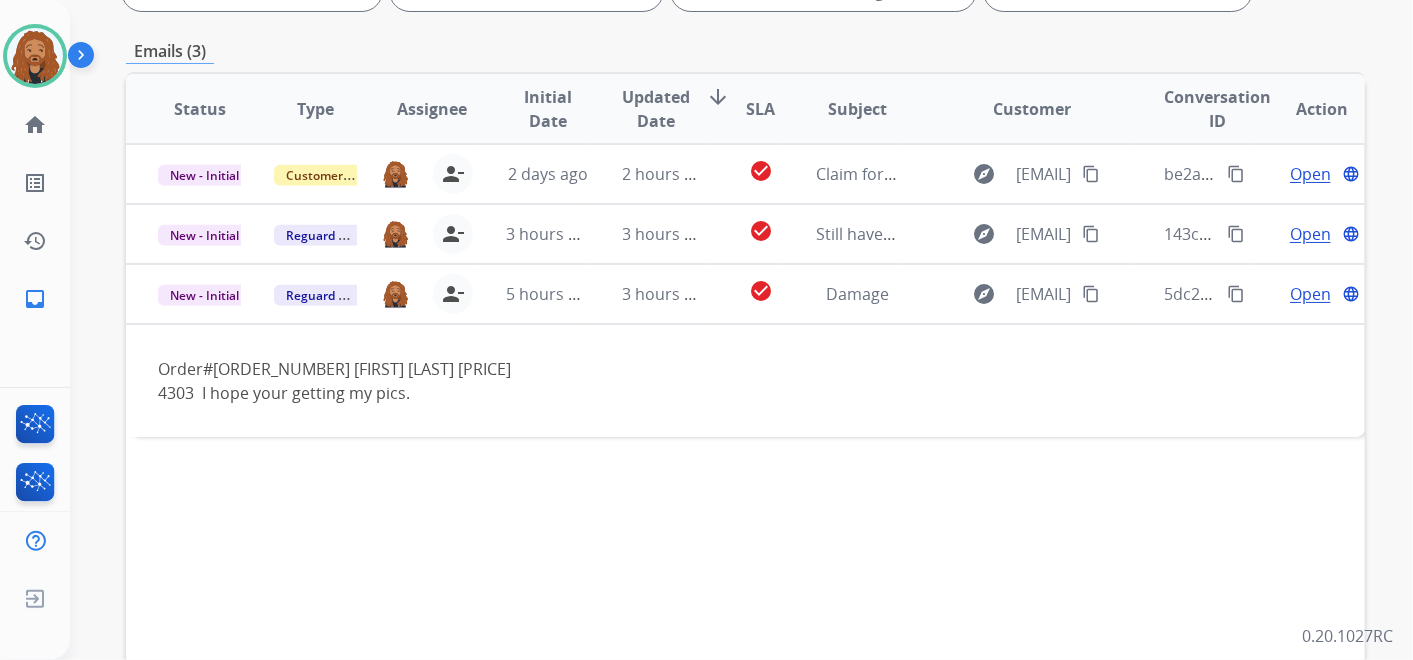 scroll, scrollTop: 444, scrollLeft: 0, axis: vertical 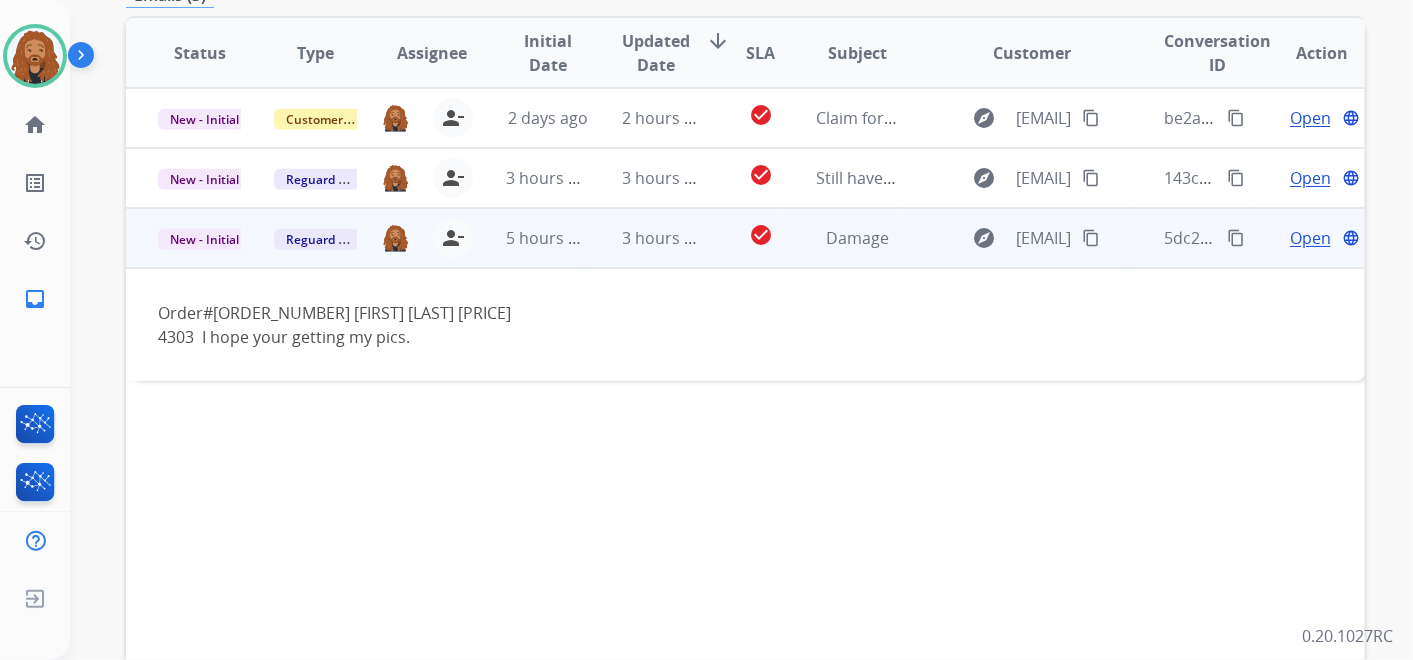 click on "Open" at bounding box center [1310, 238] 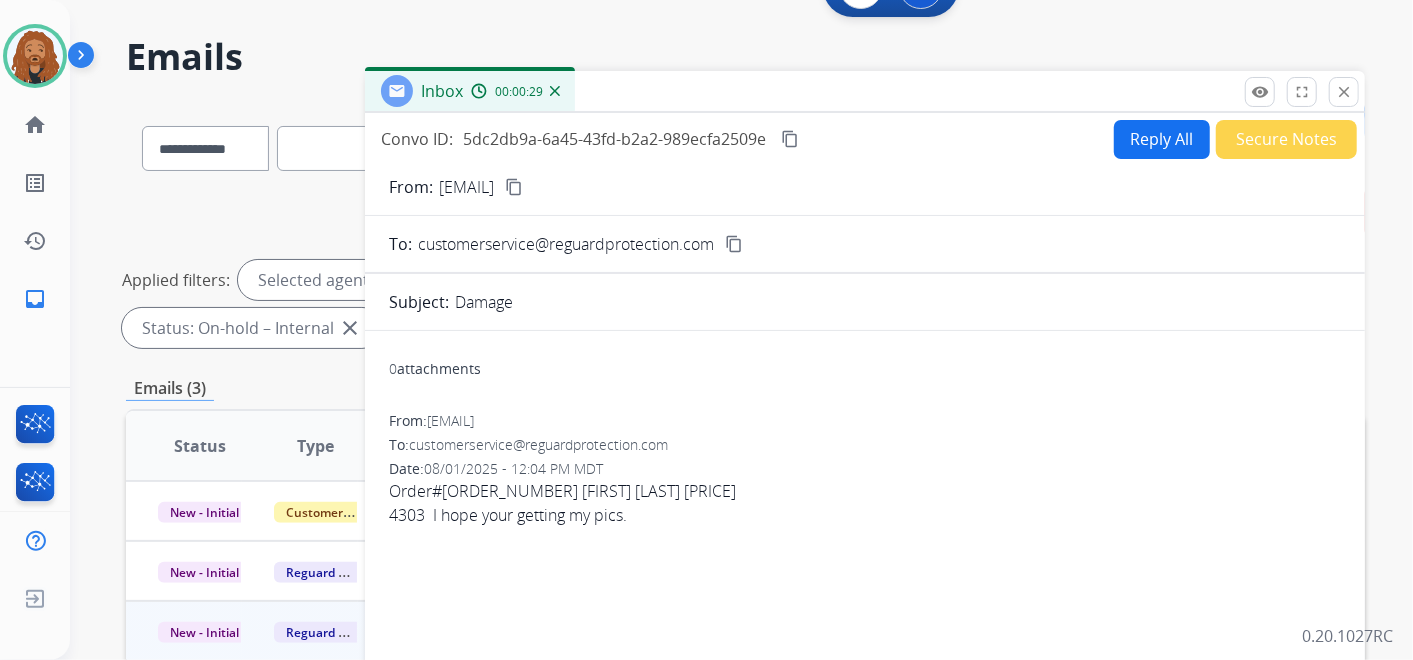 scroll, scrollTop: 17, scrollLeft: 0, axis: vertical 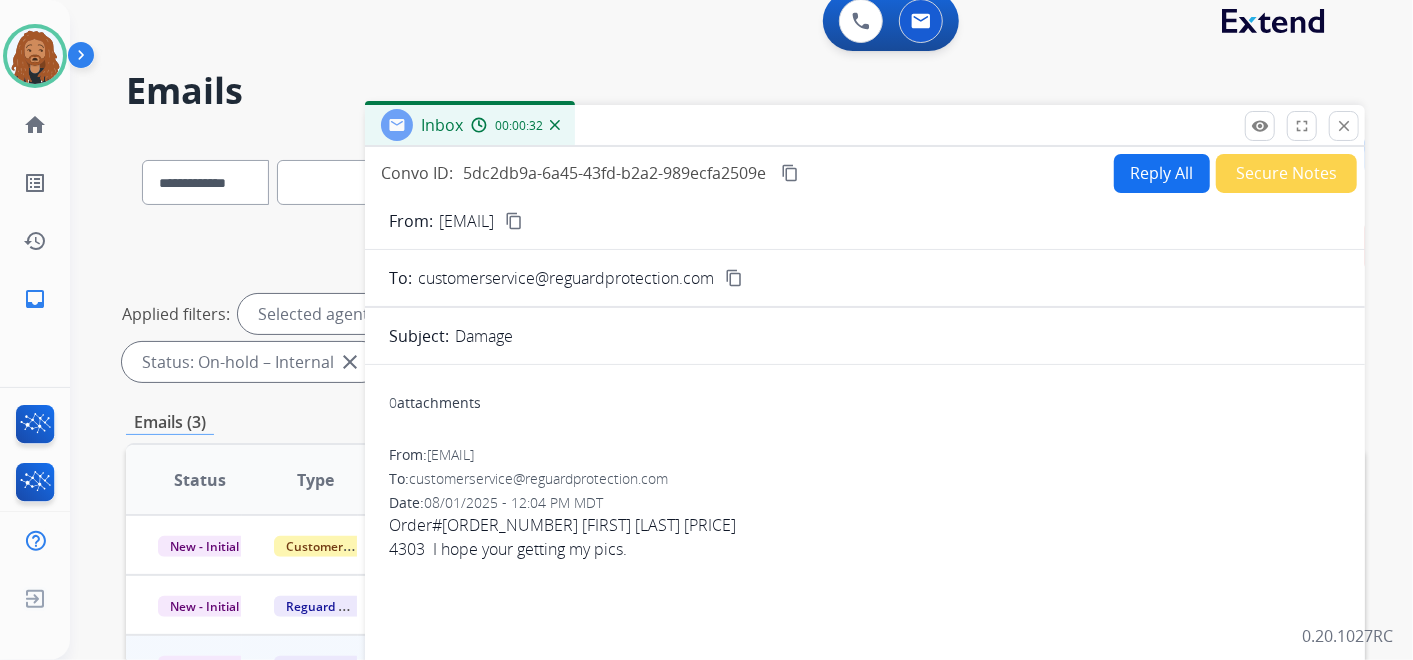 click on "From: noelandwednesday@gmail.com content_copy" at bounding box center [865, 221] 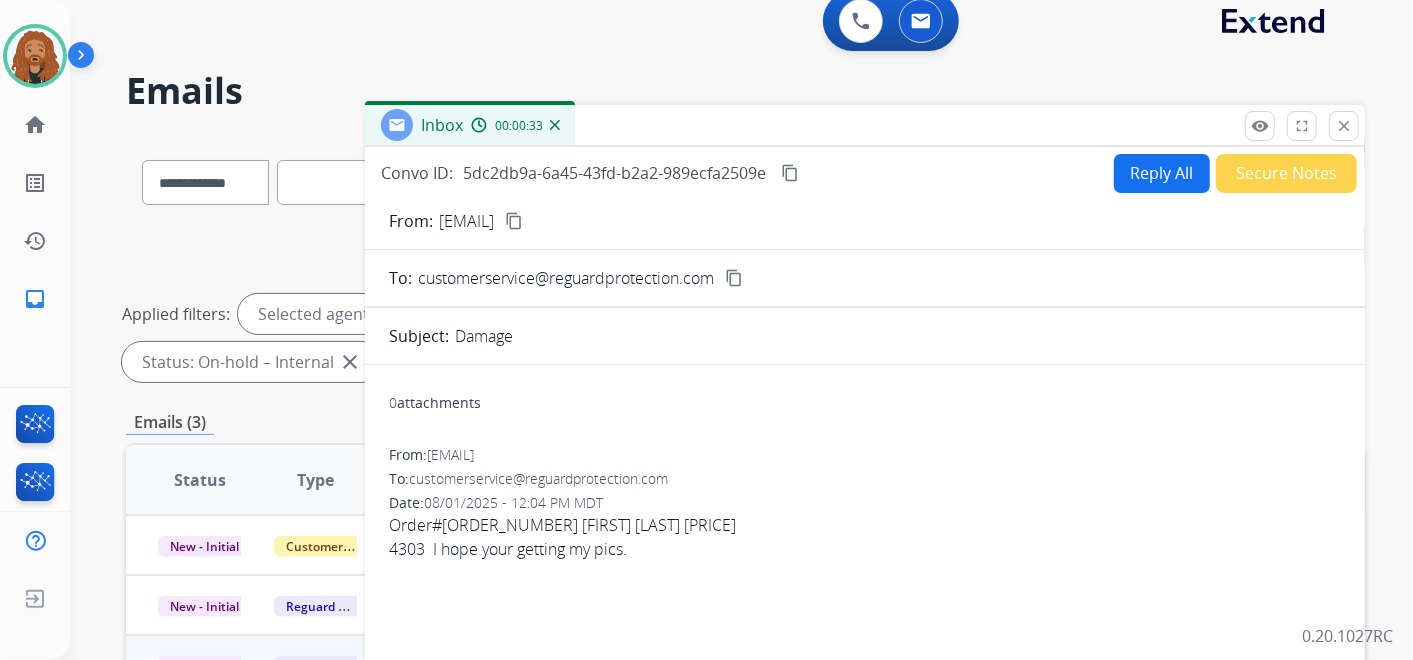 click on "content_copy" at bounding box center [514, 221] 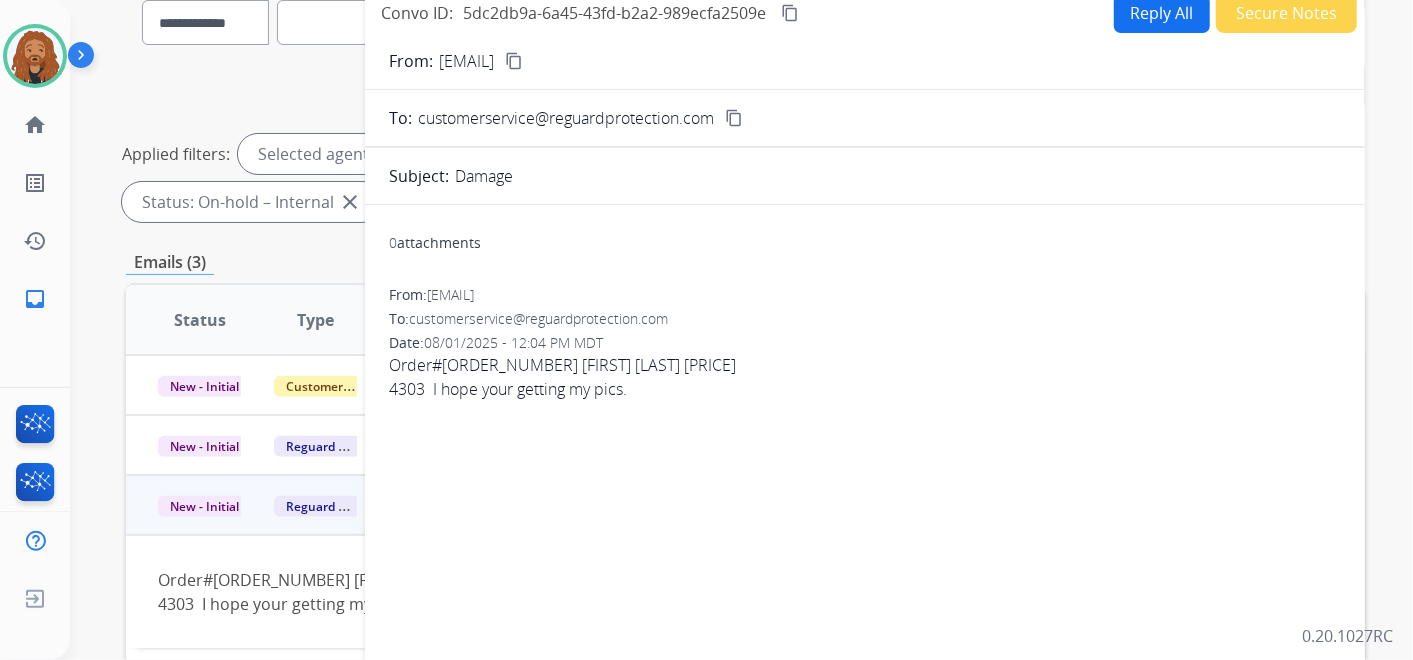 scroll, scrollTop: 111, scrollLeft: 0, axis: vertical 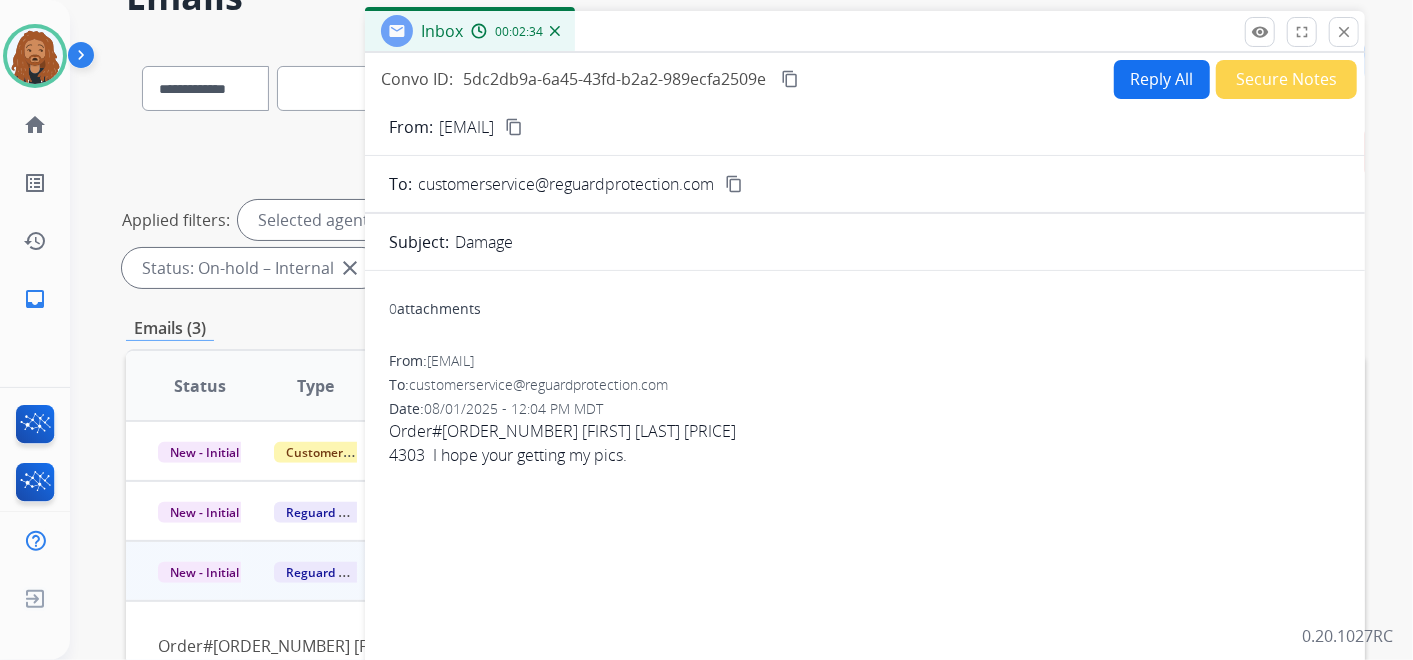 click on "close" at bounding box center (1344, 32) 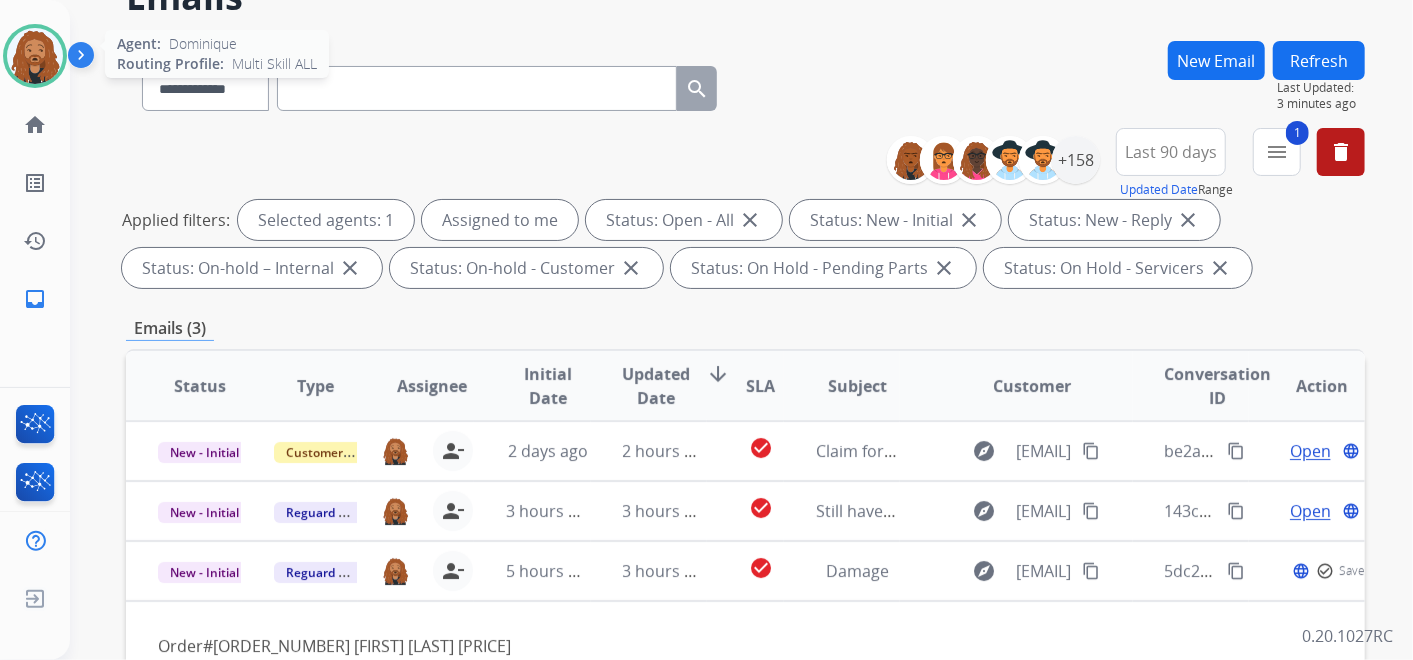 click at bounding box center (35, 56) 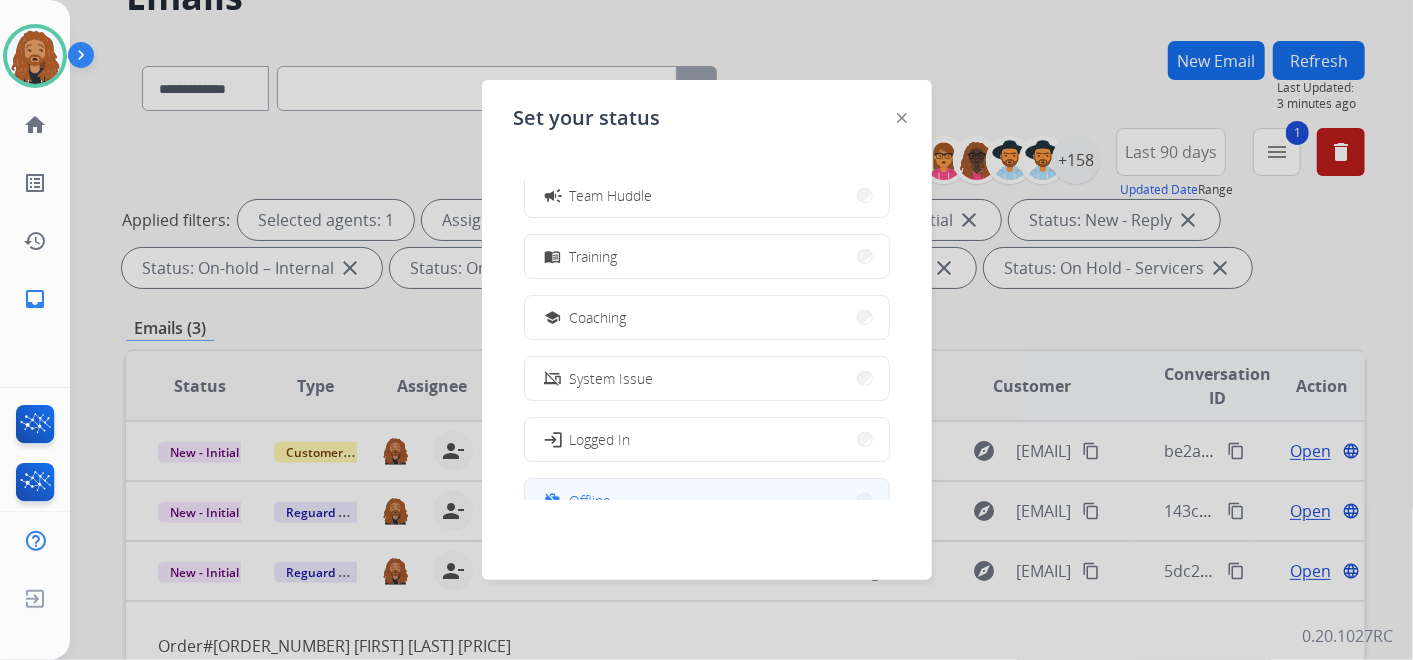 scroll, scrollTop: 377, scrollLeft: 0, axis: vertical 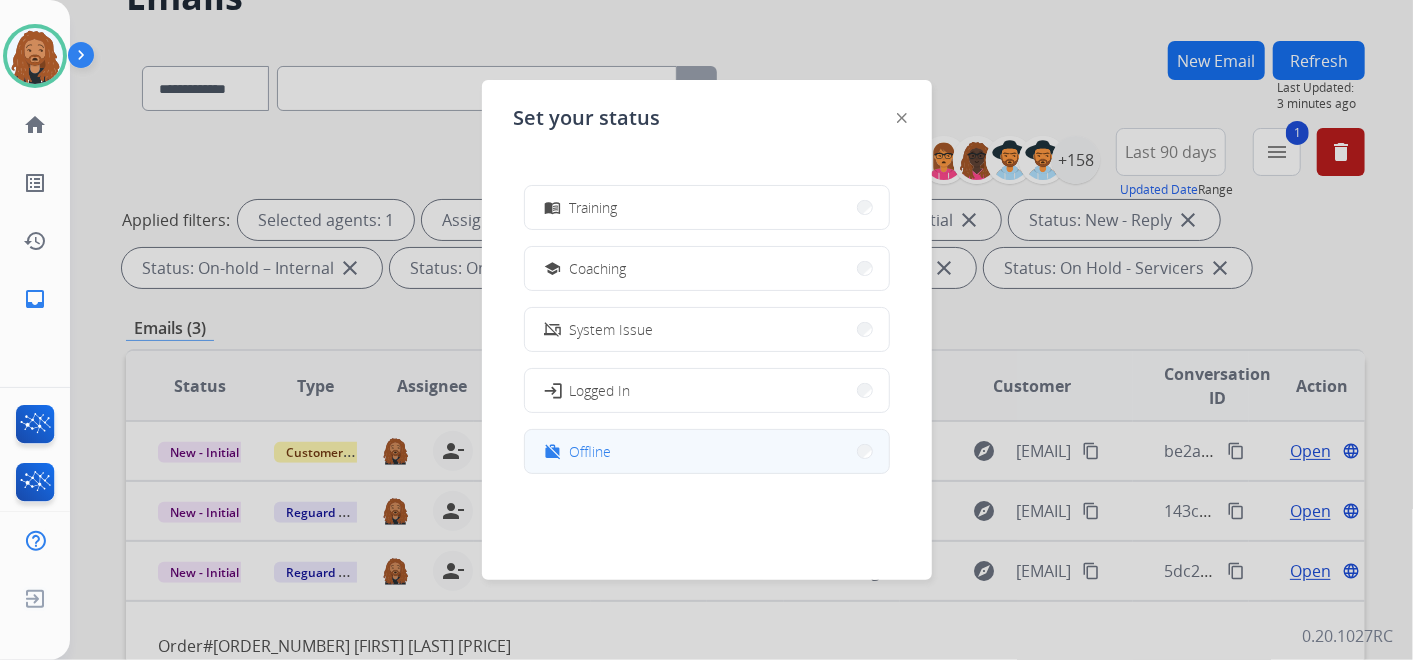 click on "work_off Offline" at bounding box center [707, 451] 